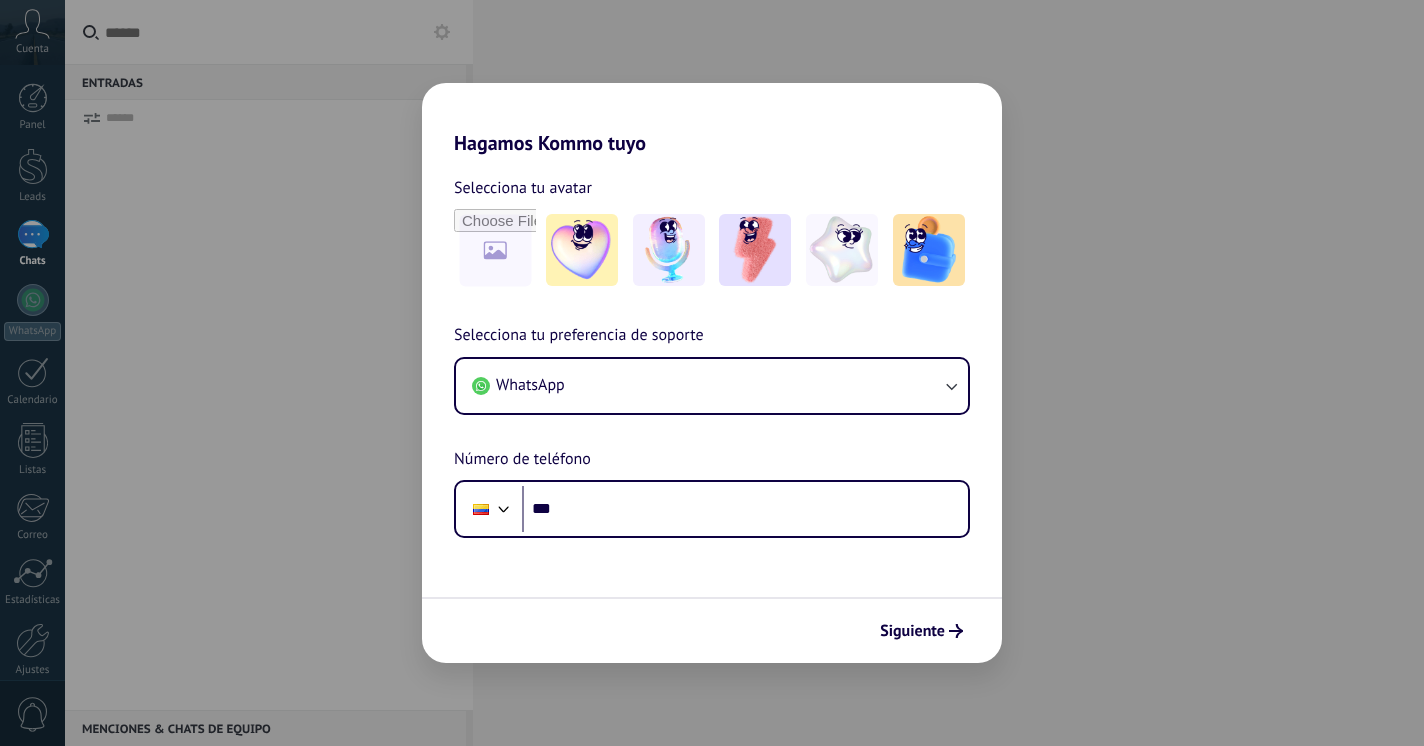 scroll, scrollTop: 0, scrollLeft: 0, axis: both 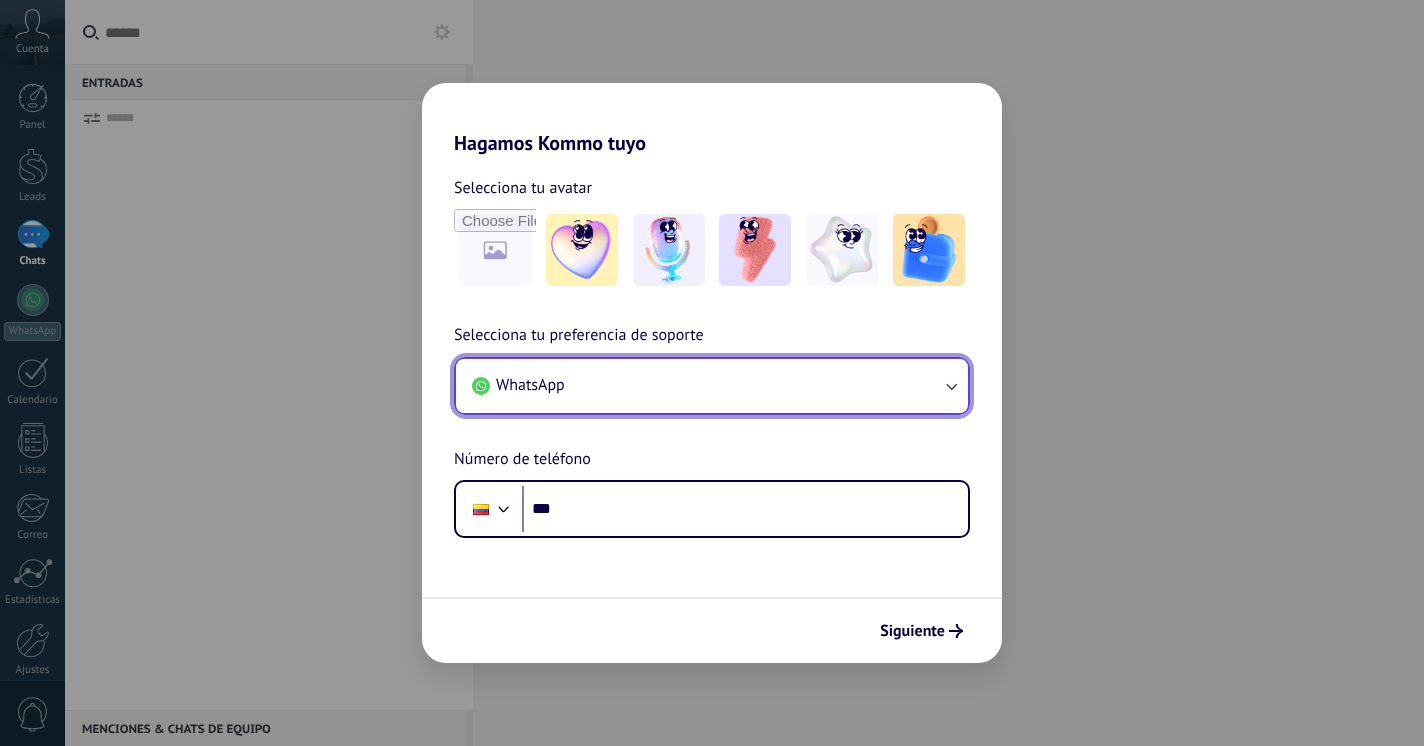 click on "WhatsApp" at bounding box center (712, 386) 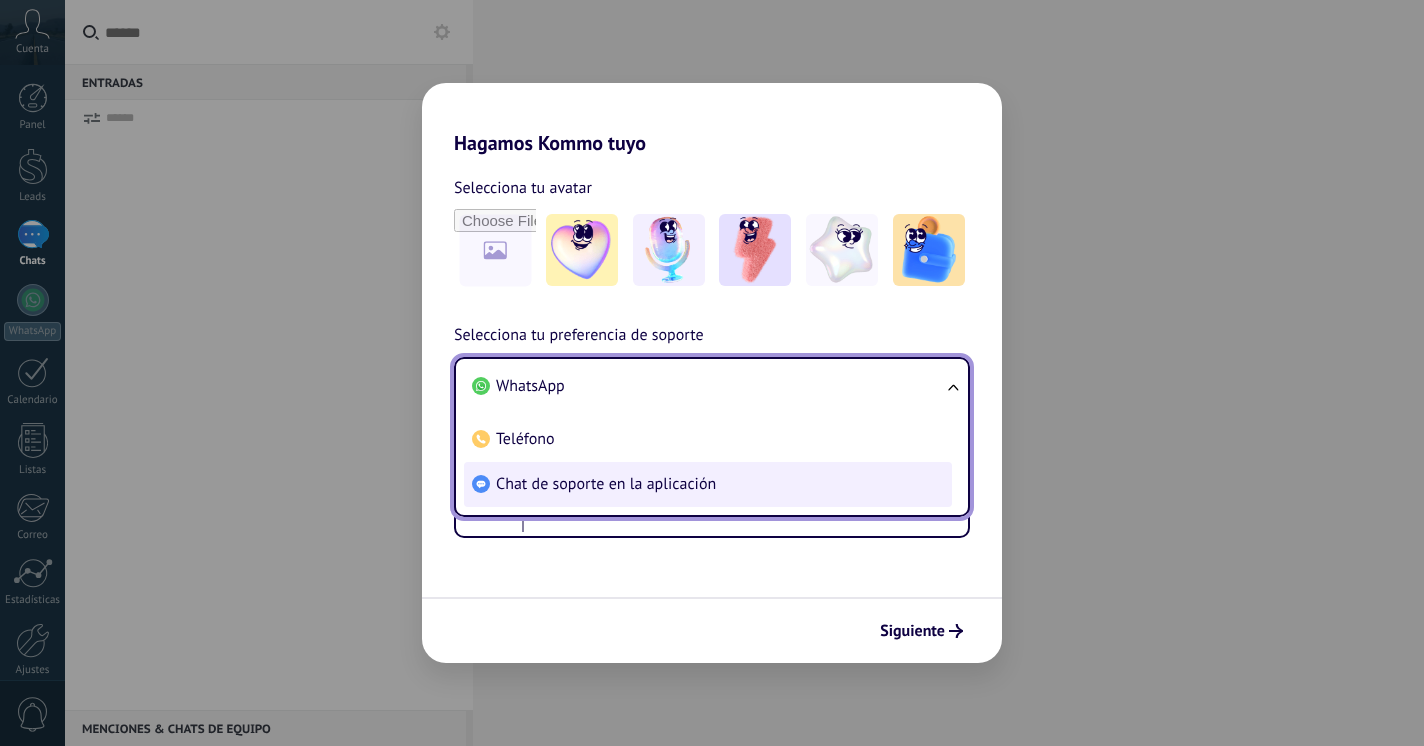 click on "Chat de soporte en la aplicación" at bounding box center (708, 484) 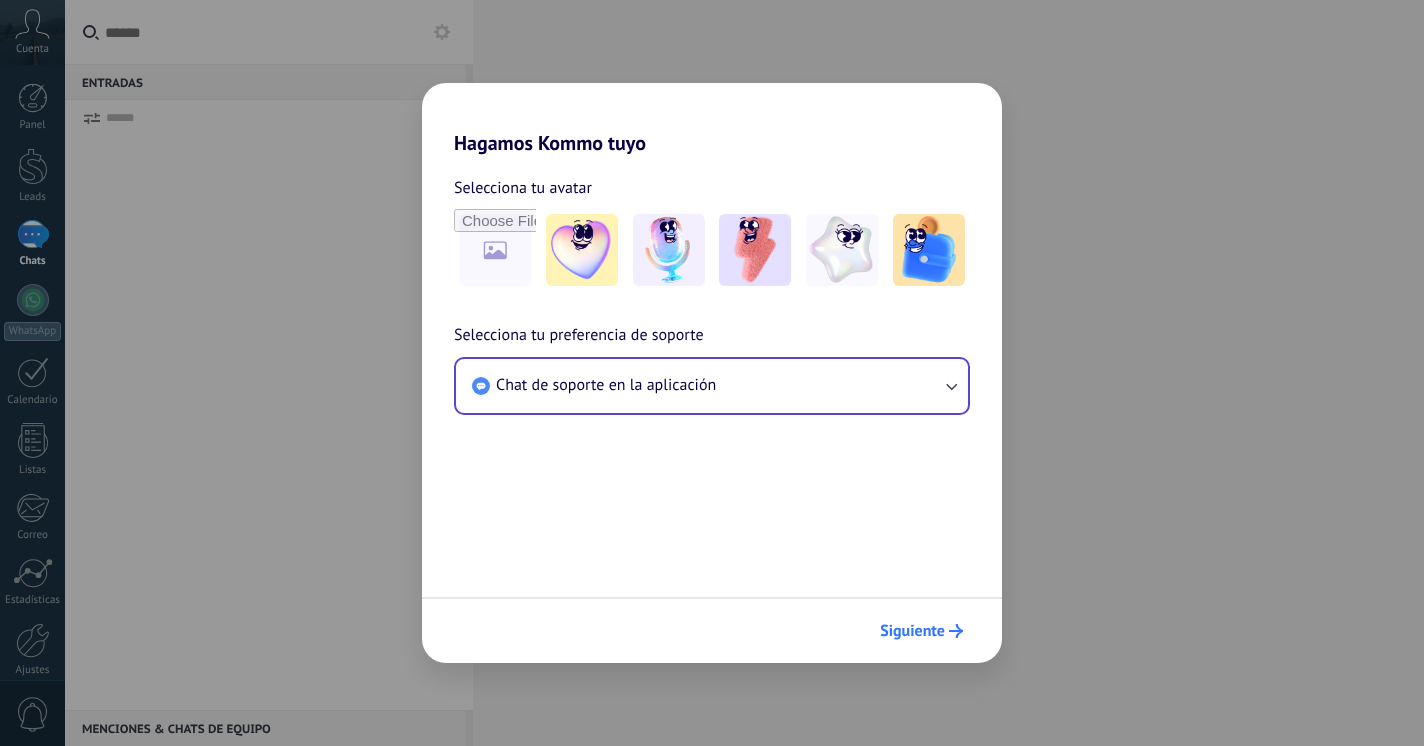 click on "Siguiente" at bounding box center (921, 631) 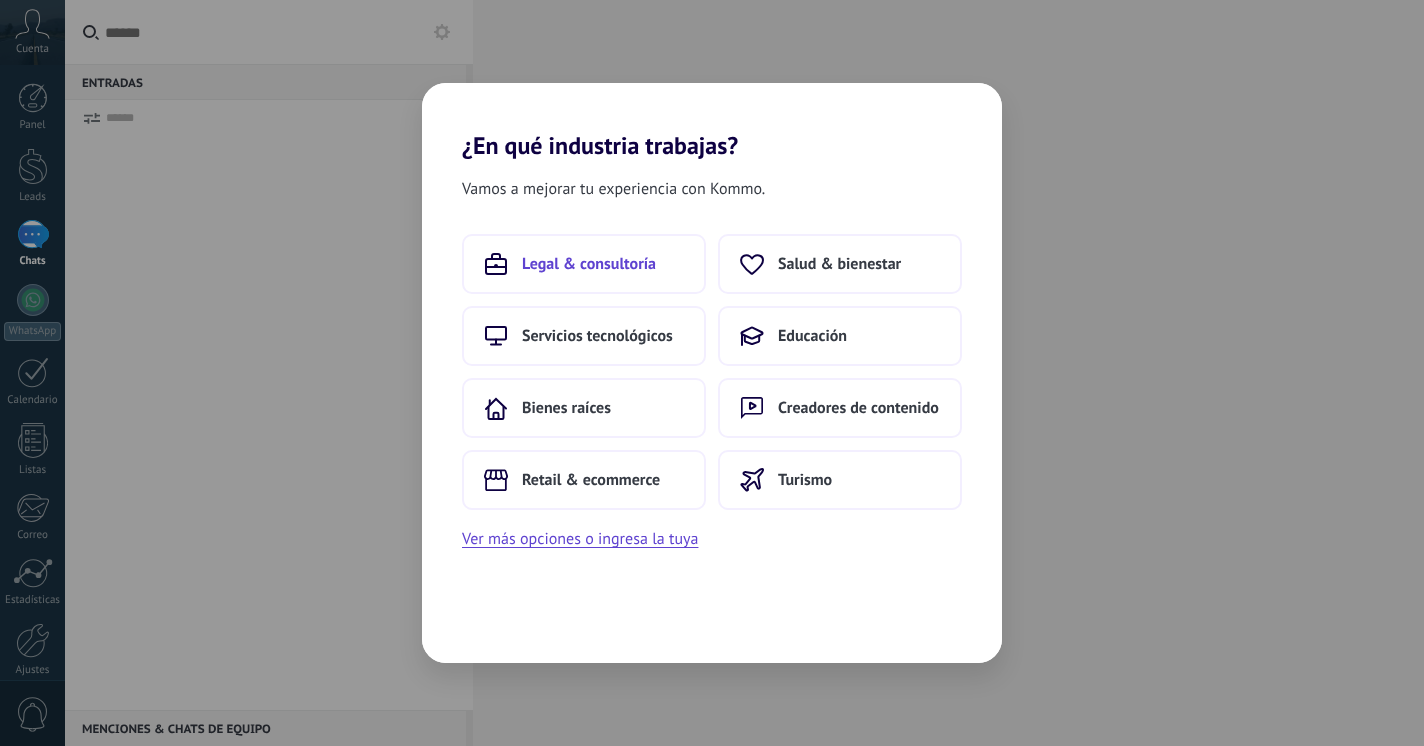 click on "Legal & consultoría" at bounding box center (589, 264) 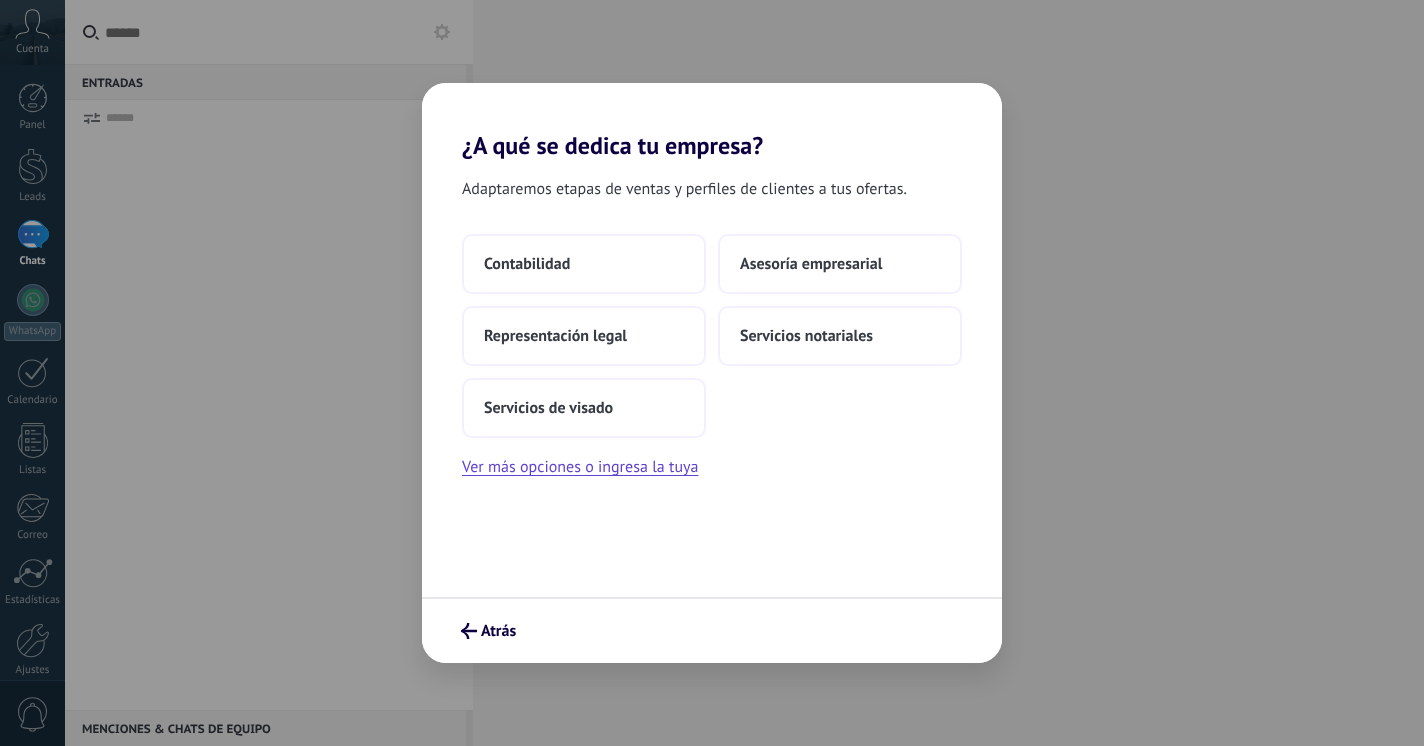click on "Contabilidad" at bounding box center (584, 264) 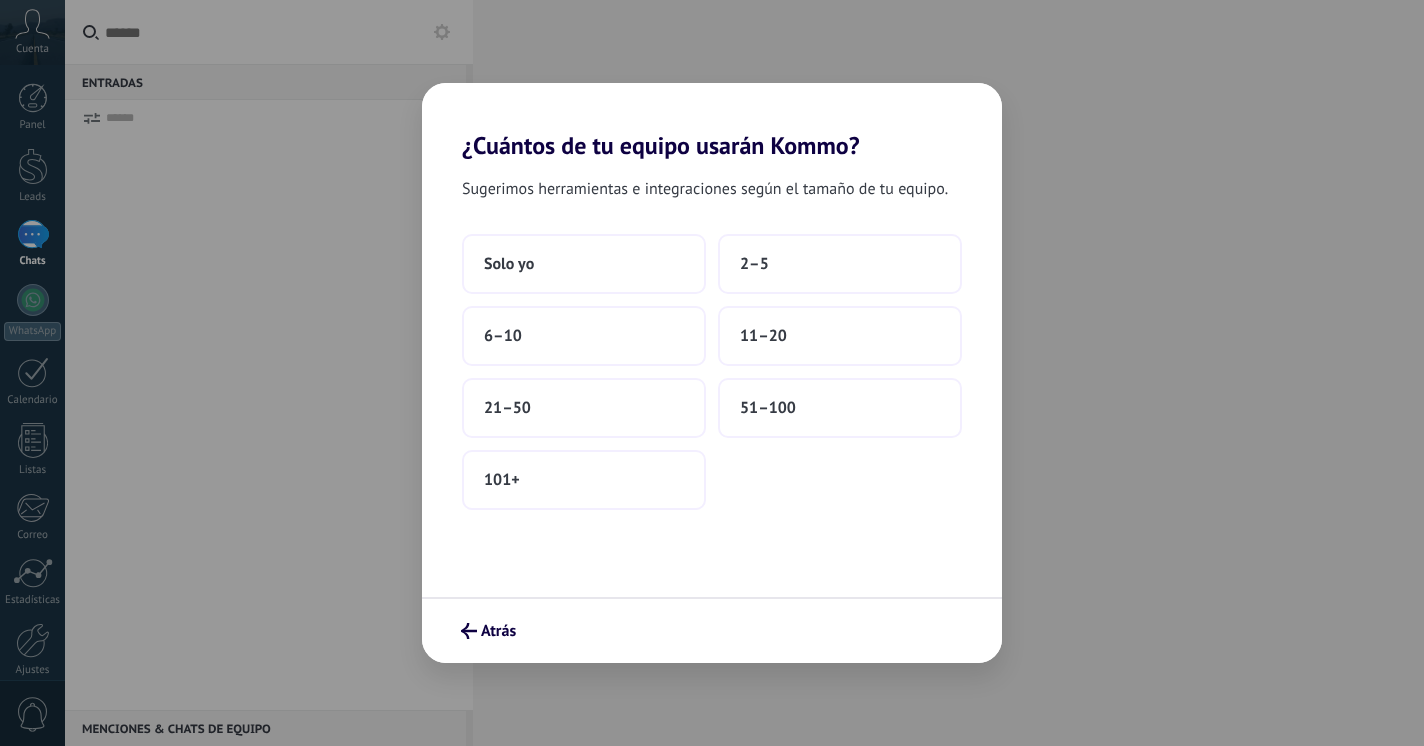 click on "Solo yo" at bounding box center (584, 264) 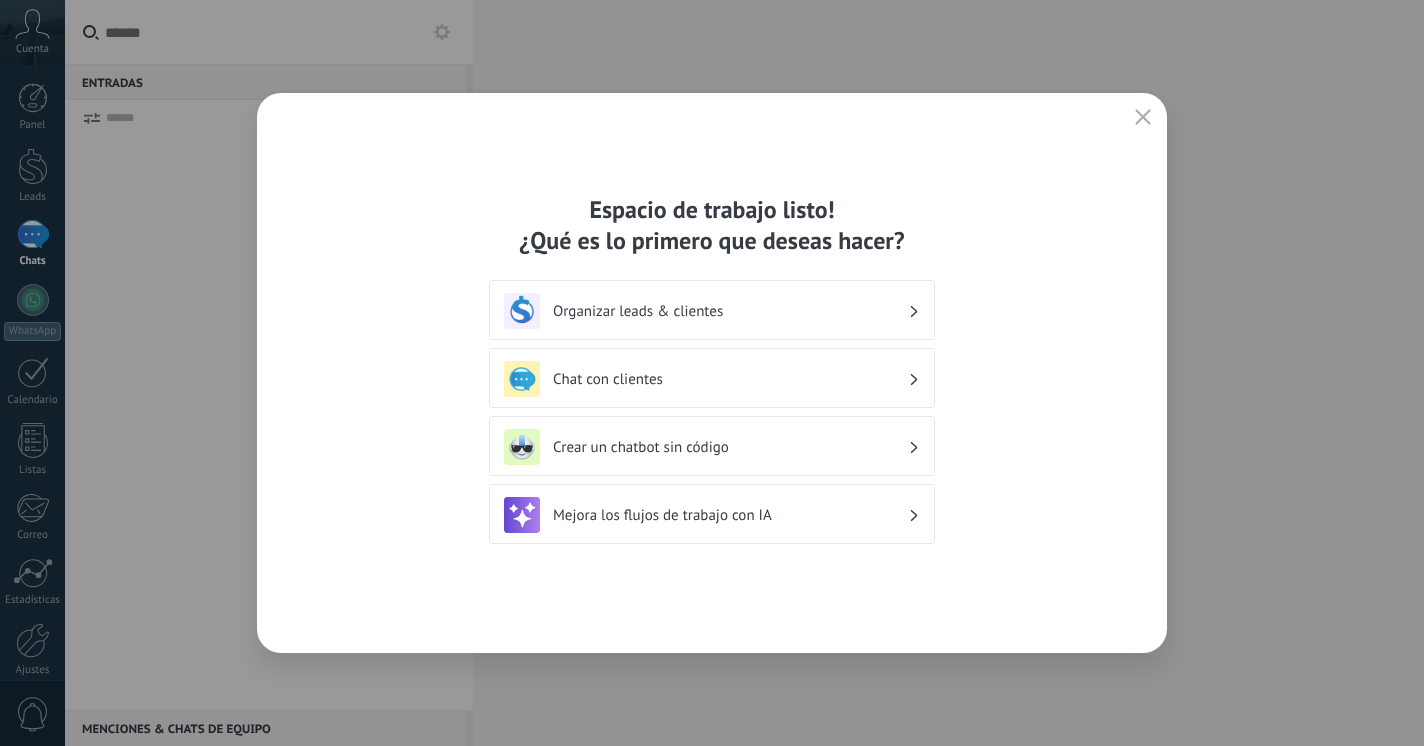 click on "Organizar leads & clientes" at bounding box center (730, 311) 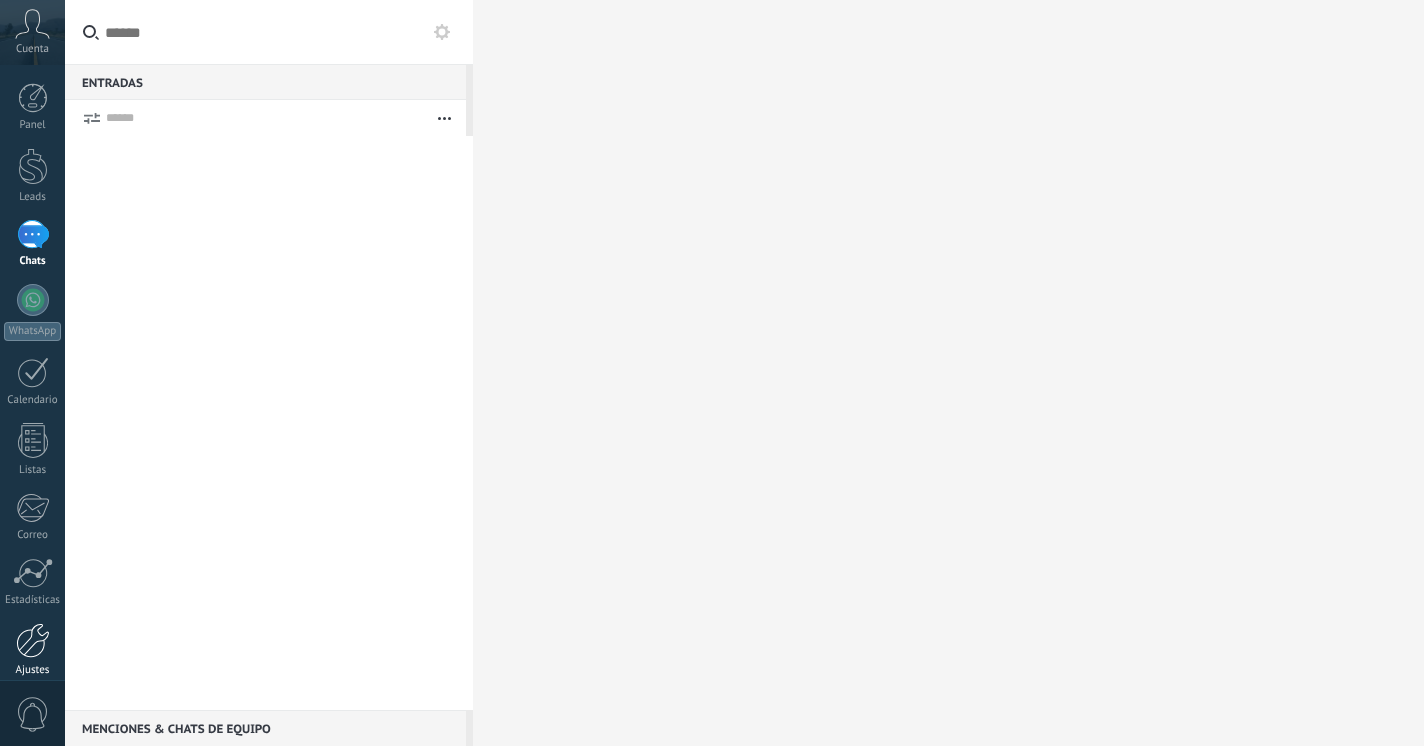 click on "Ajustes" at bounding box center (32, 650) 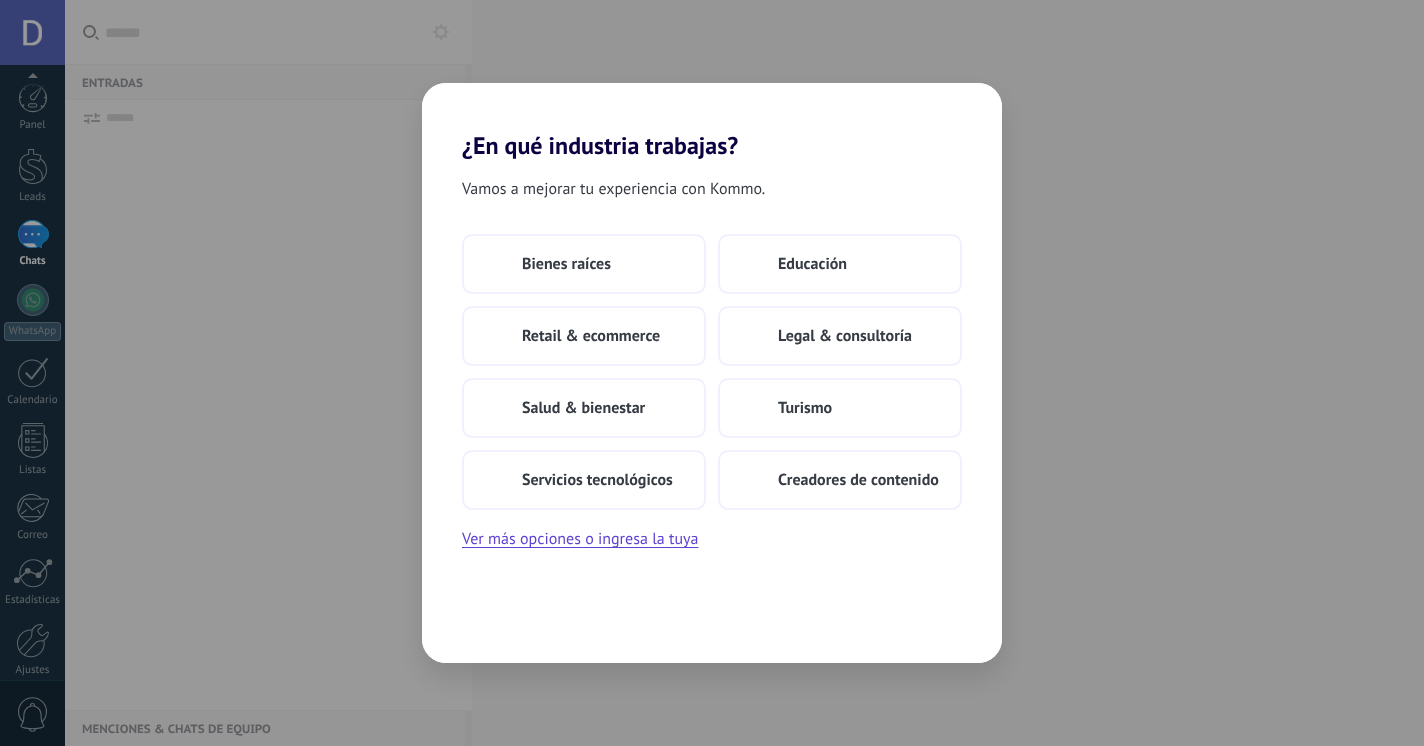 scroll, scrollTop: 0, scrollLeft: 0, axis: both 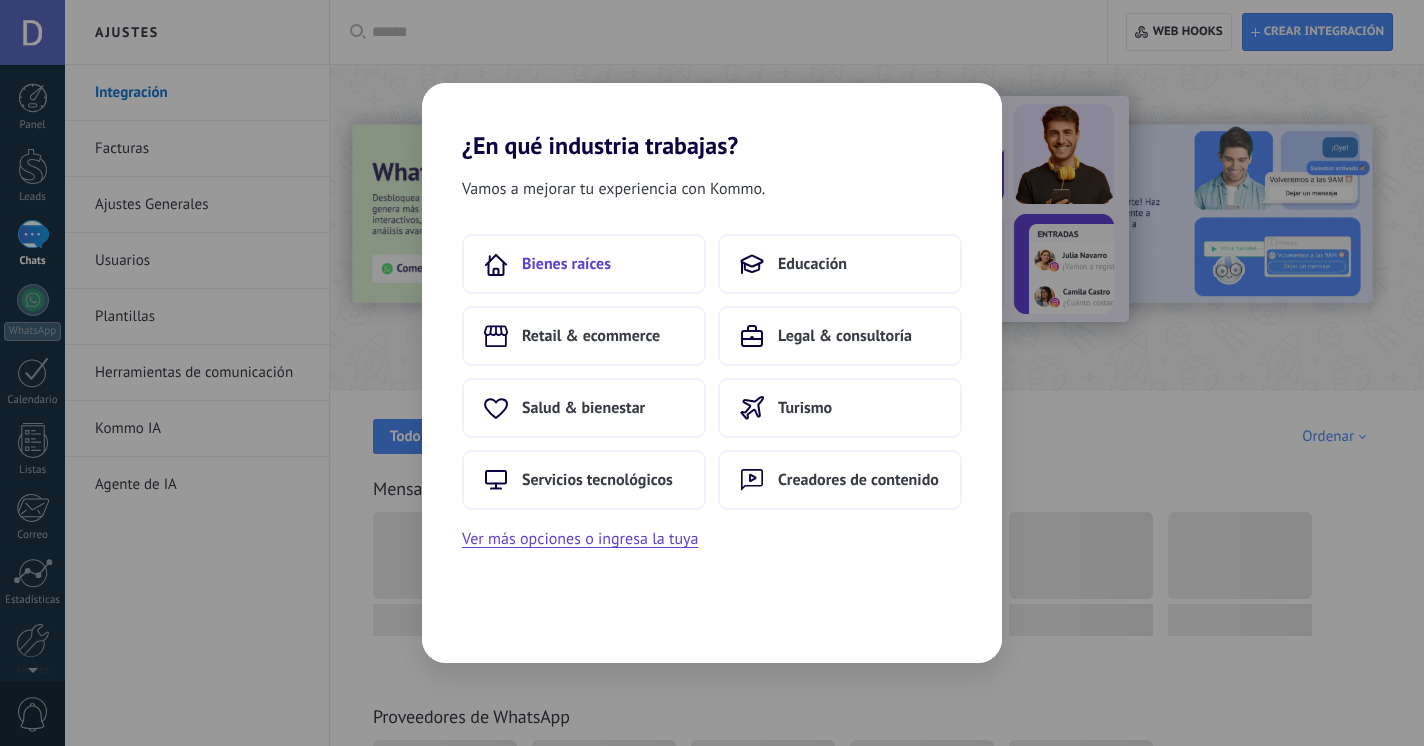 click on "Bienes raíces" at bounding box center [566, 264] 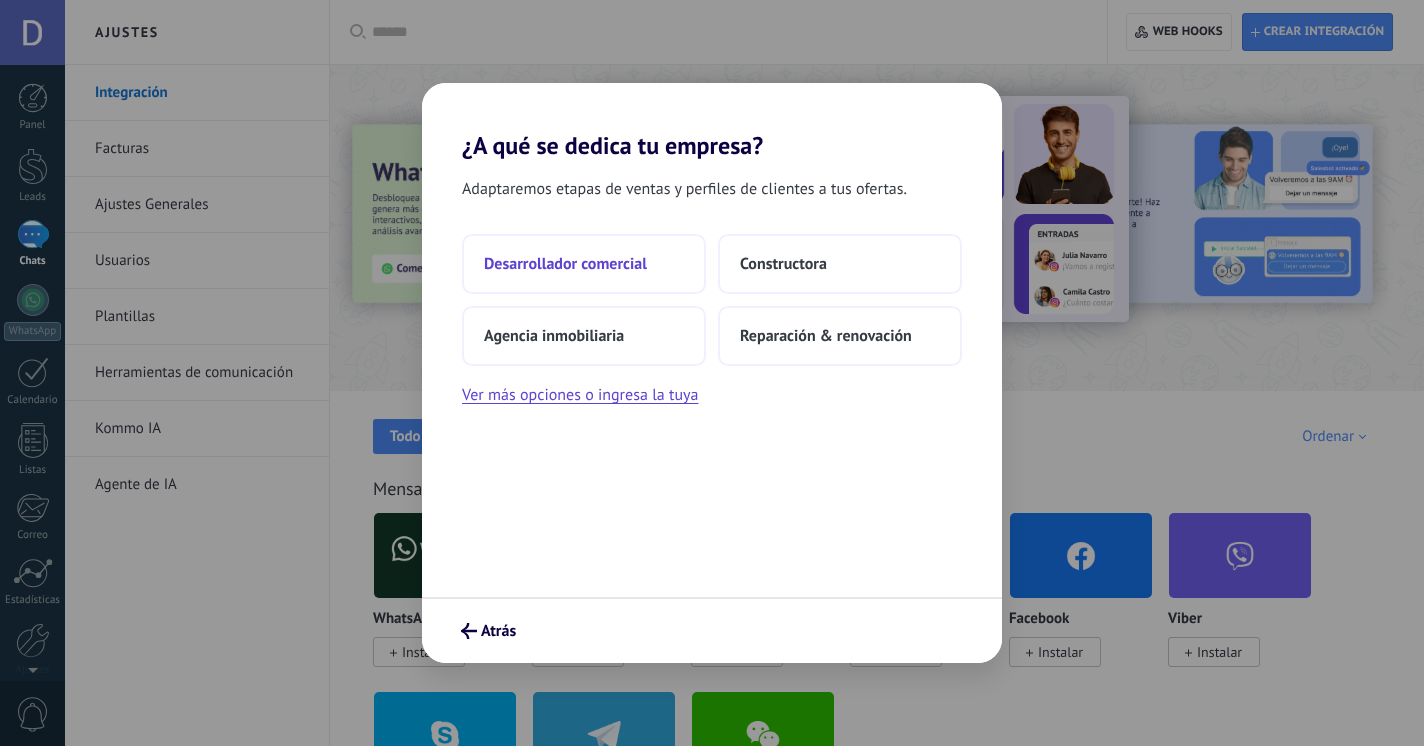 click on "Desarrollador comercial" at bounding box center [565, 264] 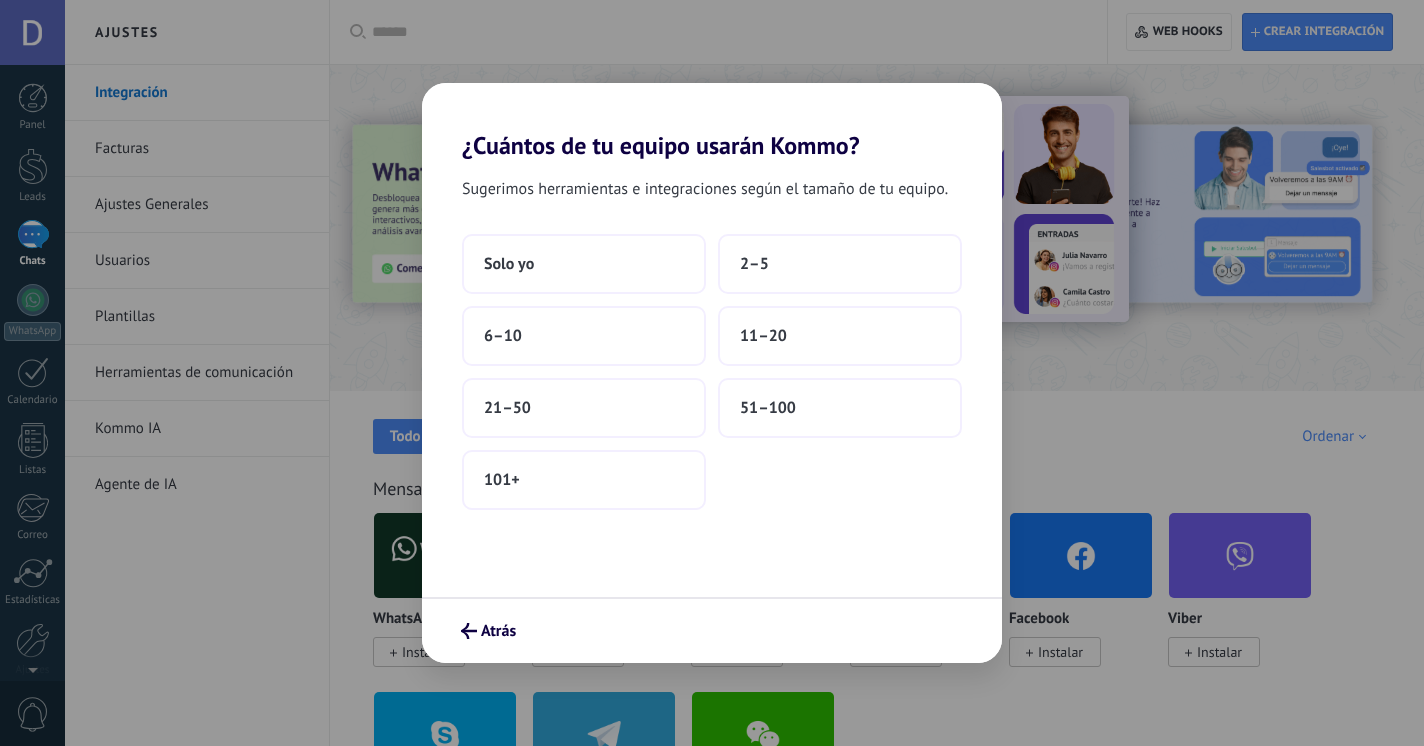 click on "Solo yo" at bounding box center (584, 264) 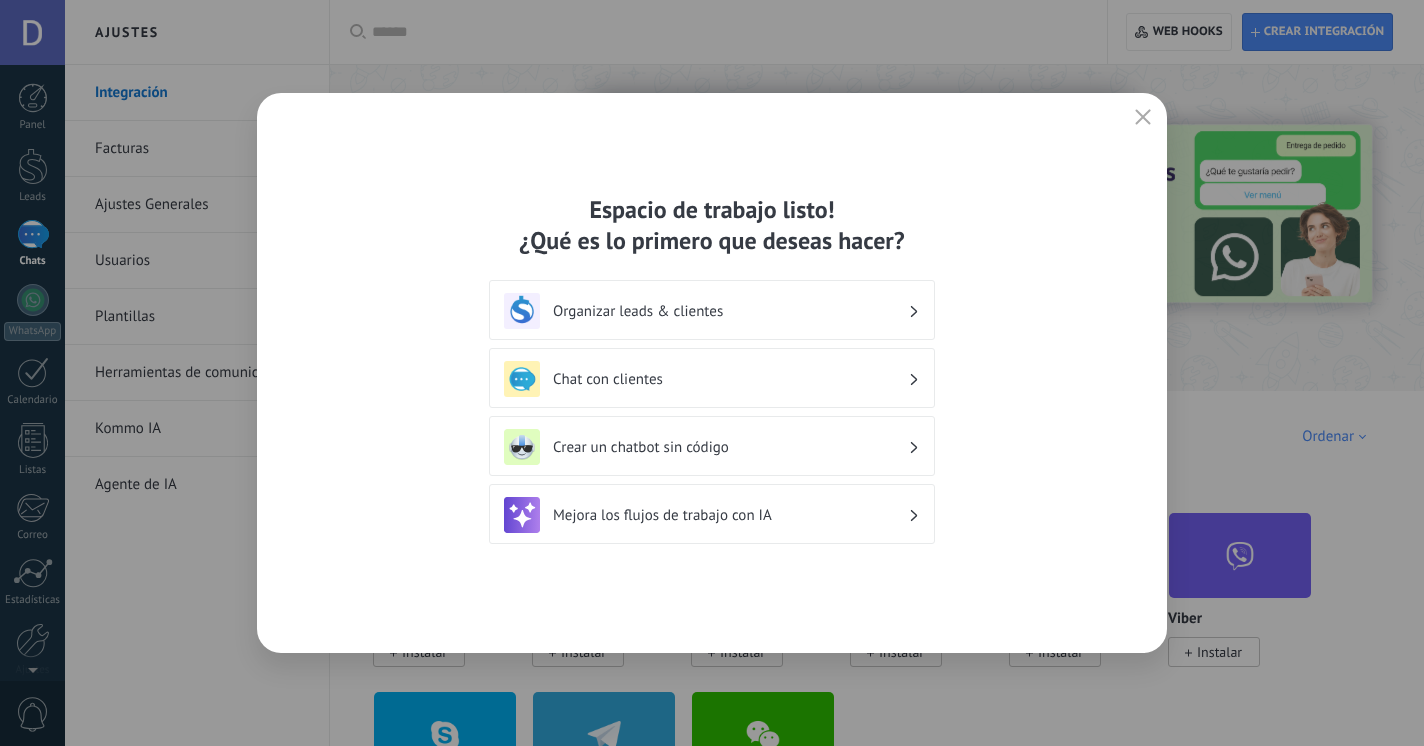 click on "Chat con clientes" at bounding box center [730, 379] 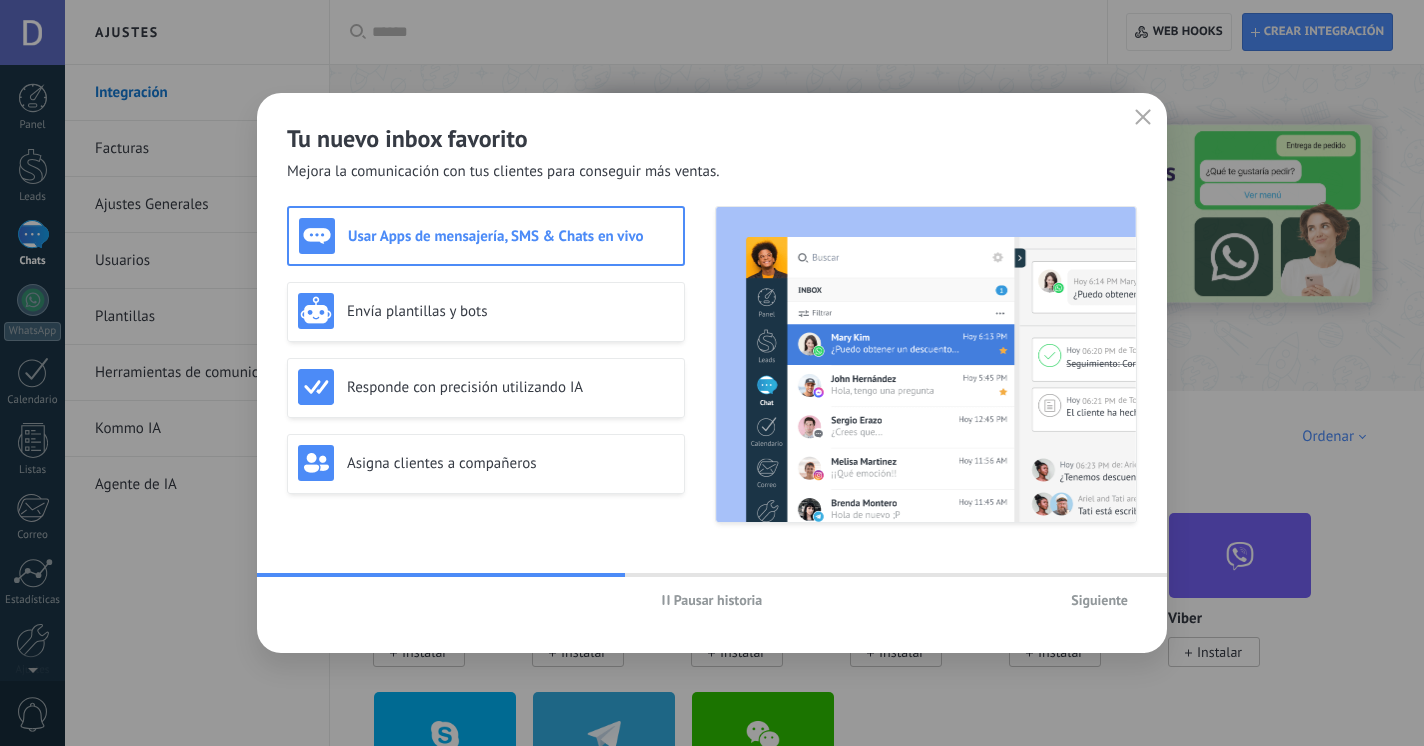 click on "Siguiente" at bounding box center [1099, 600] 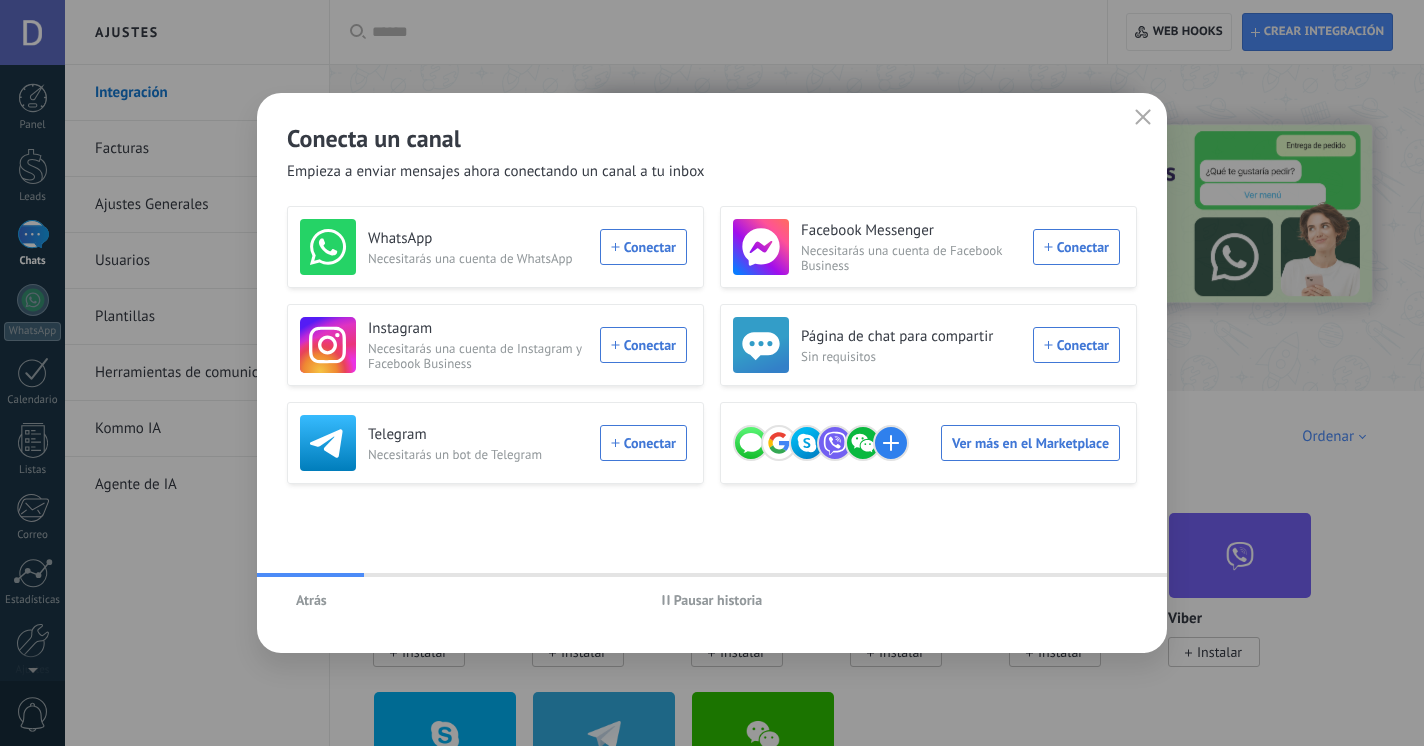 click 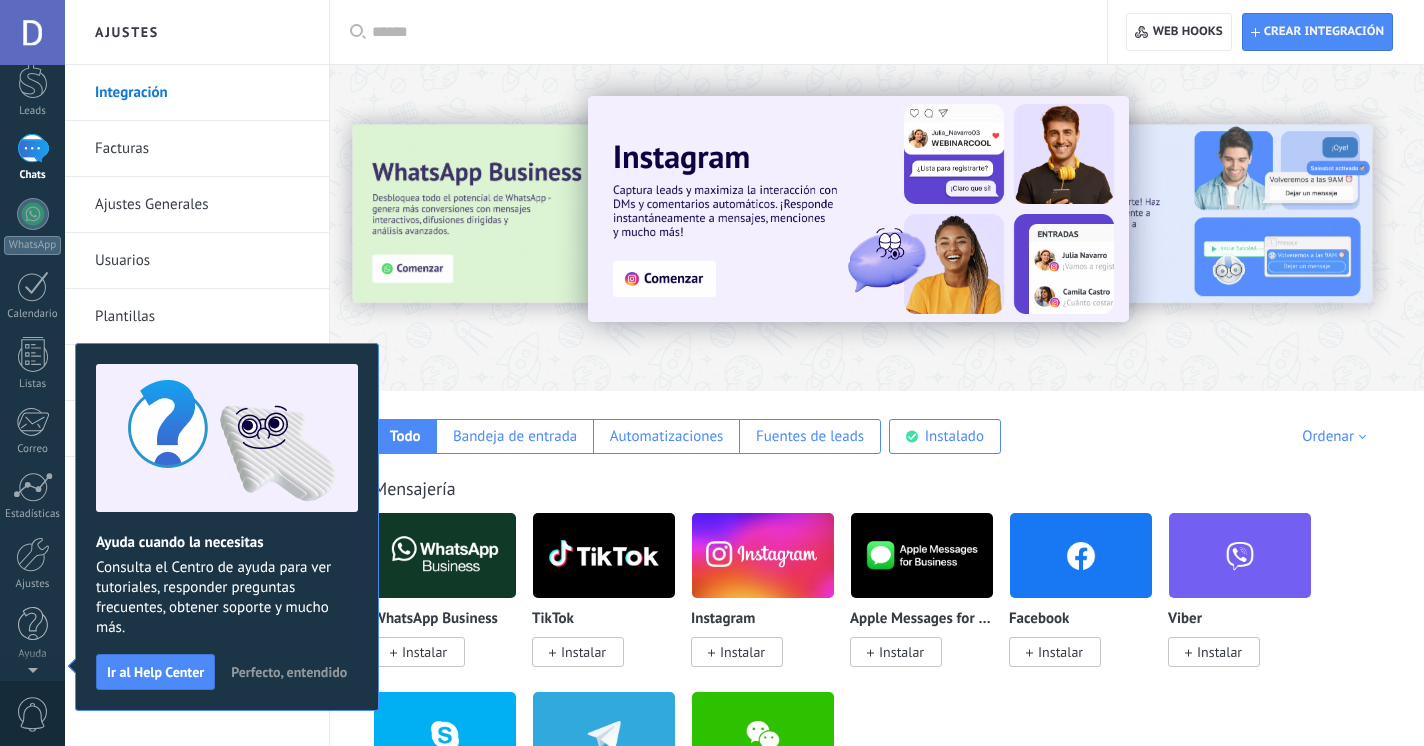 scroll, scrollTop: 0, scrollLeft: 0, axis: both 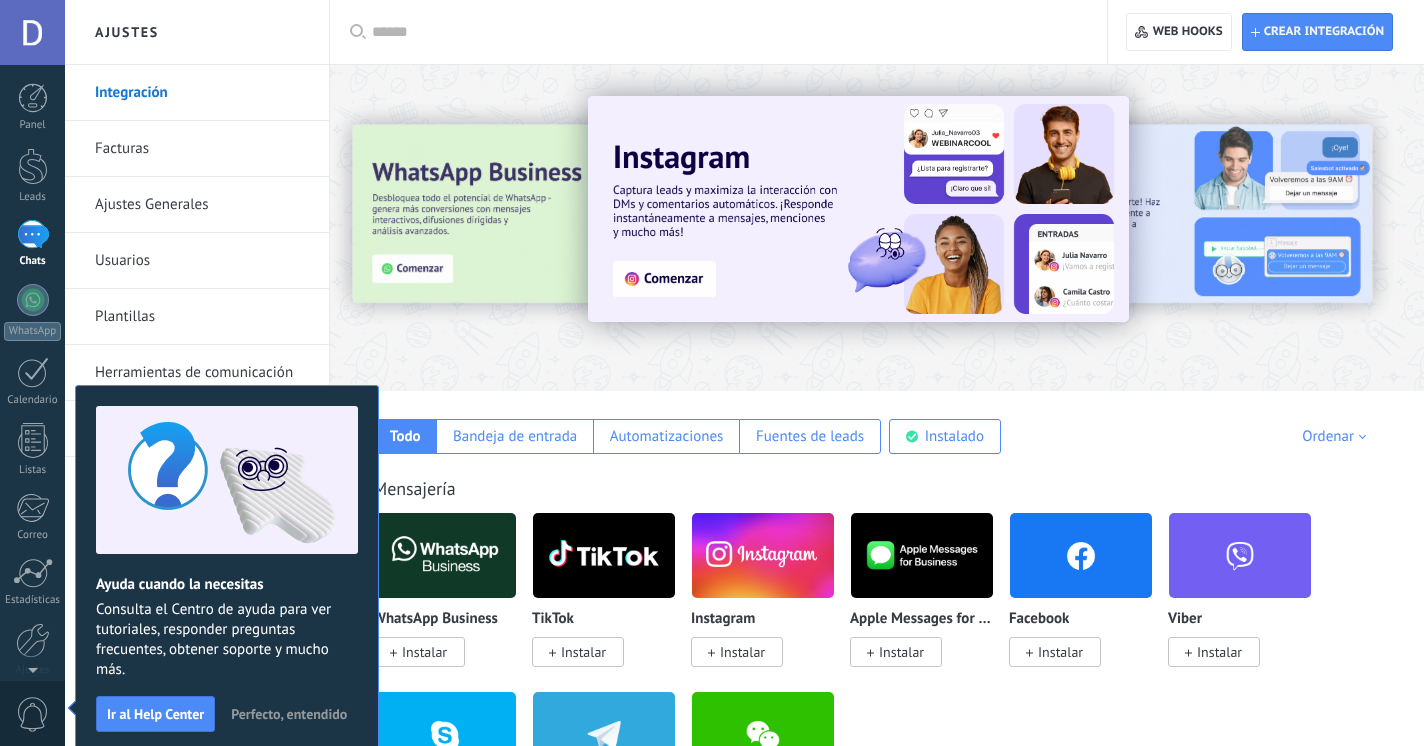 click on "Todo Bandeja de entrada Automatizaciones Fuentes de leads Instalado Mis contribuciones Ordenar Elegidos del equipo Tendencias Más popular Lo más nuevo primero" at bounding box center (877, 422) 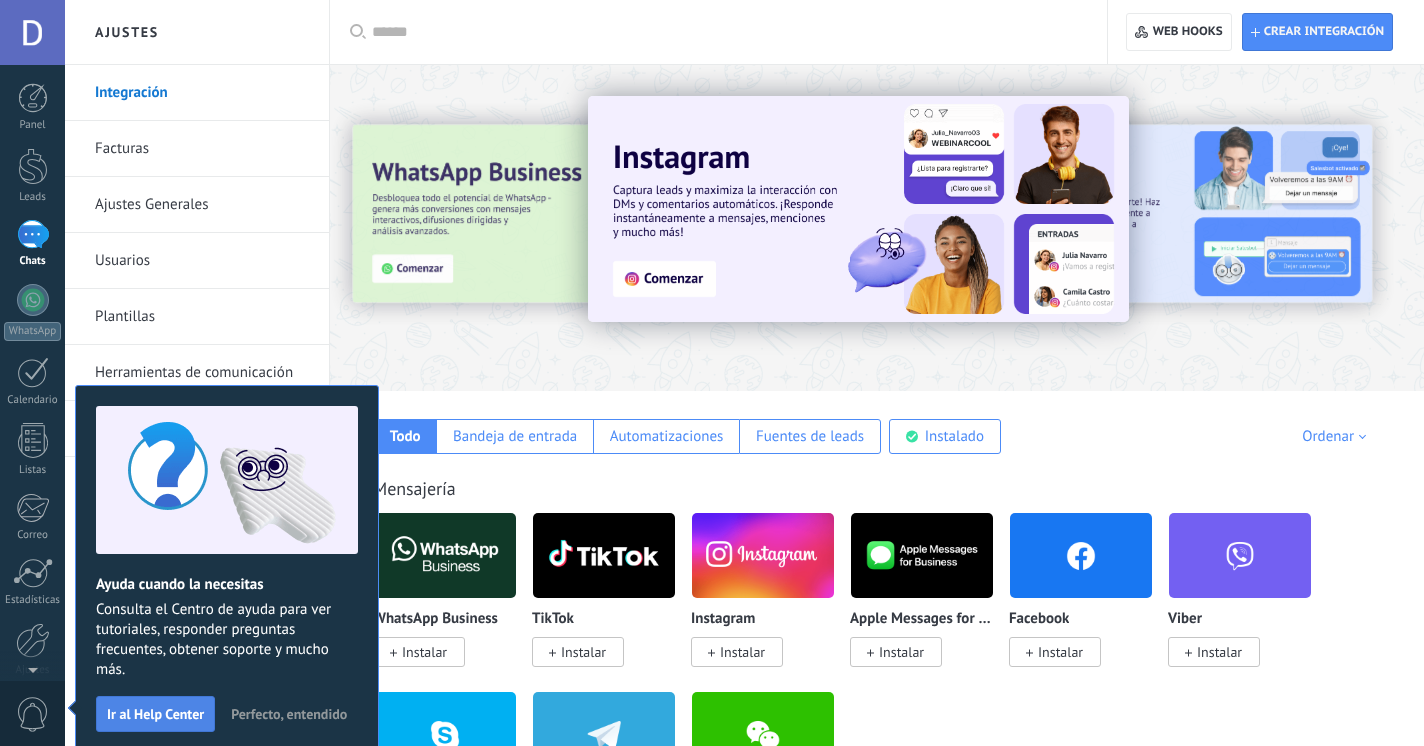 click on "Ir al Help Center" at bounding box center [155, 714] 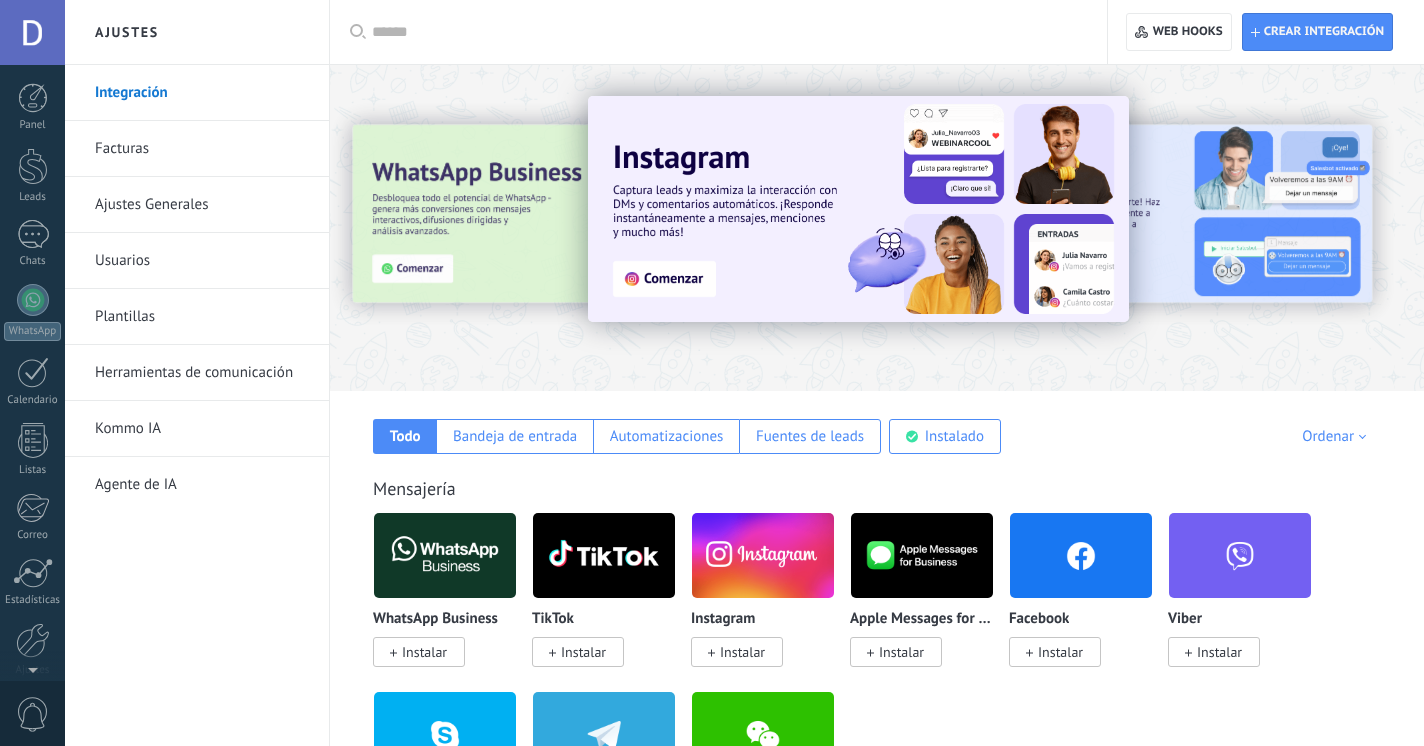 scroll, scrollTop: 86, scrollLeft: 0, axis: vertical 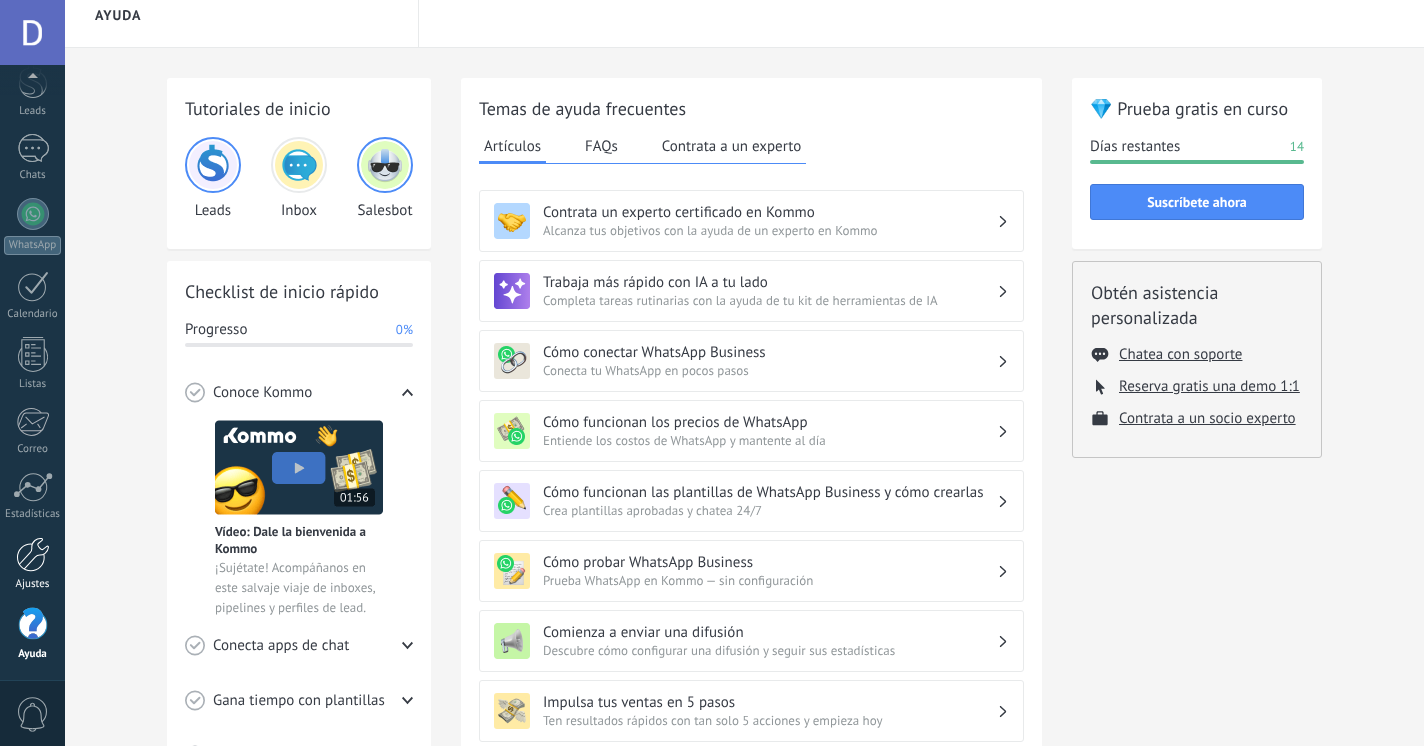 click at bounding box center [33, 554] 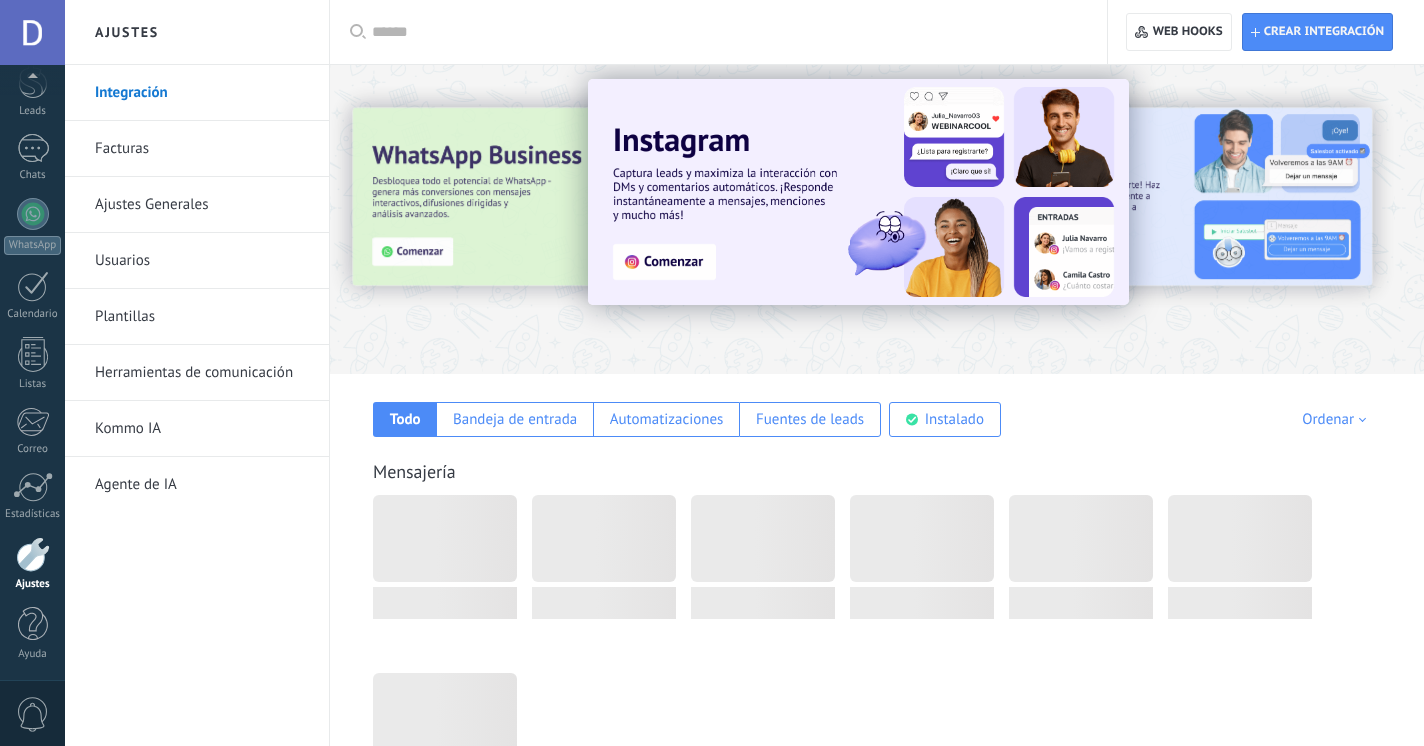 scroll, scrollTop: 0, scrollLeft: 0, axis: both 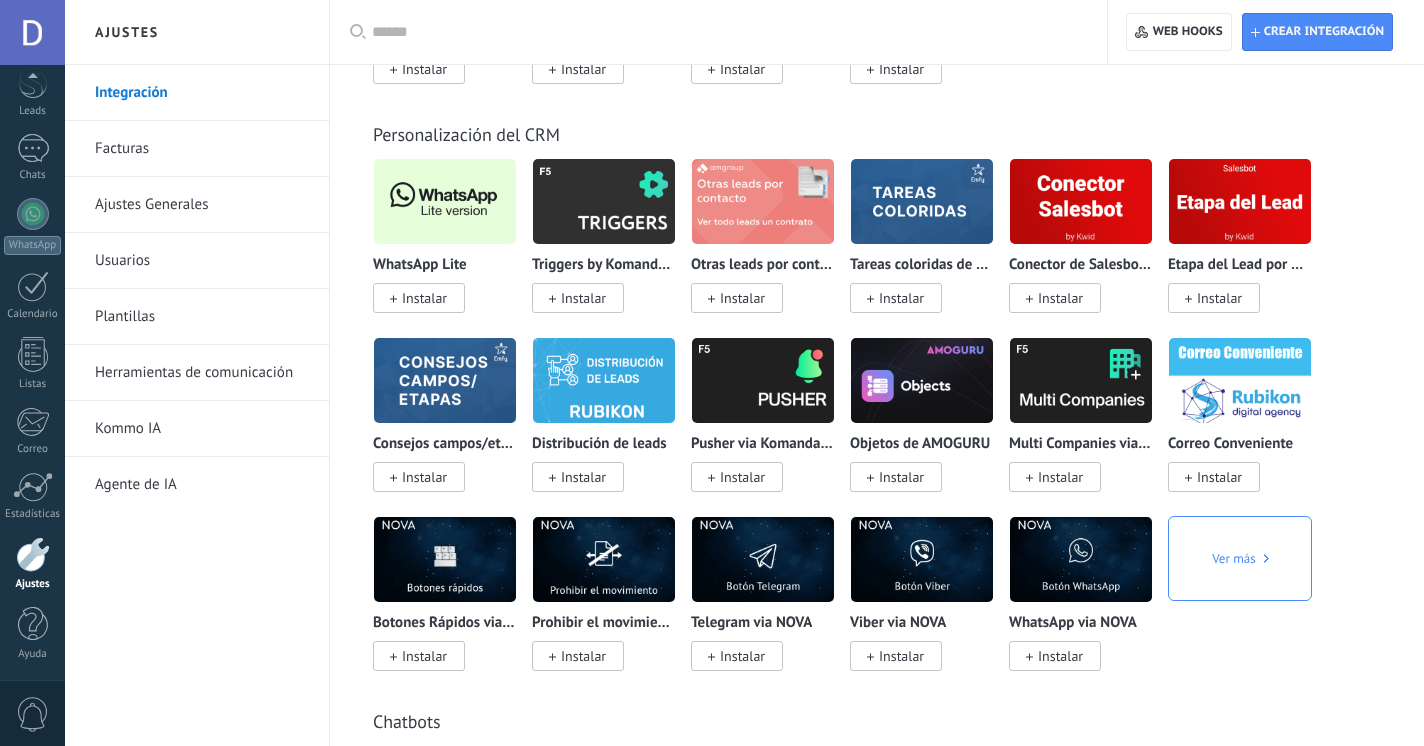 click on "Instalar" at bounding box center (424, 298) 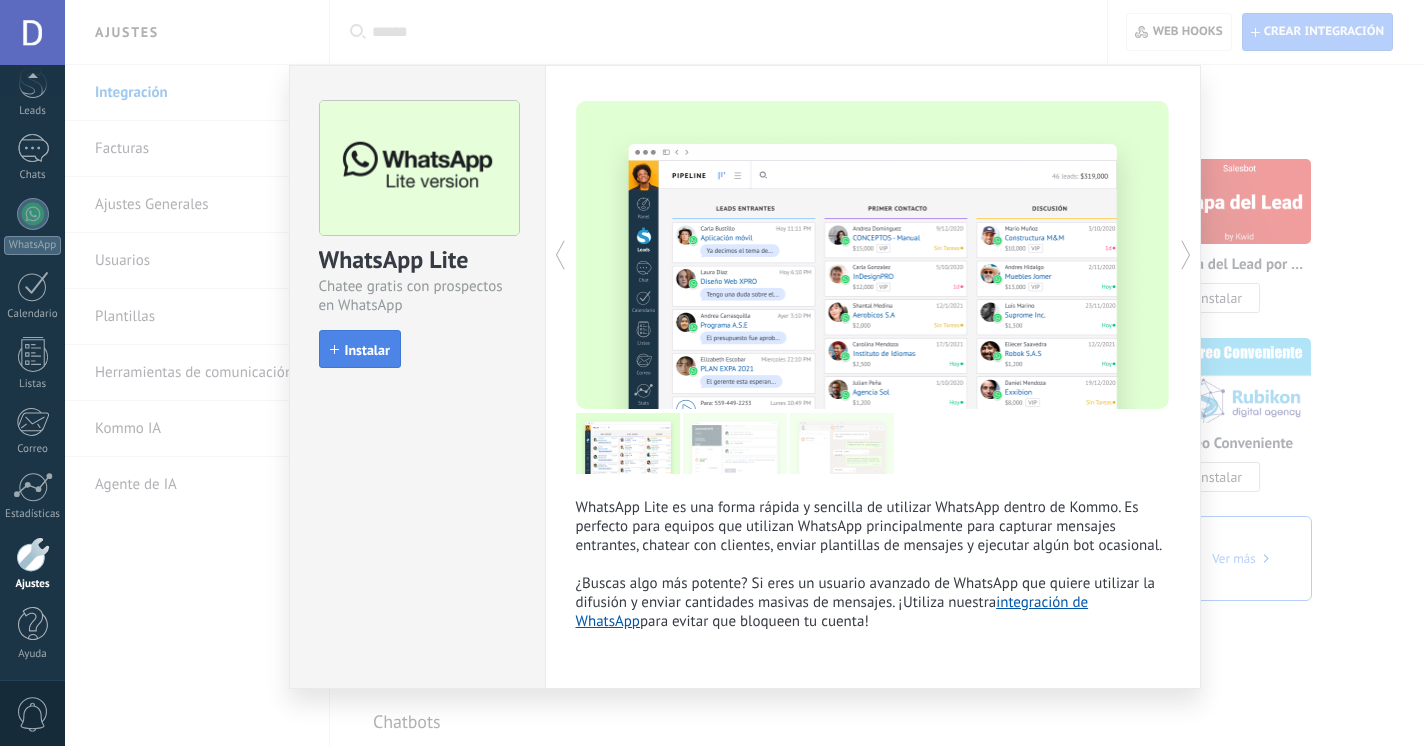 click on "Instalar" at bounding box center (360, 349) 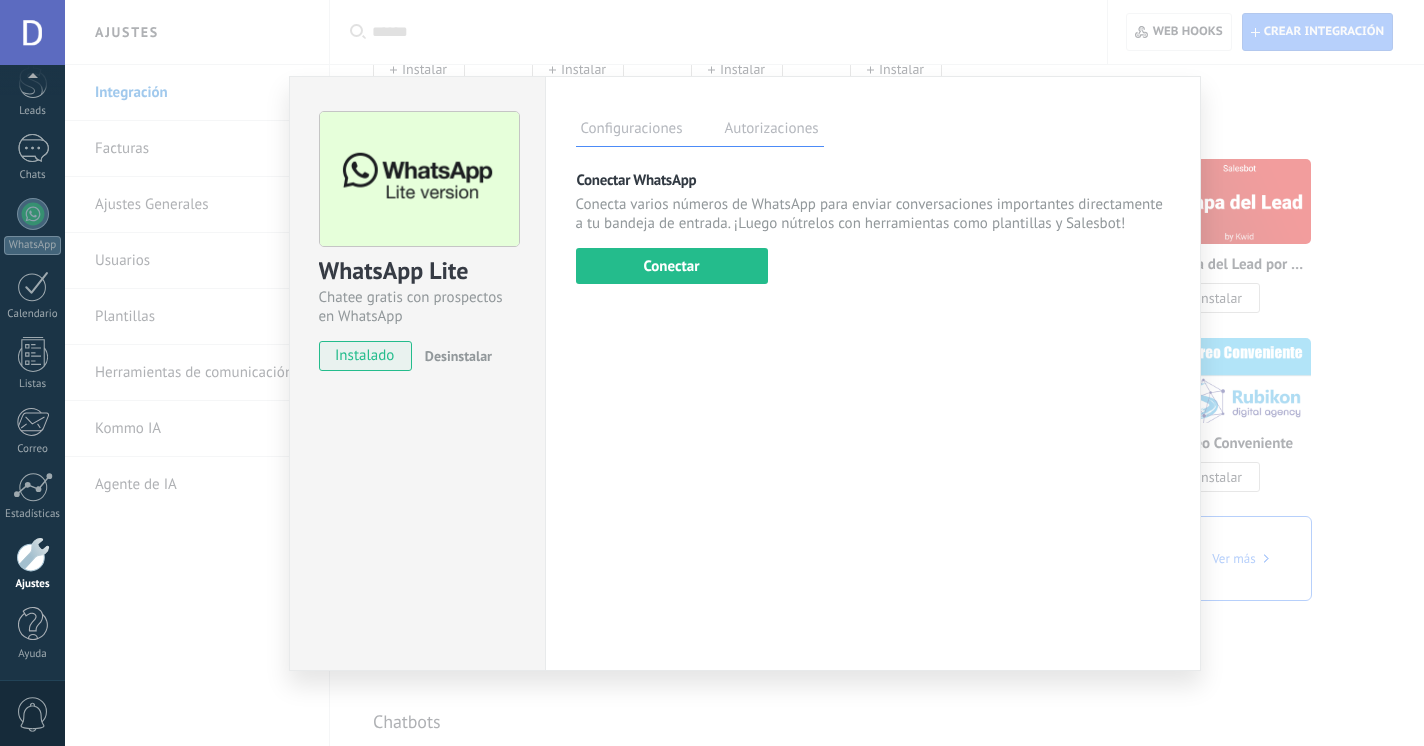 click on "WhatsApp Lite Chatee gratis con prospectos en WhatsApp instalado Desinstalar Configuraciones Autorizaciones Esta pestaña registra a los usuarios que han concedido acceso a las integración a esta cuenta. Si deseas remover la posibilidad que un usuario pueda enviar solicitudes a la cuenta en nombre de esta integración, puedes revocar el acceso. Si el acceso a todos los usuarios es revocado, la integración dejará de funcionar. Esta aplicacion está instalada, pero nadie le ha dado acceso aun. Más de 2 mil millones de personas utilizan activamente WhatsApp para conectarse con amigos, familiares y empresas. Esta integración agrega el chat más popular a tu arsenal de comunicación: captura automáticamente leads desde los mensajes entrantes, comparte el acceso al chat con todo tu equipo y potencia todo con las herramientas integradas de Kommo, como el botón de compromiso y Salesbot. más _:  Guardar Conectar WhatsApp Conectar" at bounding box center (744, 373) 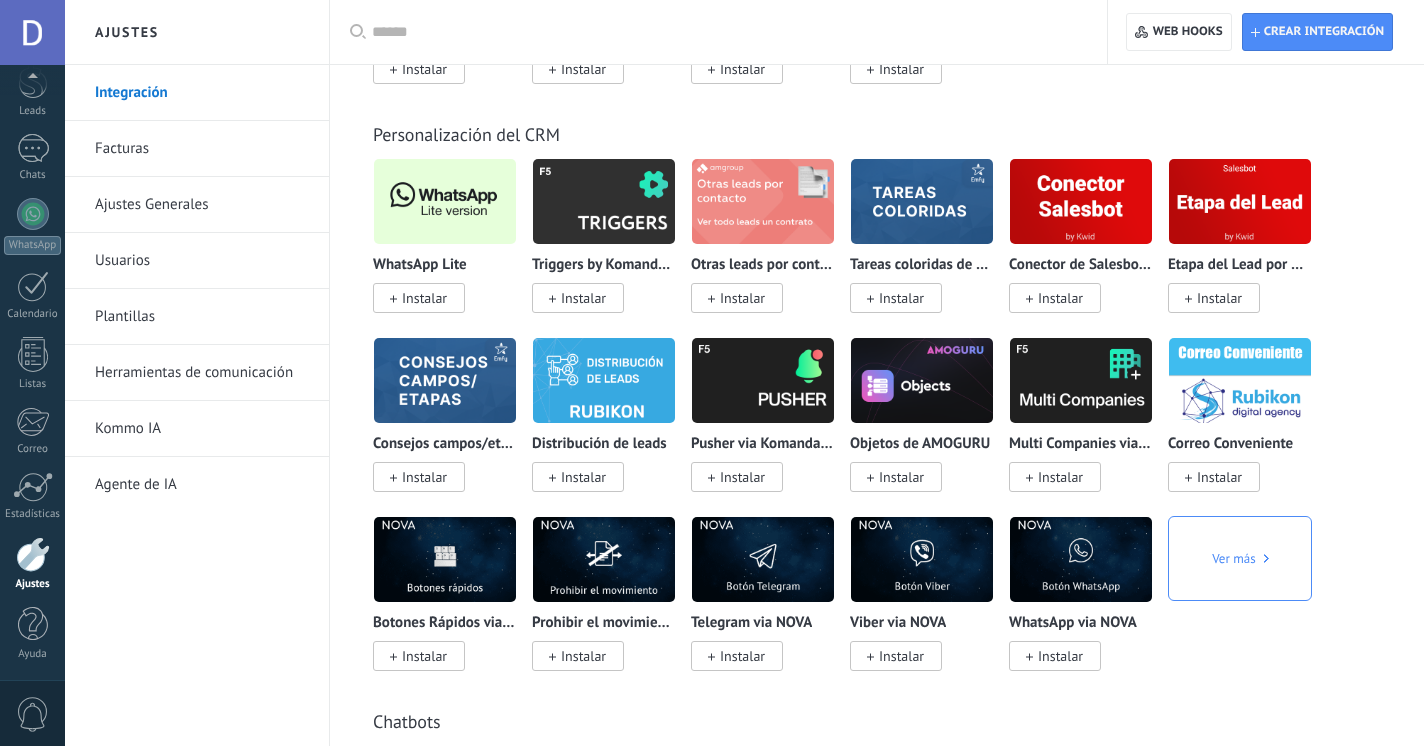 click on "Herramientas de comunicación" at bounding box center (202, 373) 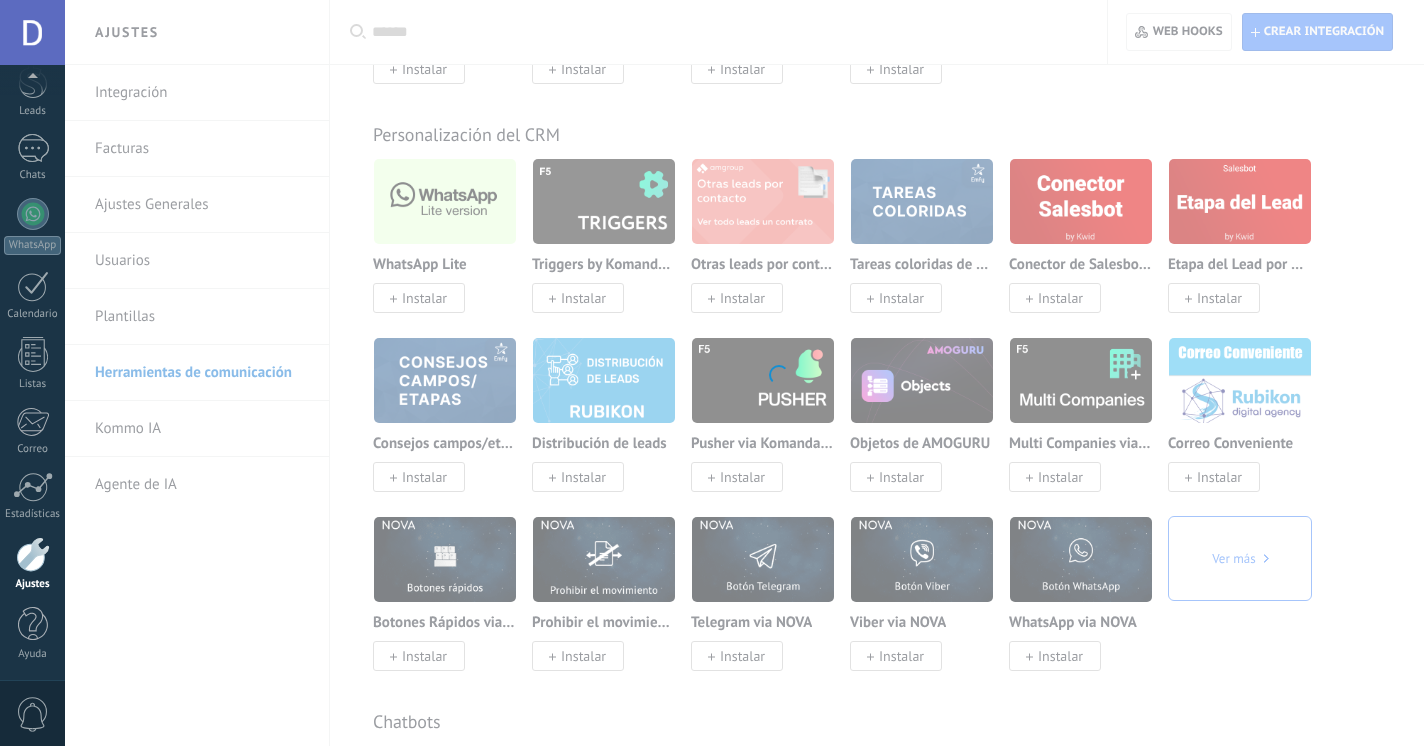 scroll, scrollTop: 0, scrollLeft: 0, axis: both 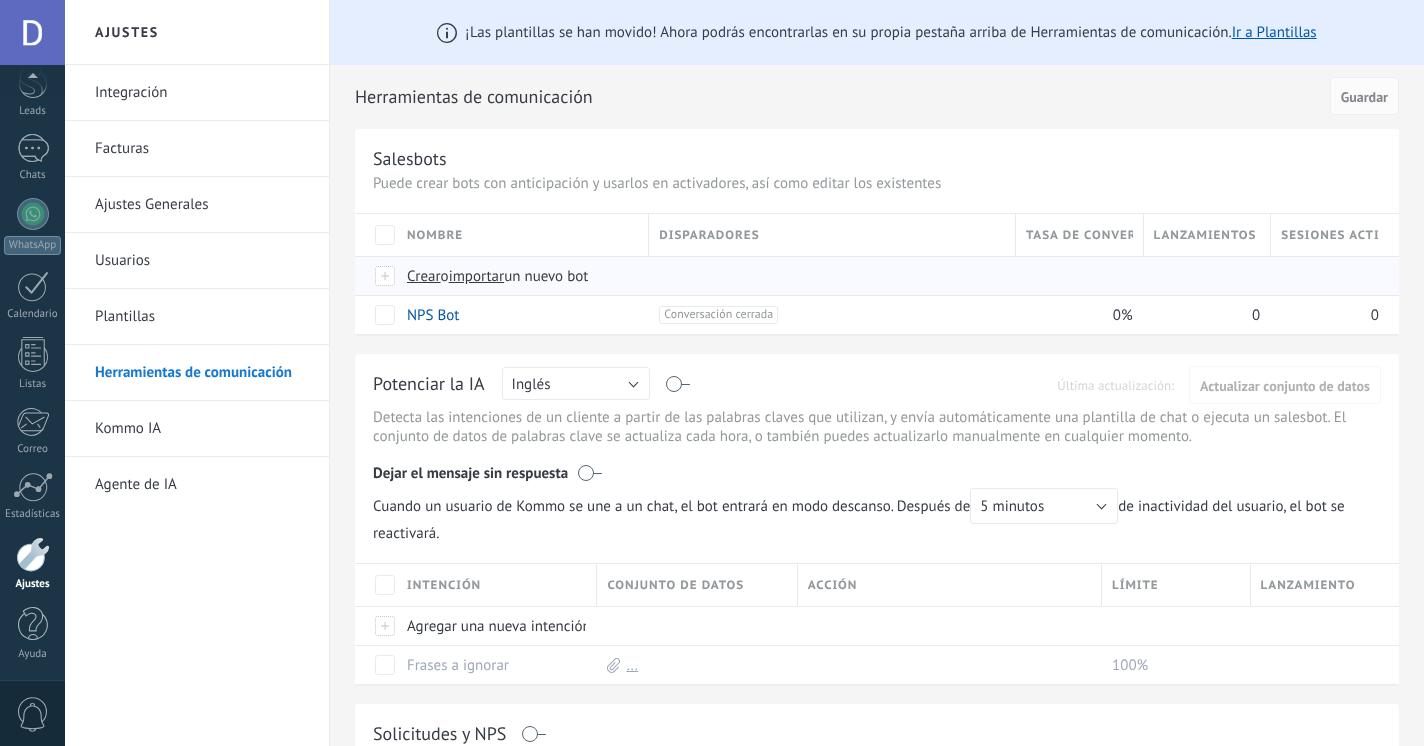 click on "importar" at bounding box center [477, 276] 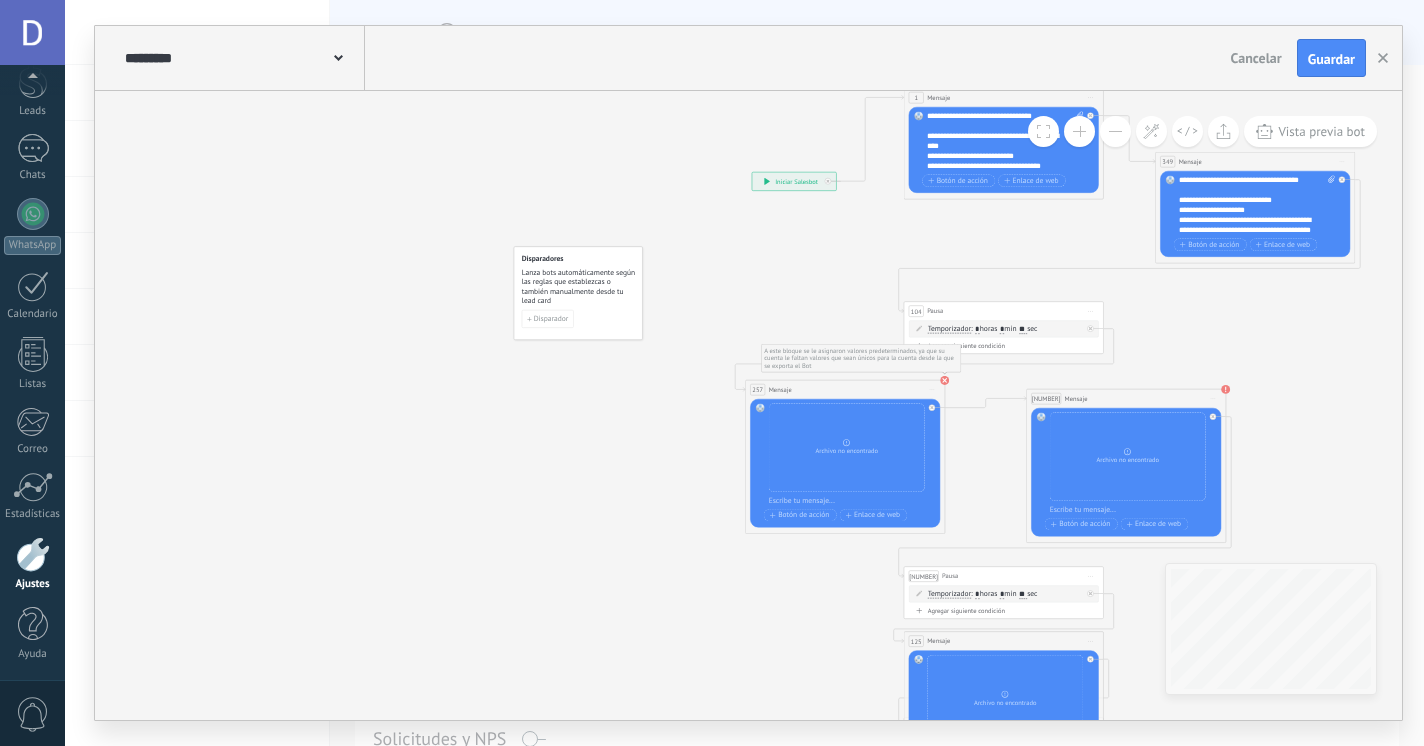 click 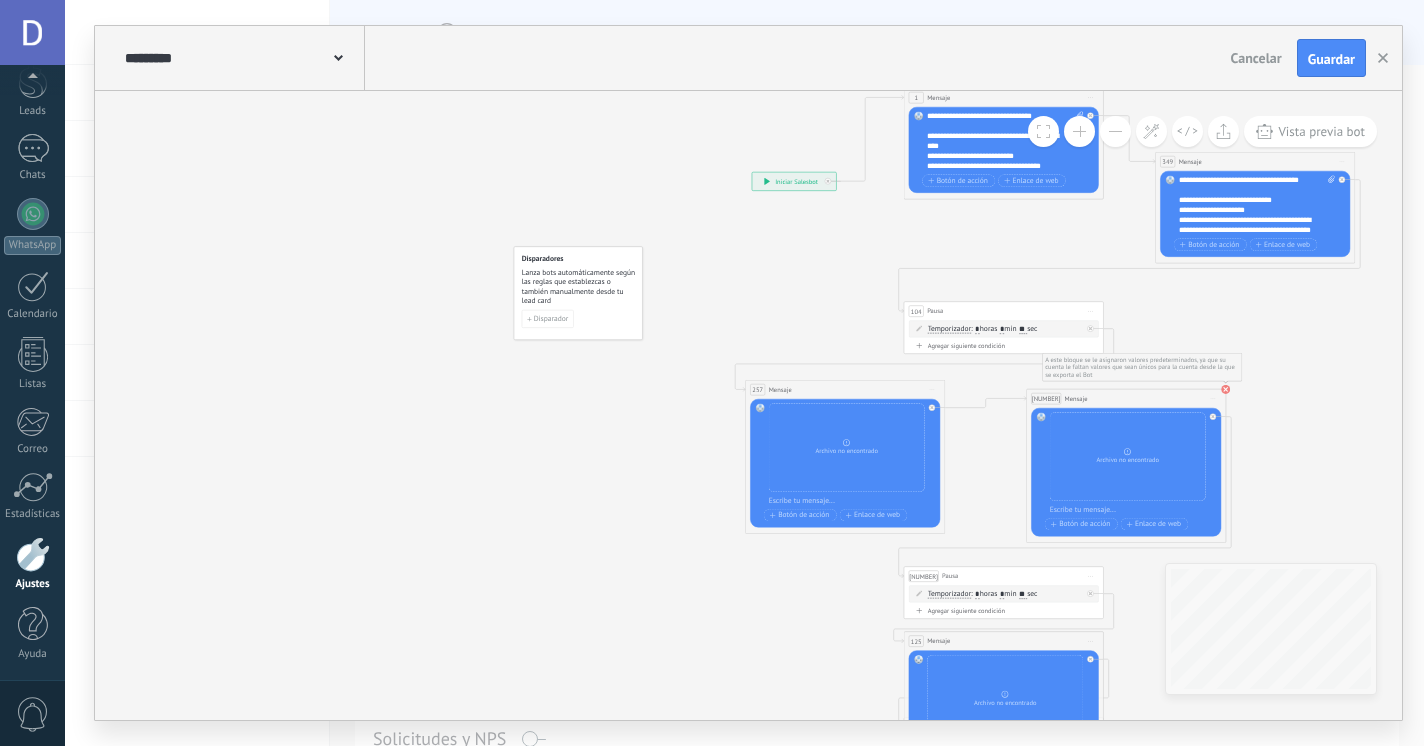 click 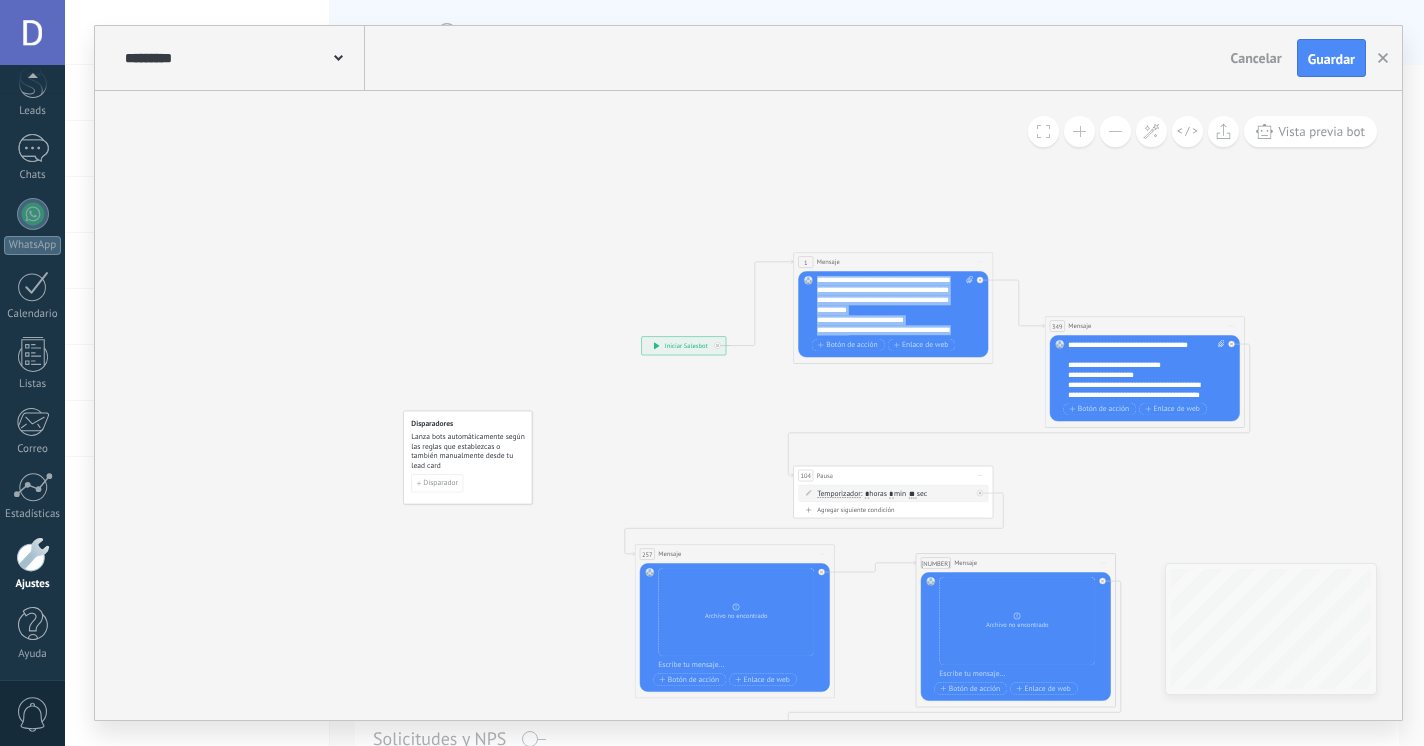 scroll, scrollTop: 300, scrollLeft: 0, axis: vertical 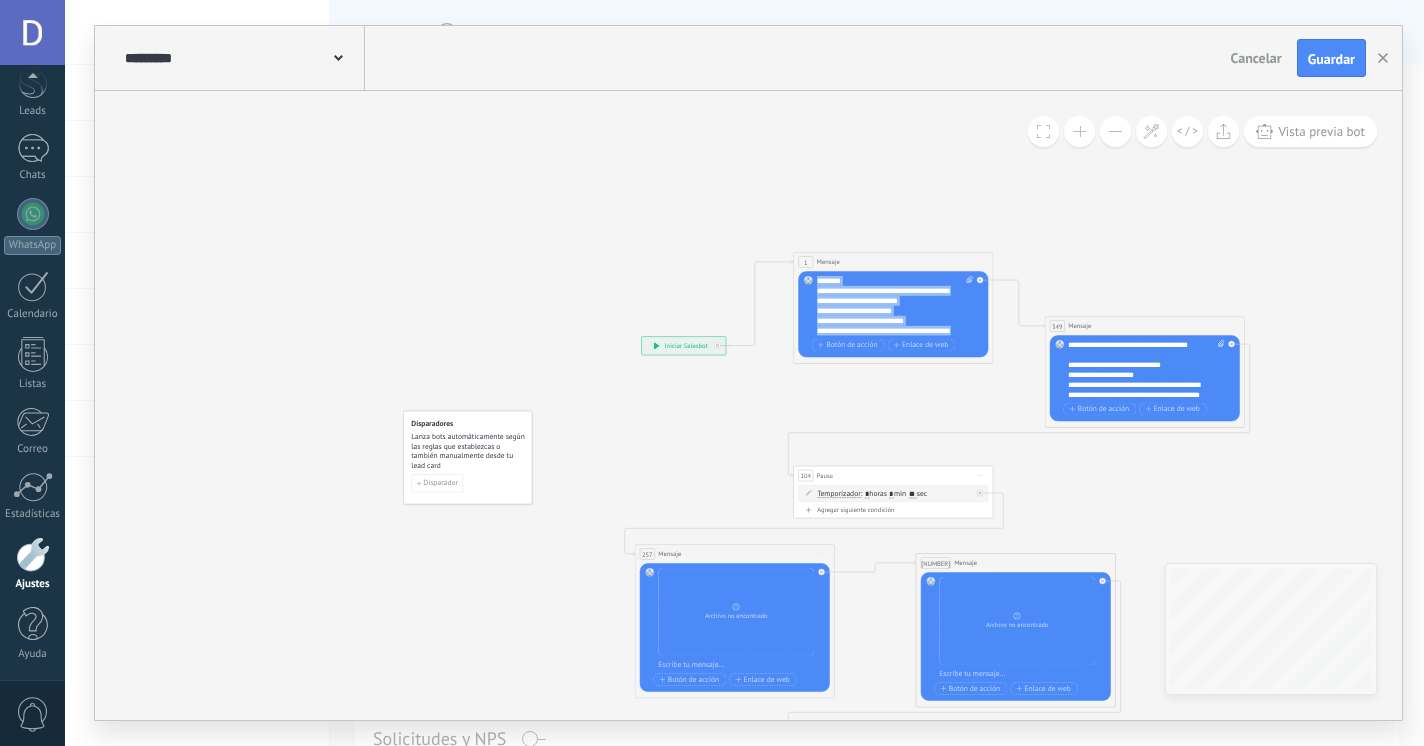 drag, startPoint x: 816, startPoint y: 284, endPoint x: 886, endPoint y: 340, distance: 89.64374 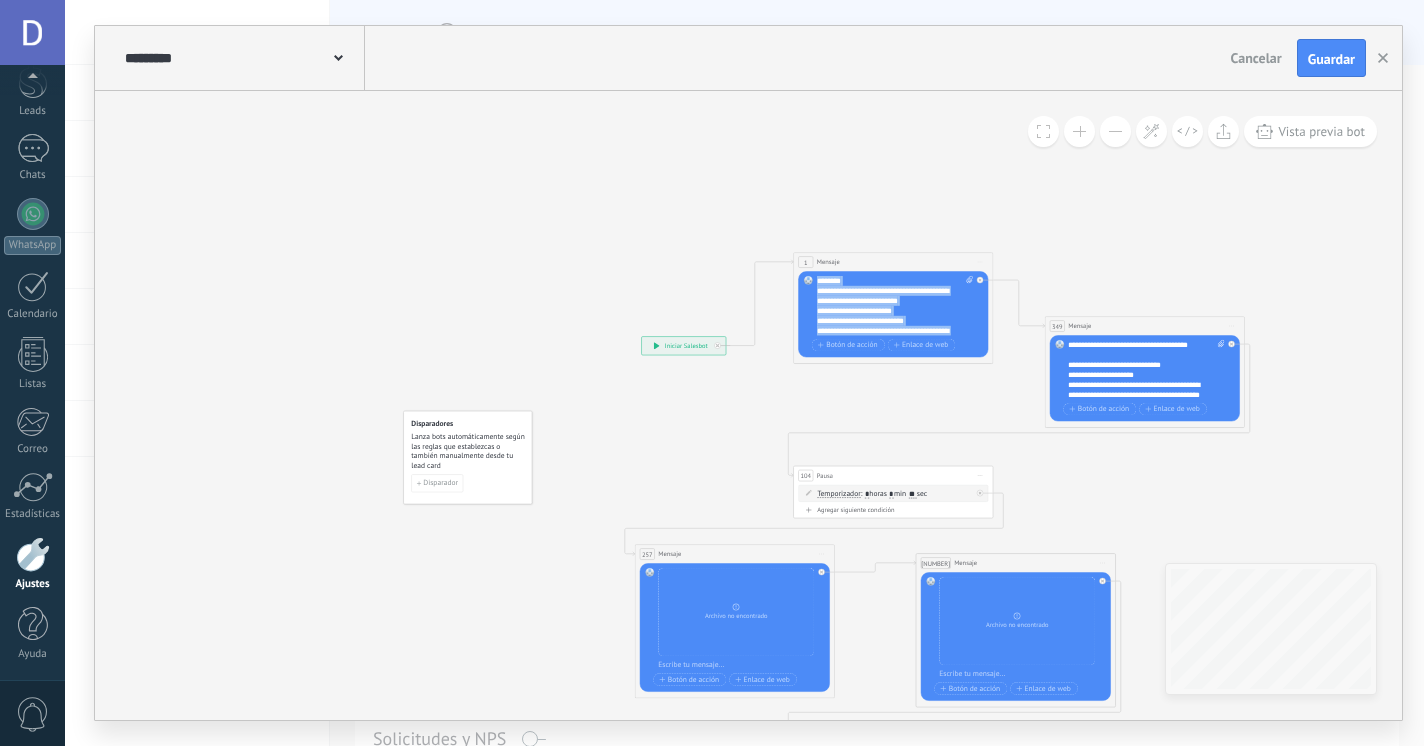 type 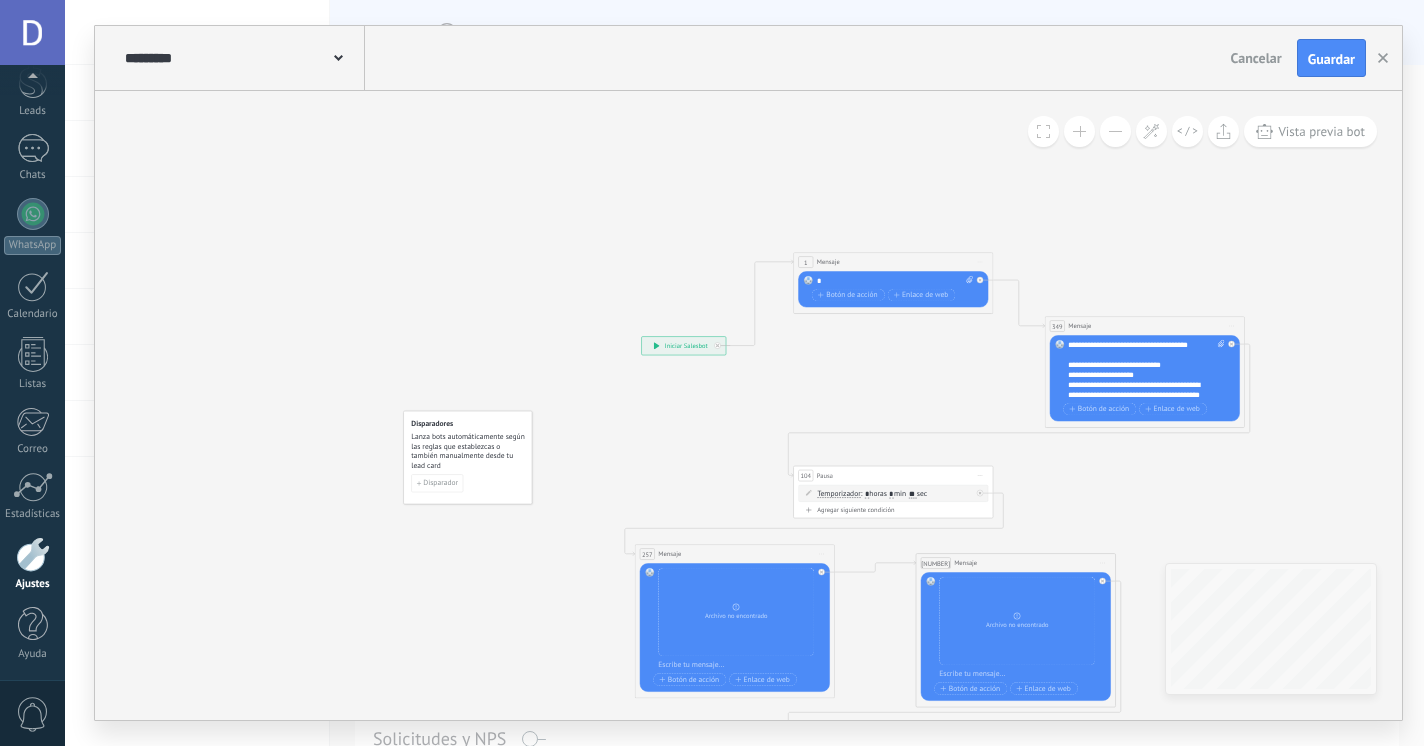 scroll, scrollTop: 0, scrollLeft: 0, axis: both 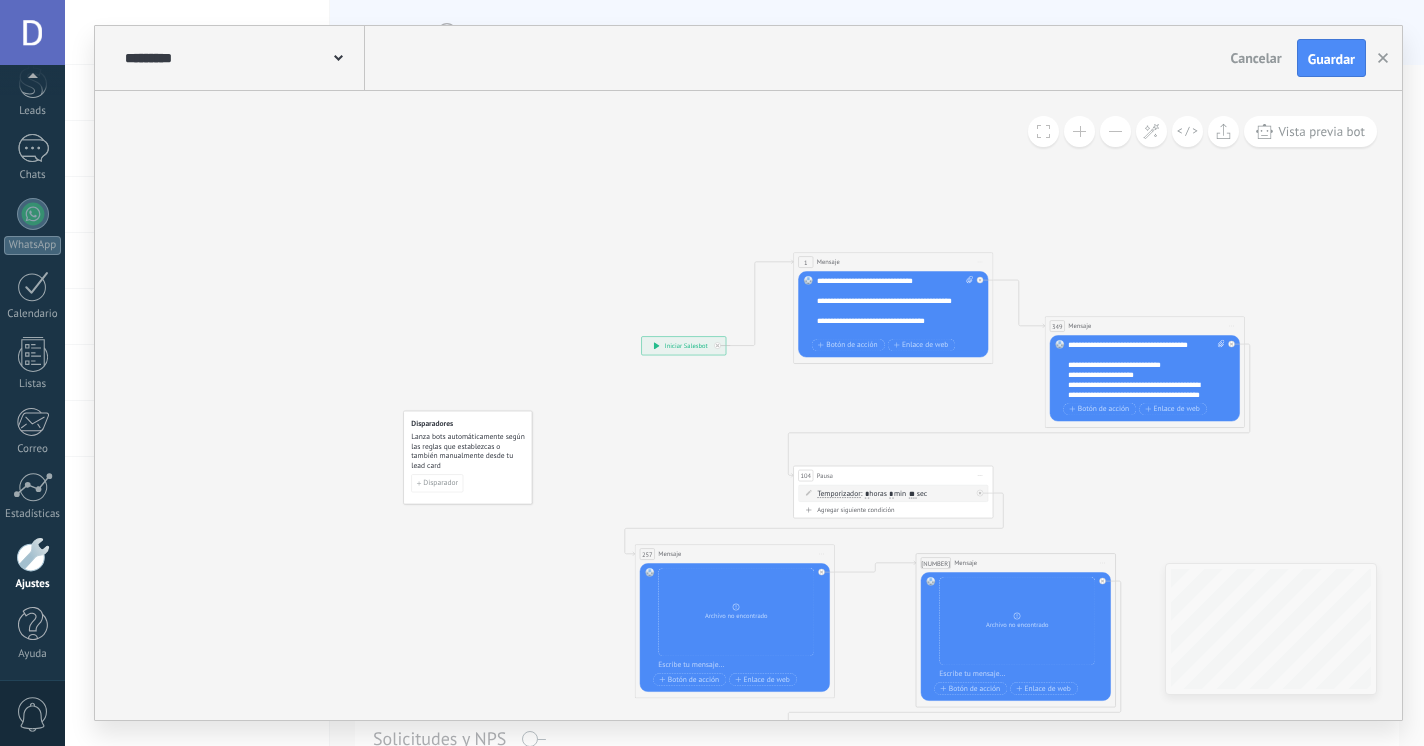 click on "**********" at bounding box center [890, 301] 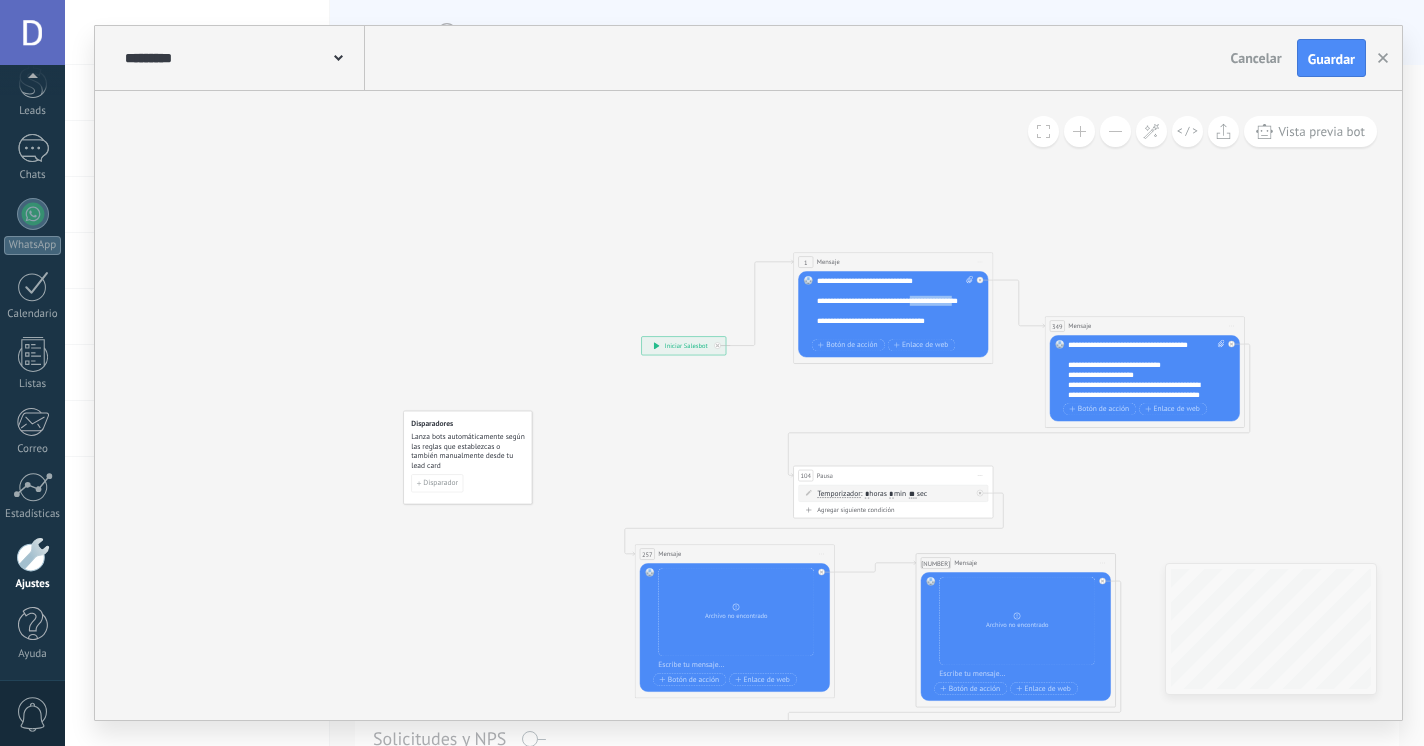 drag, startPoint x: 902, startPoint y: 304, endPoint x: 946, endPoint y: 303, distance: 44.011364 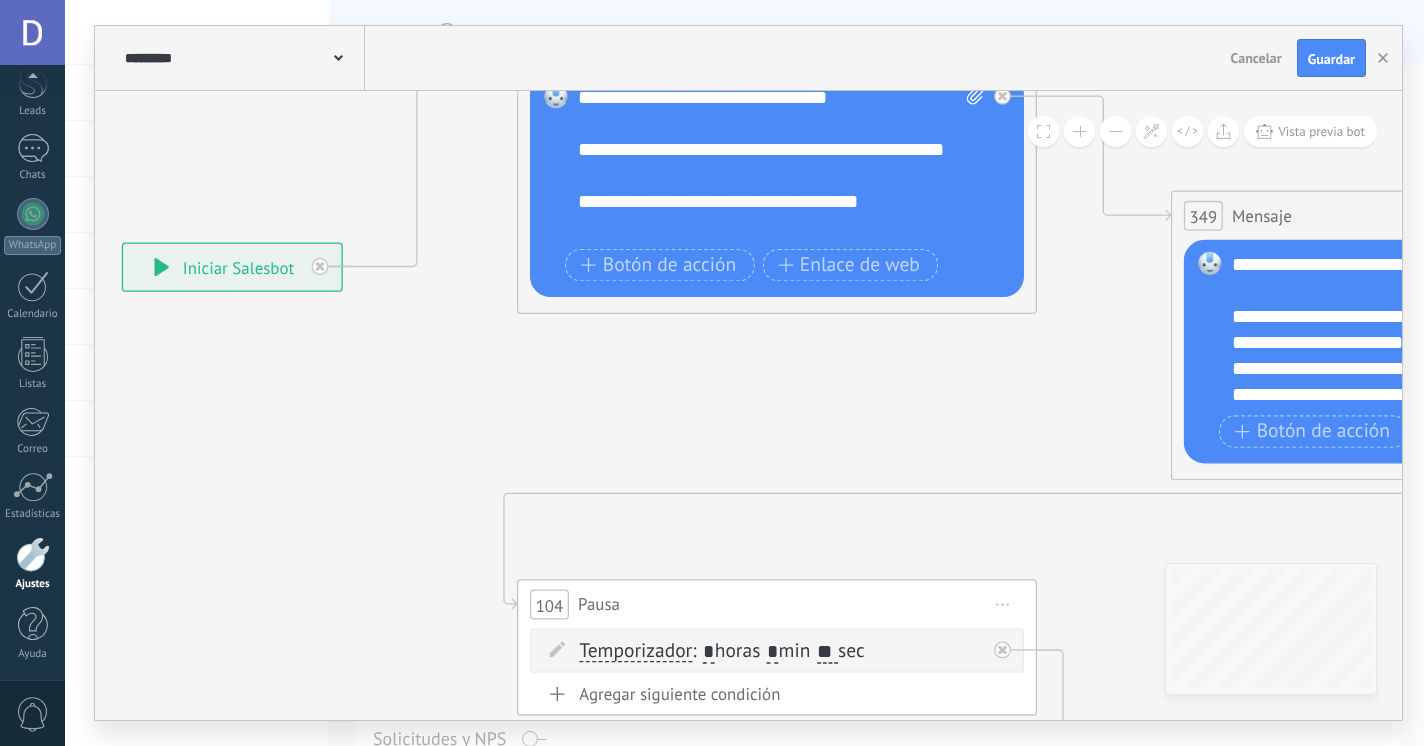 click 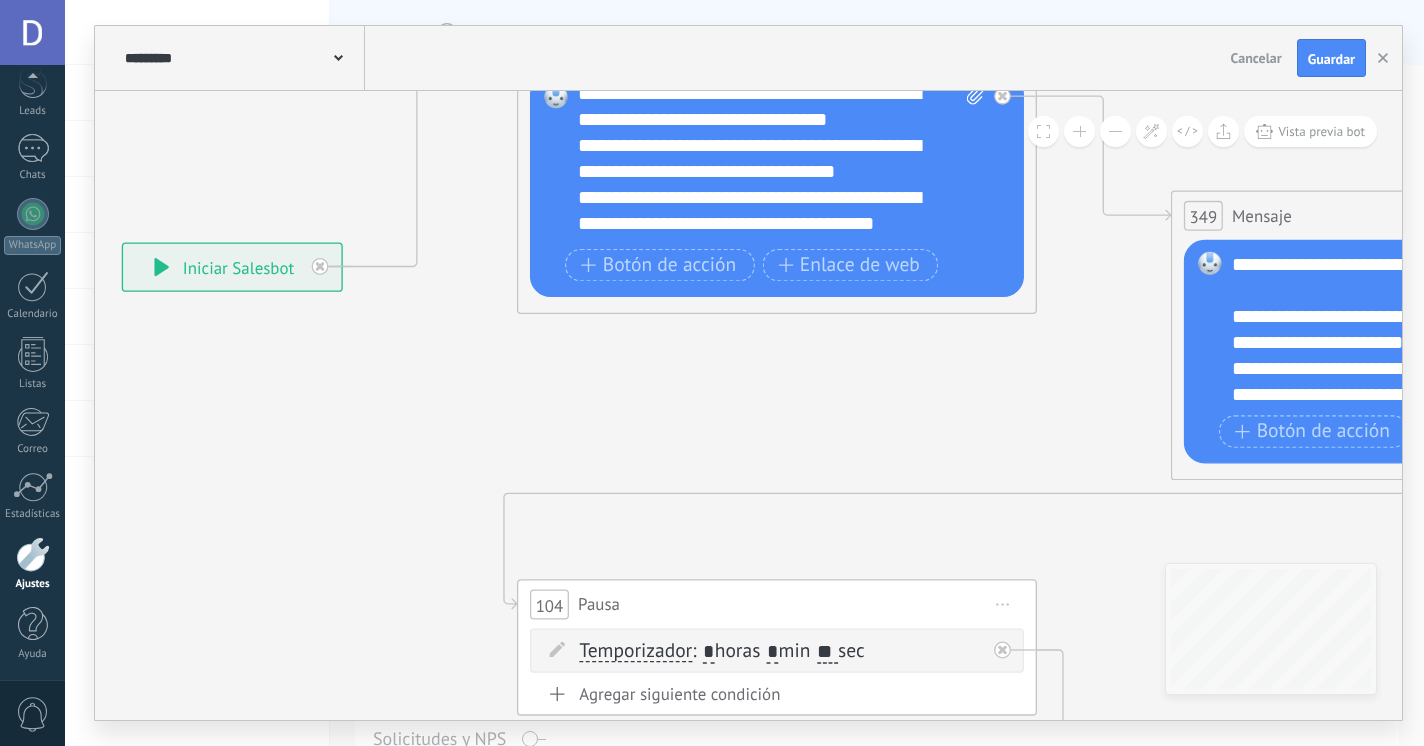 scroll, scrollTop: 265, scrollLeft: 0, axis: vertical 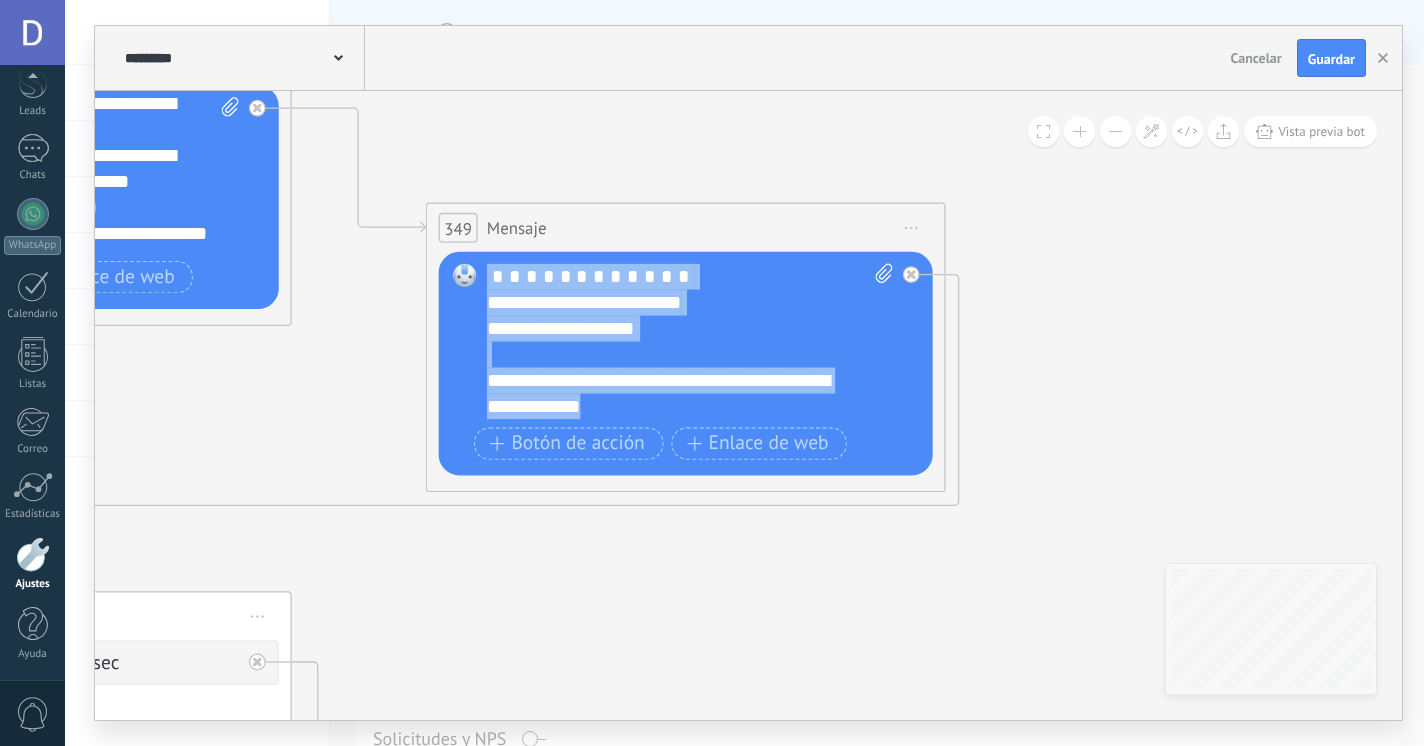 drag, startPoint x: 488, startPoint y: 270, endPoint x: 658, endPoint y: 423, distance: 228.71161 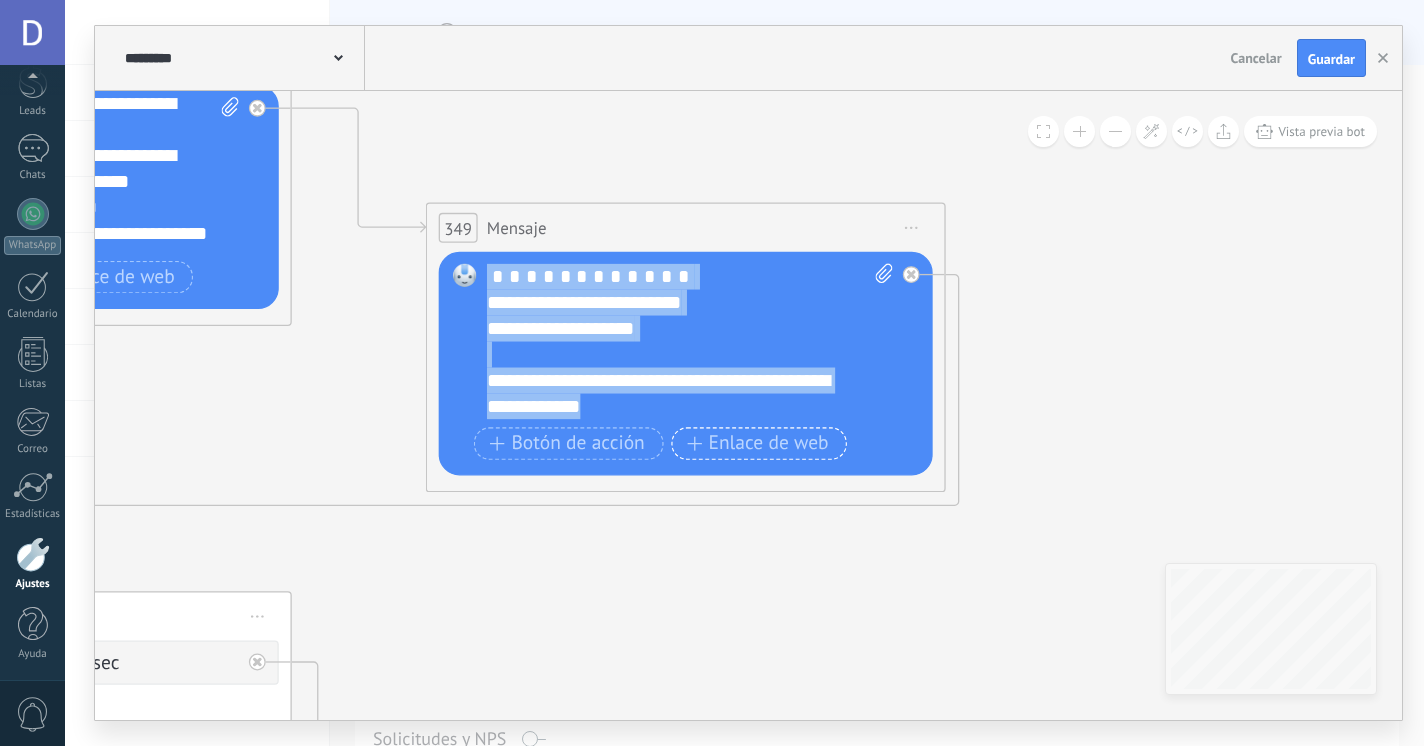 type 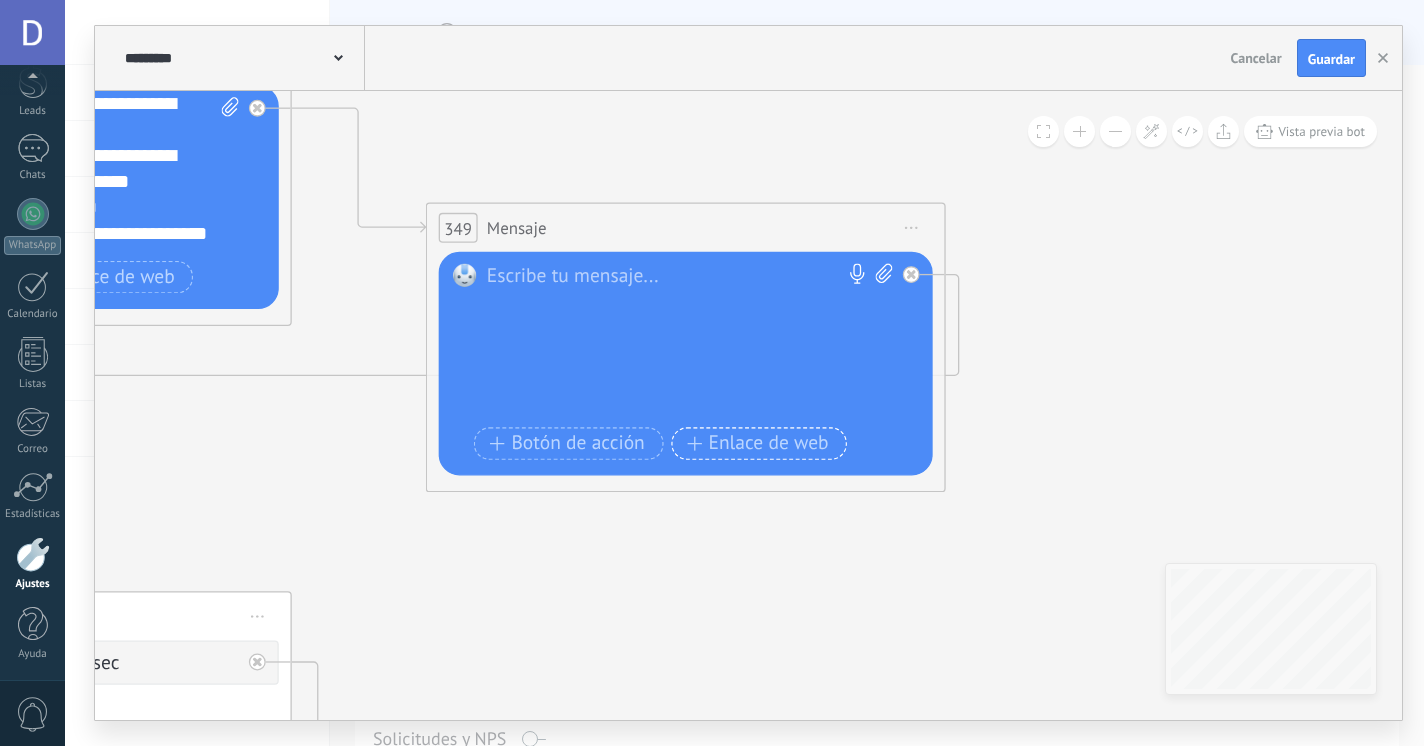scroll, scrollTop: 0, scrollLeft: 0, axis: both 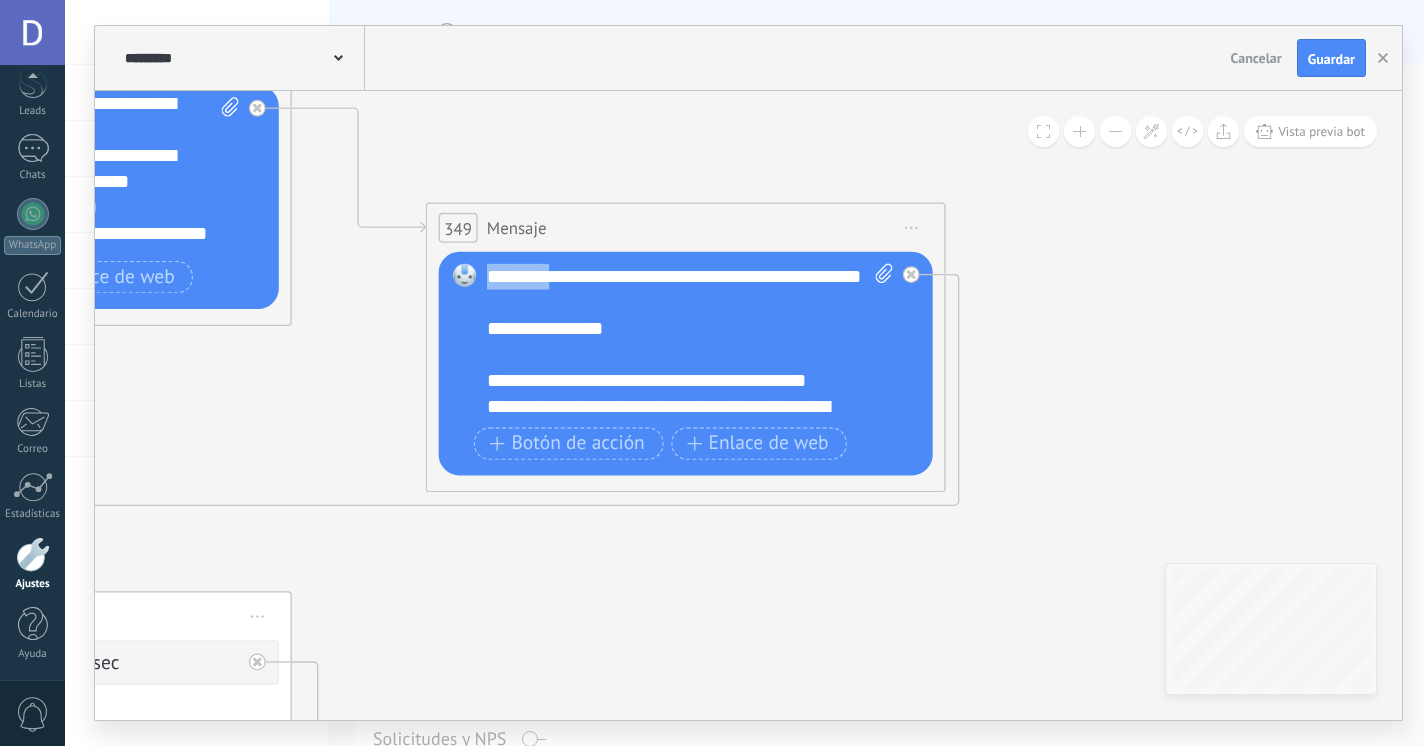 drag, startPoint x: 554, startPoint y: 281, endPoint x: 453, endPoint y: 281, distance: 101 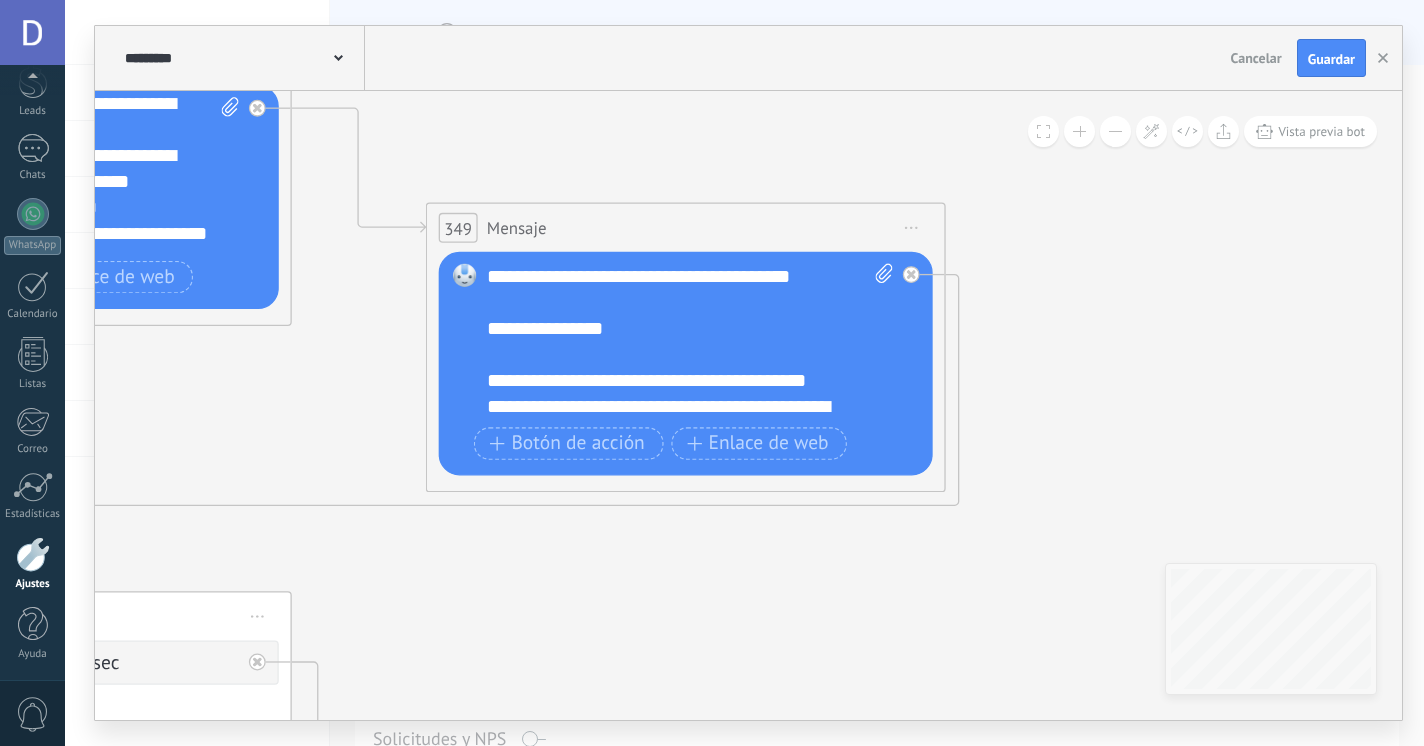 click on "**********" at bounding box center [690, 342] 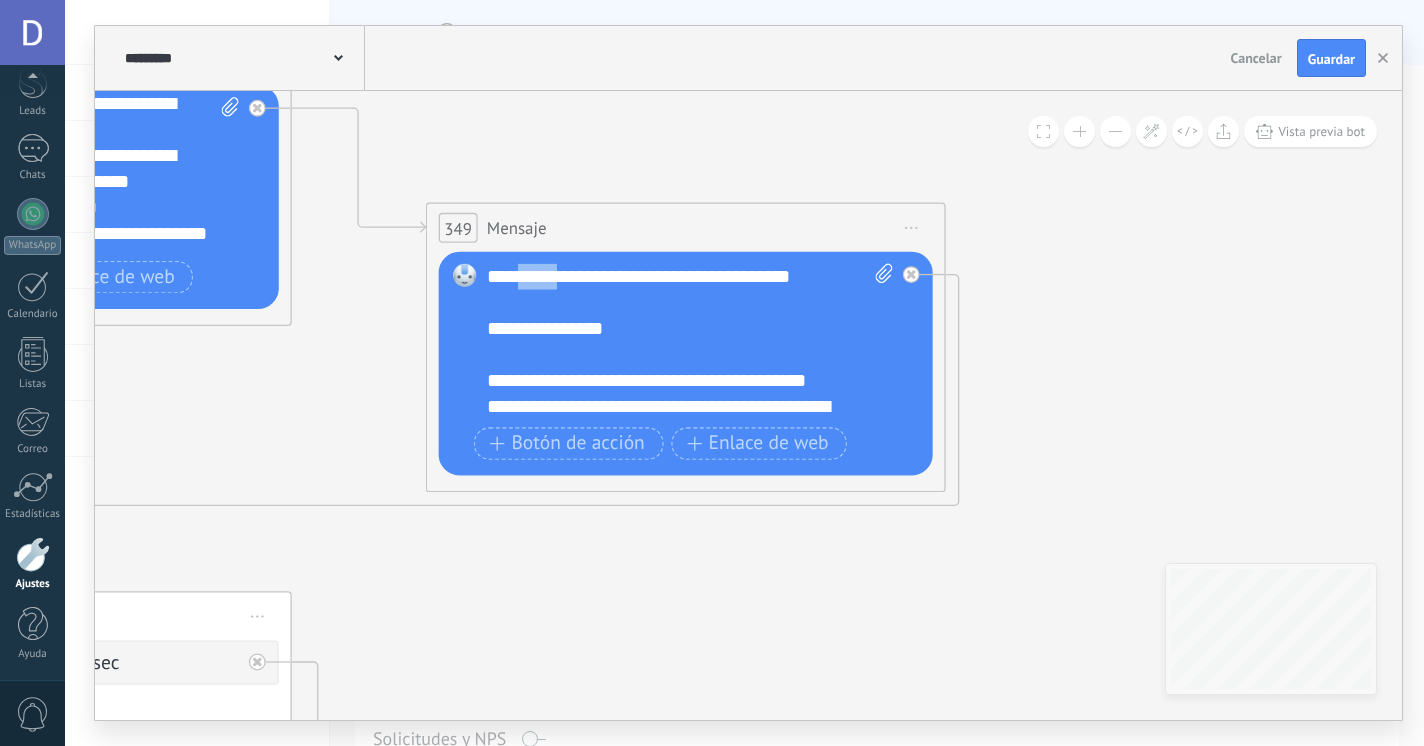 drag, startPoint x: 564, startPoint y: 280, endPoint x: 527, endPoint y: 279, distance: 37.01351 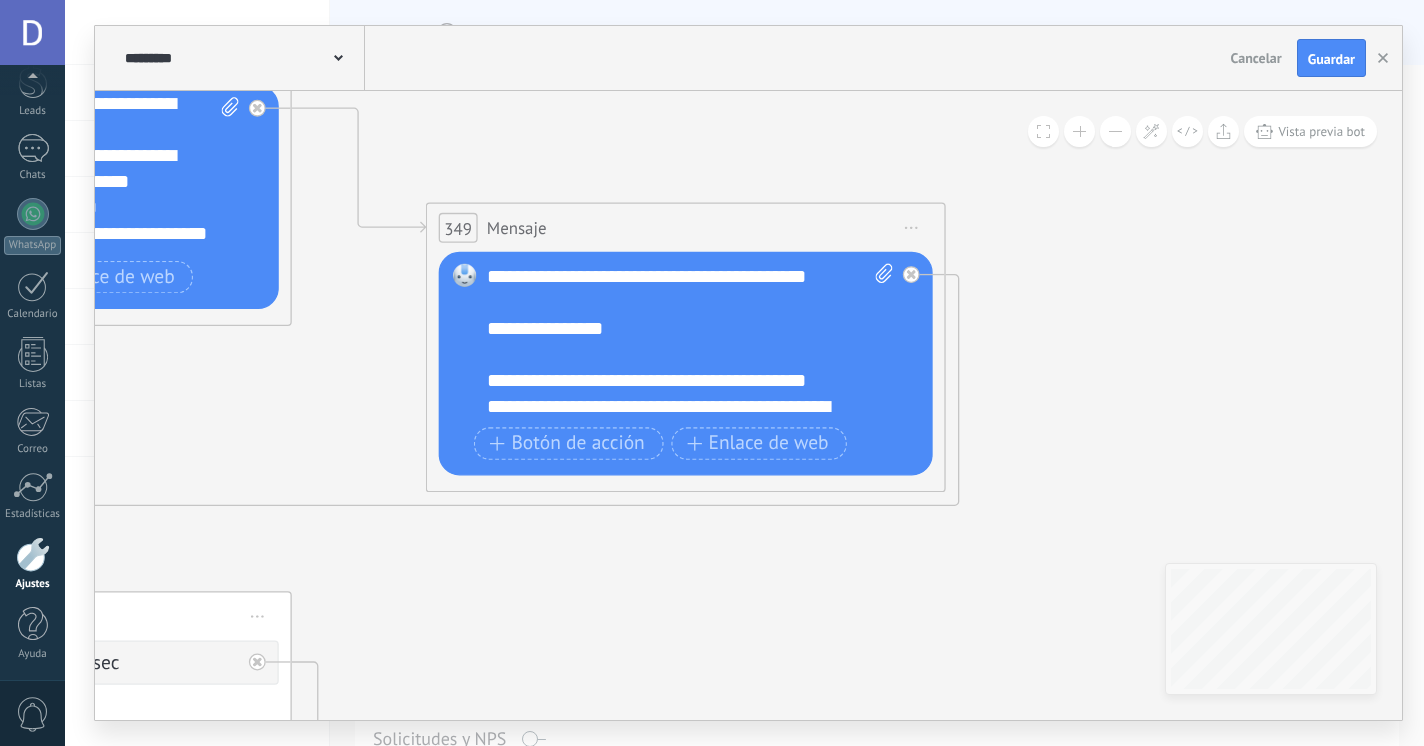 drag, startPoint x: 481, startPoint y: 333, endPoint x: 694, endPoint y: 333, distance: 213 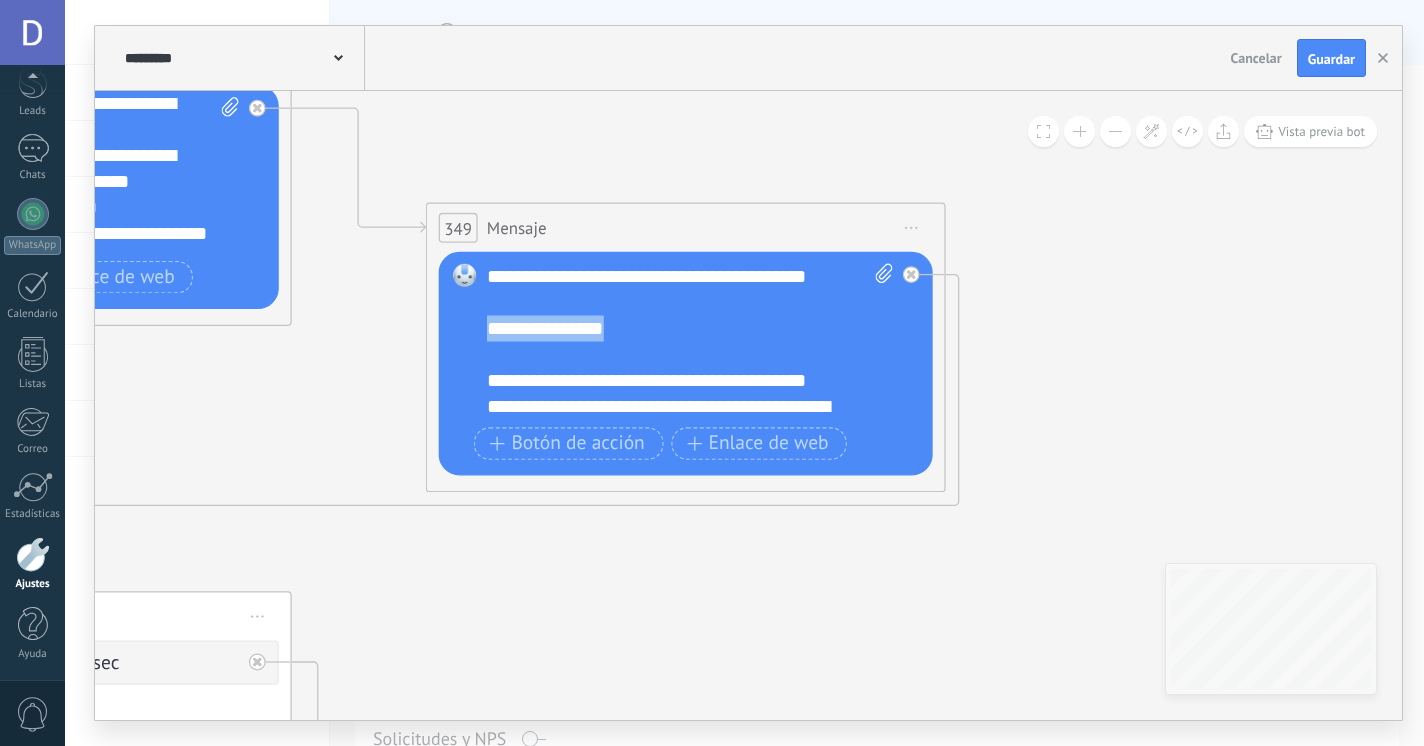 drag, startPoint x: 662, startPoint y: 335, endPoint x: 403, endPoint y: 335, distance: 259 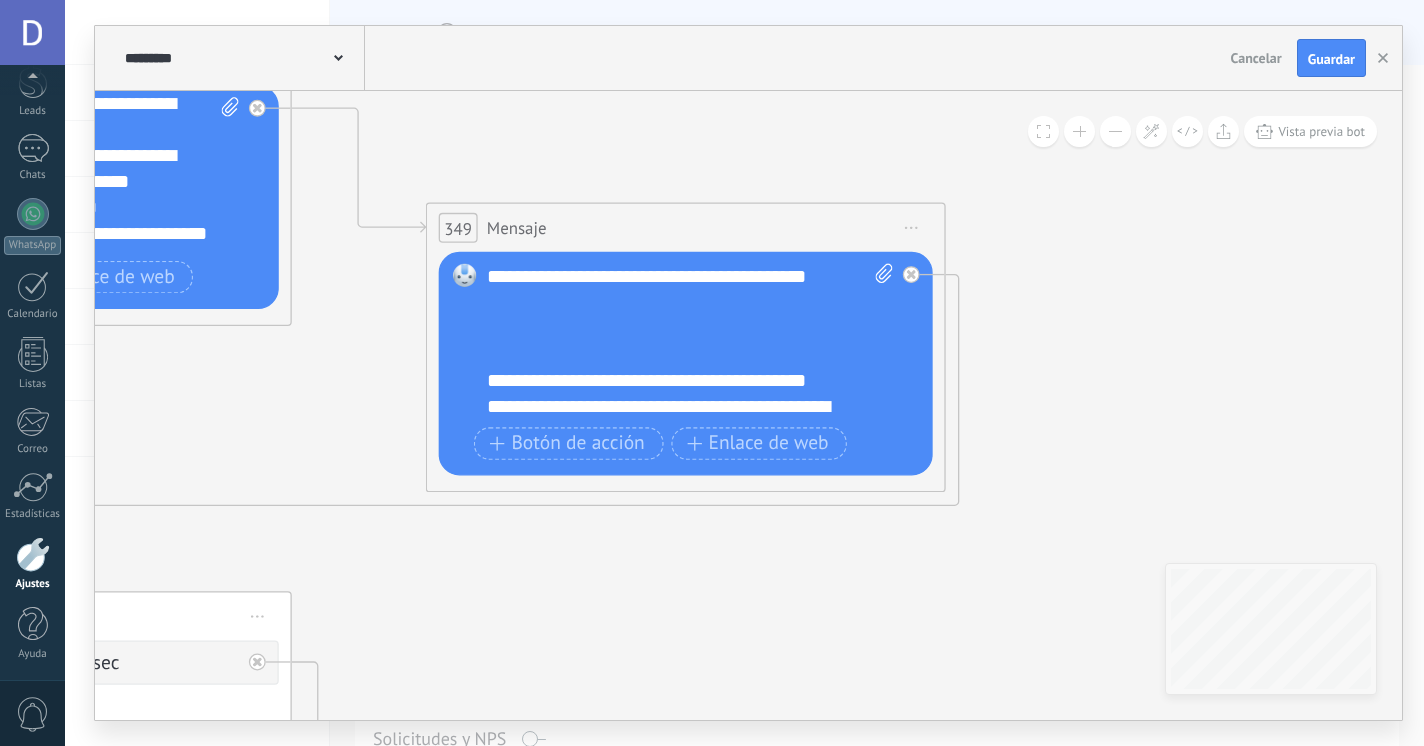 click on "Reemplazar
Quitar
Convertir a mensaje de voz
Arrastre la imagen aquí para adjuntarla.
Añadir imagen
Subir
Arrastrar y soltar
Archivo no encontrado
Escribe tu mensaje..." at bounding box center [686, 364] 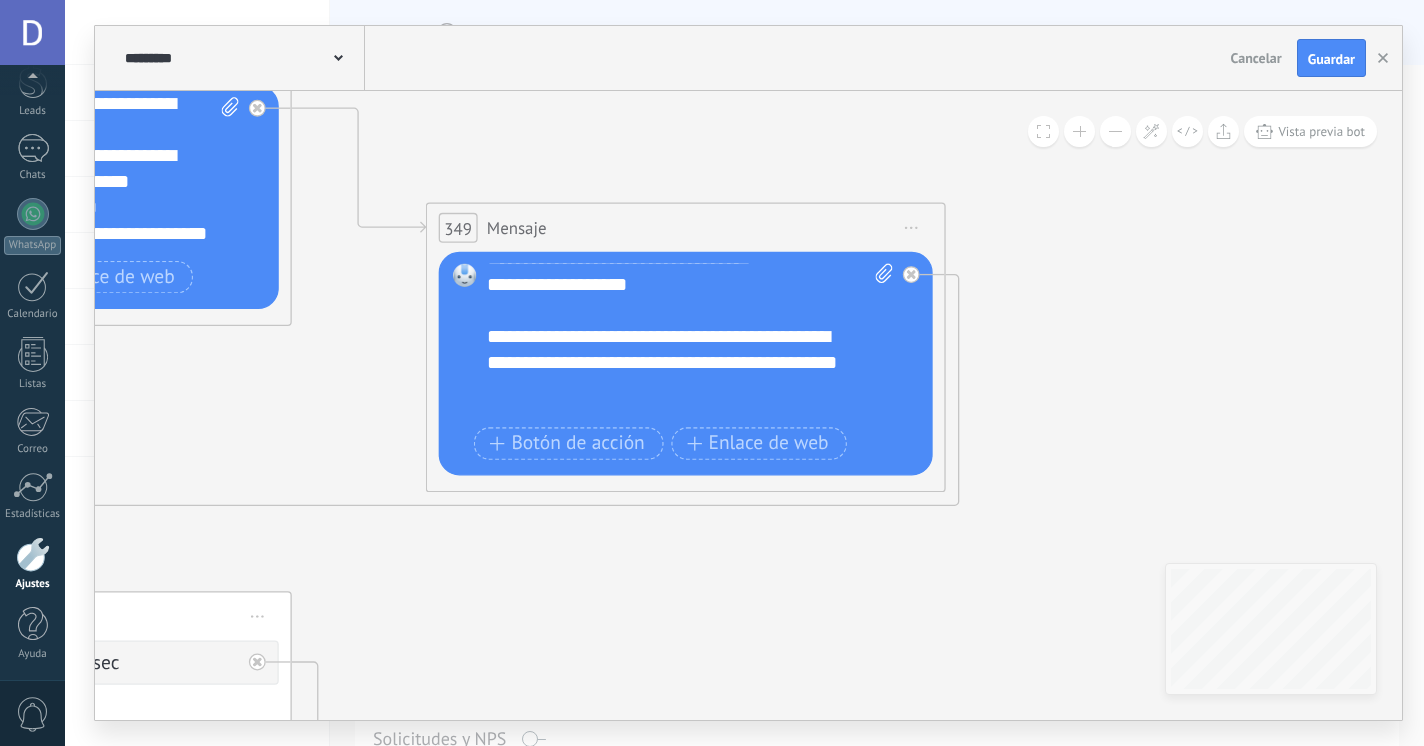 scroll, scrollTop: 220, scrollLeft: 0, axis: vertical 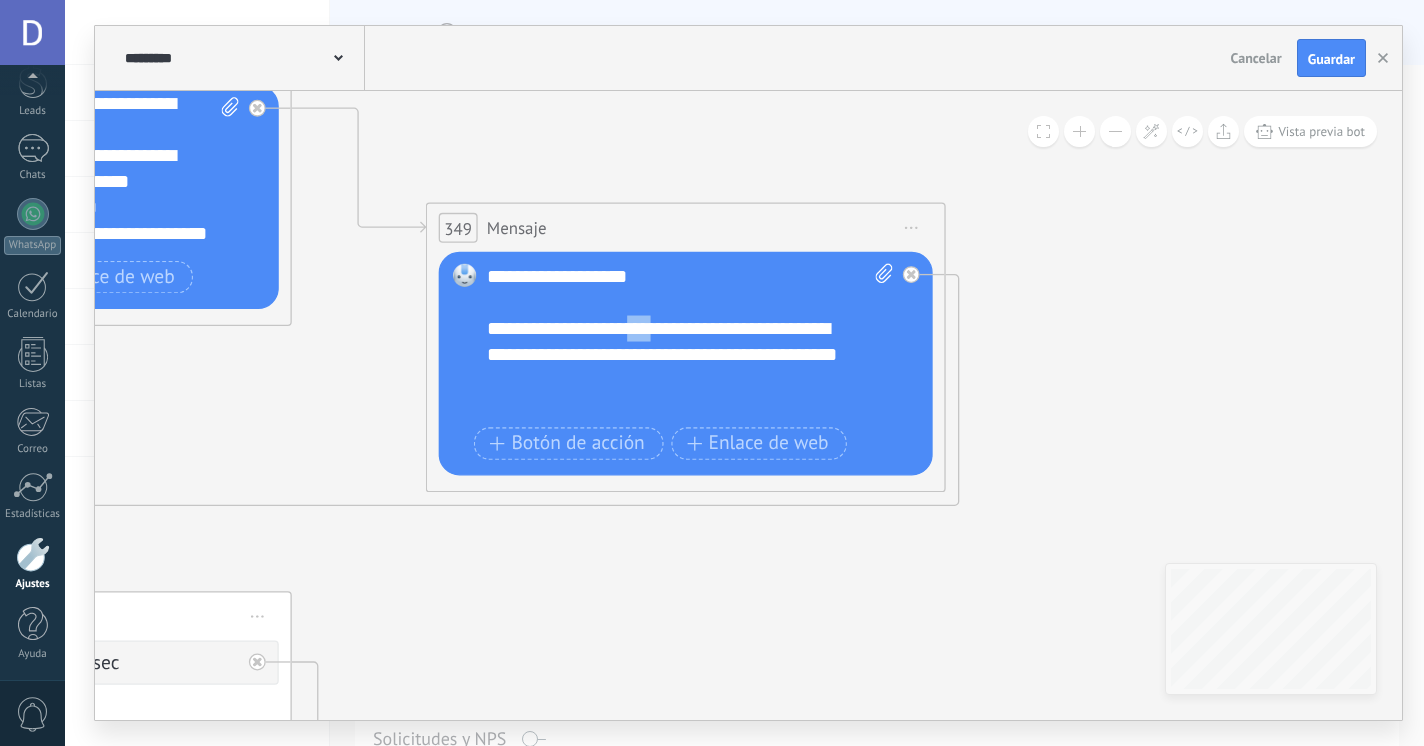 drag, startPoint x: 633, startPoint y: 330, endPoint x: 659, endPoint y: 331, distance: 26.019224 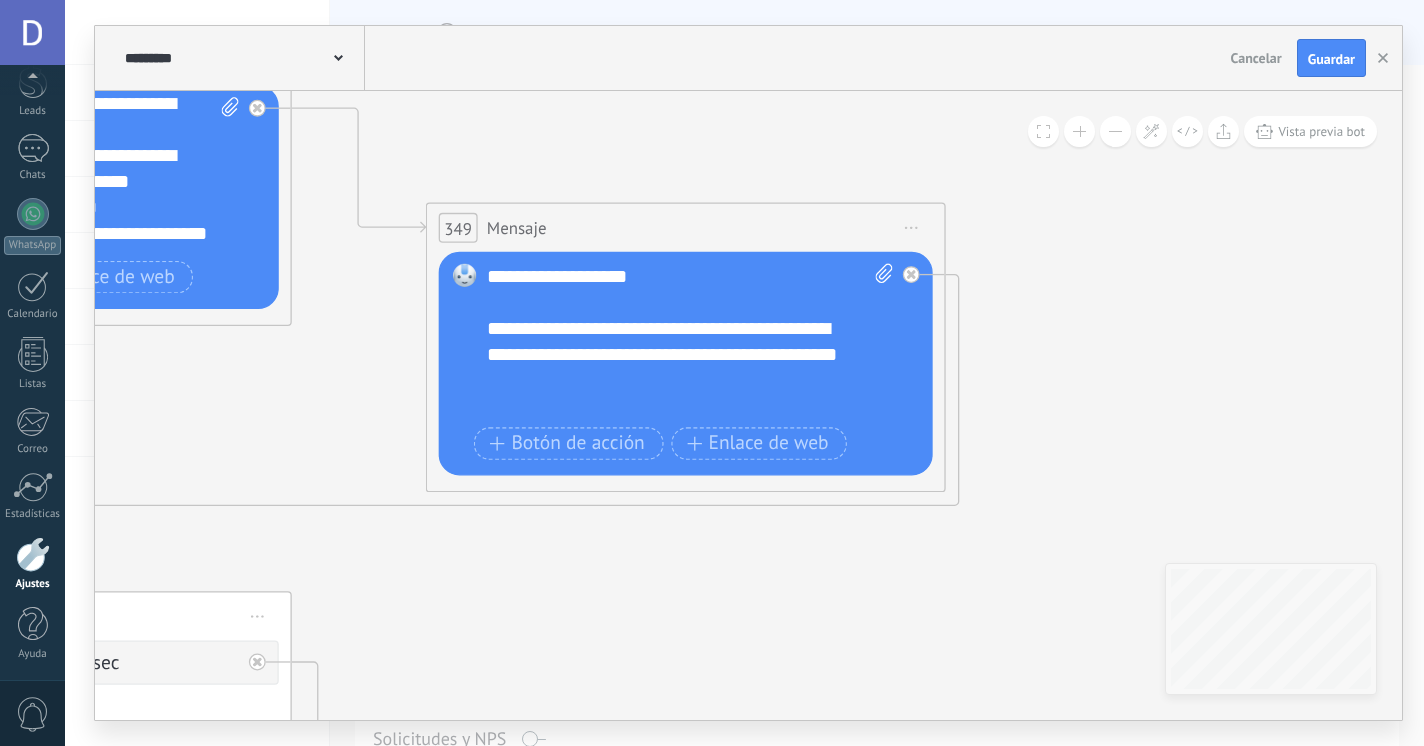 click at bounding box center (677, 407) 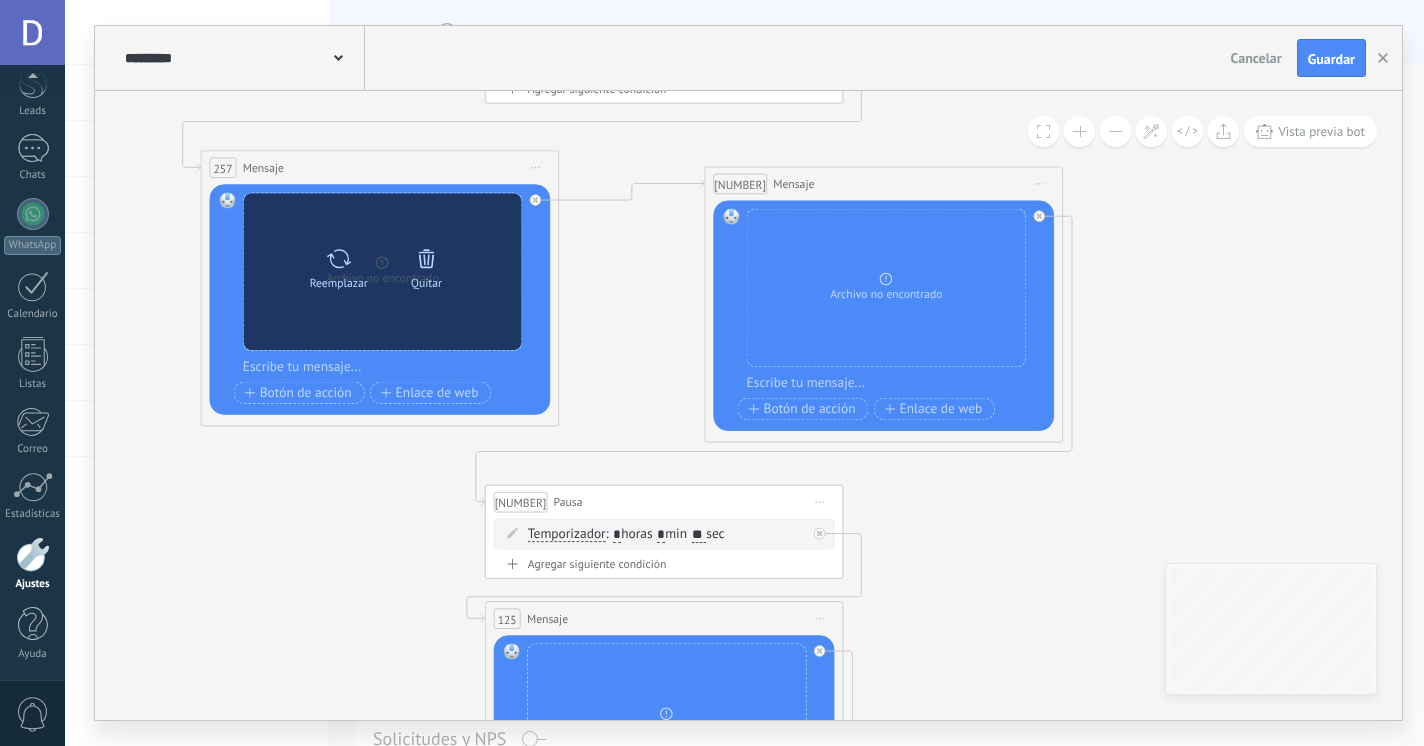 click 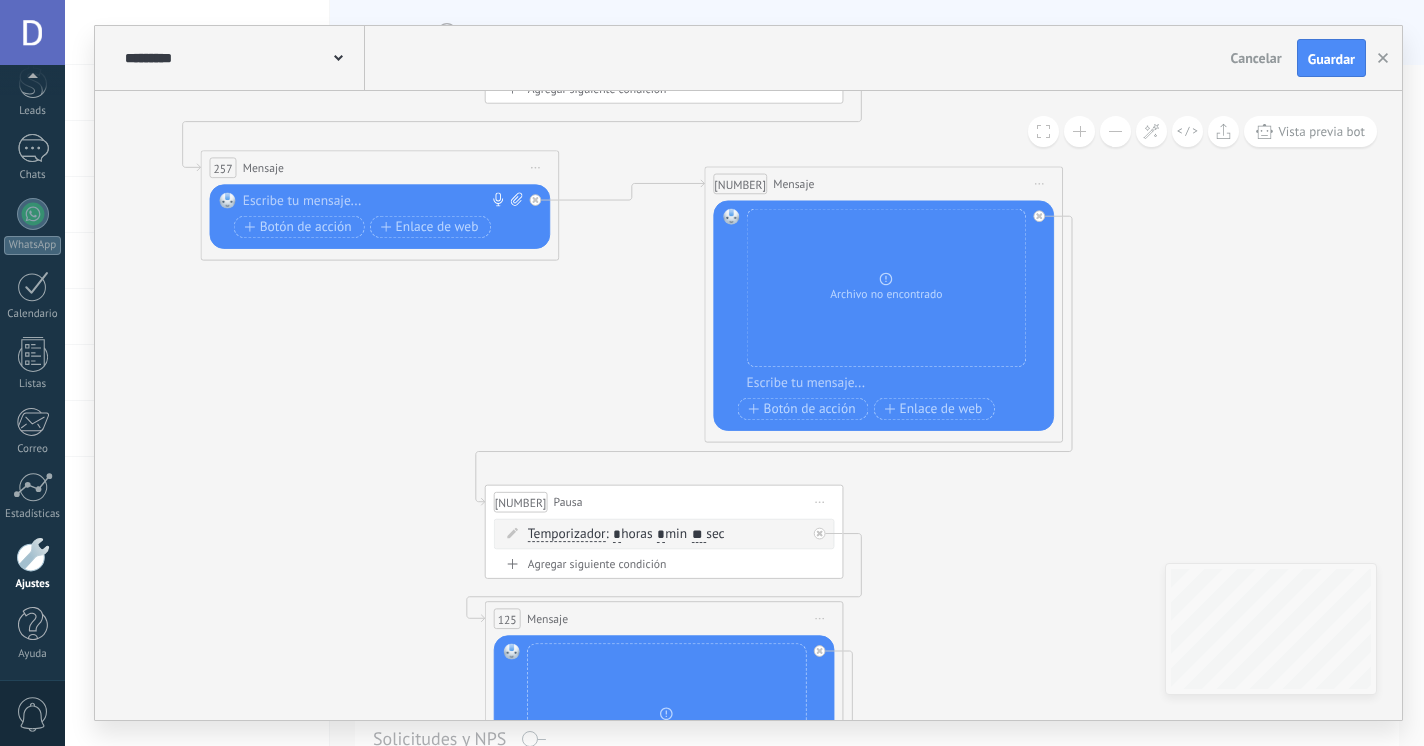 click on "Iniciar vista previa aquí
Cambiar nombre
Duplicar
Borrar" at bounding box center (536, 168) 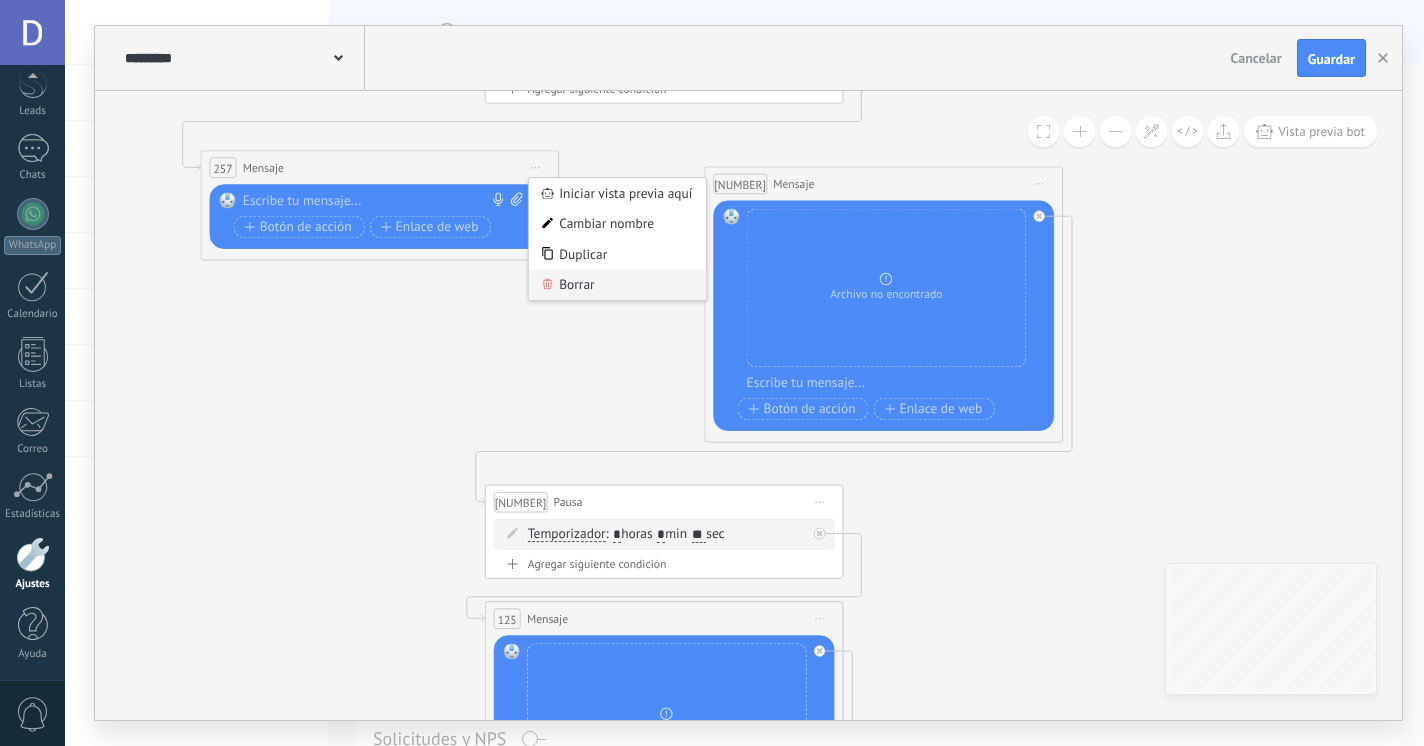 click on "Borrar" at bounding box center (617, 285) 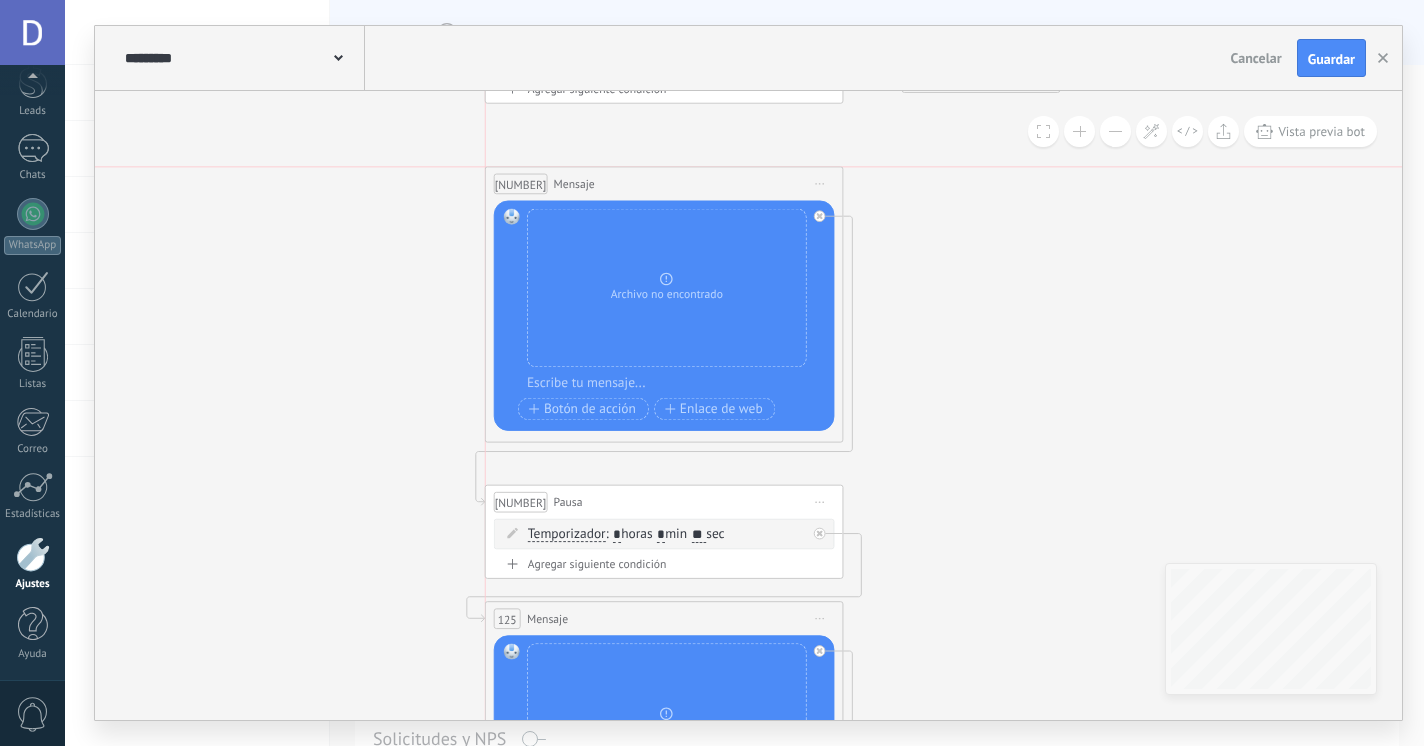 drag, startPoint x: 848, startPoint y: 180, endPoint x: 625, endPoint y: 179, distance: 223.00224 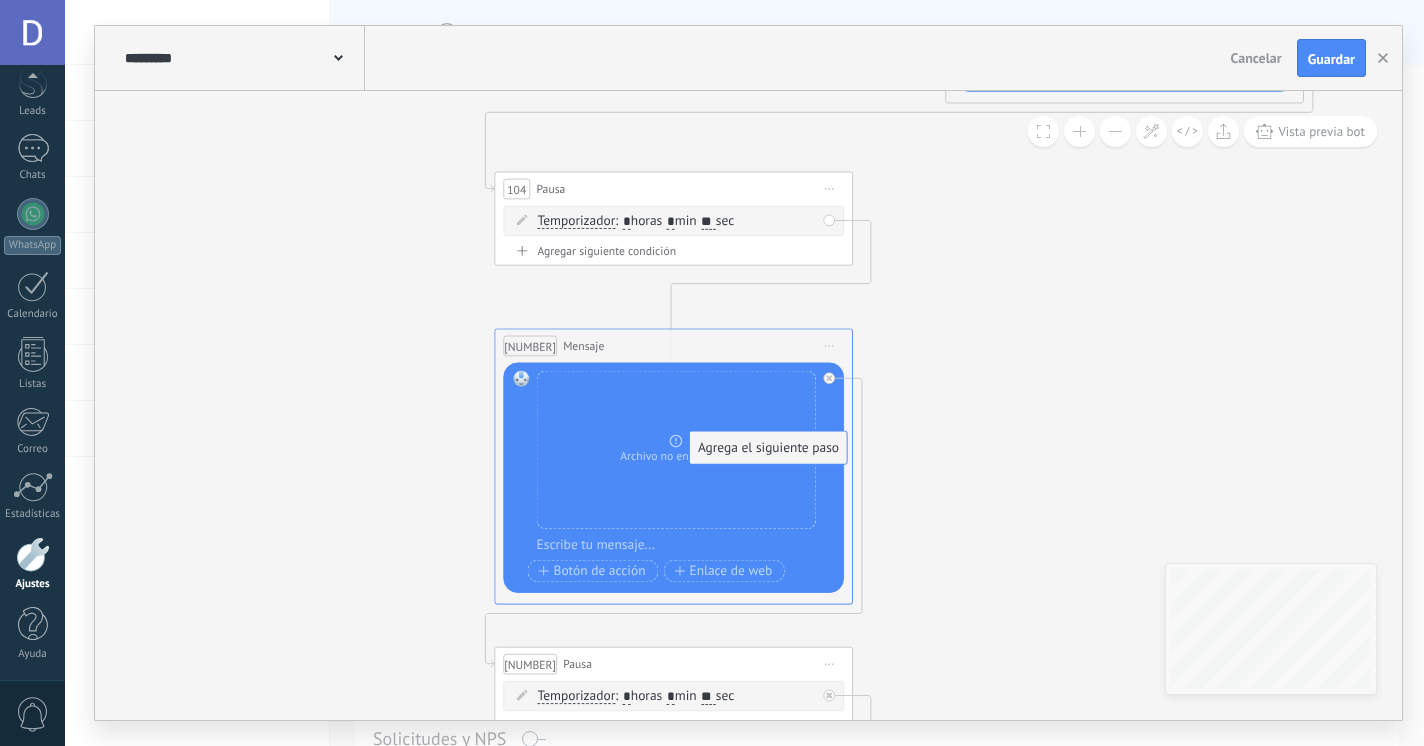 drag, startPoint x: 958, startPoint y: 229, endPoint x: 736, endPoint y: 439, distance: 305.58795 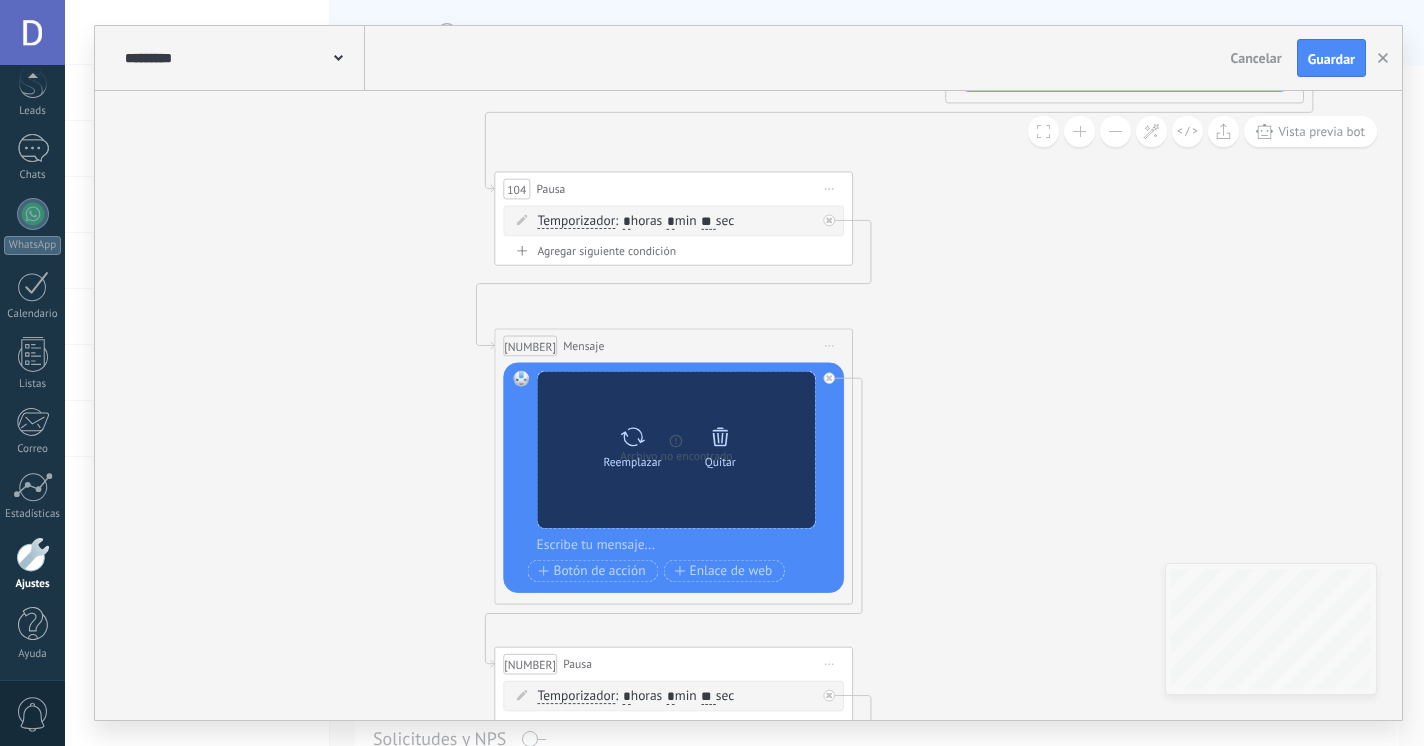 click on "Quitar" at bounding box center [720, 443] 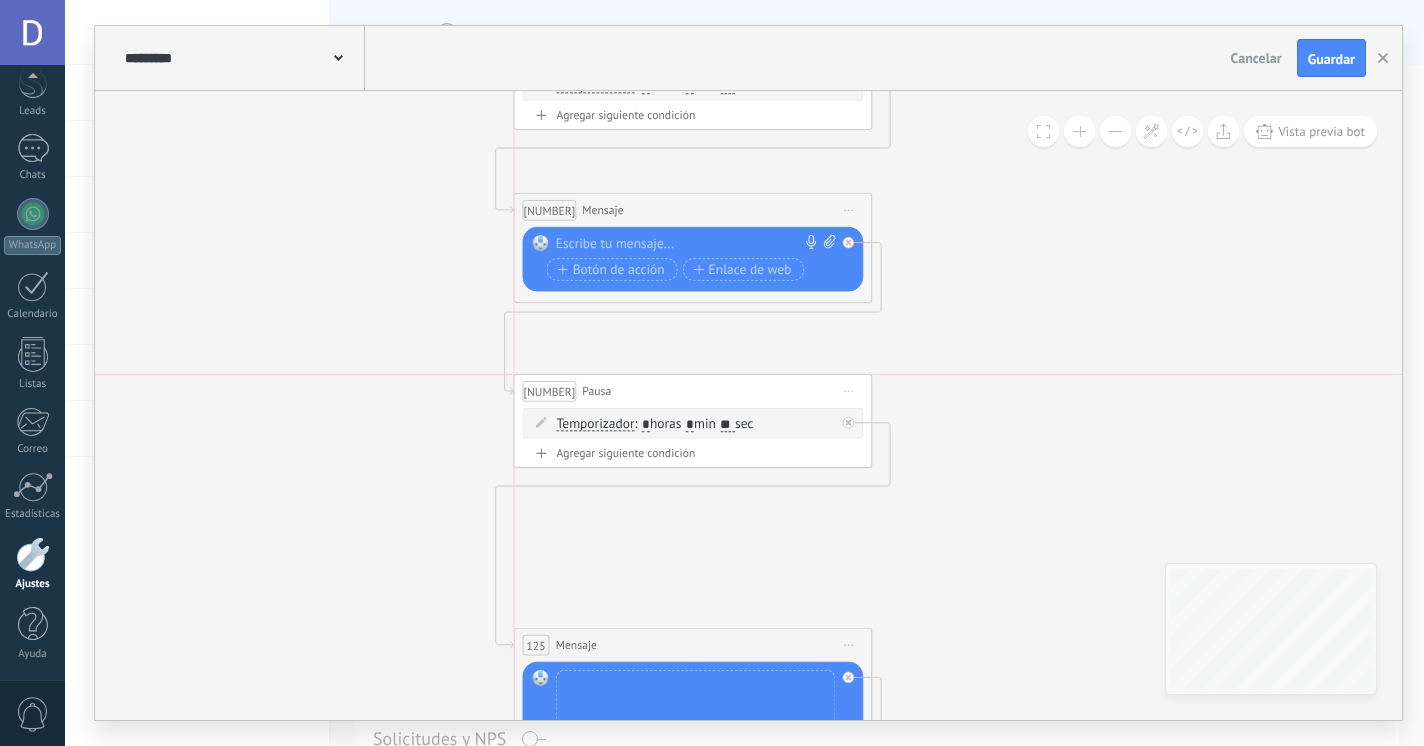 drag, startPoint x: 745, startPoint y: 521, endPoint x: 744, endPoint y: 379, distance: 142.00352 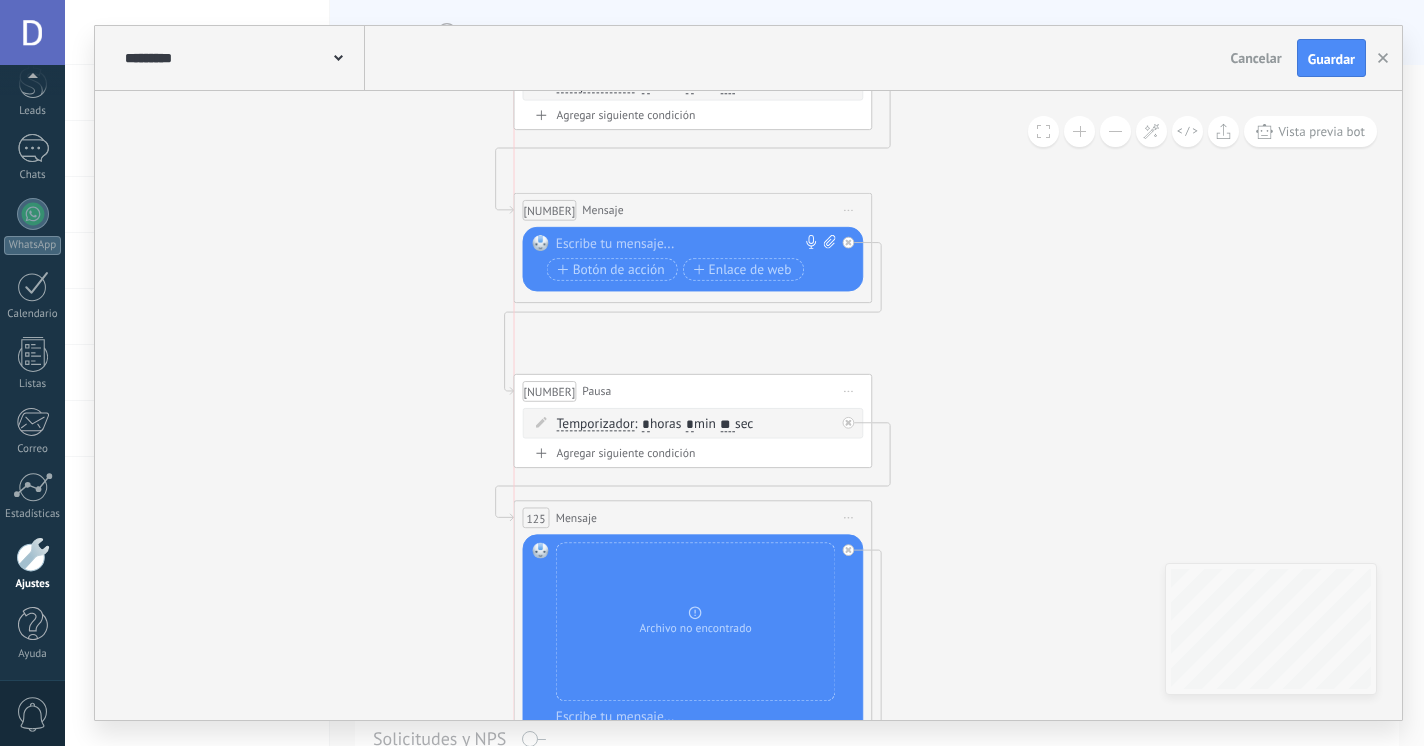 drag, startPoint x: 736, startPoint y: 643, endPoint x: 737, endPoint y: 515, distance: 128.0039 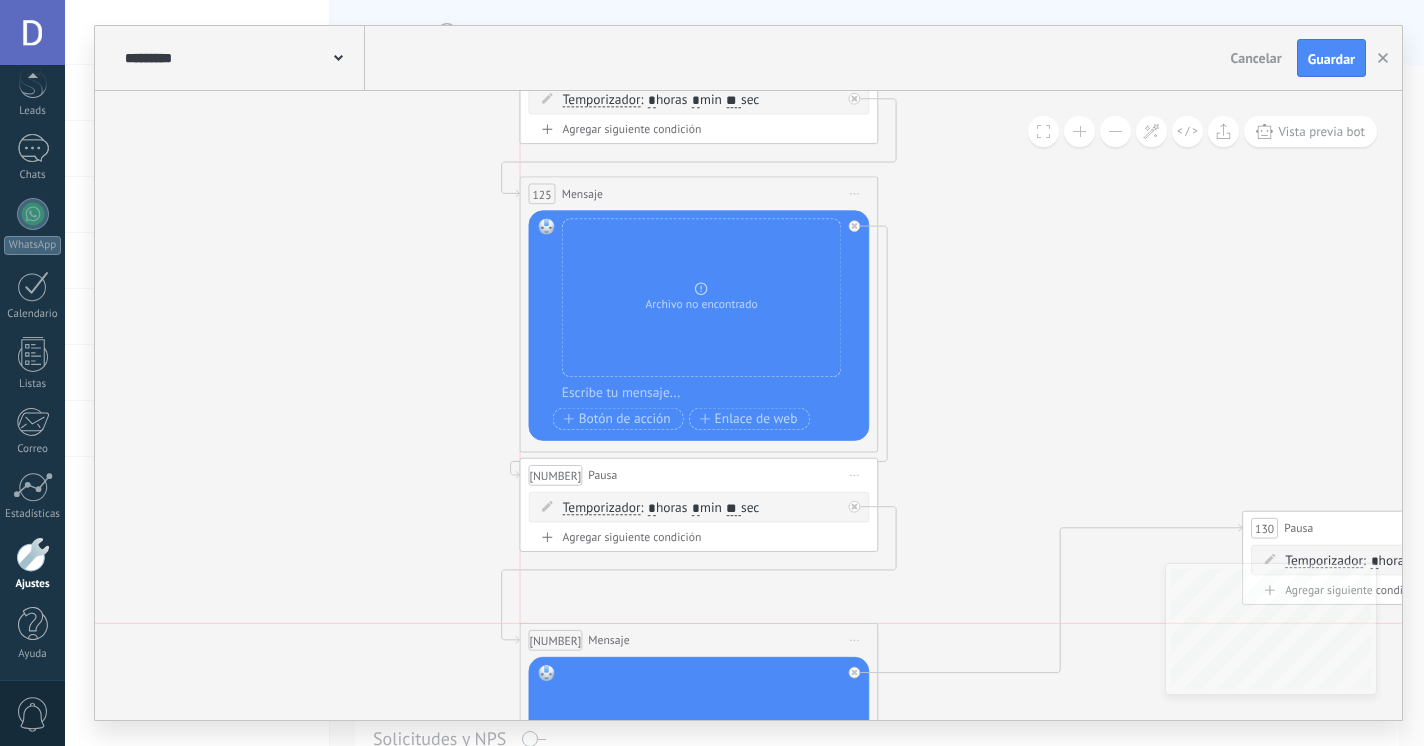drag, startPoint x: 778, startPoint y: 587, endPoint x: 778, endPoint y: 623, distance: 36 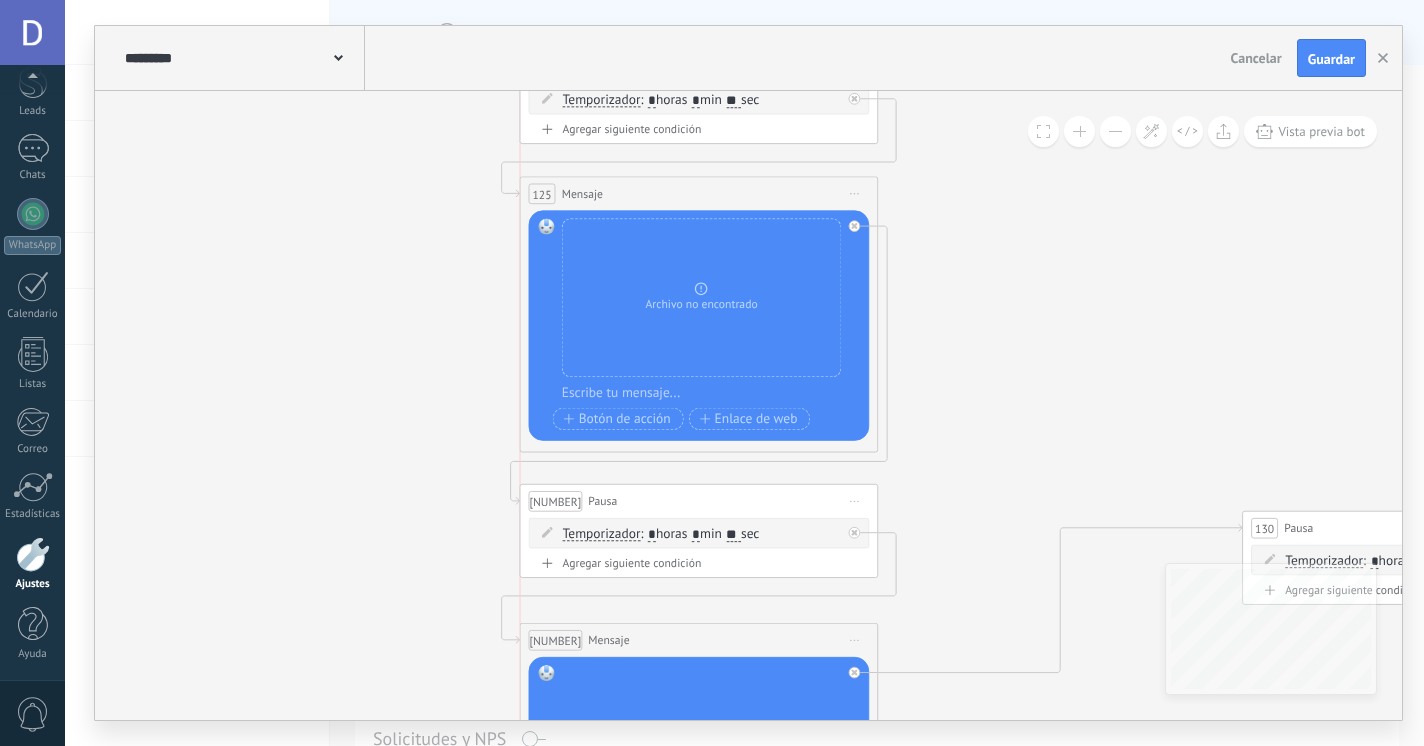 drag, startPoint x: 769, startPoint y: 474, endPoint x: 769, endPoint y: 501, distance: 27 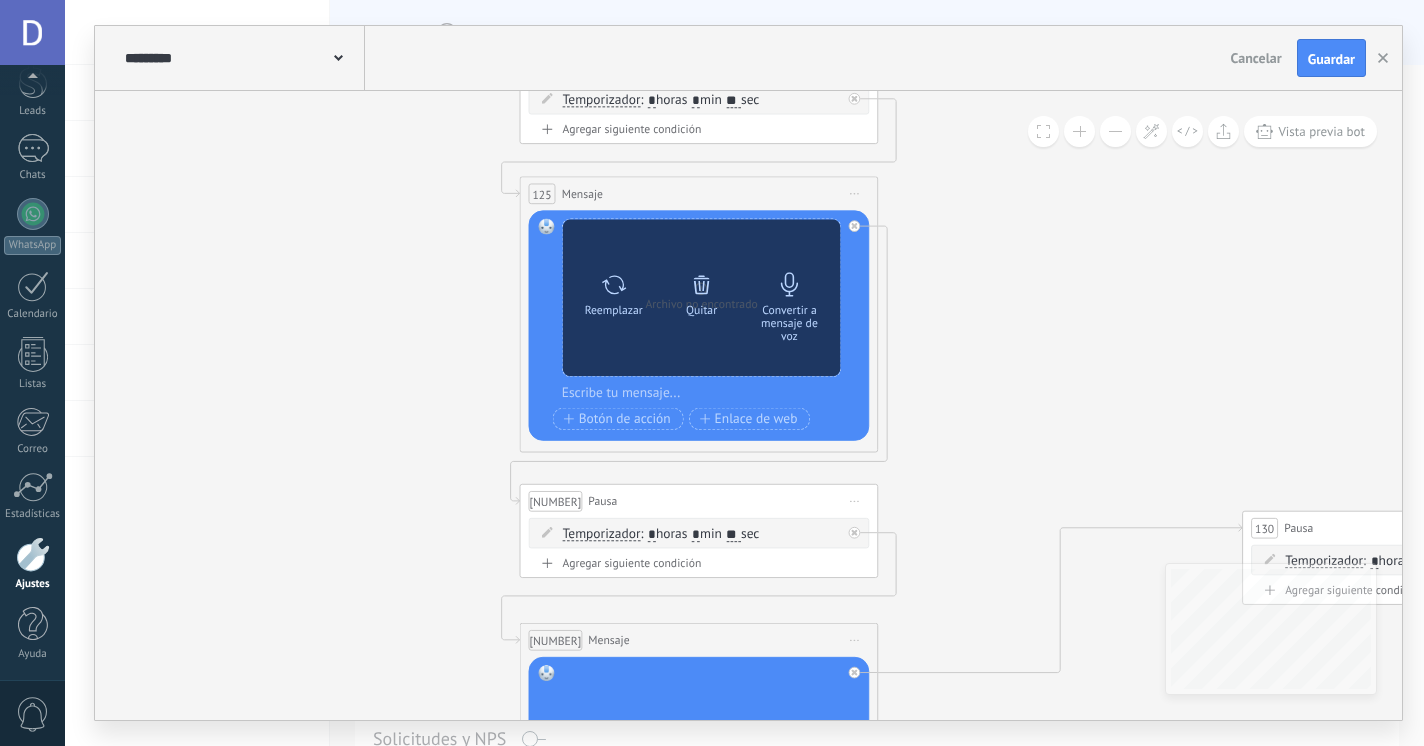 click 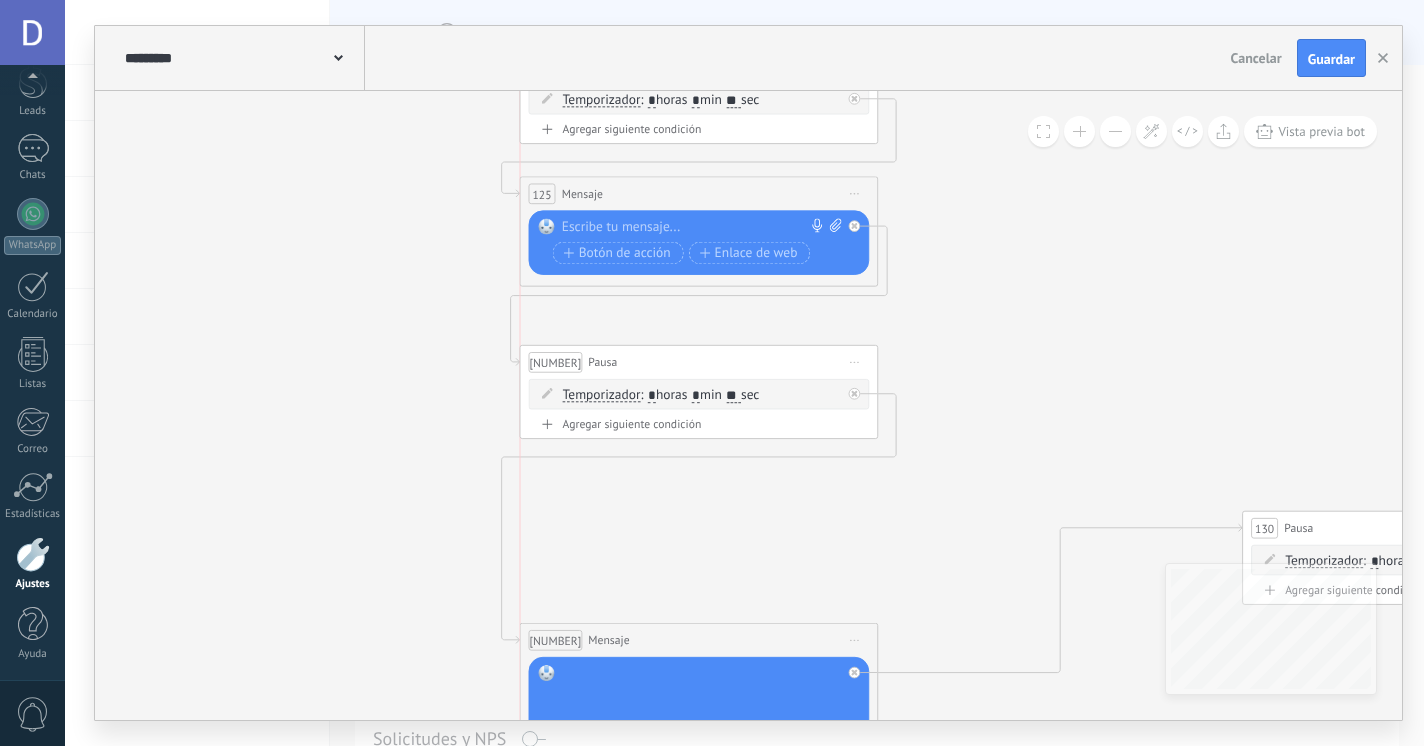 drag, startPoint x: 699, startPoint y: 508, endPoint x: 698, endPoint y: 367, distance: 141.00354 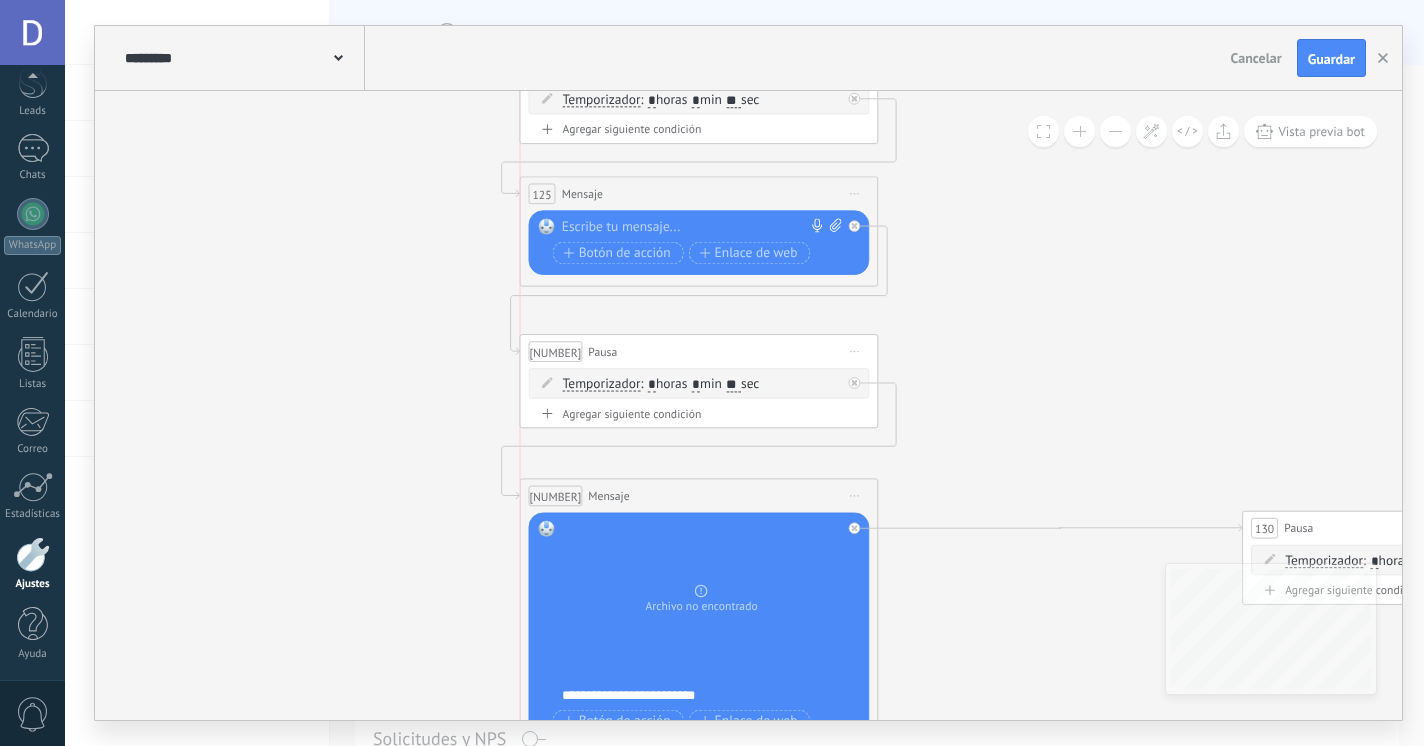 drag, startPoint x: 697, startPoint y: 644, endPoint x: 696, endPoint y: 501, distance: 143.0035 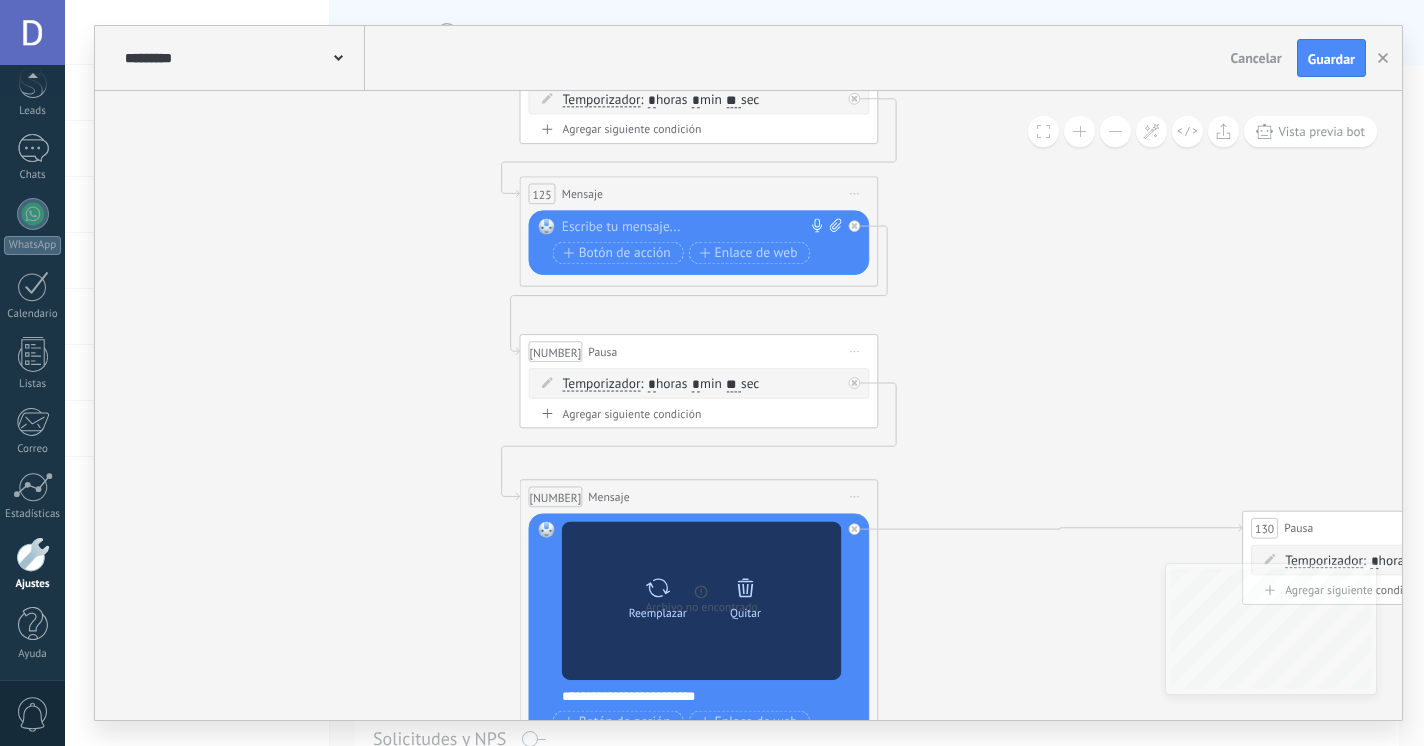 click at bounding box center [745, 587] 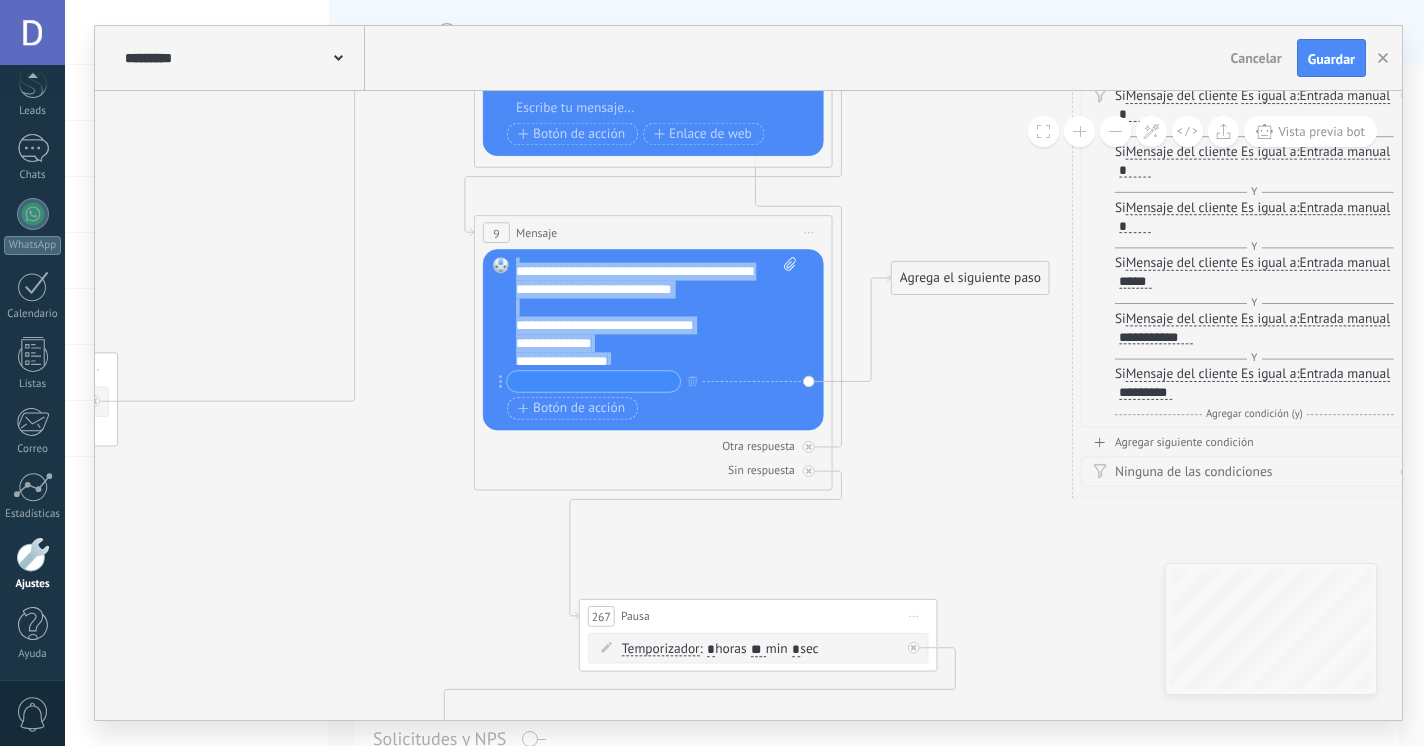 scroll, scrollTop: 320, scrollLeft: 0, axis: vertical 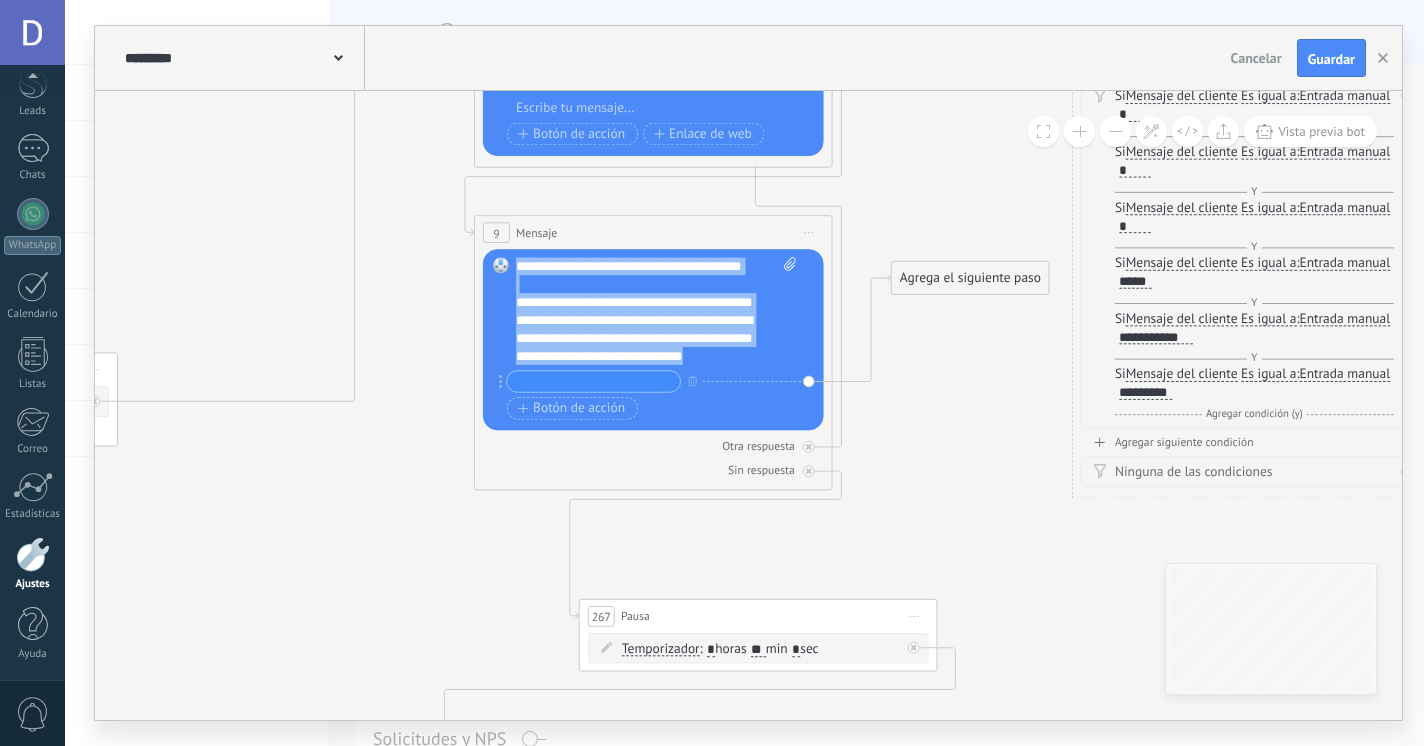 drag, startPoint x: 521, startPoint y: 267, endPoint x: 647, endPoint y: 415, distance: 194.37077 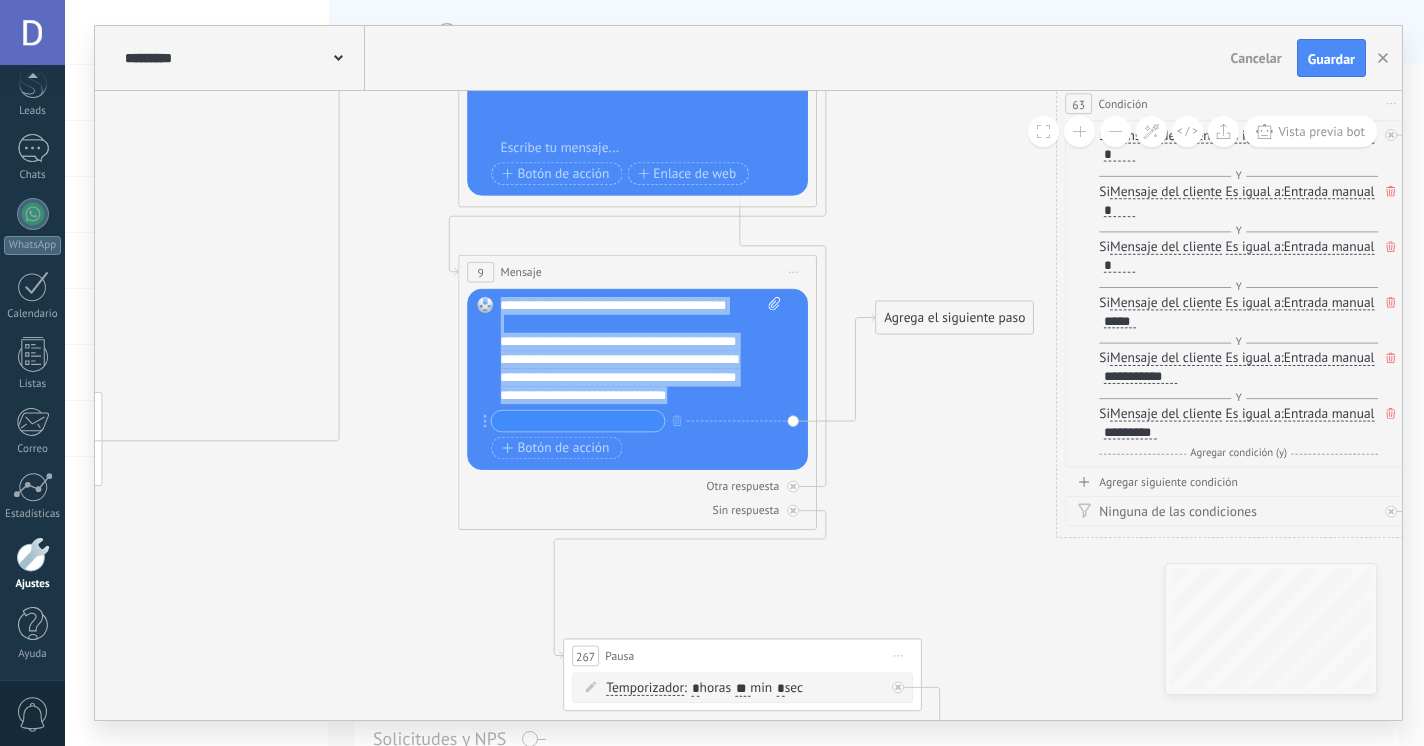 type 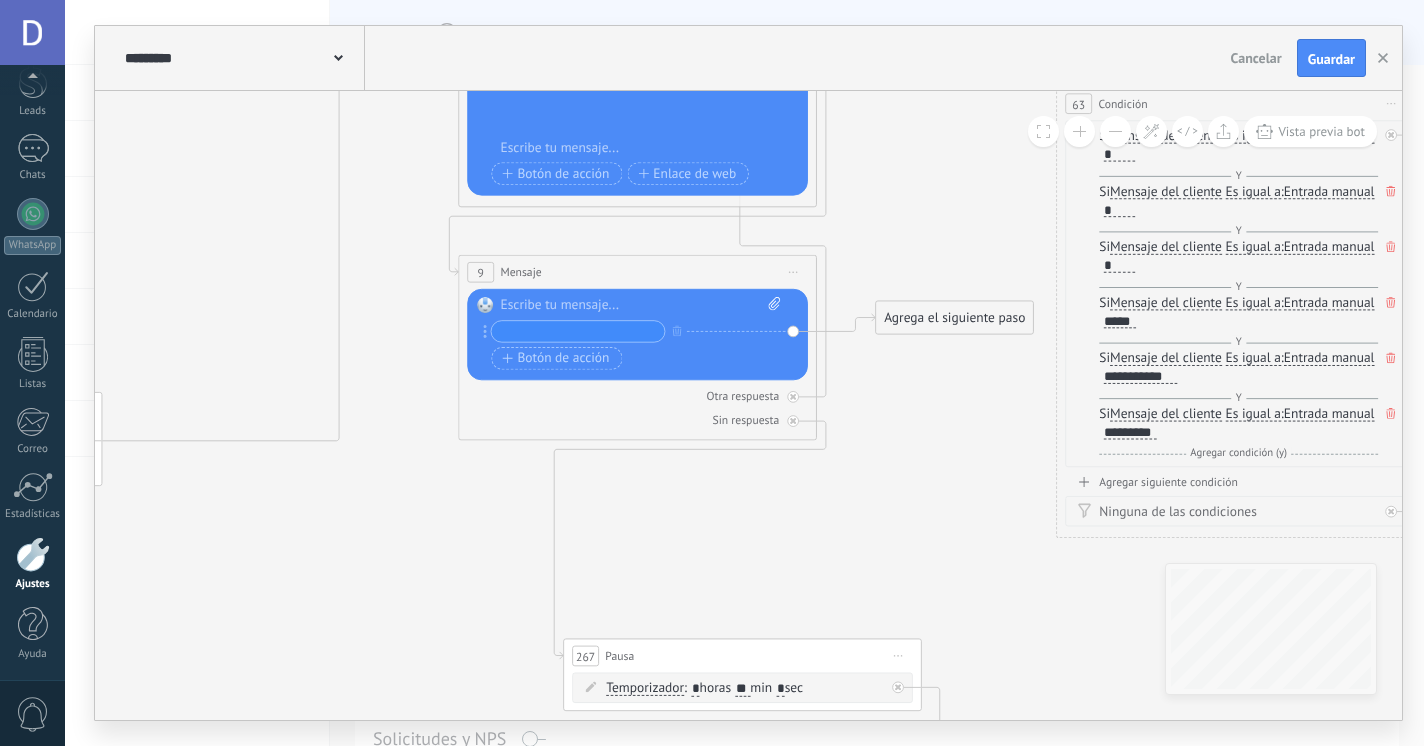 scroll, scrollTop: 0, scrollLeft: 0, axis: both 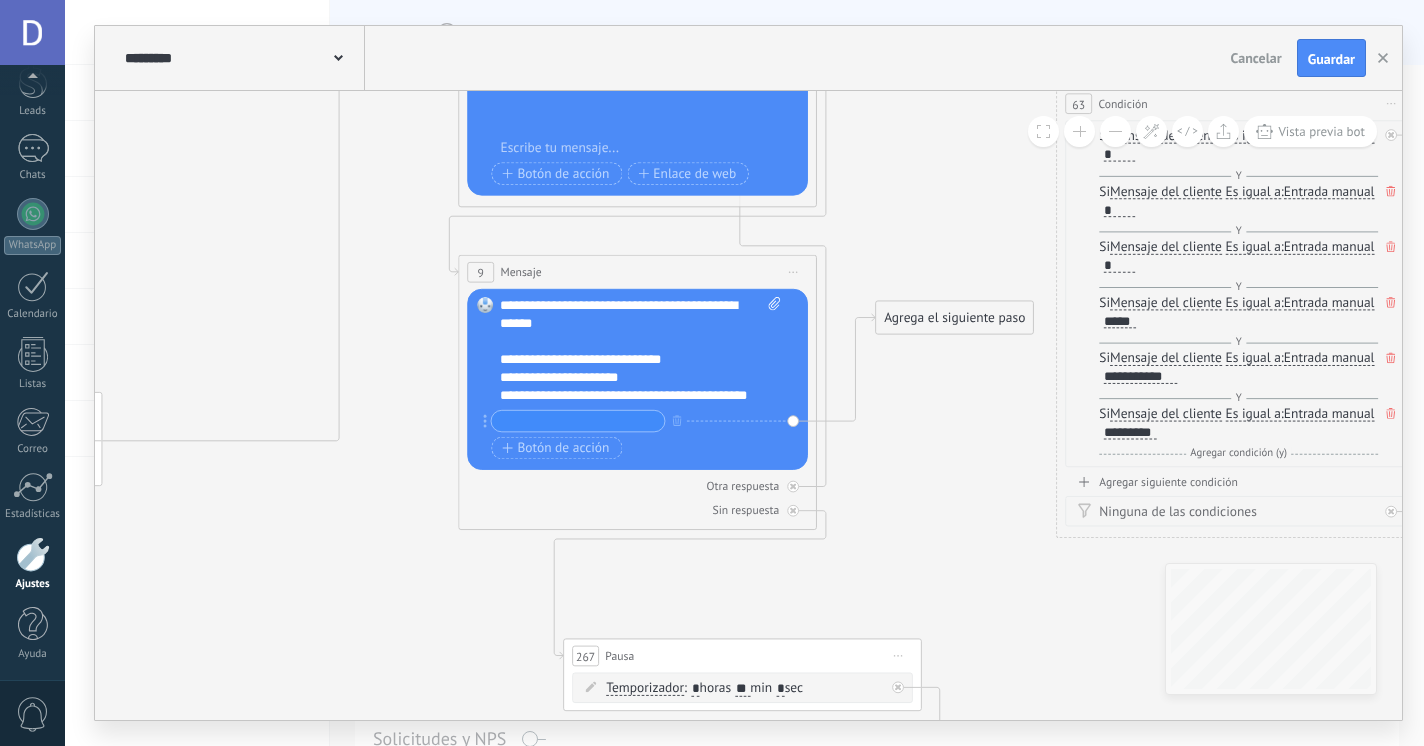 click 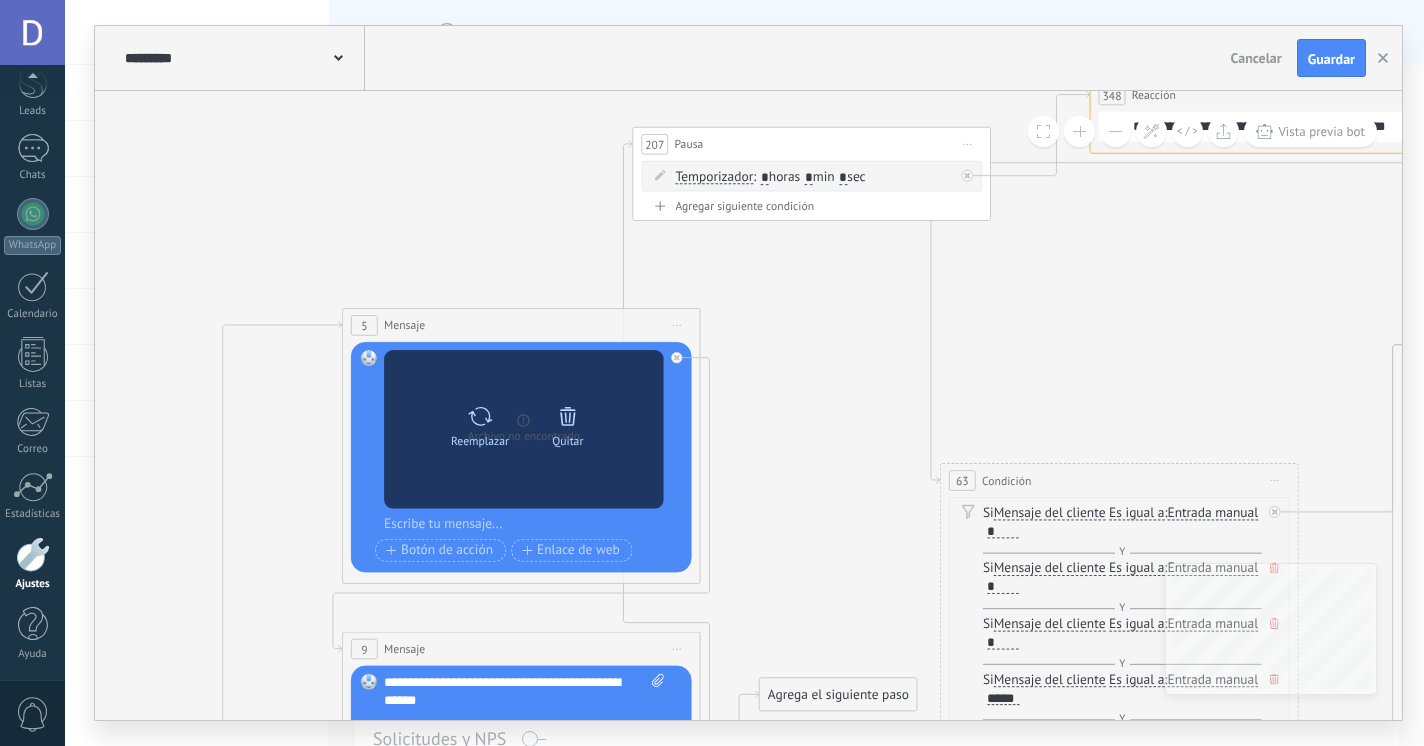 click 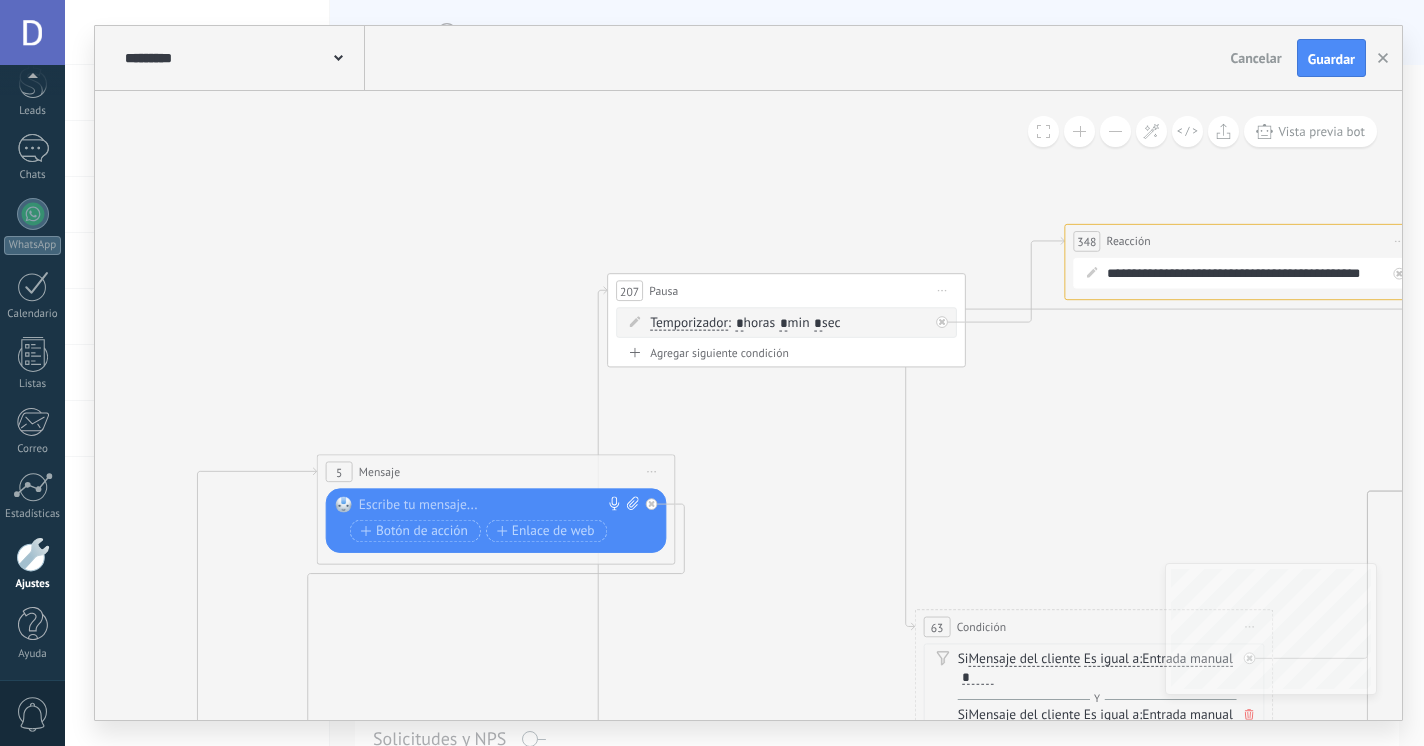 click at bounding box center (1115, 131) 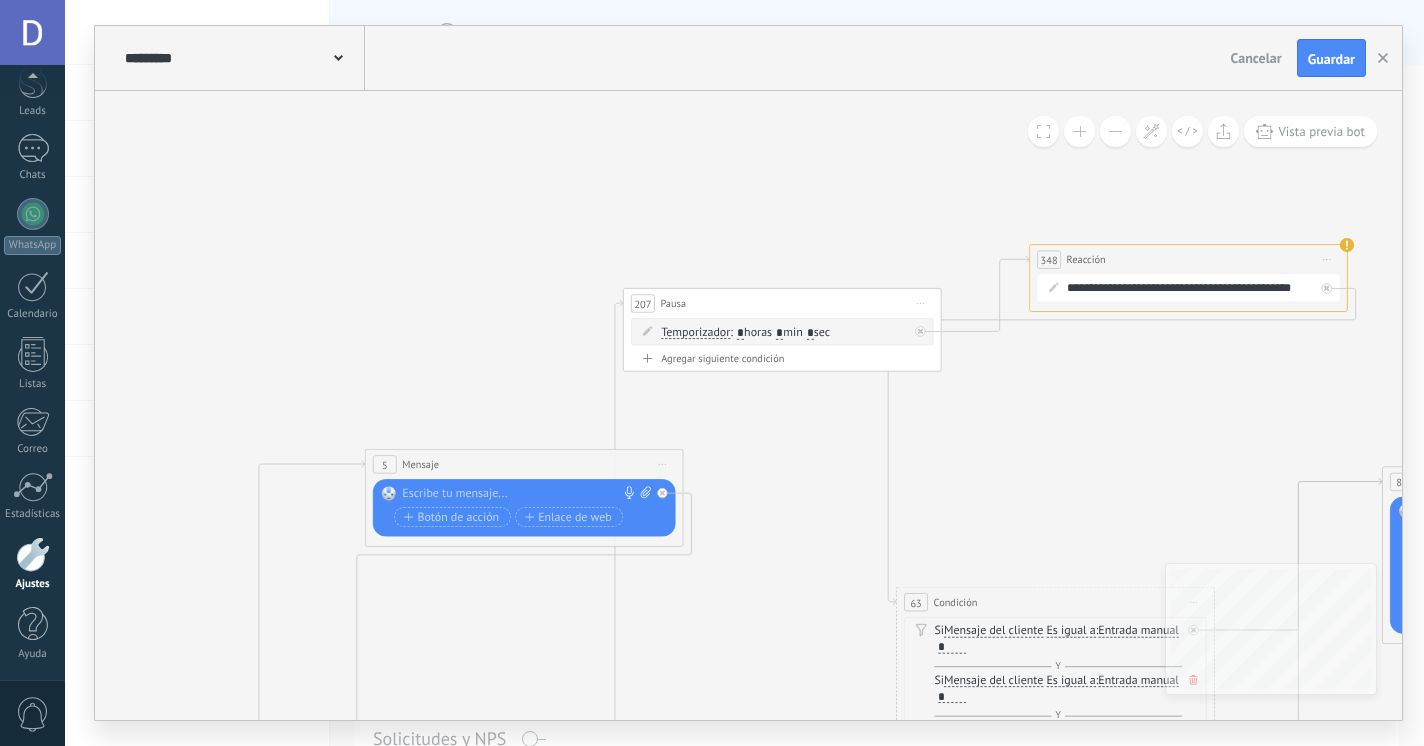 click at bounding box center [1115, 131] 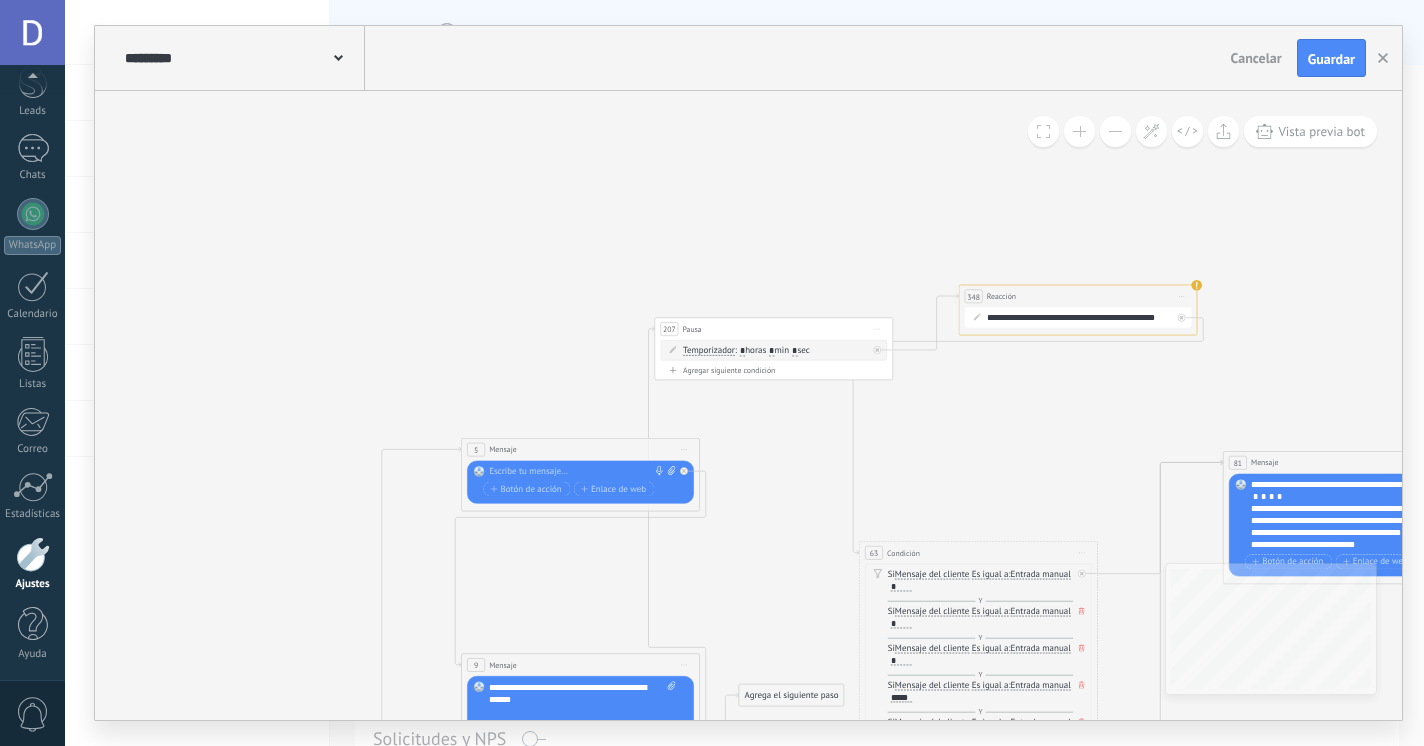 click at bounding box center [1115, 131] 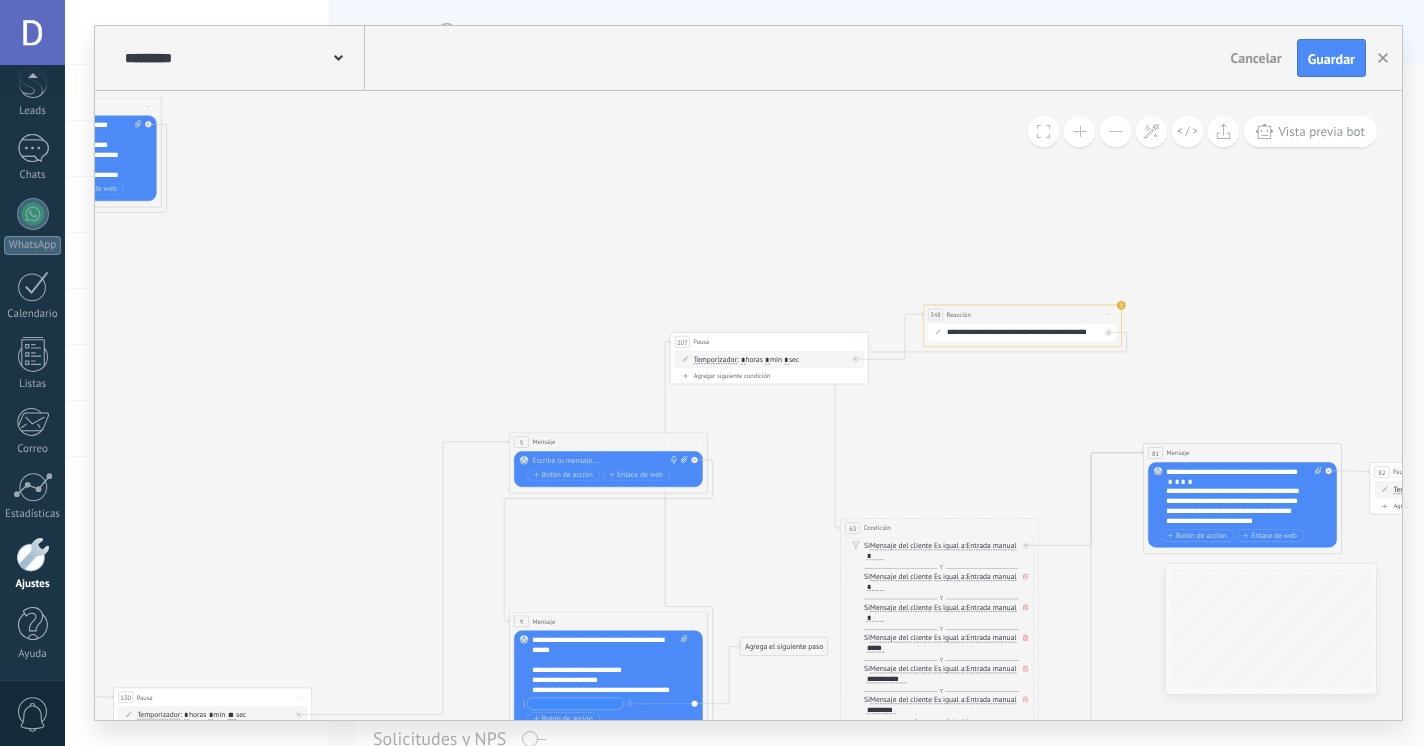 click 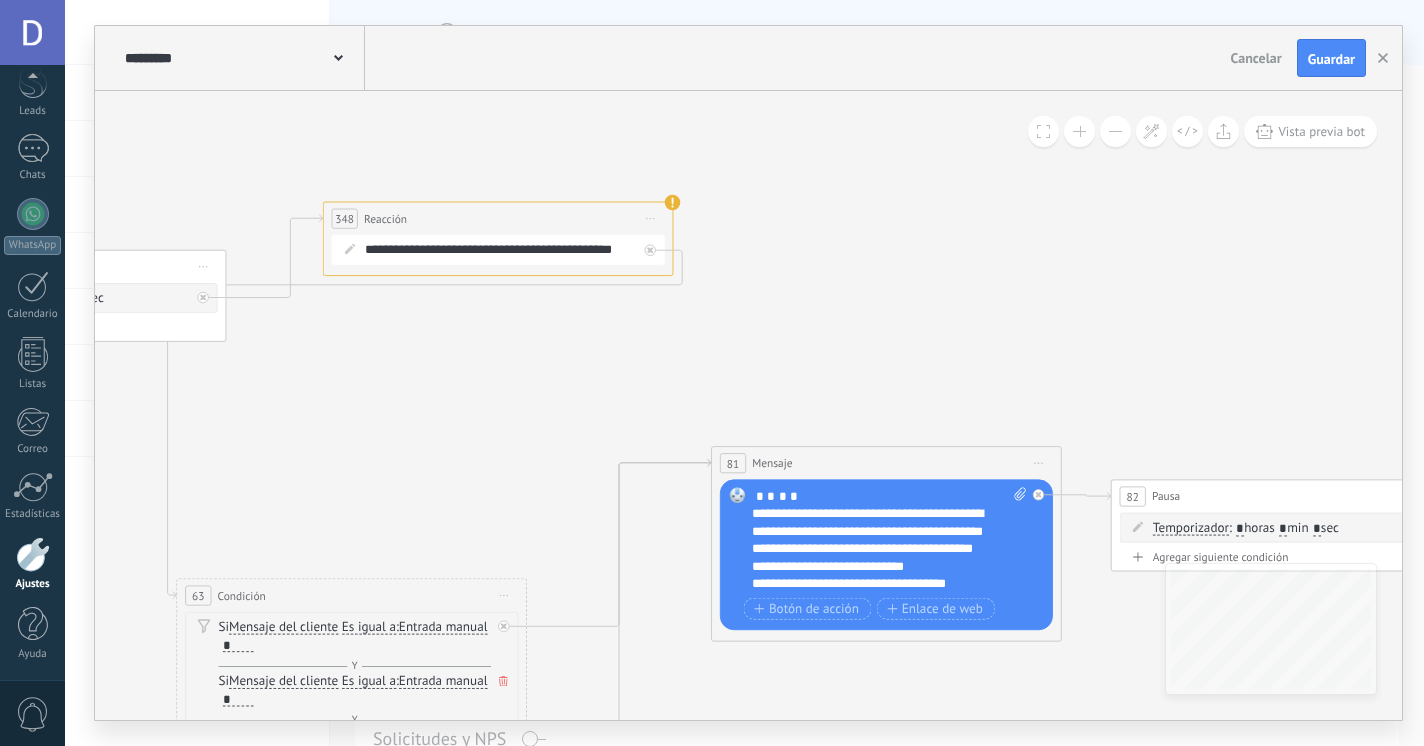 scroll, scrollTop: 0, scrollLeft: 0, axis: both 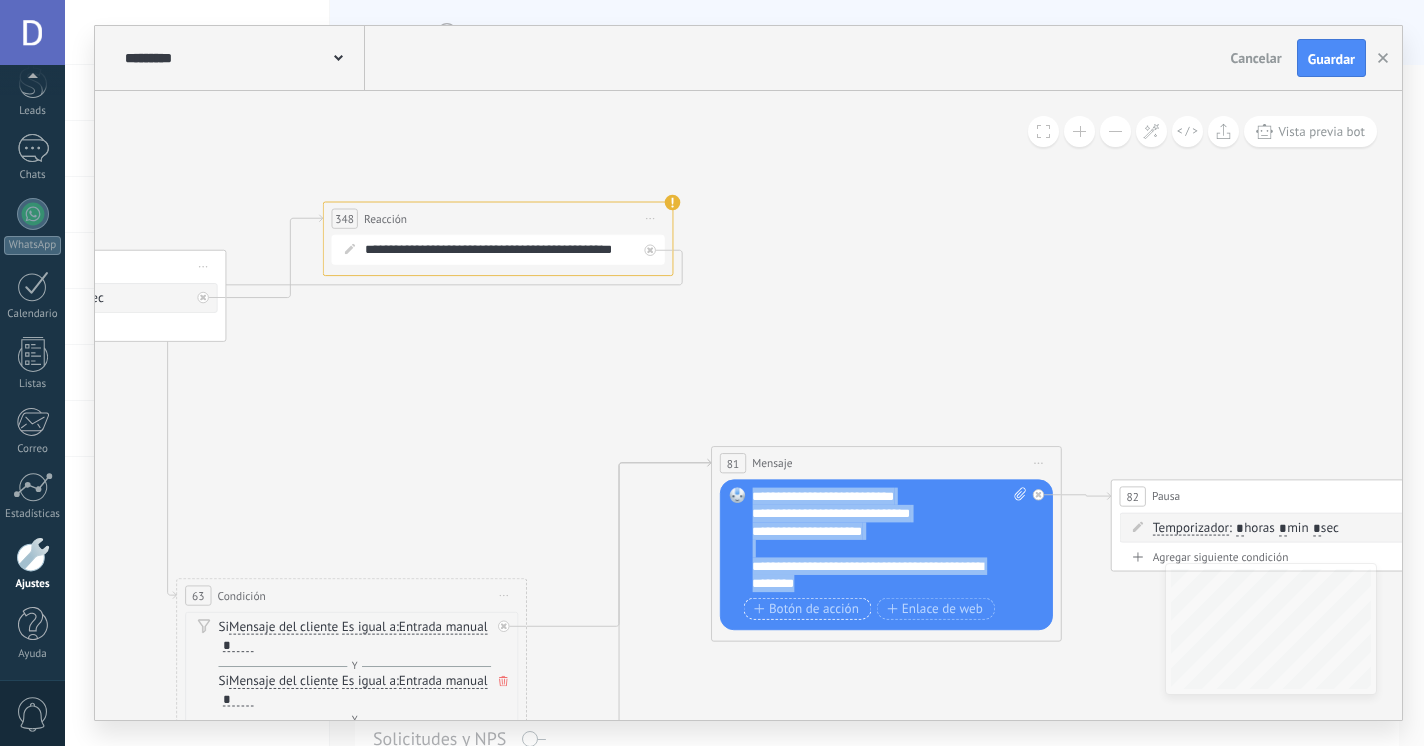 drag, startPoint x: 754, startPoint y: 491, endPoint x: 854, endPoint y: 615, distance: 159.29846 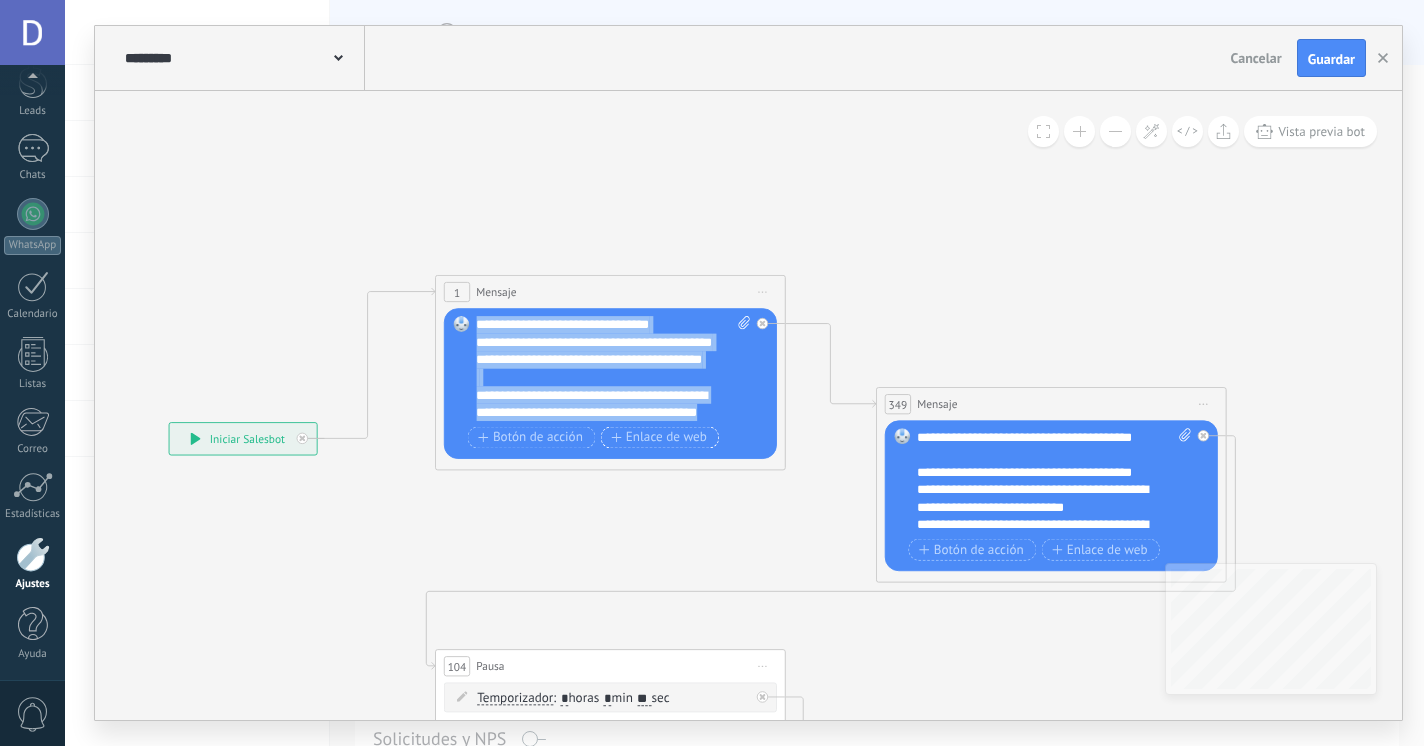 scroll, scrollTop: 480, scrollLeft: 0, axis: vertical 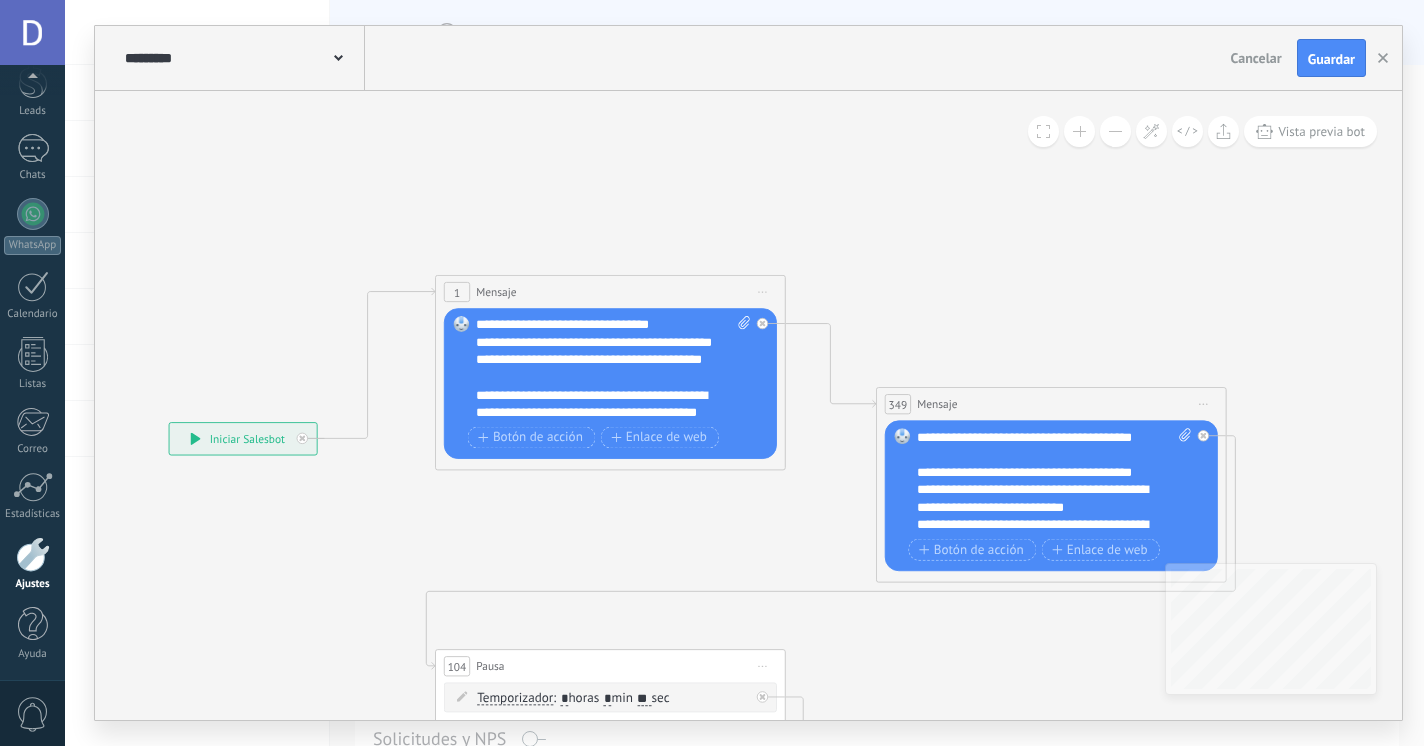 click 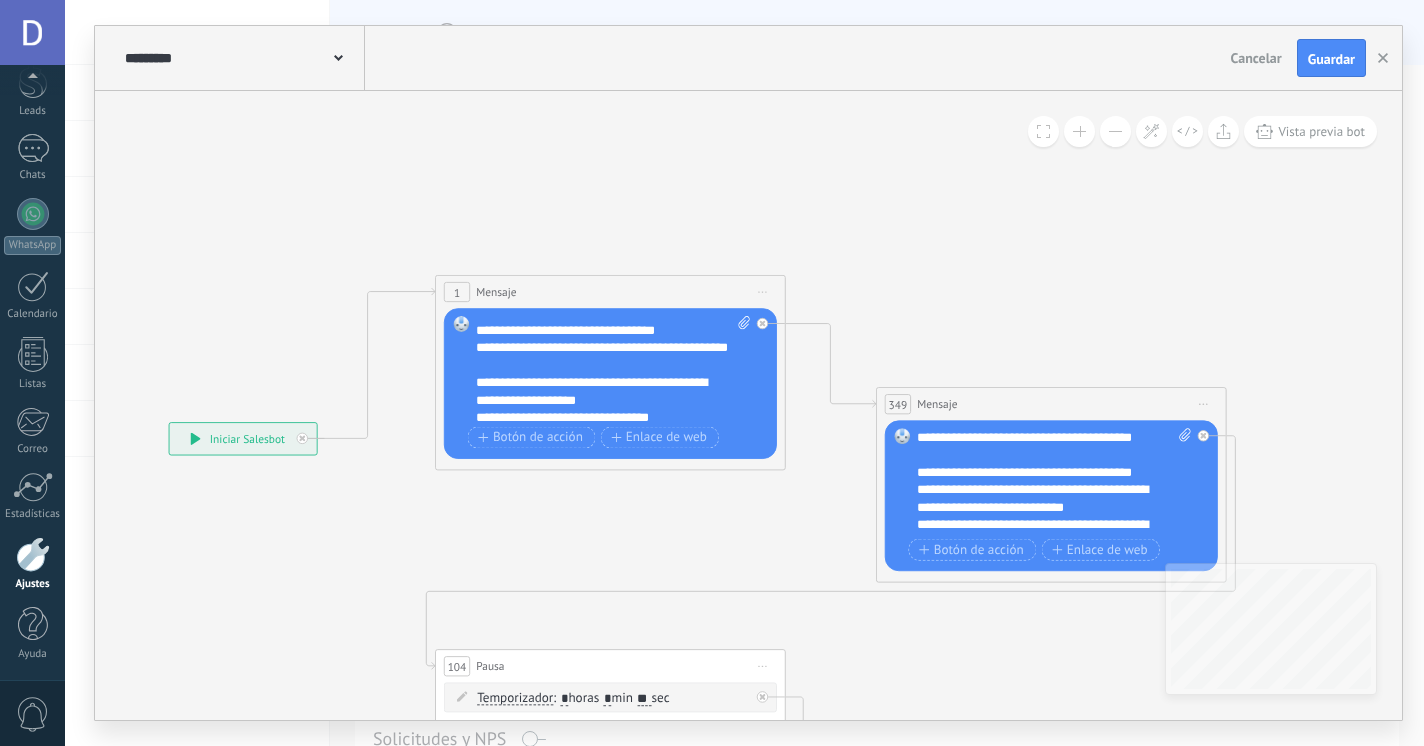 scroll, scrollTop: 0, scrollLeft: 0, axis: both 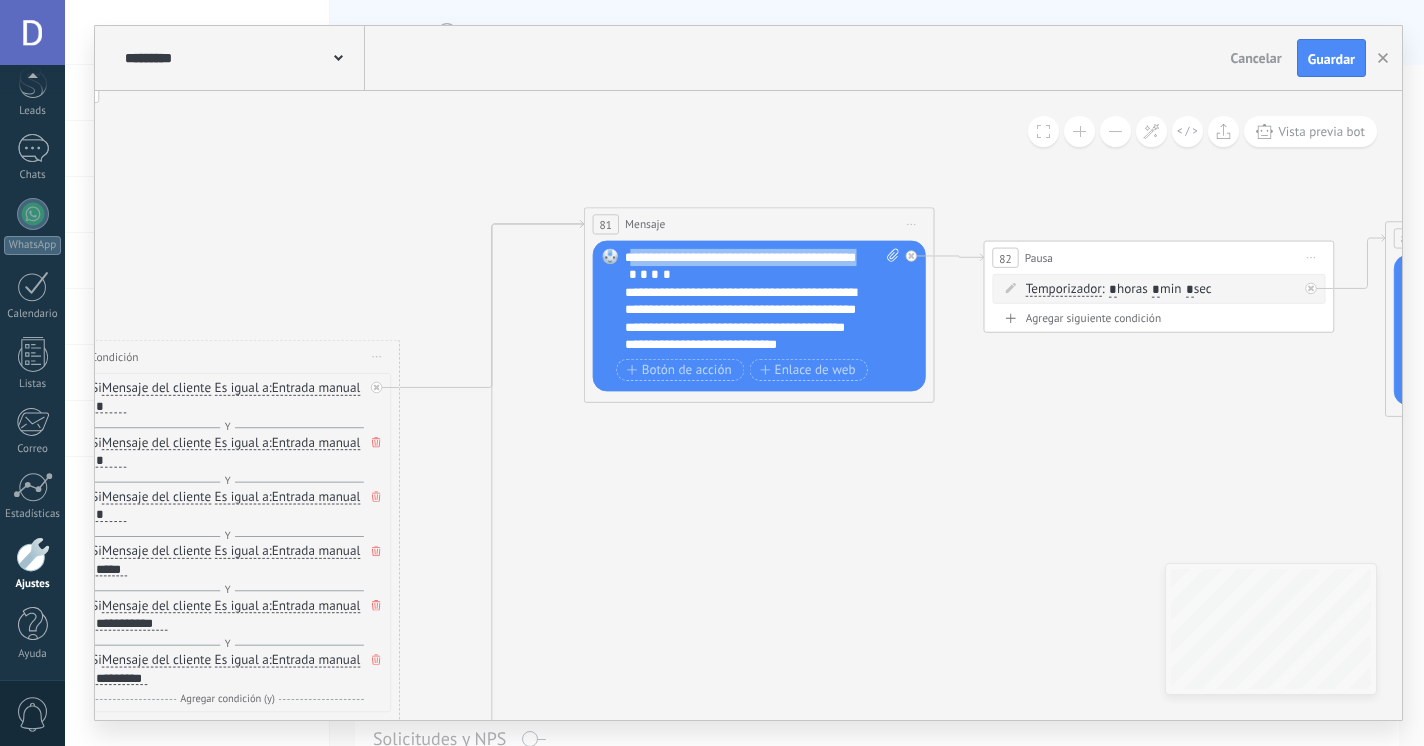 drag, startPoint x: 628, startPoint y: 254, endPoint x: 660, endPoint y: 274, distance: 37.735924 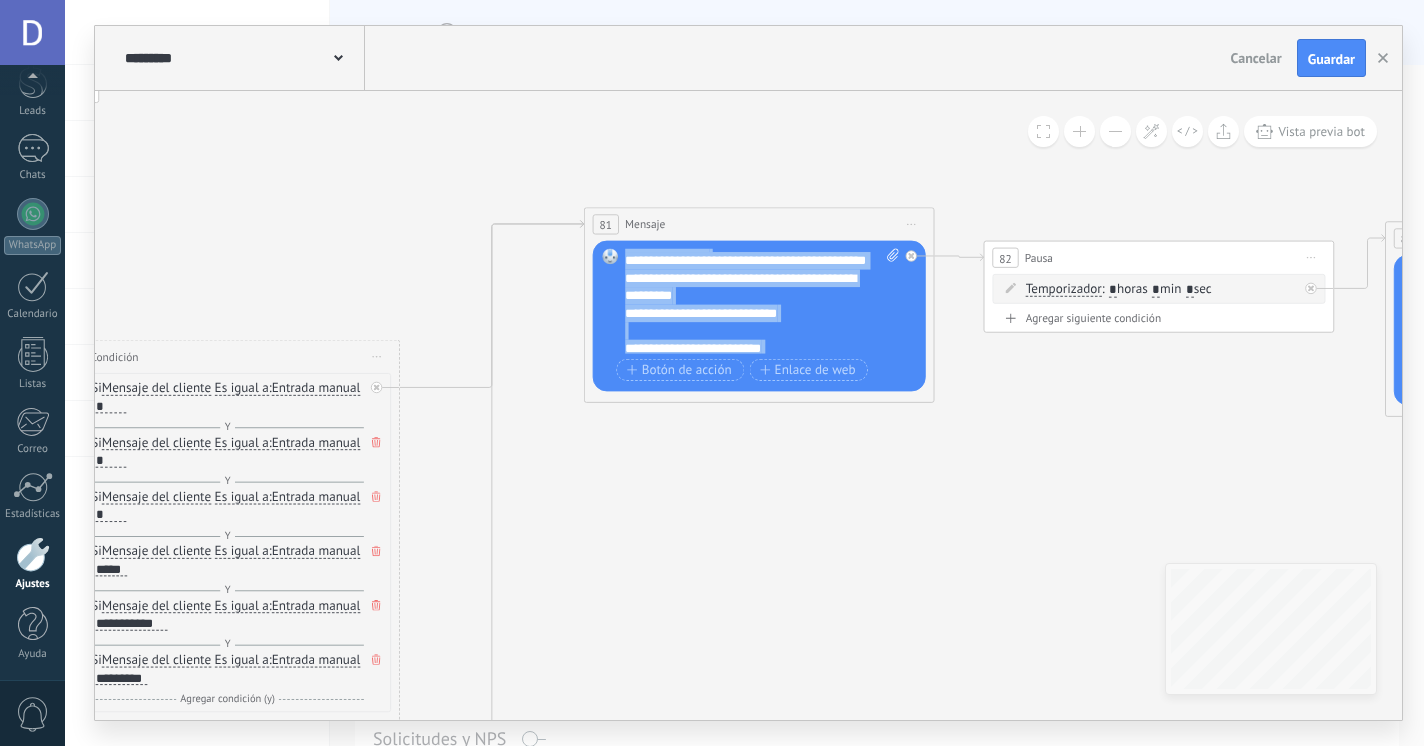 scroll, scrollTop: 660, scrollLeft: 0, axis: vertical 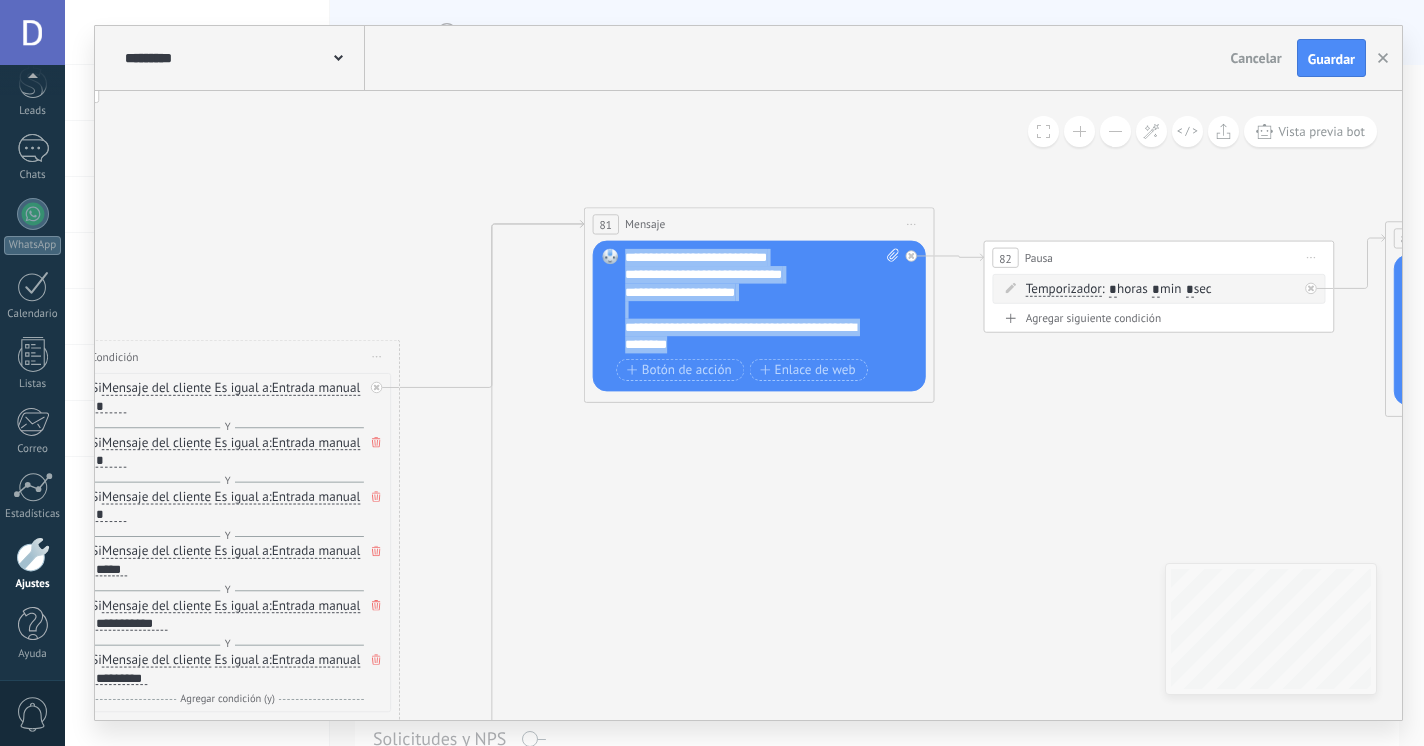 drag, startPoint x: 627, startPoint y: 255, endPoint x: 809, endPoint y: 387, distance: 224.82883 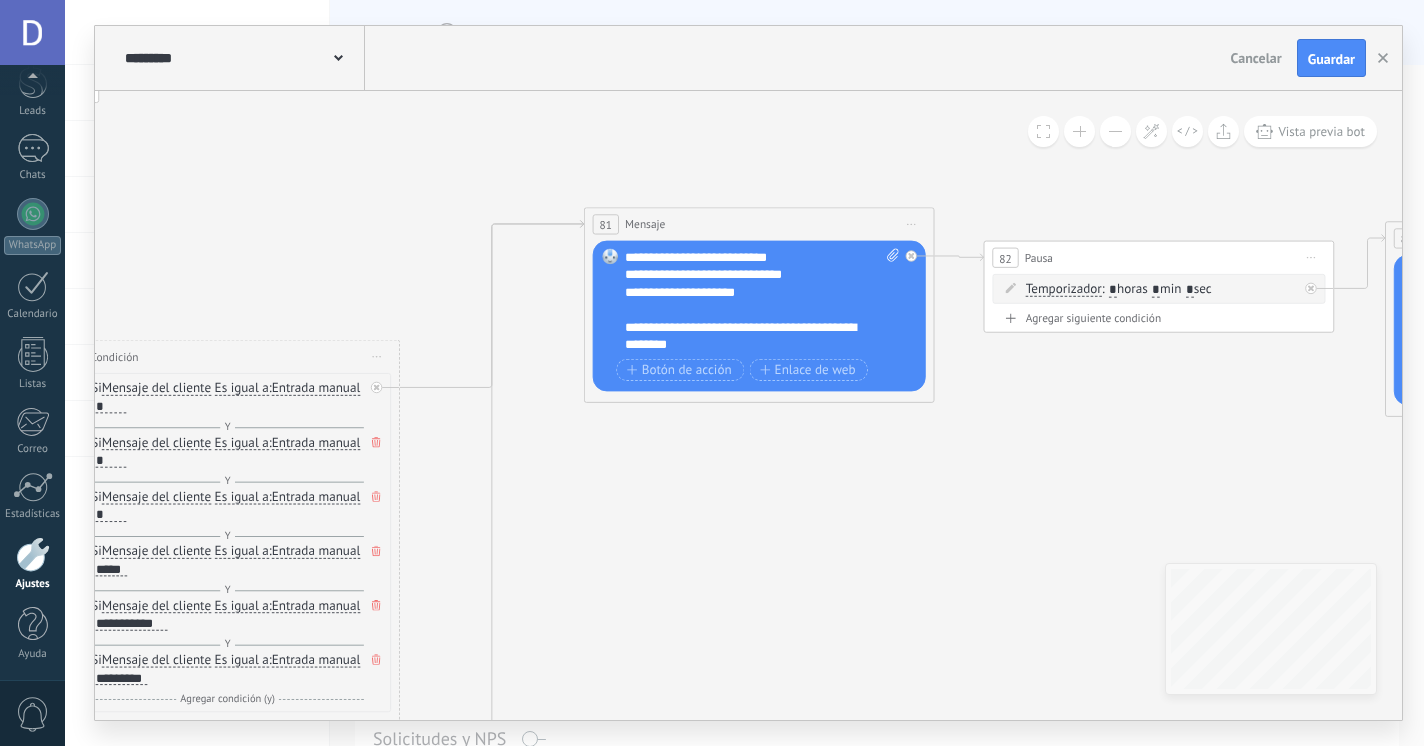 scroll, scrollTop: 0, scrollLeft: 0, axis: both 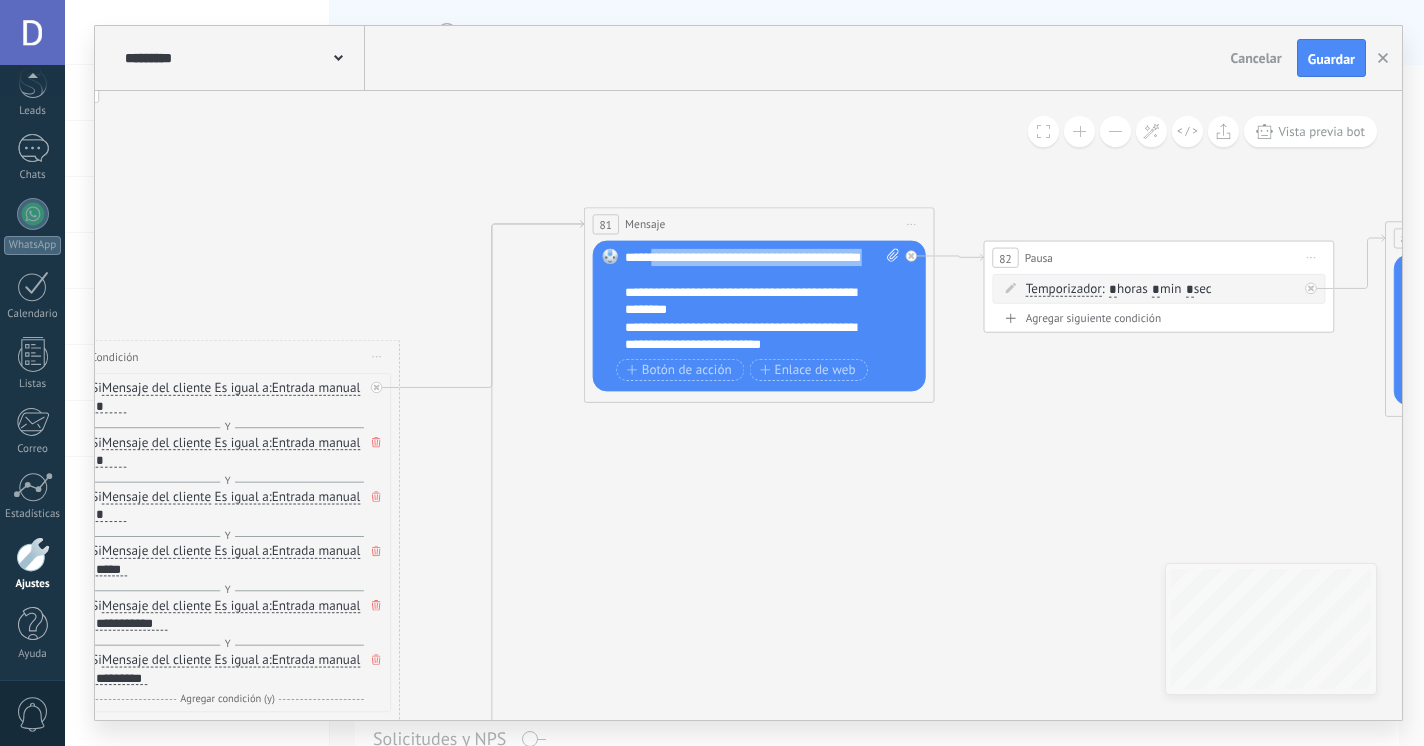 drag, startPoint x: 658, startPoint y: 257, endPoint x: 774, endPoint y: 269, distance: 116.61904 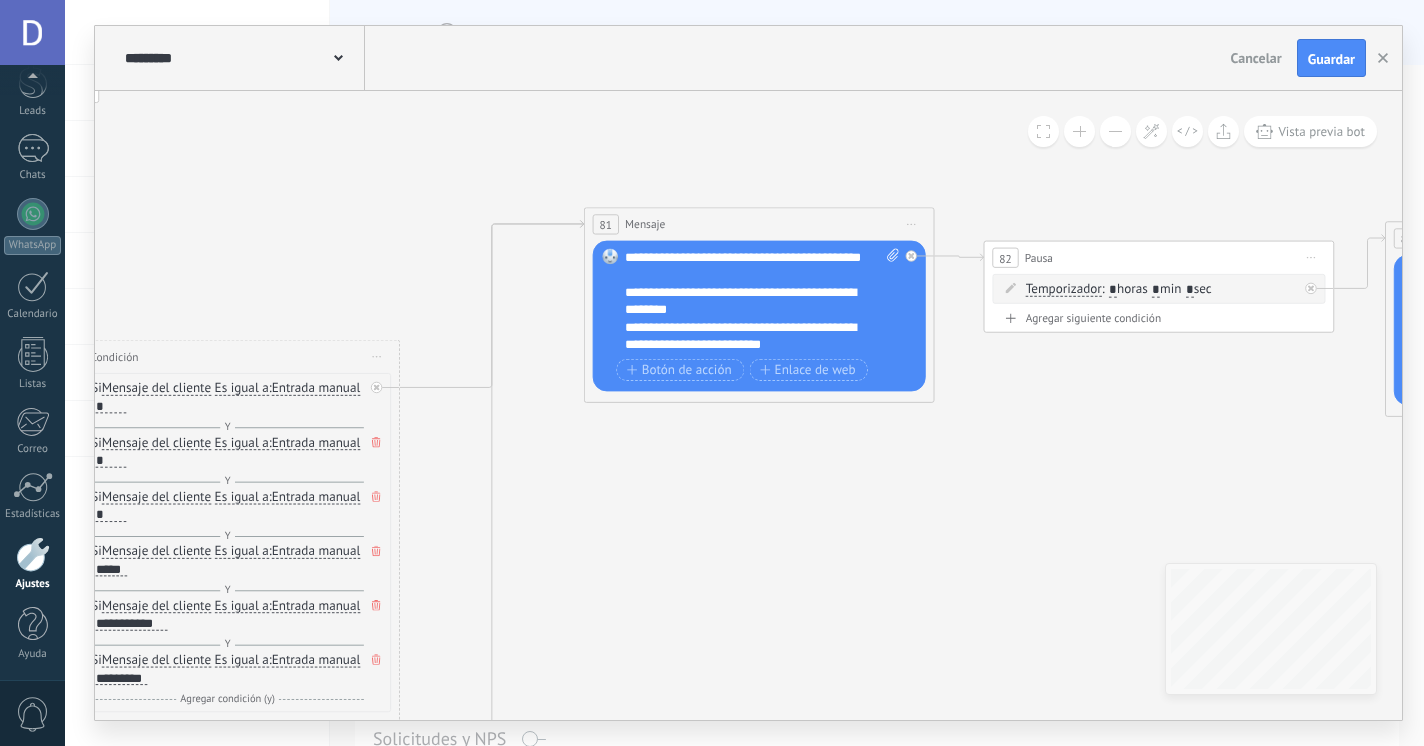 click on "**********" at bounding box center [762, 301] 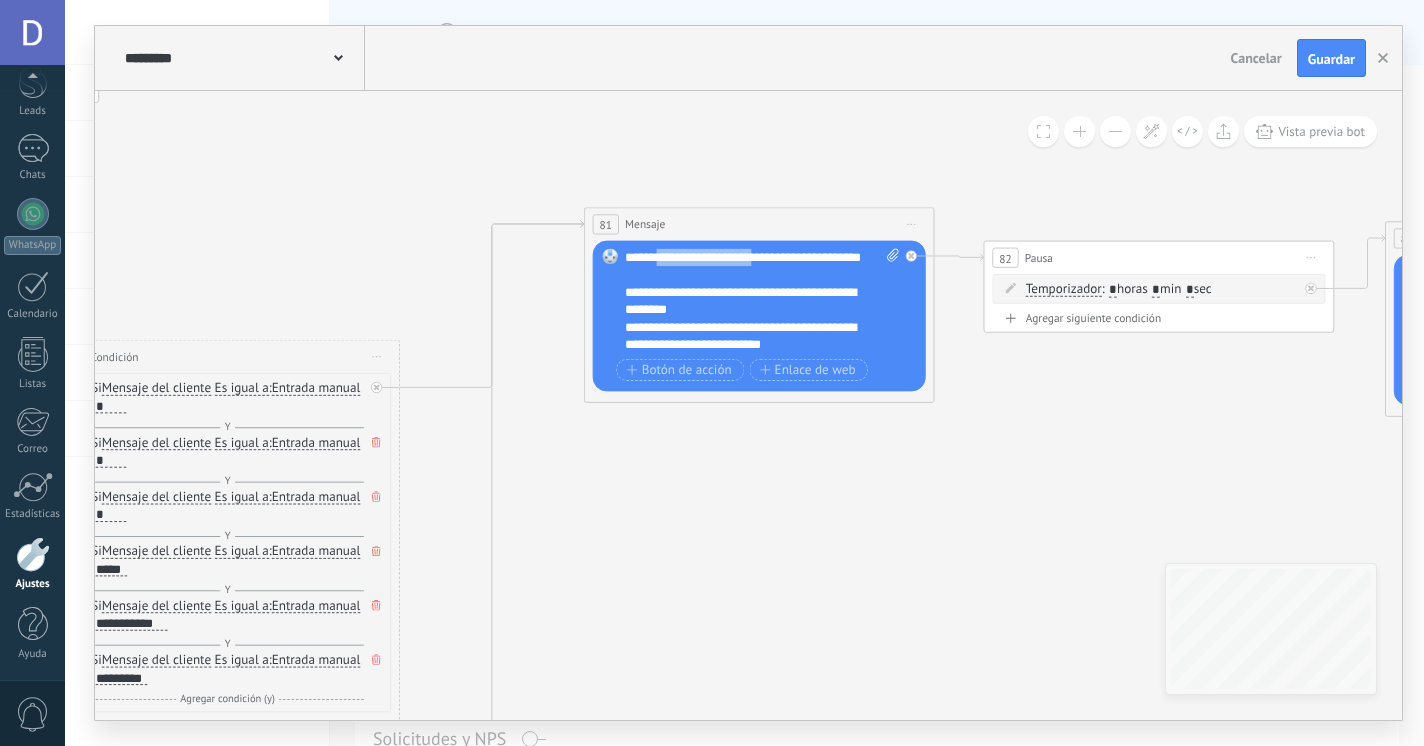 drag, startPoint x: 777, startPoint y: 263, endPoint x: 659, endPoint y: 260, distance: 118.03813 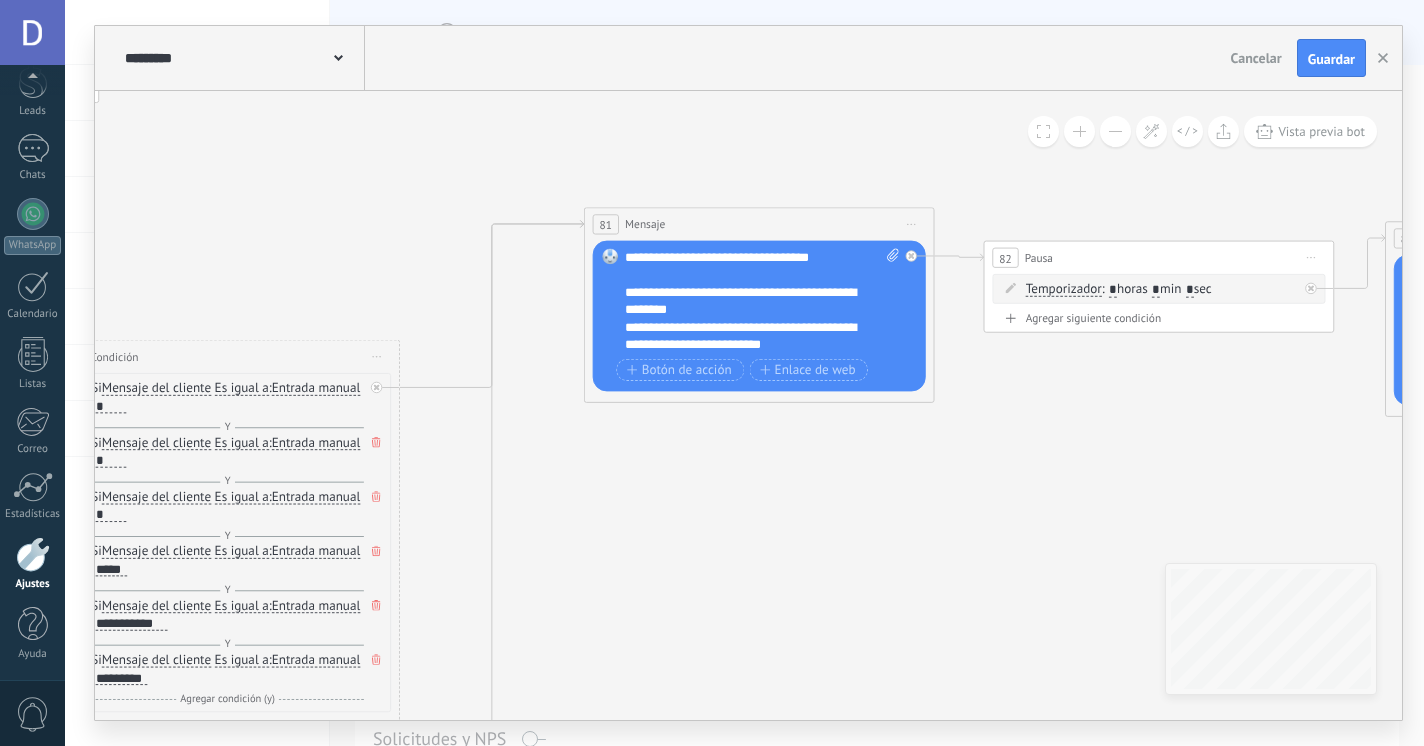click on "**********" at bounding box center [753, 301] 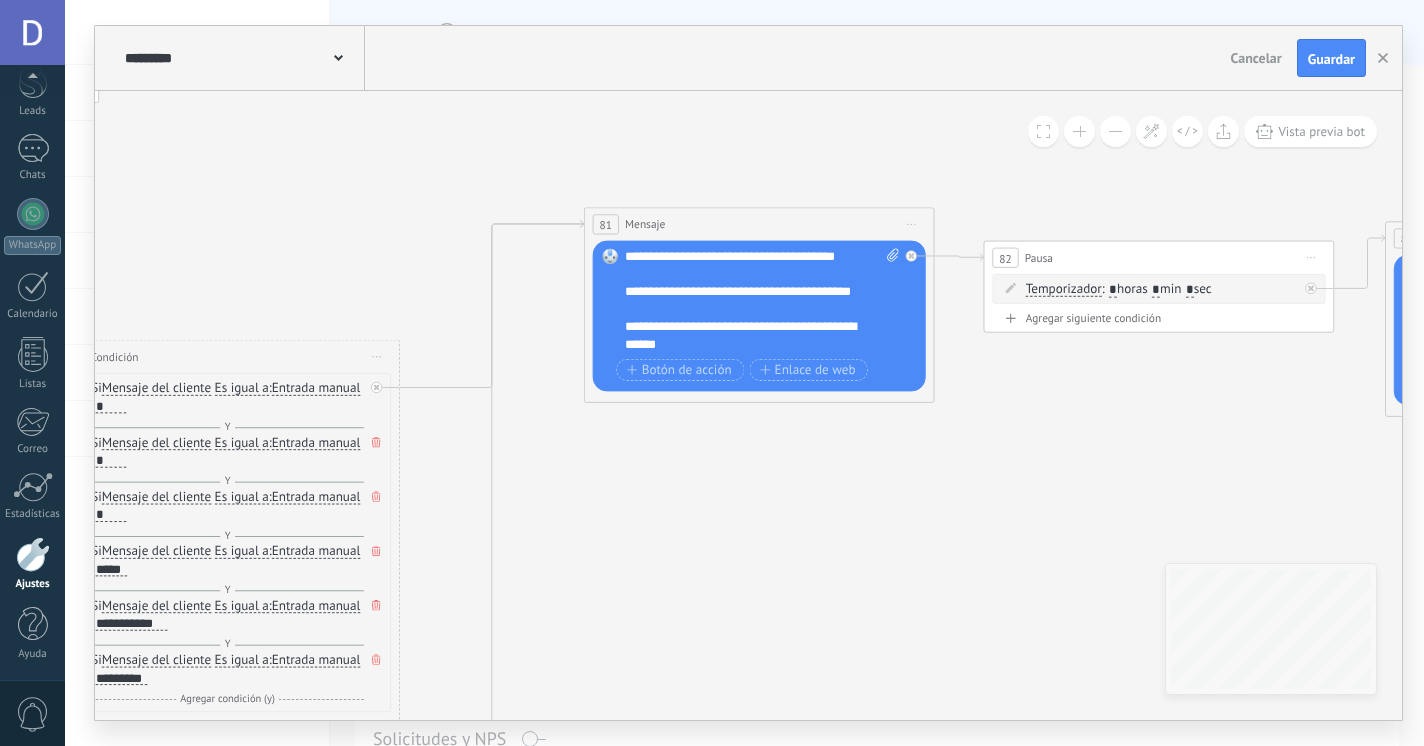 scroll, scrollTop: 218, scrollLeft: 0, axis: vertical 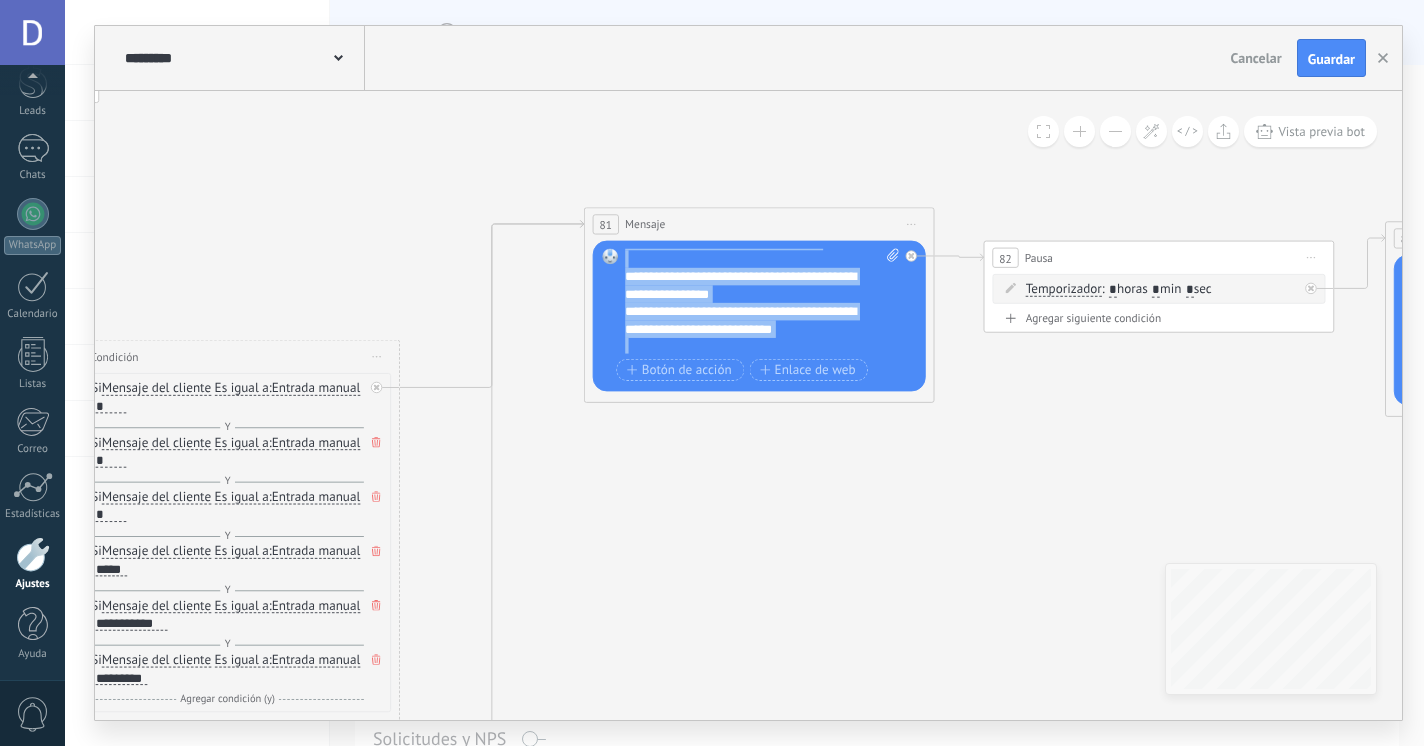 drag, startPoint x: 628, startPoint y: 313, endPoint x: 791, endPoint y: 346, distance: 166.30695 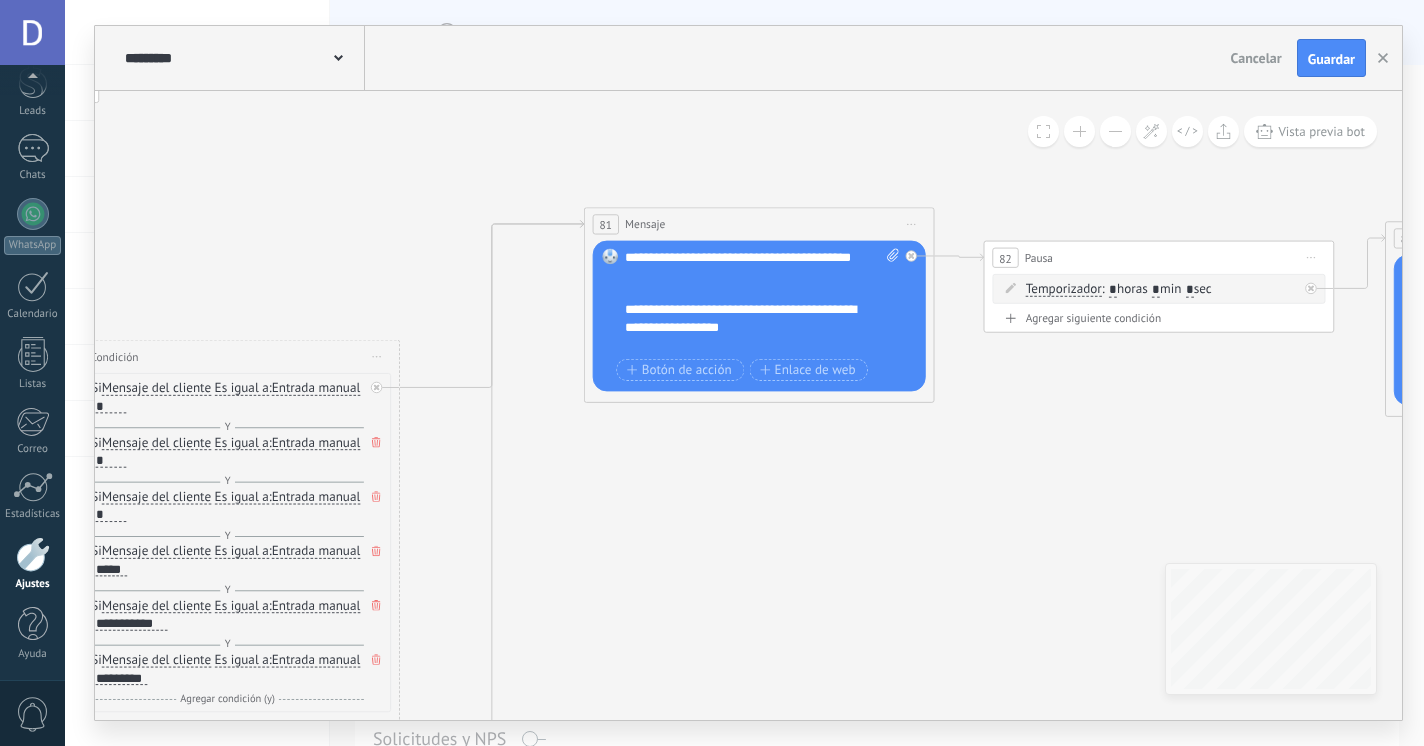 scroll, scrollTop: 237, scrollLeft: 0, axis: vertical 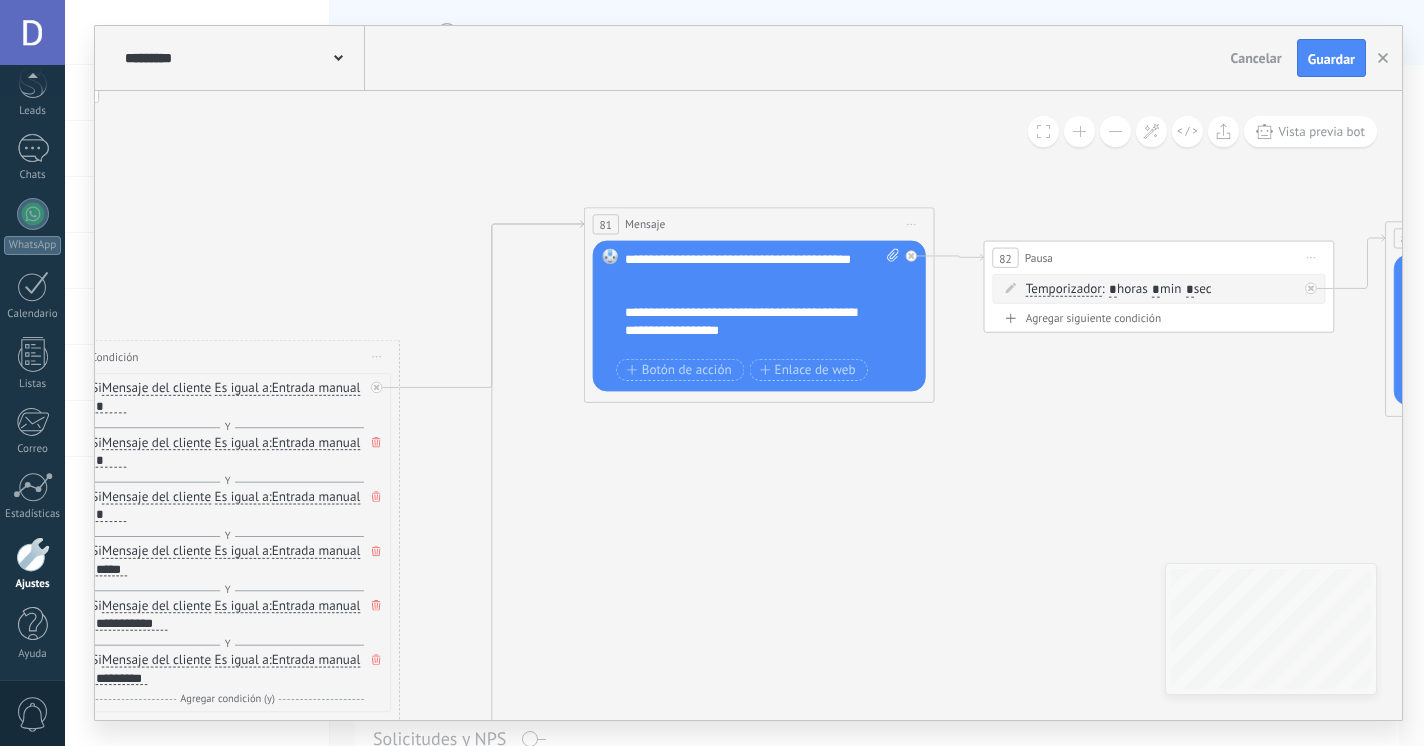 click on "**********" at bounding box center (753, 321) 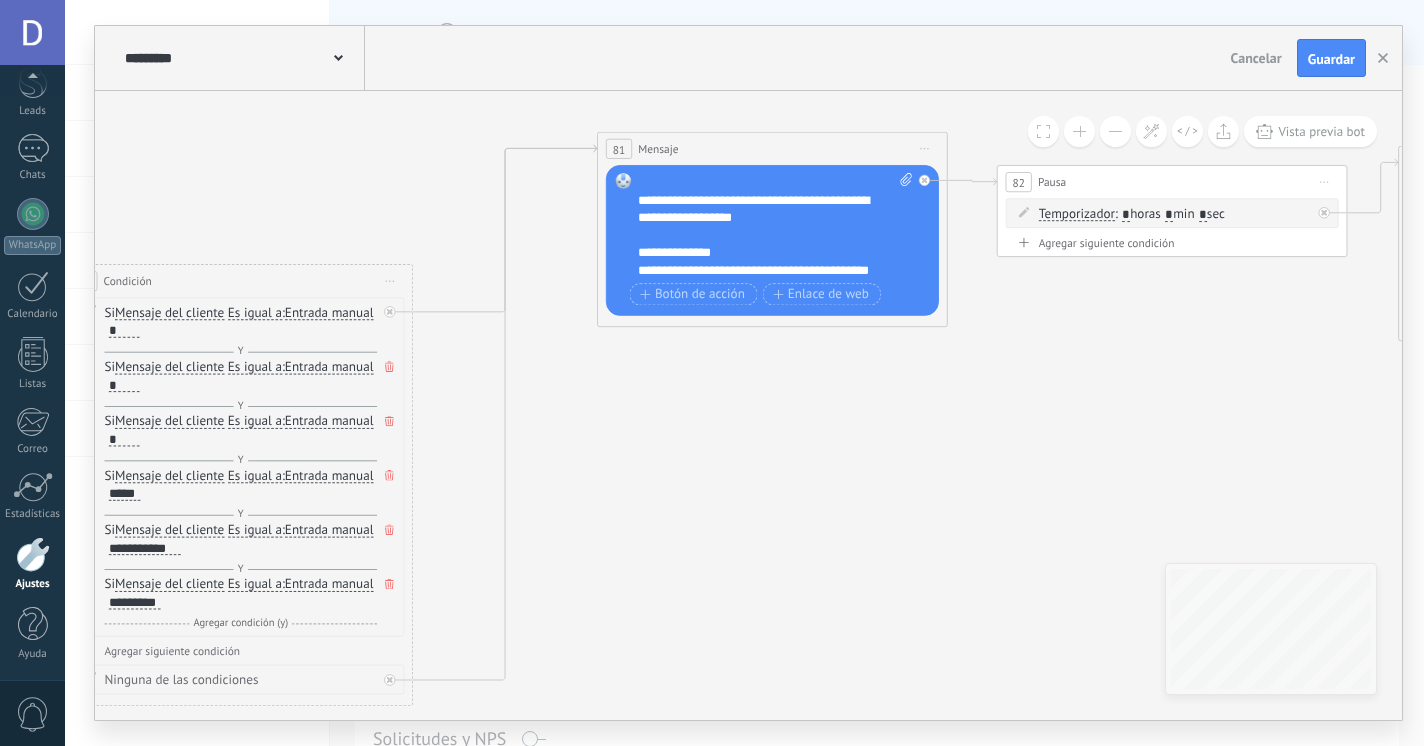 scroll, scrollTop: 278, scrollLeft: 0, axis: vertical 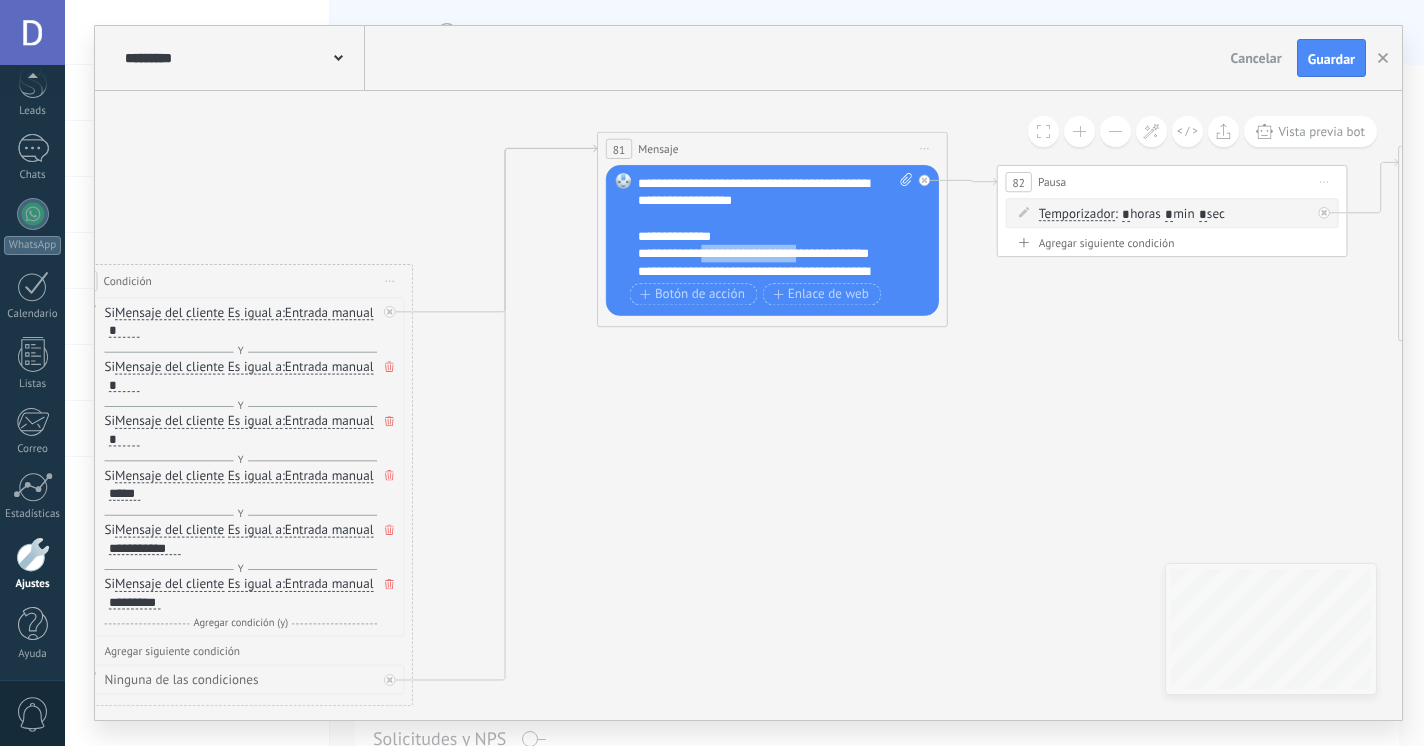 drag, startPoint x: 700, startPoint y: 253, endPoint x: 798, endPoint y: 251, distance: 98.02041 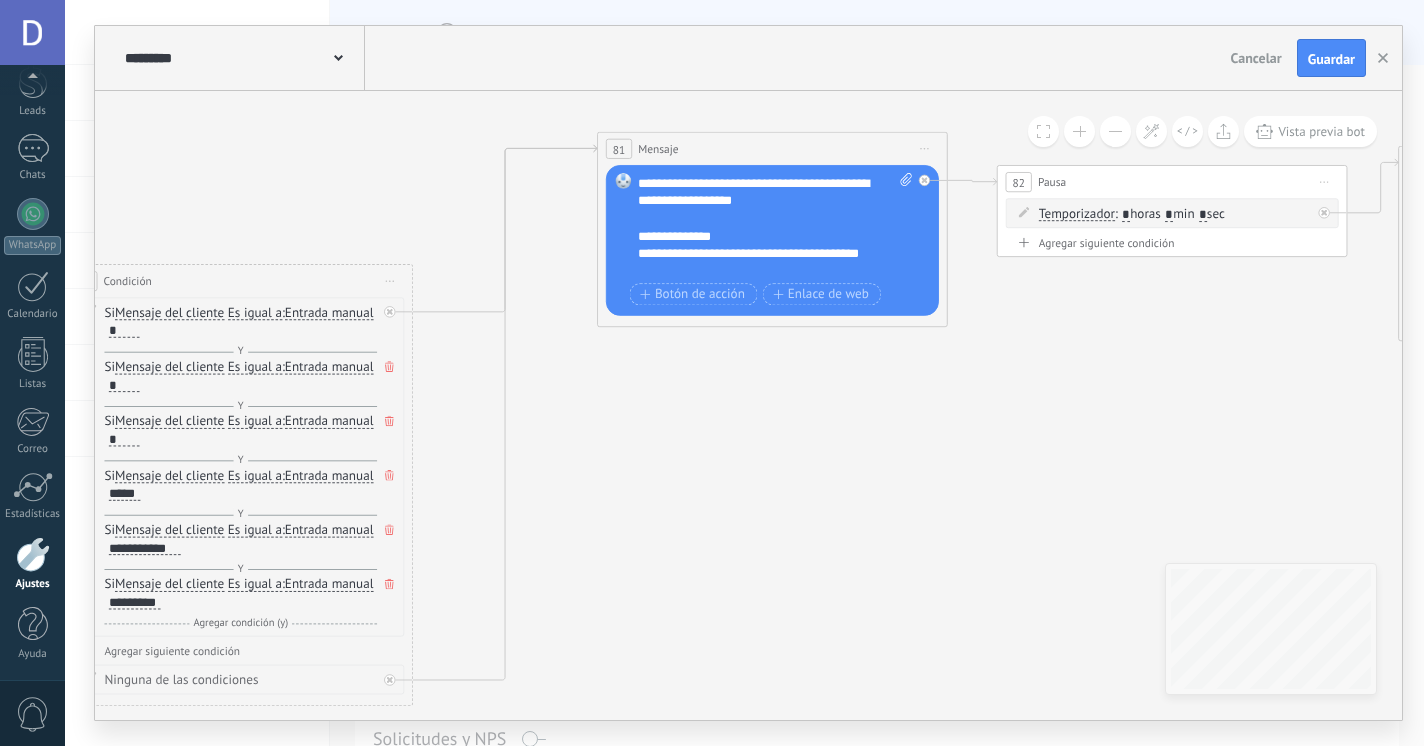 click on "**********" at bounding box center (766, 262) 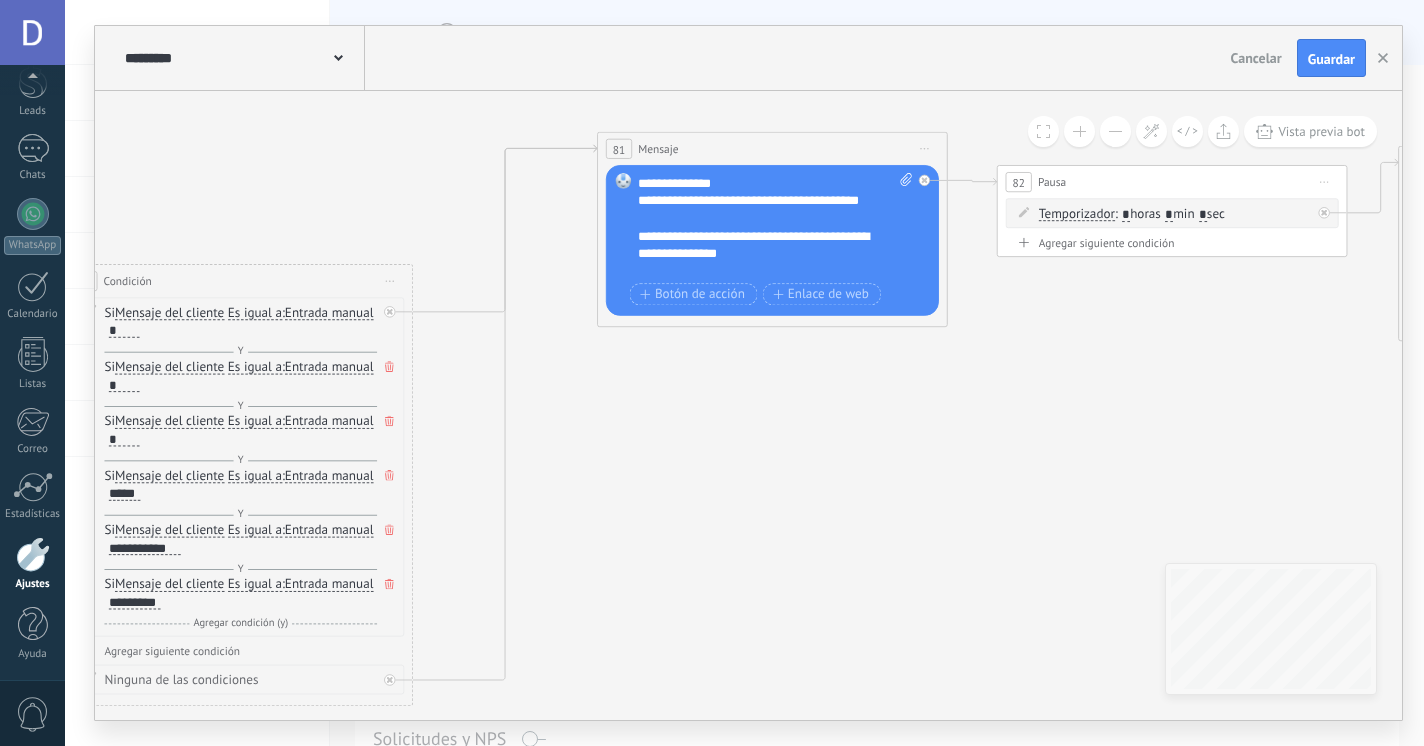 scroll, scrollTop: 339, scrollLeft: 0, axis: vertical 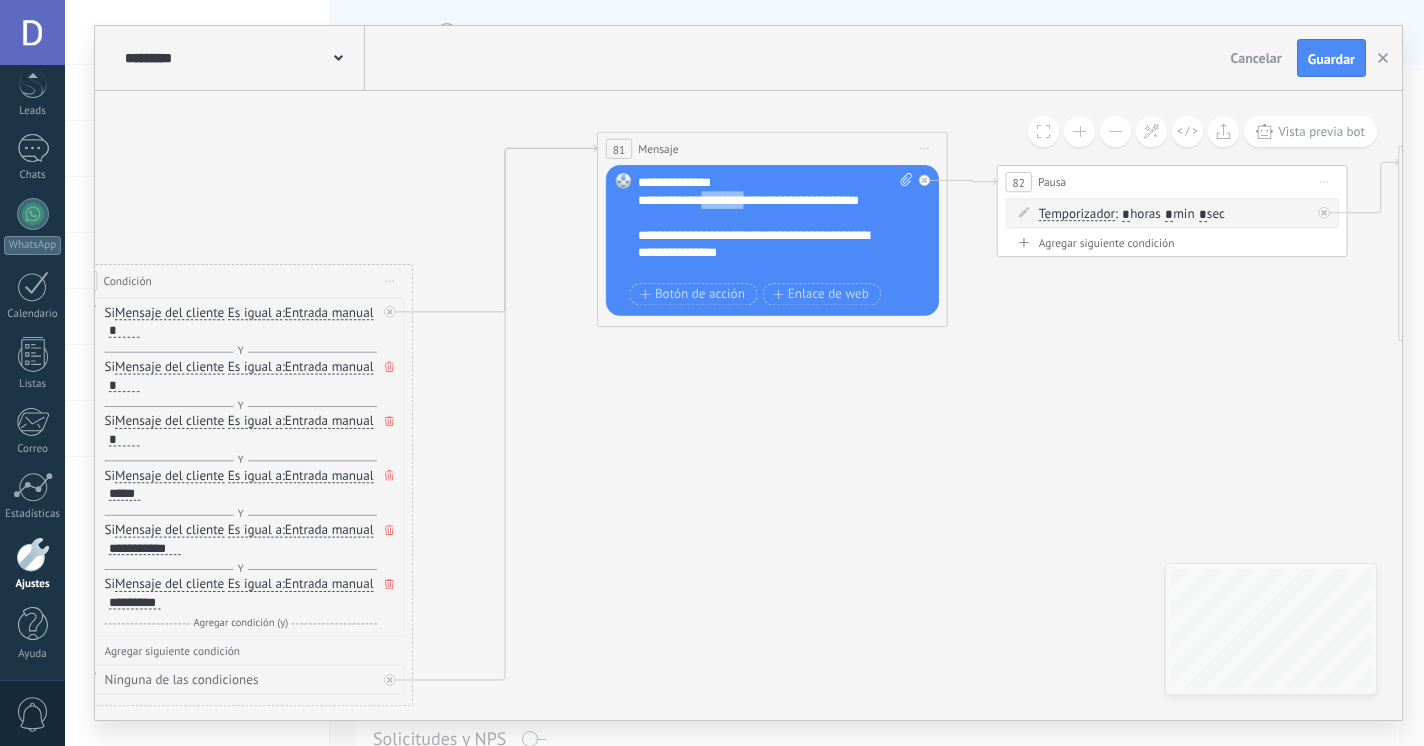 drag, startPoint x: 703, startPoint y: 202, endPoint x: 756, endPoint y: 202, distance: 53 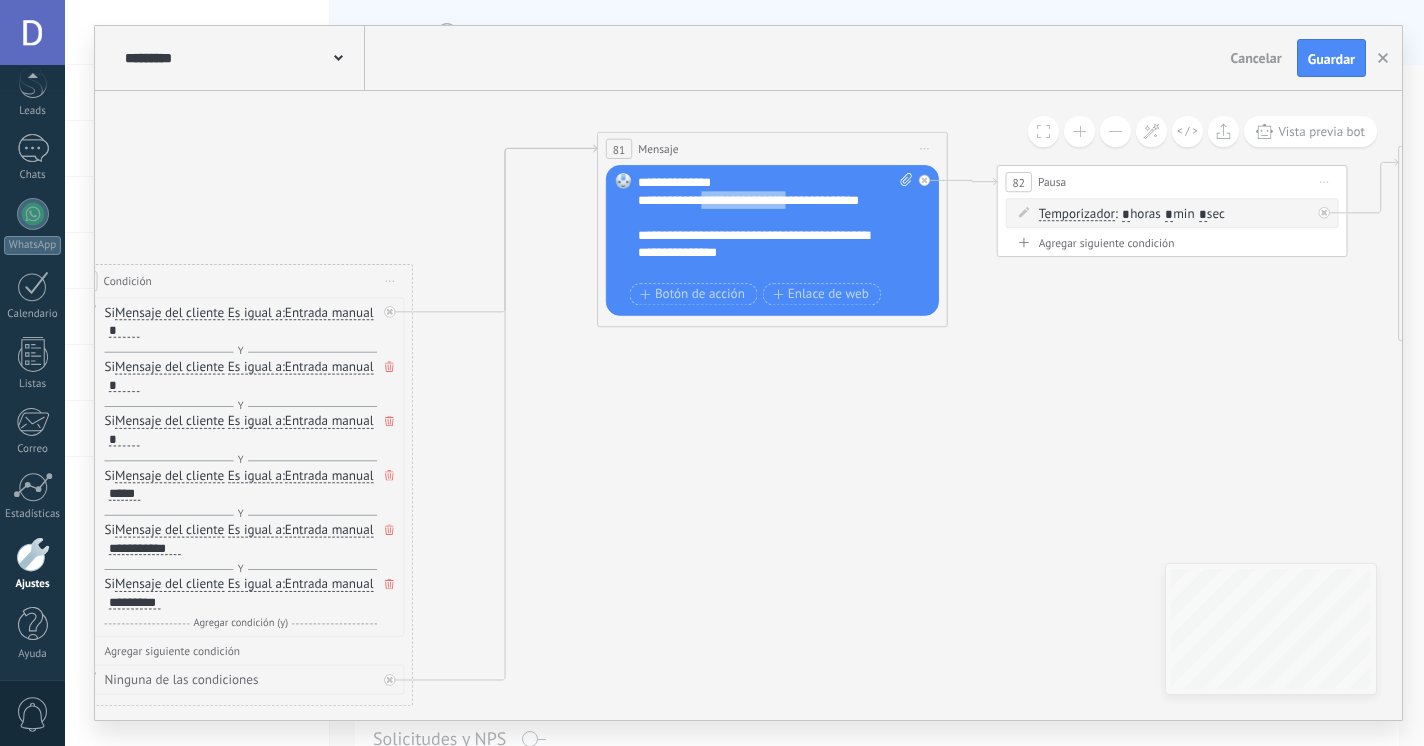 drag, startPoint x: 805, startPoint y: 204, endPoint x: 703, endPoint y: 206, distance: 102.01961 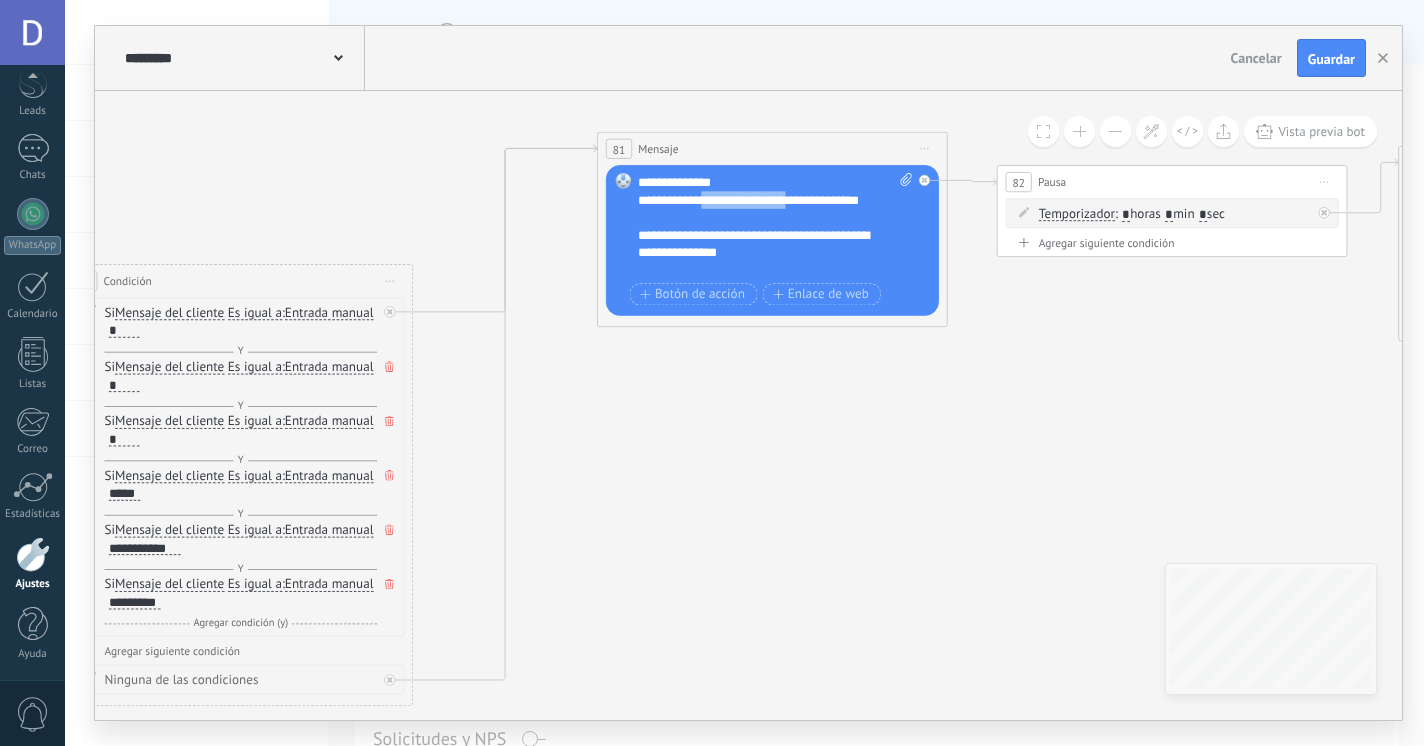 click on "**********" at bounding box center (766, 208) 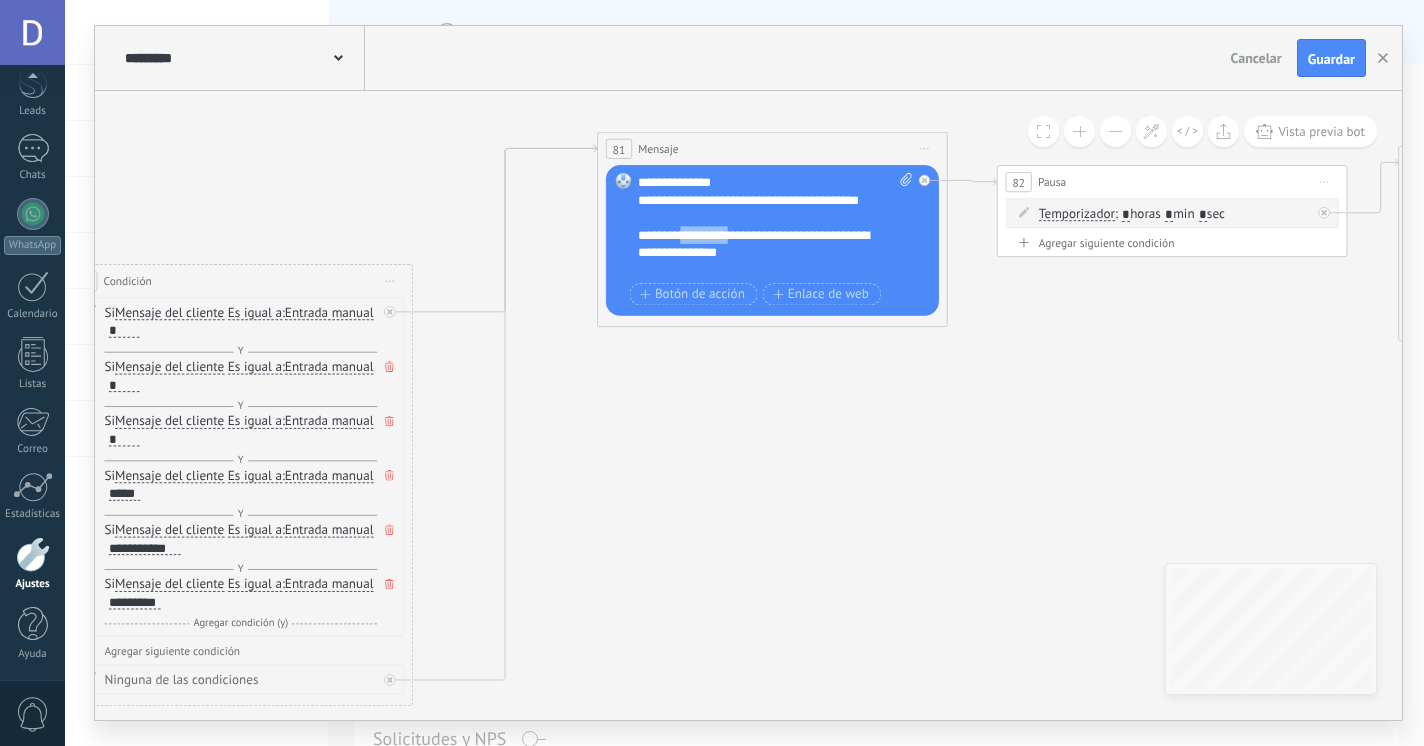 drag, startPoint x: 727, startPoint y: 234, endPoint x: 675, endPoint y: 237, distance: 52.086468 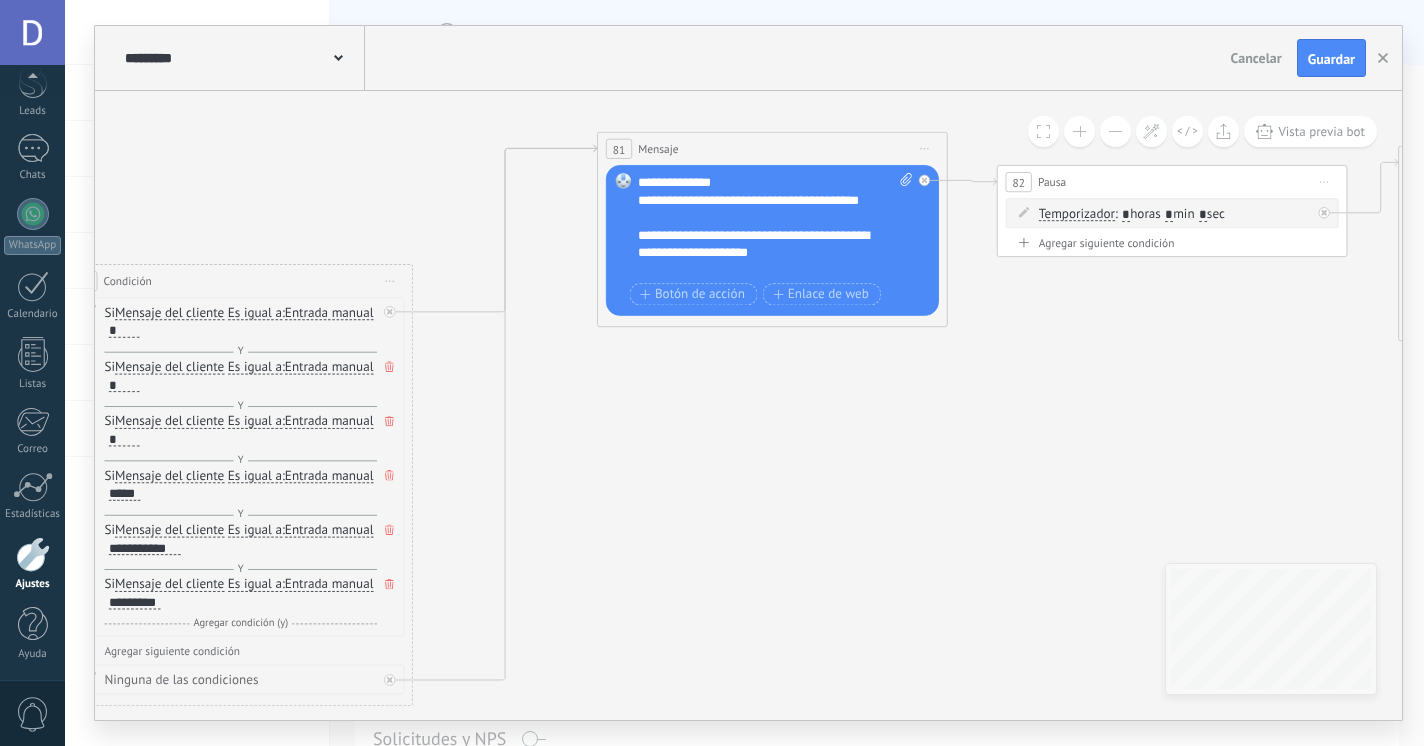 click on "**********" at bounding box center (766, 243) 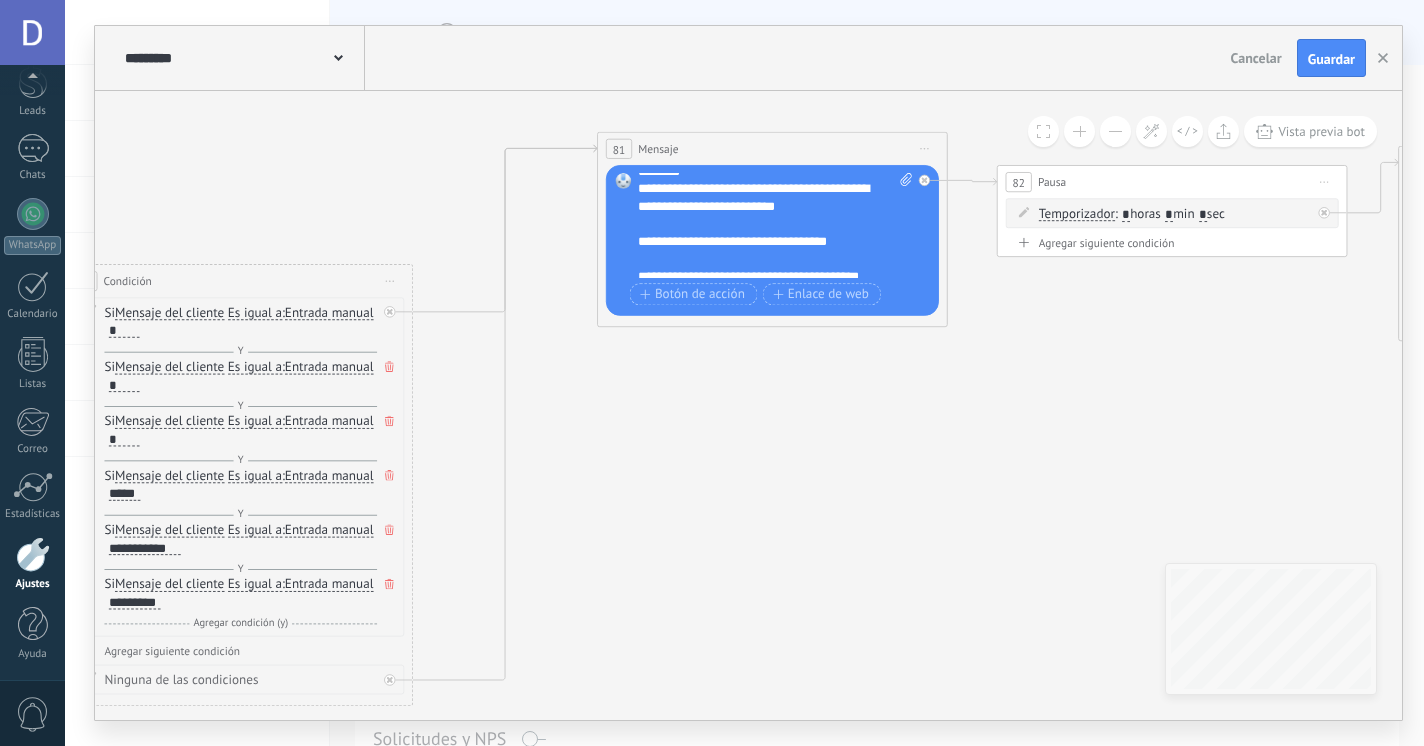 scroll, scrollTop: 0, scrollLeft: 0, axis: both 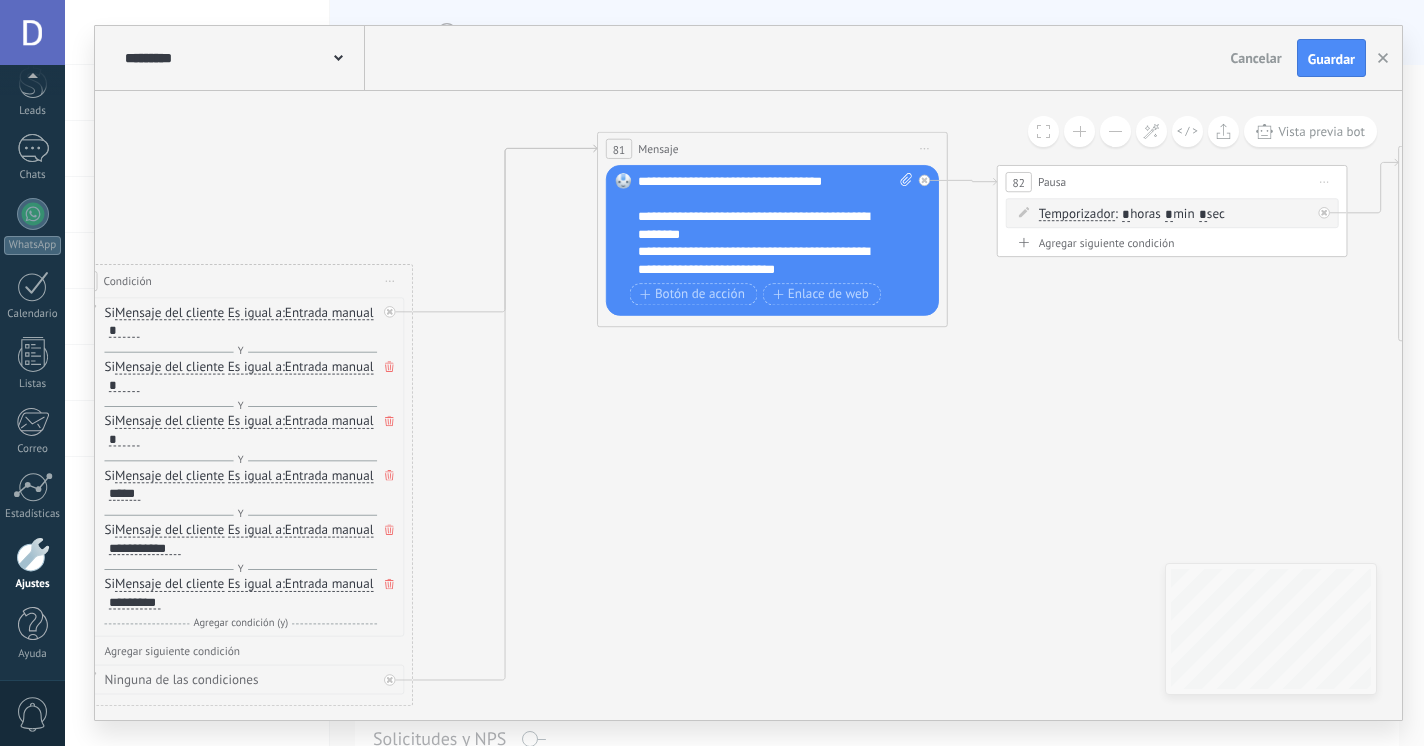 click on "**********" at bounding box center [766, 225] 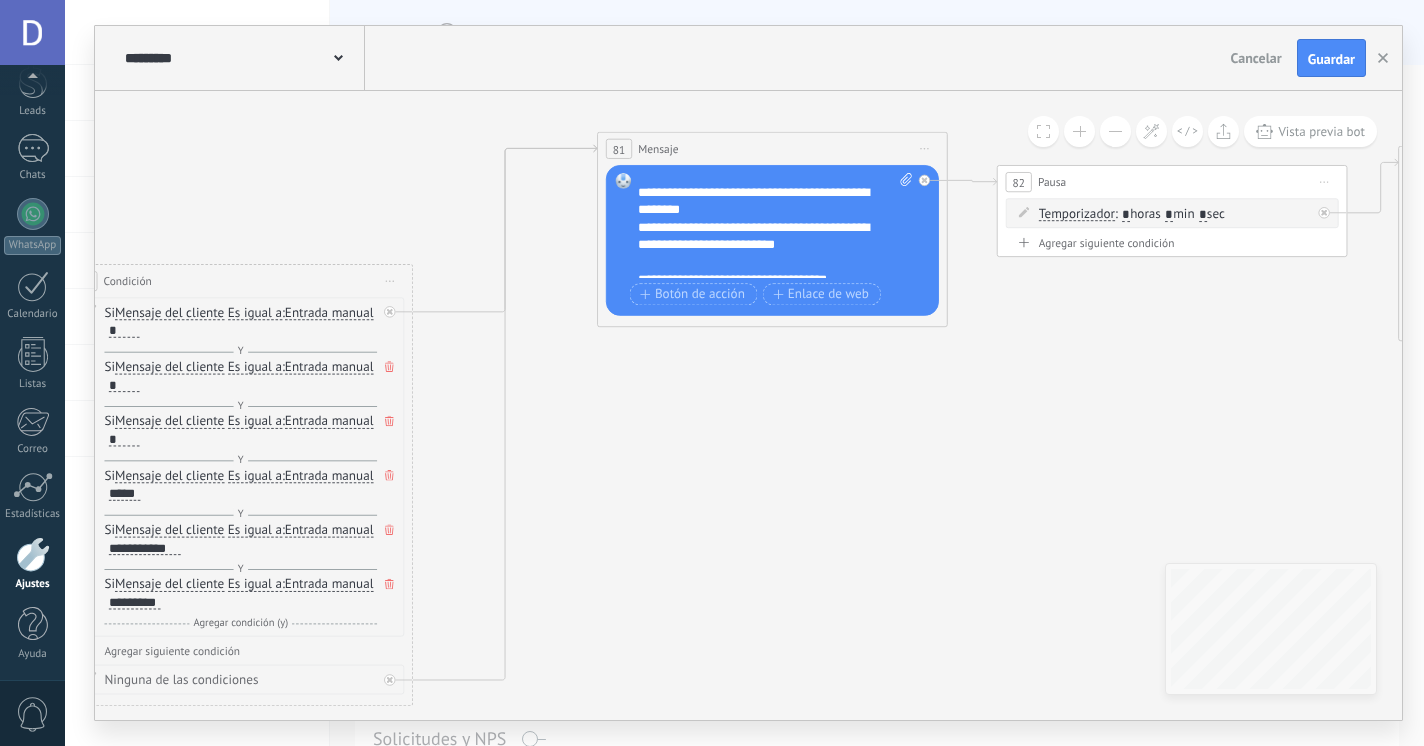 scroll, scrollTop: 31, scrollLeft: 0, axis: vertical 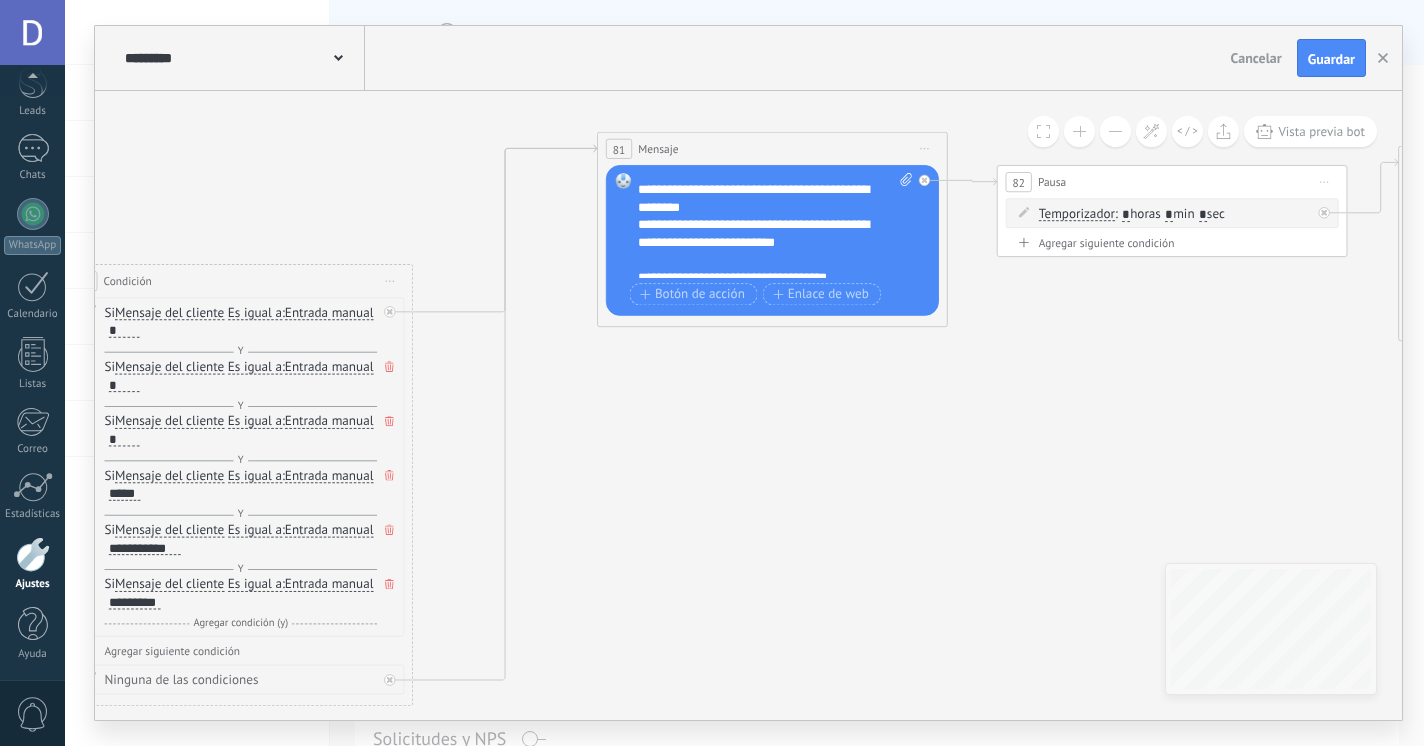 click on "**********" at bounding box center (766, 233) 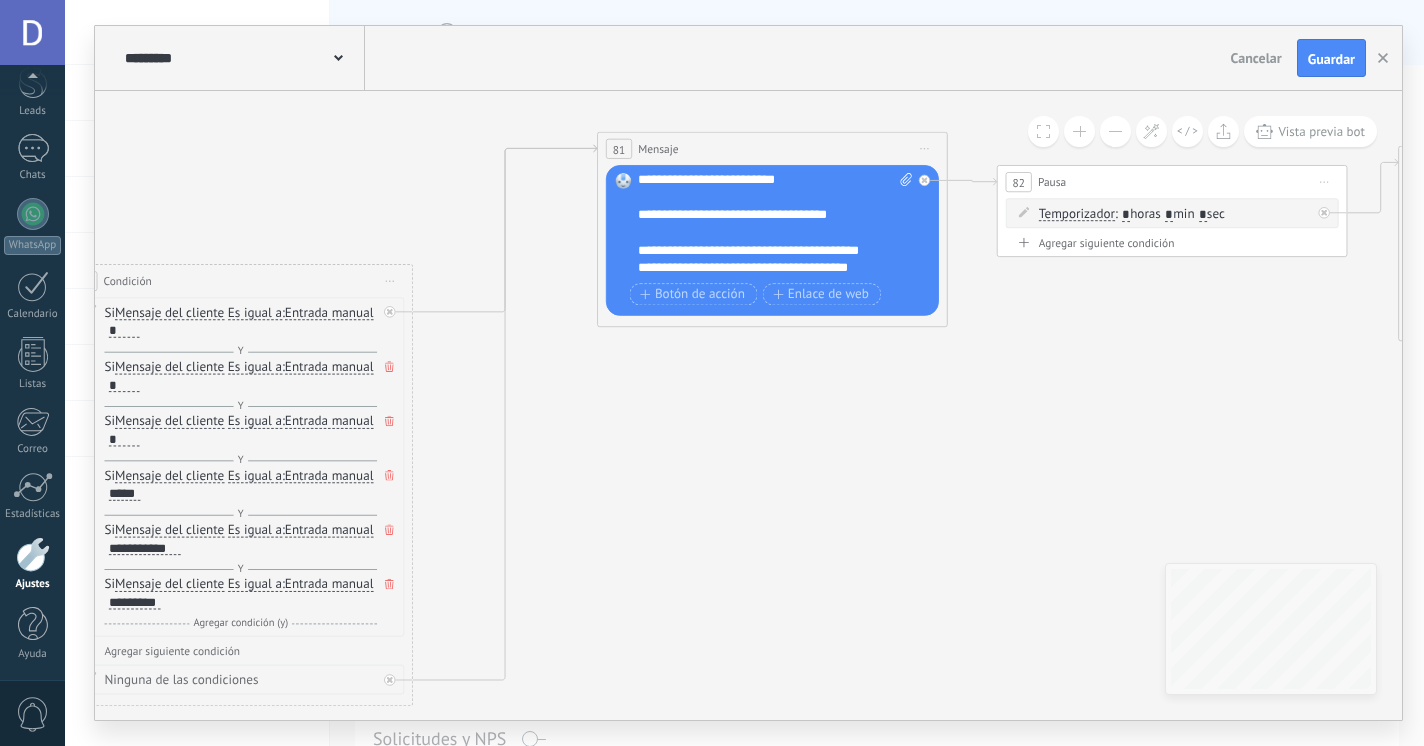 scroll, scrollTop: 94, scrollLeft: 0, axis: vertical 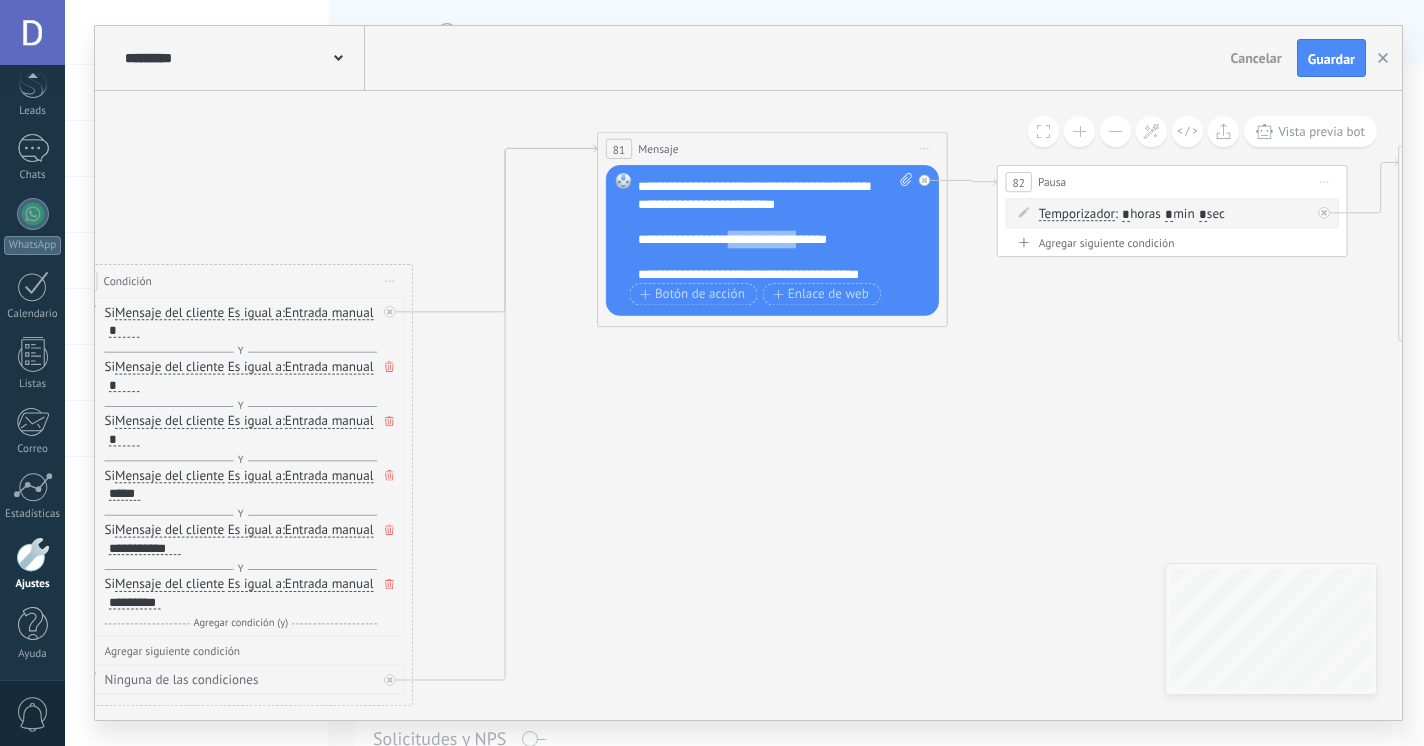 drag, startPoint x: 723, startPoint y: 243, endPoint x: 796, endPoint y: 246, distance: 73.061615 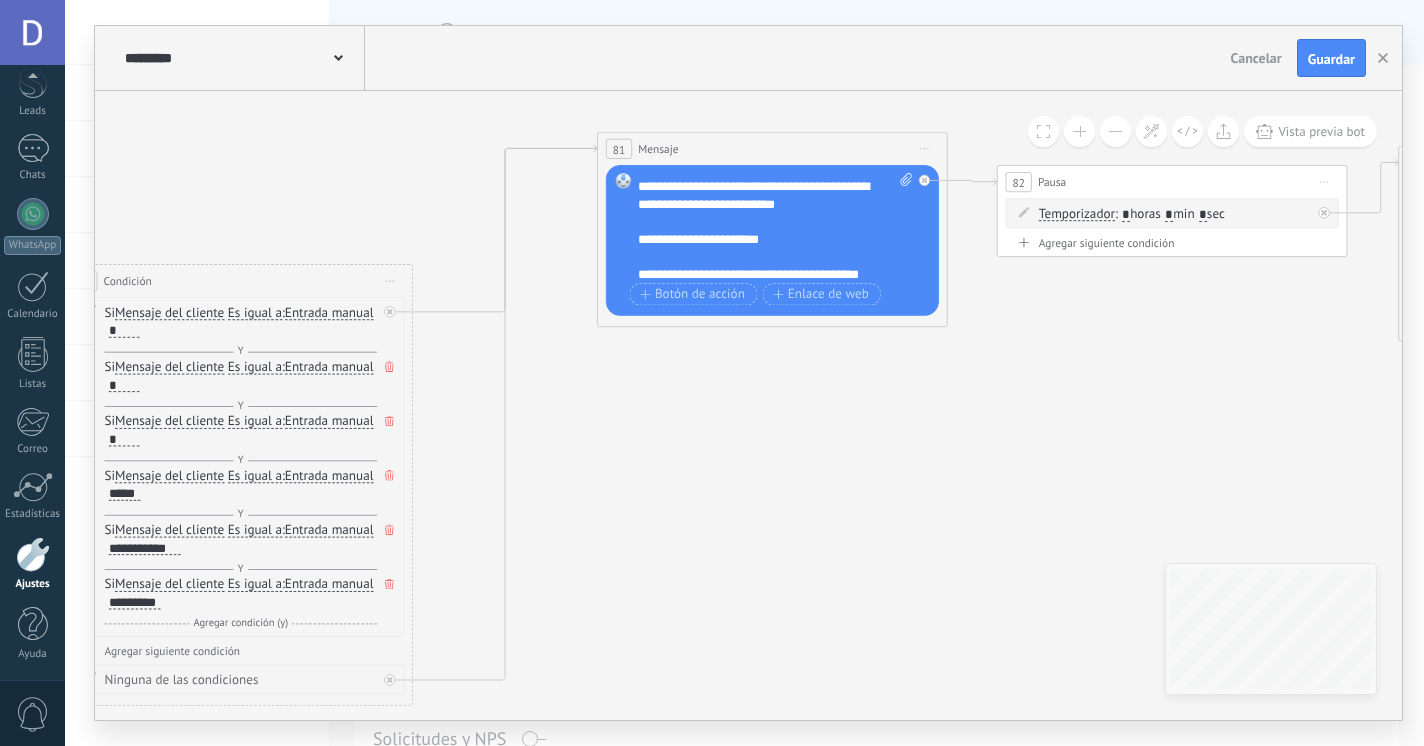 click on "**********" at bounding box center (766, 240) 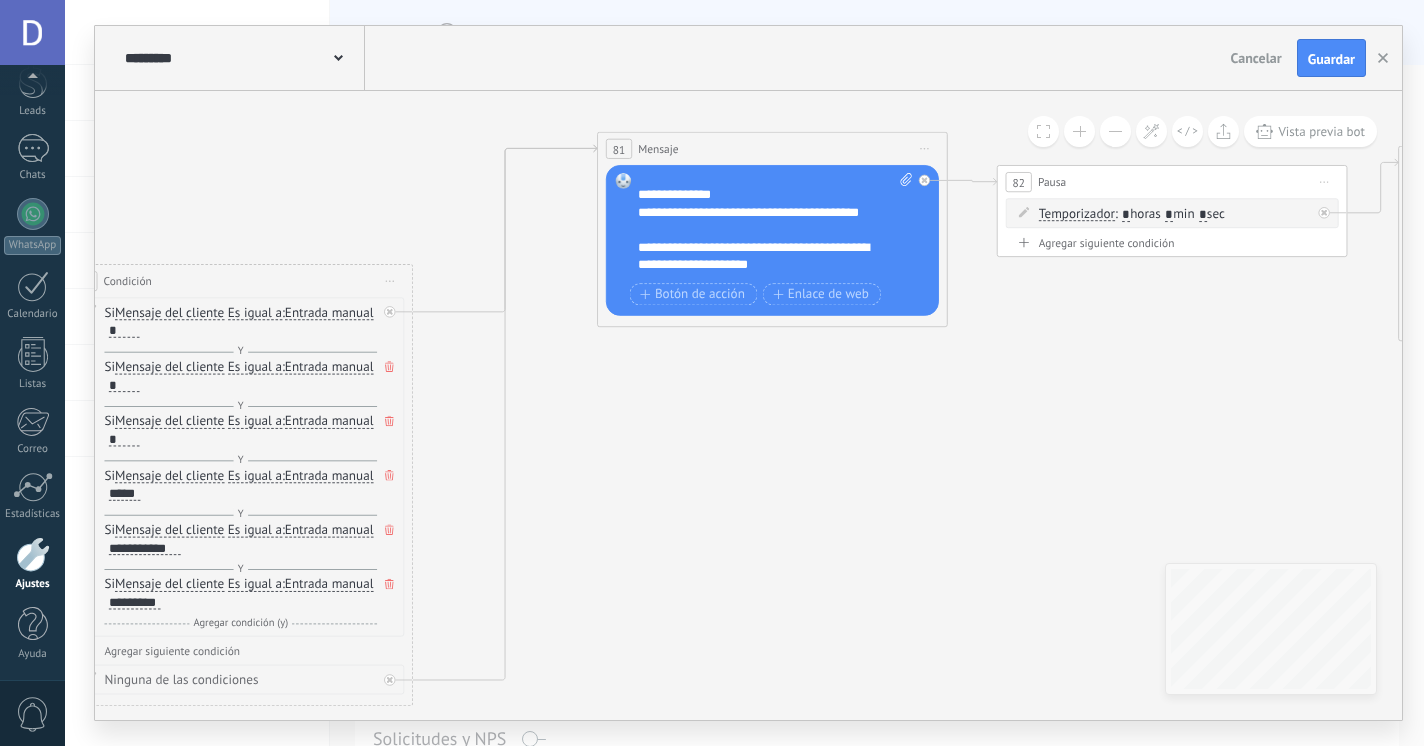 scroll, scrollTop: 354, scrollLeft: 0, axis: vertical 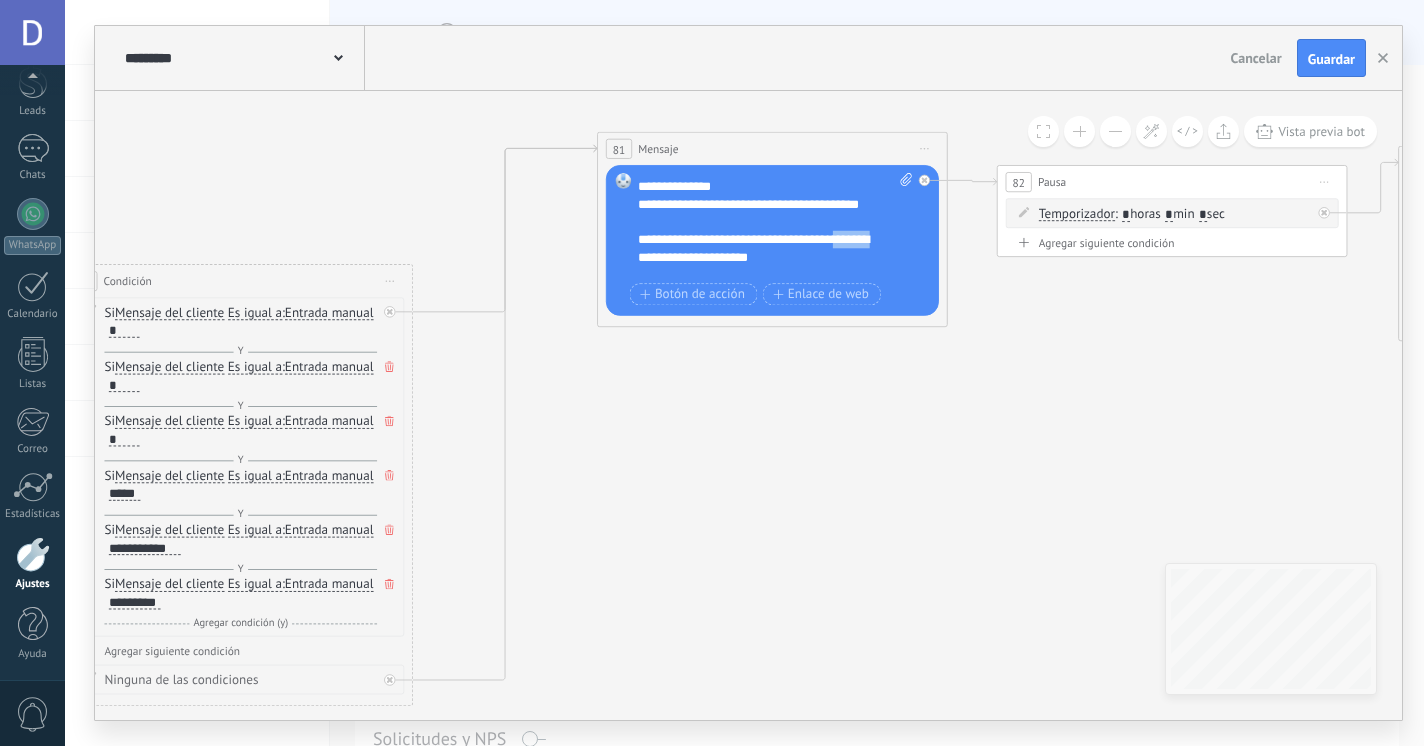 drag, startPoint x: 854, startPoint y: 239, endPoint x: 893, endPoint y: 239, distance: 39 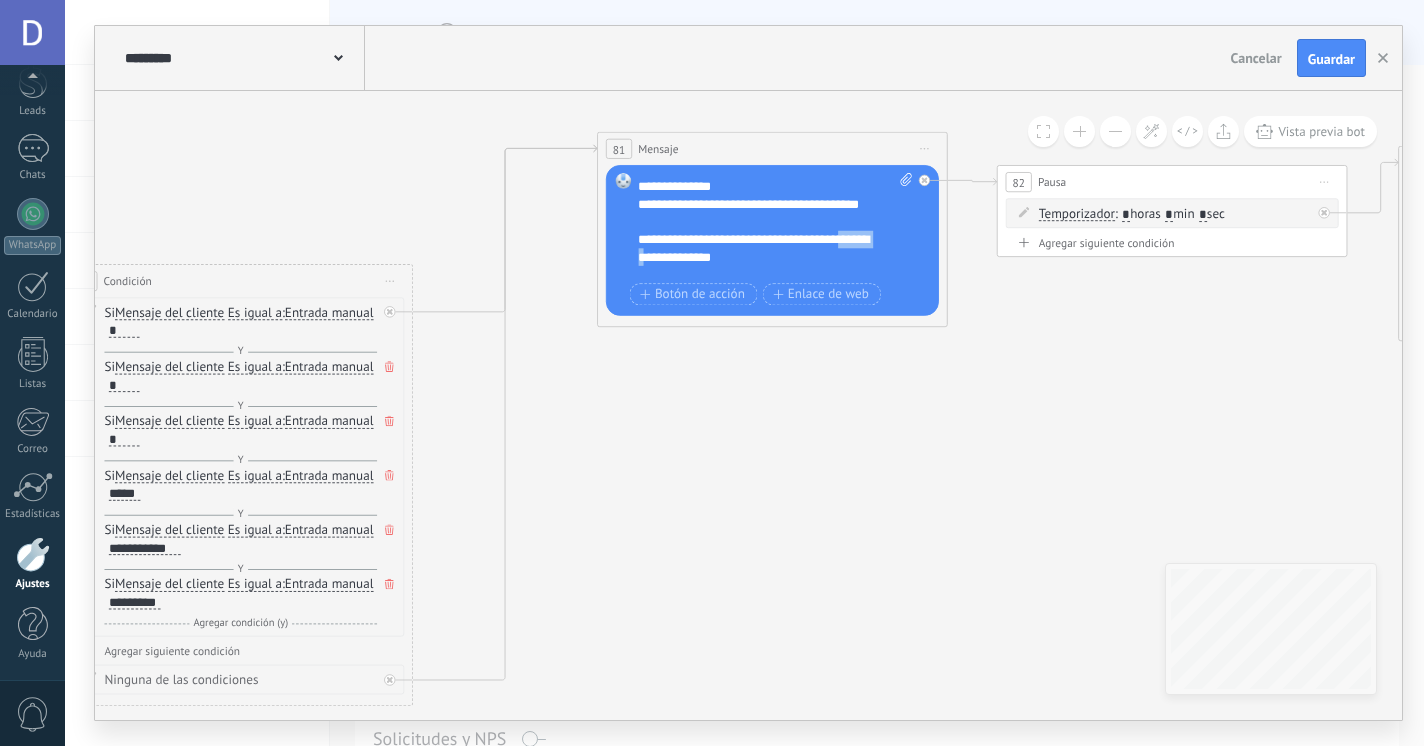 drag, startPoint x: 686, startPoint y: 259, endPoint x: 637, endPoint y: 258, distance: 49.010204 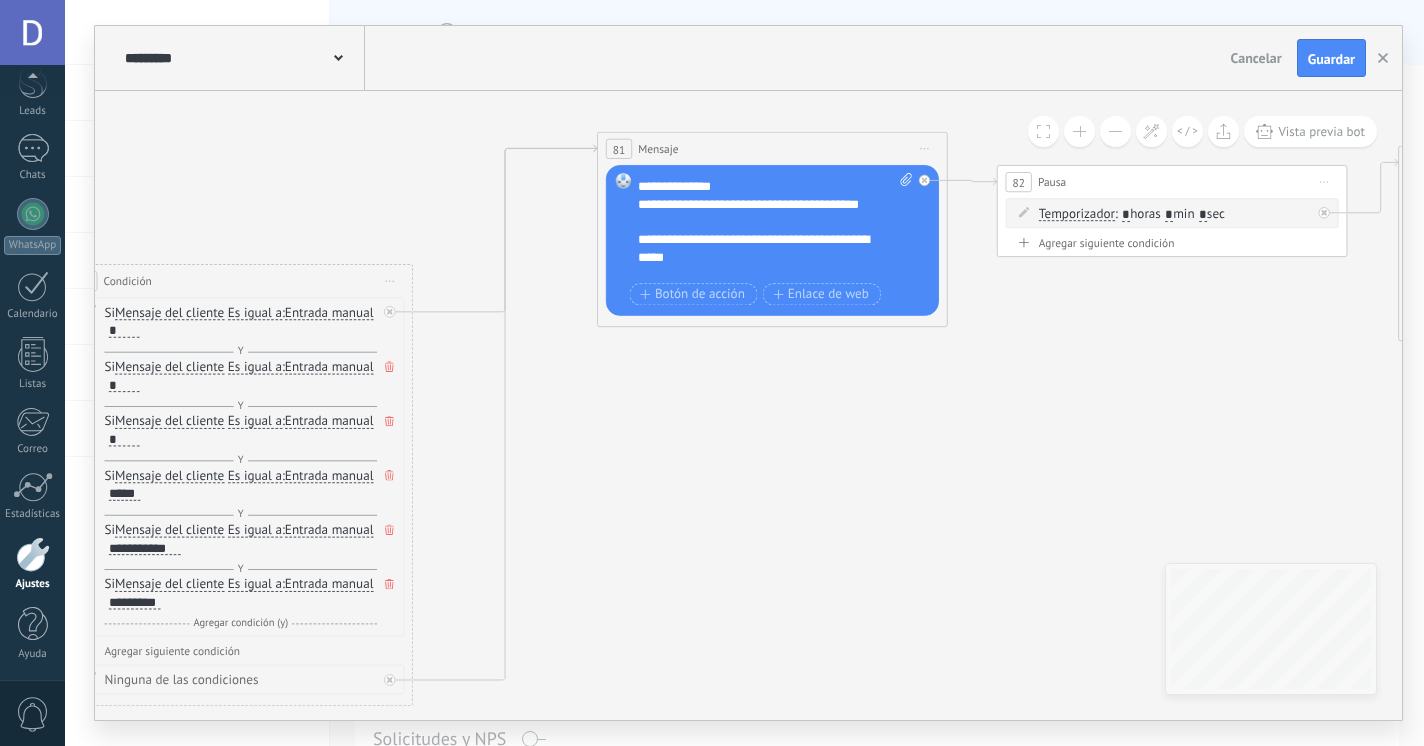 click on "**********" at bounding box center (766, 213) 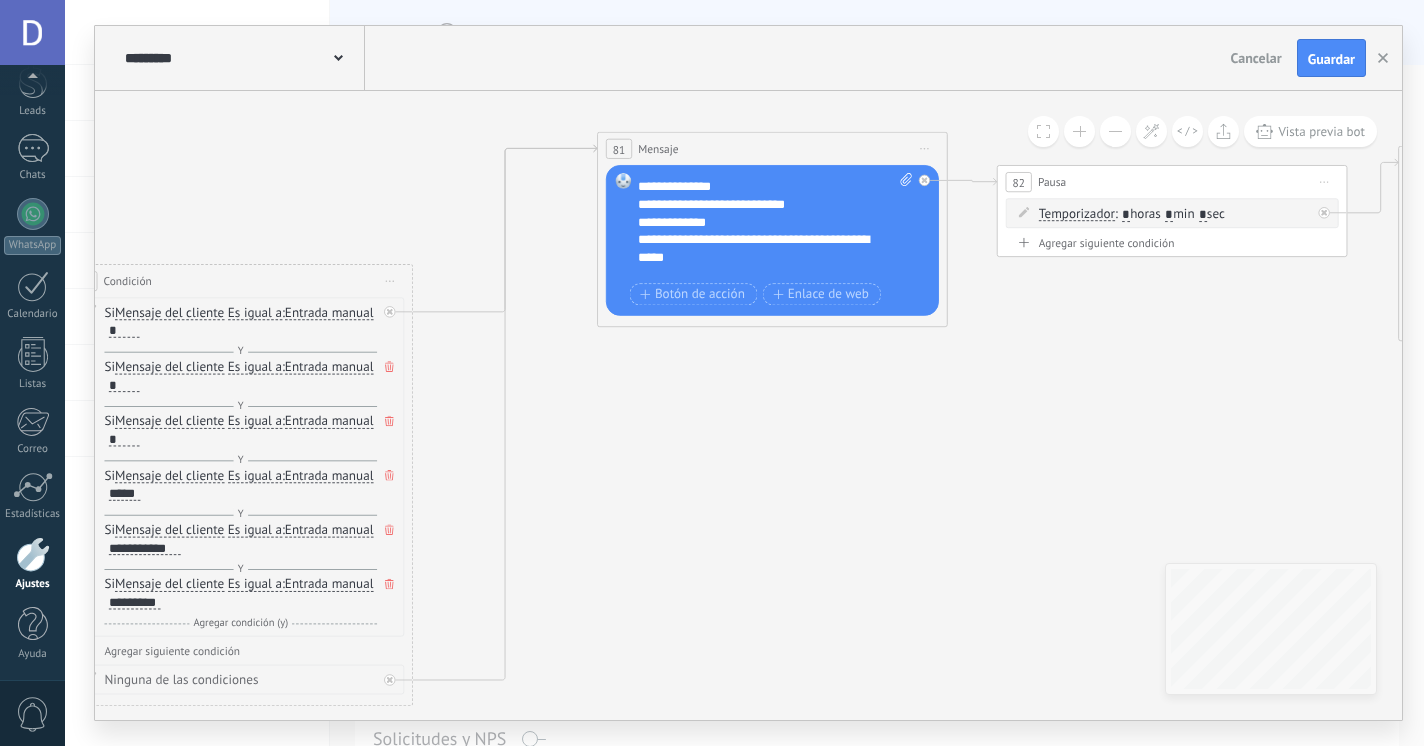 click on "**********" at bounding box center (766, 248) 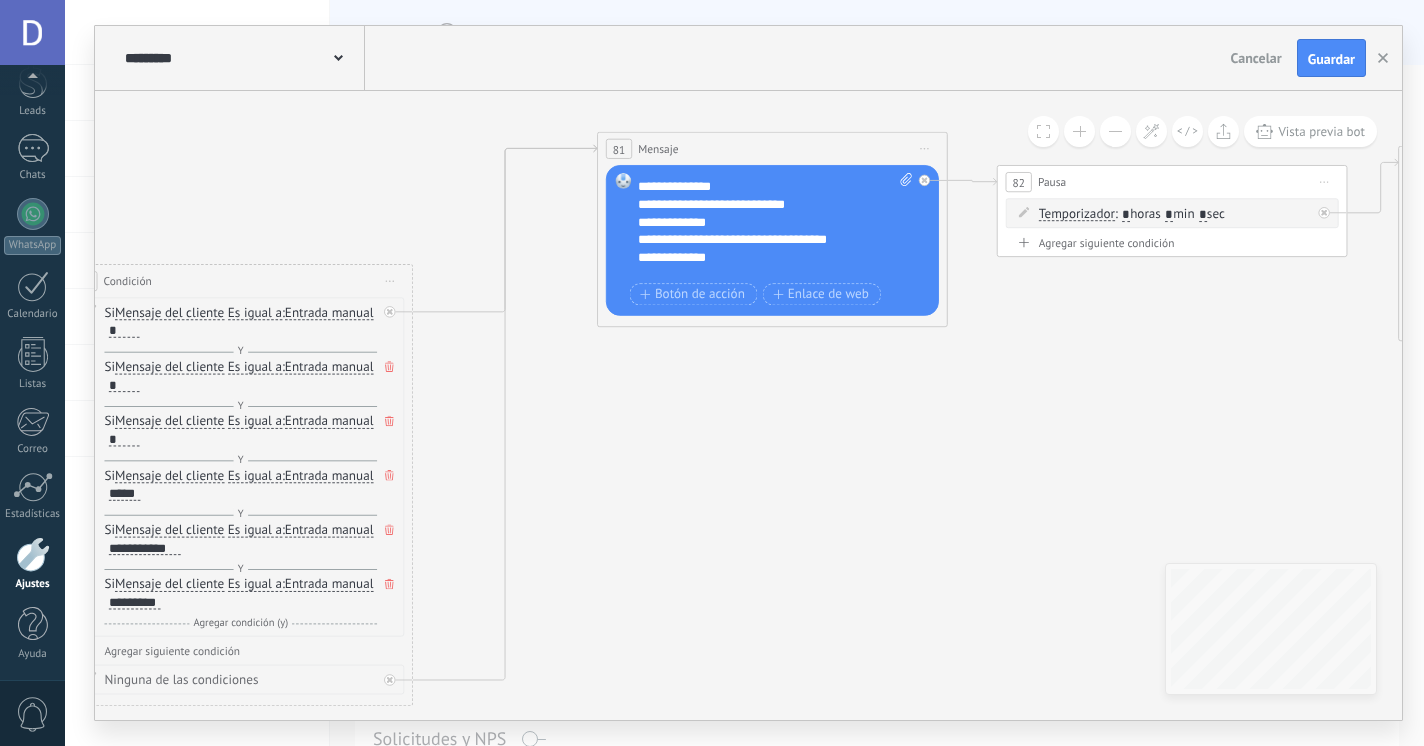 click on "**********" at bounding box center (766, 257) 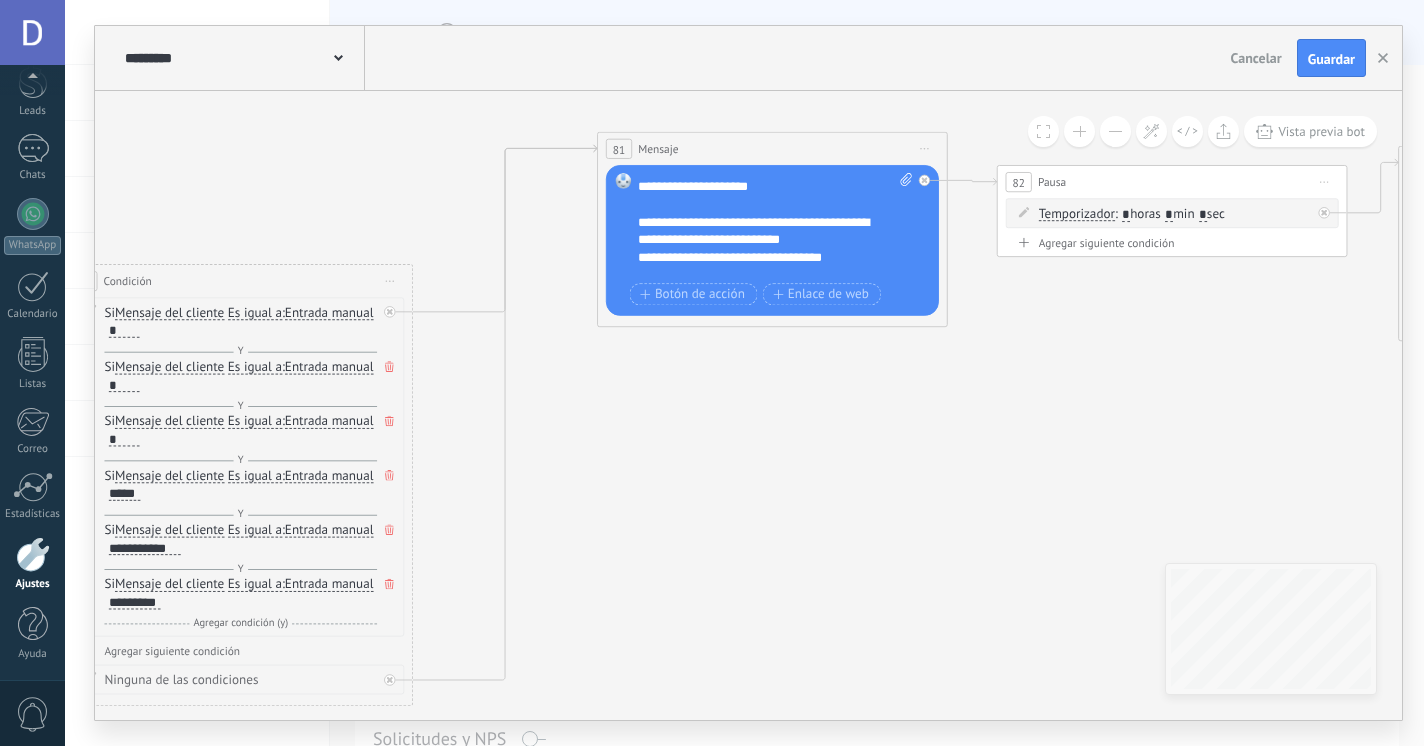 scroll, scrollTop: 580, scrollLeft: 0, axis: vertical 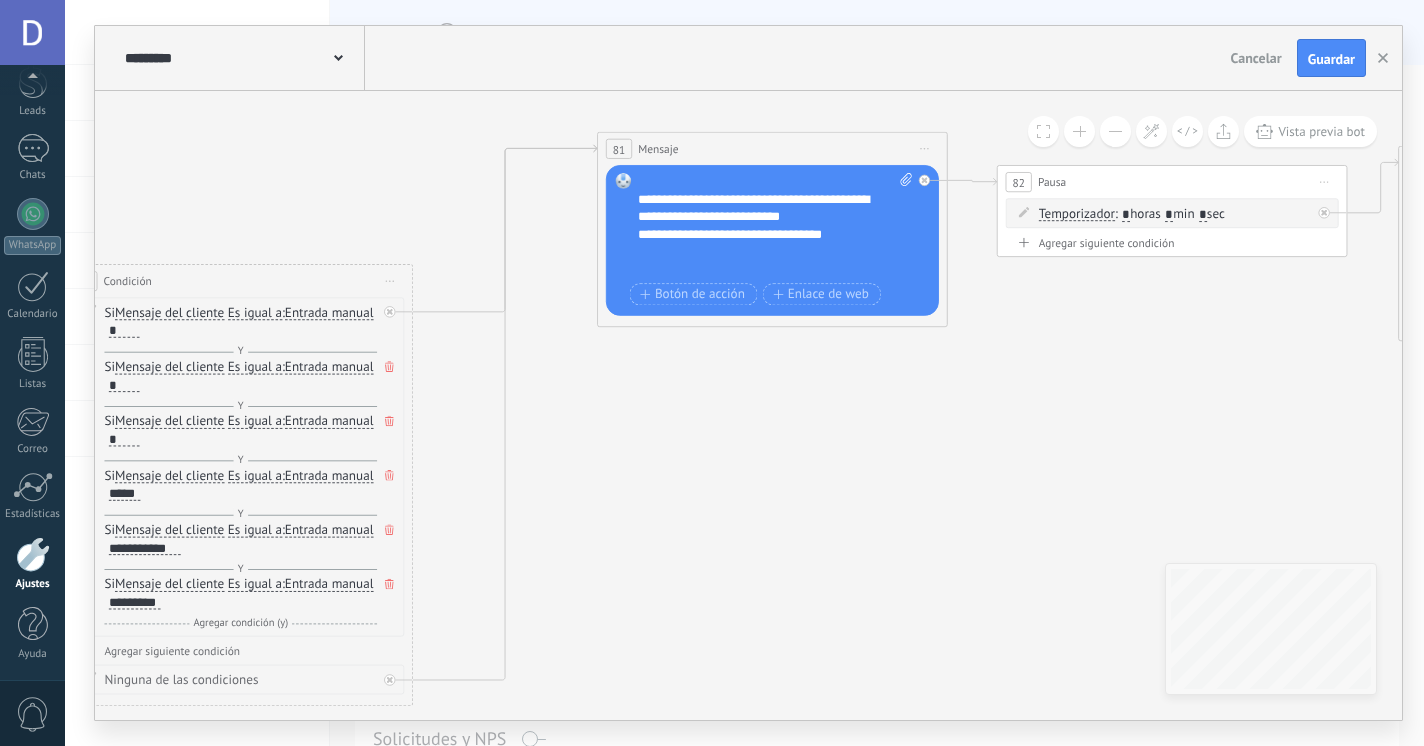 click 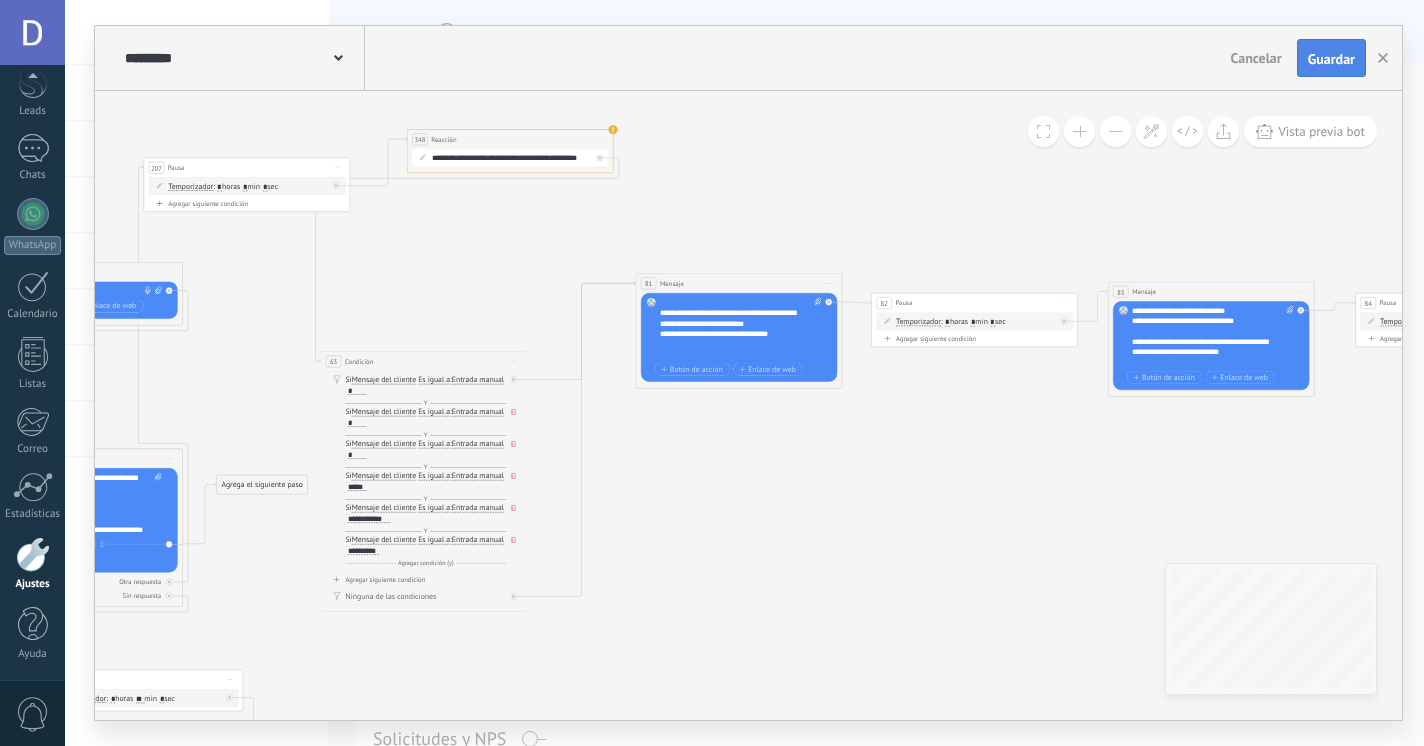 click on "Guardar" at bounding box center (1331, 58) 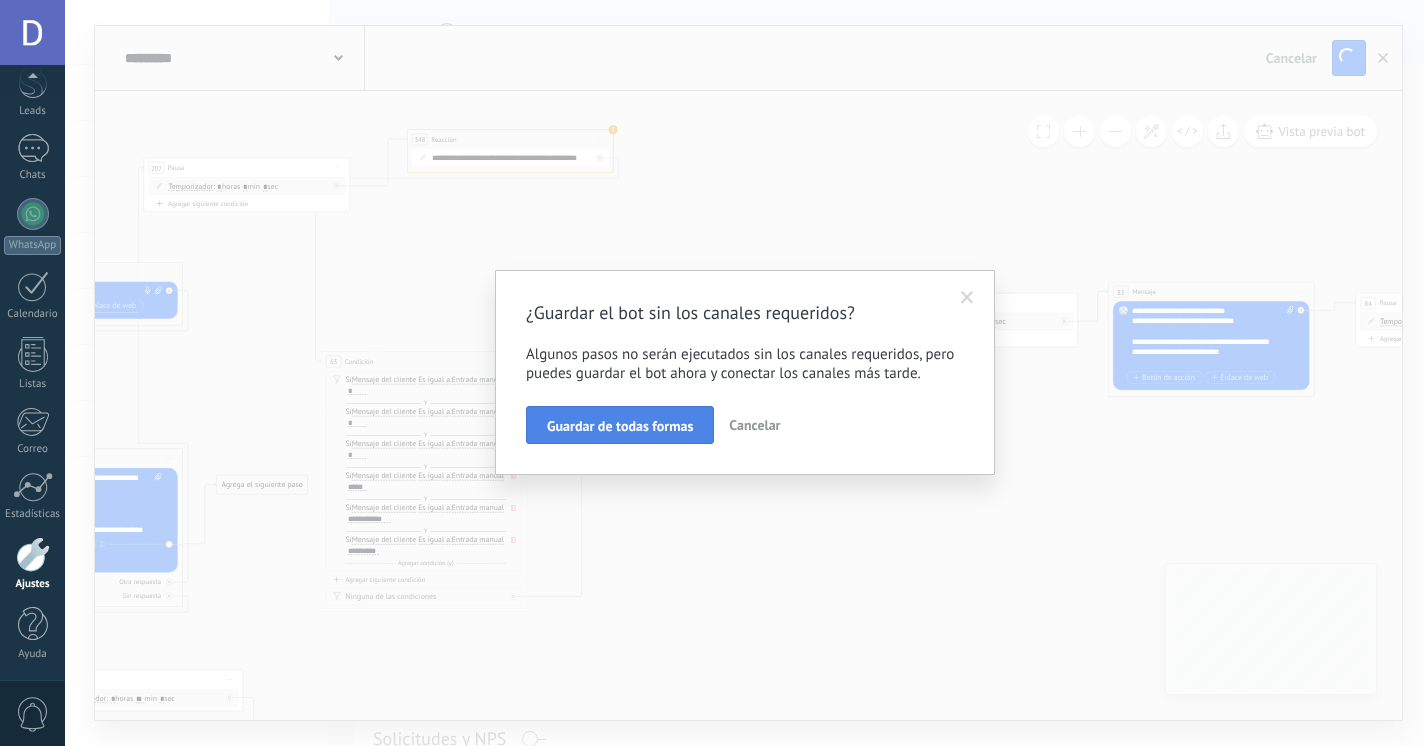 click on "Guardar de todas formas" at bounding box center [620, 426] 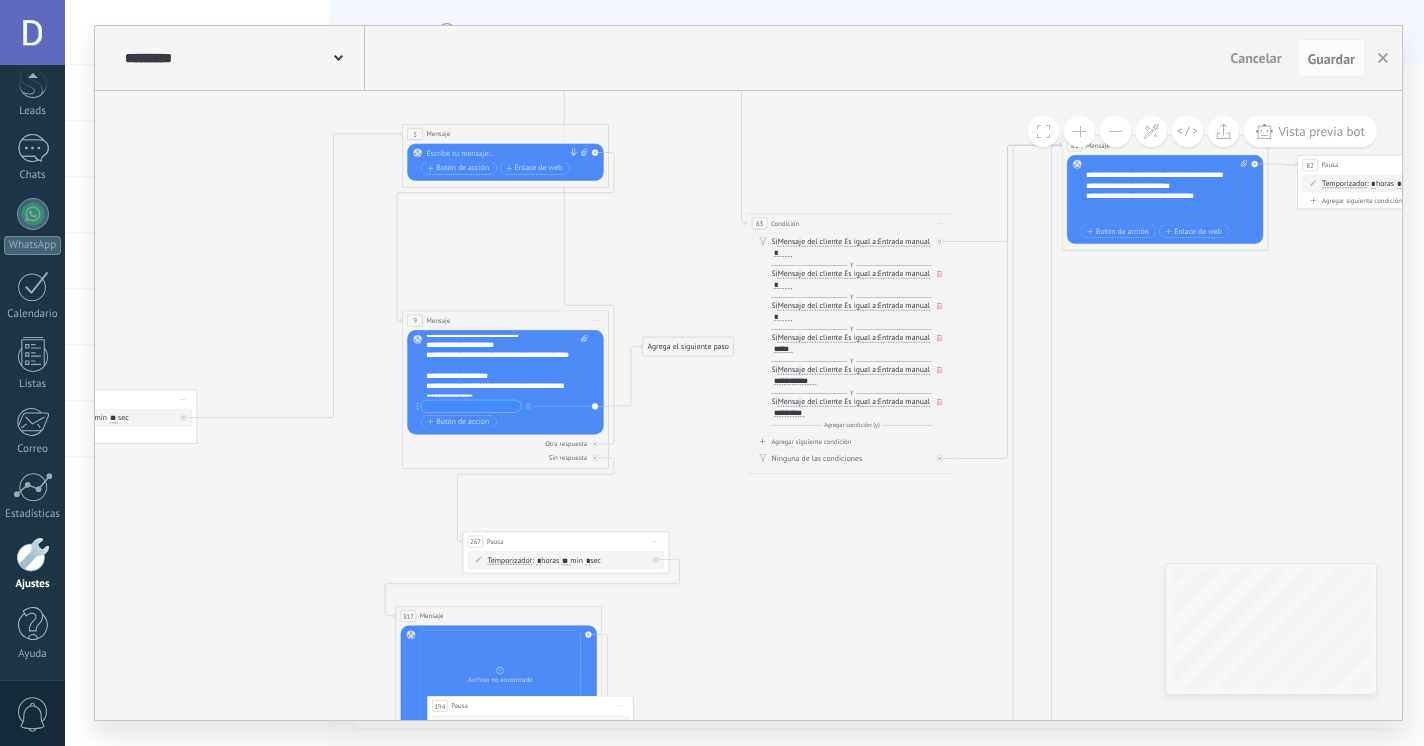 scroll, scrollTop: 109, scrollLeft: 0, axis: vertical 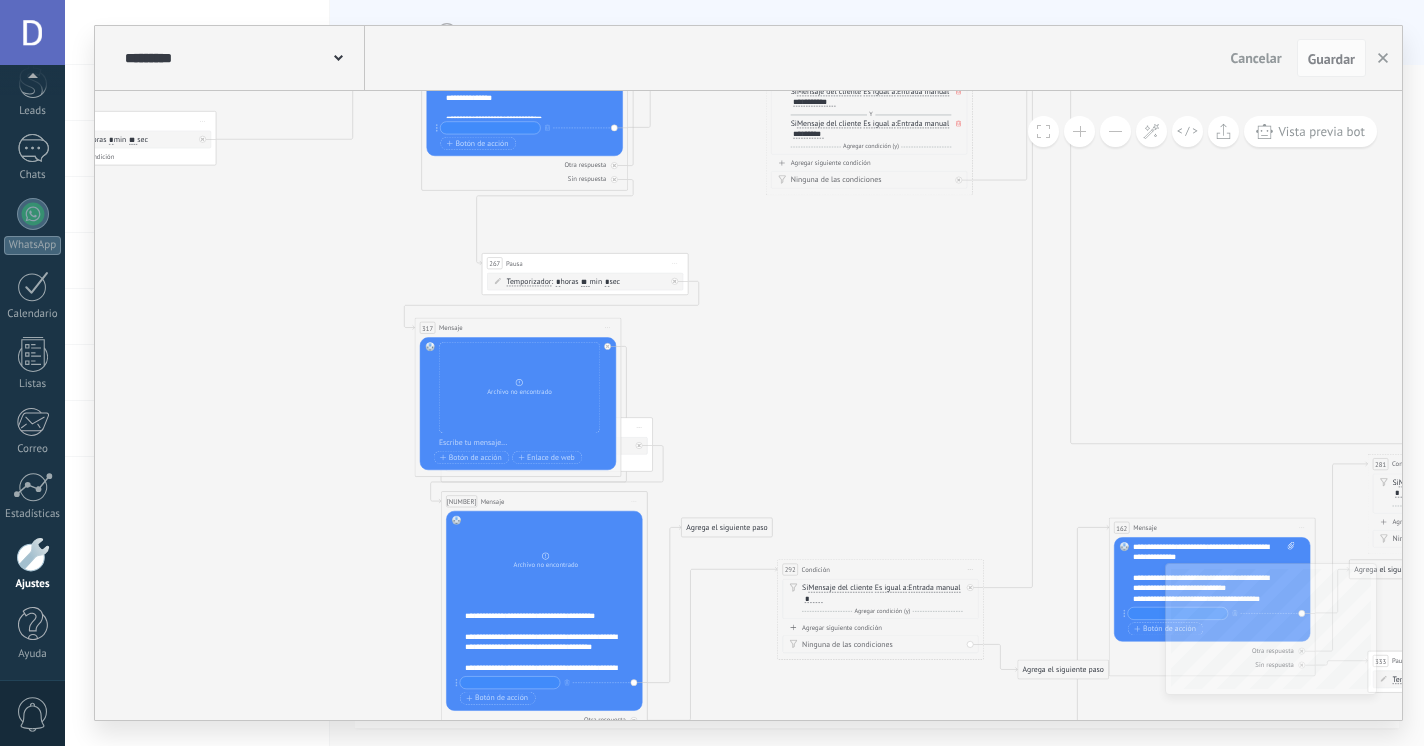 drag, startPoint x: 568, startPoint y: 330, endPoint x: 568, endPoint y: 314, distance: 16 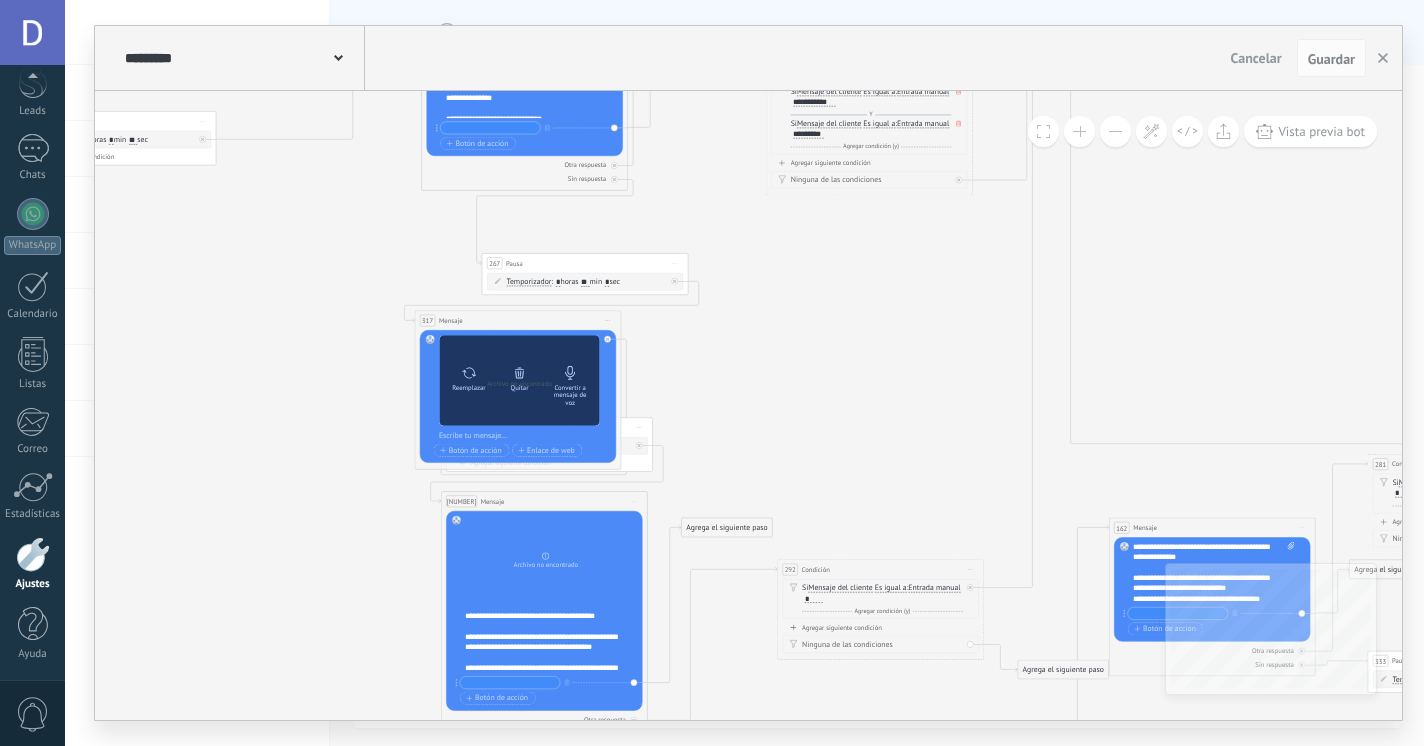 click 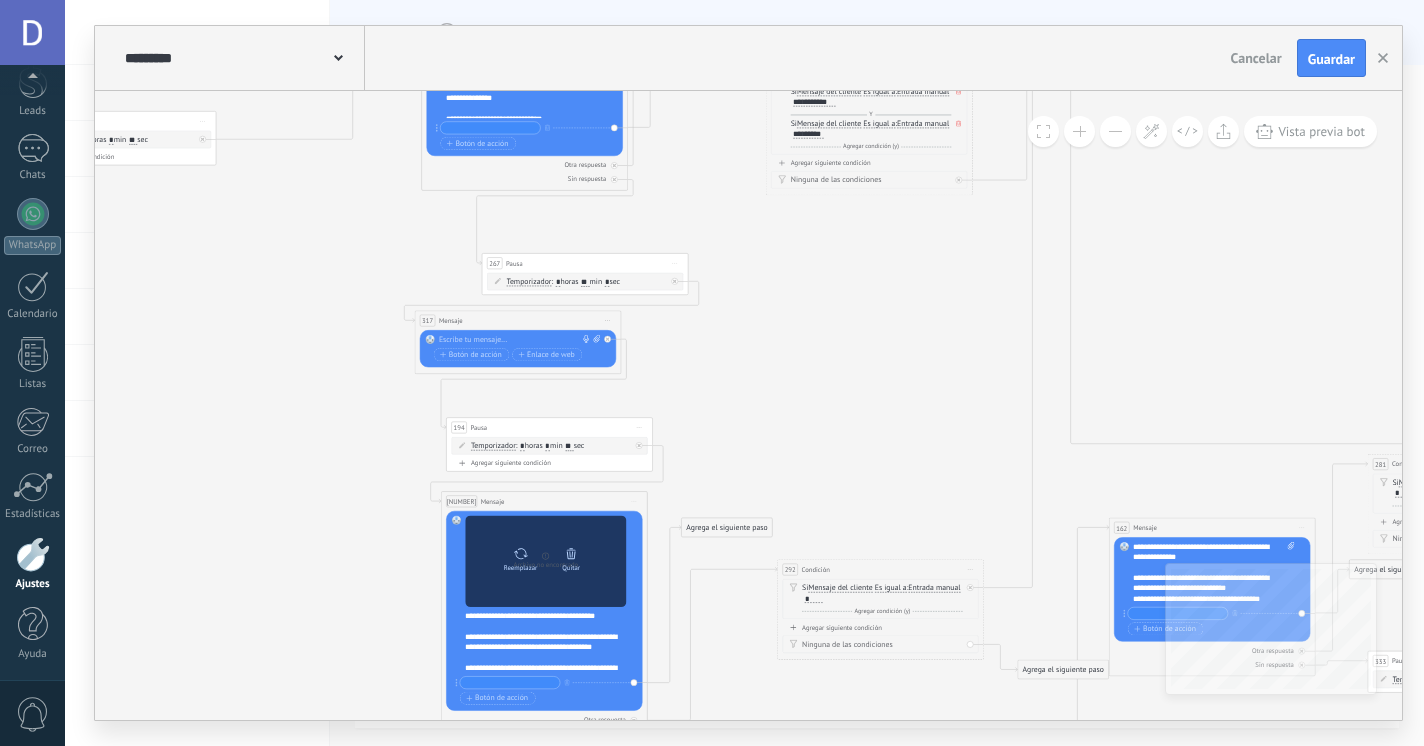 click on "Quitar" at bounding box center (570, 557) 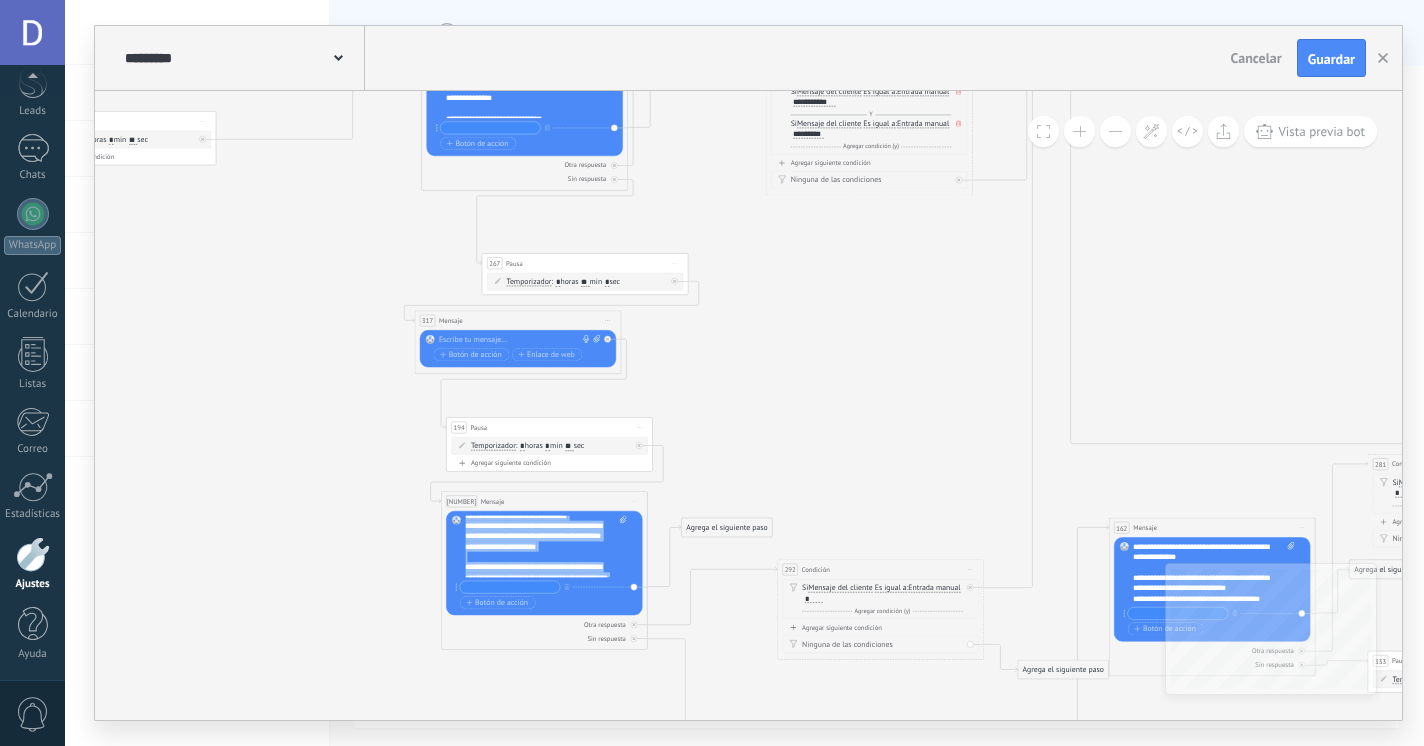 scroll, scrollTop: 400, scrollLeft: 0, axis: vertical 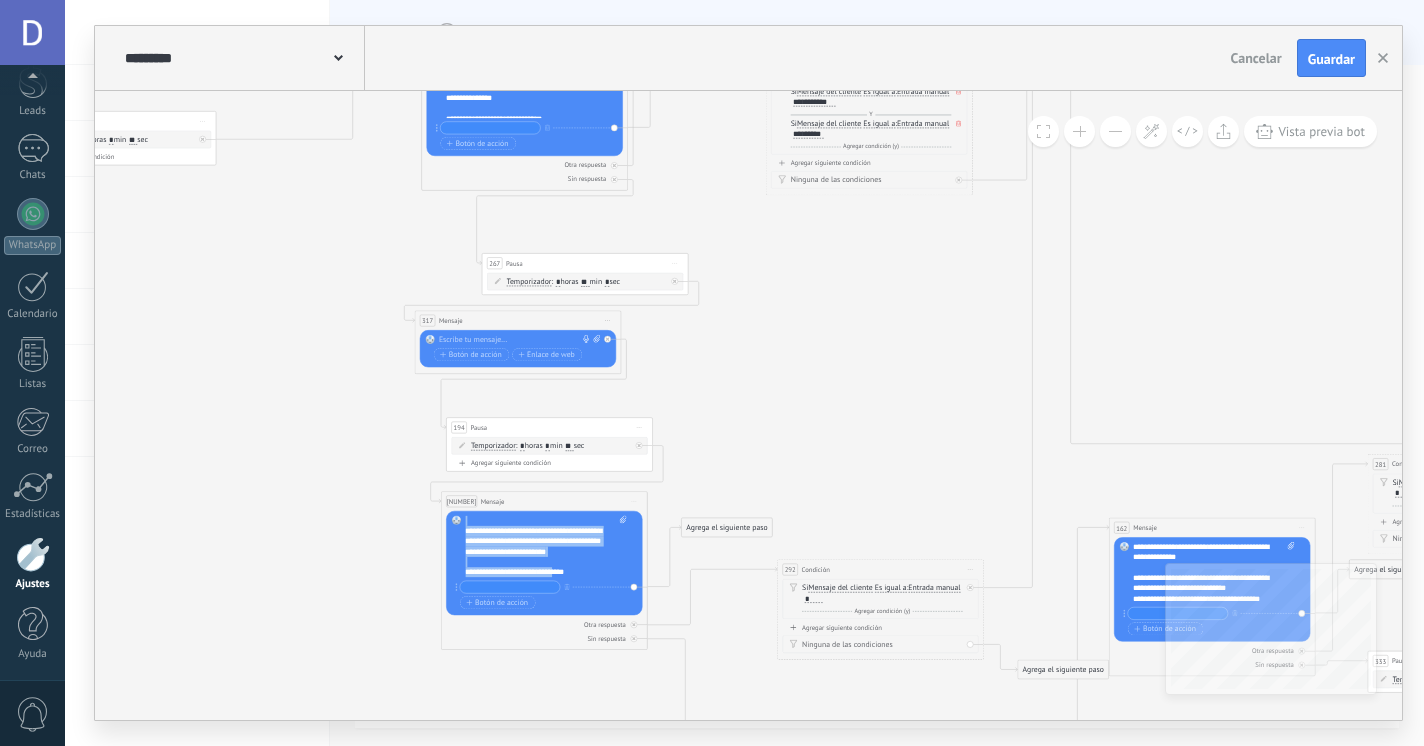 drag, startPoint x: 468, startPoint y: 520, endPoint x: 562, endPoint y: 578, distance: 110.45361 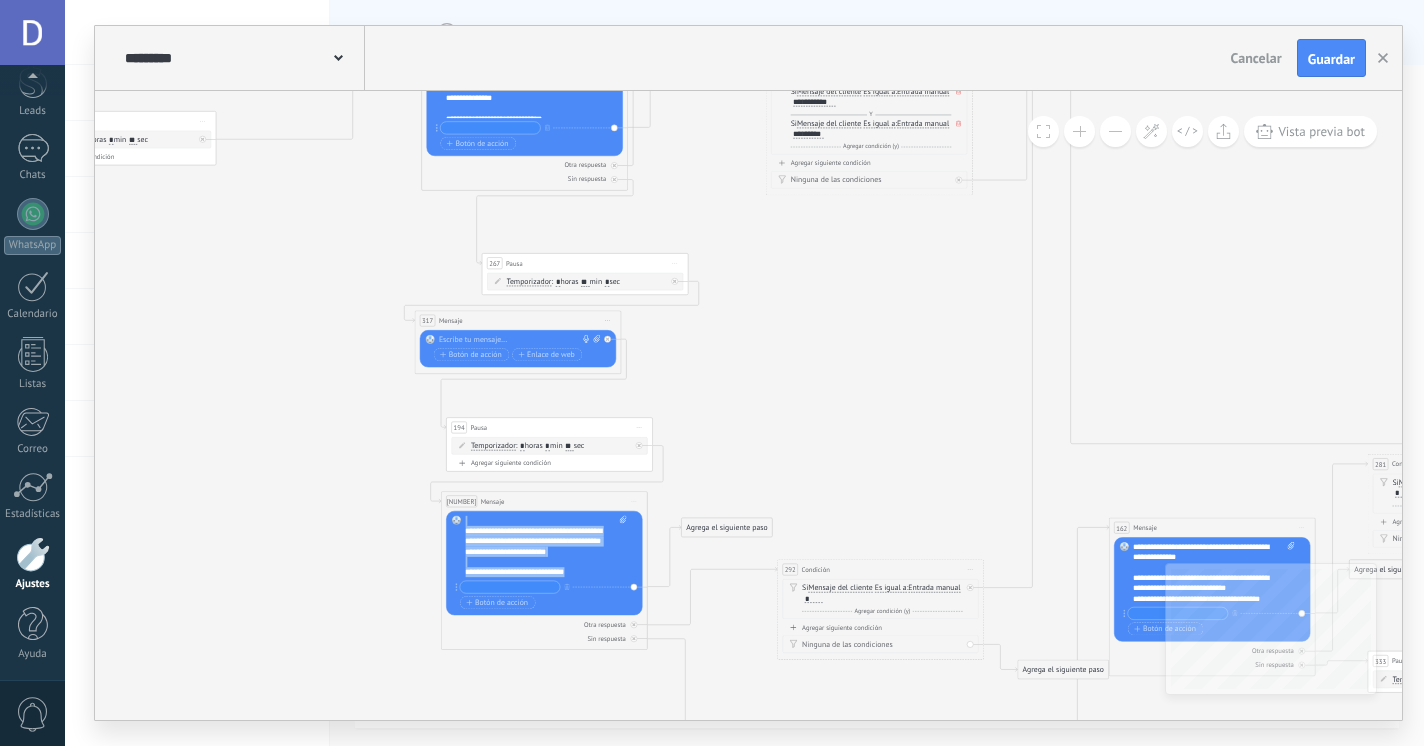 copy on "**********" 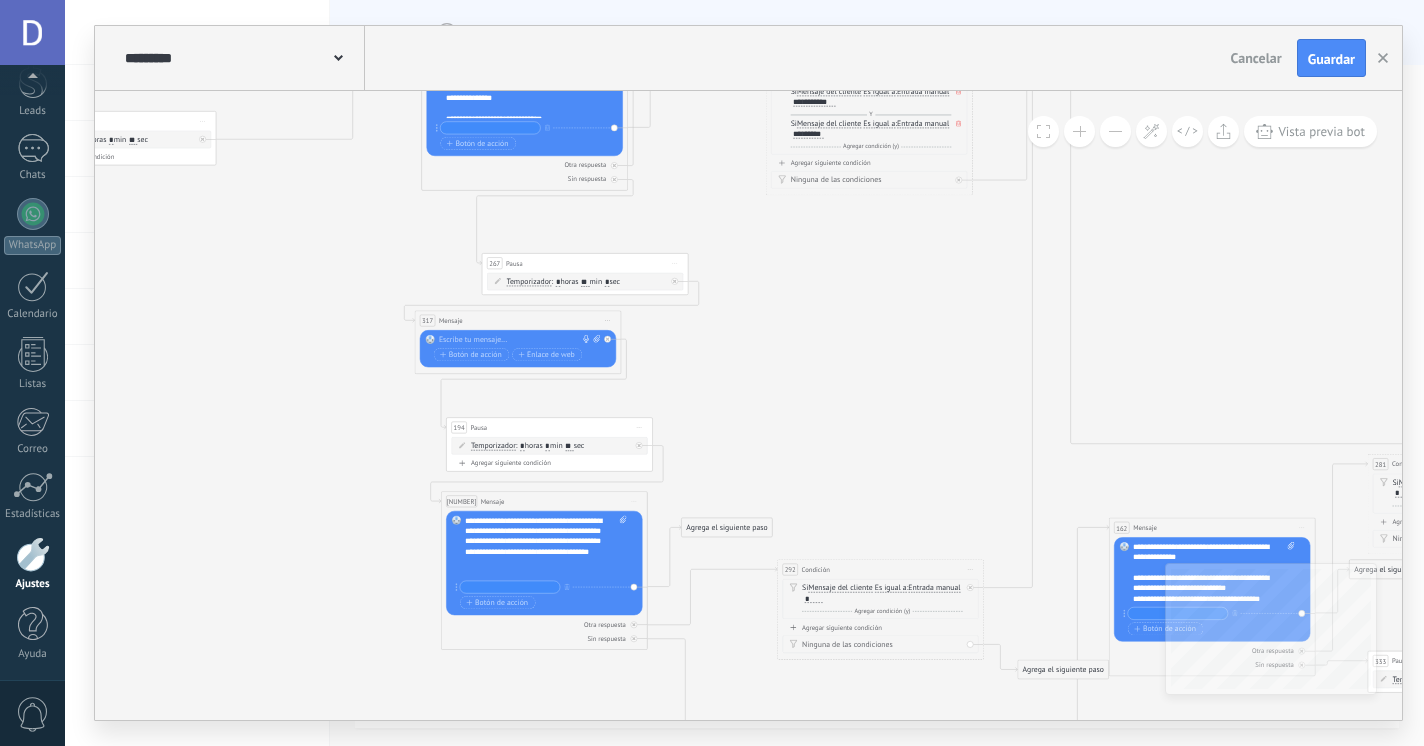 scroll, scrollTop: 60, scrollLeft: 0, axis: vertical 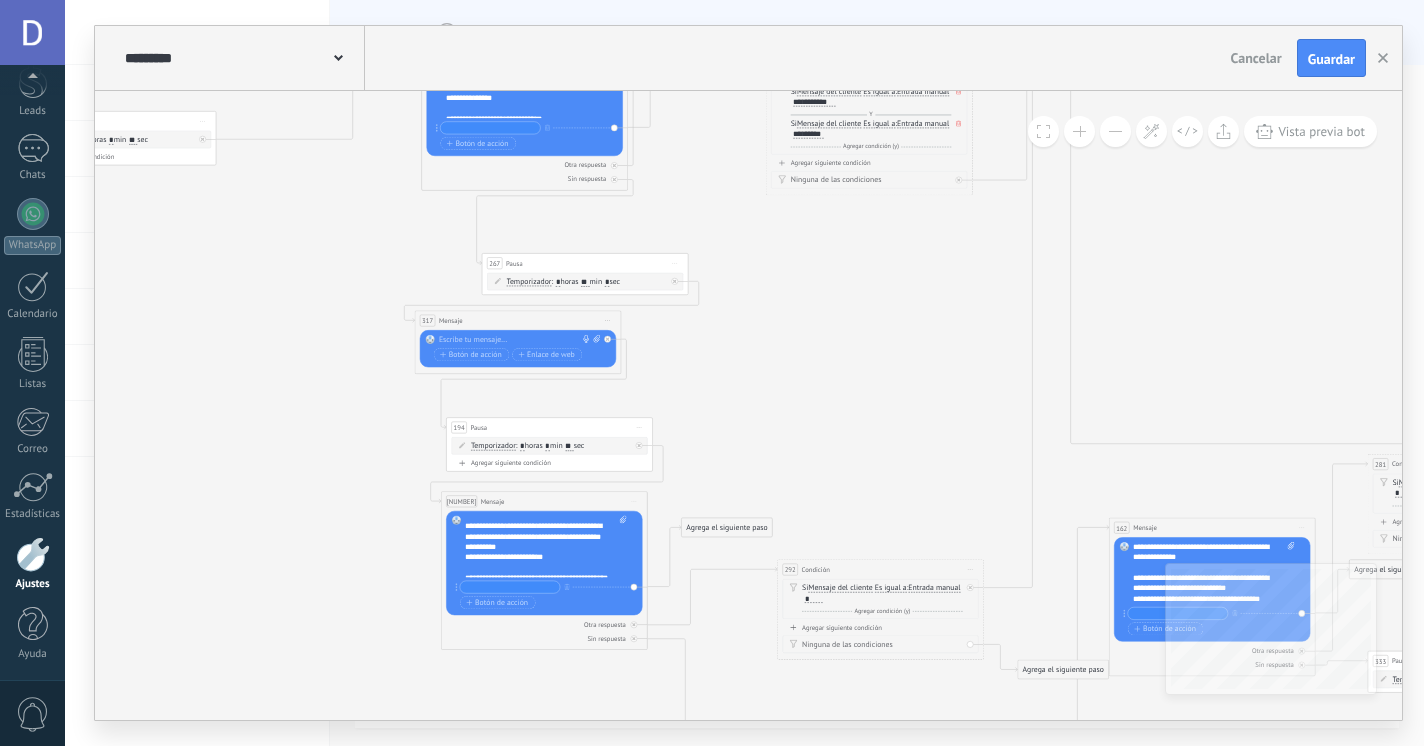 click on "**********" at bounding box center [540, 557] 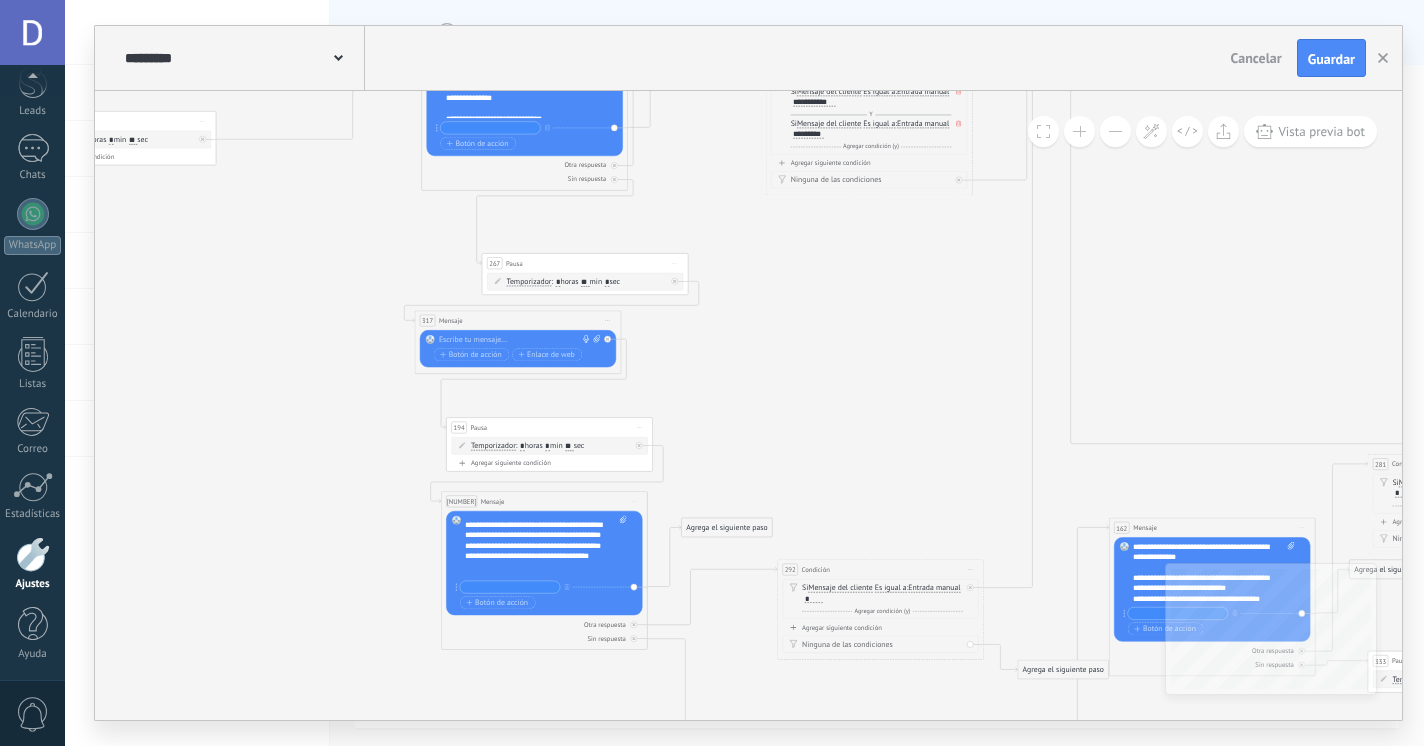 scroll, scrollTop: 0, scrollLeft: 0, axis: both 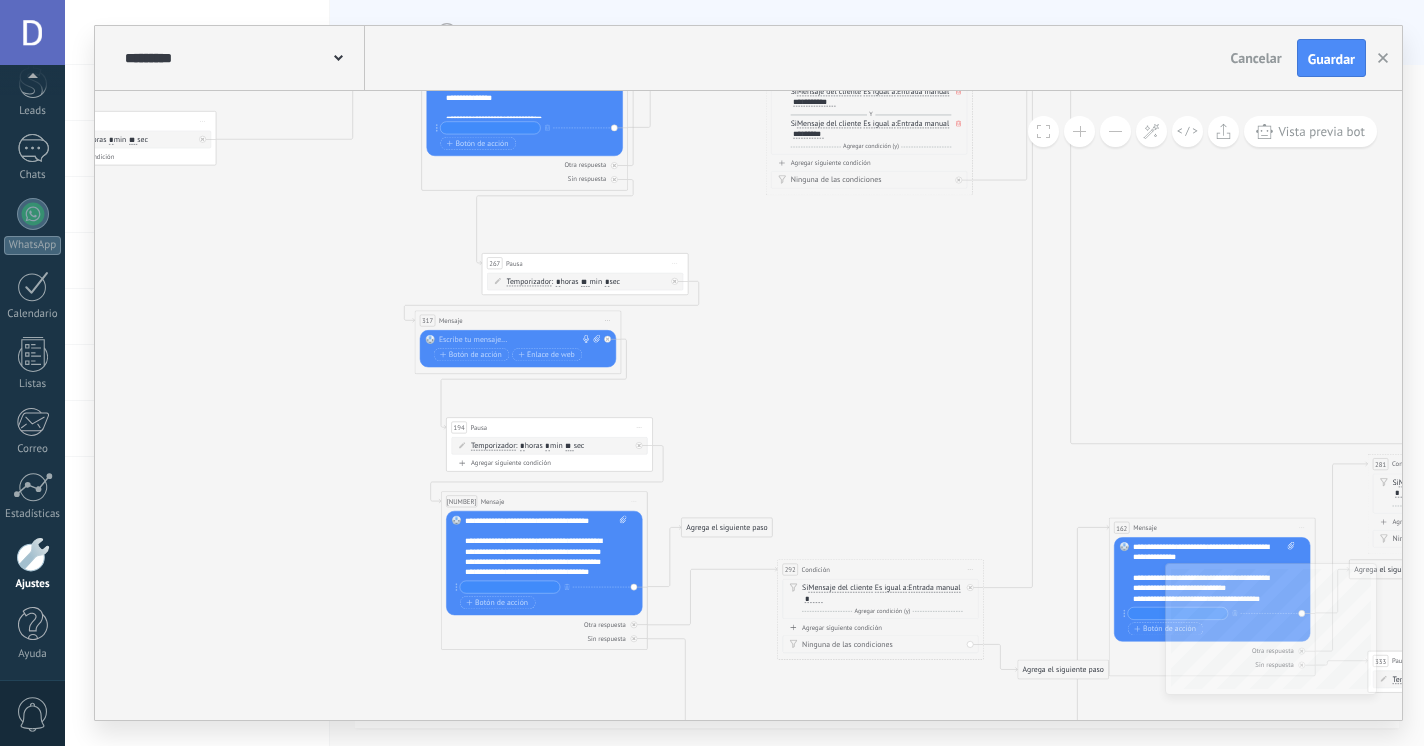 drag, startPoint x: 462, startPoint y: 523, endPoint x: 483, endPoint y: 523, distance: 21 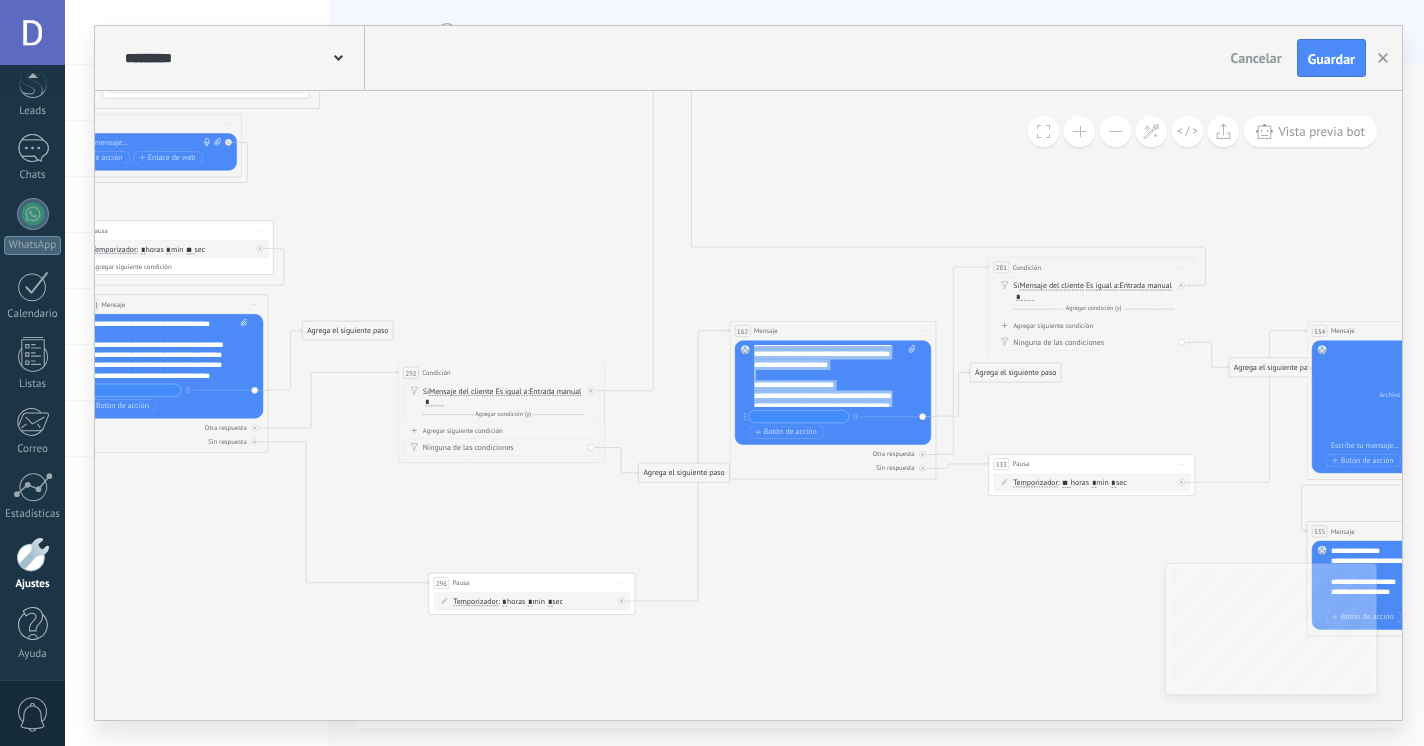 scroll, scrollTop: 720, scrollLeft: 0, axis: vertical 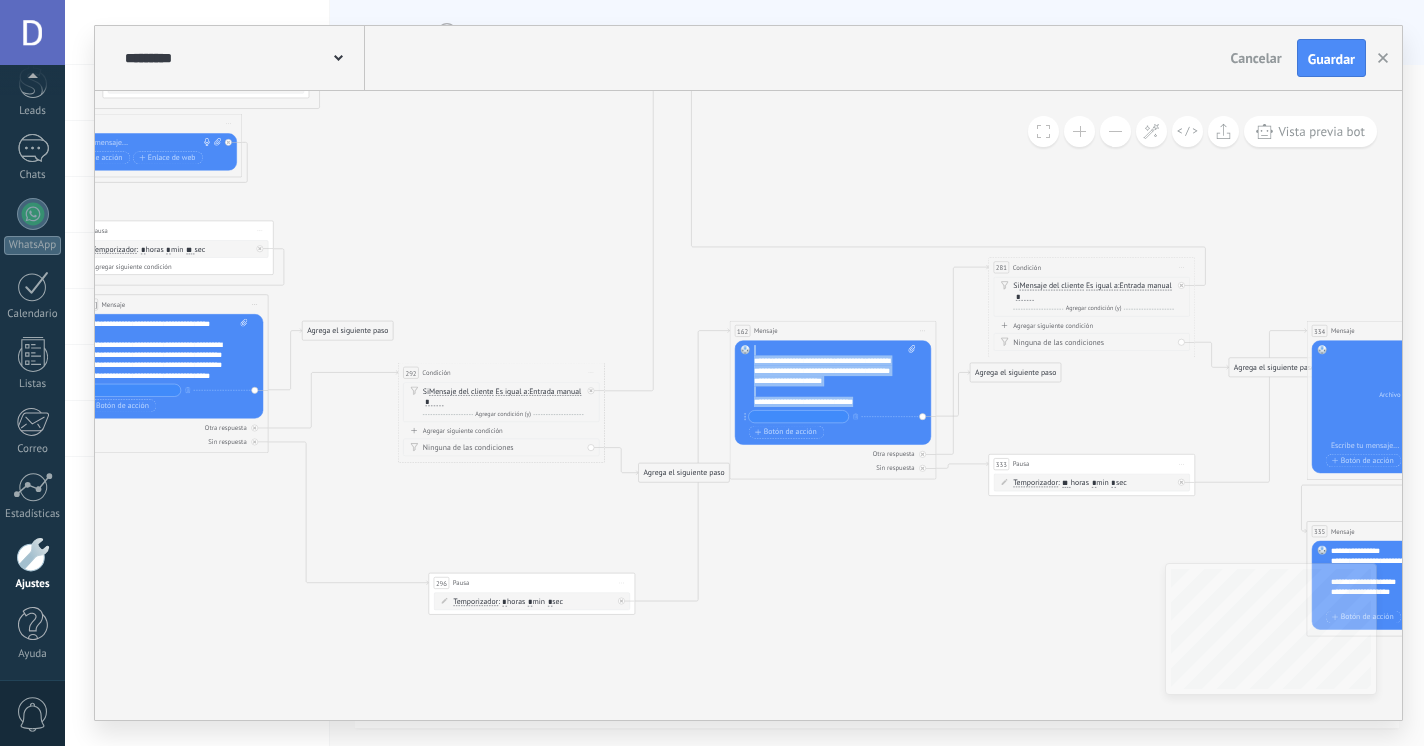 drag, startPoint x: 754, startPoint y: 353, endPoint x: 910, endPoint y: 423, distance: 170.98538 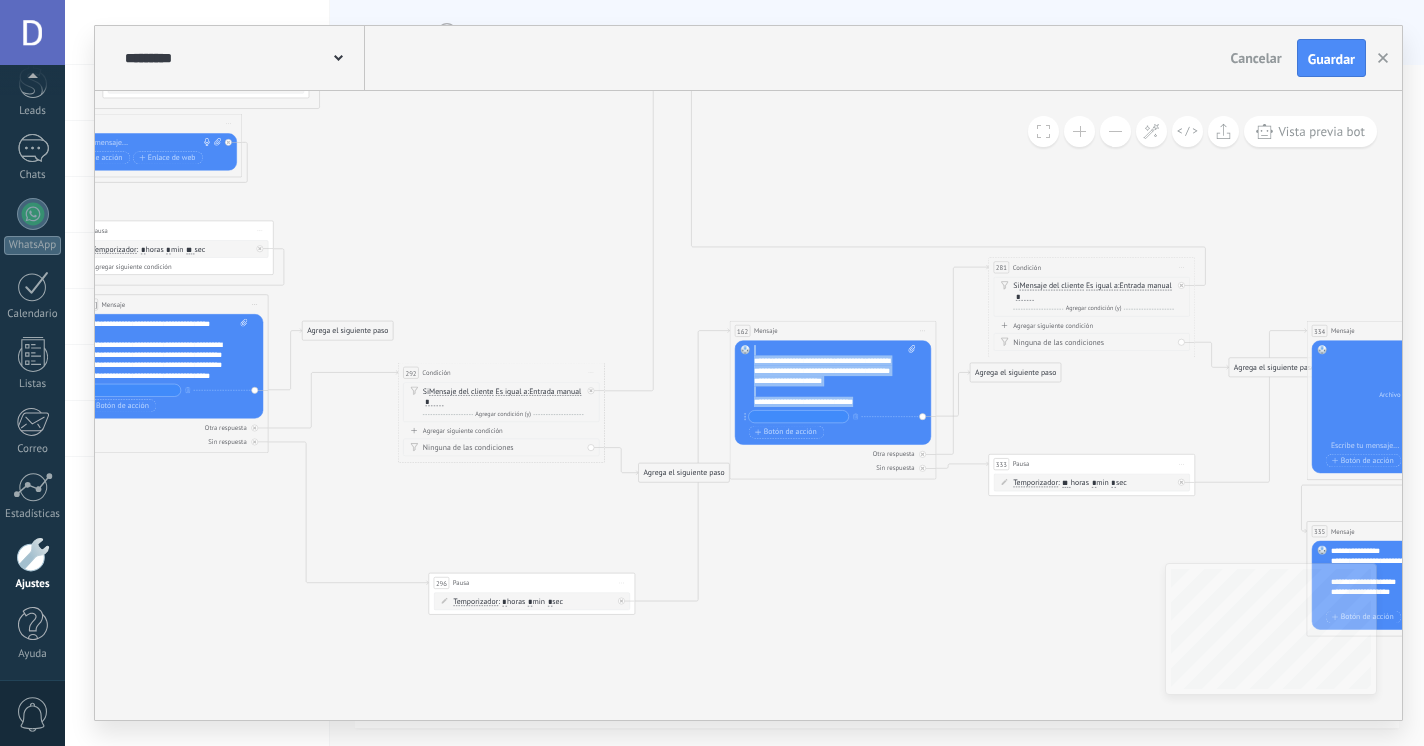 type 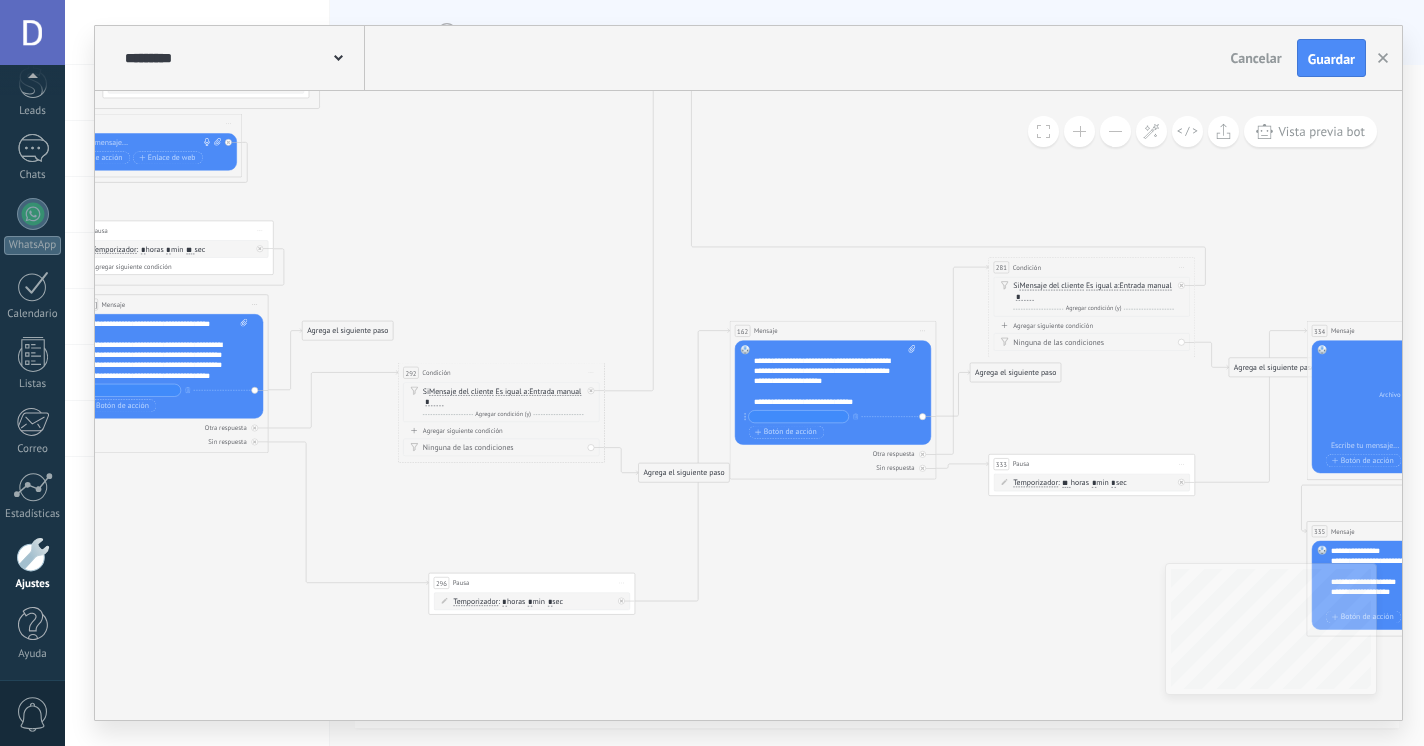 scroll, scrollTop: 0, scrollLeft: 0, axis: both 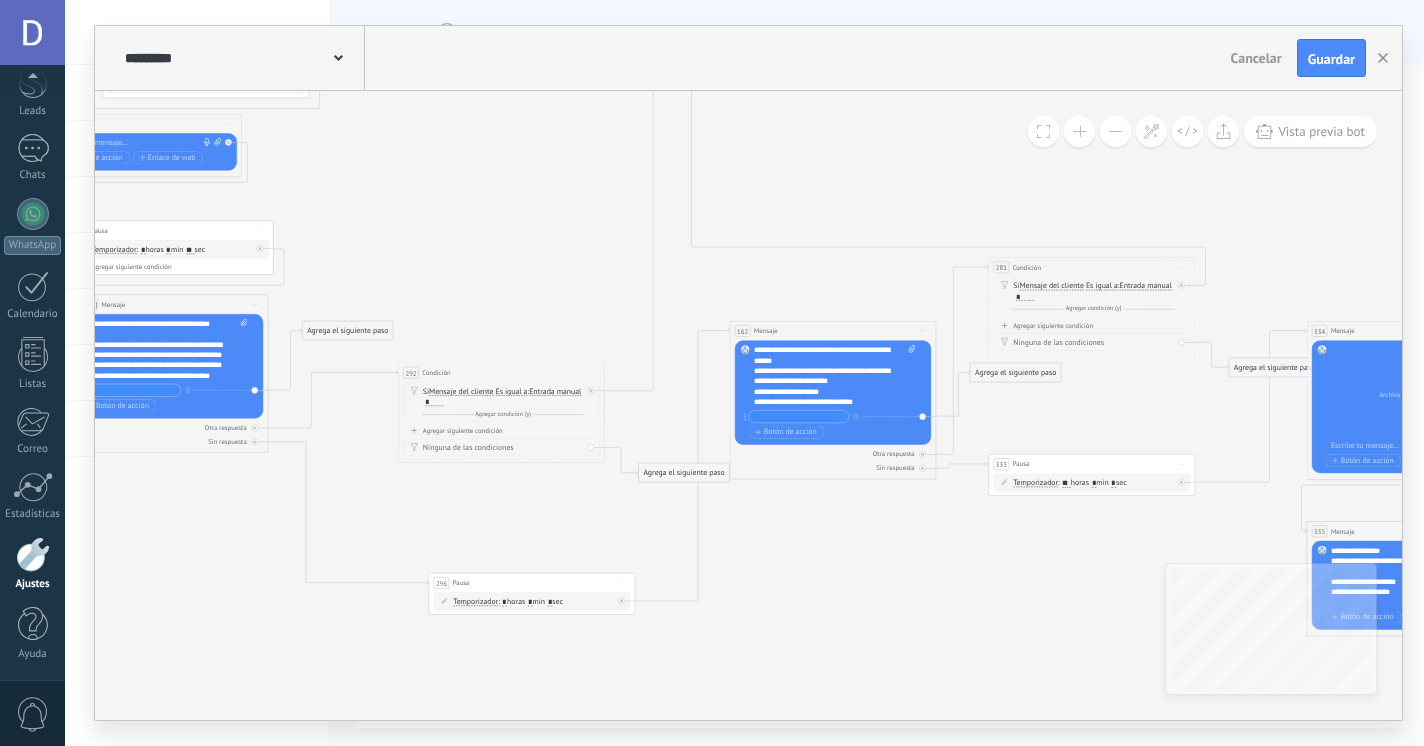 click on "**********" at bounding box center (829, 376) 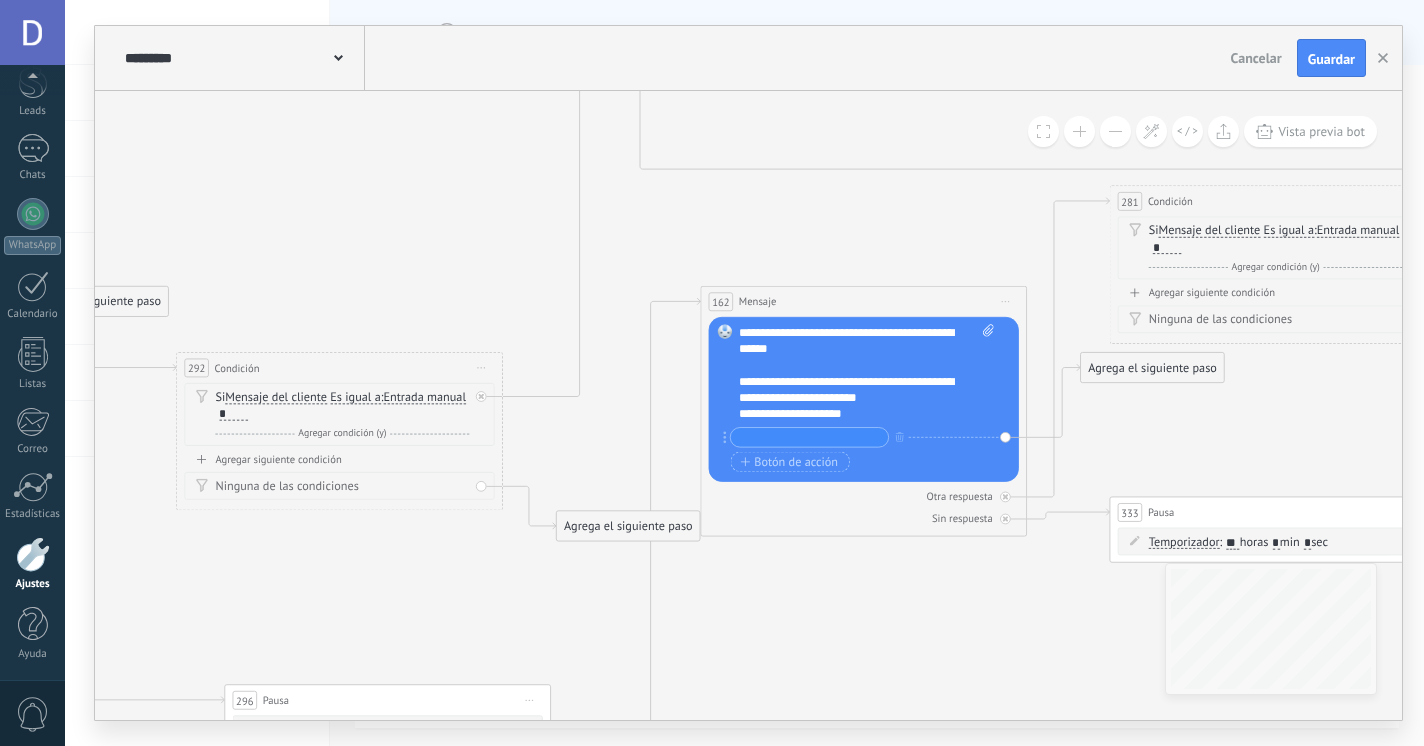 scroll, scrollTop: 40, scrollLeft: 0, axis: vertical 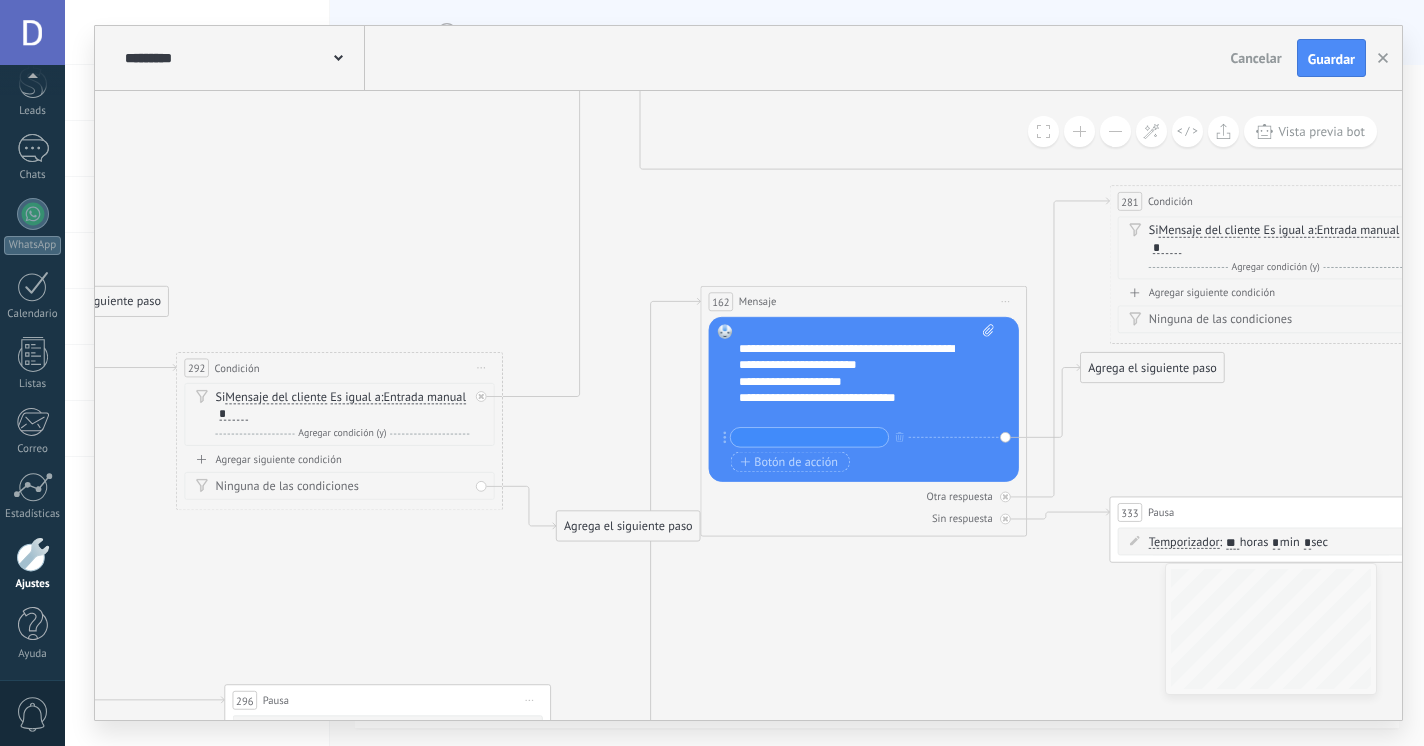 click on "**********" at bounding box center (858, 398) 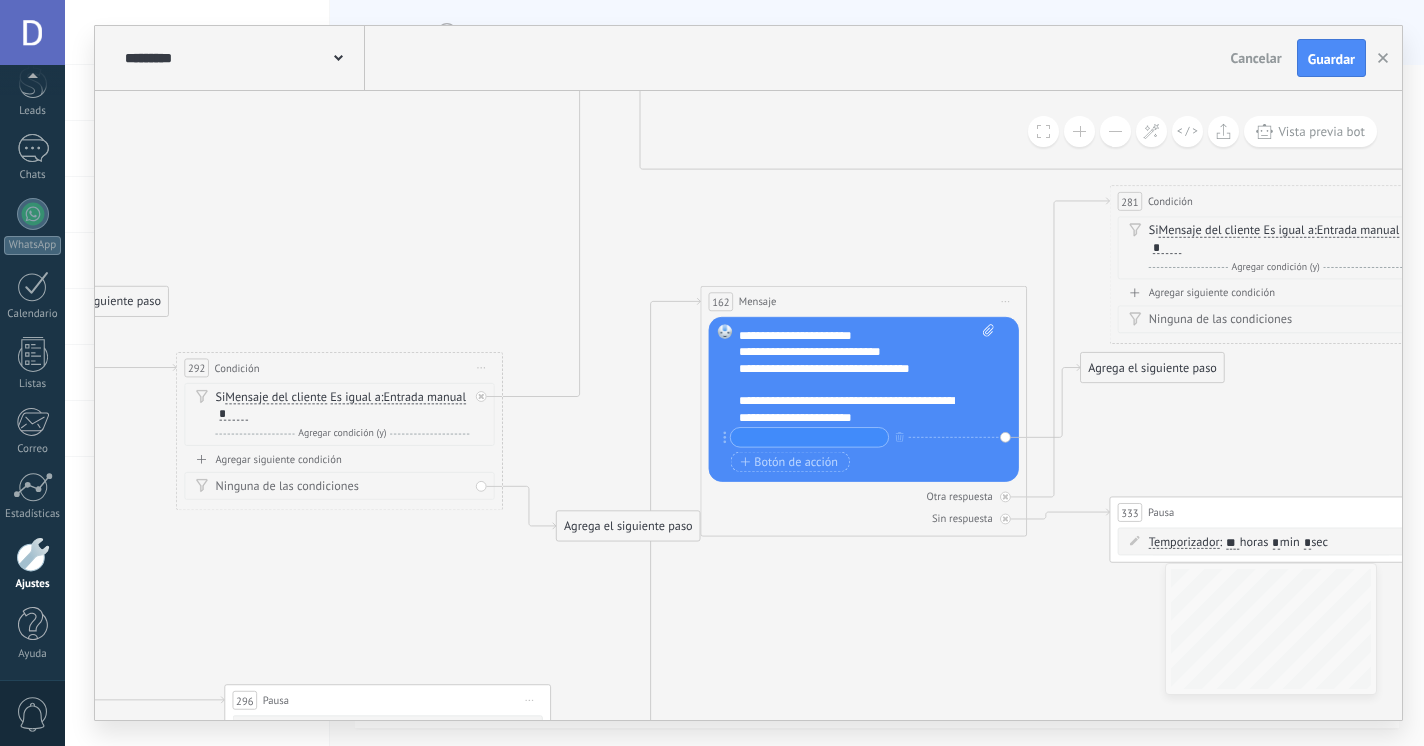 scroll, scrollTop: 420, scrollLeft: 0, axis: vertical 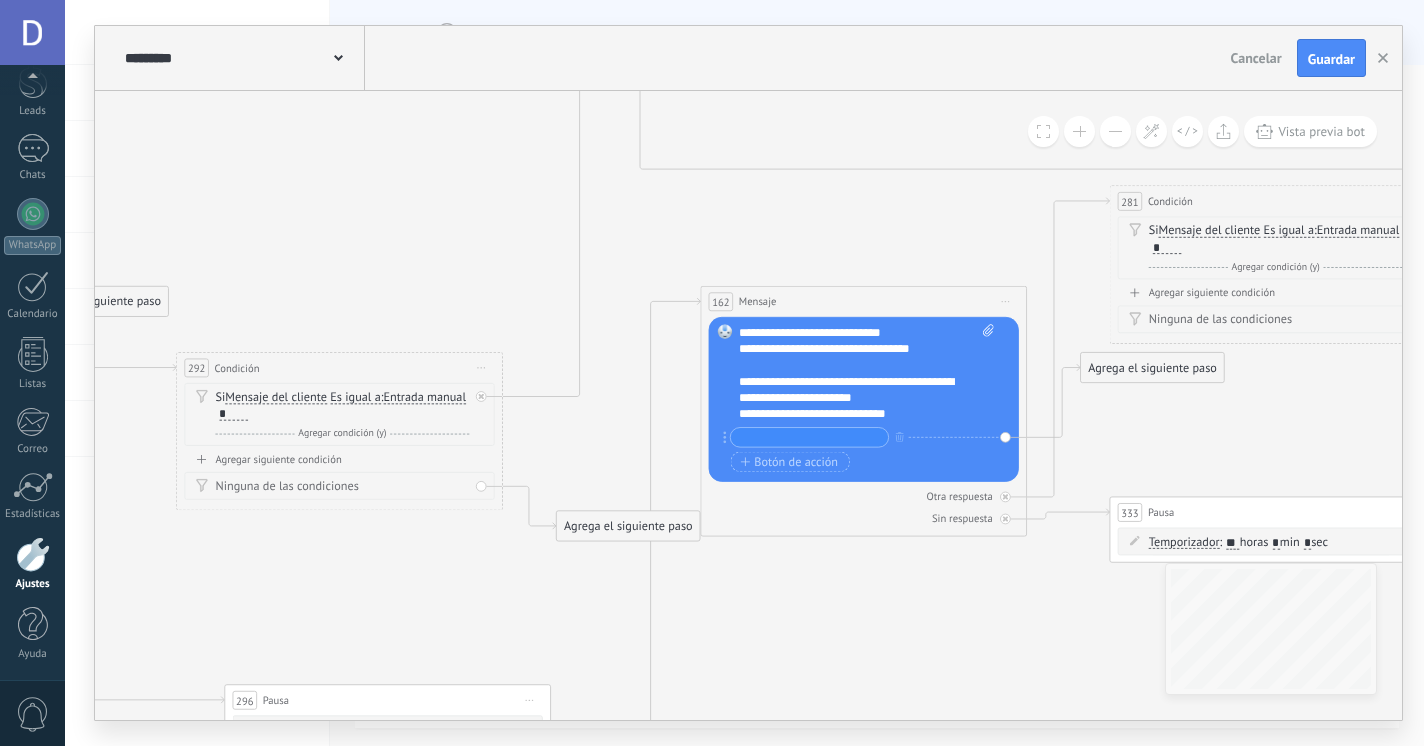 click on "**********" at bounding box center (858, 414) 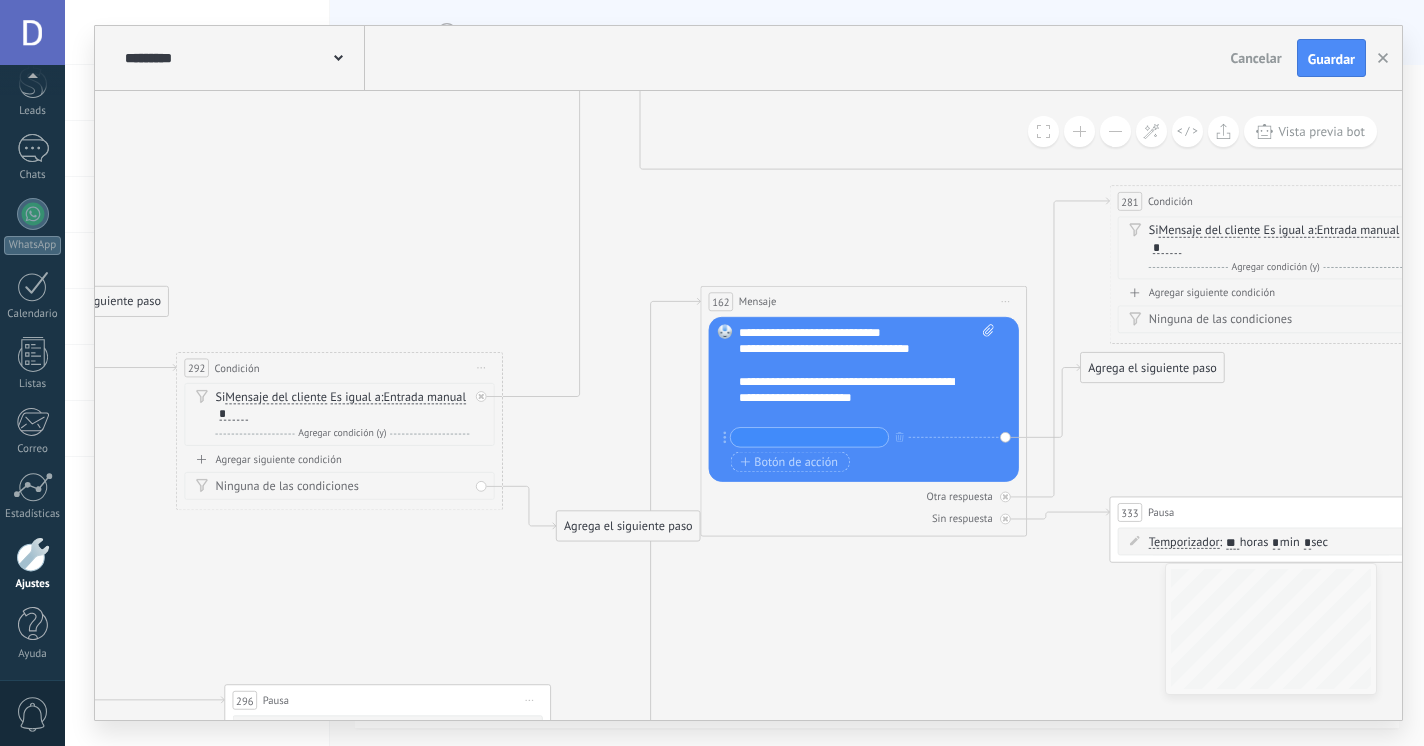 scroll, scrollTop: 440, scrollLeft: 0, axis: vertical 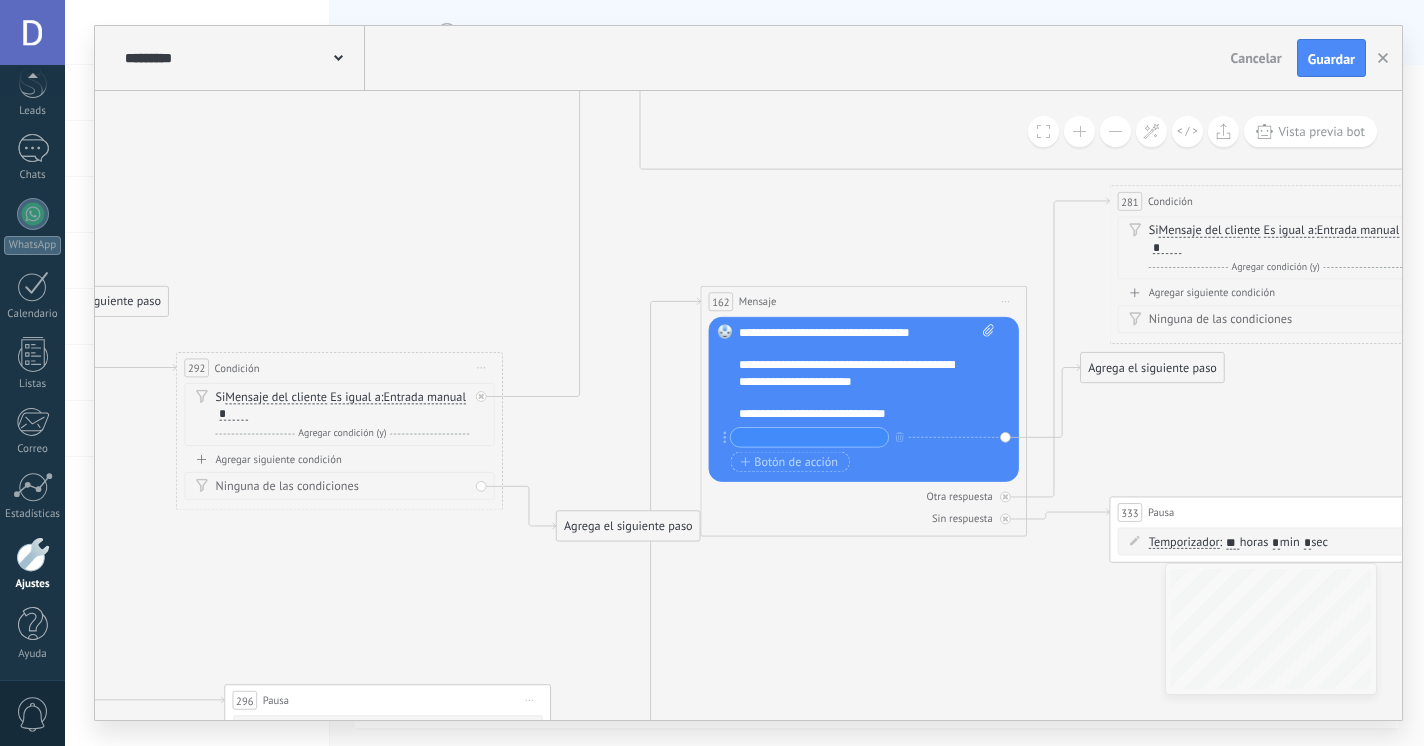 click 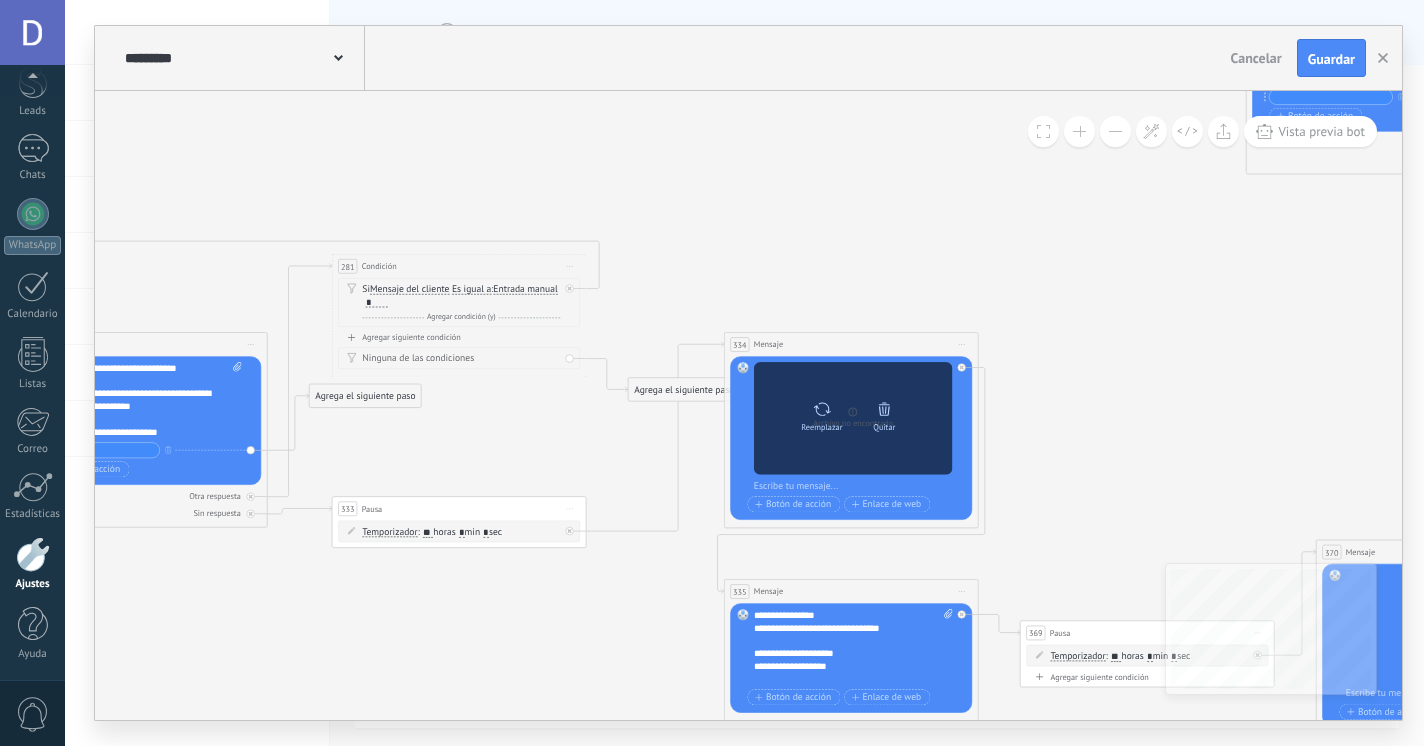 click 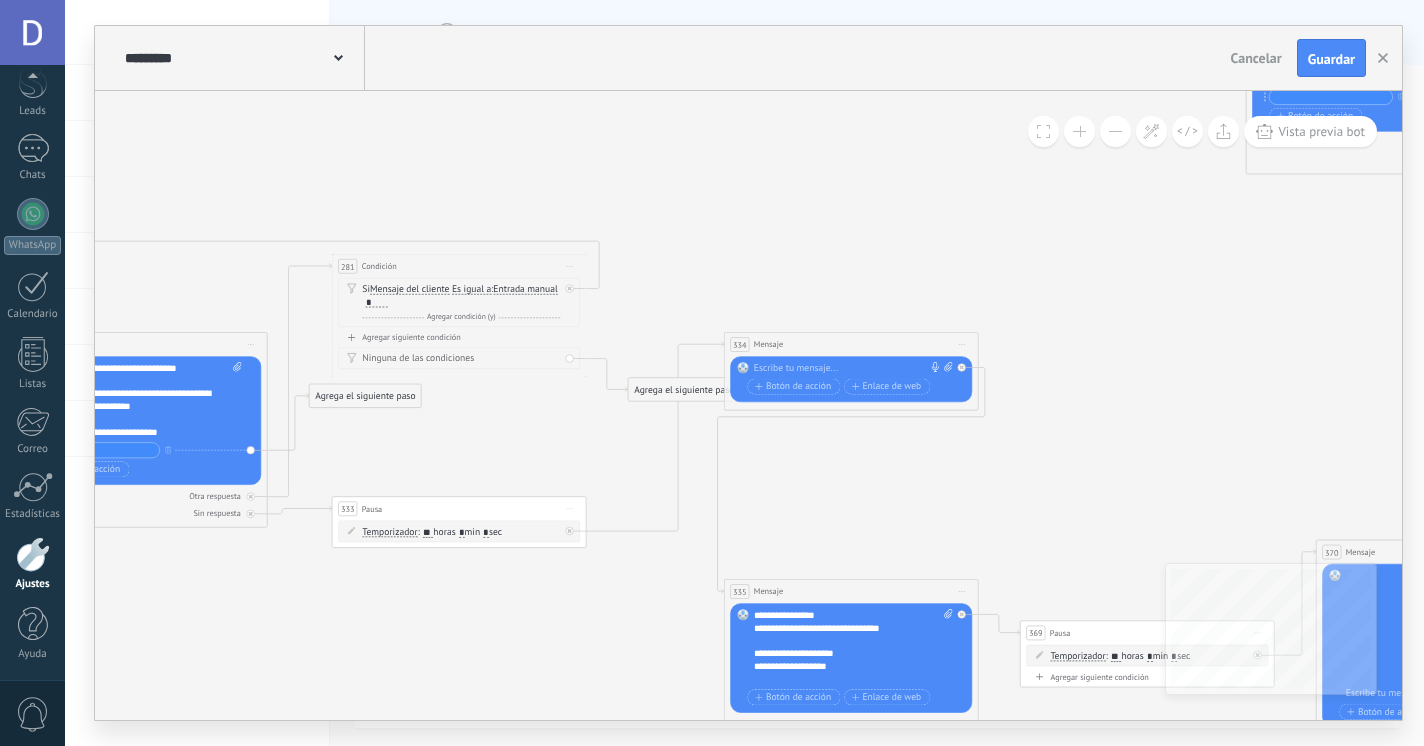 click at bounding box center [743, 615] 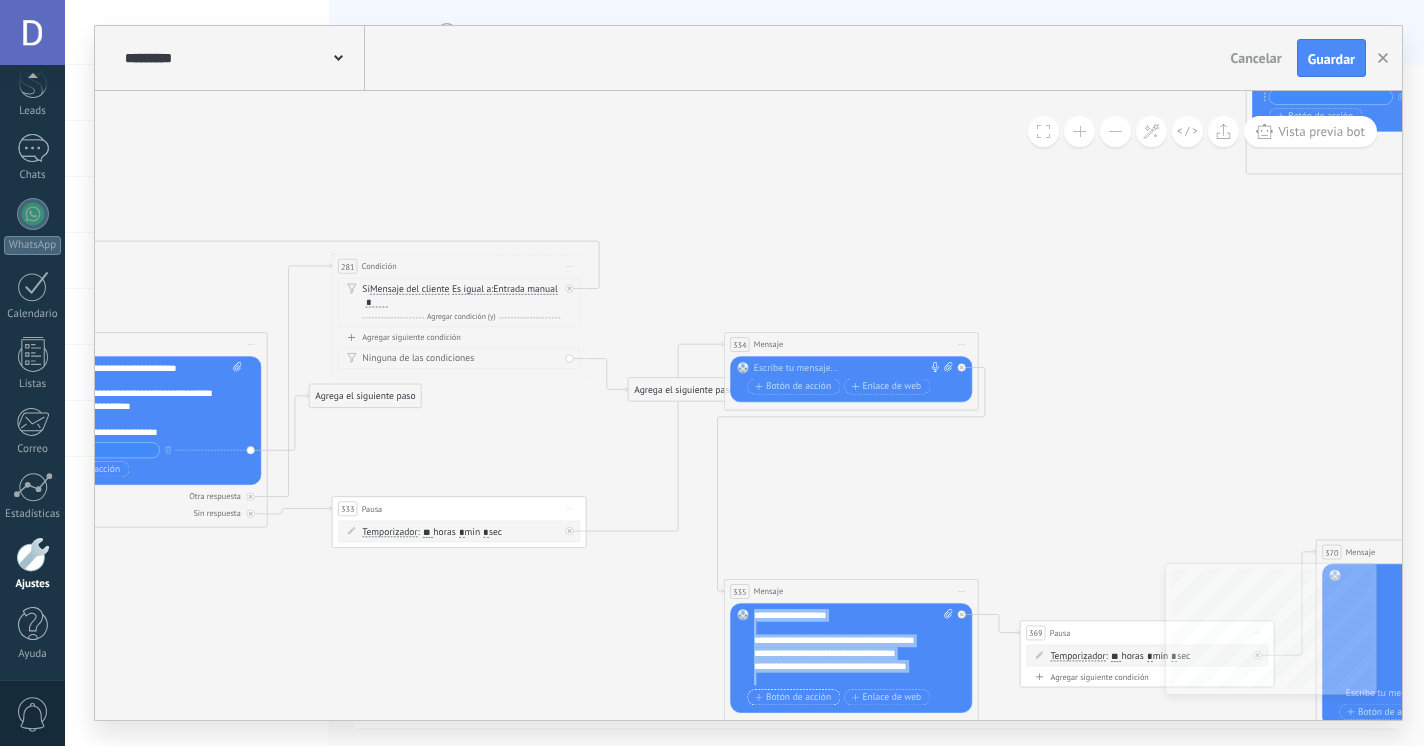scroll, scrollTop: 300, scrollLeft: 0, axis: vertical 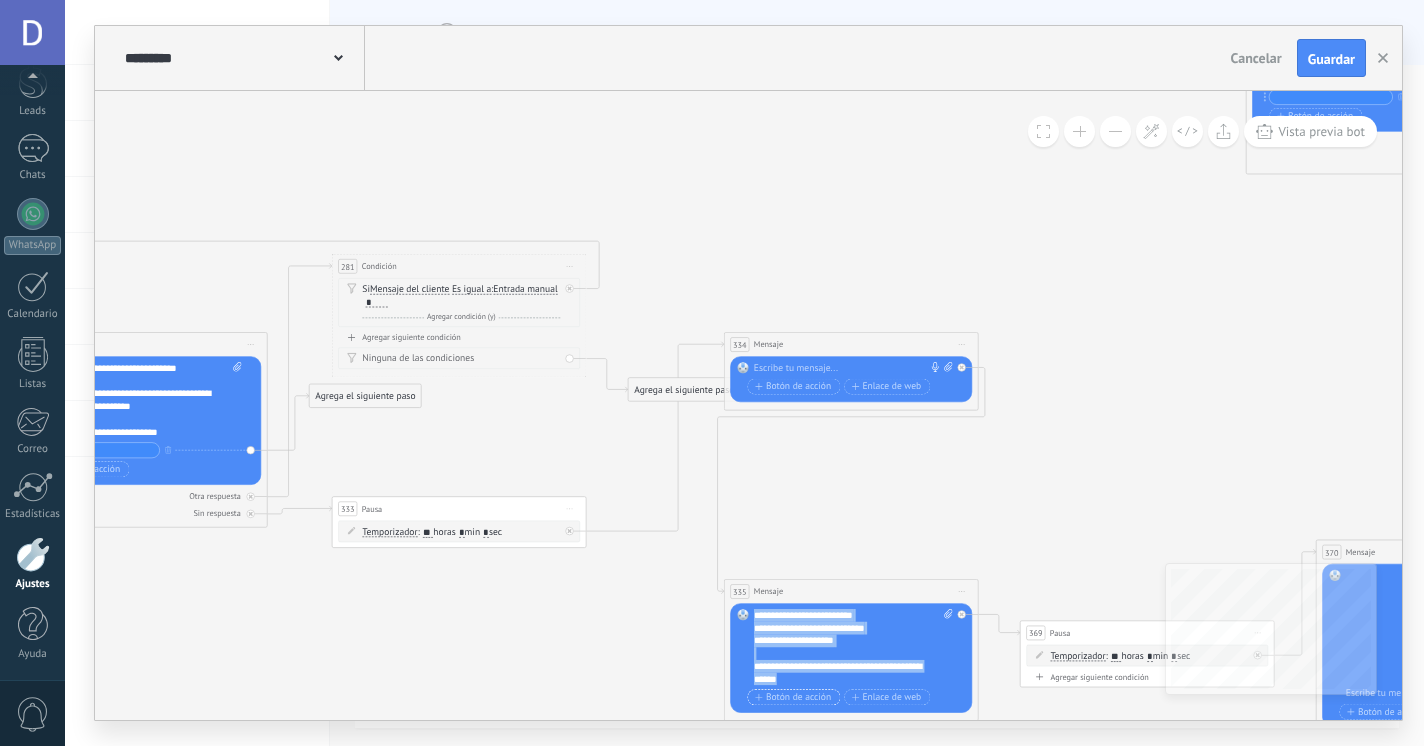 drag, startPoint x: 755, startPoint y: 615, endPoint x: 834, endPoint y: 703, distance: 118.258194 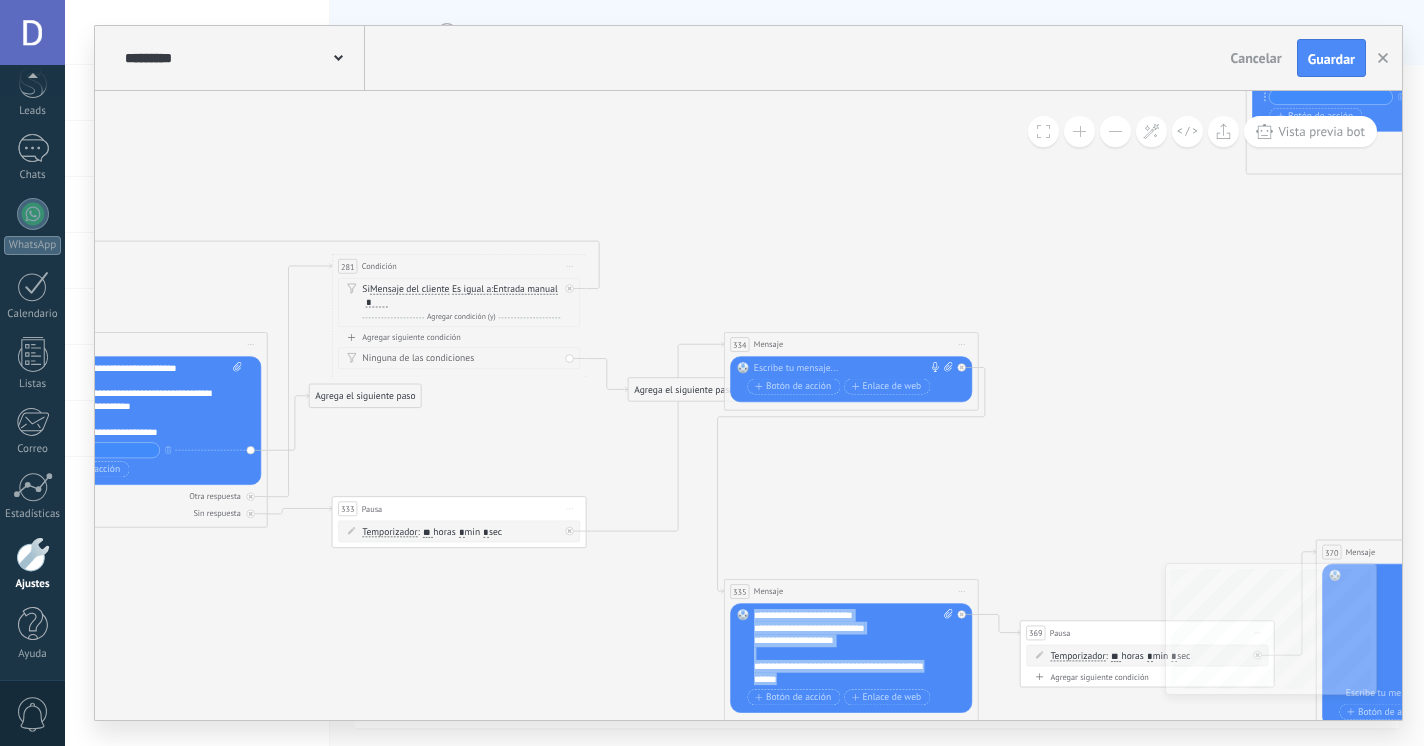 type 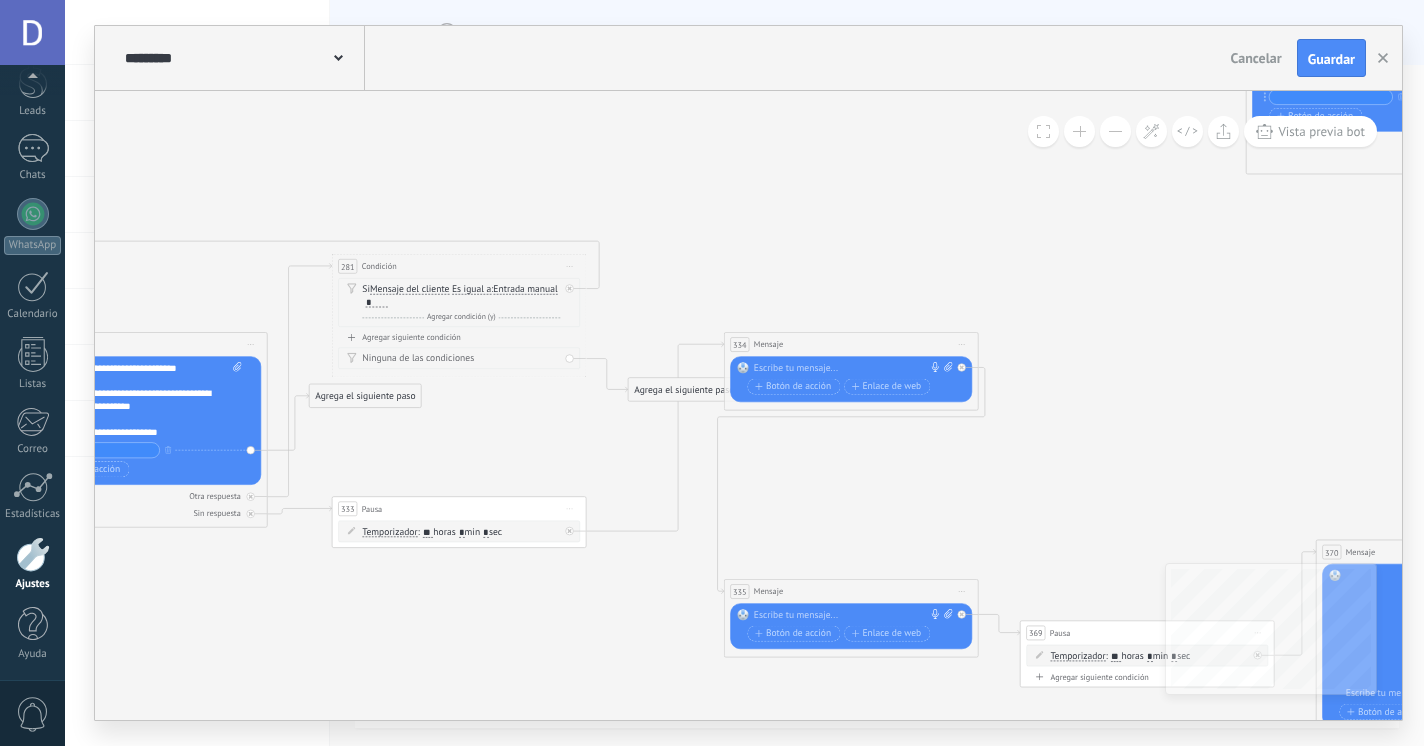 scroll, scrollTop: 0, scrollLeft: 0, axis: both 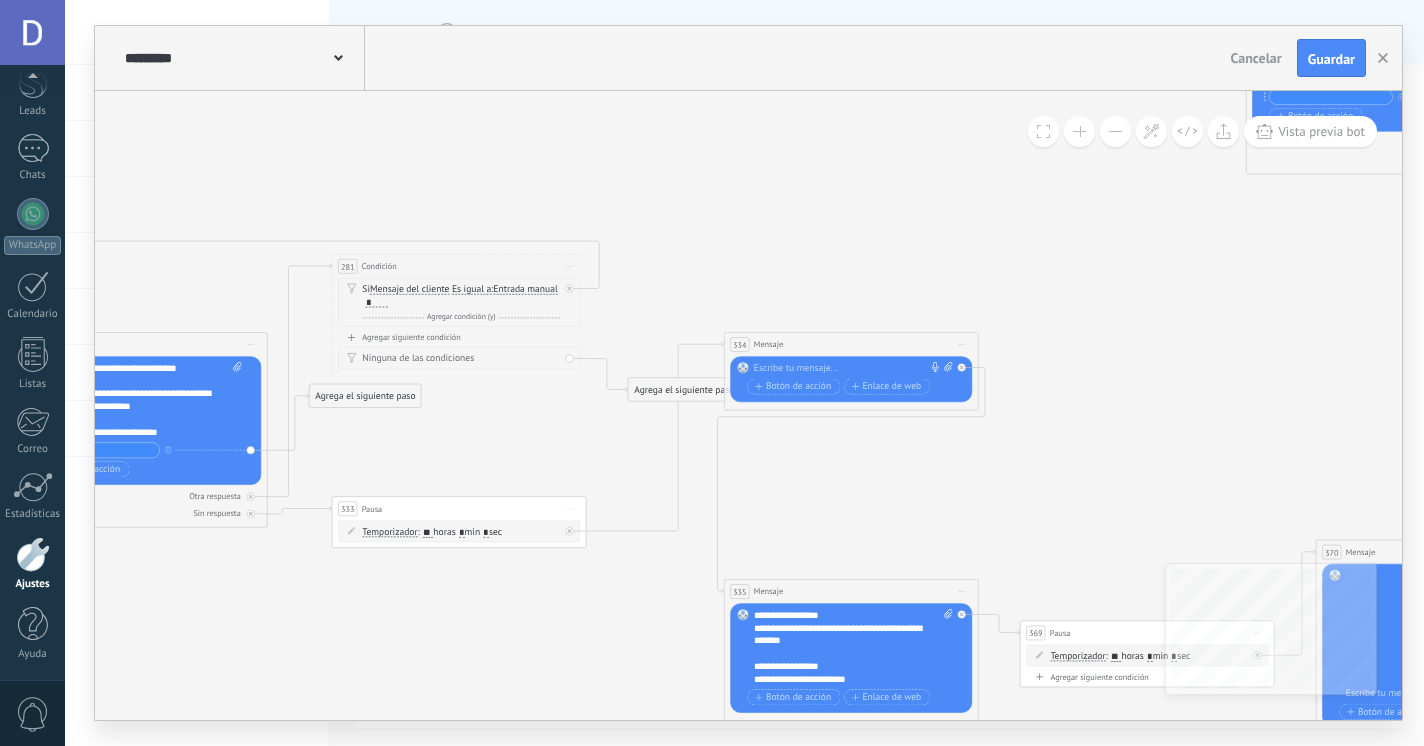 click 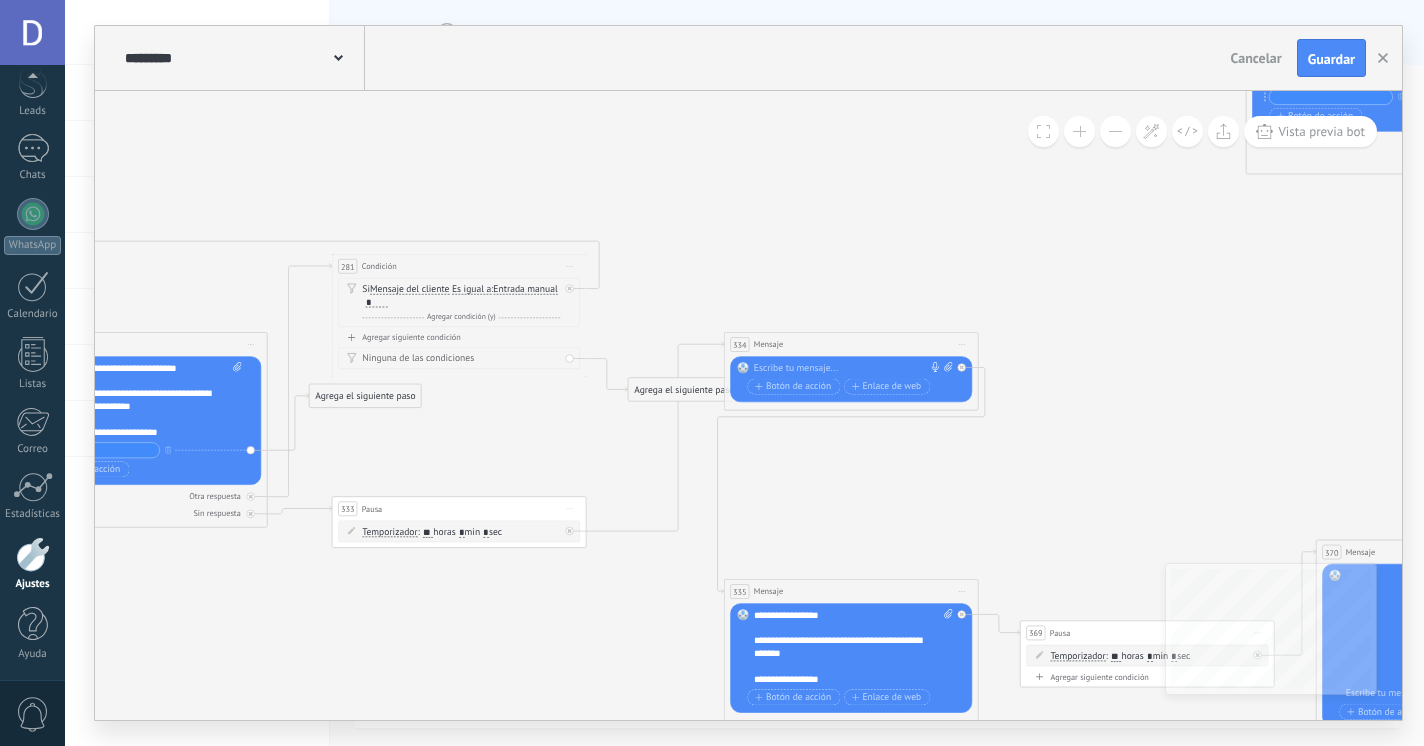 click 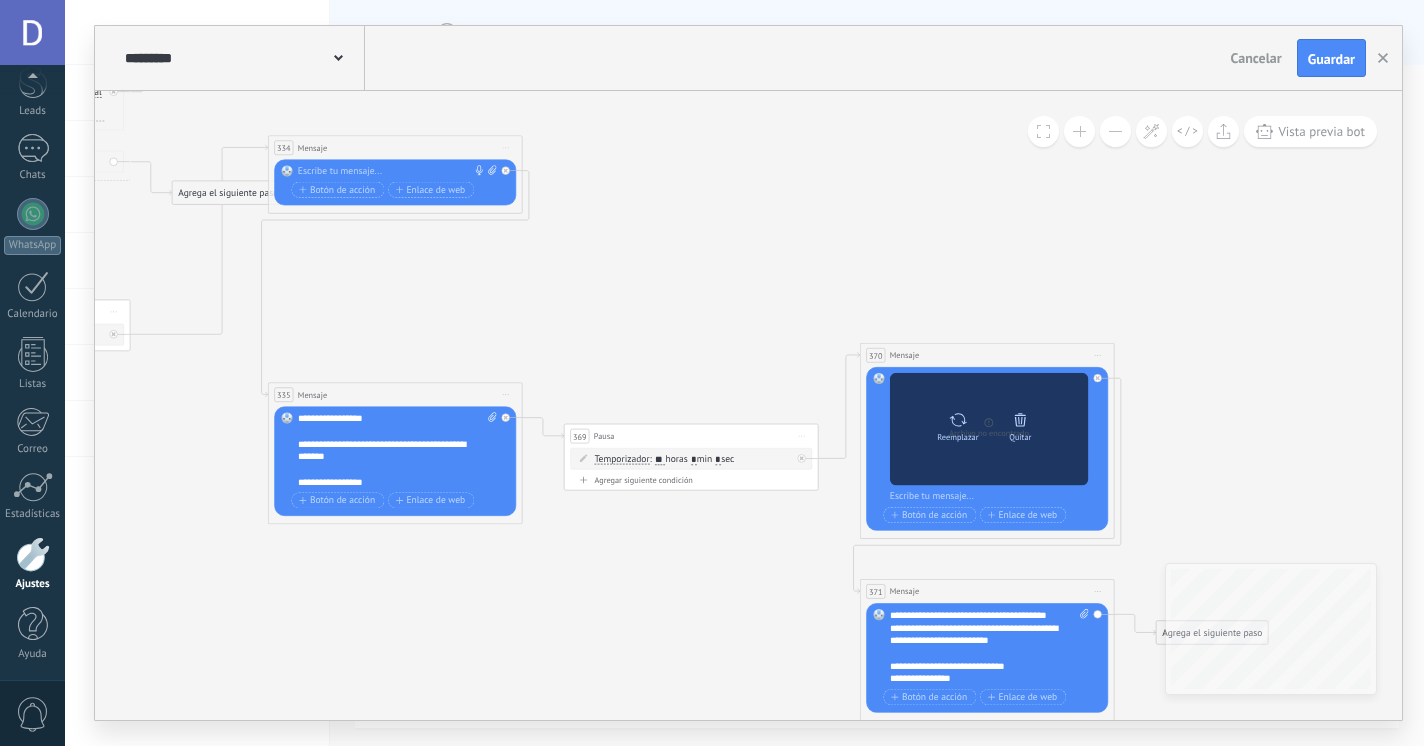 click on "Quitar" at bounding box center [1020, 424] 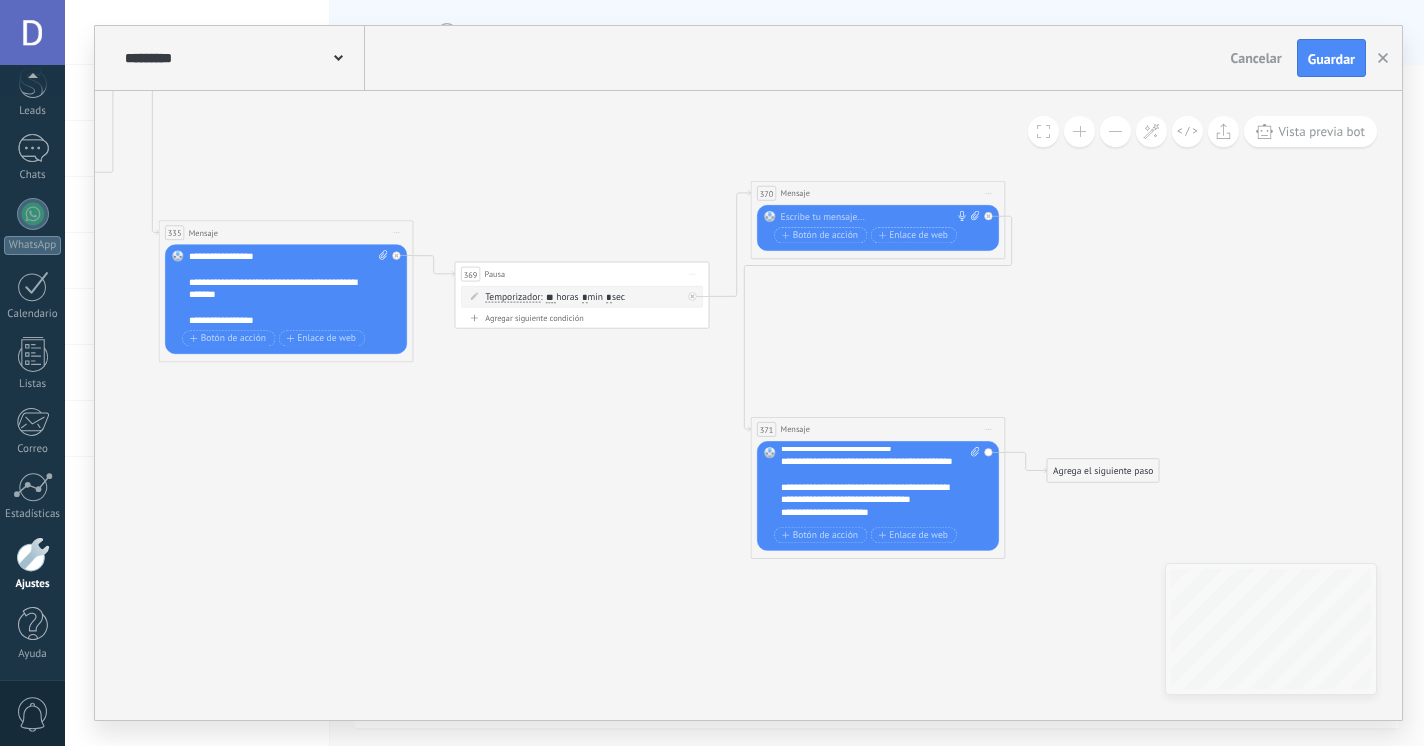scroll, scrollTop: 0, scrollLeft: 0, axis: both 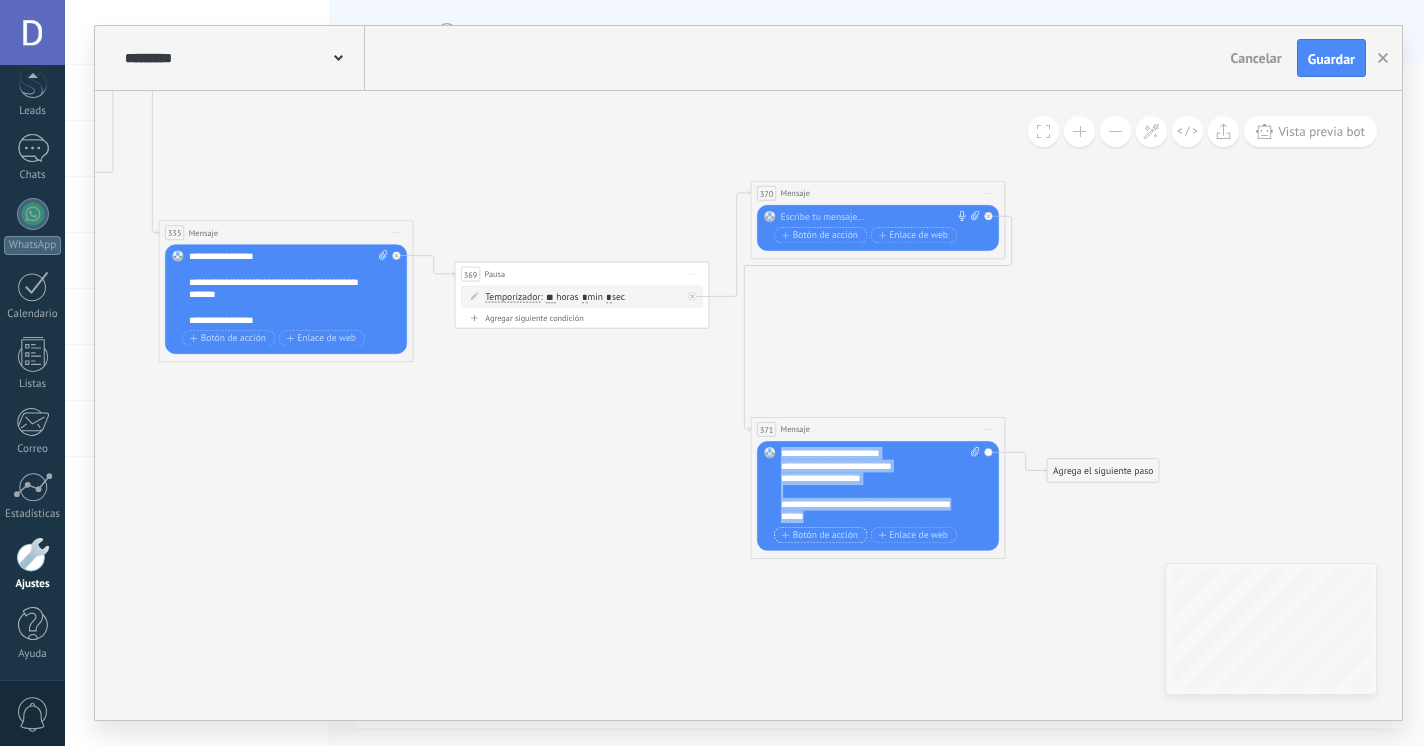 drag, startPoint x: 780, startPoint y: 454, endPoint x: 862, endPoint y: 540, distance: 118.82761 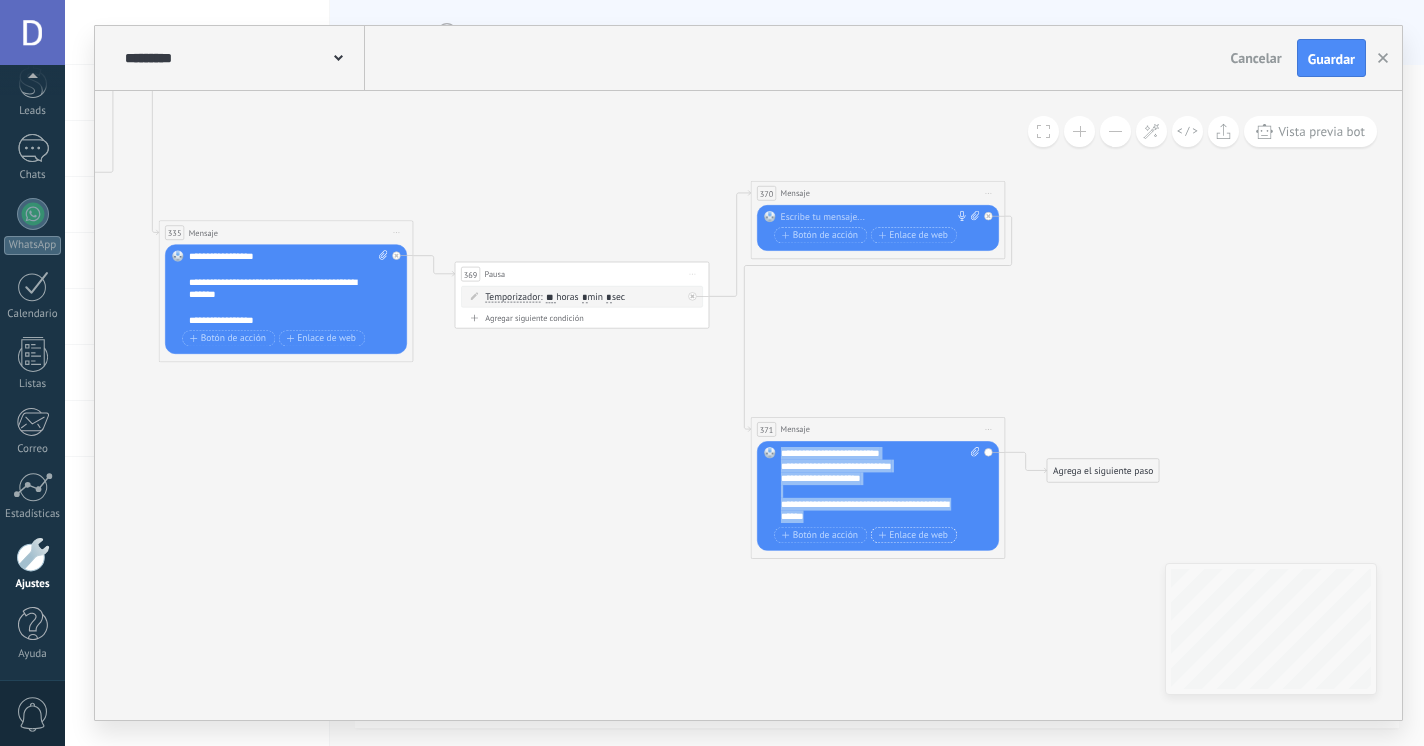 type 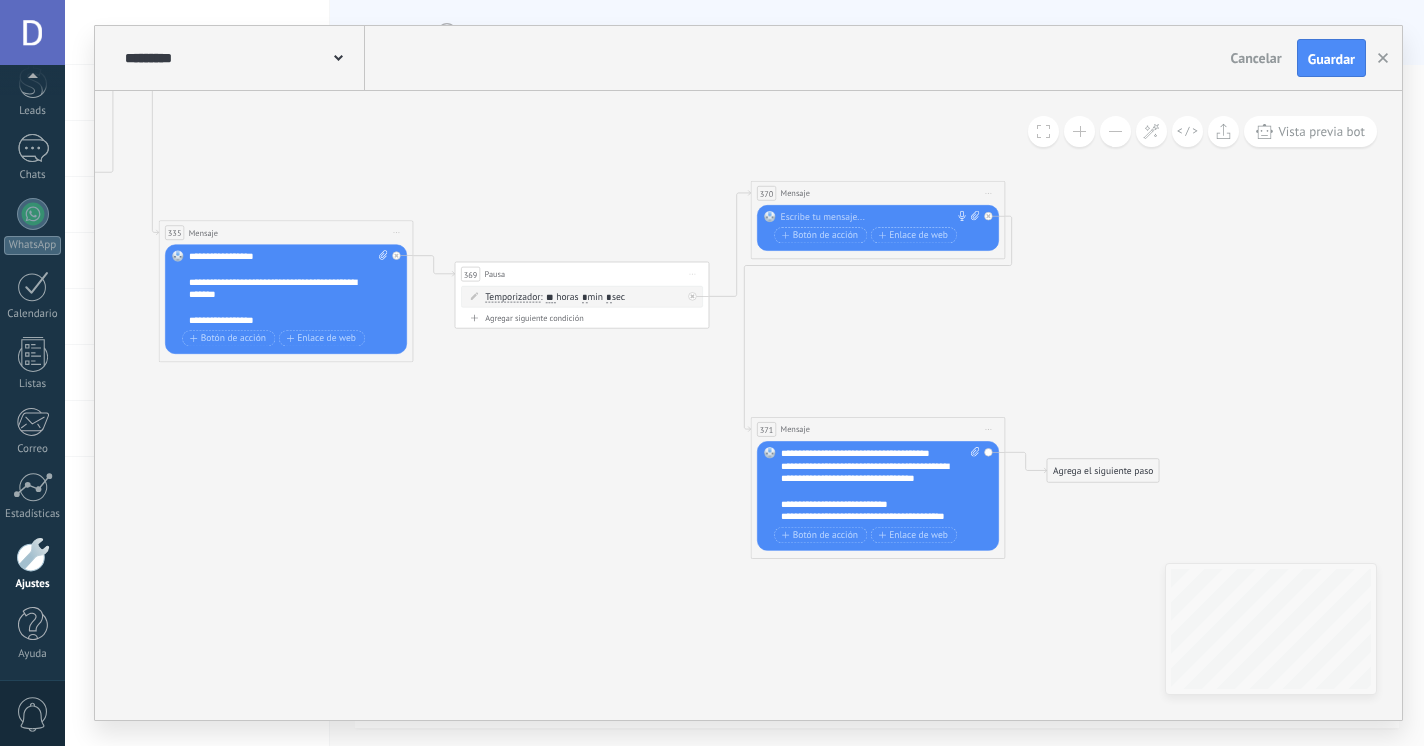 scroll, scrollTop: 22, scrollLeft: 0, axis: vertical 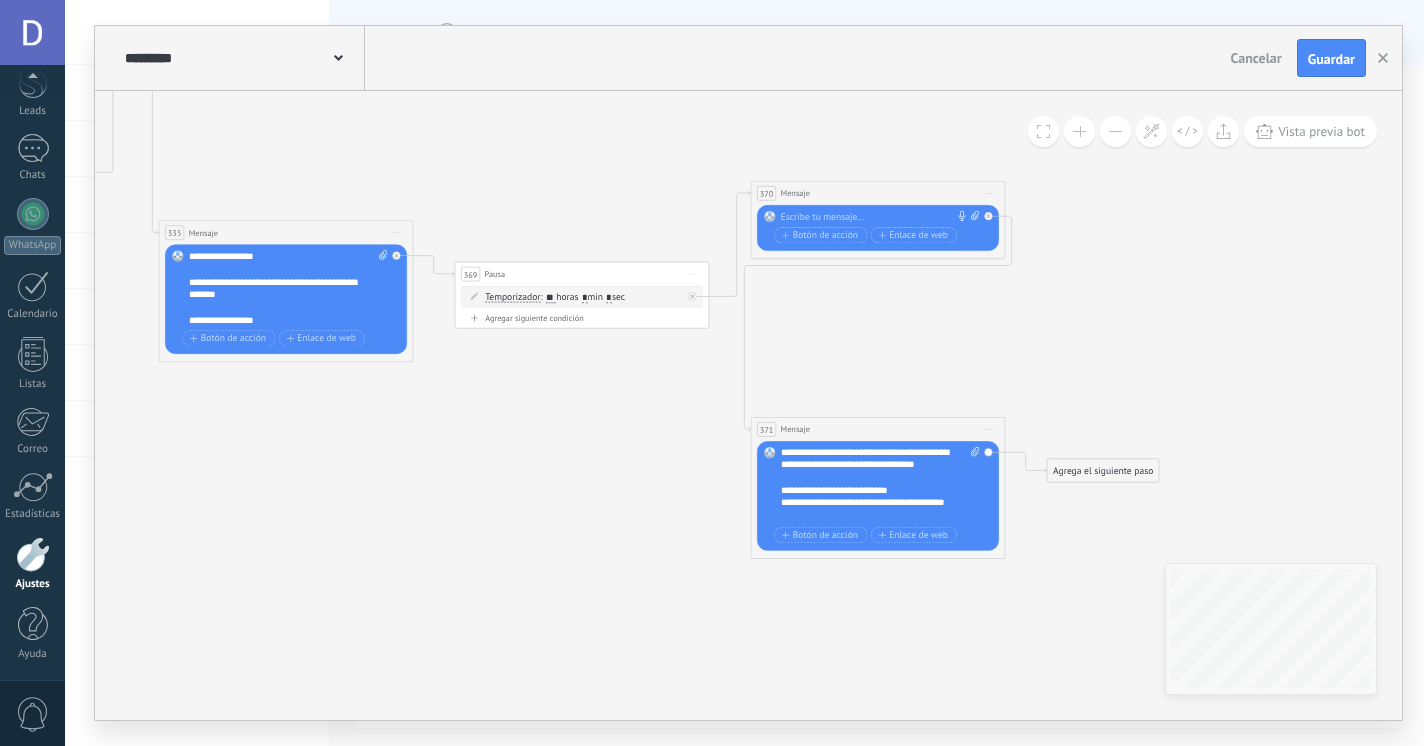 click on "**********" at bounding box center (874, 509) 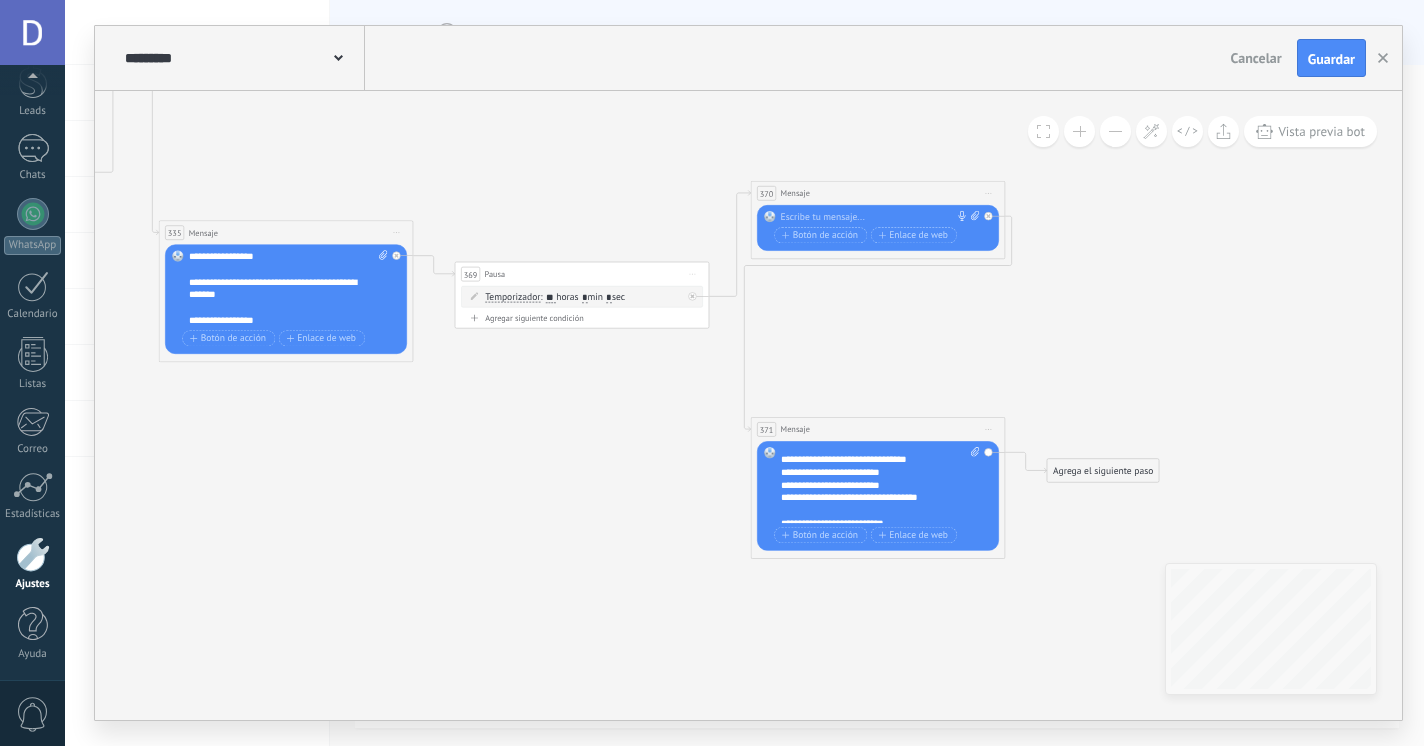 scroll, scrollTop: 151, scrollLeft: 0, axis: vertical 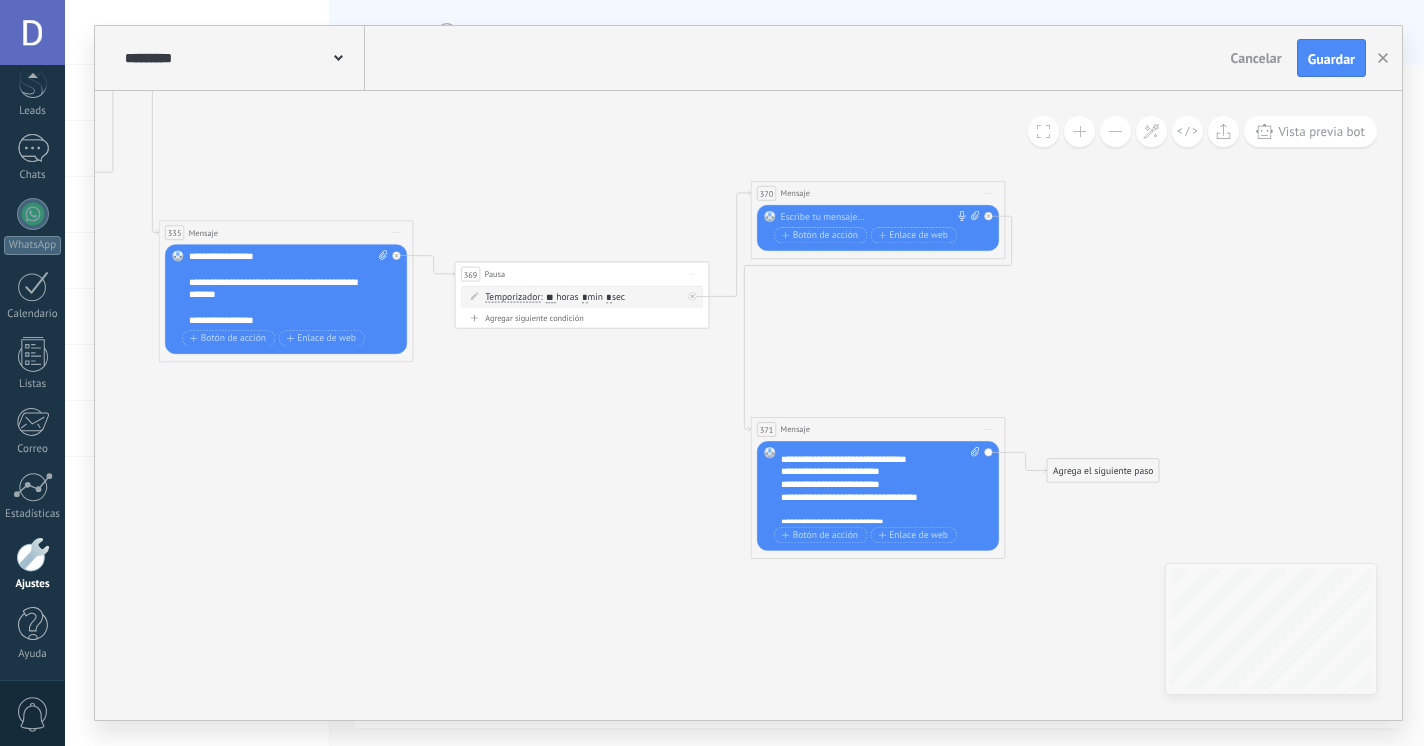 click at bounding box center (874, 510) 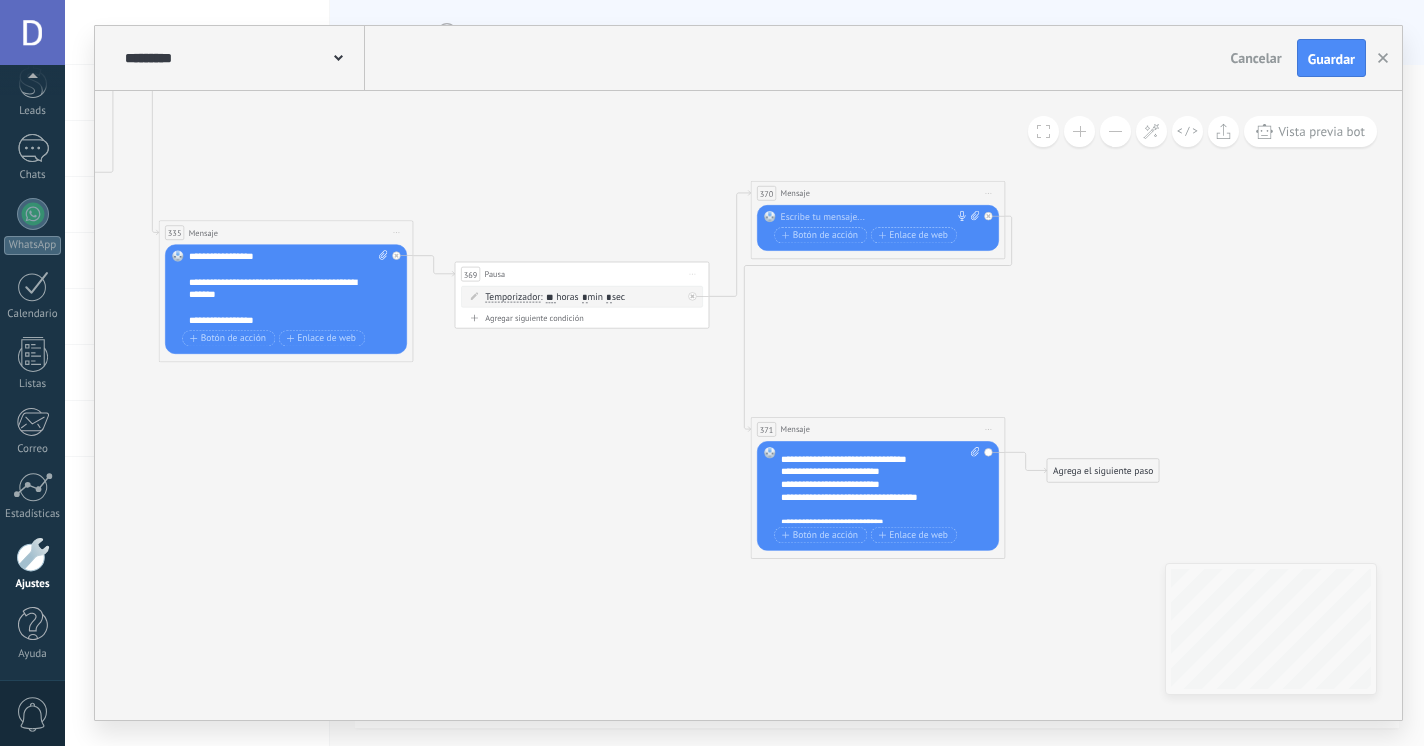 click on "**********" at bounding box center [874, 497] 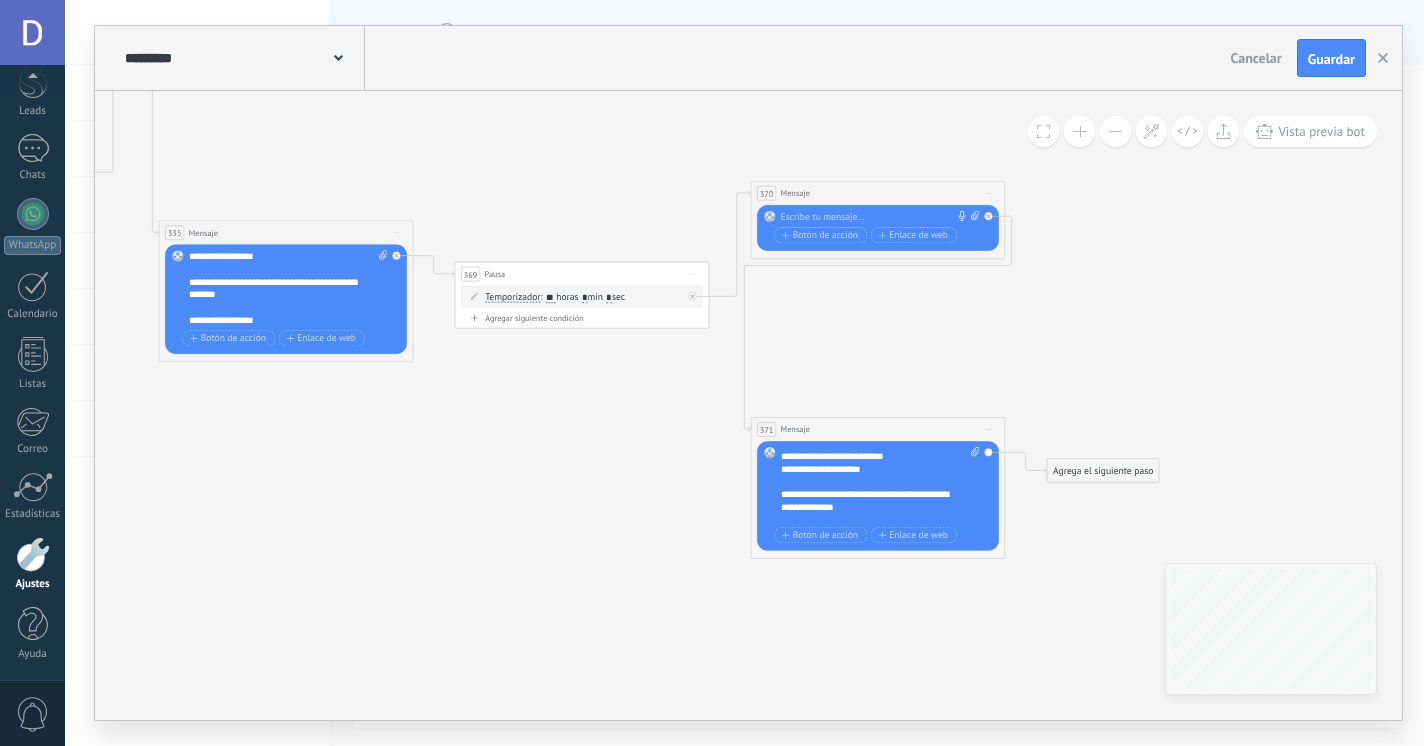 scroll, scrollTop: 580, scrollLeft: 0, axis: vertical 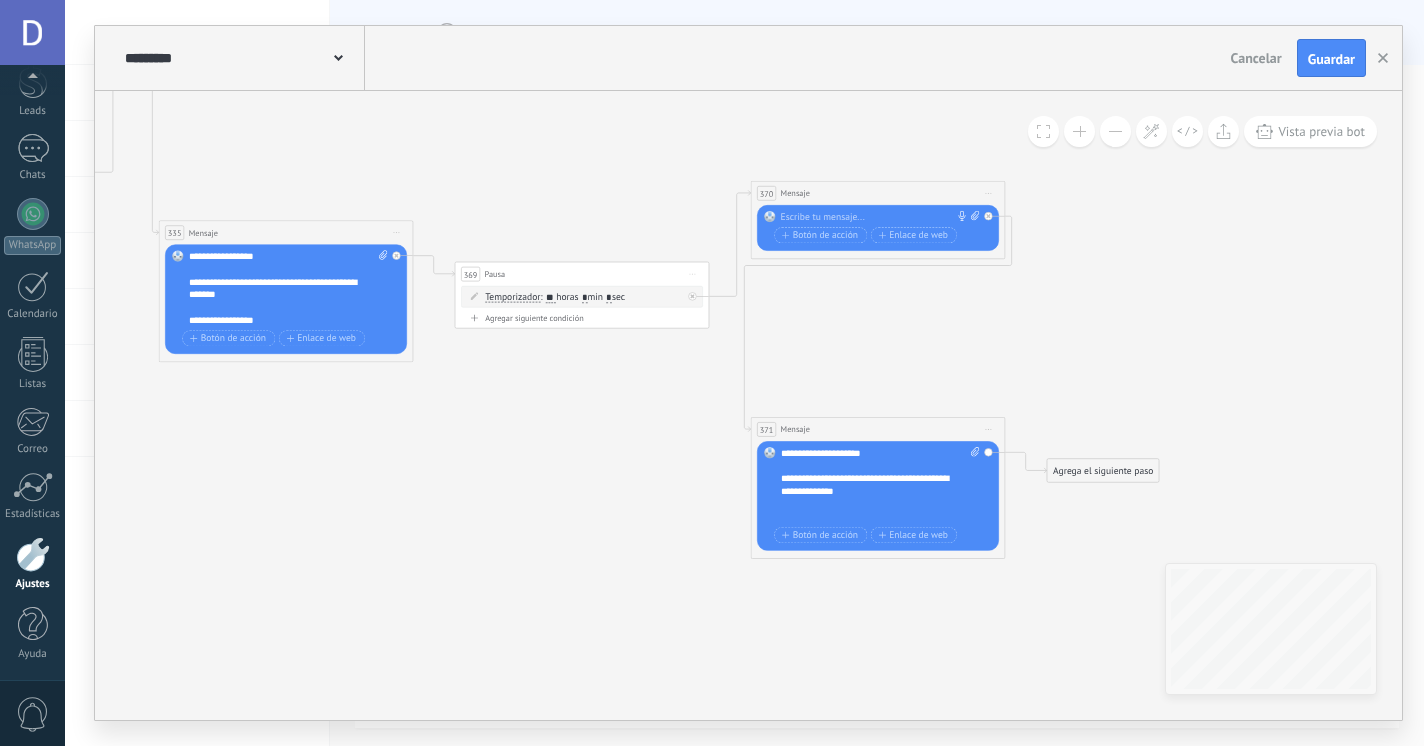 click 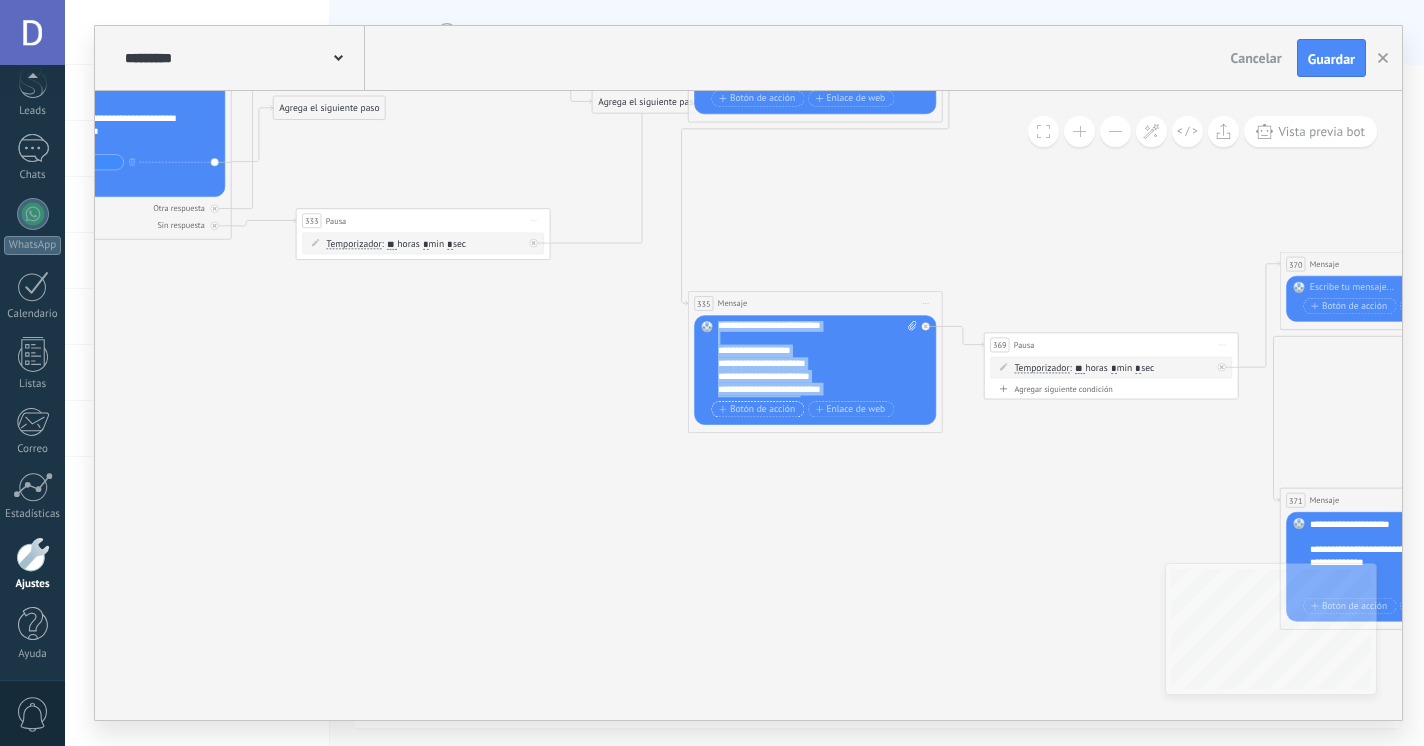 scroll, scrollTop: 460, scrollLeft: 0, axis: vertical 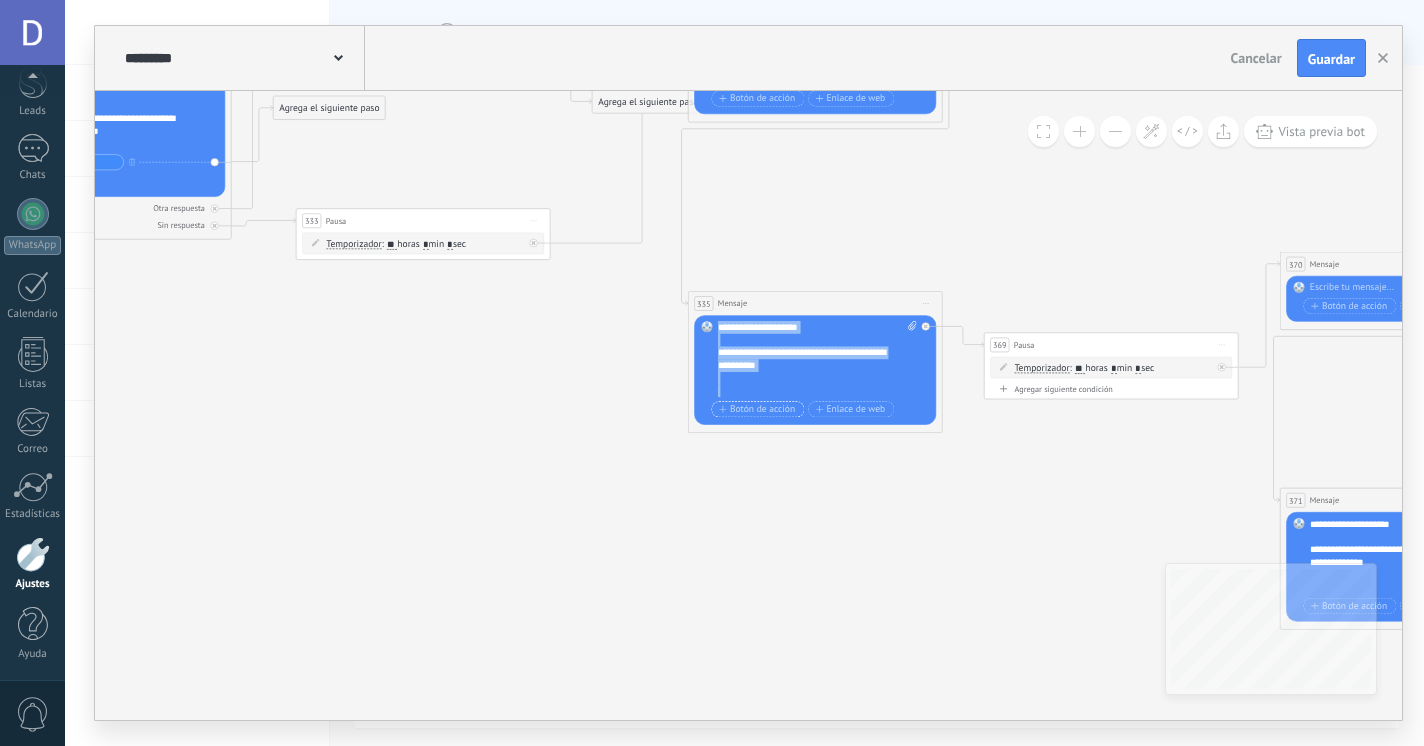 drag, startPoint x: 719, startPoint y: 326, endPoint x: 773, endPoint y: 416, distance: 104.95713 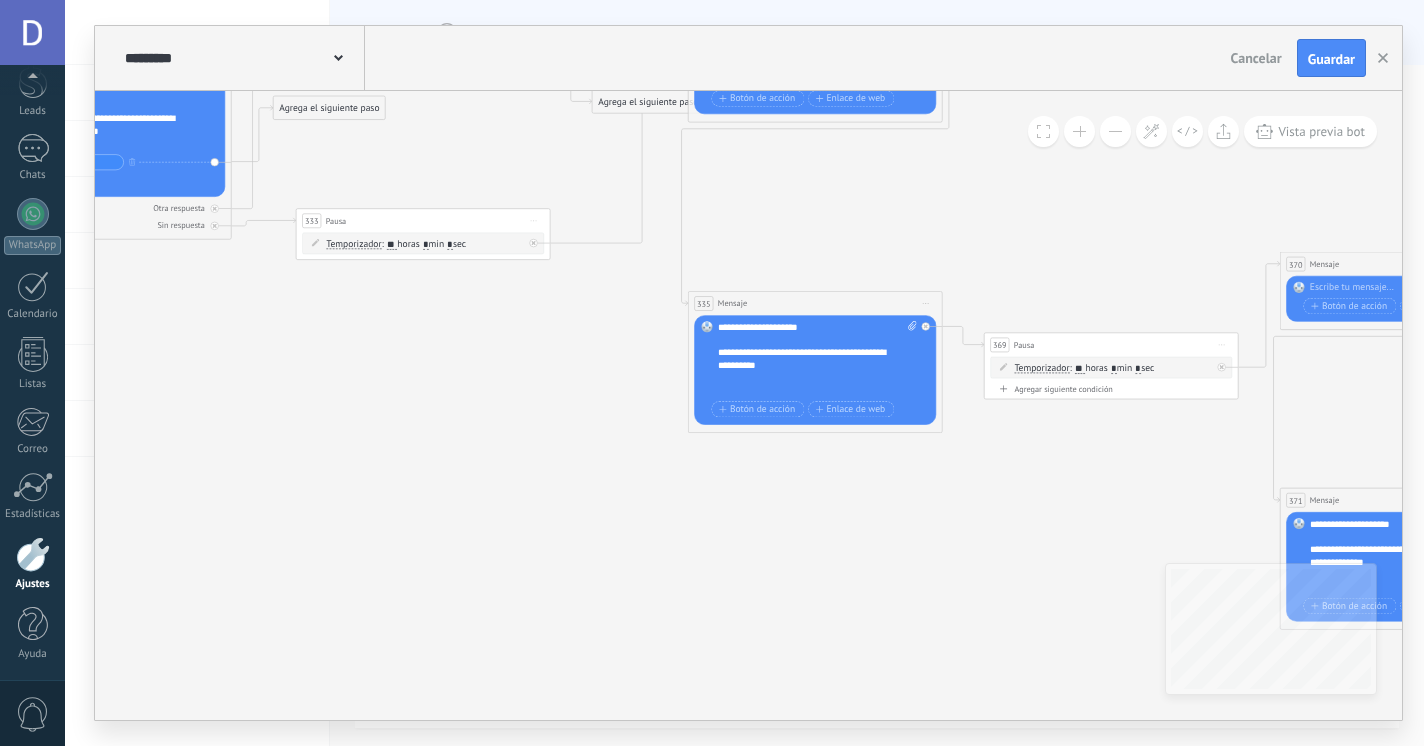 click 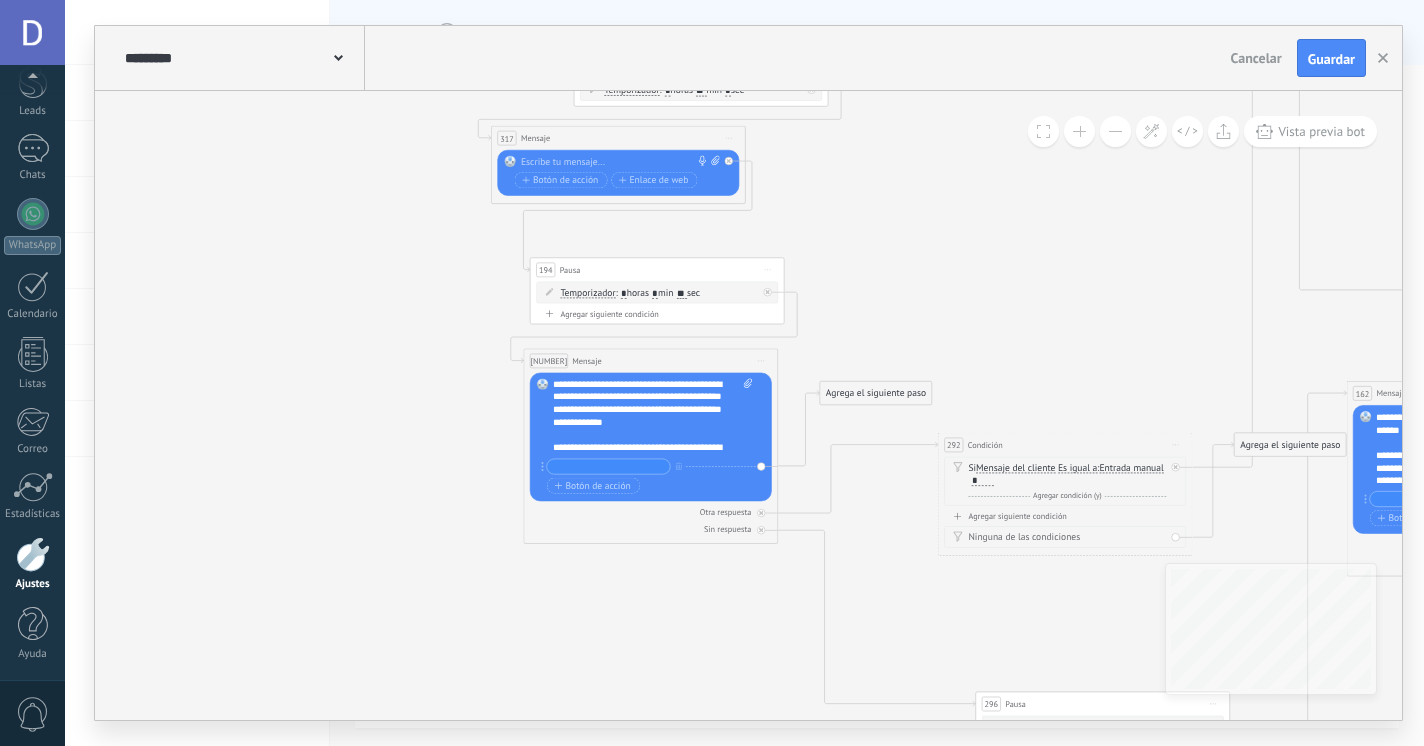 scroll, scrollTop: 0, scrollLeft: 0, axis: both 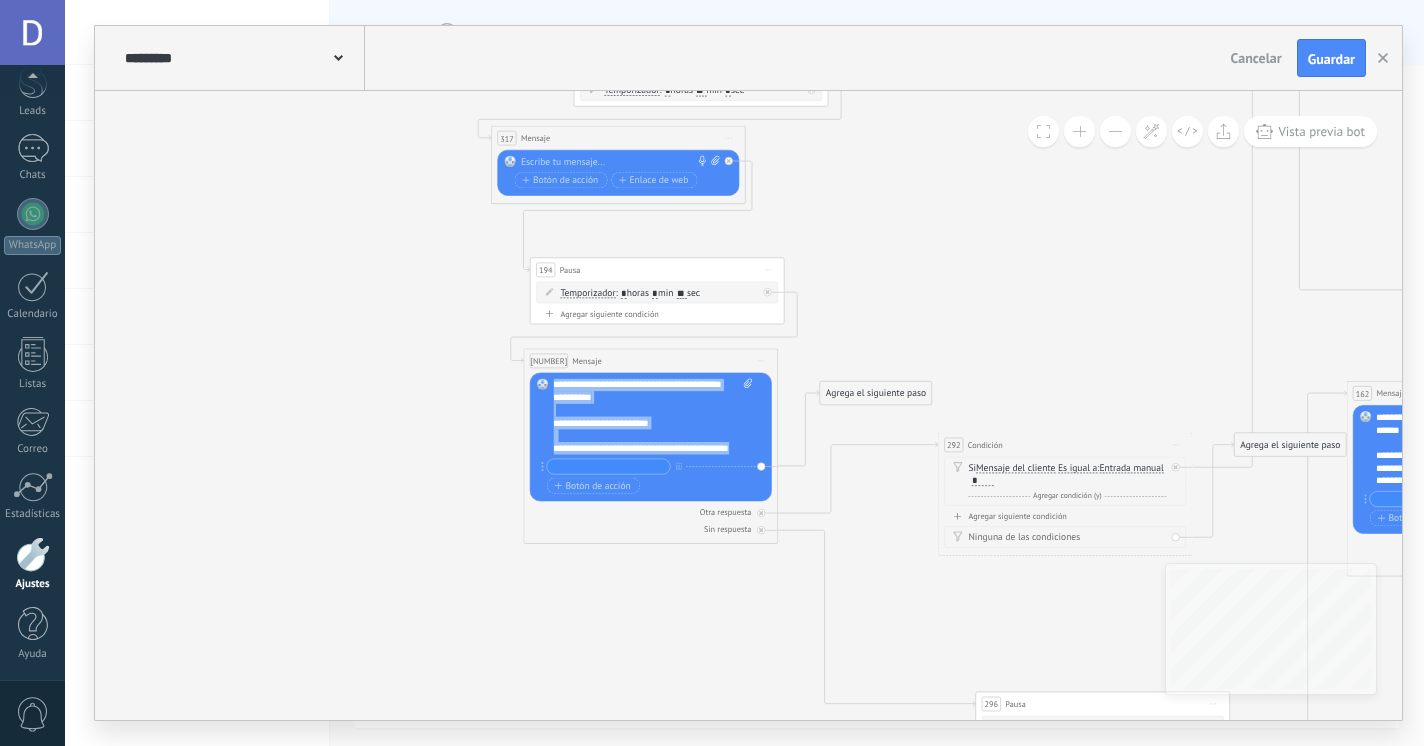 drag, startPoint x: 556, startPoint y: 385, endPoint x: 621, endPoint y: 465, distance: 103.077644 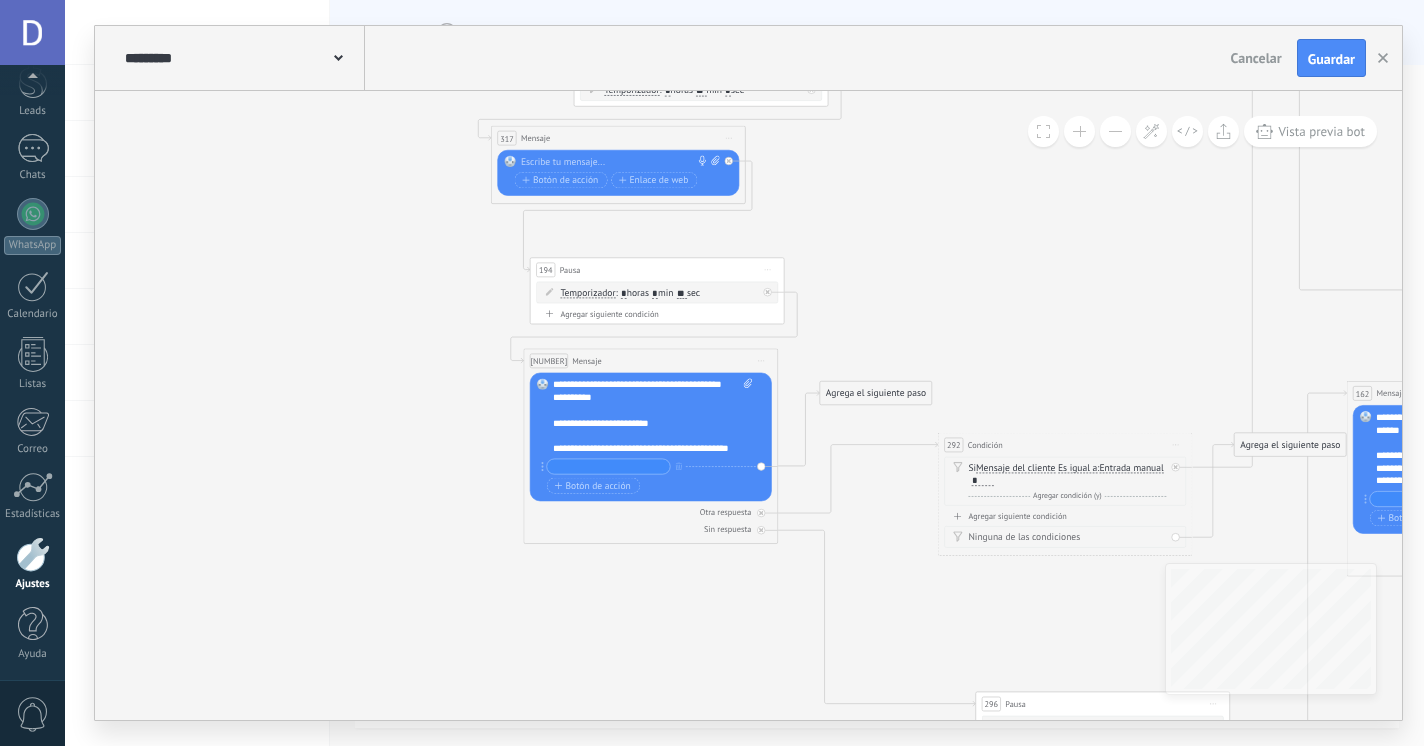 click 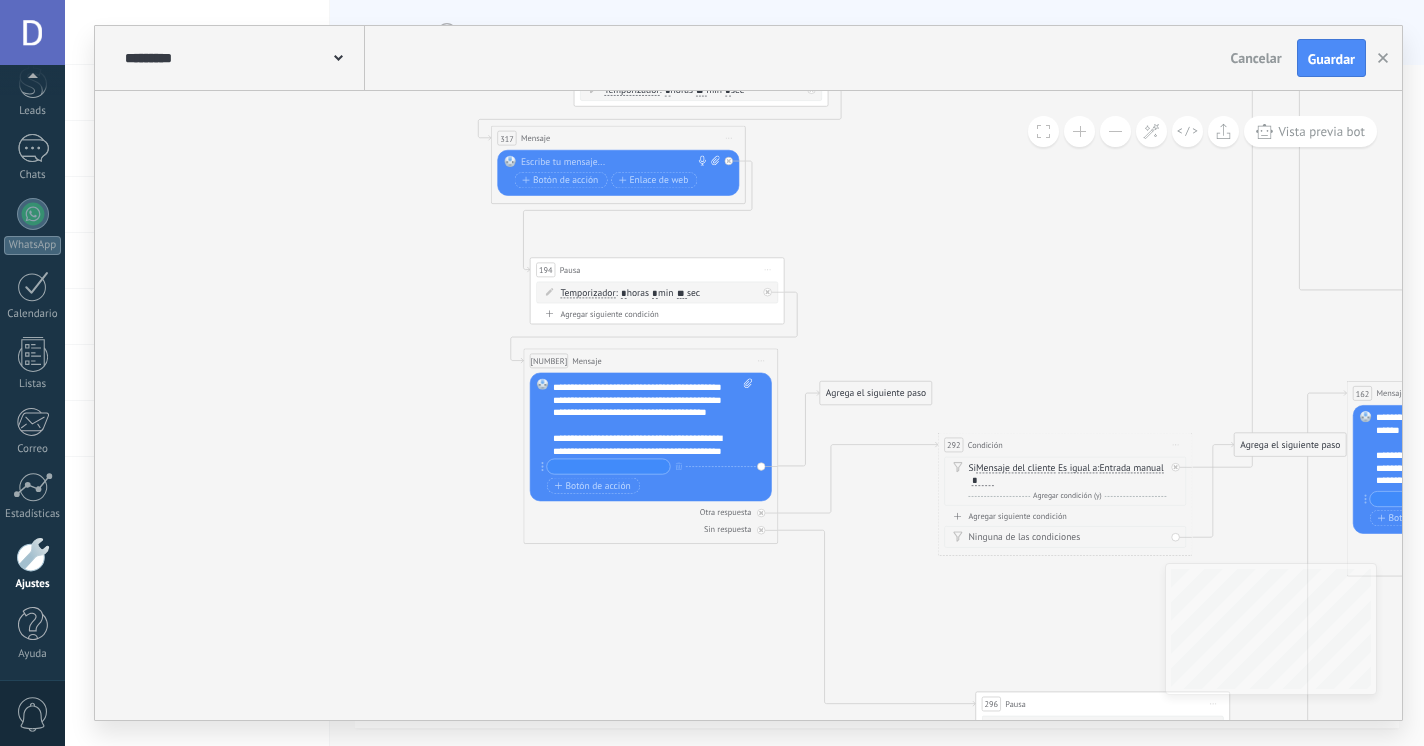 scroll, scrollTop: 0, scrollLeft: 0, axis: both 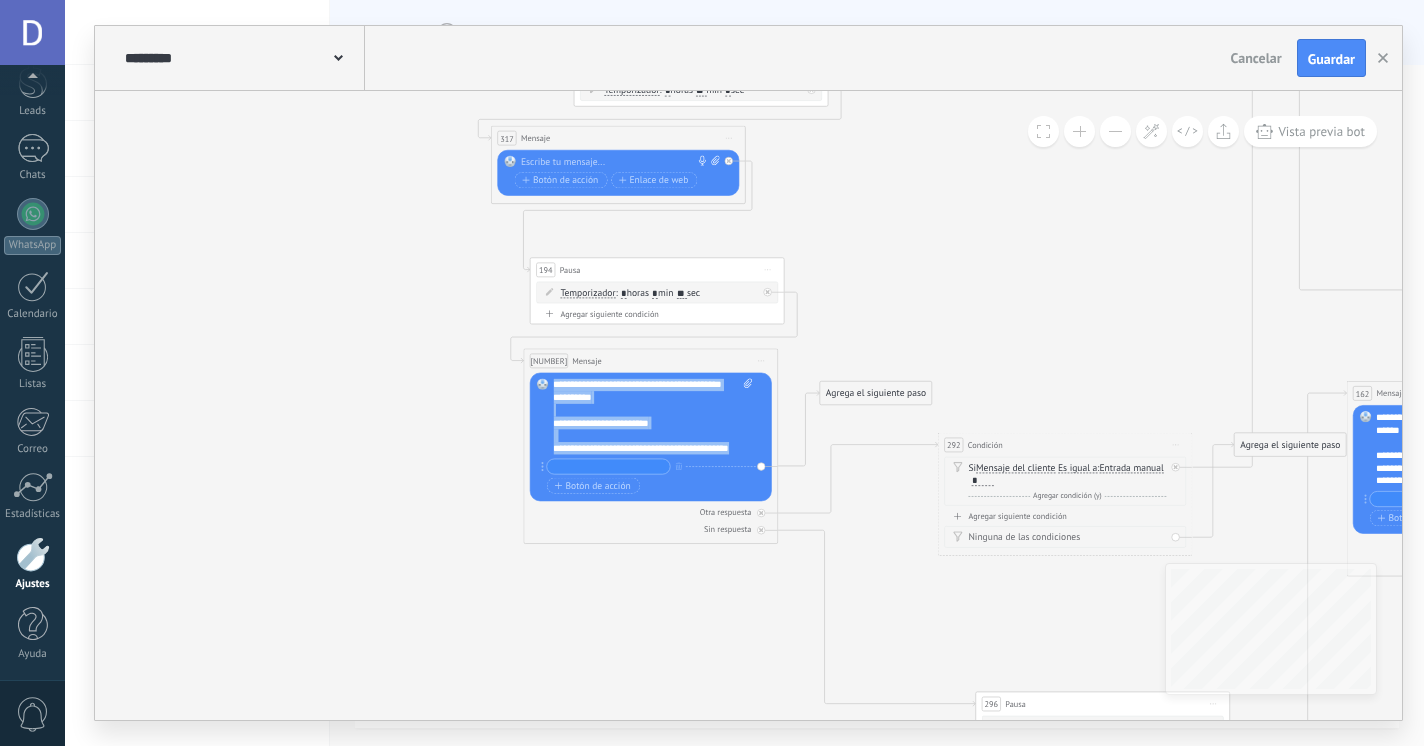 drag, startPoint x: 554, startPoint y: 381, endPoint x: 654, endPoint y: 481, distance: 141.42136 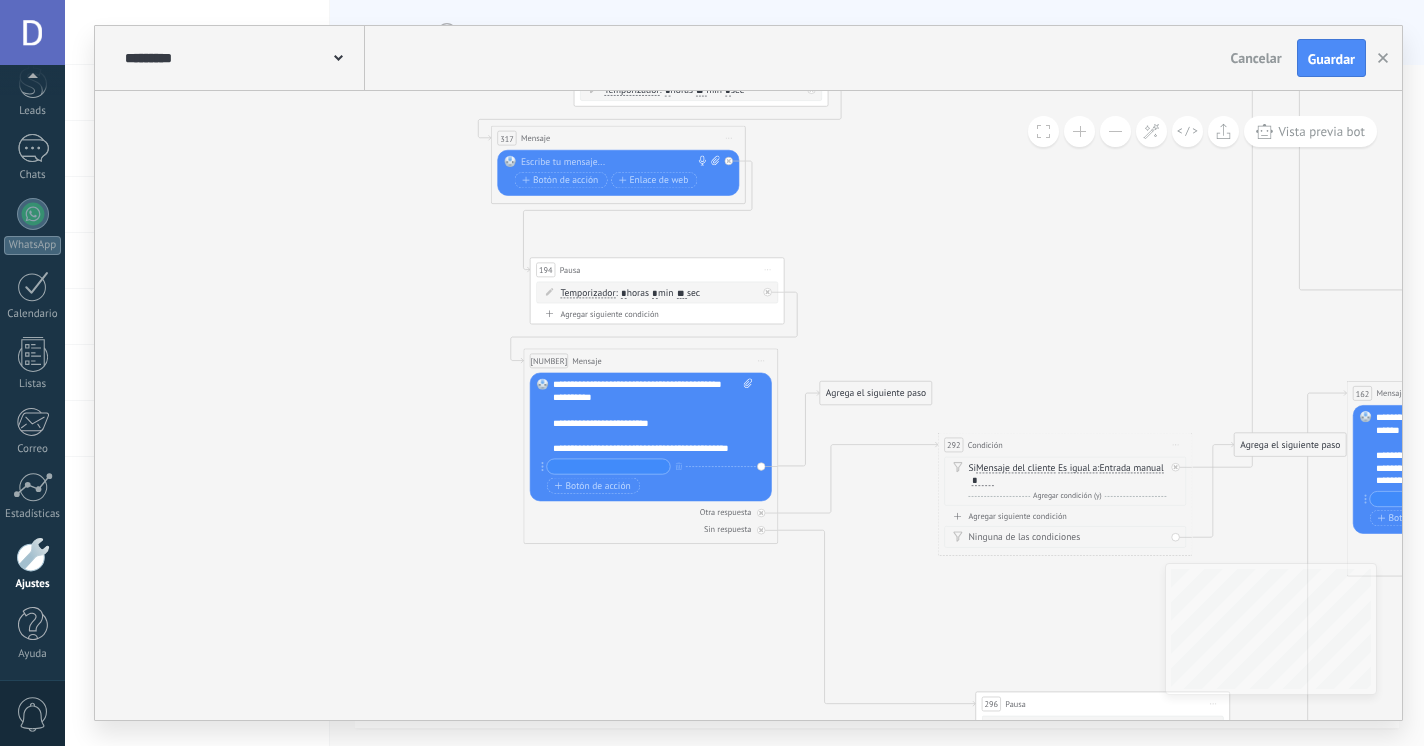 click 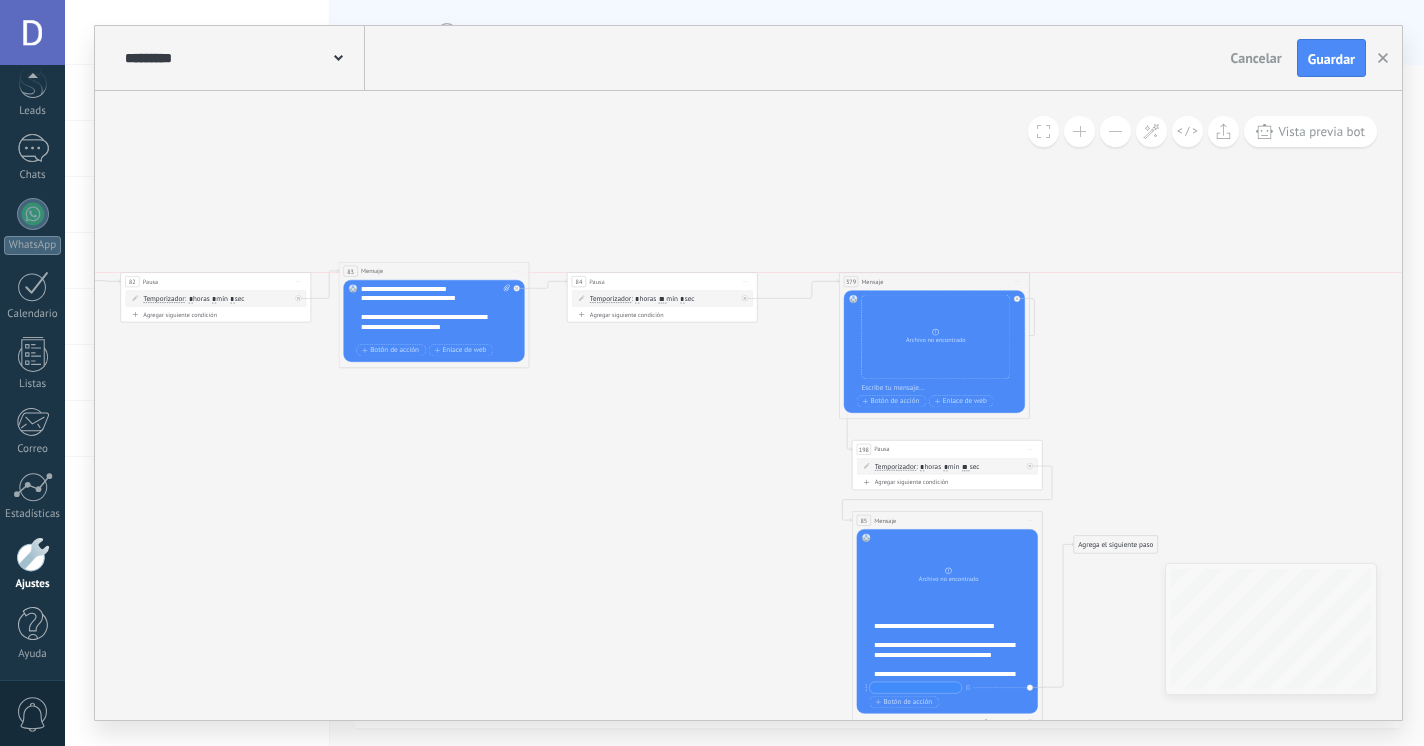 drag, startPoint x: 954, startPoint y: 331, endPoint x: 941, endPoint y: 274, distance: 58.463665 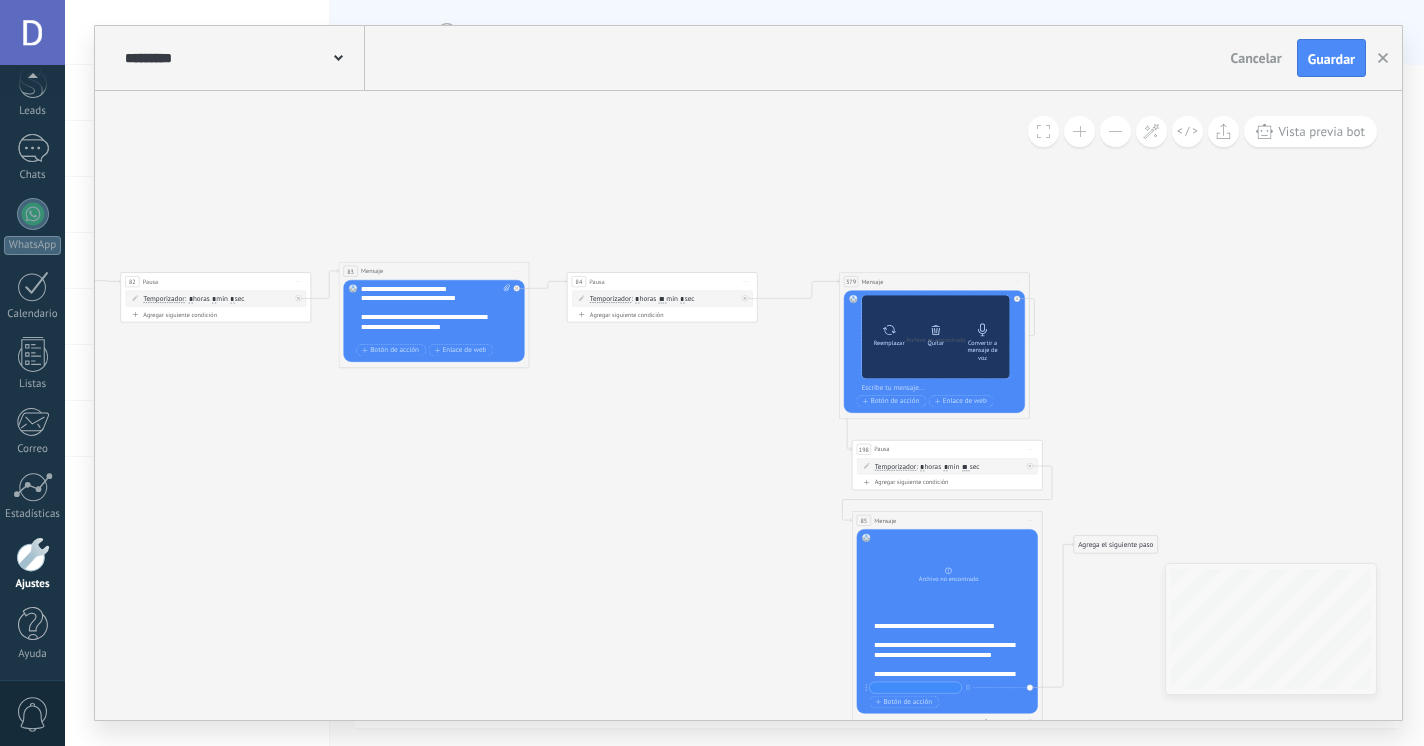 click 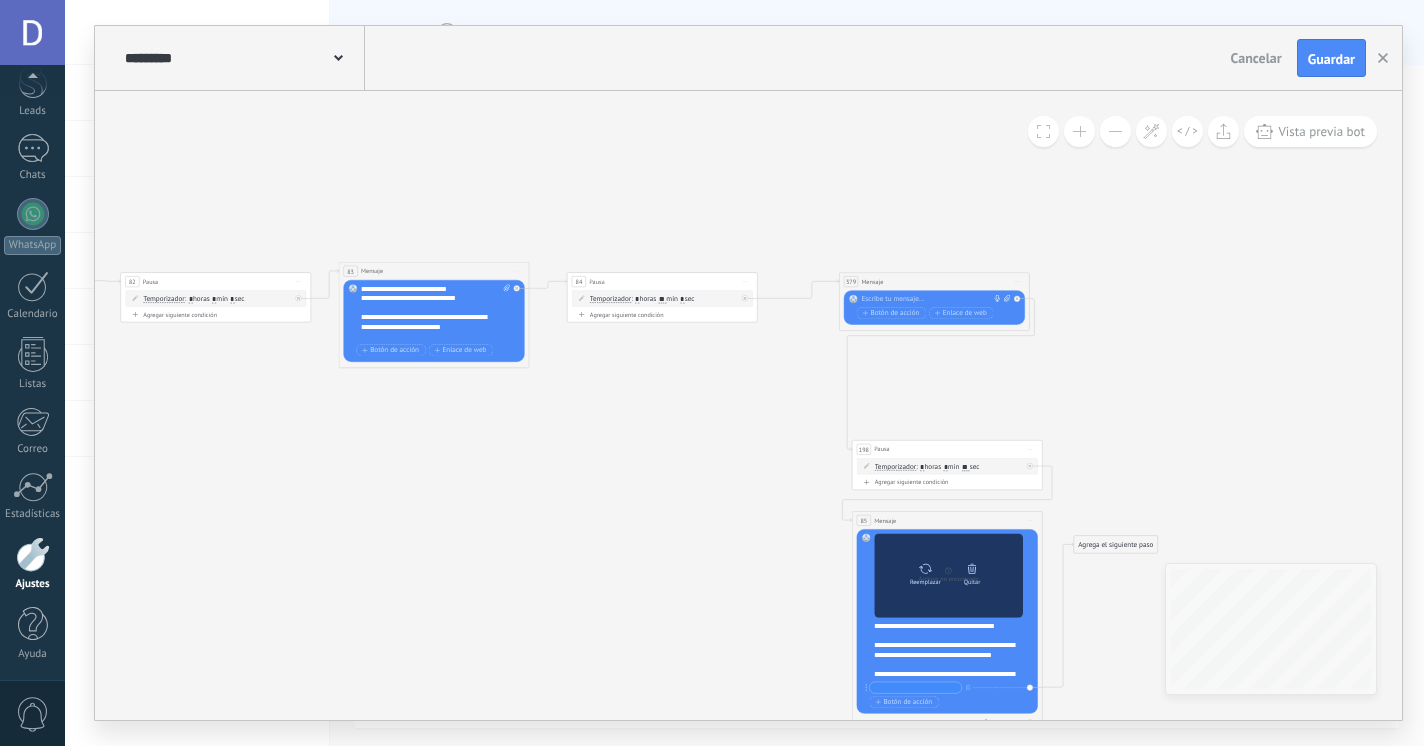 click on "Quitar" at bounding box center [972, 572] 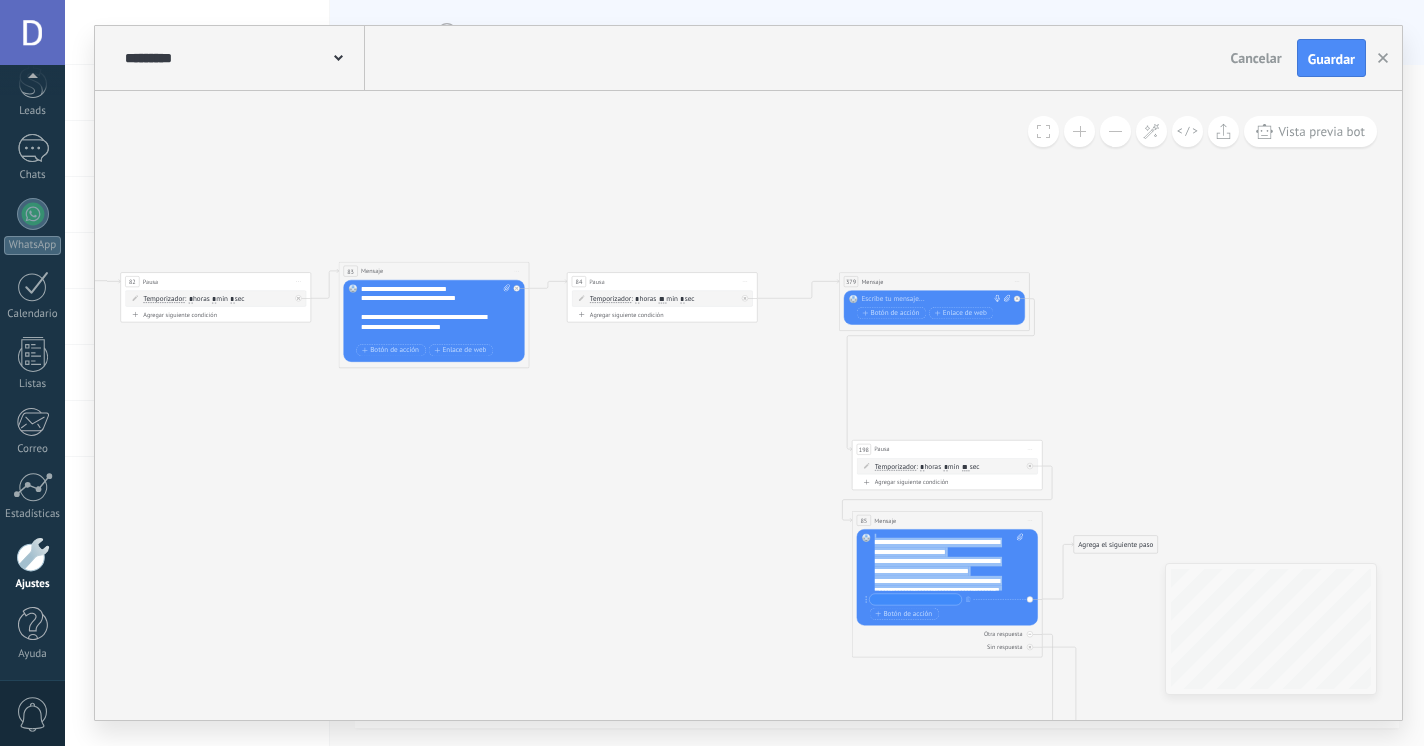 scroll, scrollTop: 320, scrollLeft: 0, axis: vertical 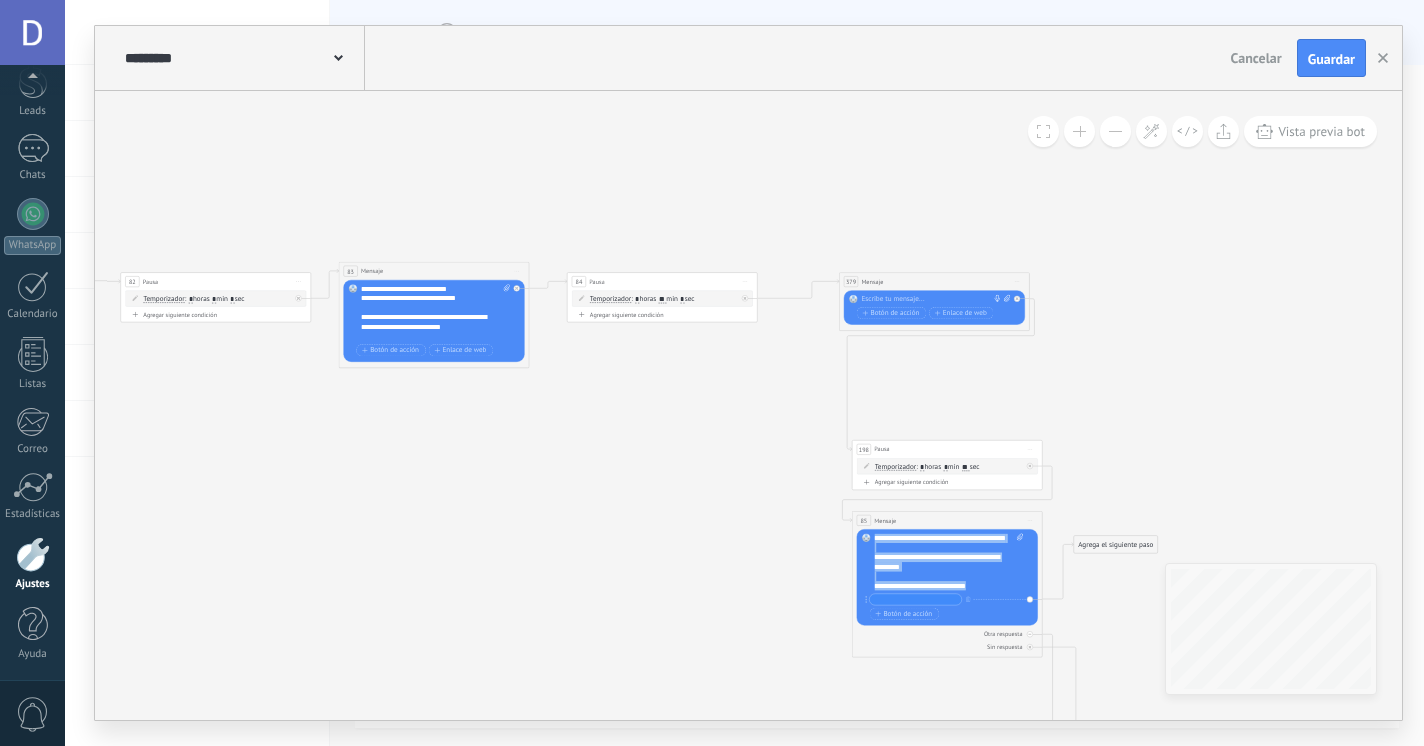 drag, startPoint x: 876, startPoint y: 539, endPoint x: 926, endPoint y: 599, distance: 78.10249 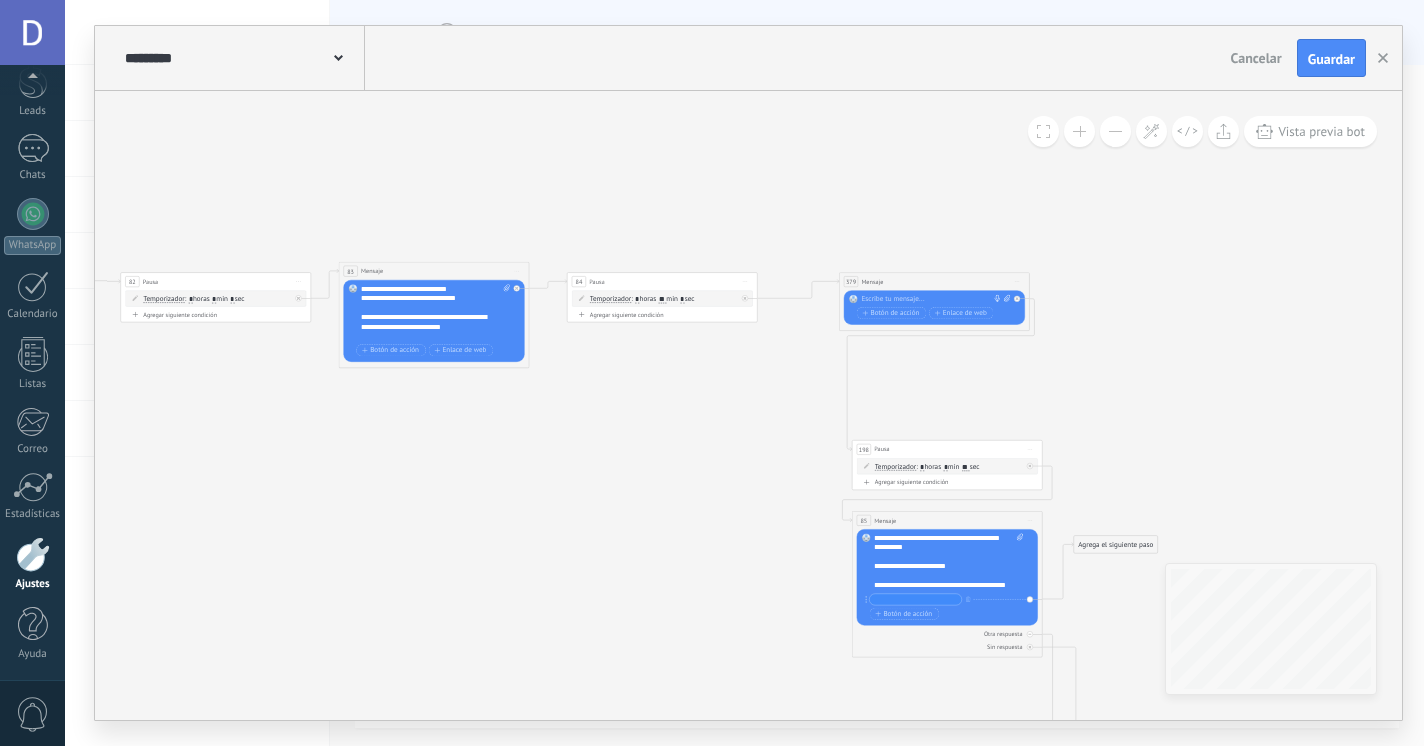 scroll, scrollTop: 284, scrollLeft: 0, axis: vertical 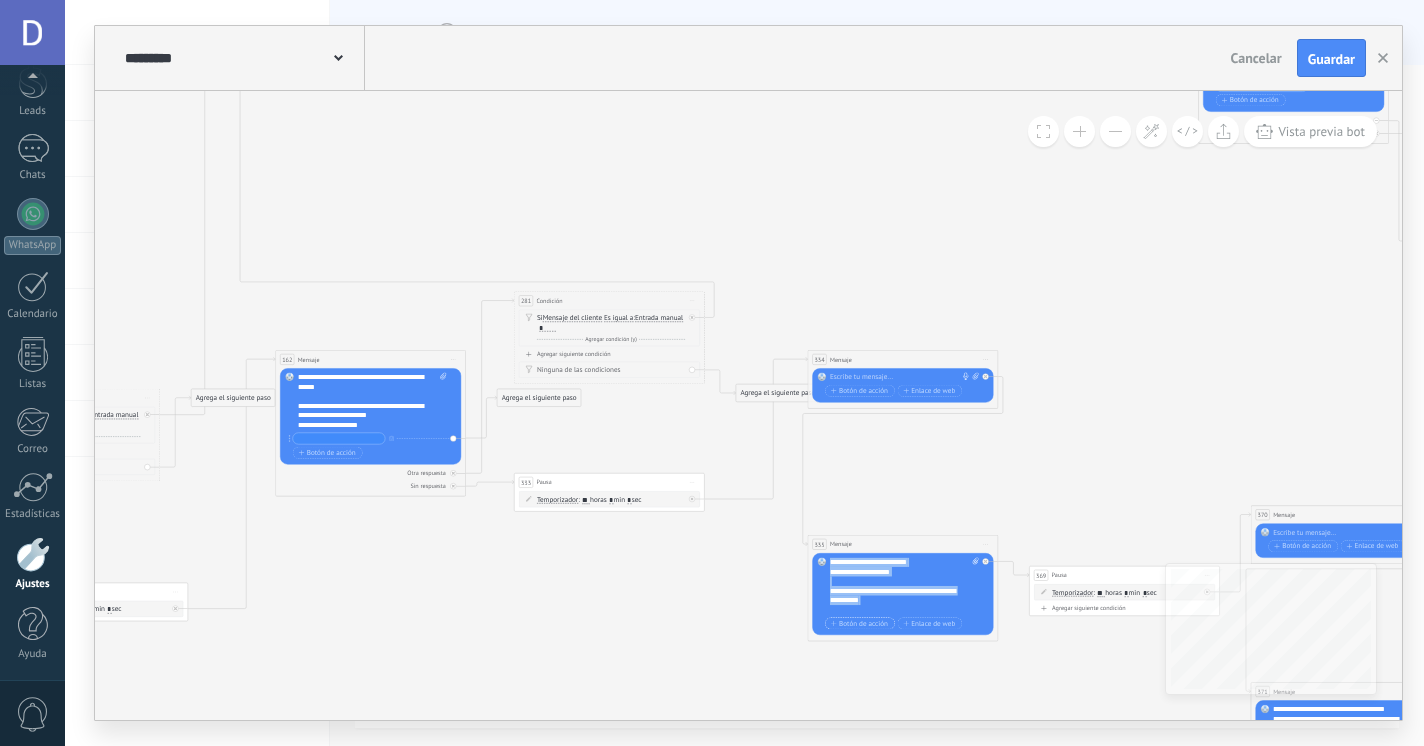 drag, startPoint x: 832, startPoint y: 560, endPoint x: 878, endPoint y: 626, distance: 80.44874 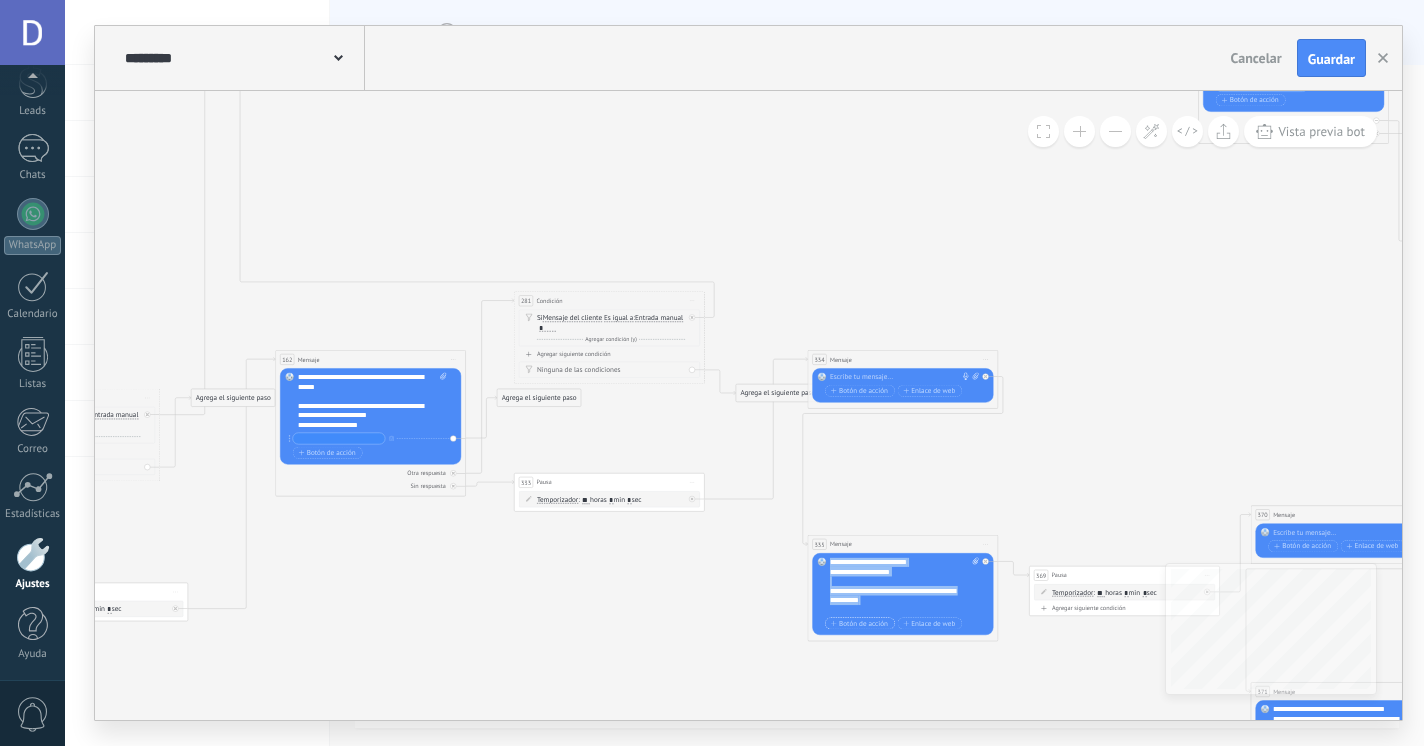 click on "**********" at bounding box center (904, 594) 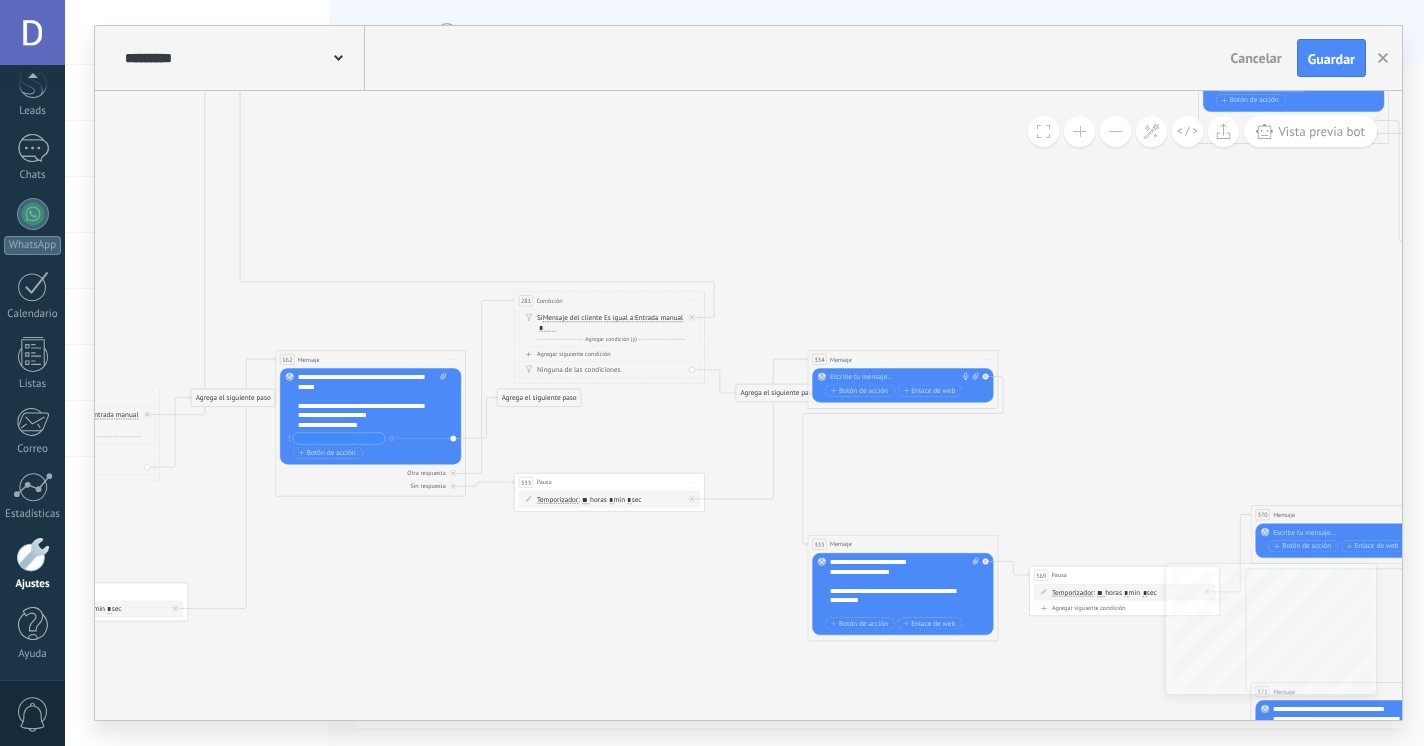 click 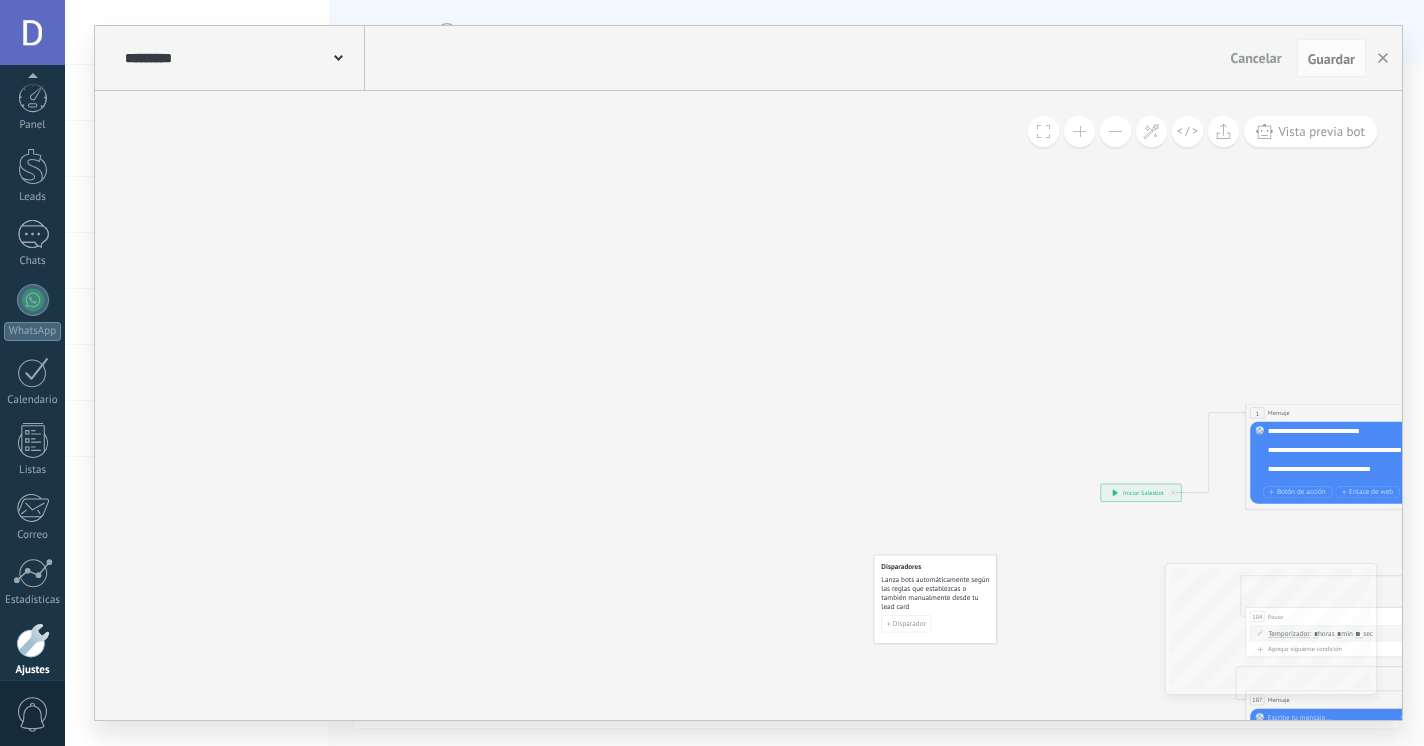 scroll, scrollTop: 0, scrollLeft: 0, axis: both 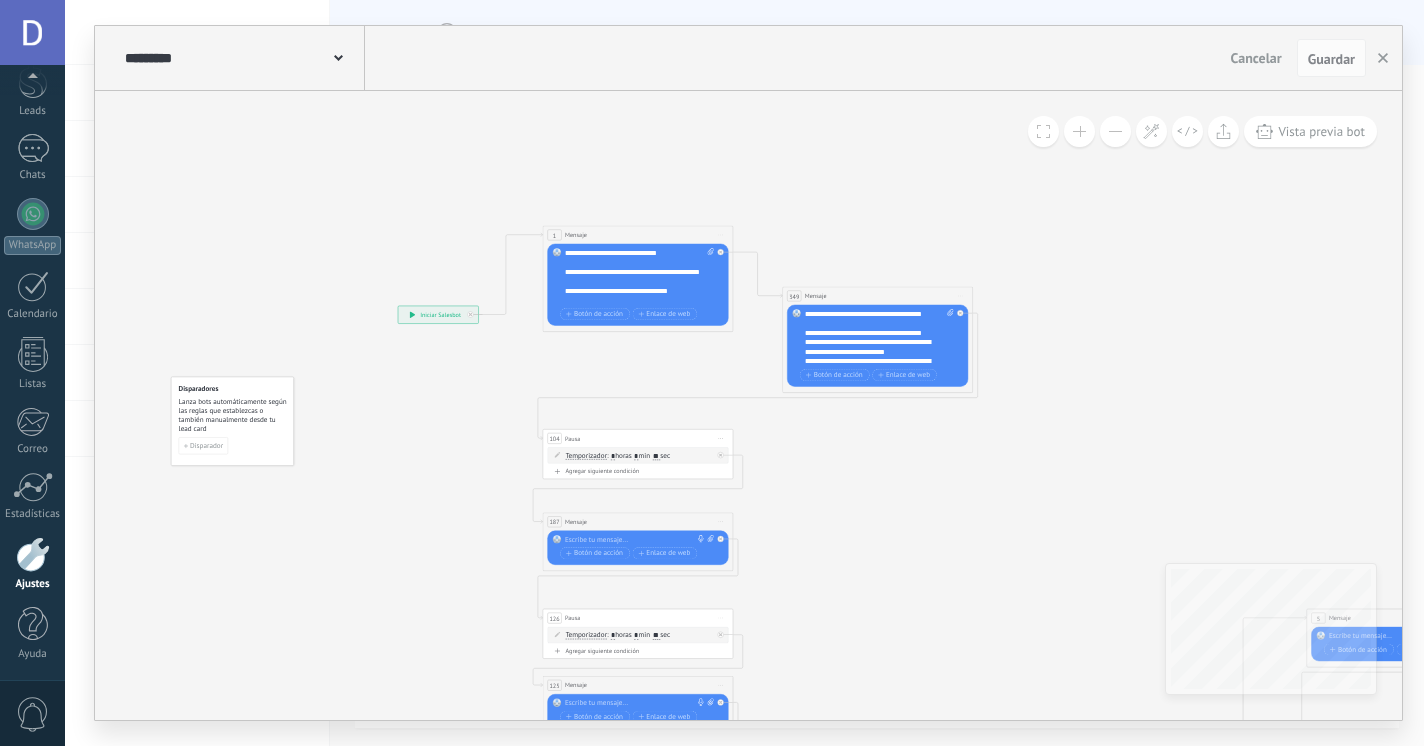 click 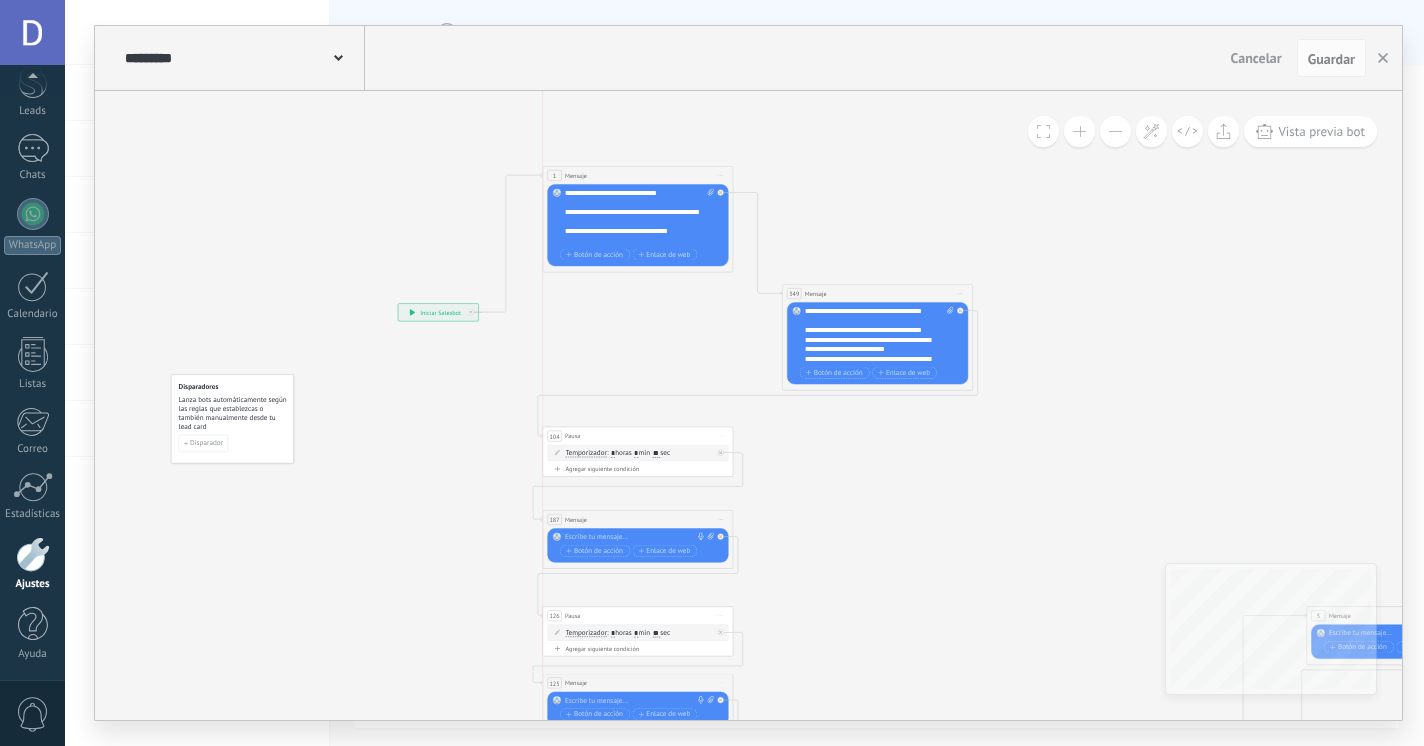 drag, startPoint x: 644, startPoint y: 227, endPoint x: 644, endPoint y: 170, distance: 57 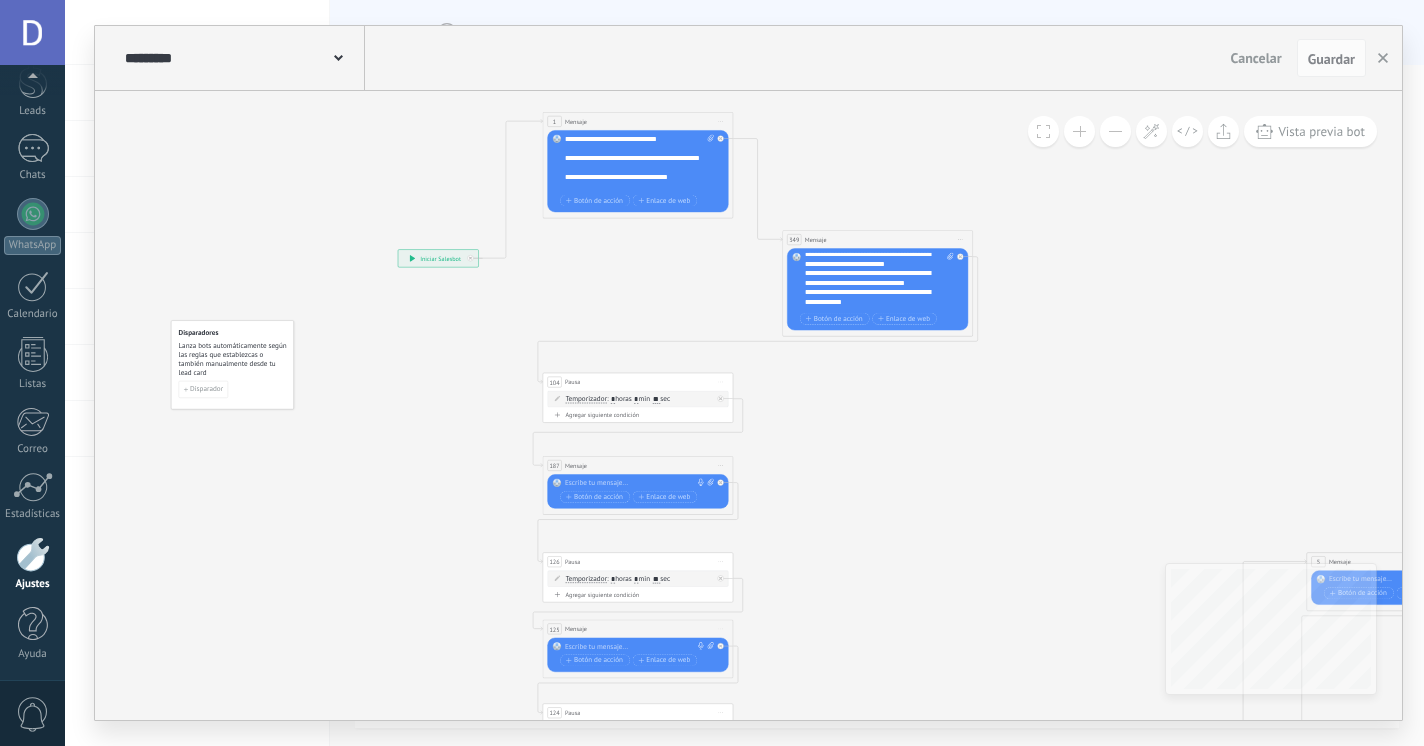 scroll, scrollTop: 61, scrollLeft: 0, axis: vertical 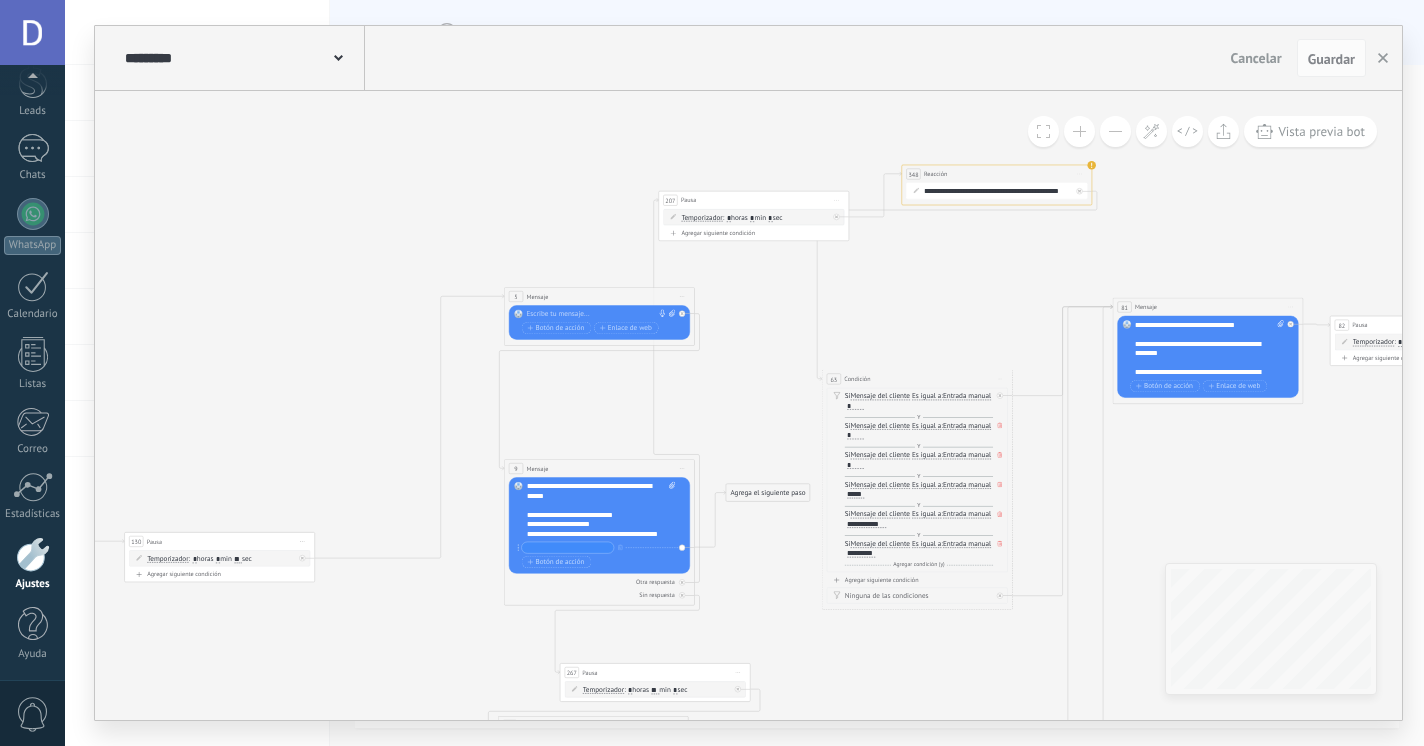 click 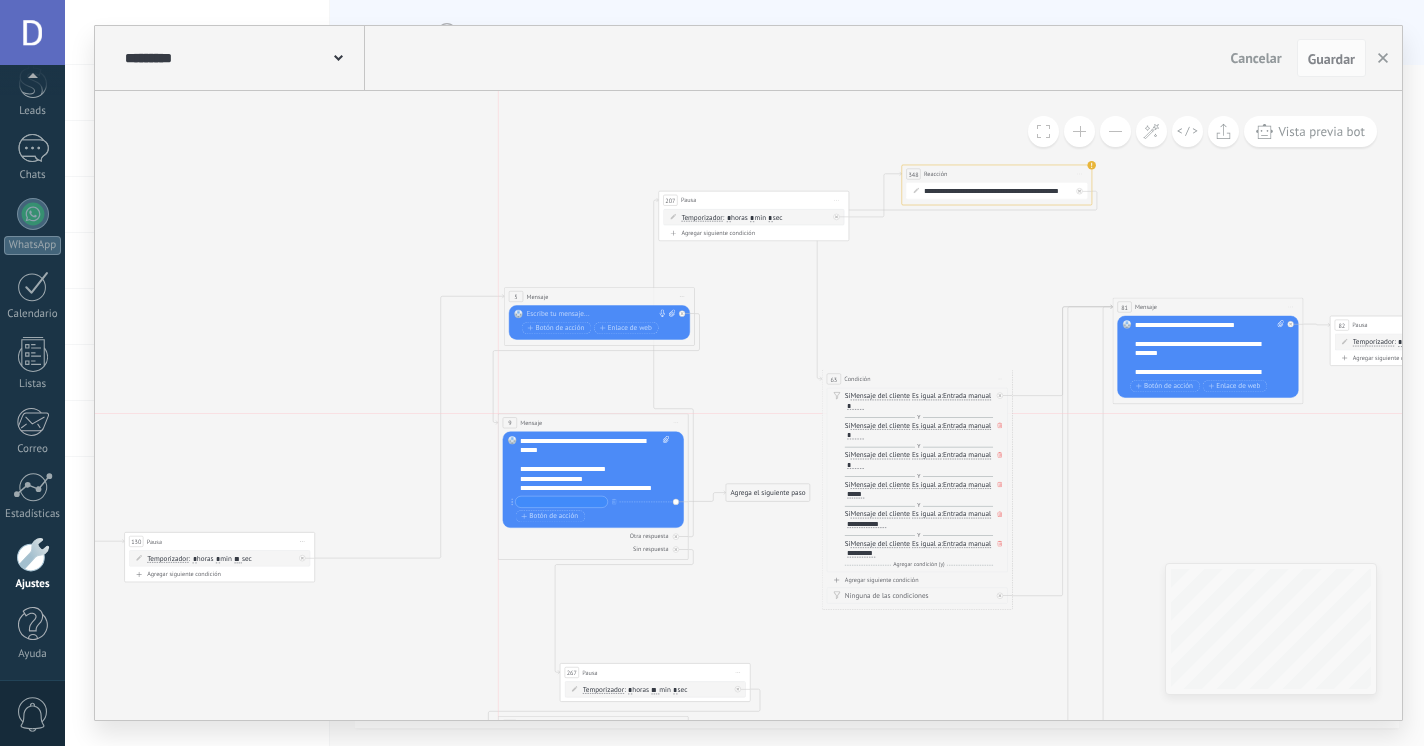 drag, startPoint x: 638, startPoint y: 460, endPoint x: 627, endPoint y: 413, distance: 48.270073 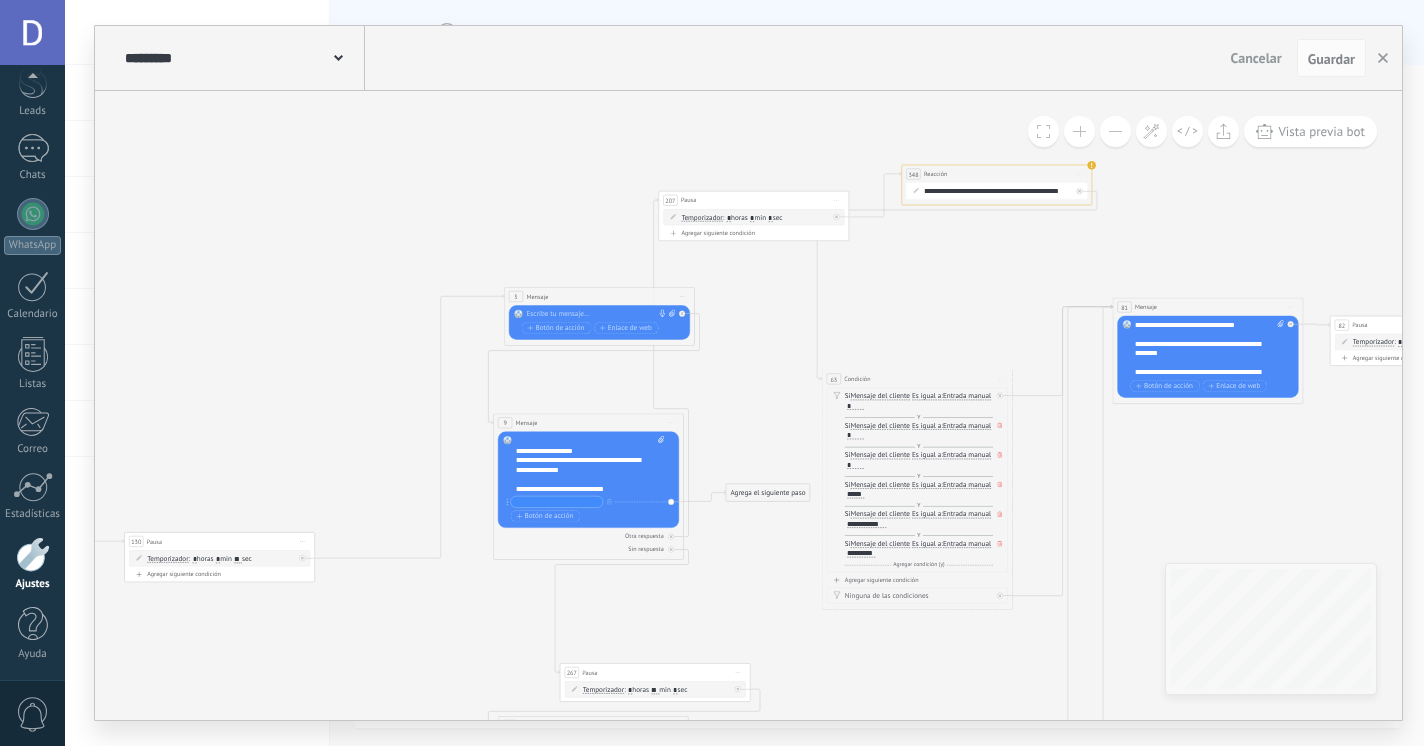 scroll, scrollTop: 121, scrollLeft: 0, axis: vertical 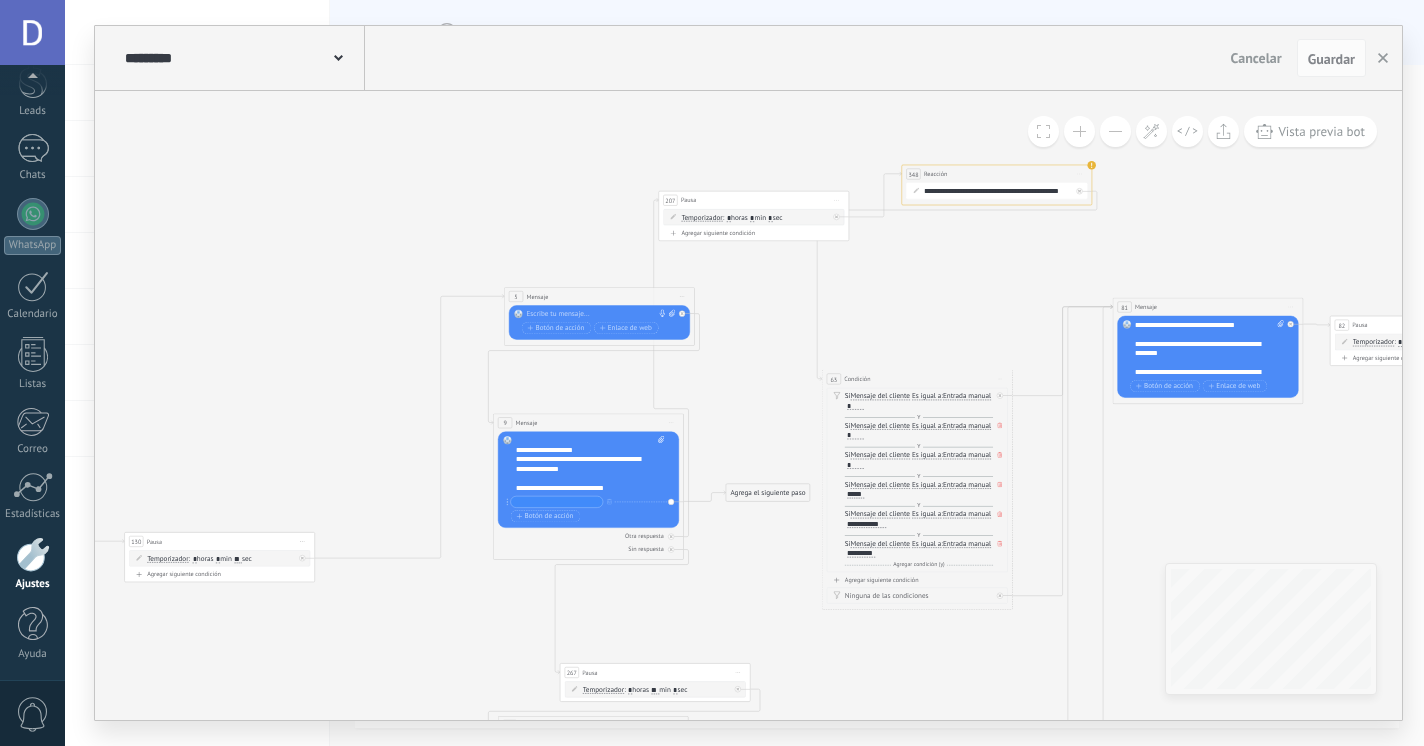 click on "**********" at bounding box center [590, 464] 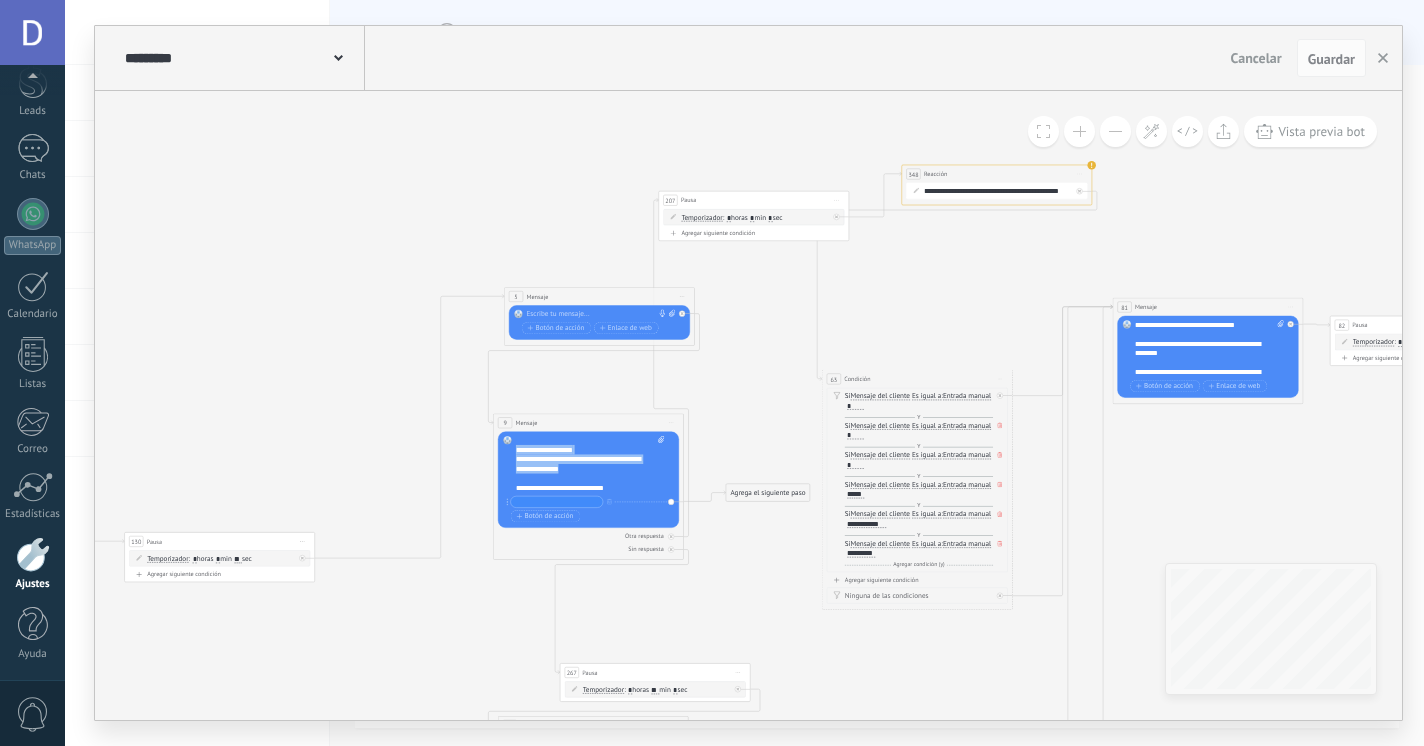 drag, startPoint x: 580, startPoint y: 478, endPoint x: 513, endPoint y: 461, distance: 69.12308 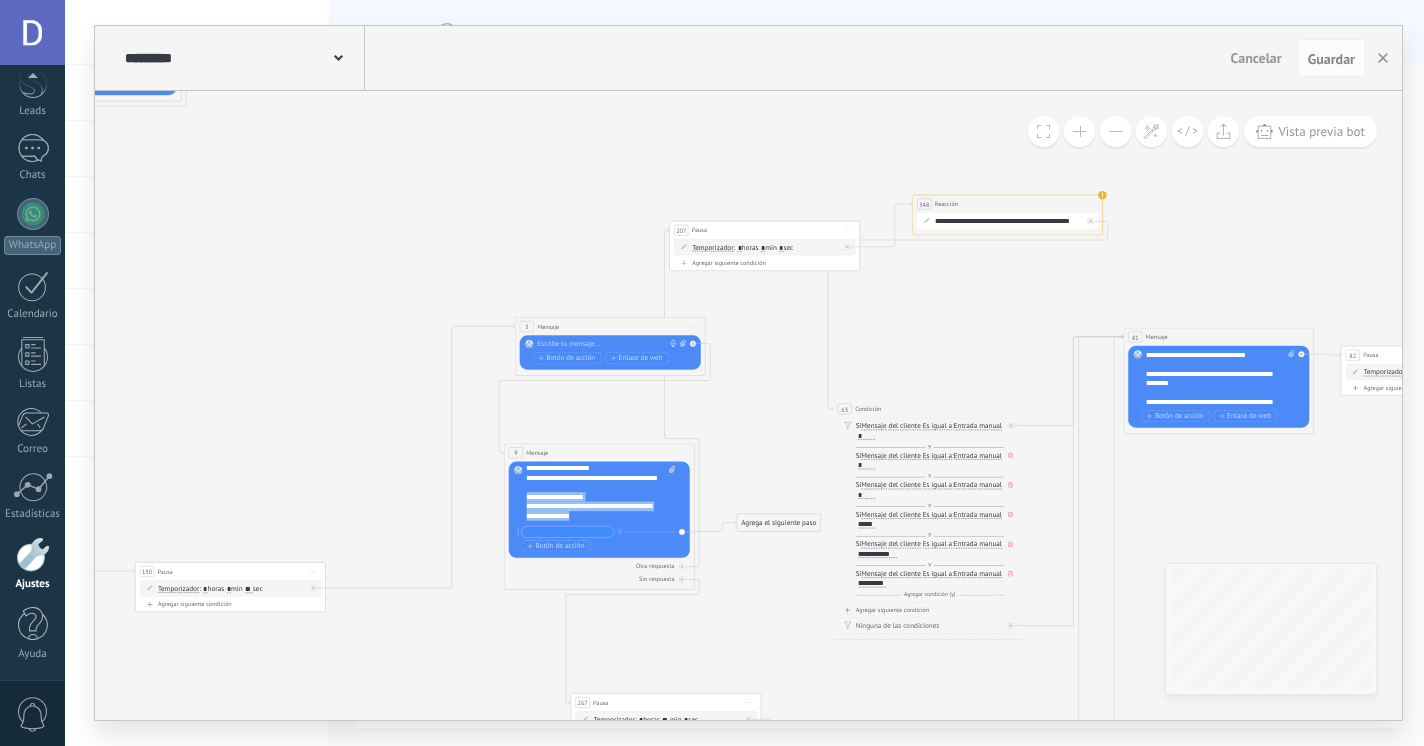 scroll, scrollTop: 99, scrollLeft: 0, axis: vertical 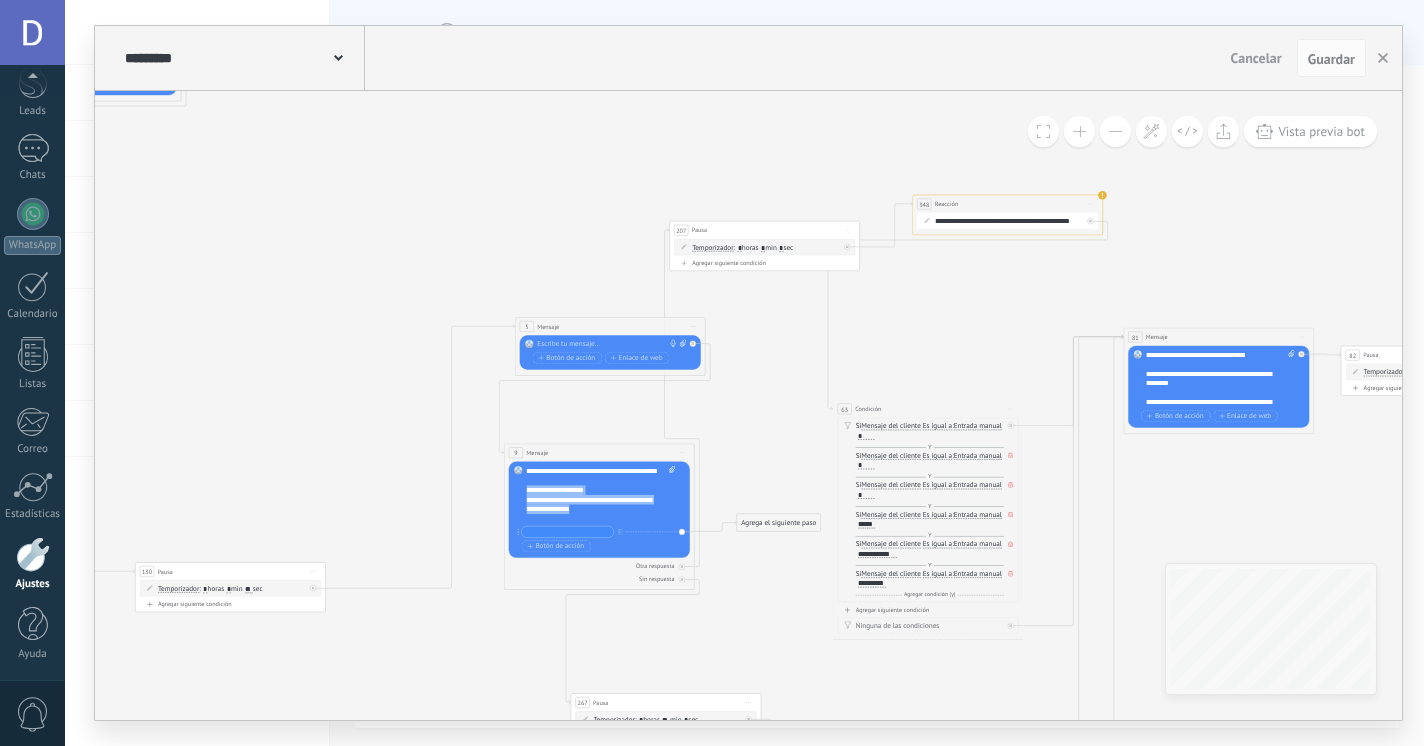 type 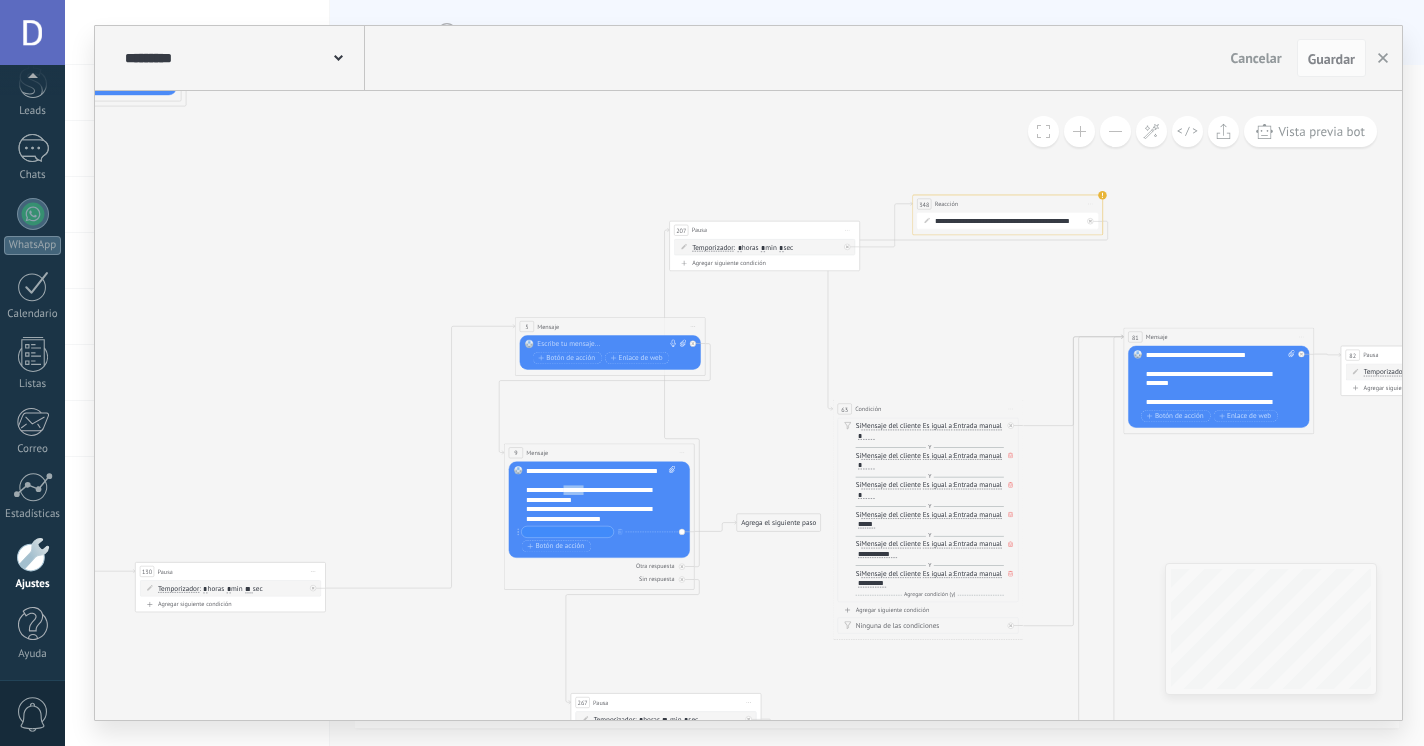 drag, startPoint x: 566, startPoint y: 504, endPoint x: 589, endPoint y: 502, distance: 23.086792 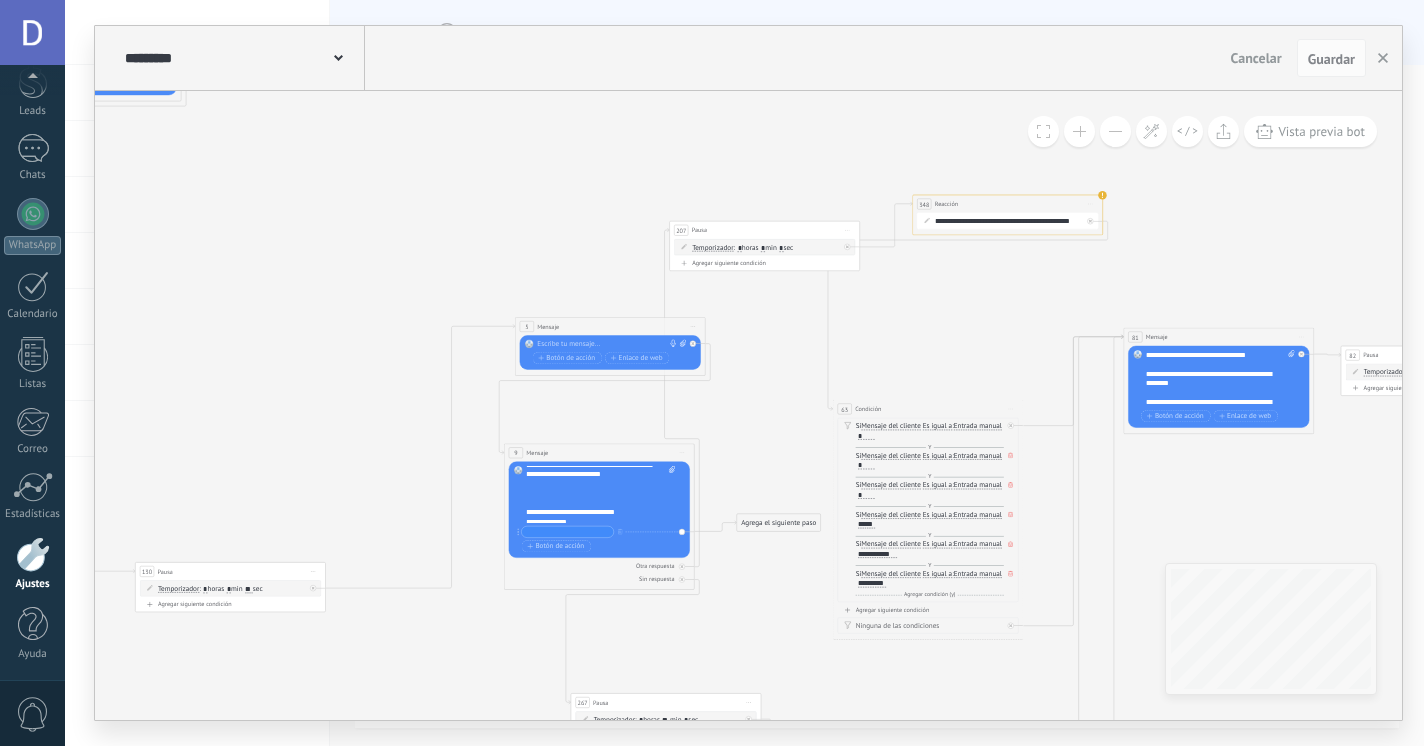 scroll, scrollTop: 225, scrollLeft: 0, axis: vertical 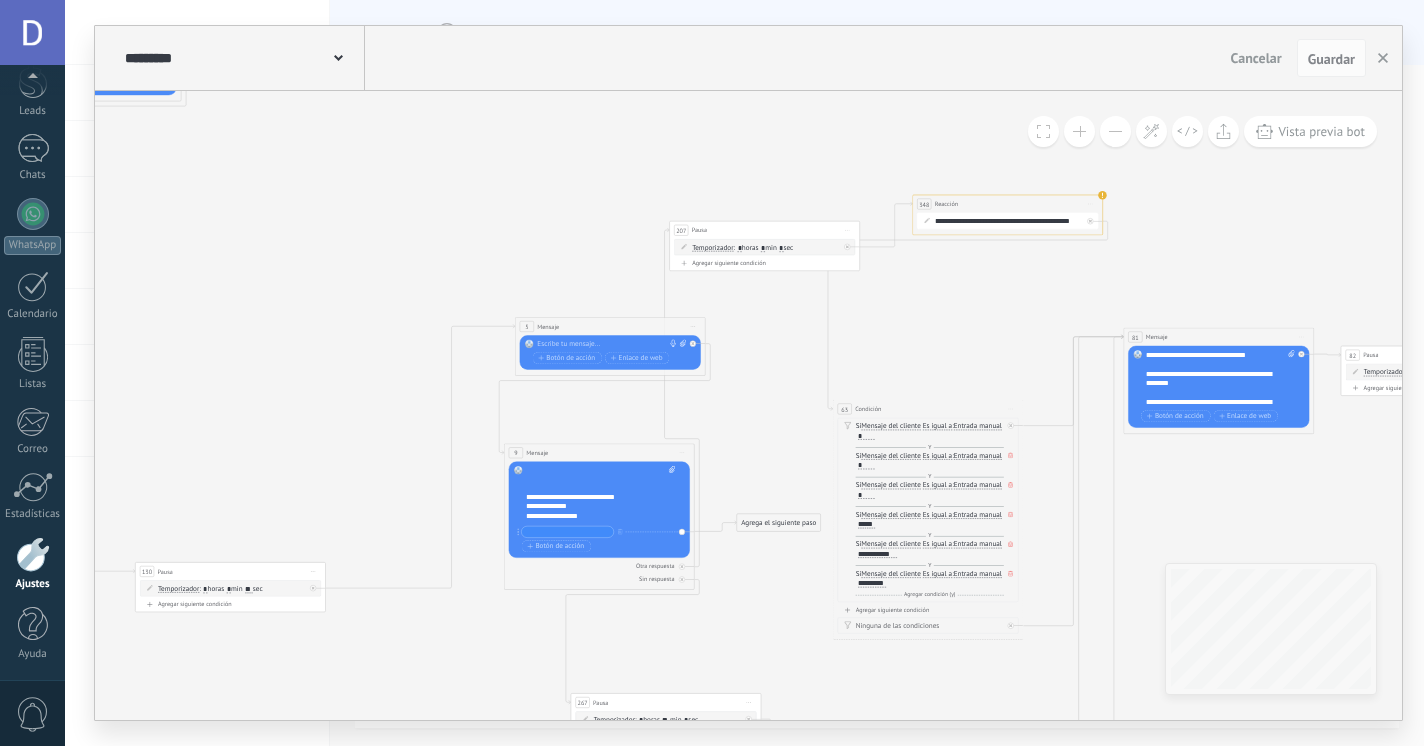 click on "**********" at bounding box center [596, 549] 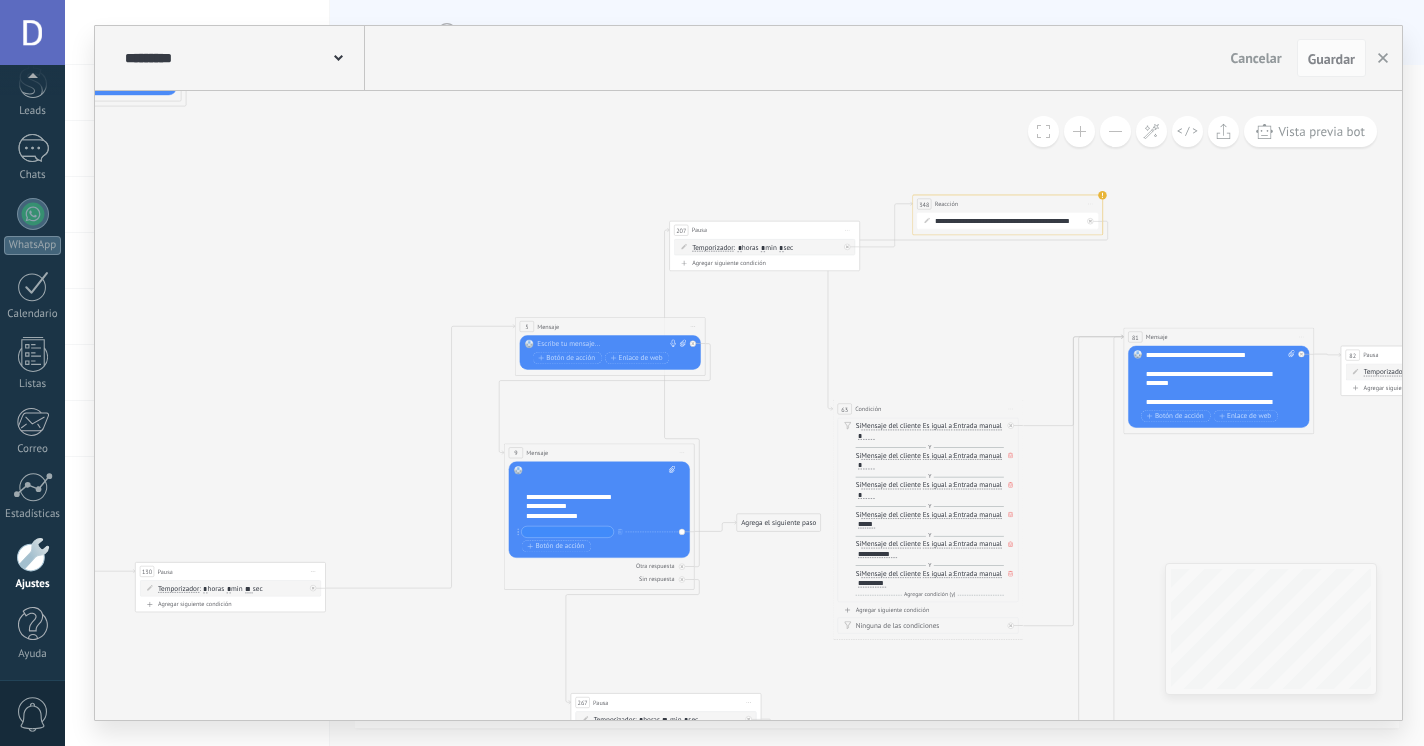 click on "**********" at bounding box center (596, 487) 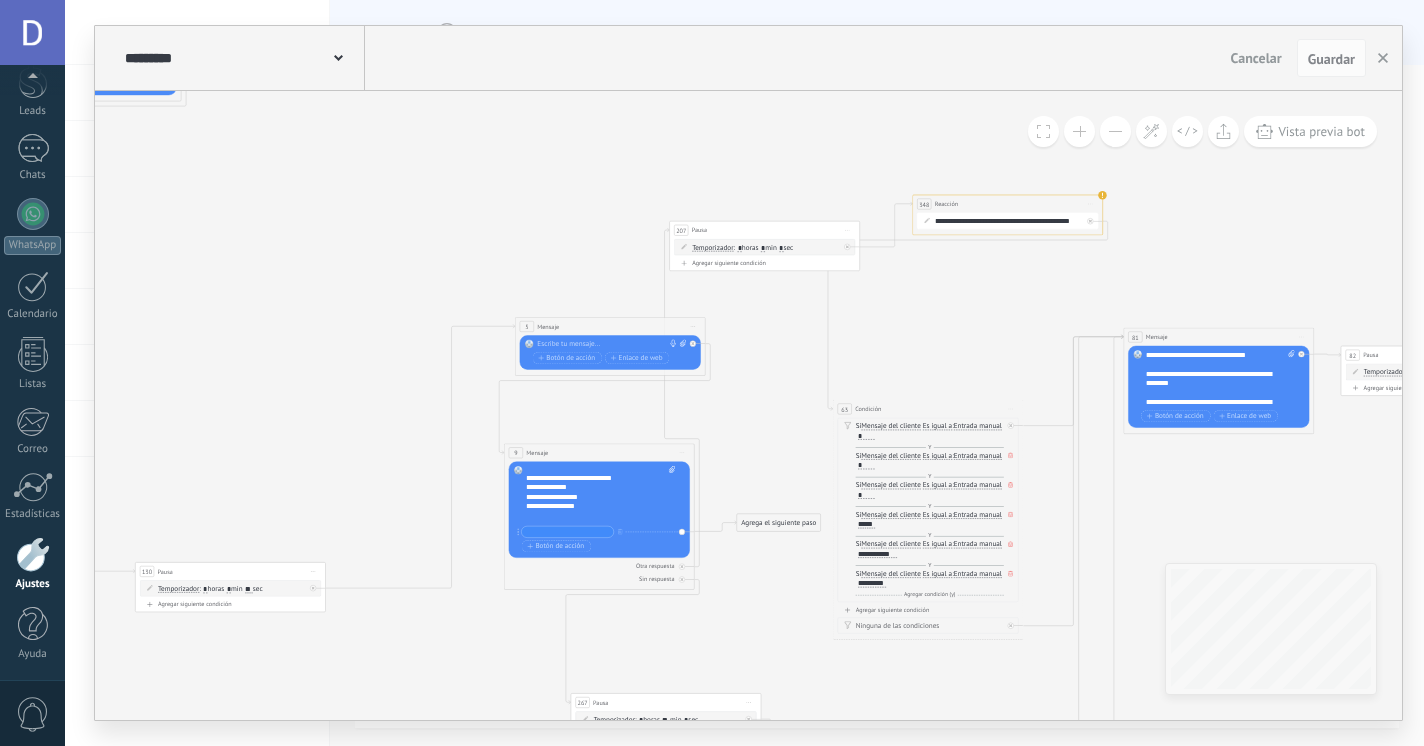 click on "**********" at bounding box center (596, 478) 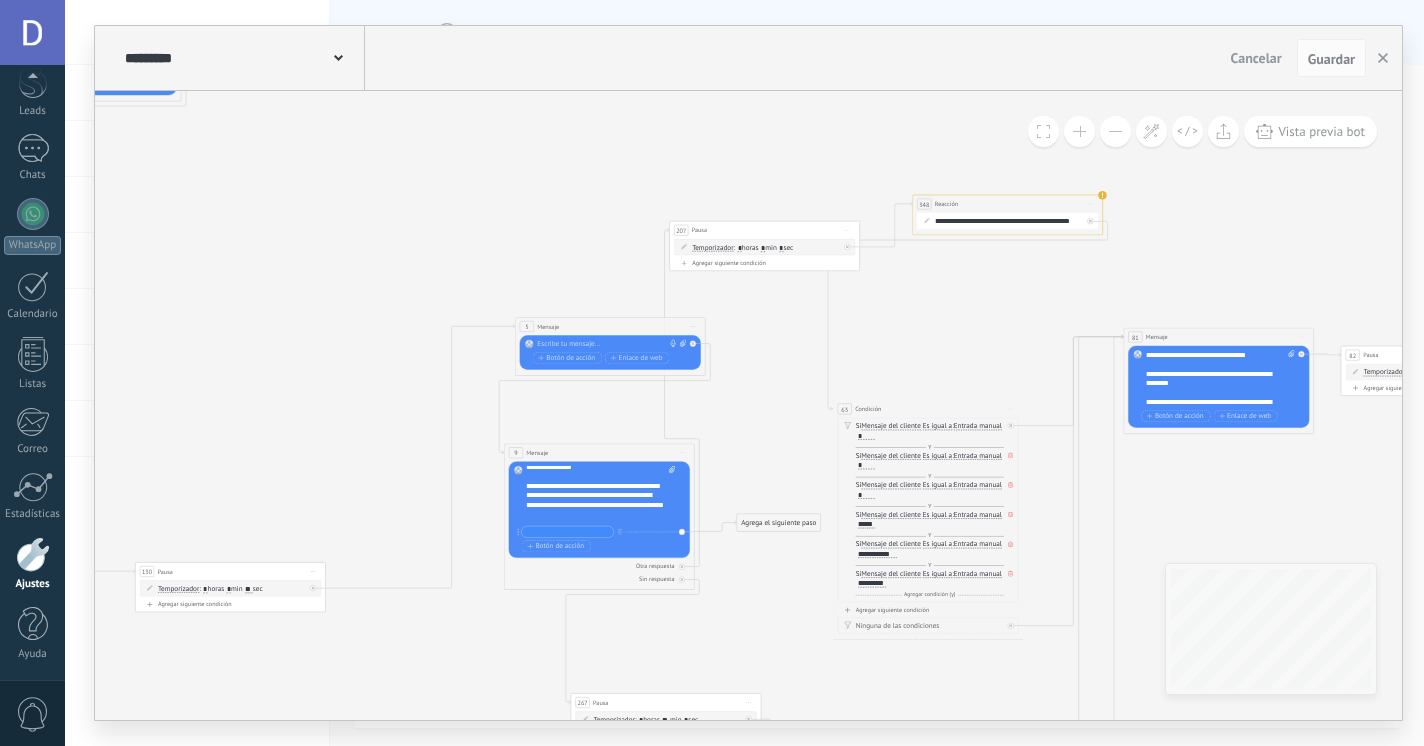 scroll, scrollTop: 440, scrollLeft: 0, axis: vertical 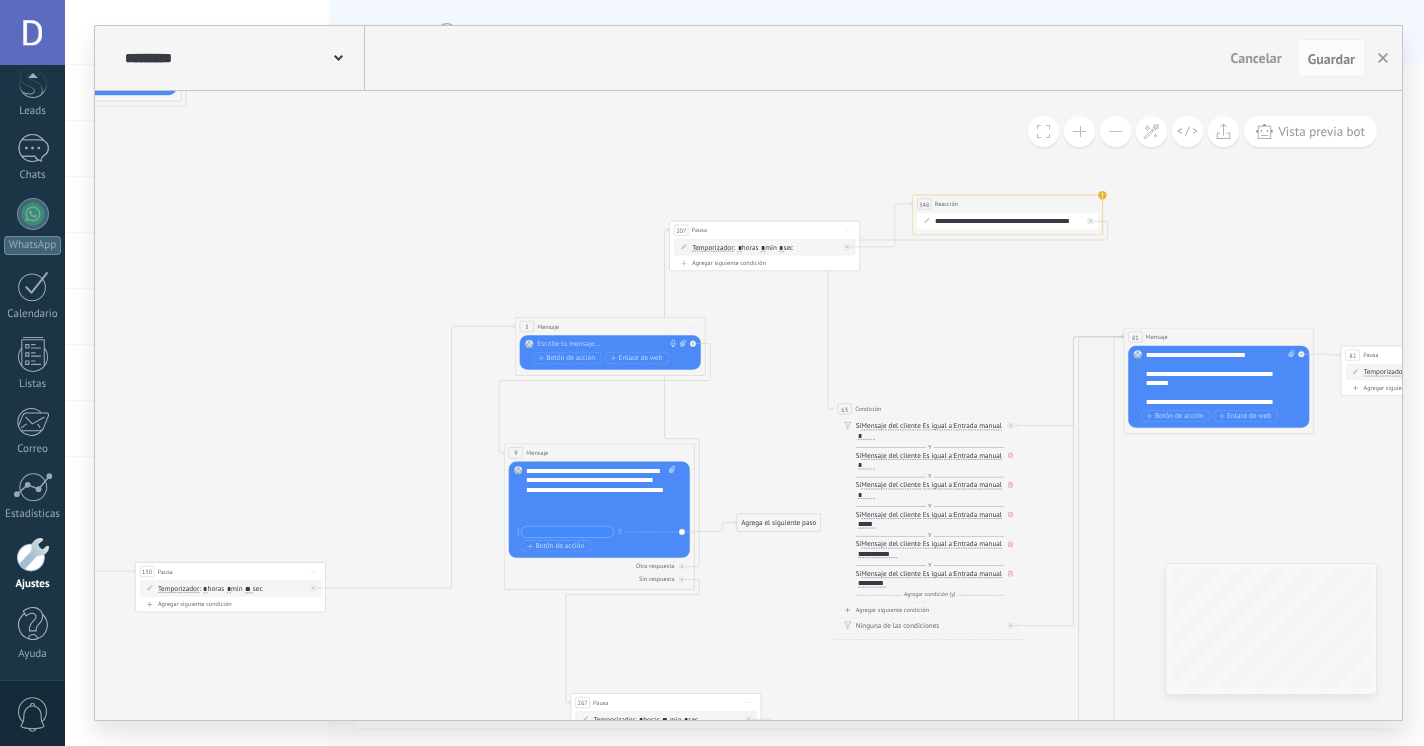 click 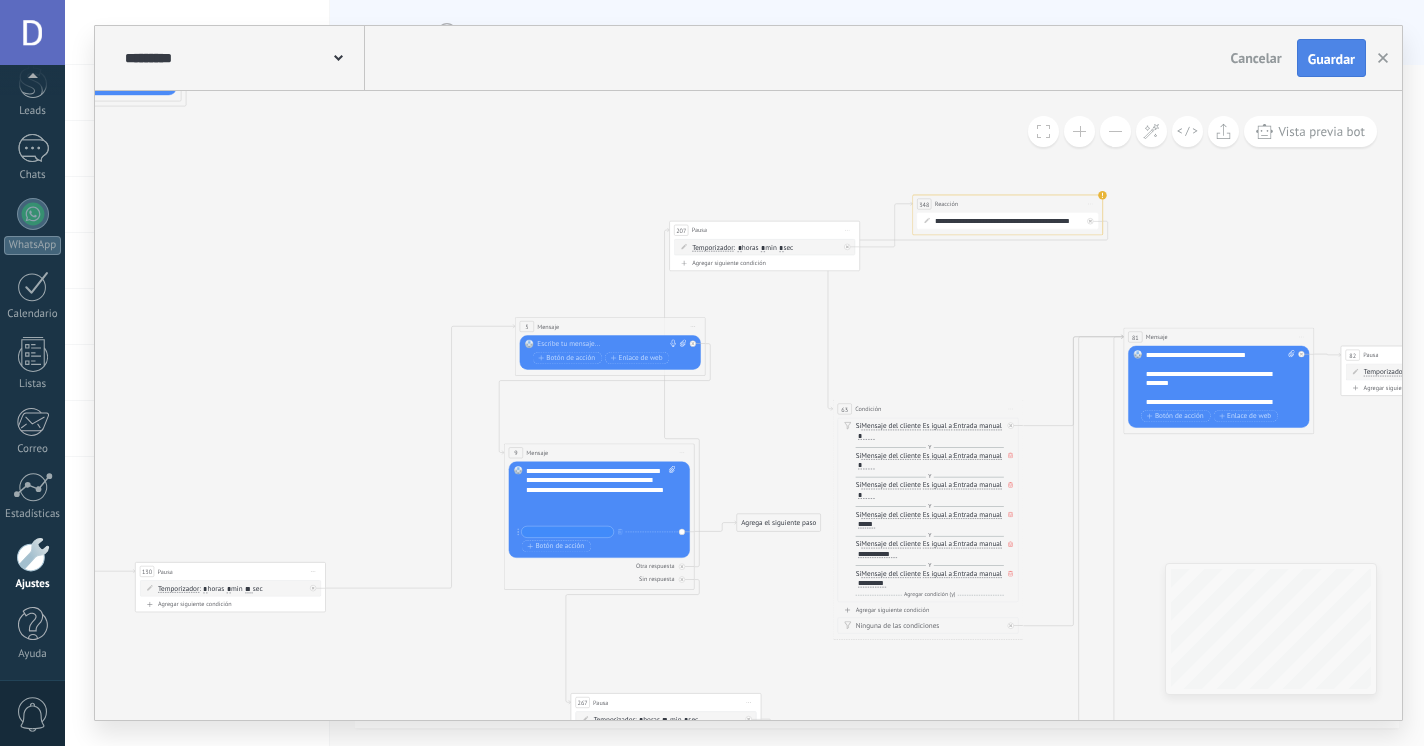 click on "Guardar" at bounding box center [1331, 59] 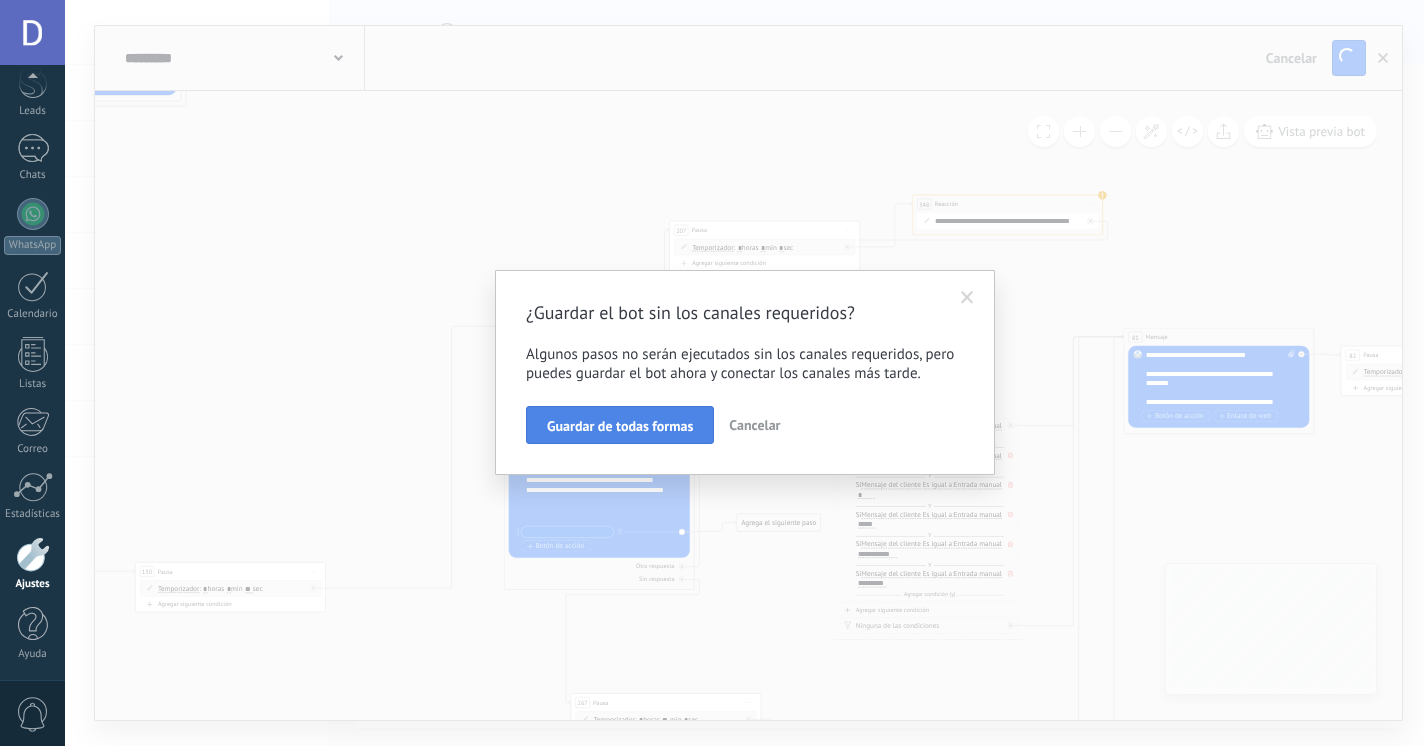 click on "Guardar de todas formas" at bounding box center [620, 426] 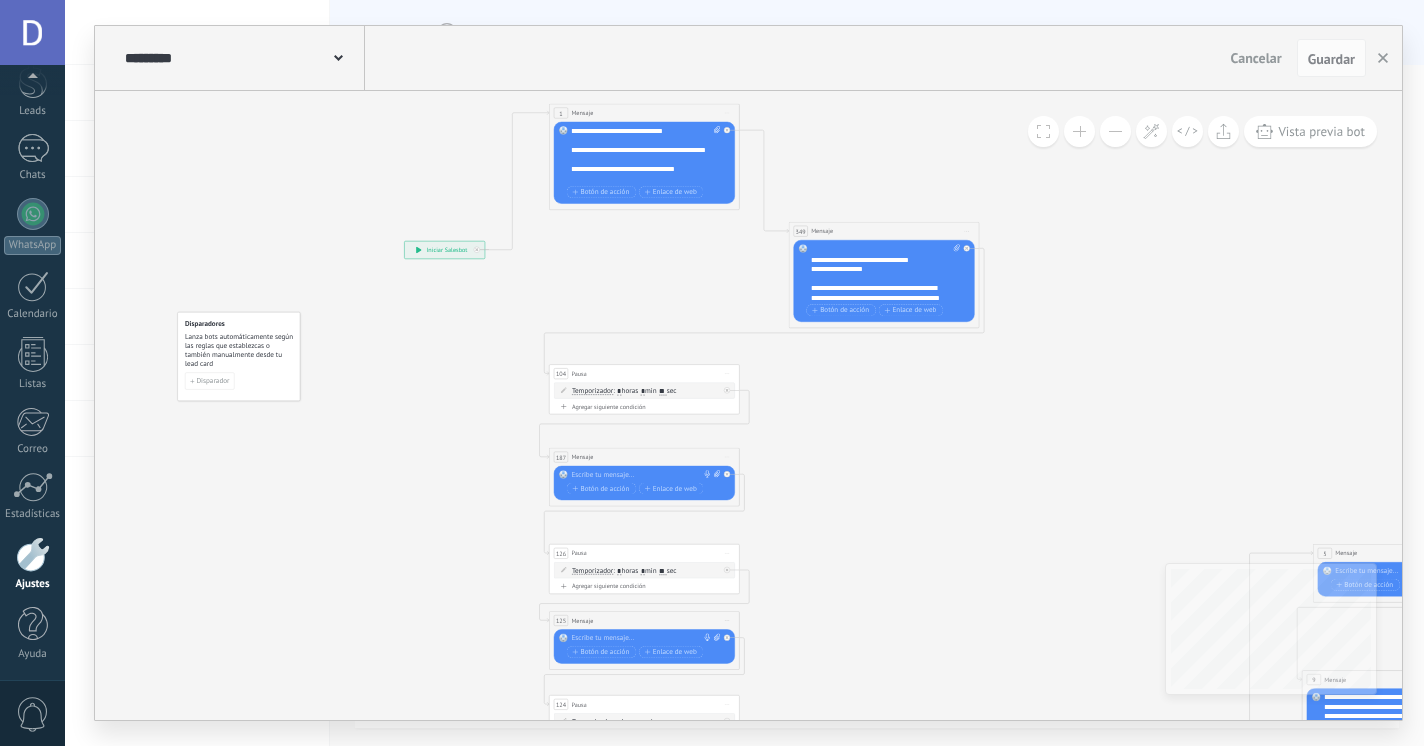 scroll, scrollTop: 170, scrollLeft: 0, axis: vertical 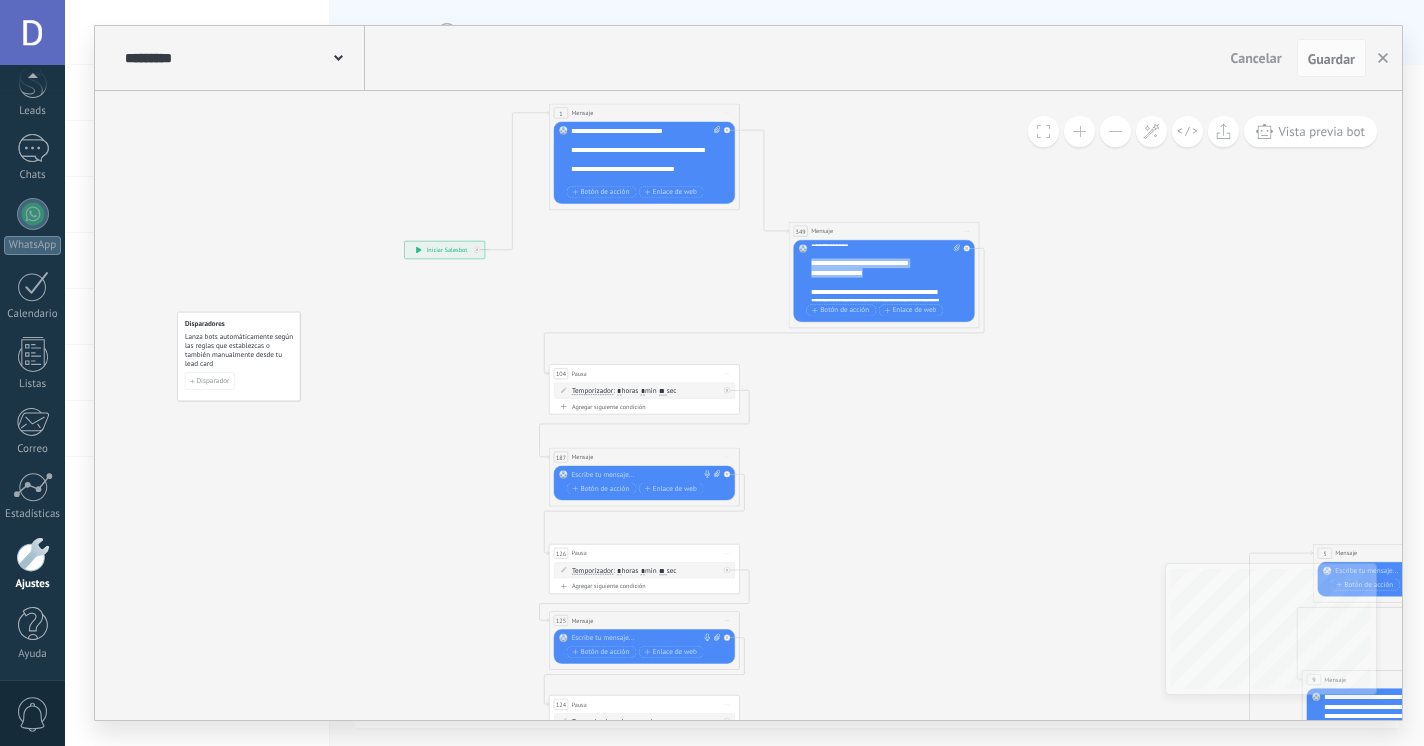 drag, startPoint x: 871, startPoint y: 276, endPoint x: 785, endPoint y: 261, distance: 87.29834 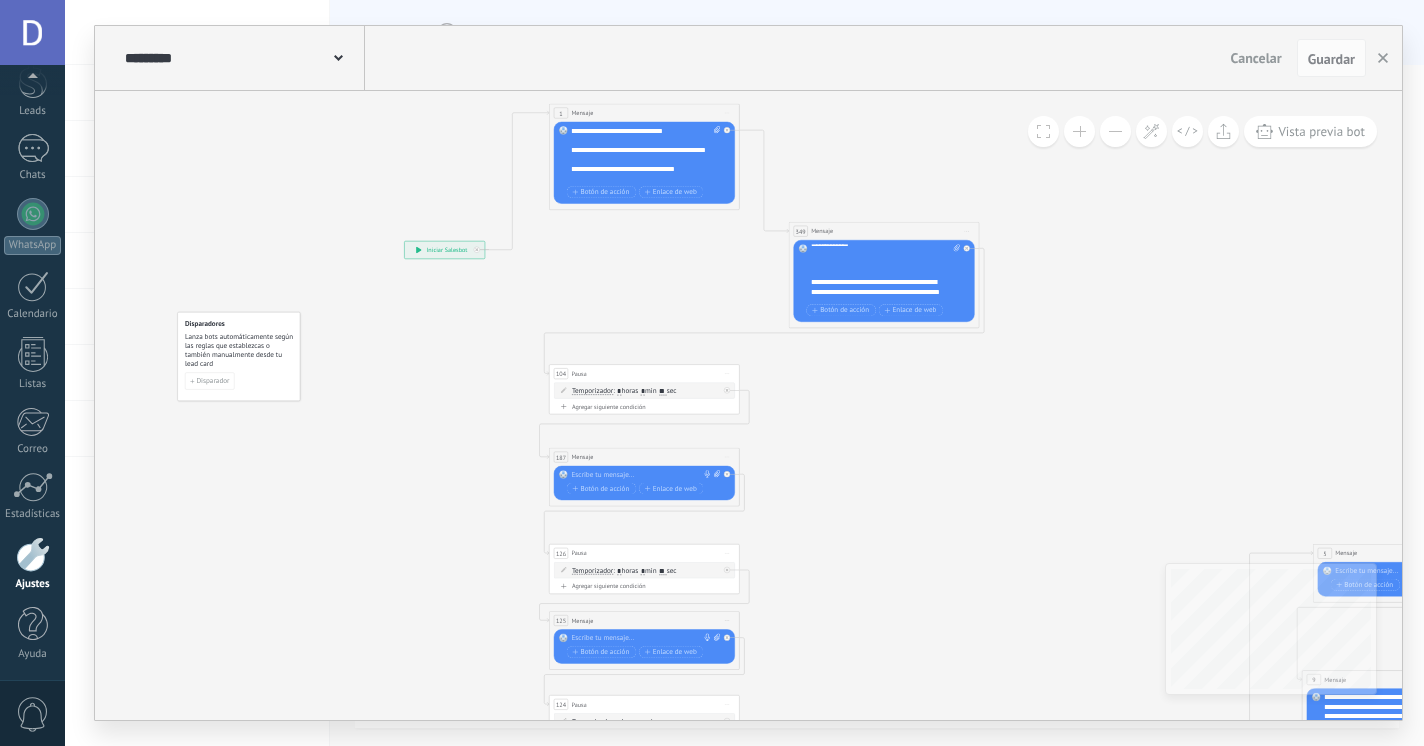 click on "**********" at bounding box center (885, 272) 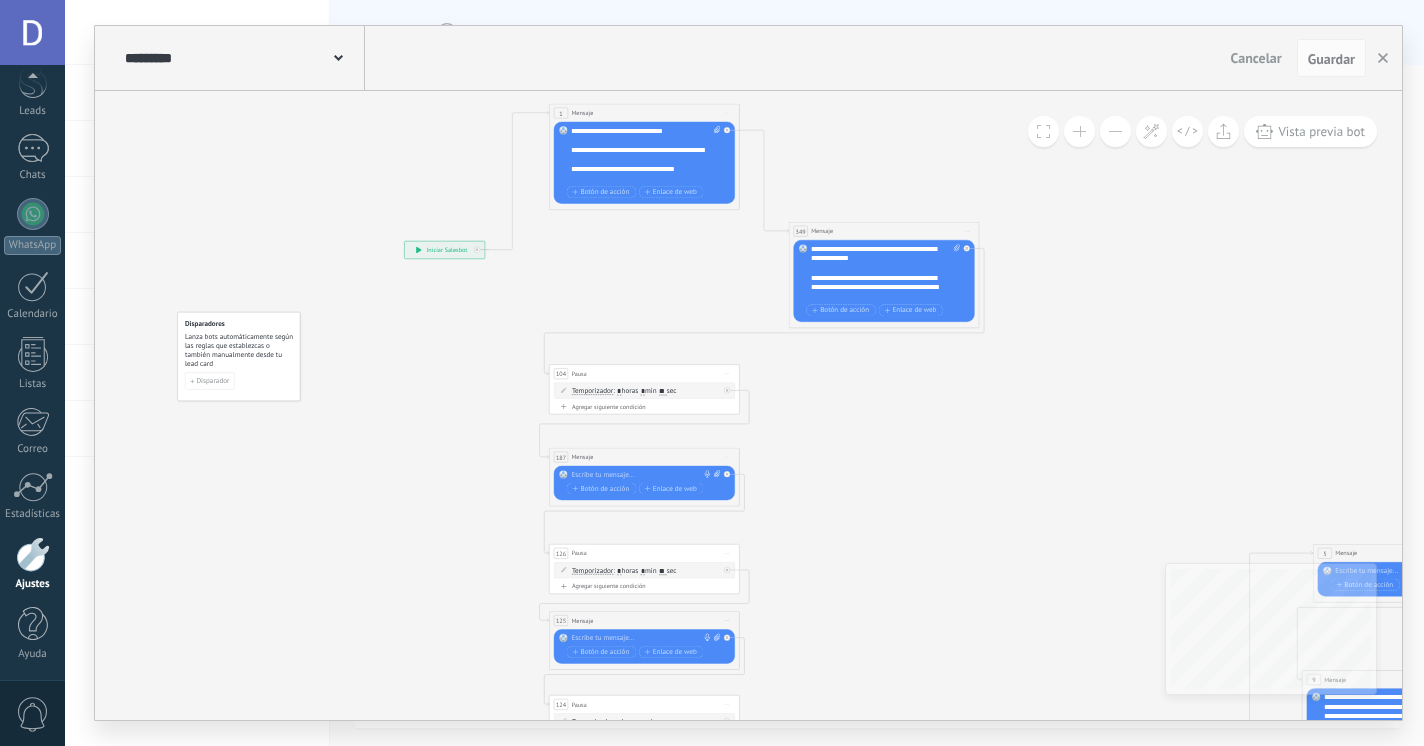 scroll, scrollTop: 160, scrollLeft: 0, axis: vertical 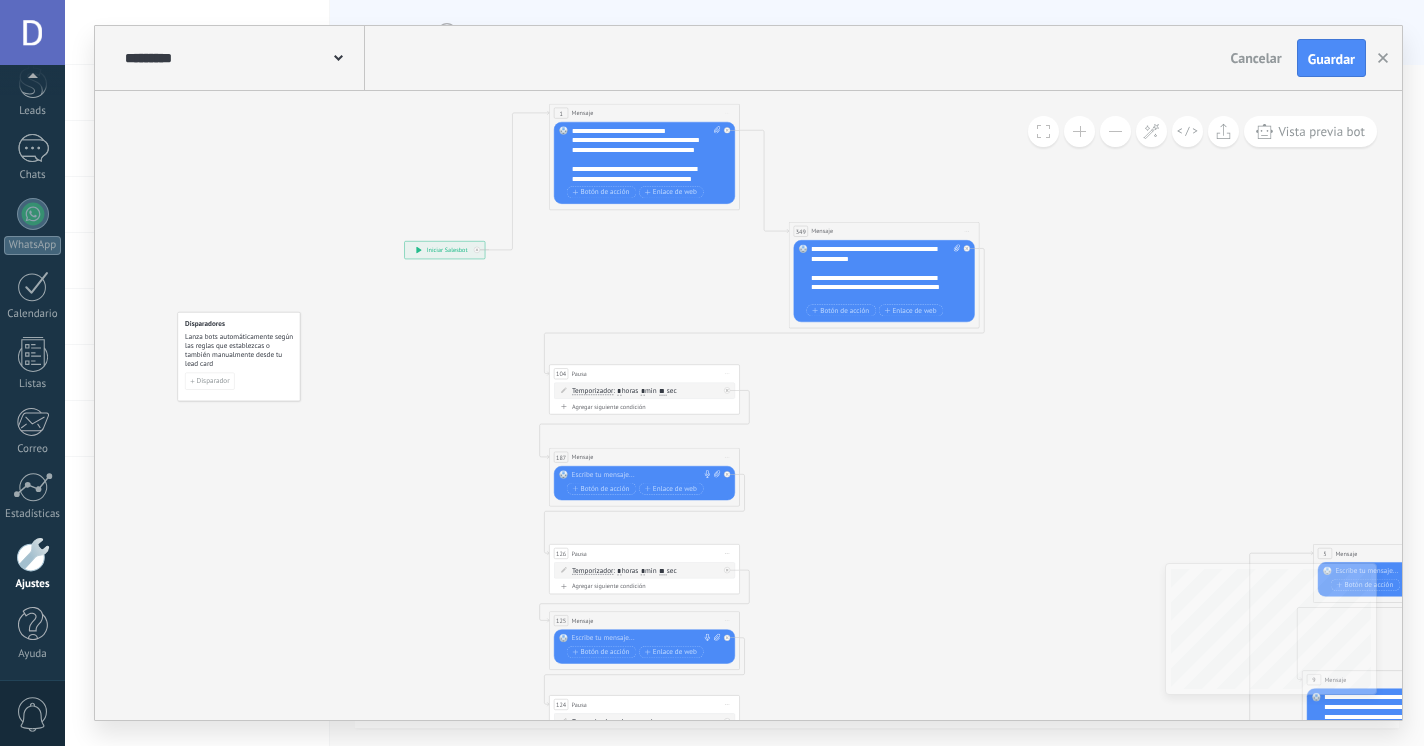 click 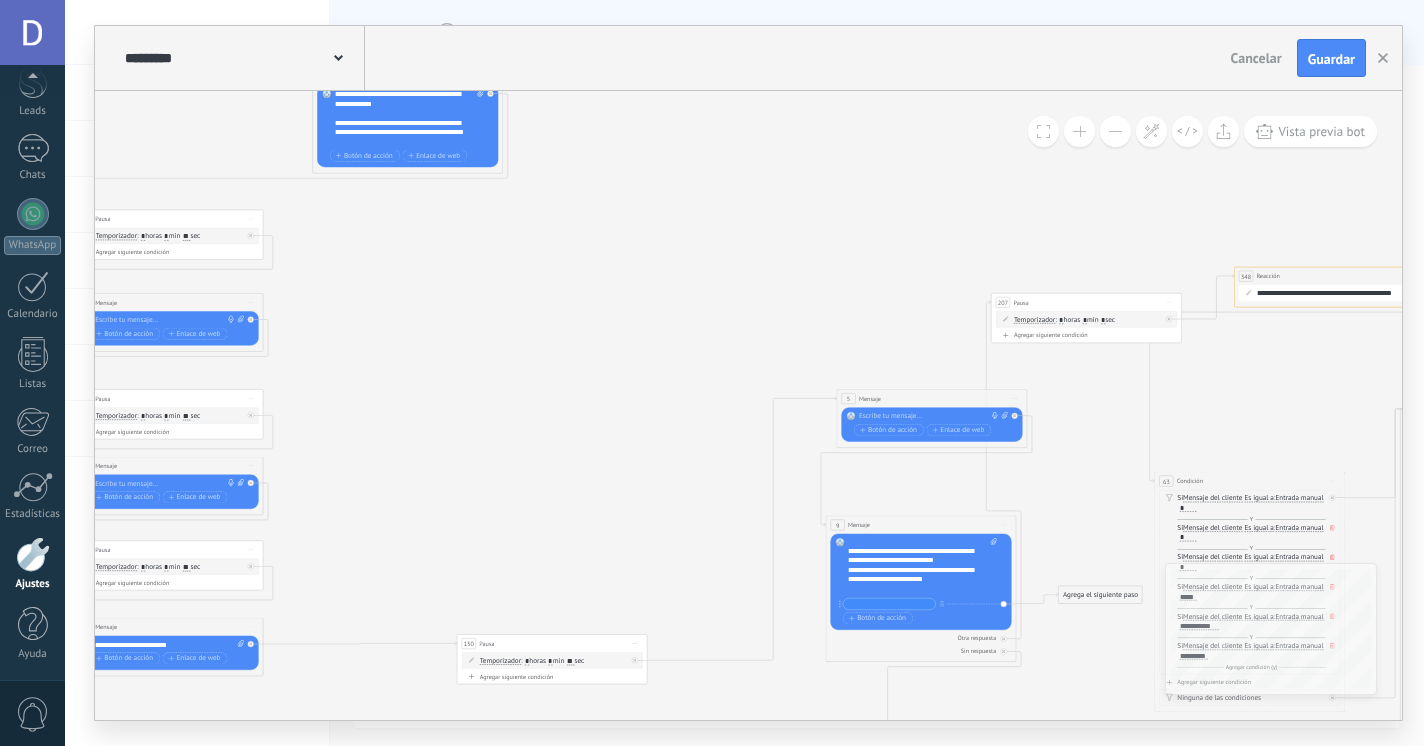 scroll, scrollTop: 122, scrollLeft: 0, axis: vertical 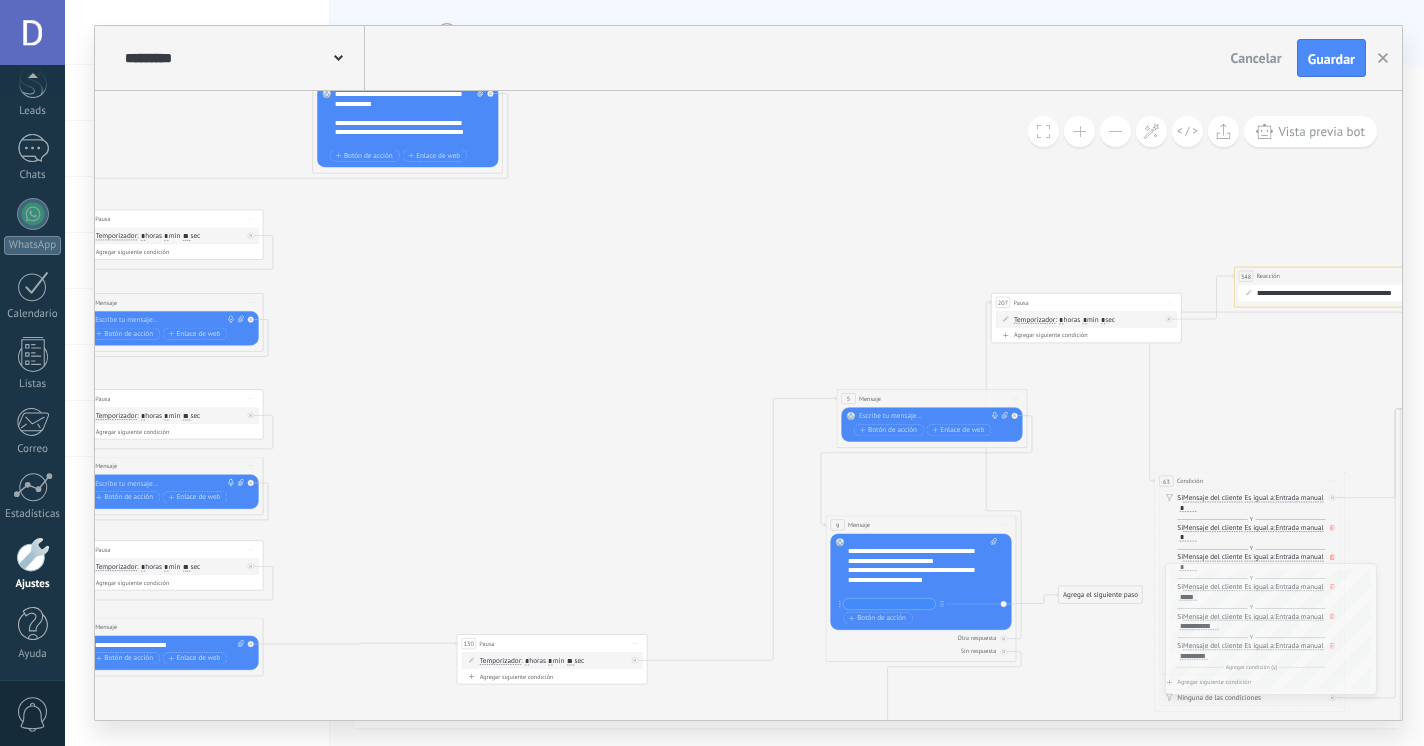 click 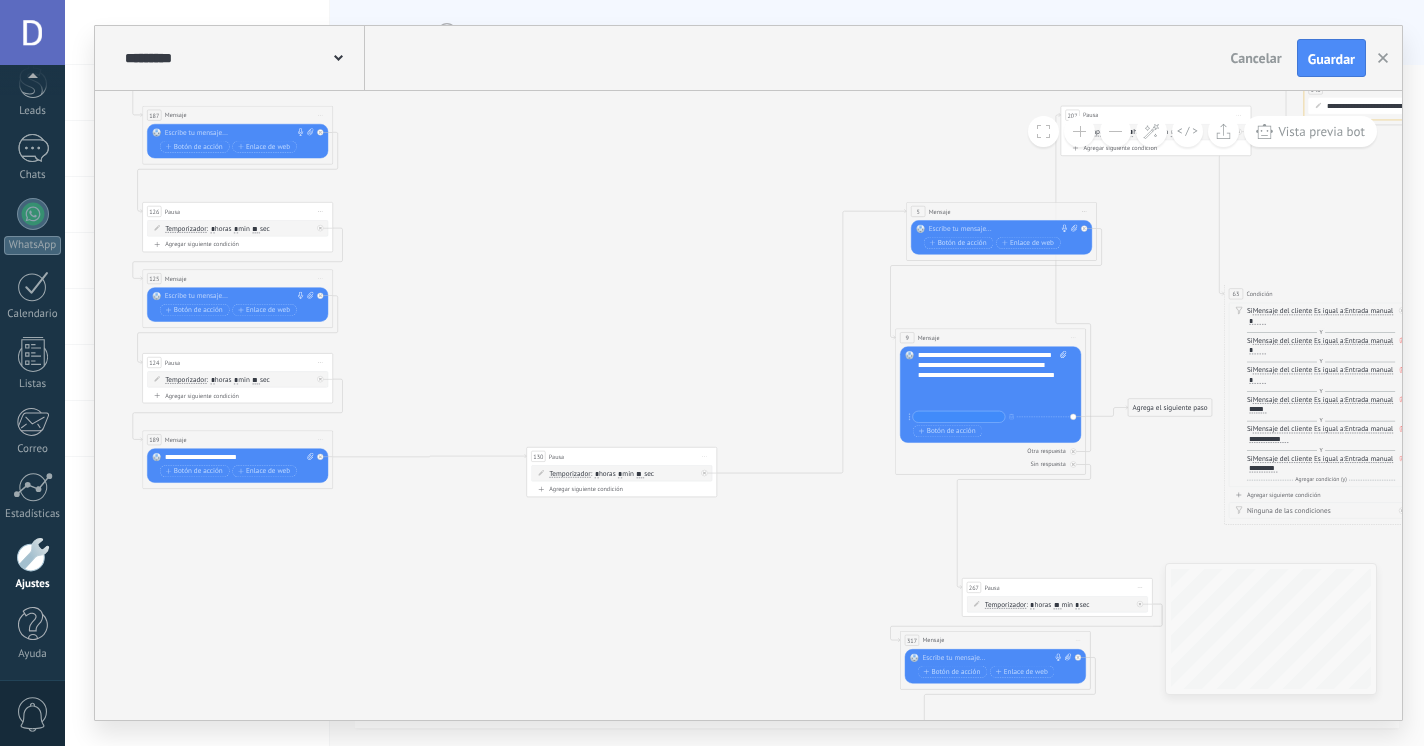 scroll, scrollTop: 440, scrollLeft: 0, axis: vertical 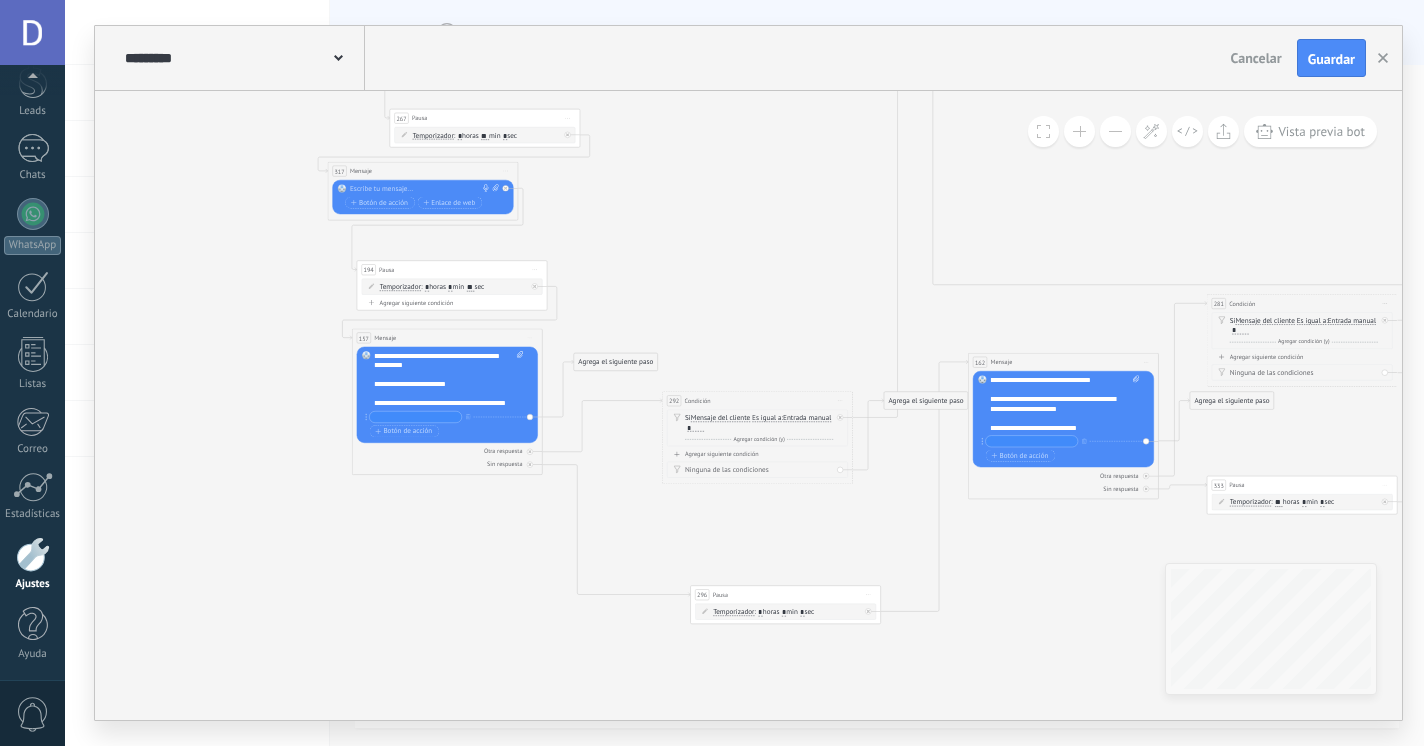 click 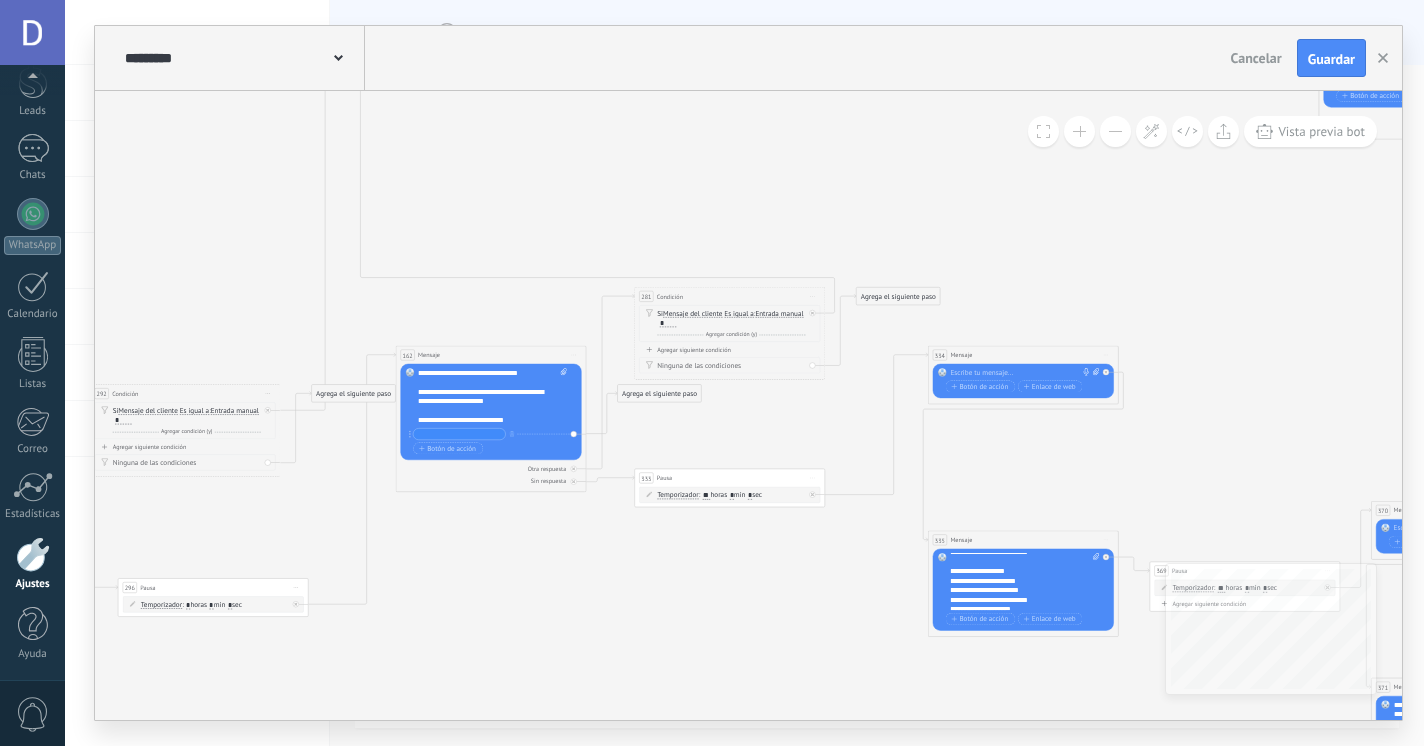 scroll, scrollTop: 420, scrollLeft: 0, axis: vertical 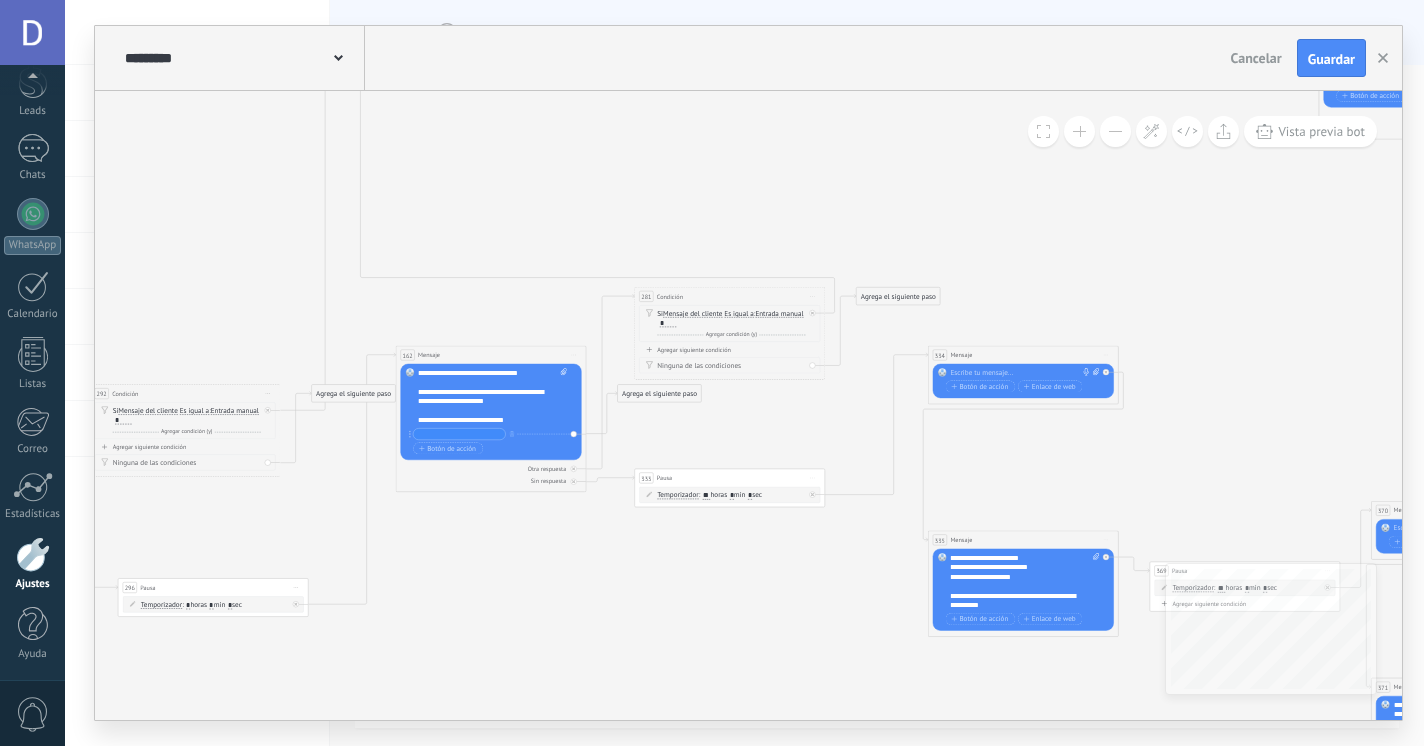 click 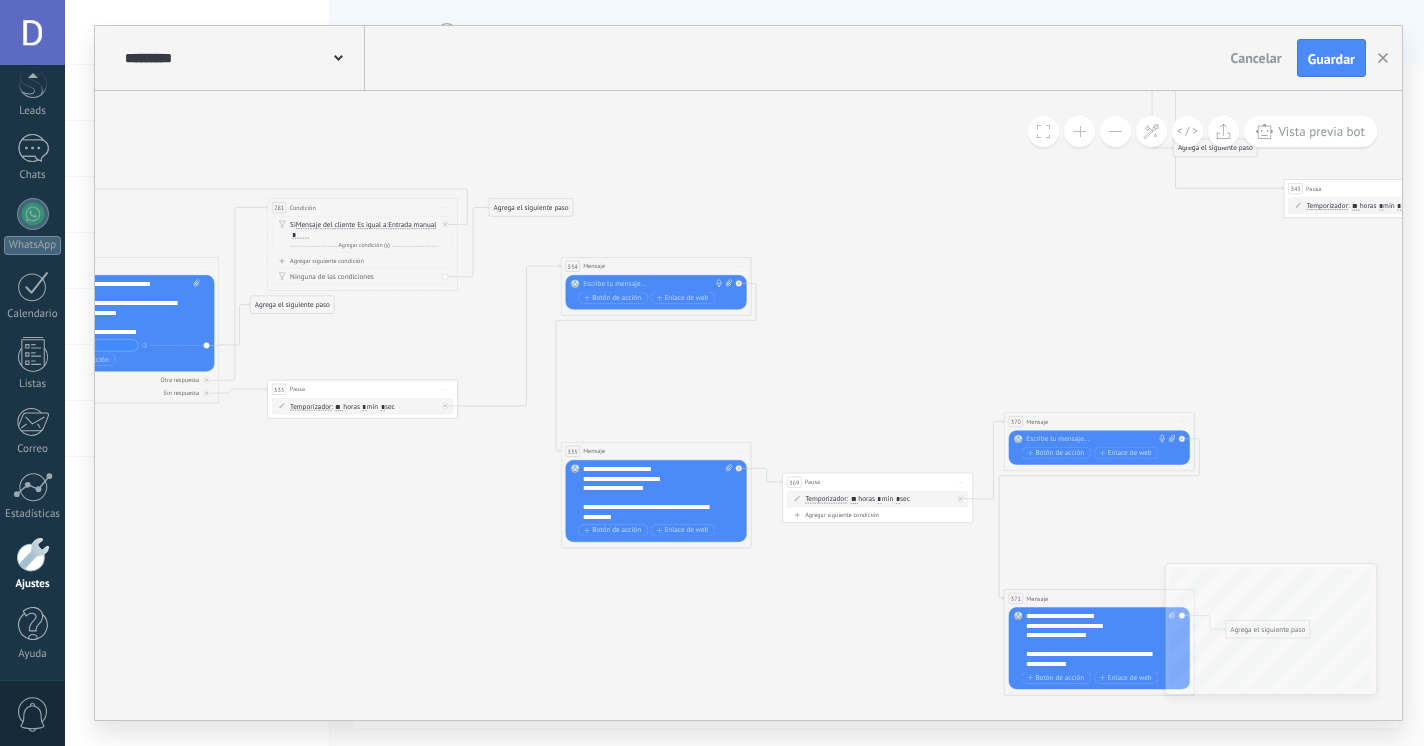 scroll, scrollTop: 540, scrollLeft: 0, axis: vertical 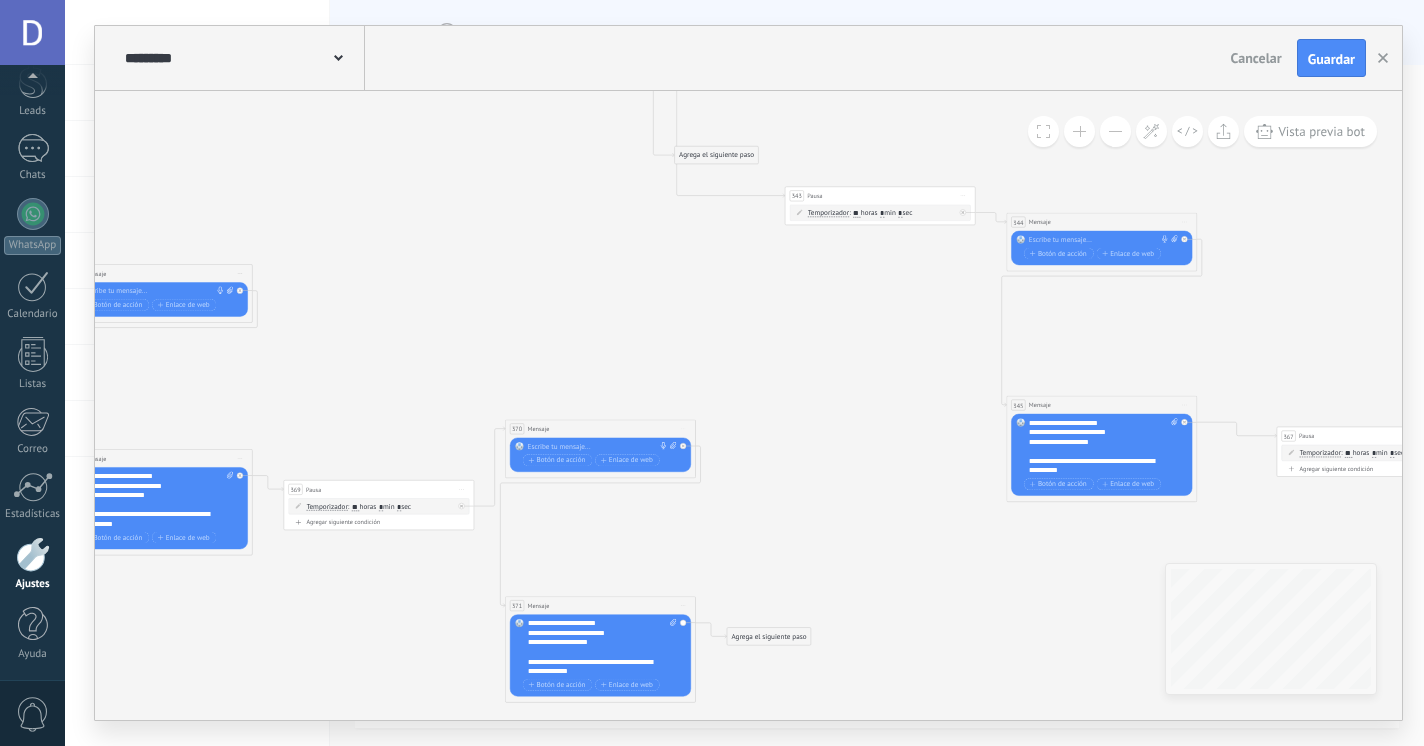 click 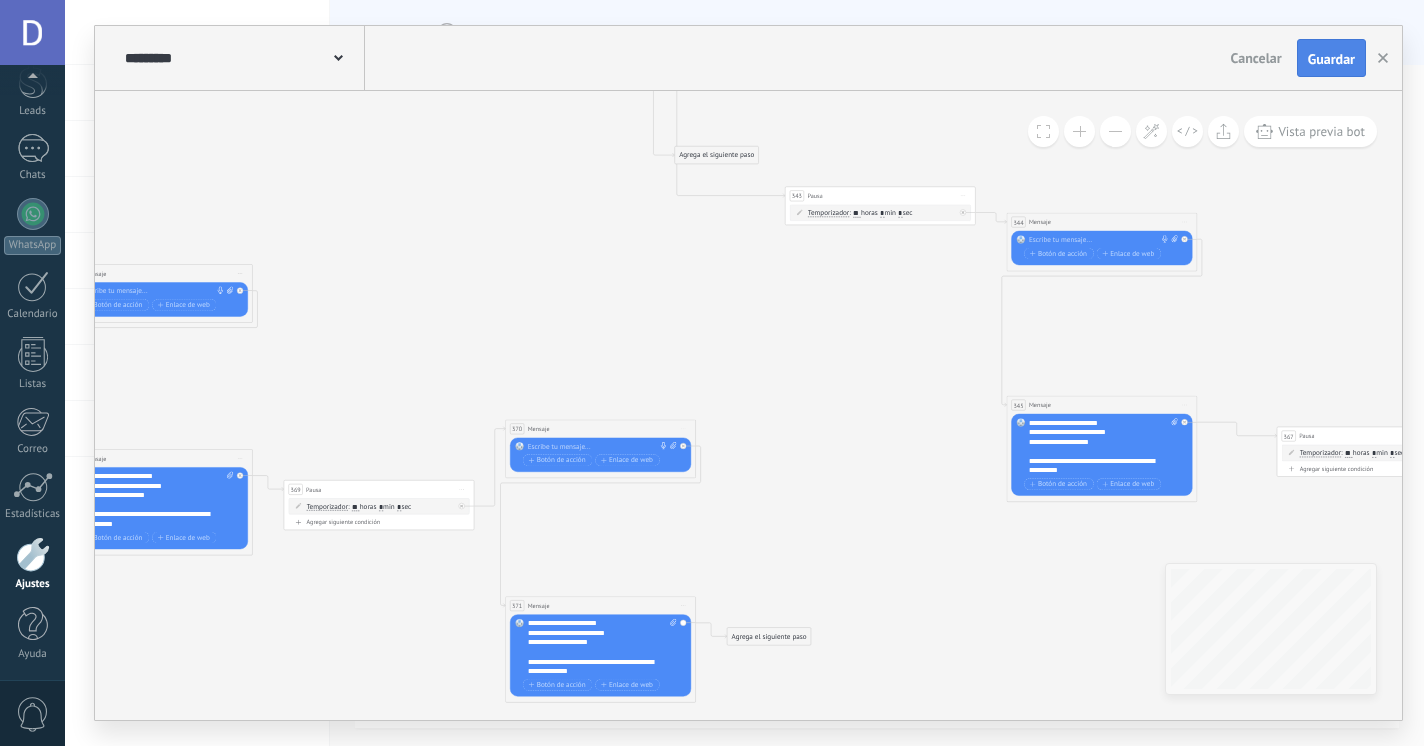 click on "Guardar" at bounding box center (1331, 59) 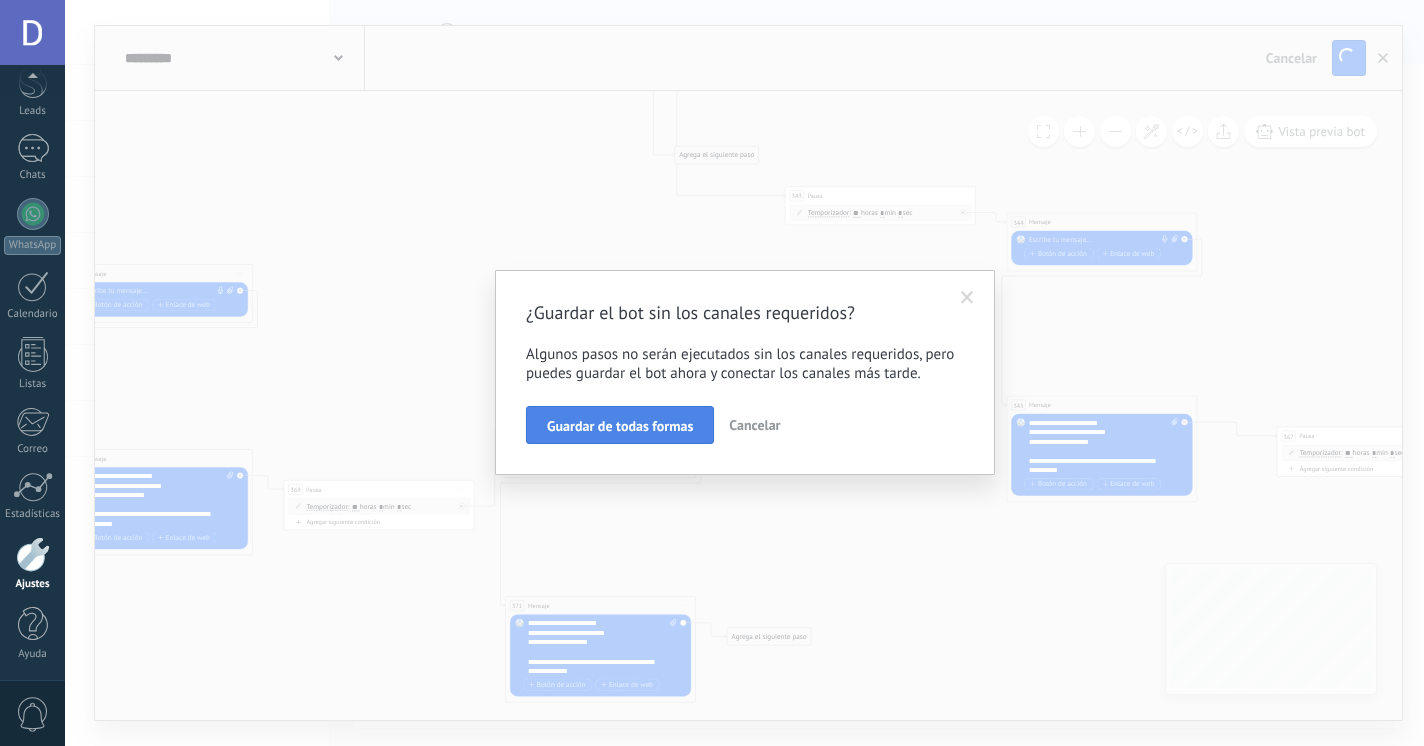 click on "Guardar de todas formas" at bounding box center (620, 426) 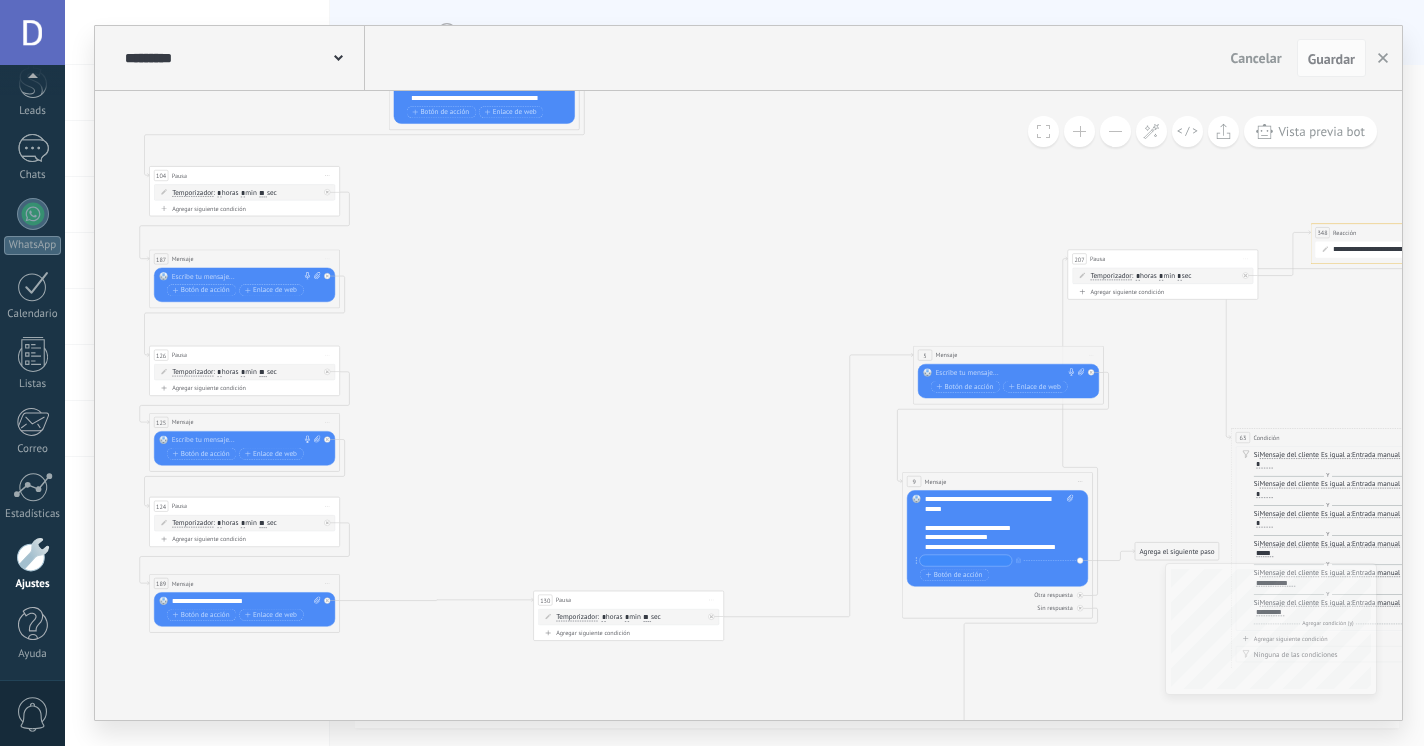 click 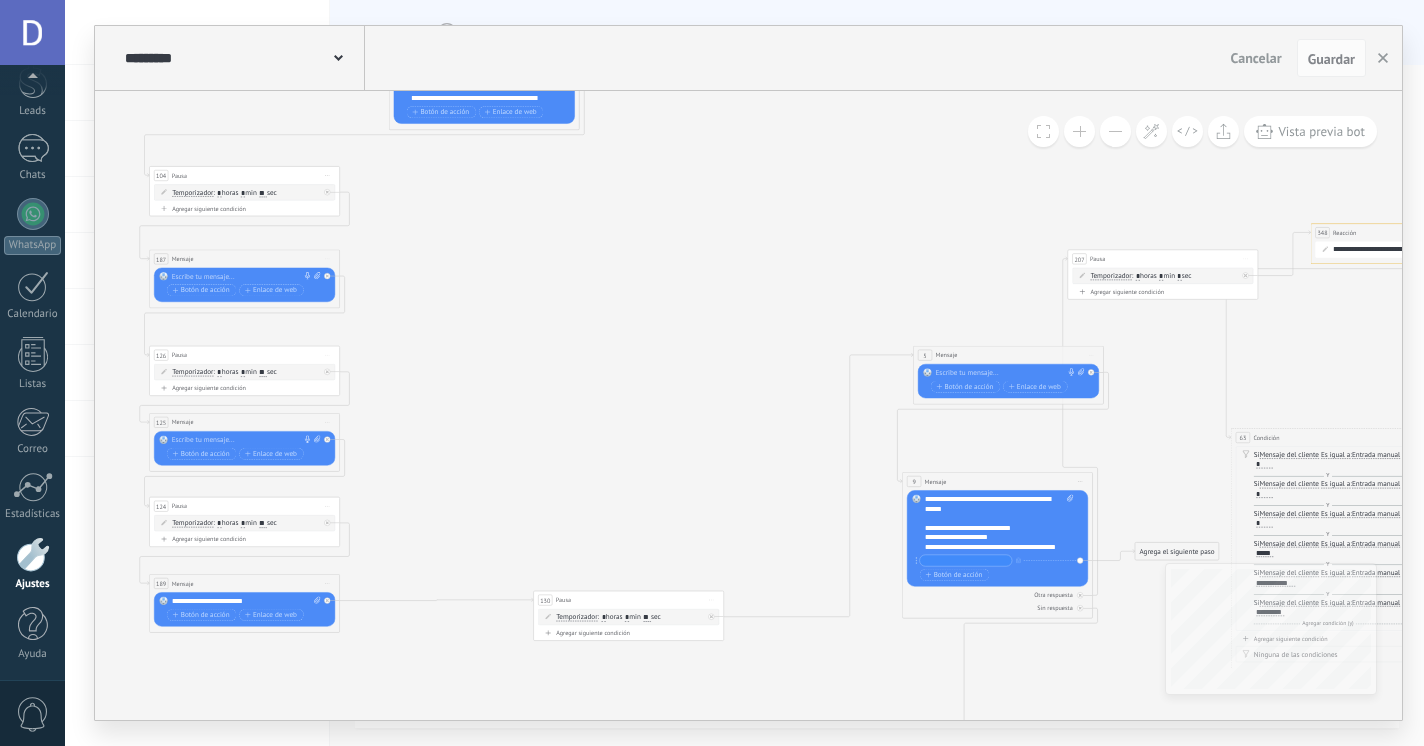 click 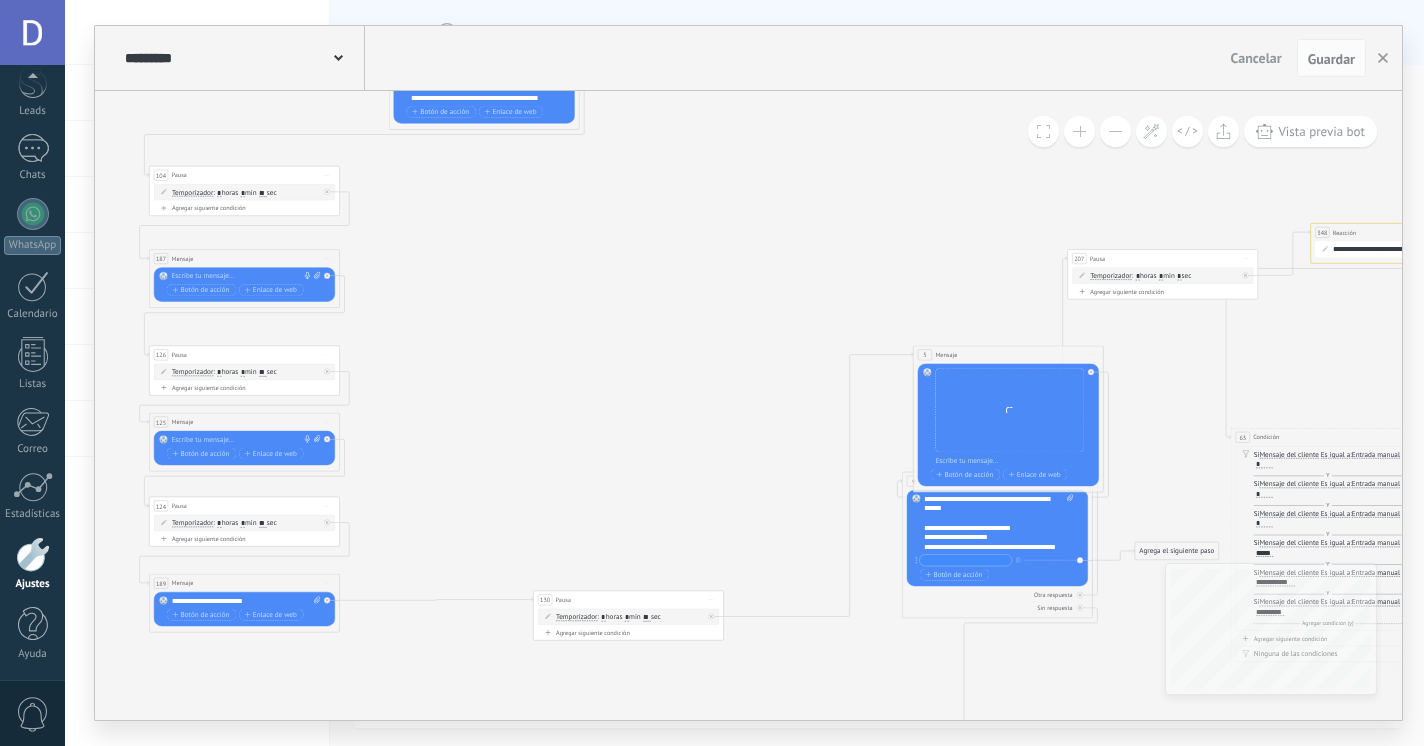 click 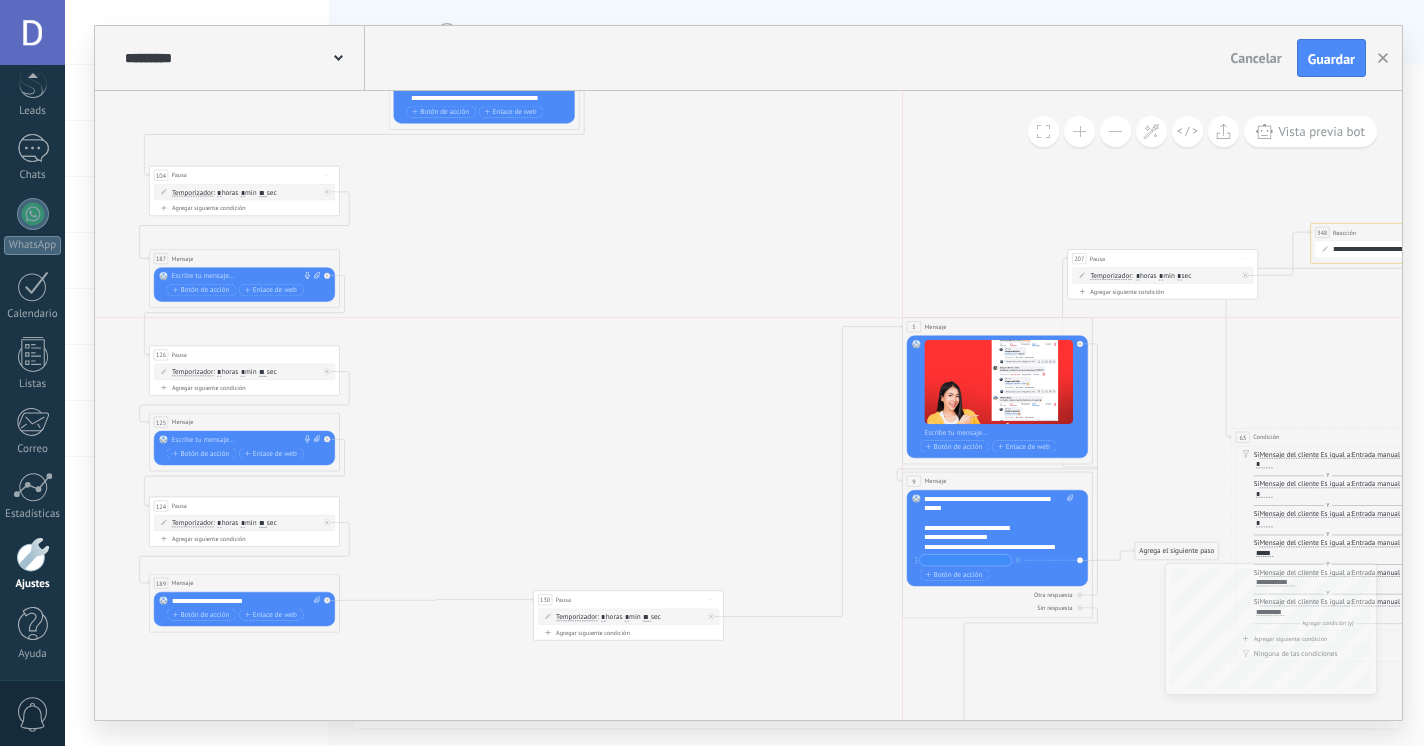 drag, startPoint x: 1013, startPoint y: 350, endPoint x: 1000, endPoint y: 319, distance: 33.61547 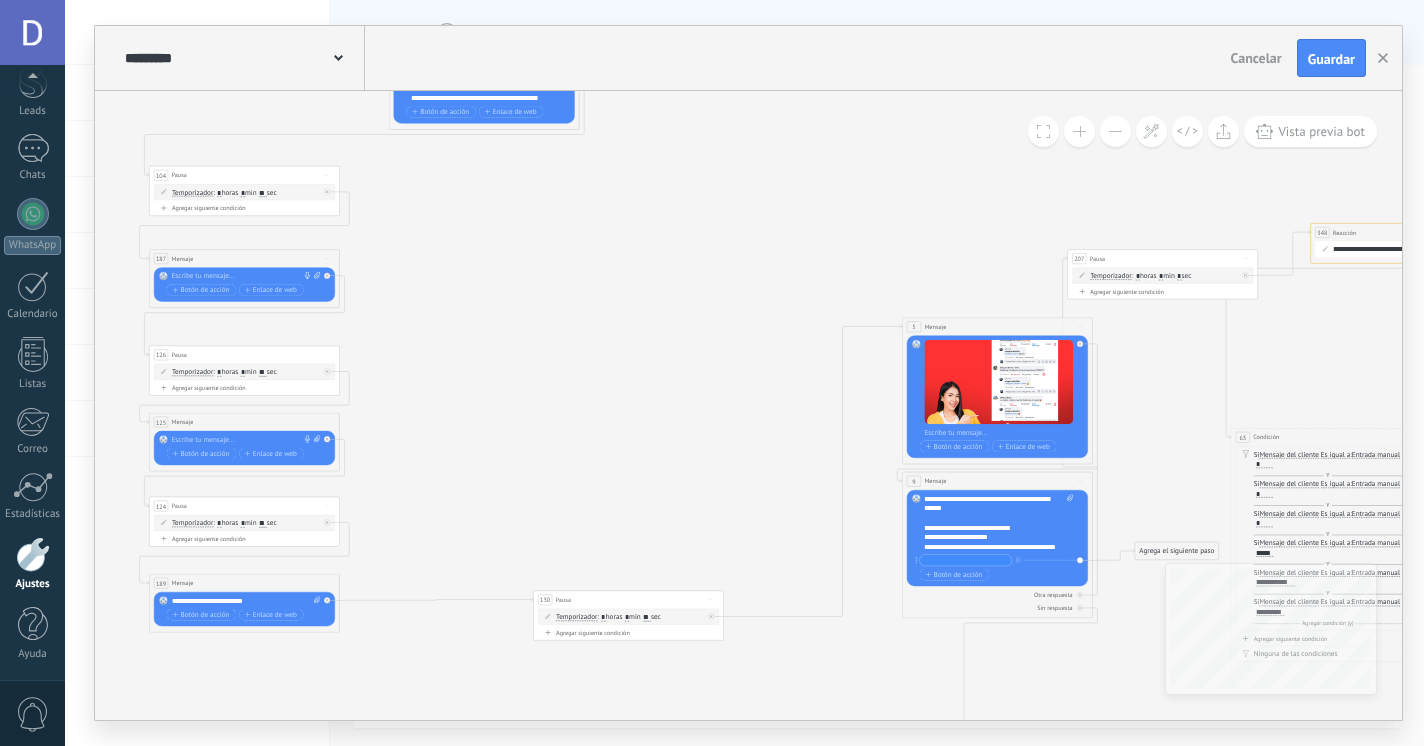click 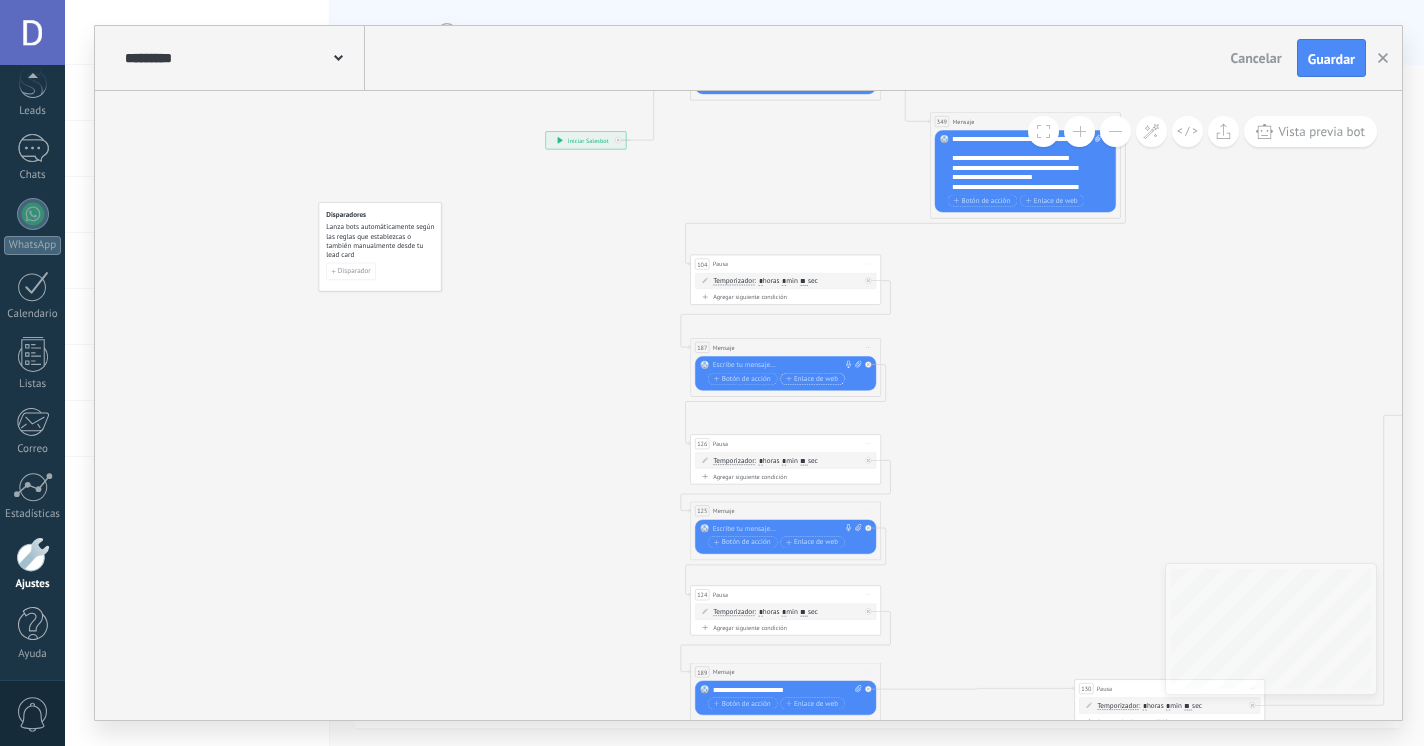 drag, startPoint x: 843, startPoint y: 380, endPoint x: 871, endPoint y: 379, distance: 28.01785 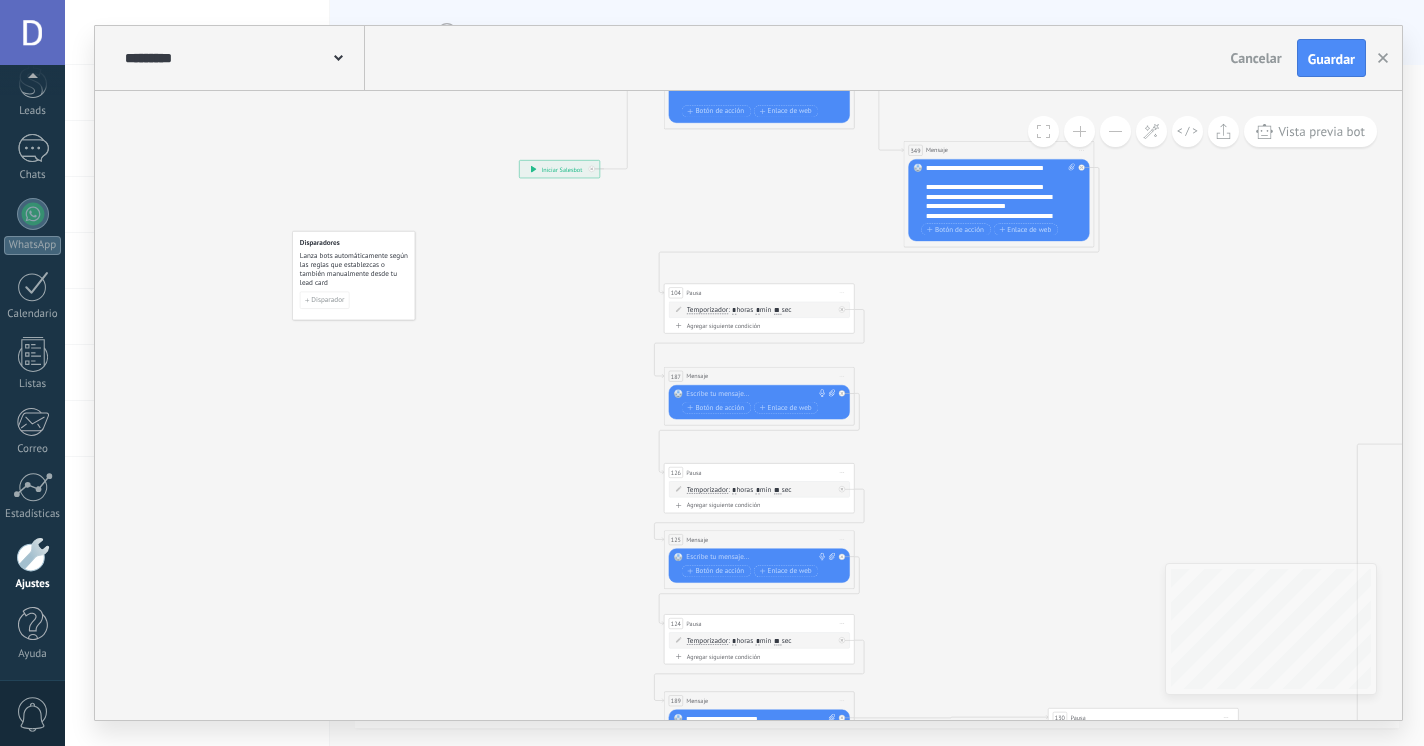 click 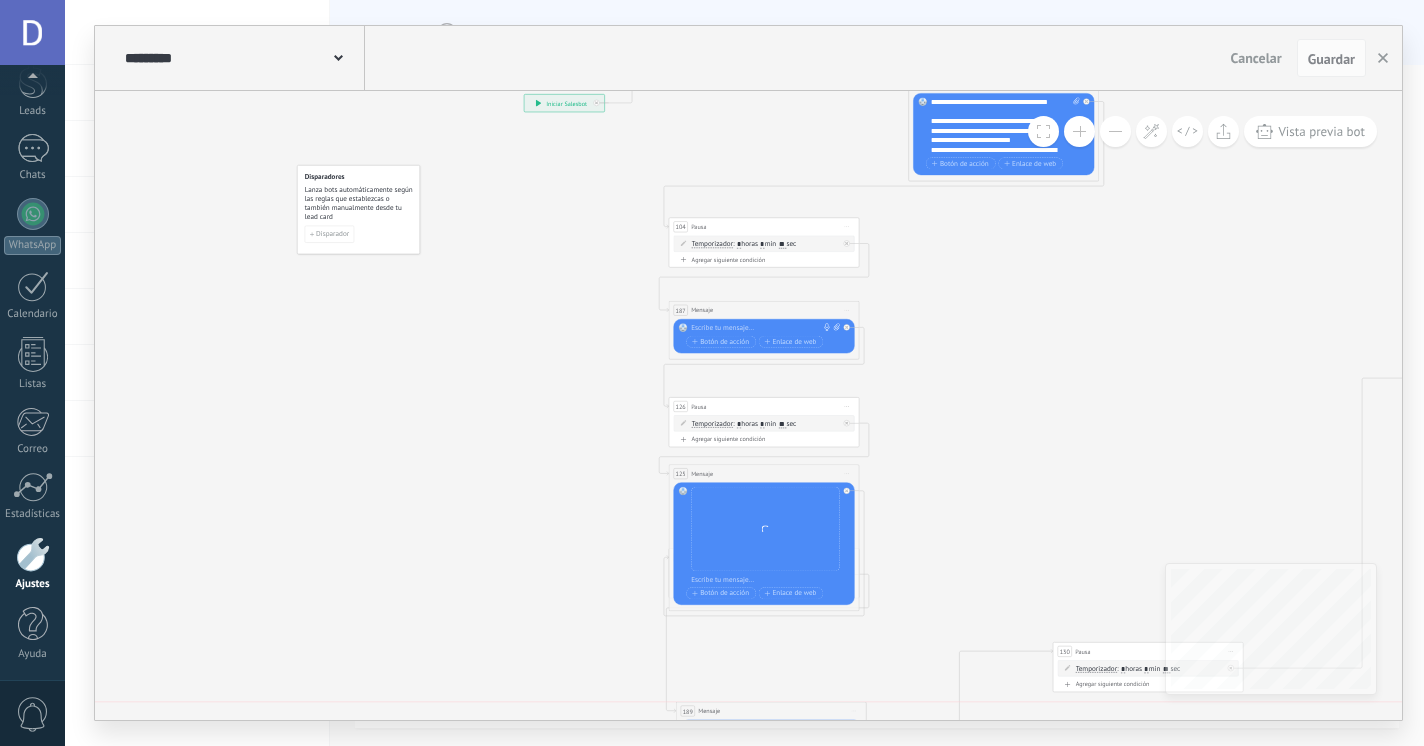 drag, startPoint x: 811, startPoint y: 637, endPoint x: 819, endPoint y: 715, distance: 78.40918 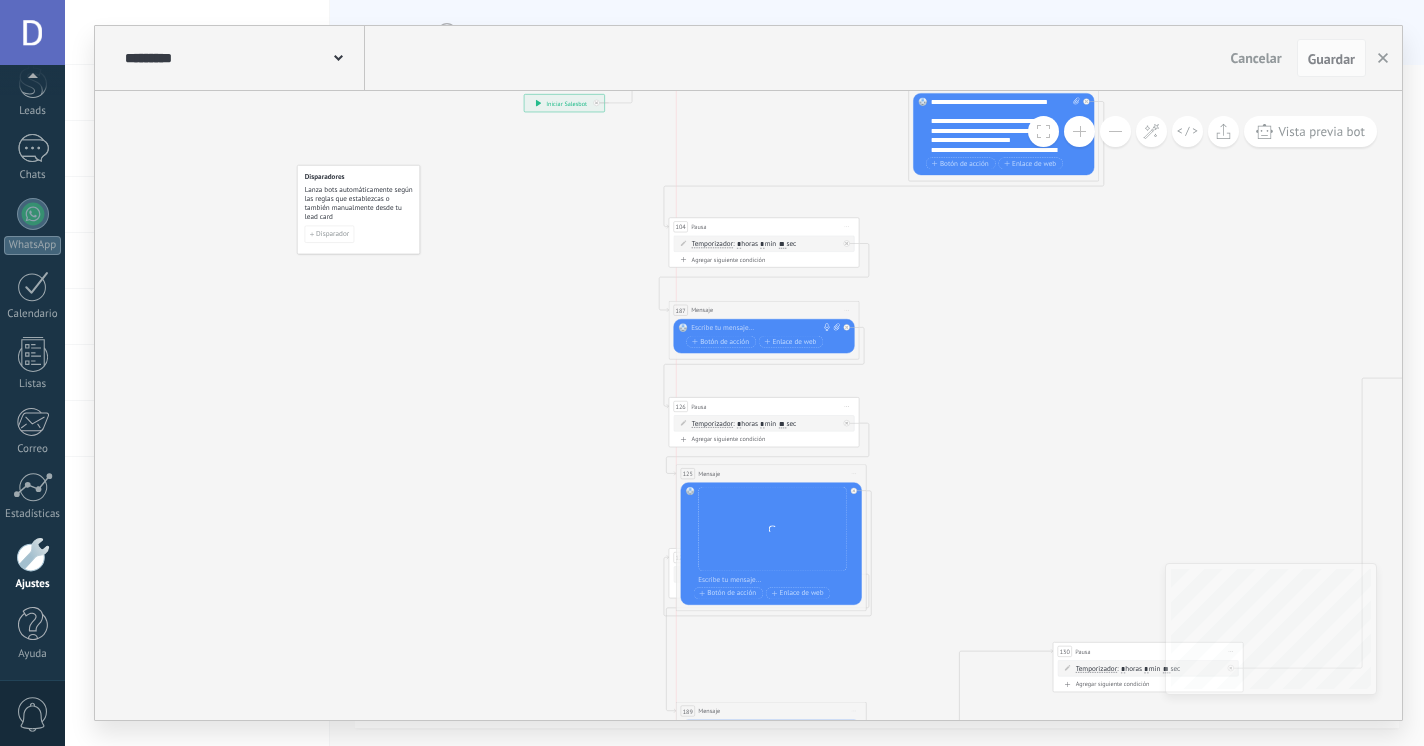 drag, startPoint x: 802, startPoint y: 472, endPoint x: 906, endPoint y: 450, distance: 106.30146 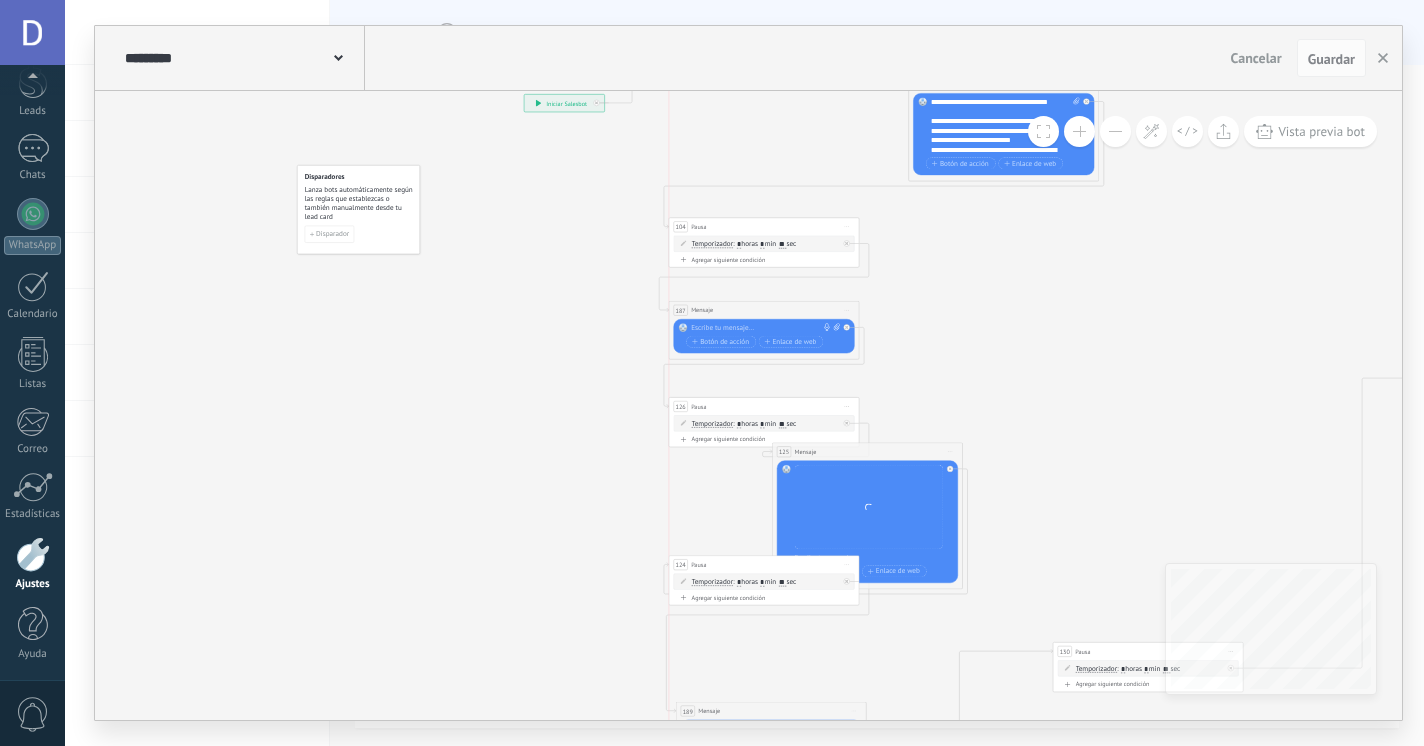 drag, startPoint x: 733, startPoint y: 551, endPoint x: 733, endPoint y: 598, distance: 47 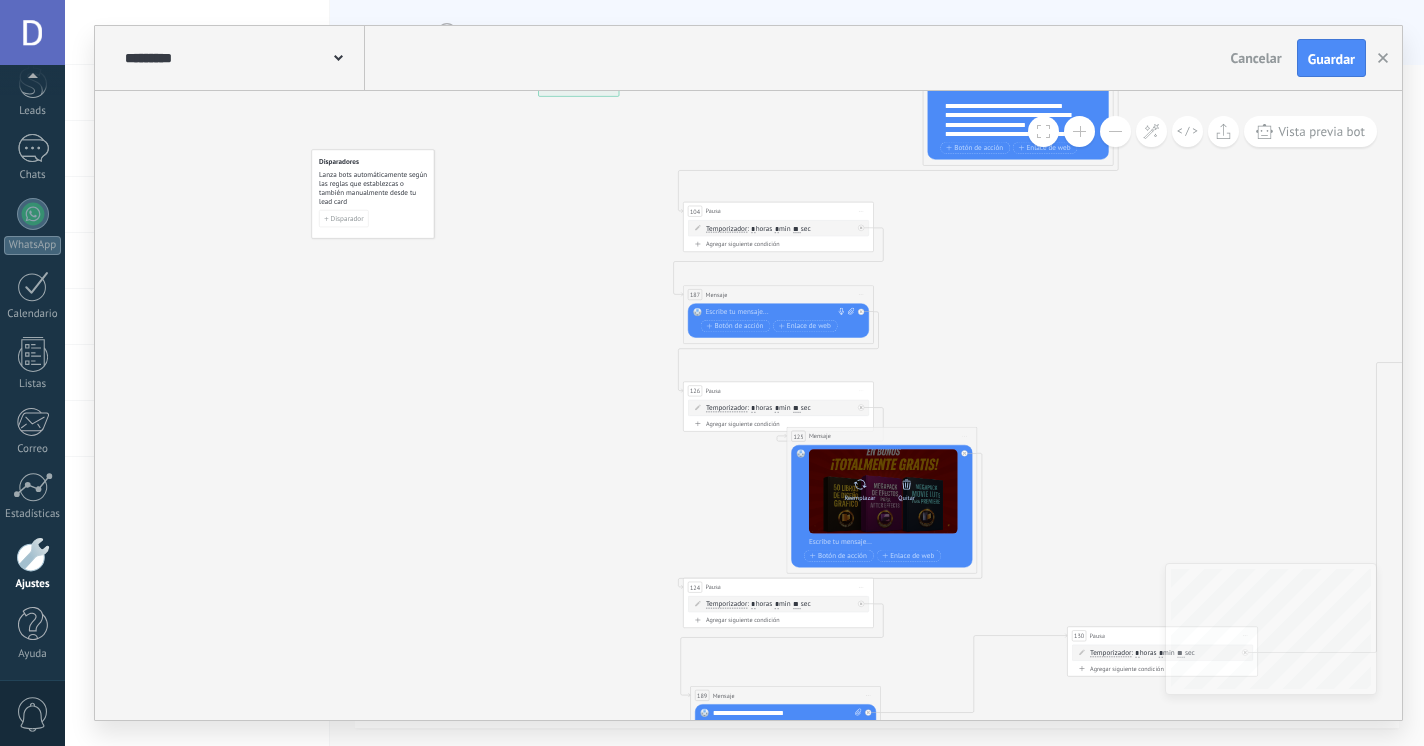 click 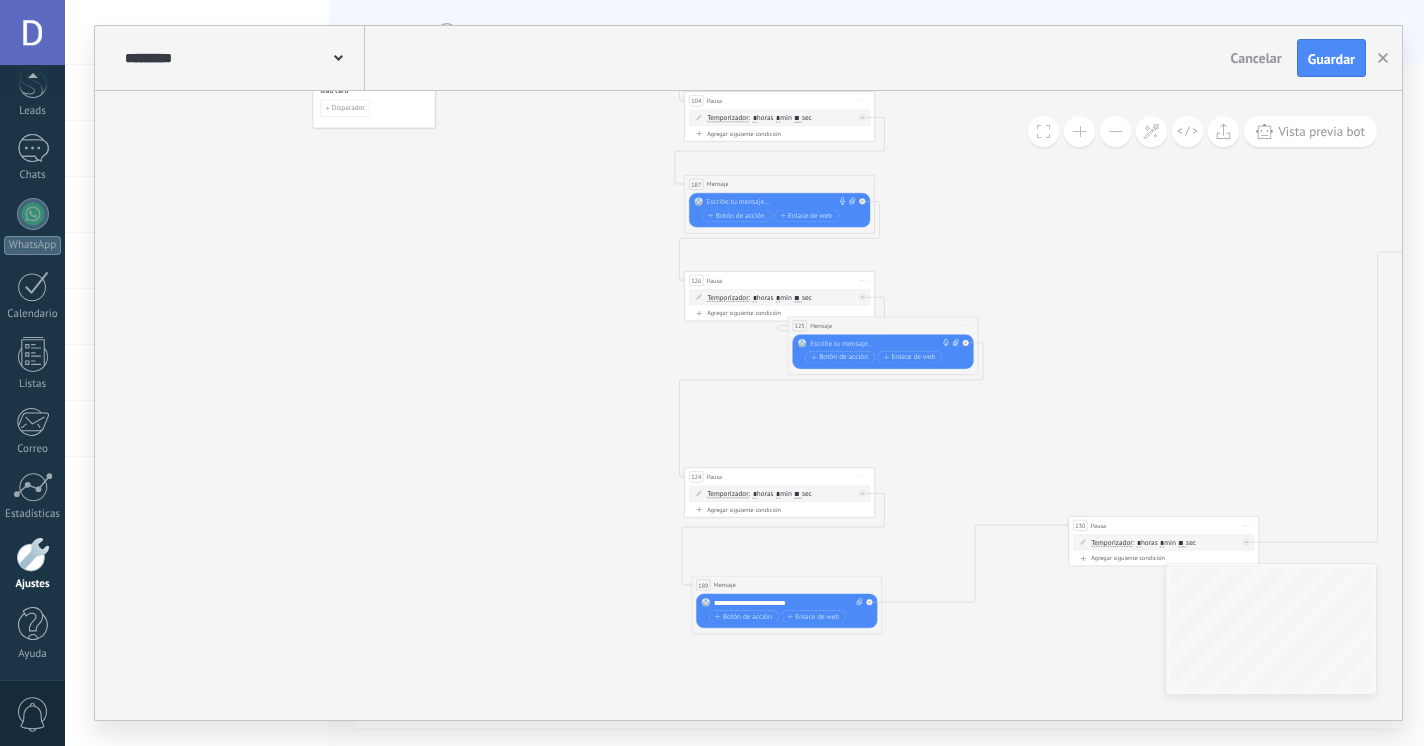 click 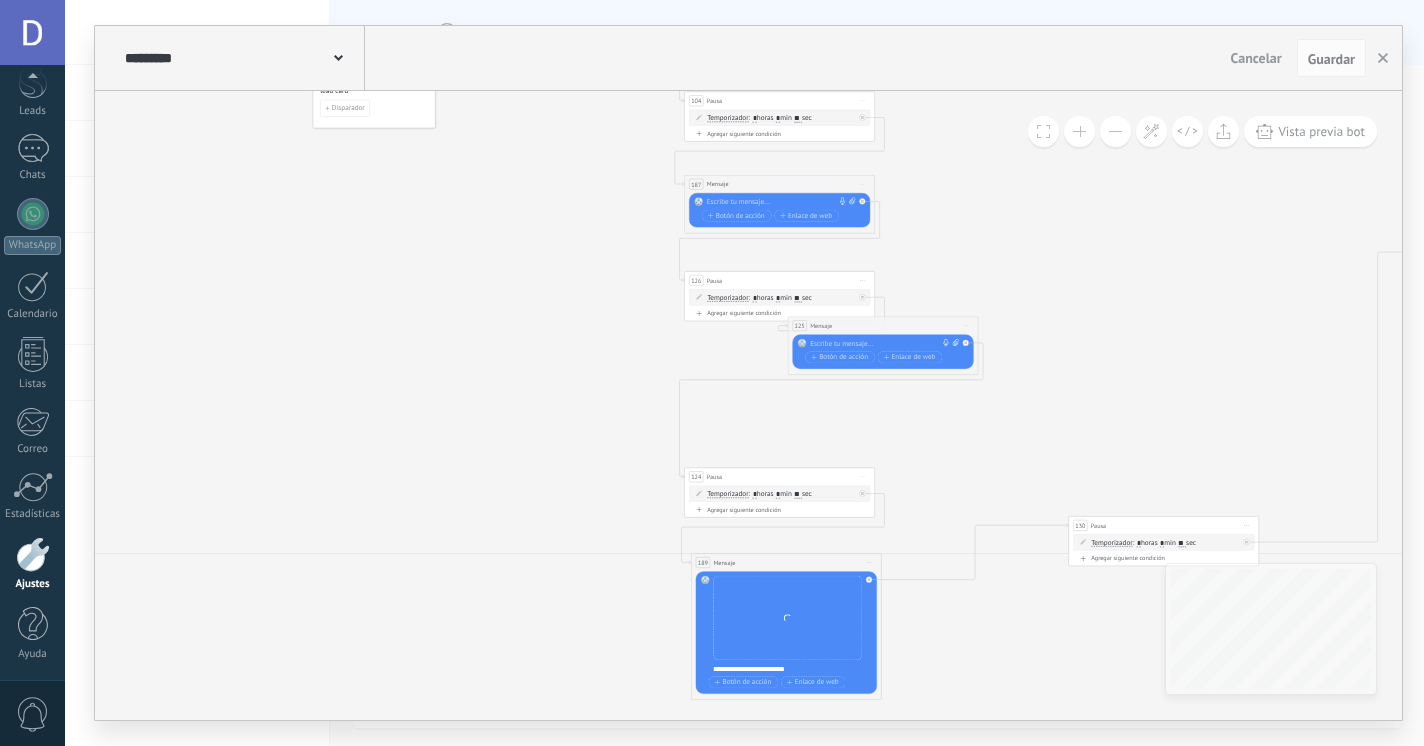 drag, startPoint x: 810, startPoint y: 584, endPoint x: 810, endPoint y: 562, distance: 22 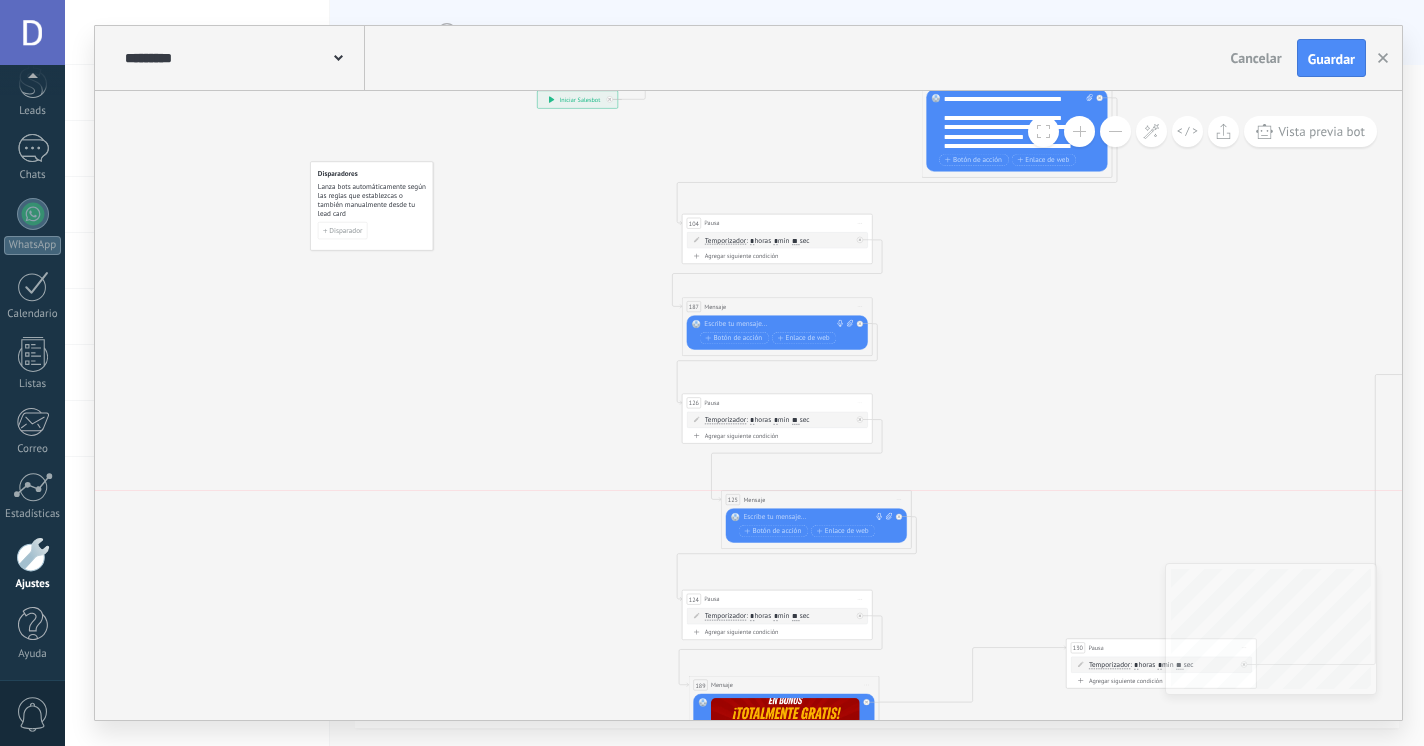 drag, startPoint x: 869, startPoint y: 440, endPoint x: 800, endPoint y: 491, distance: 85.8021 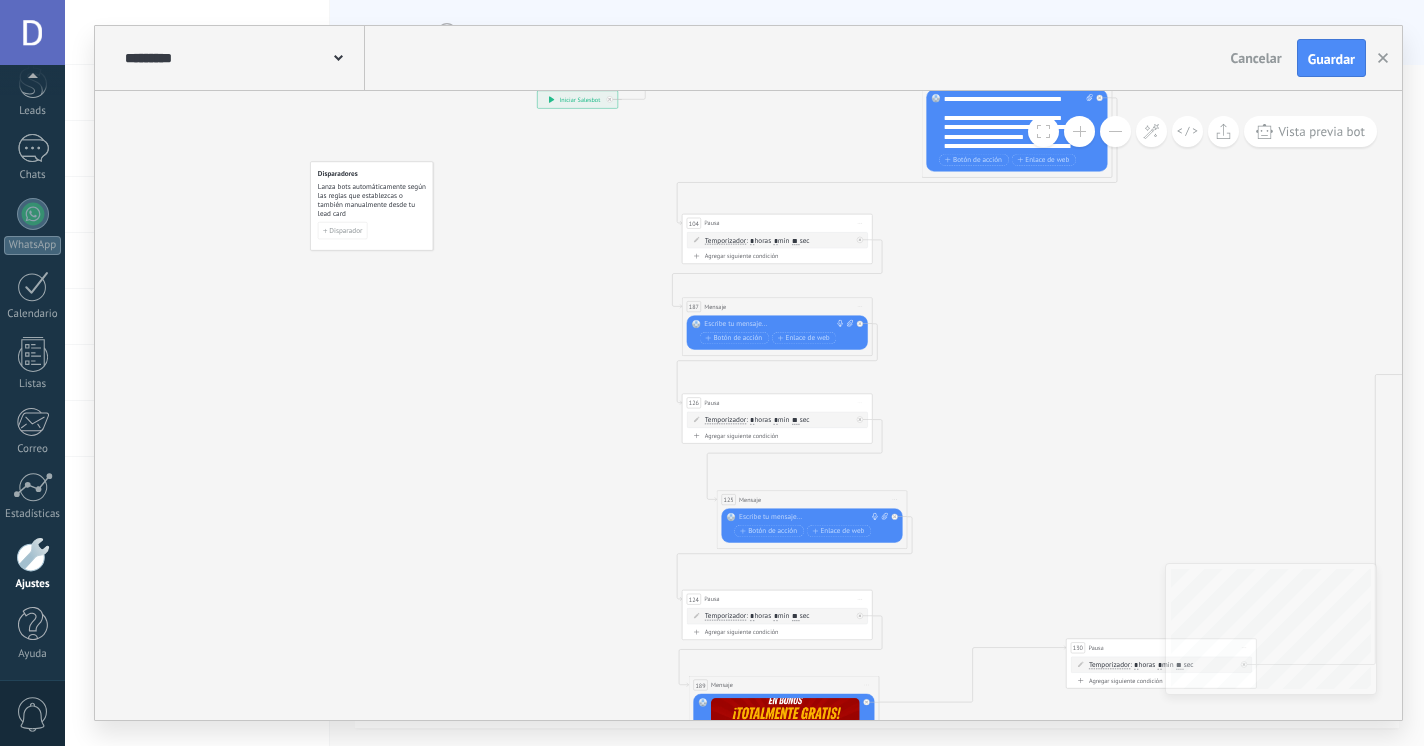 click 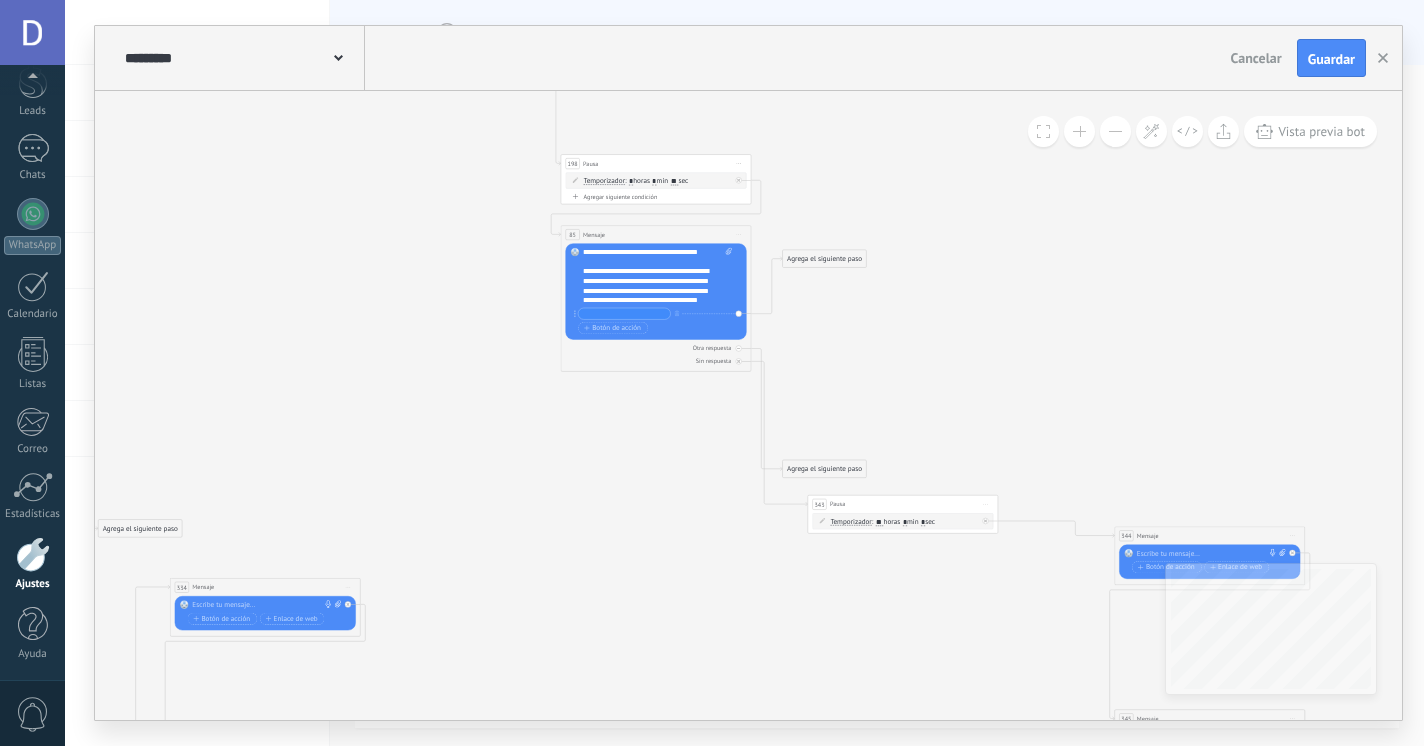 drag, startPoint x: 973, startPoint y: 508, endPoint x: 888, endPoint y: 503, distance: 85.146935 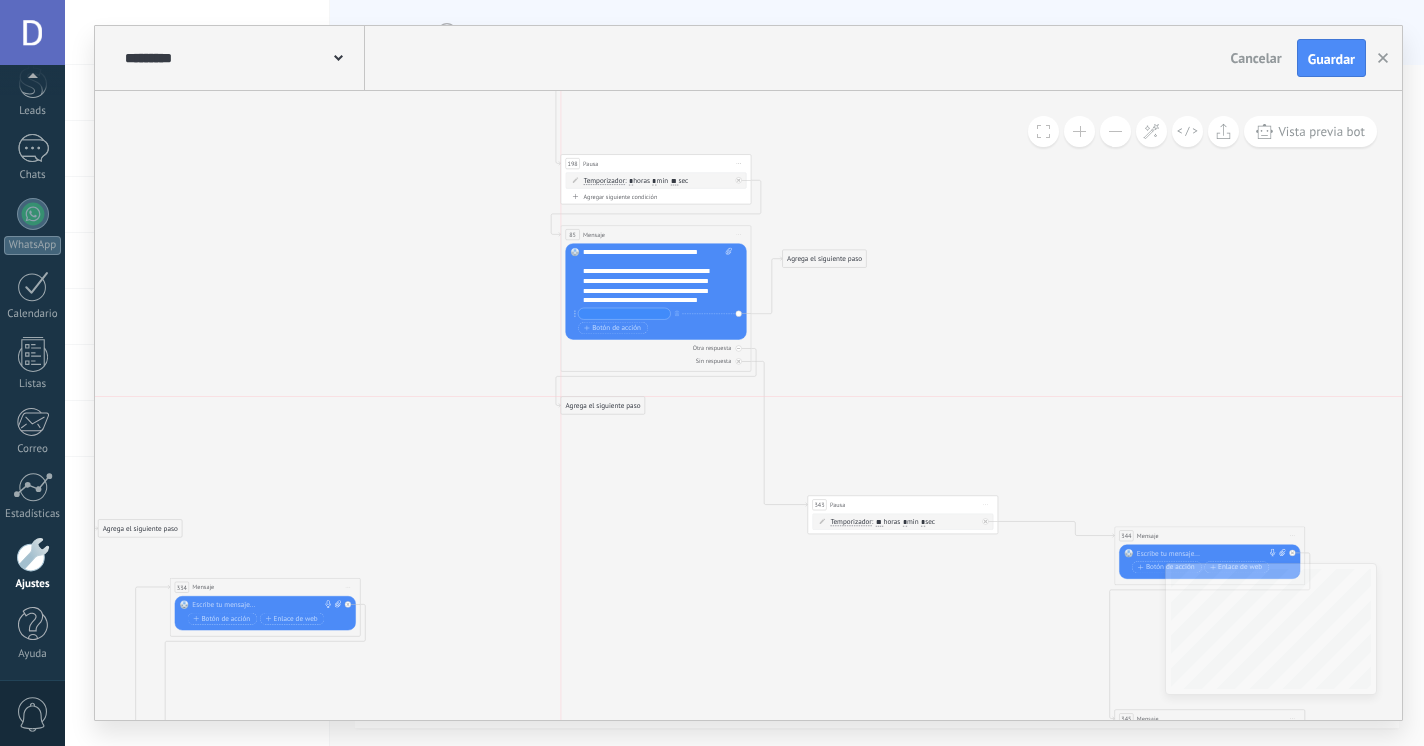 drag, startPoint x: 826, startPoint y: 472, endPoint x: 606, endPoint y: 410, distance: 228.56946 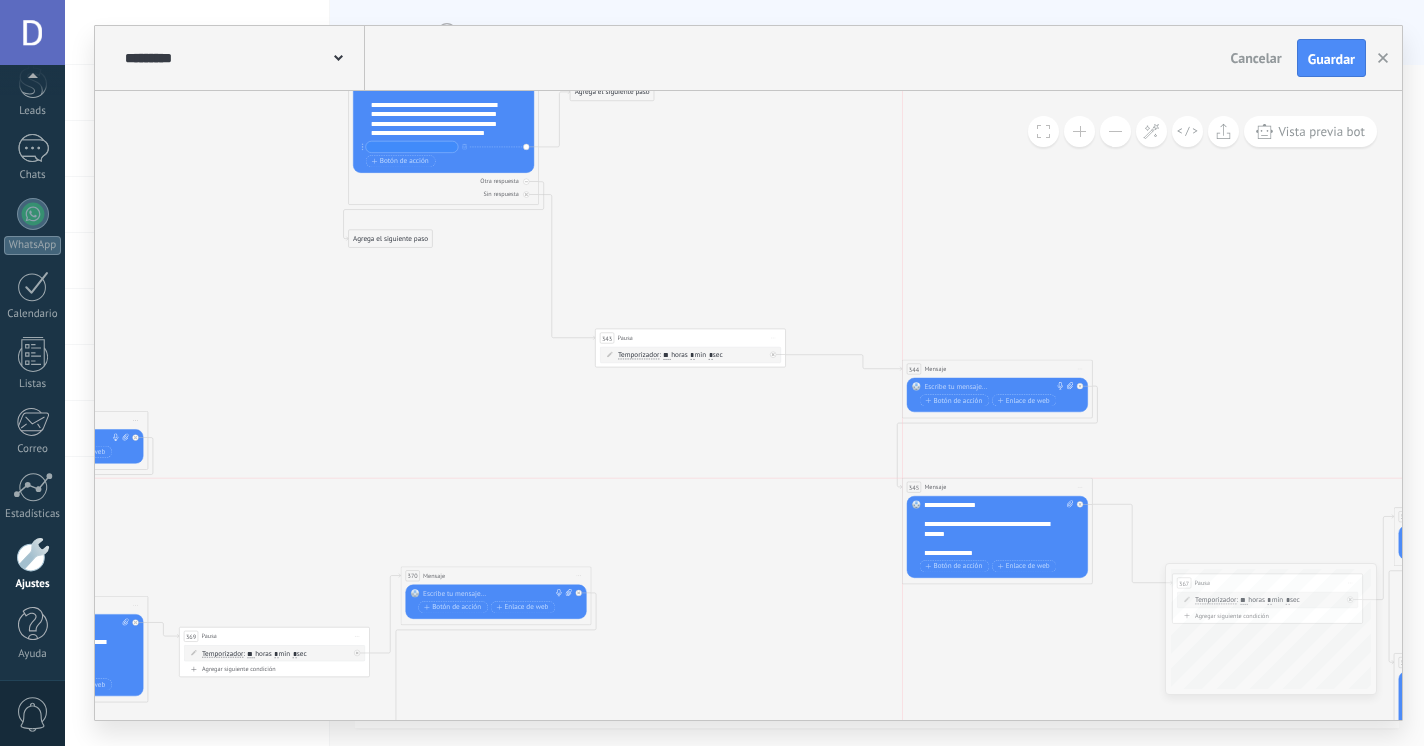 drag, startPoint x: 985, startPoint y: 548, endPoint x: 987, endPoint y: 487, distance: 61.03278 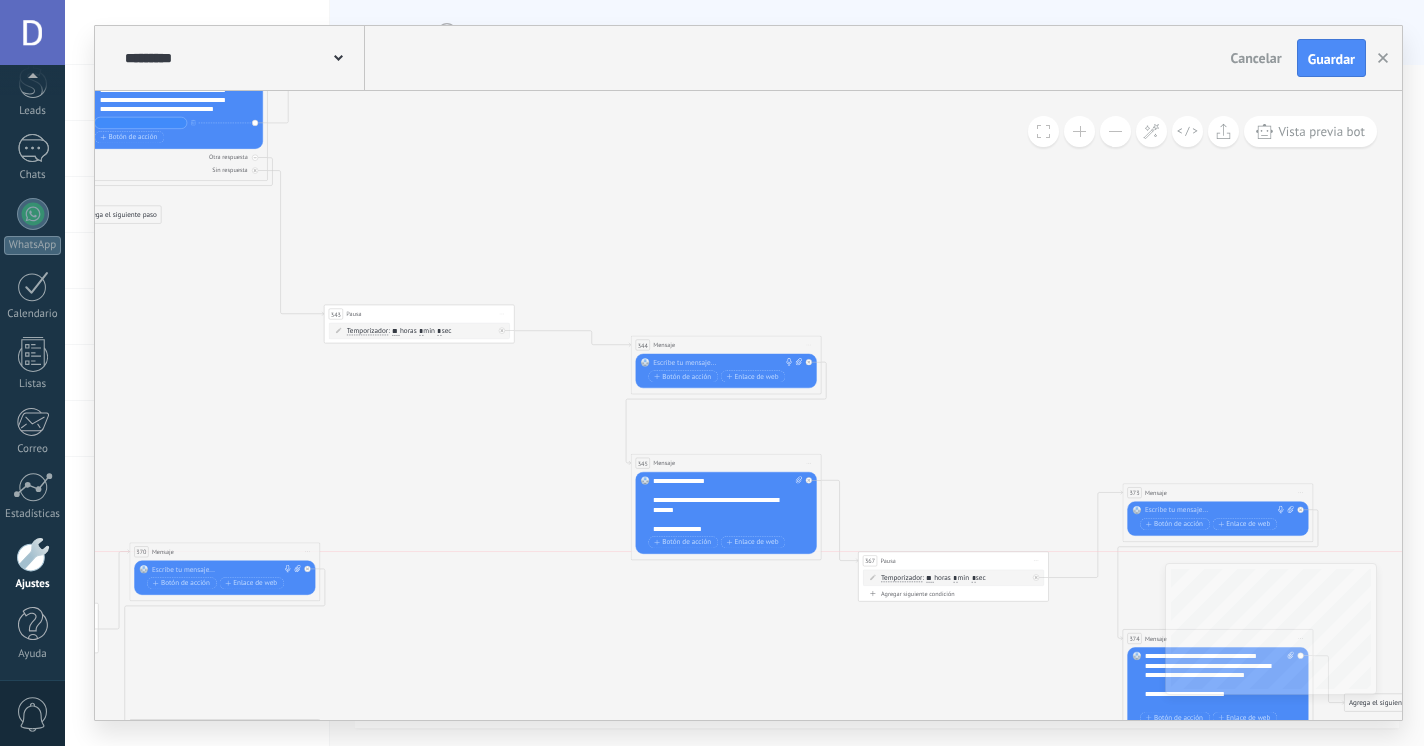 drag, startPoint x: 1006, startPoint y: 562, endPoint x: 964, endPoint y: 564, distance: 42.047592 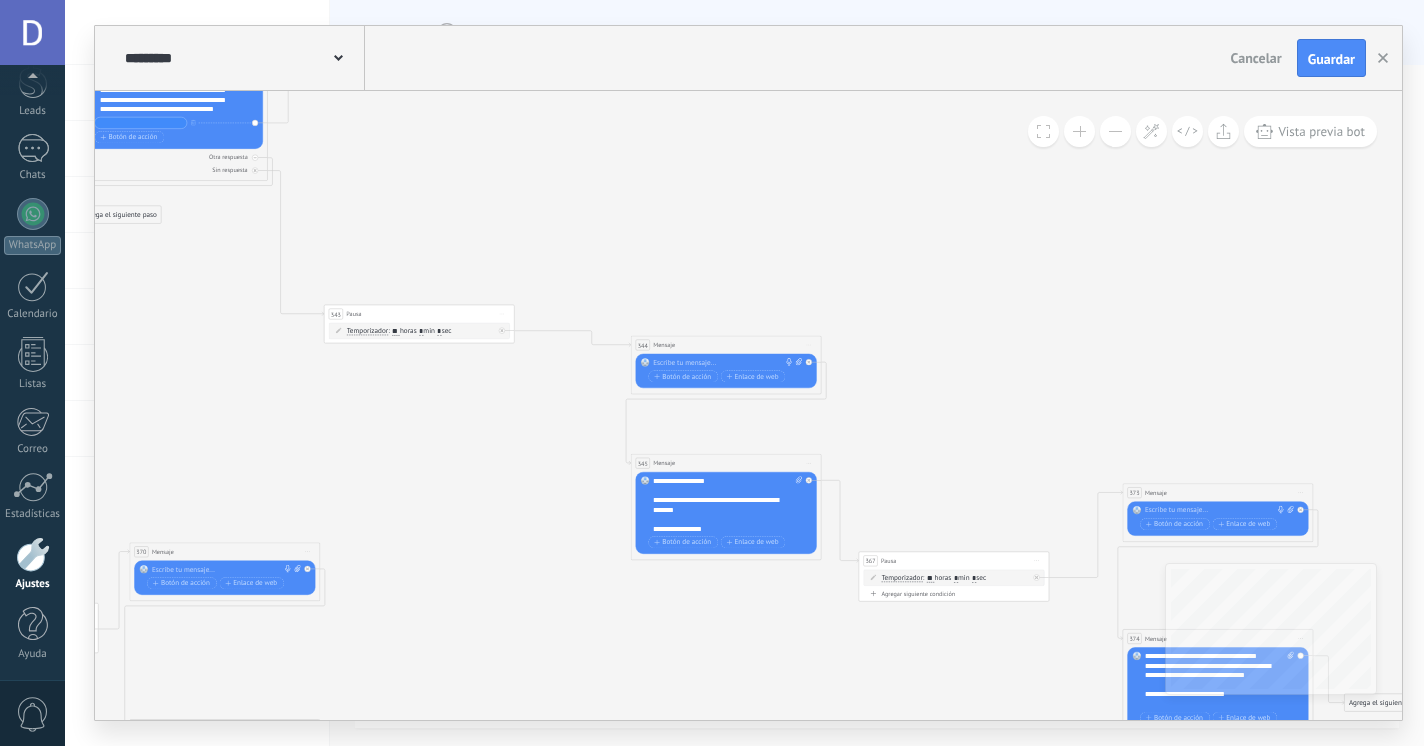 click 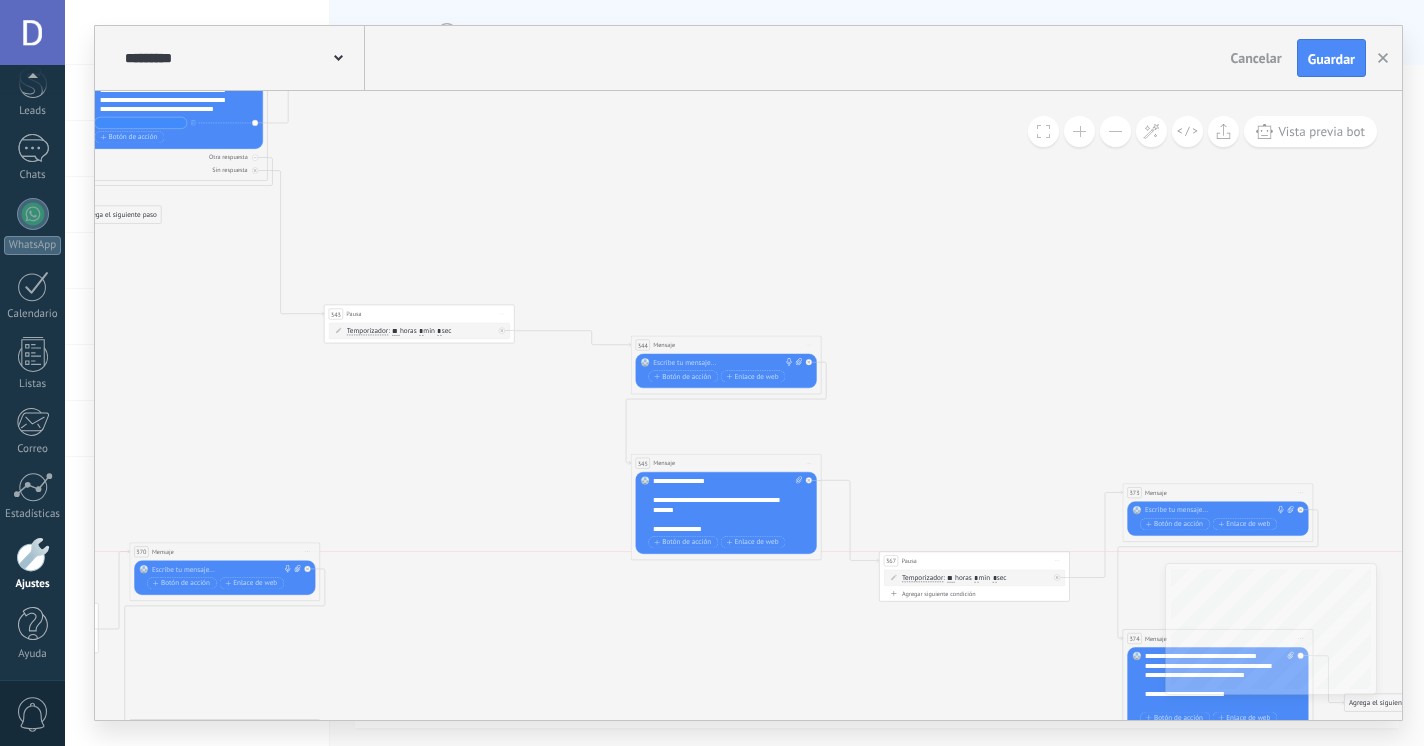 drag, startPoint x: 975, startPoint y: 557, endPoint x: 996, endPoint y: 558, distance: 21.023796 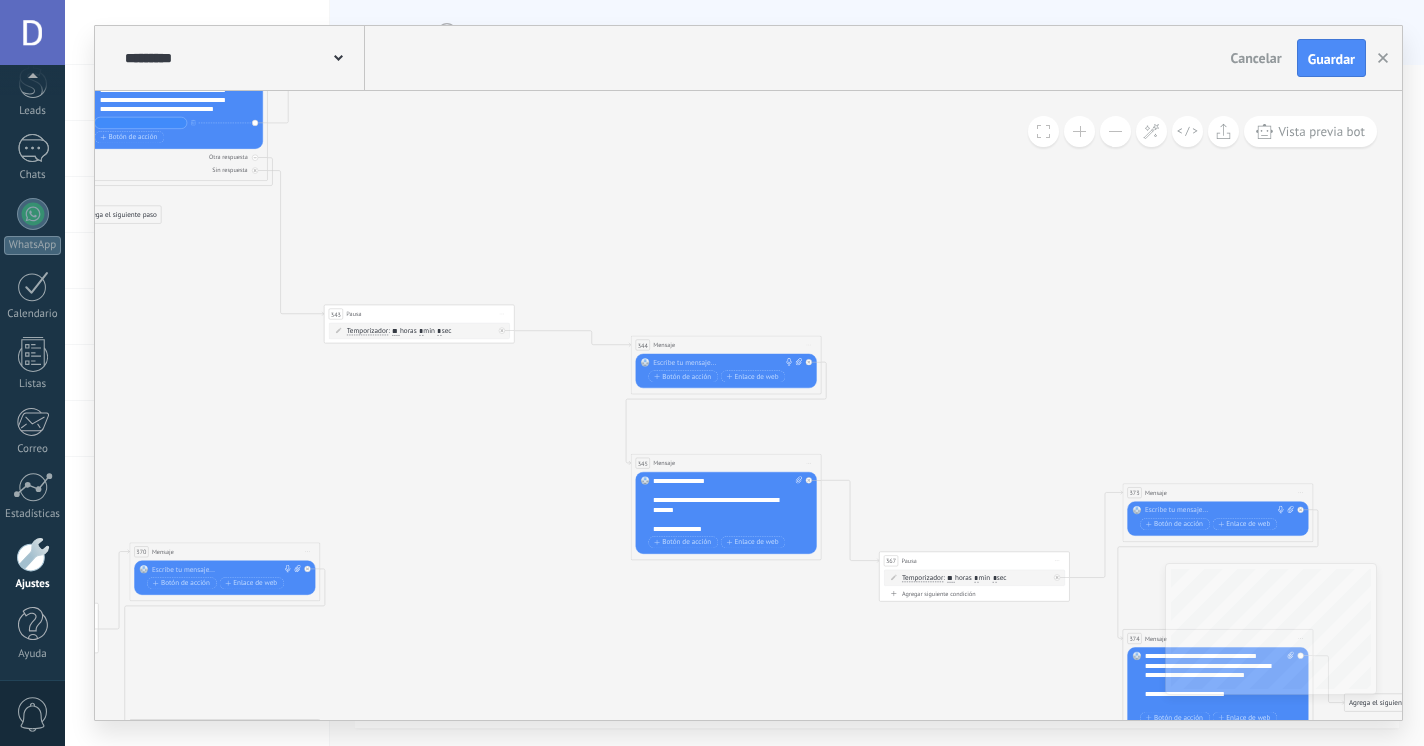 click 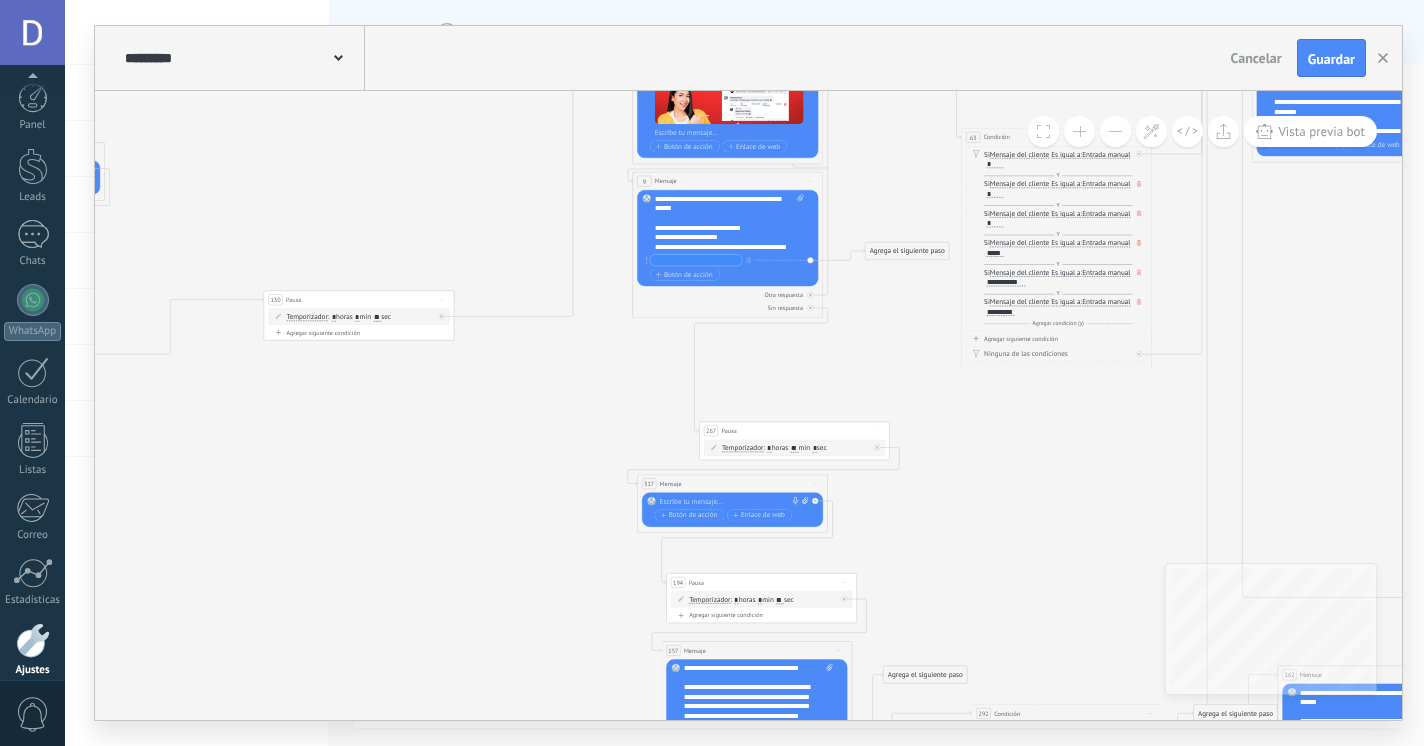 scroll, scrollTop: 0, scrollLeft: 0, axis: both 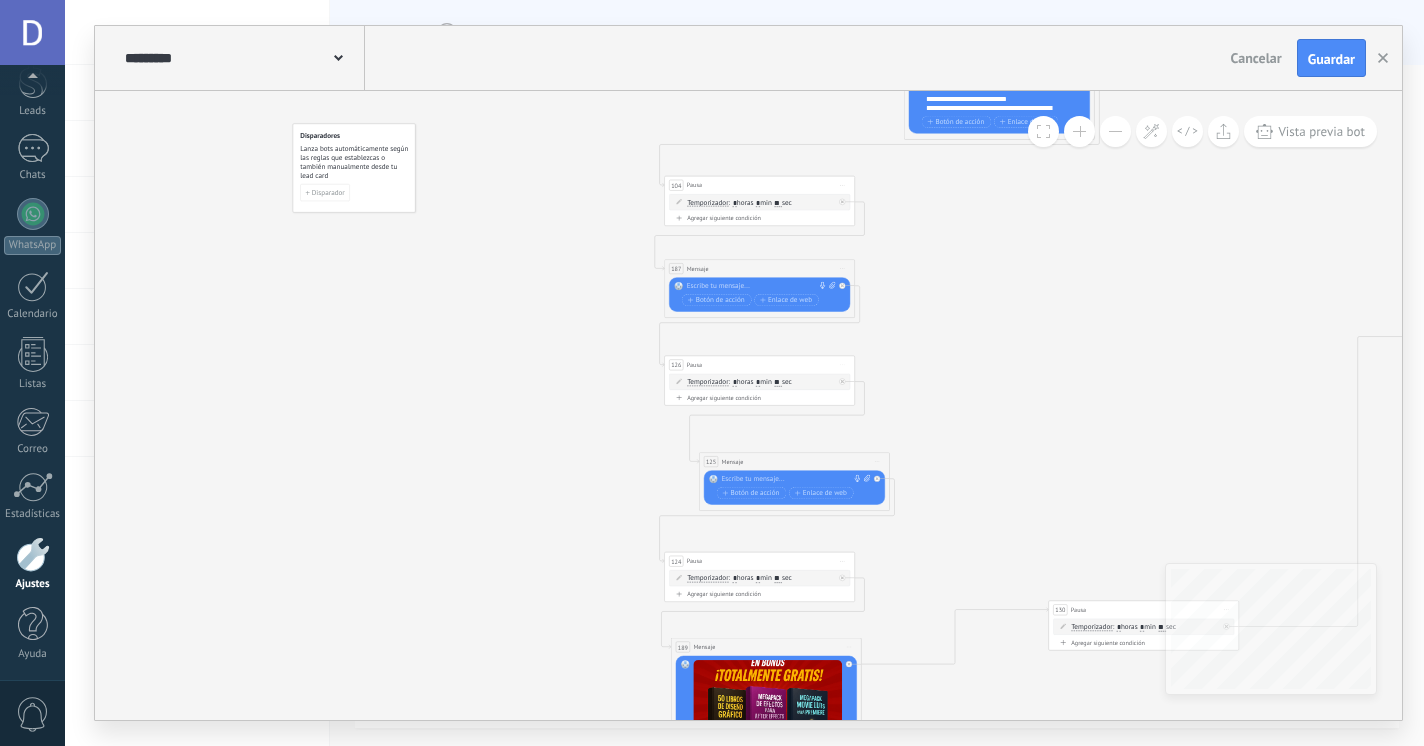 click 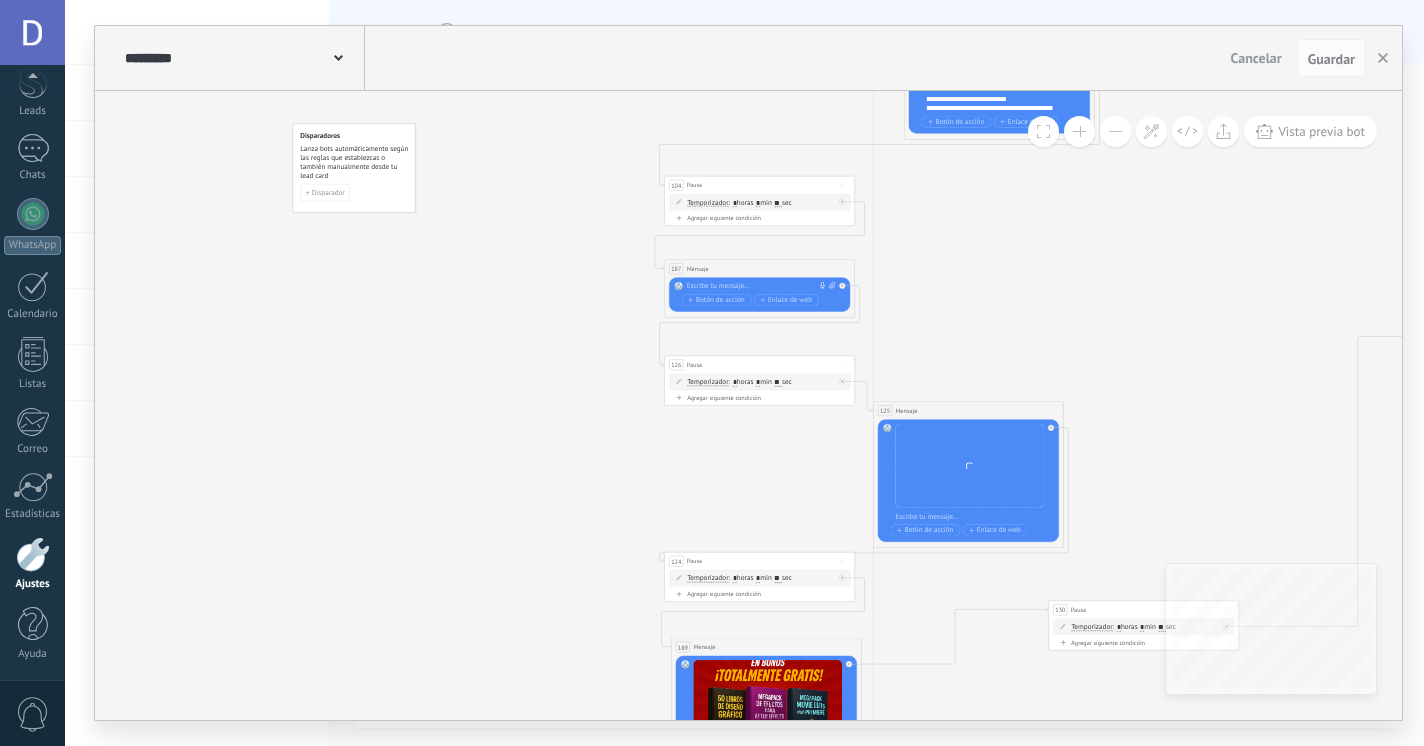 drag, startPoint x: 806, startPoint y: 464, endPoint x: 978, endPoint y: 414, distance: 179.12007 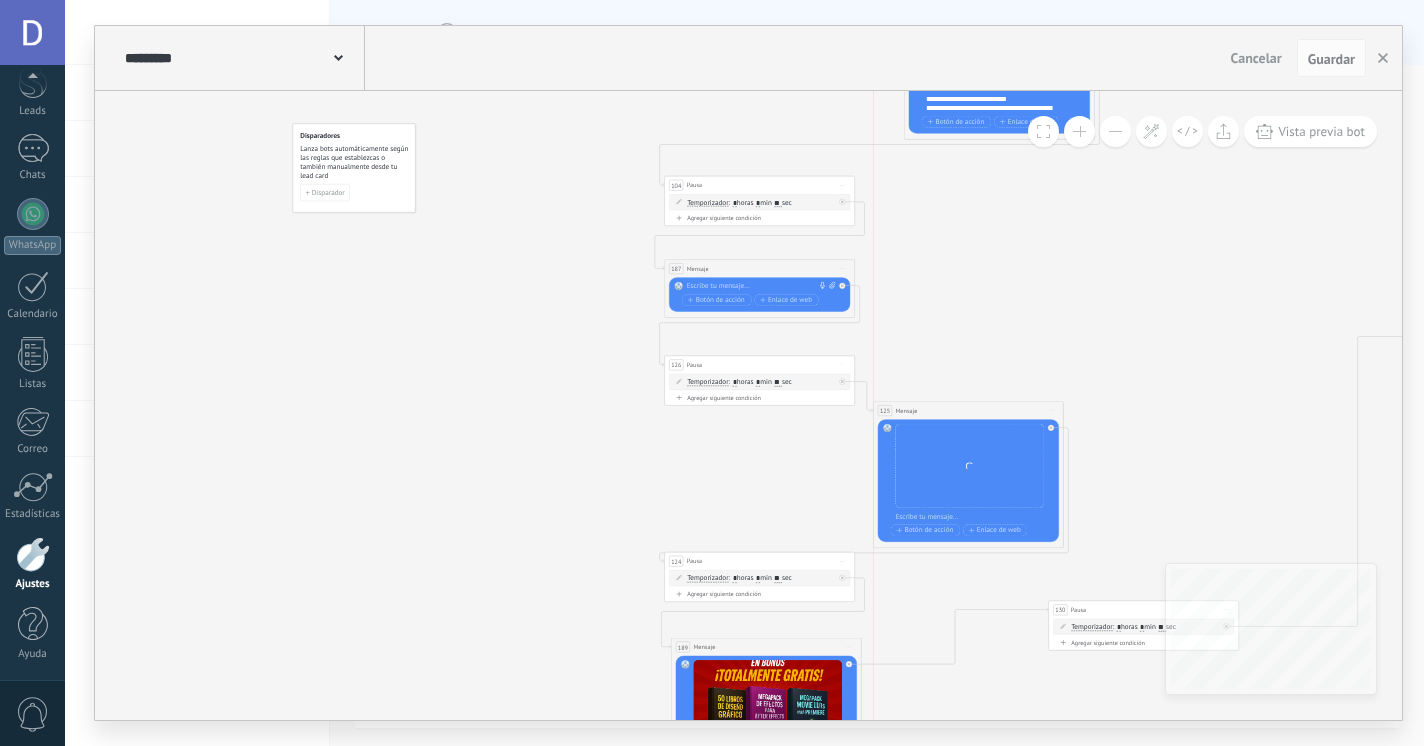 click on "125
Mensaje
*******
(a):
Todos los contactos - canales seleccionados
Todos los contactos - canales seleccionados
Todos los contactos - canal primario
Contacto principal - canales seleccionados
Contacto principal - canal primario
Todos los contactos - canales seleccionados
Todos los contactos - canales seleccionados
Todos los contactos - canal primario" at bounding box center [969, 411] 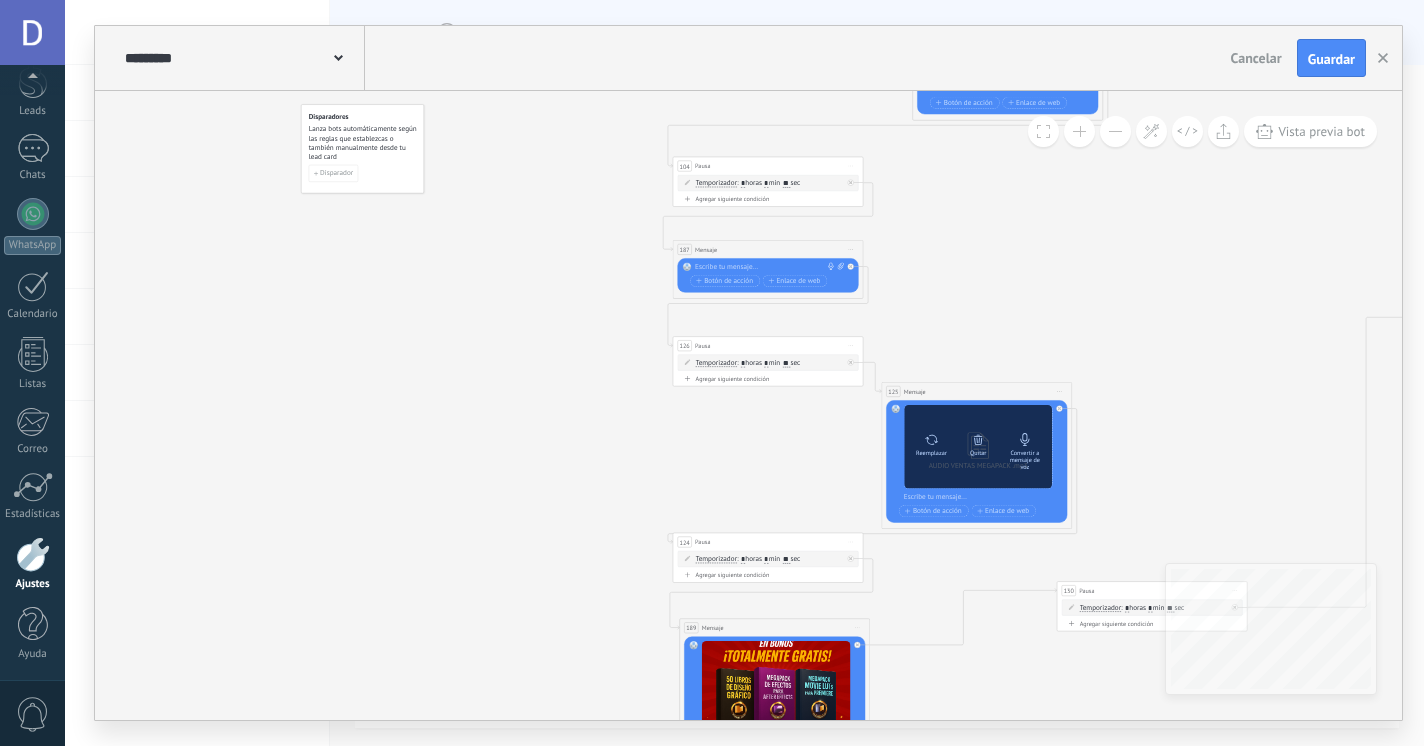 click 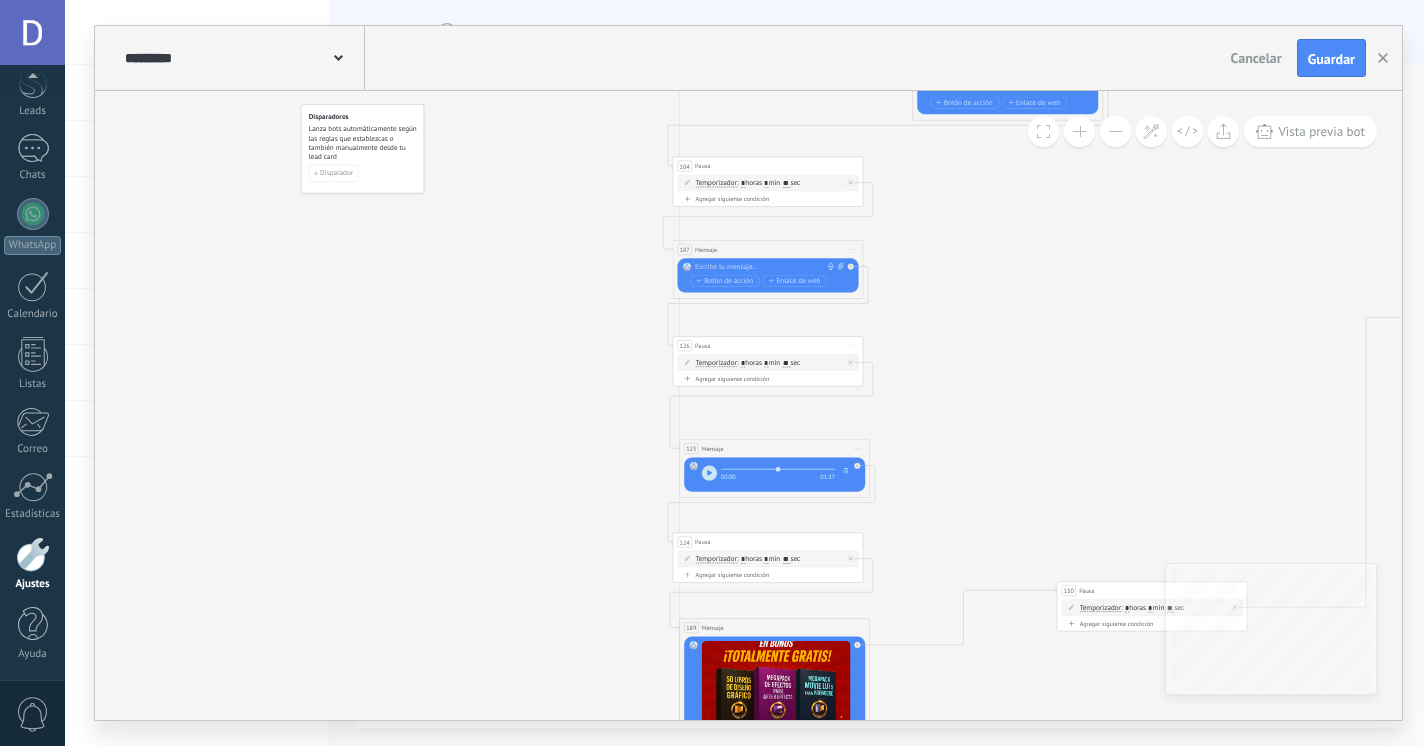 drag, startPoint x: 999, startPoint y: 391, endPoint x: 798, endPoint y: 448, distance: 208.92583 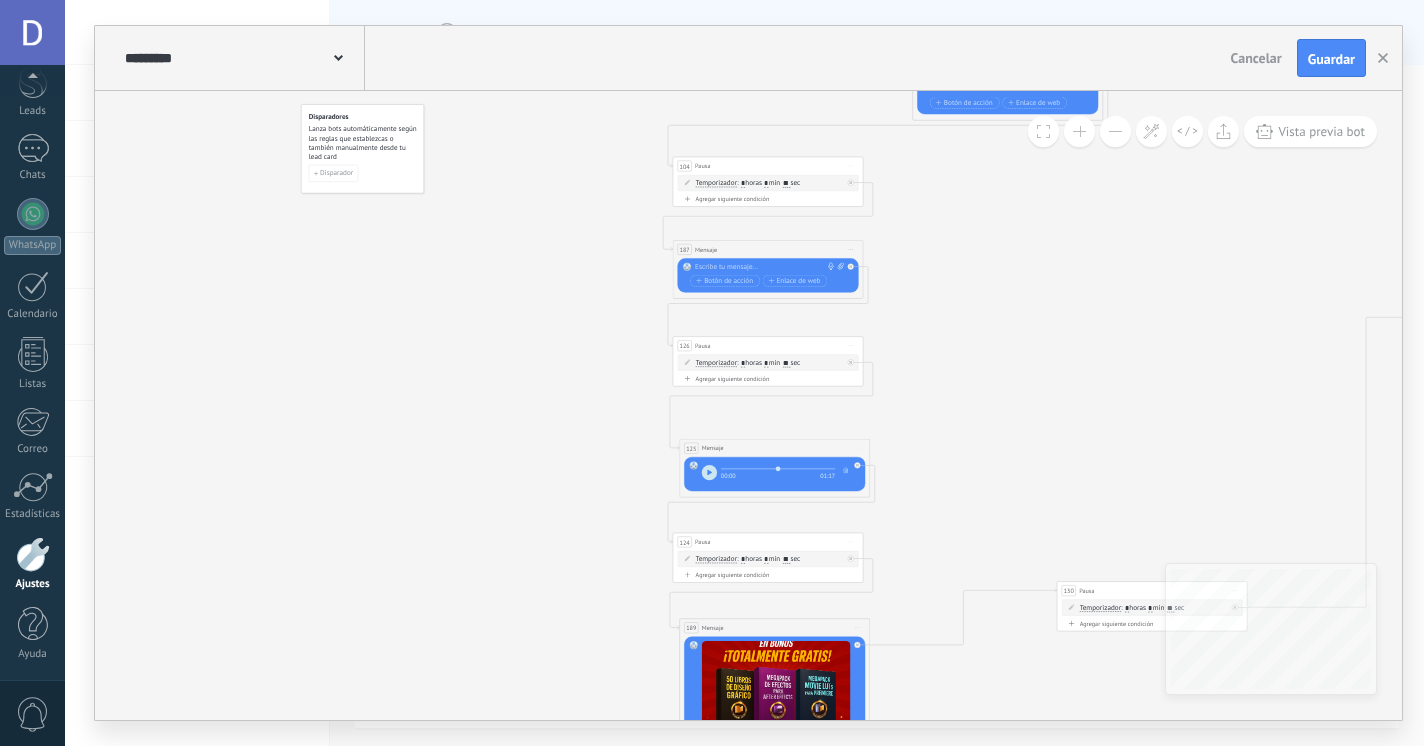 click at bounding box center [709, 472] 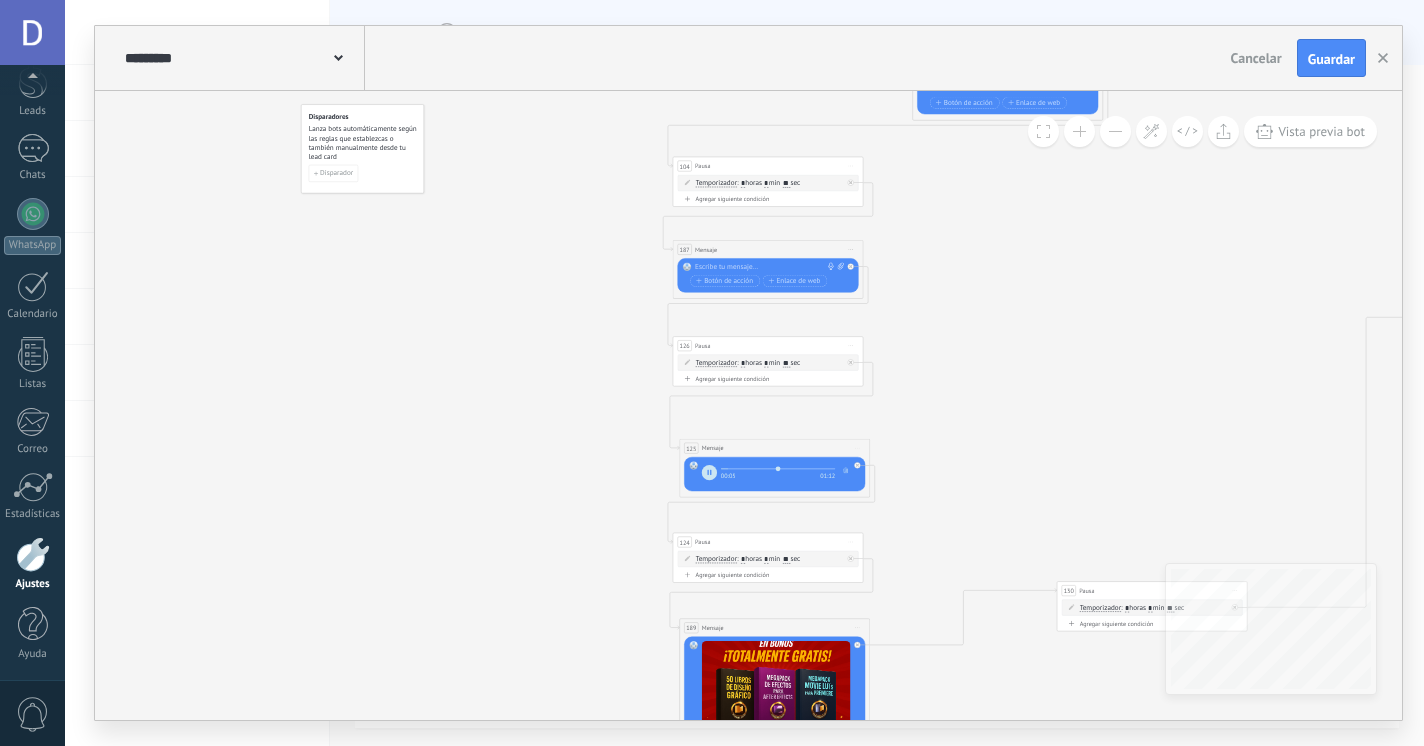 click at bounding box center [709, 472] 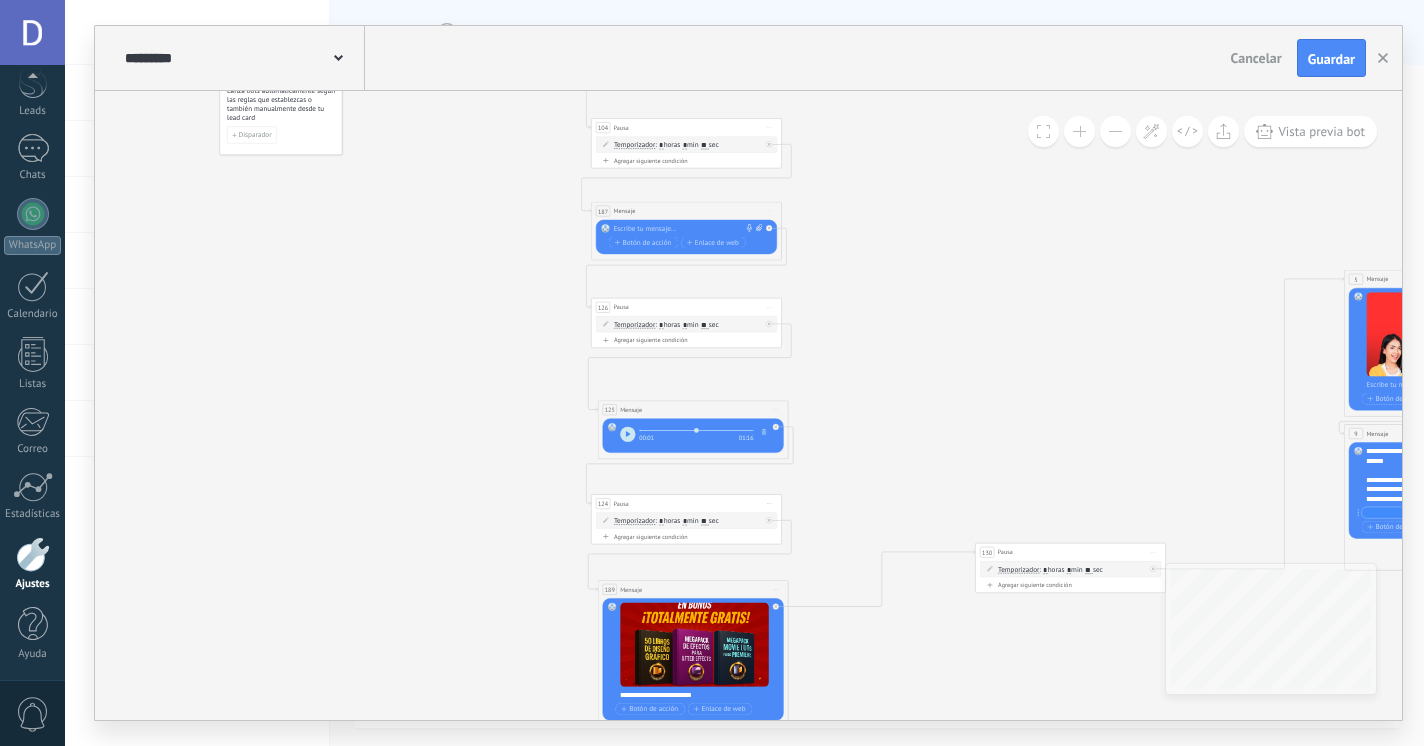 drag, startPoint x: 653, startPoint y: 430, endPoint x: 639, endPoint y: 430, distance: 14 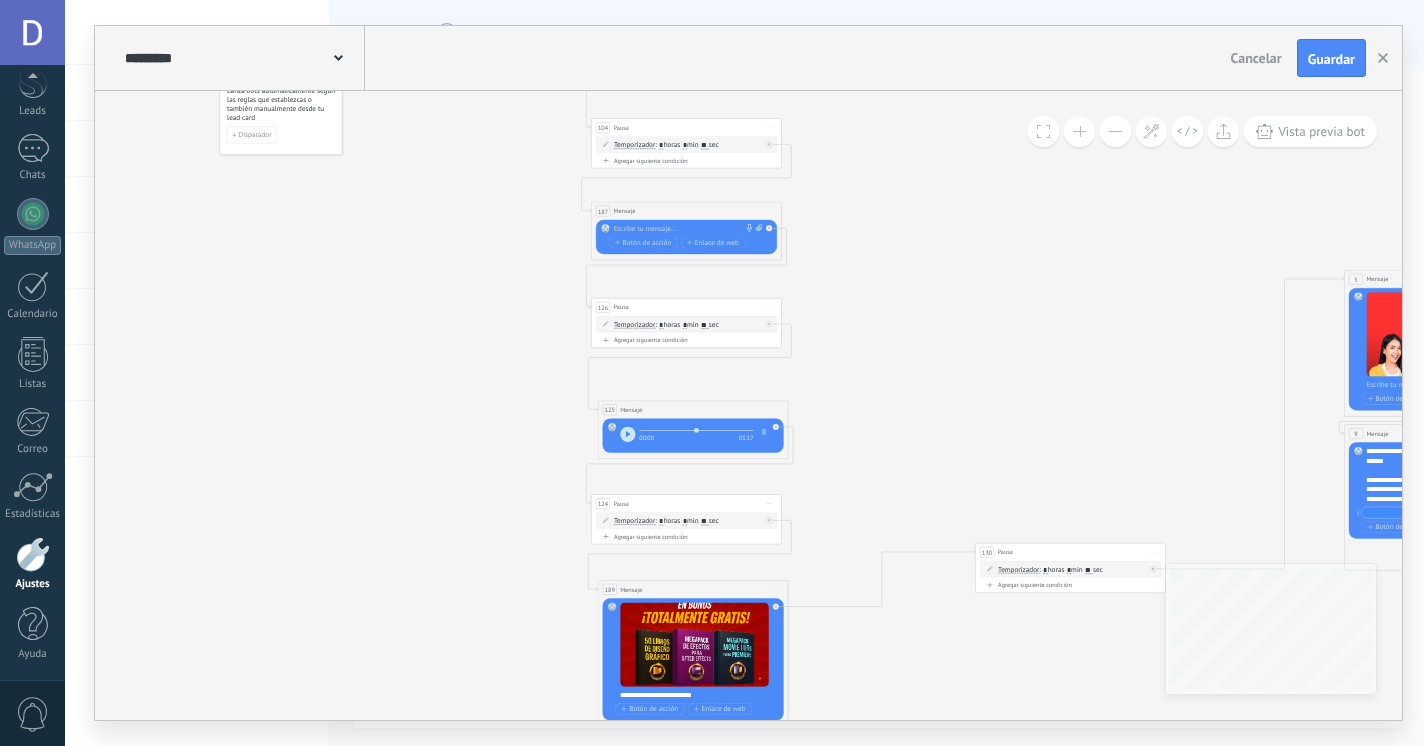 click at bounding box center [696, 430] 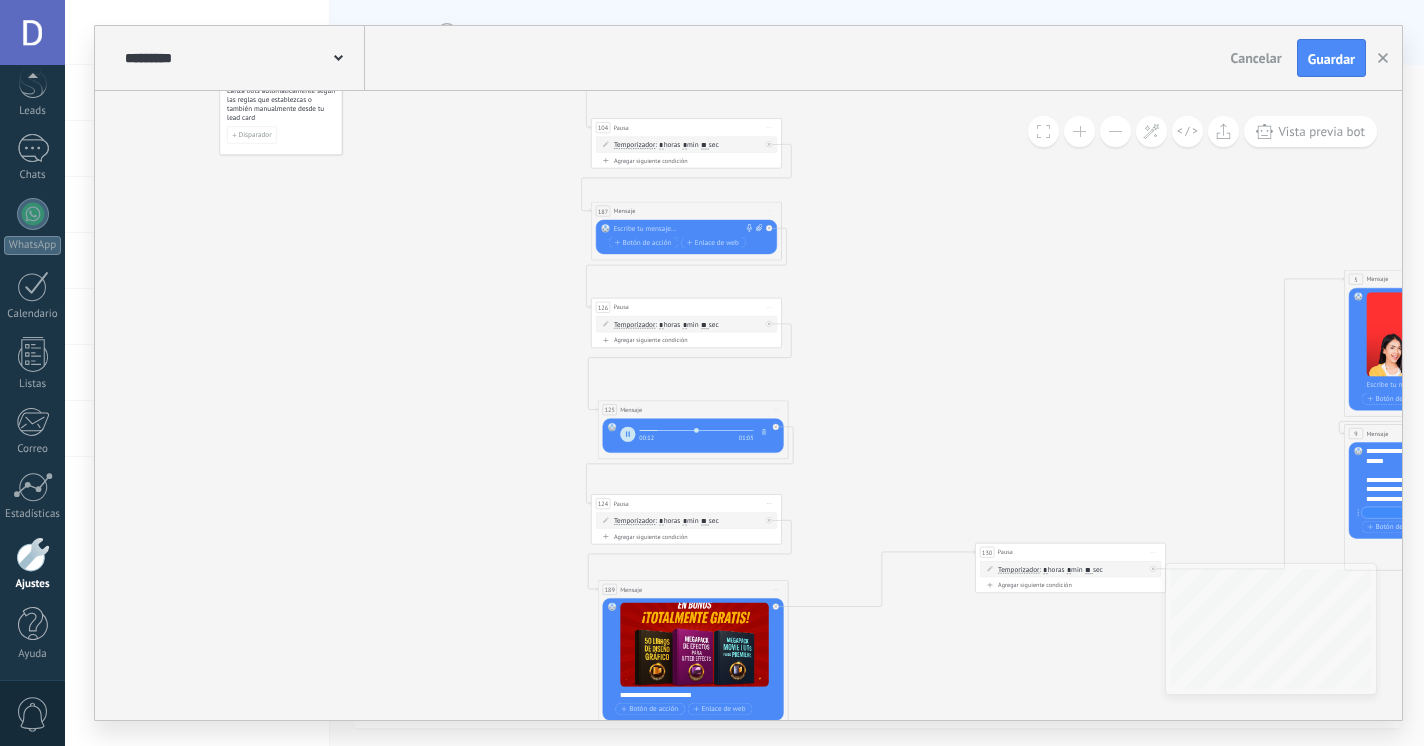 click 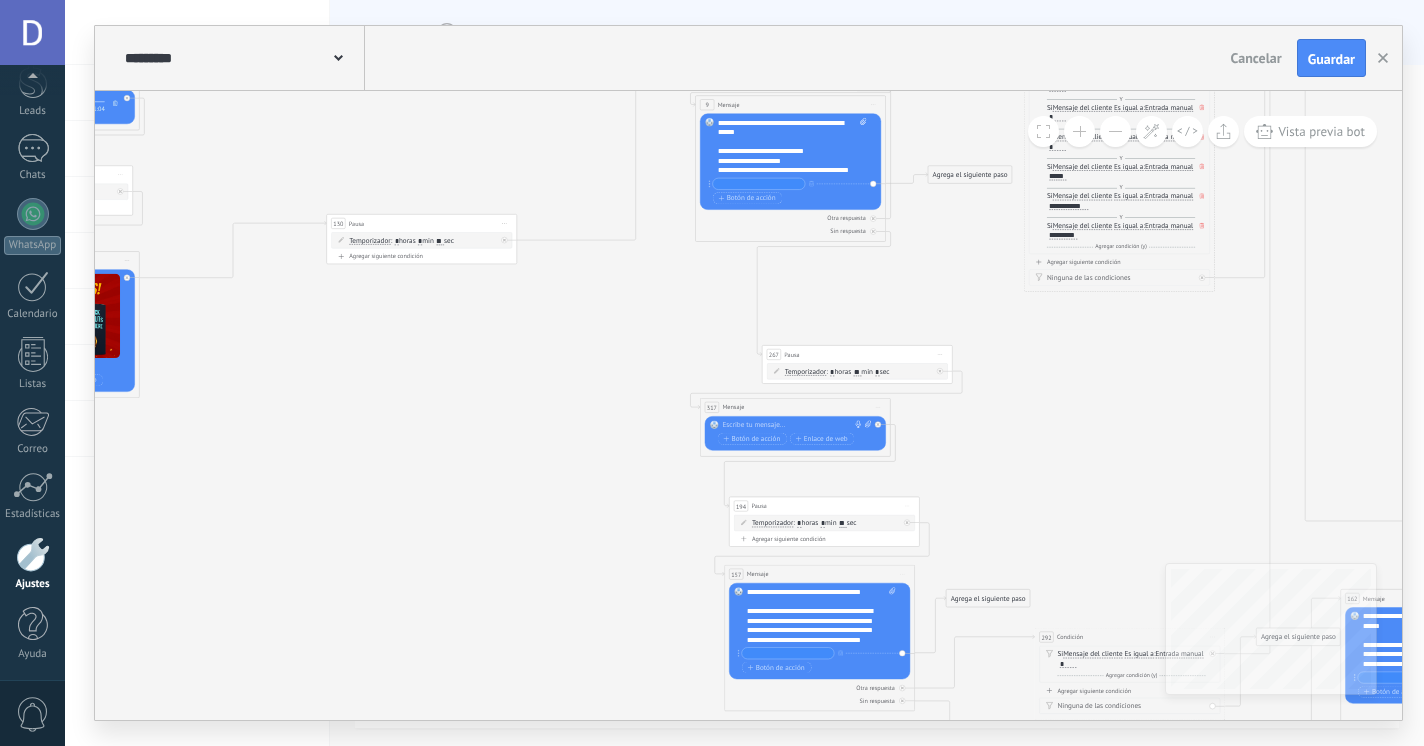 click 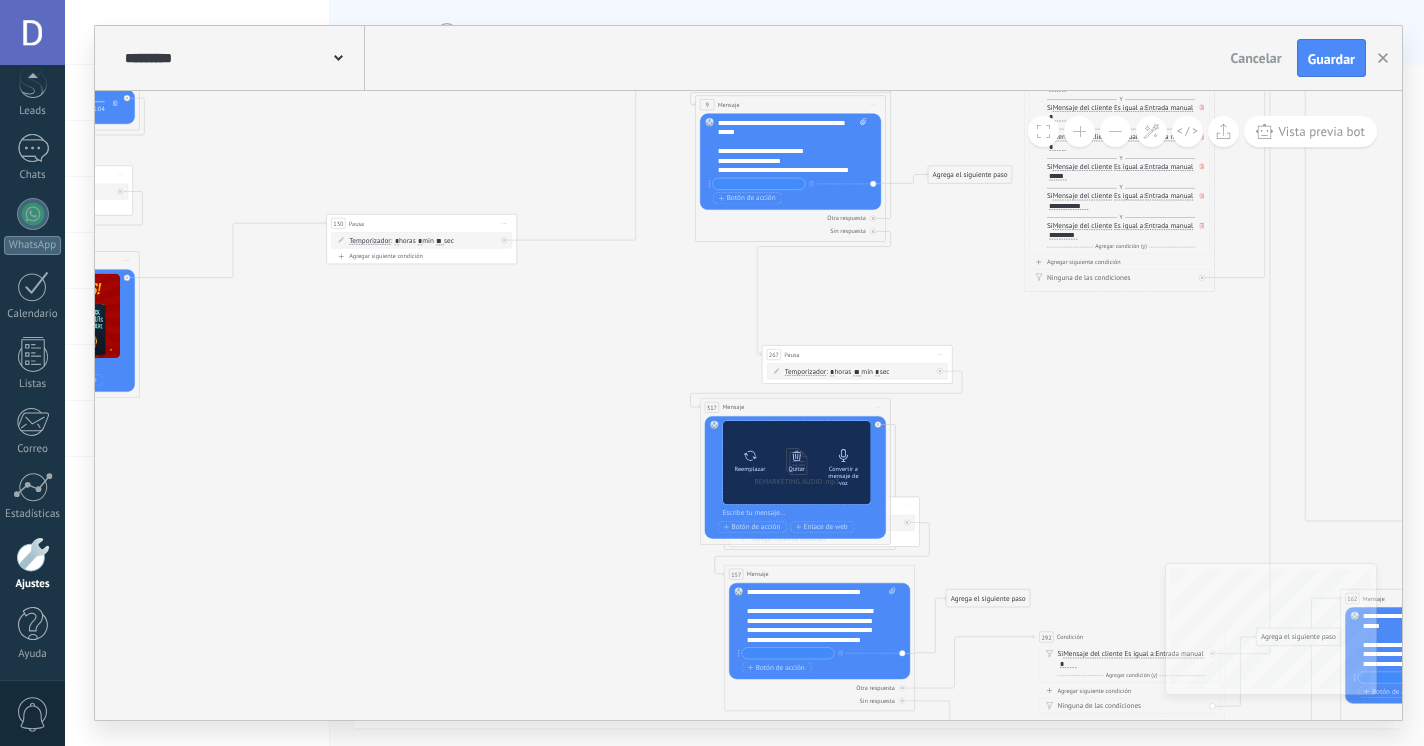 click 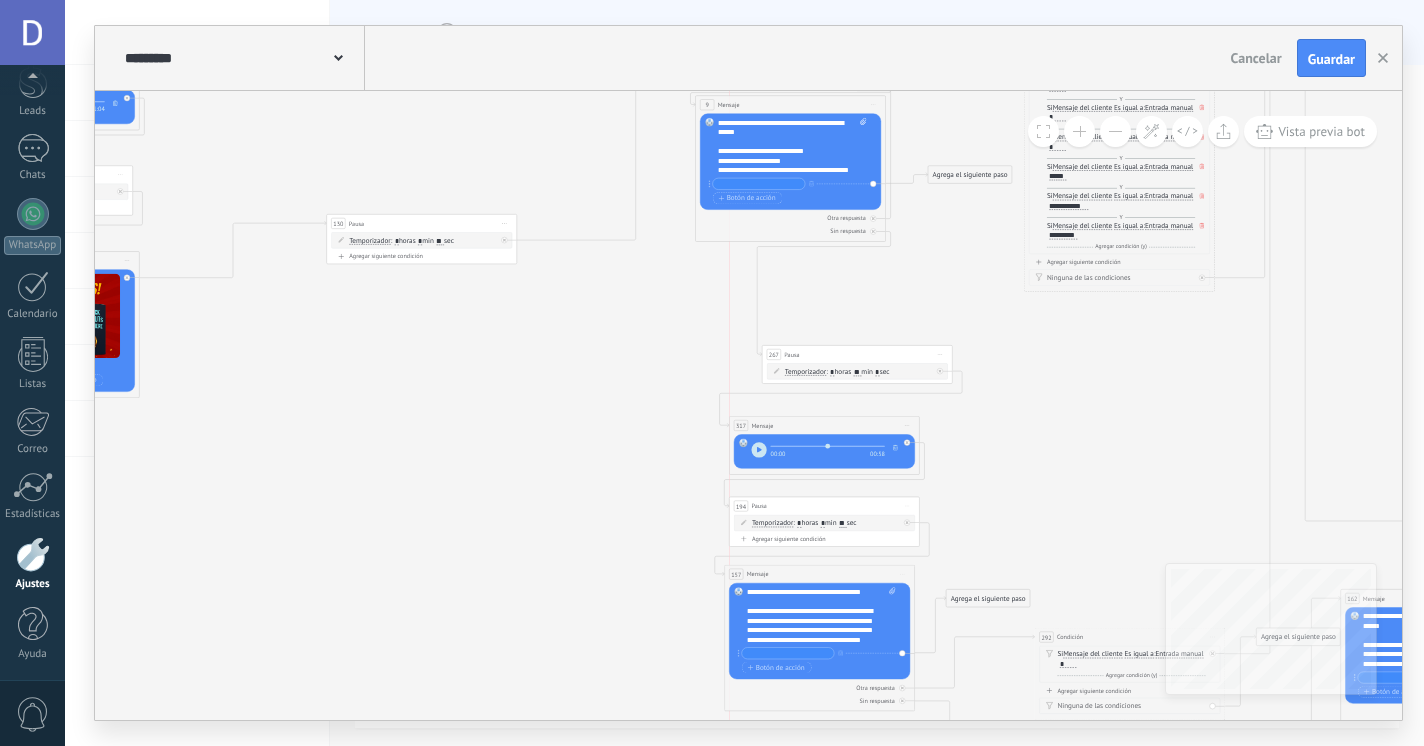drag, startPoint x: 844, startPoint y: 411, endPoint x: 876, endPoint y: 429, distance: 36.71512 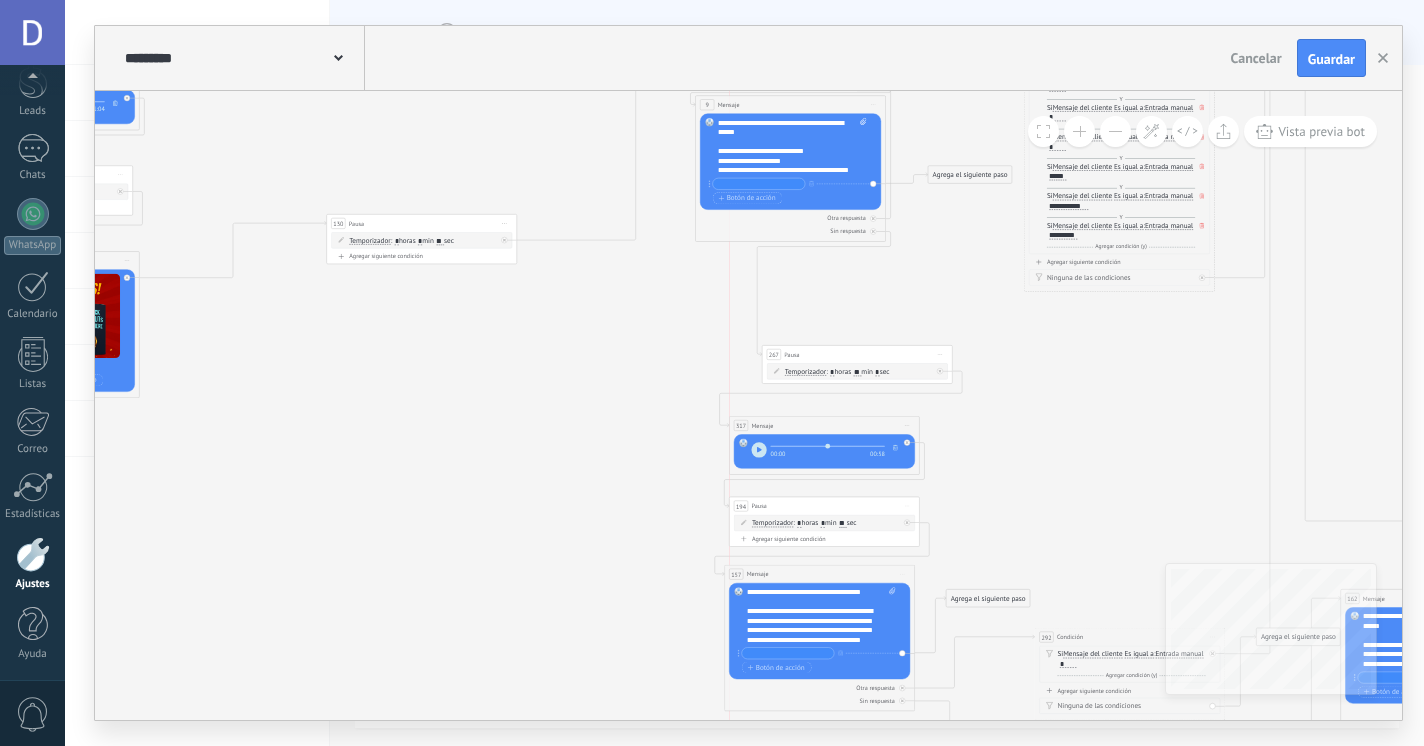 click on "317
Mensaje
*******
(a):
Todos los contactos - canales seleccionados
Todos los contactos - canales seleccionados
Todos los contactos - canal primario
Contacto principal - canales seleccionados
Contacto principal - canal primario
Todos los contactos - canales seleccionados
Todos los contactos - canales seleccionados
Todos los contactos - canal primario" at bounding box center (825, 426) 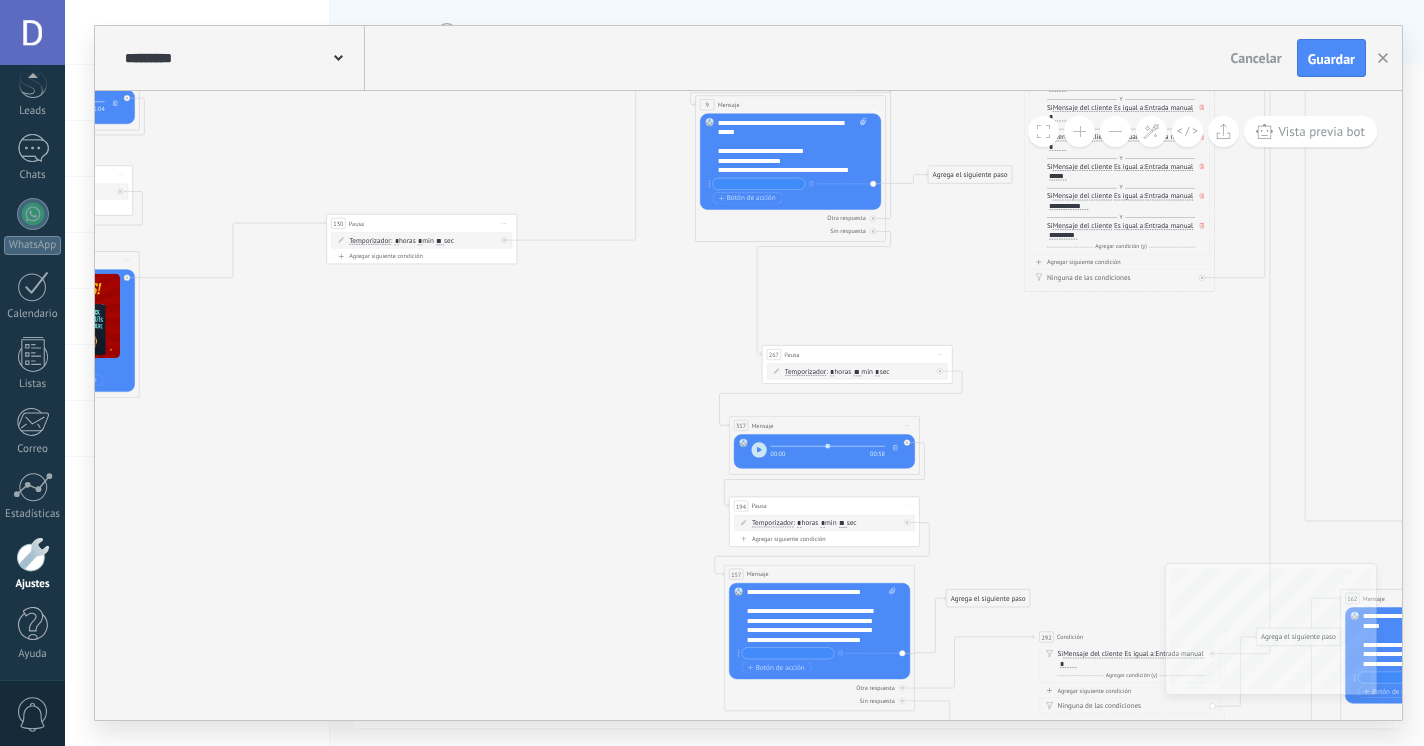 click 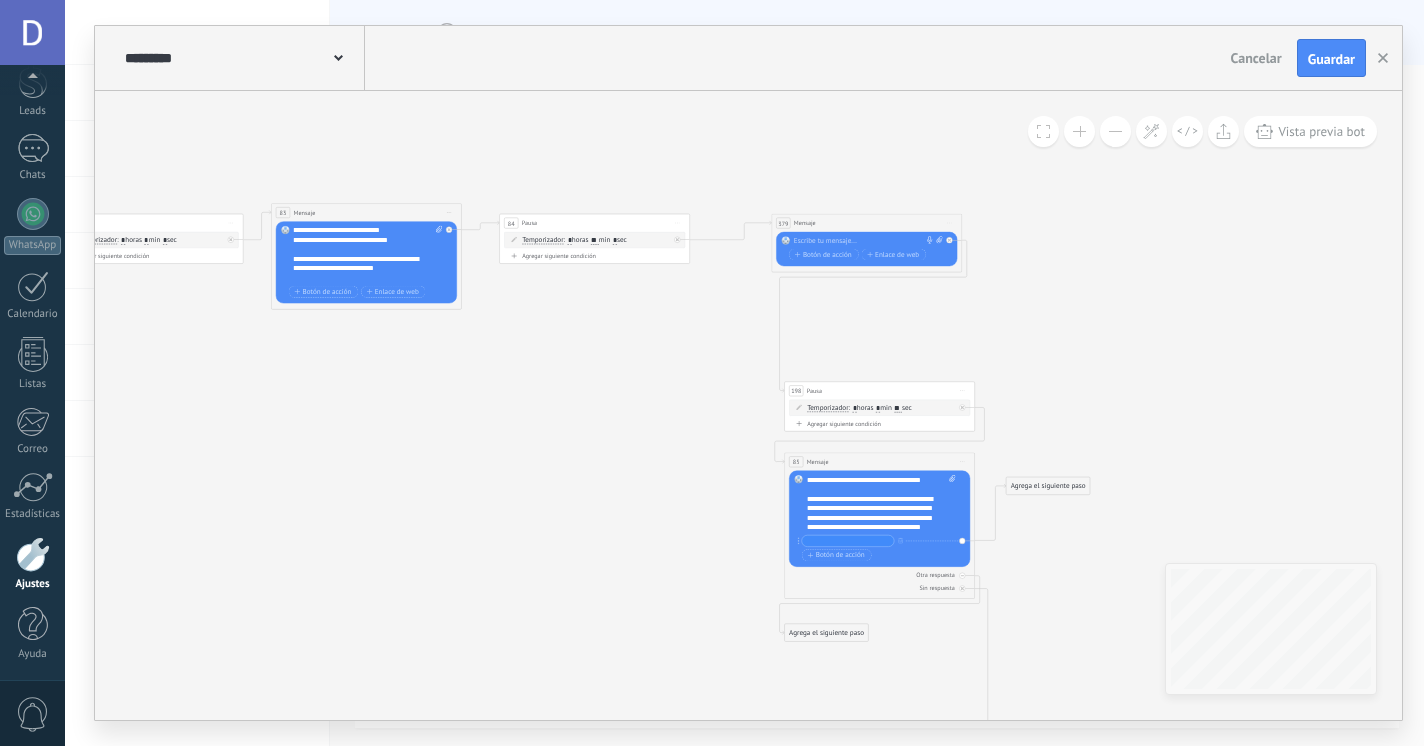 click 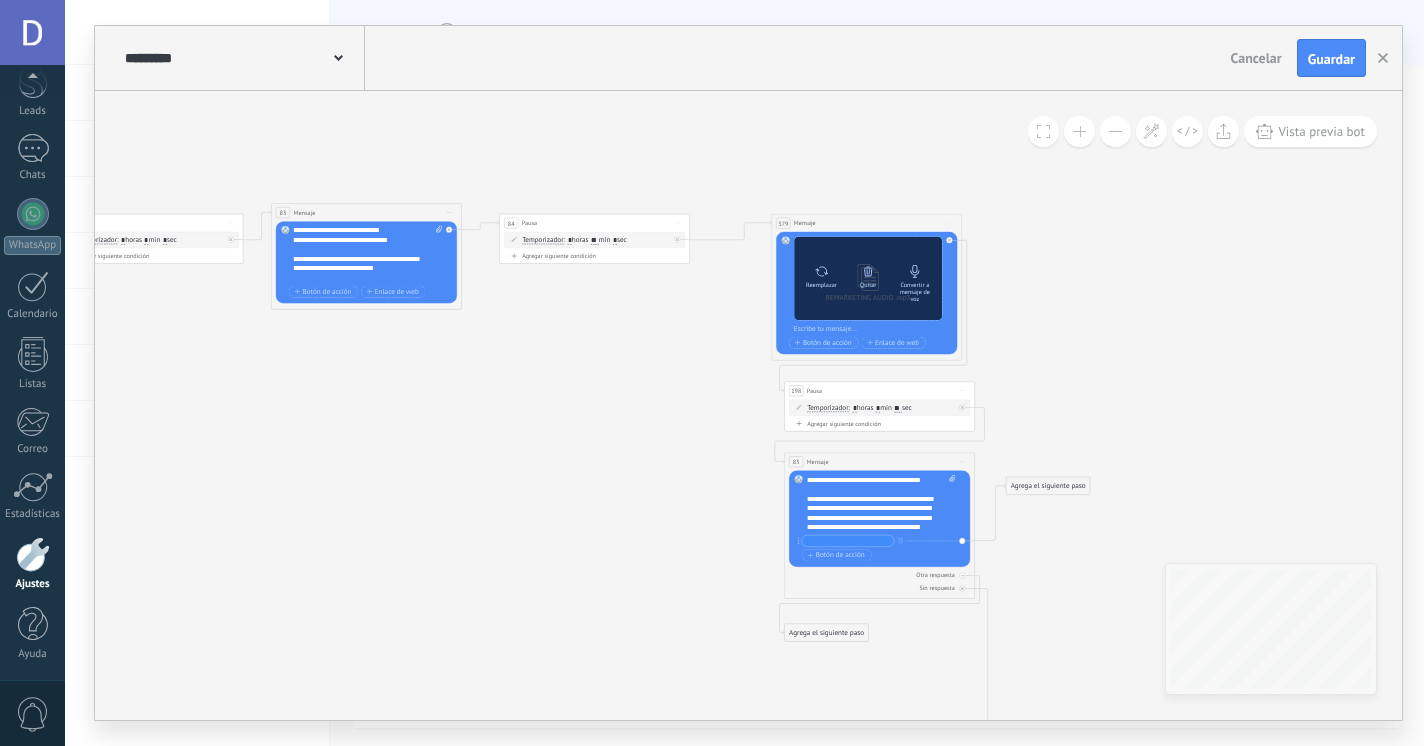 click 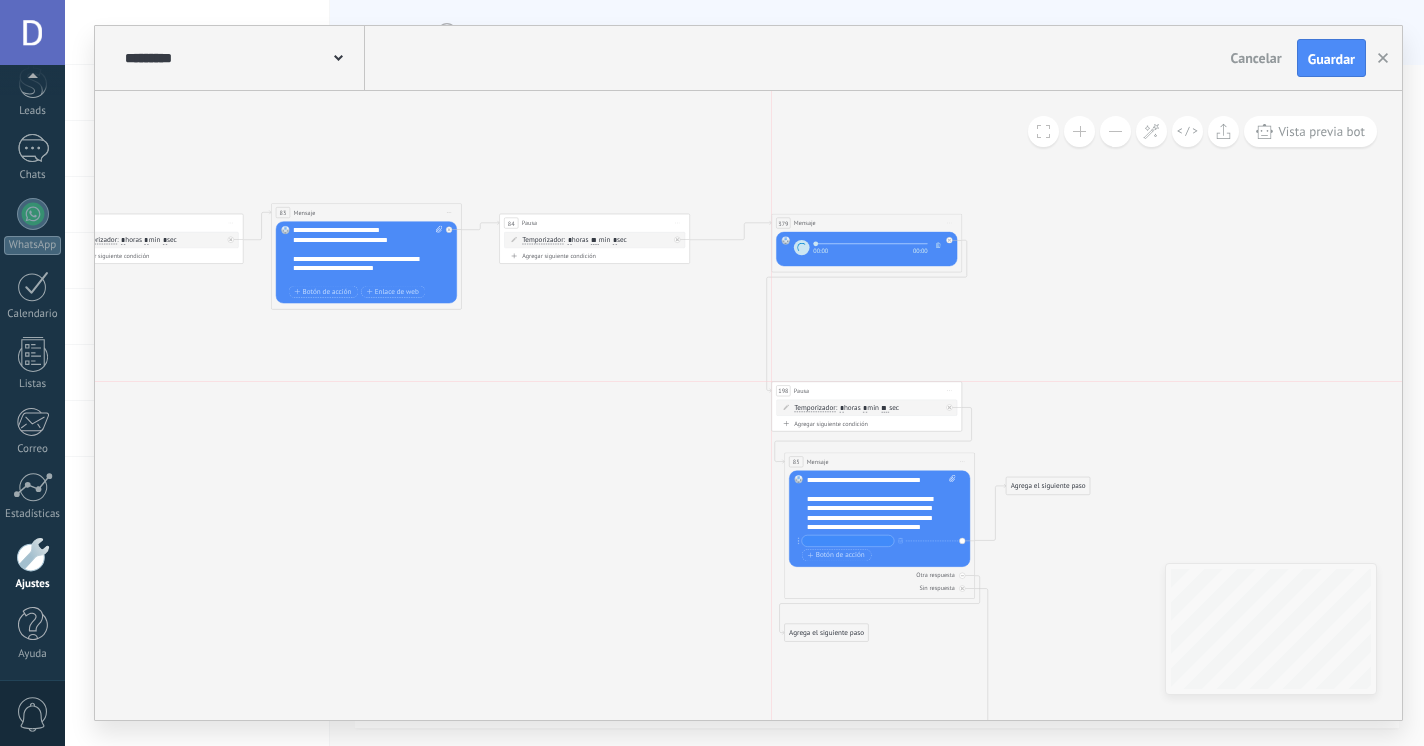 drag, startPoint x: 901, startPoint y: 389, endPoint x: 886, endPoint y: 389, distance: 15 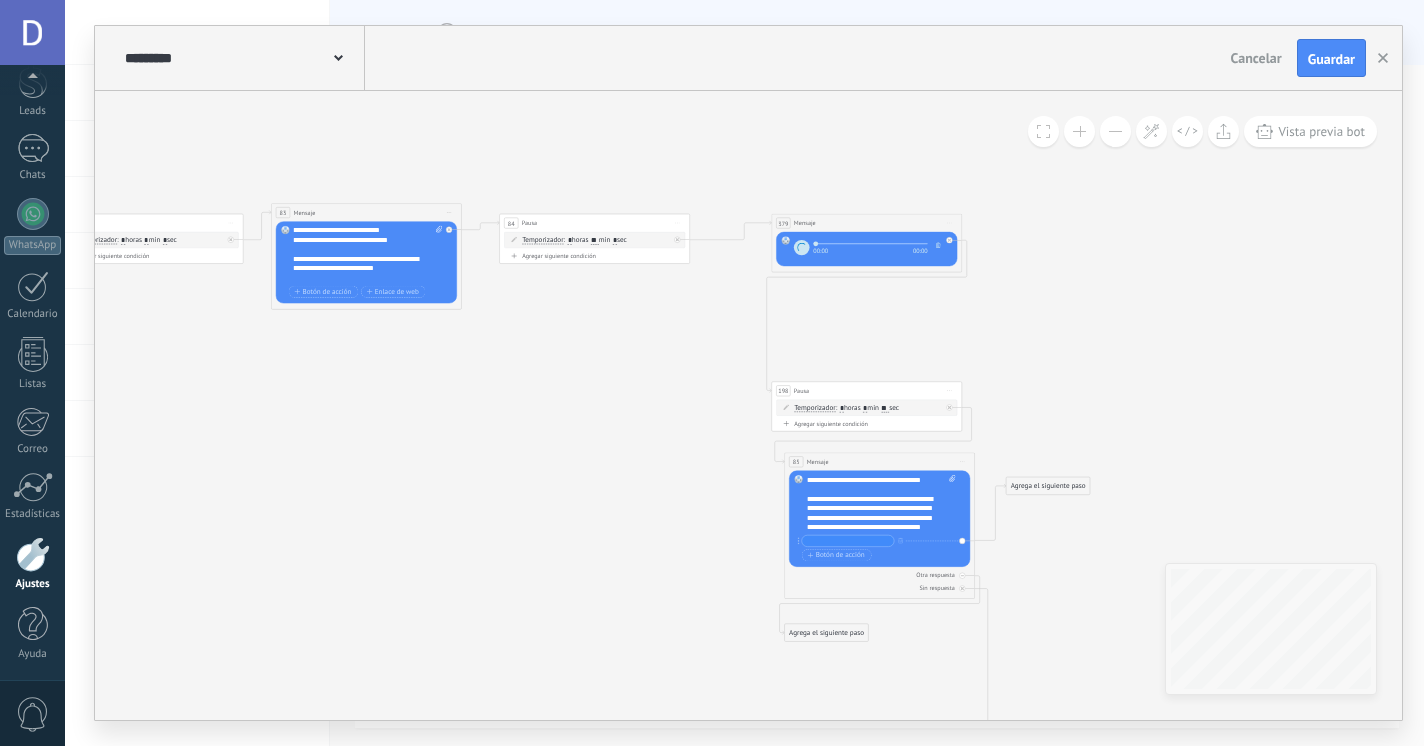 click on "Temporizador
Hasta recibir mensaje
Temporizador
Excepto horas laborales
Hasta que se abrió el video
Hasta que se cierre el video
Temporizador
Hasta recibir mensaje
Temporizador
*" at bounding box center [866, 408] 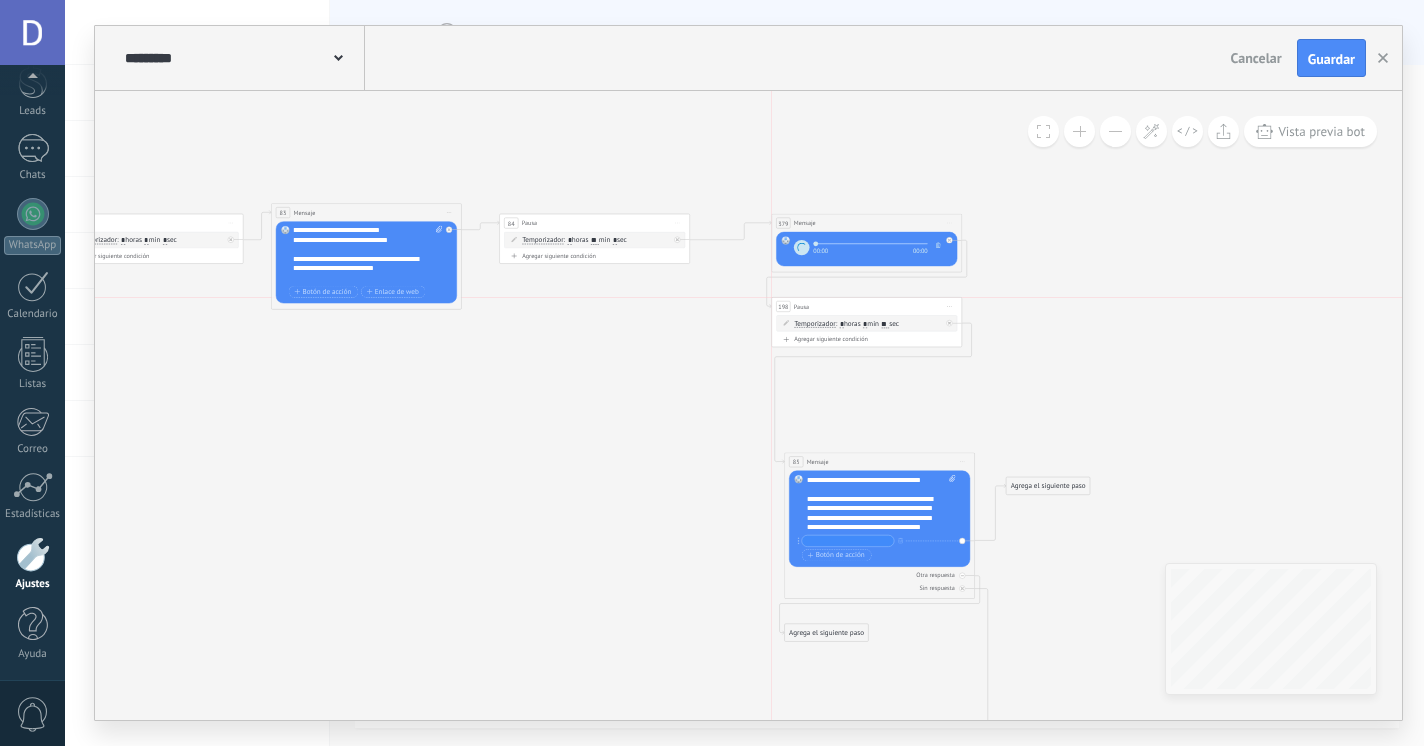 drag, startPoint x: 907, startPoint y: 389, endPoint x: 906, endPoint y: 309, distance: 80.00625 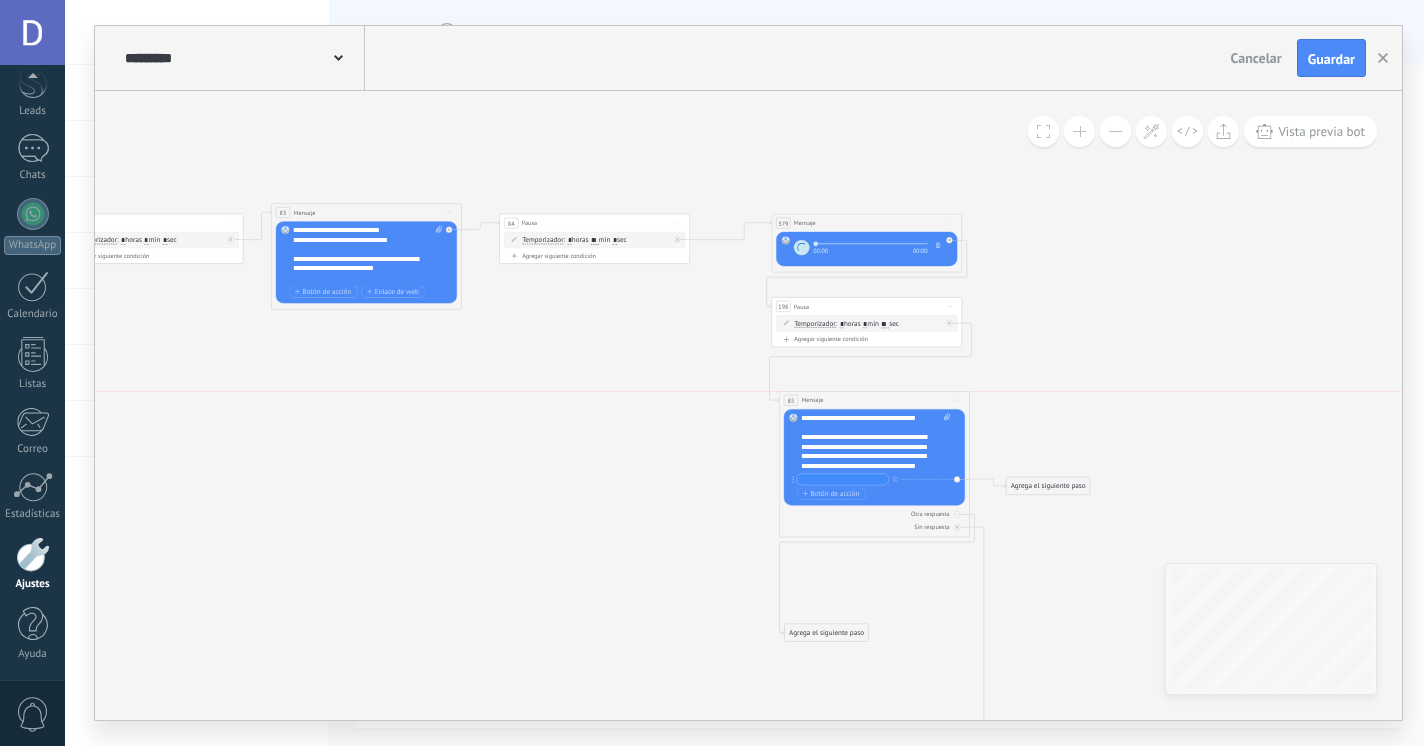drag, startPoint x: 904, startPoint y: 453, endPoint x: 899, endPoint y: 388, distance: 65.192024 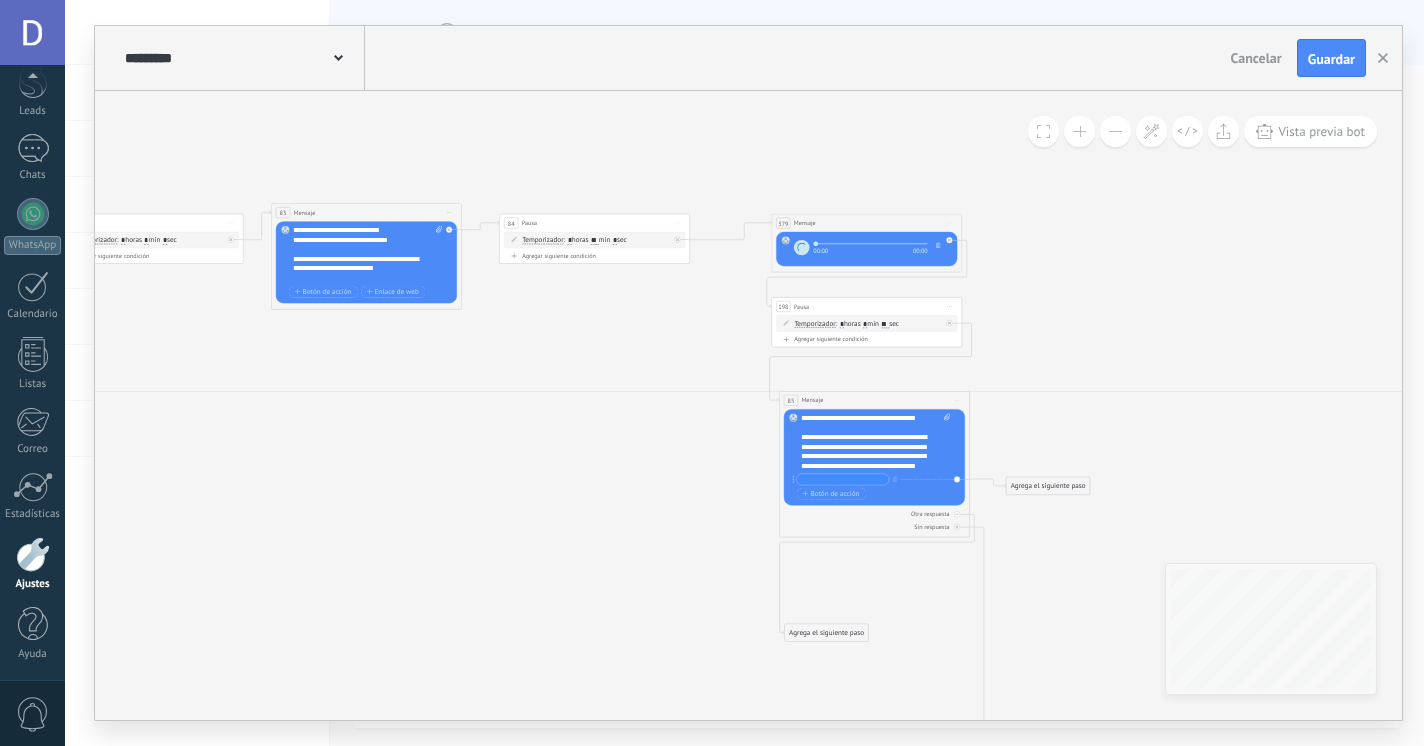 click on "**********" at bounding box center [-1642, 25] 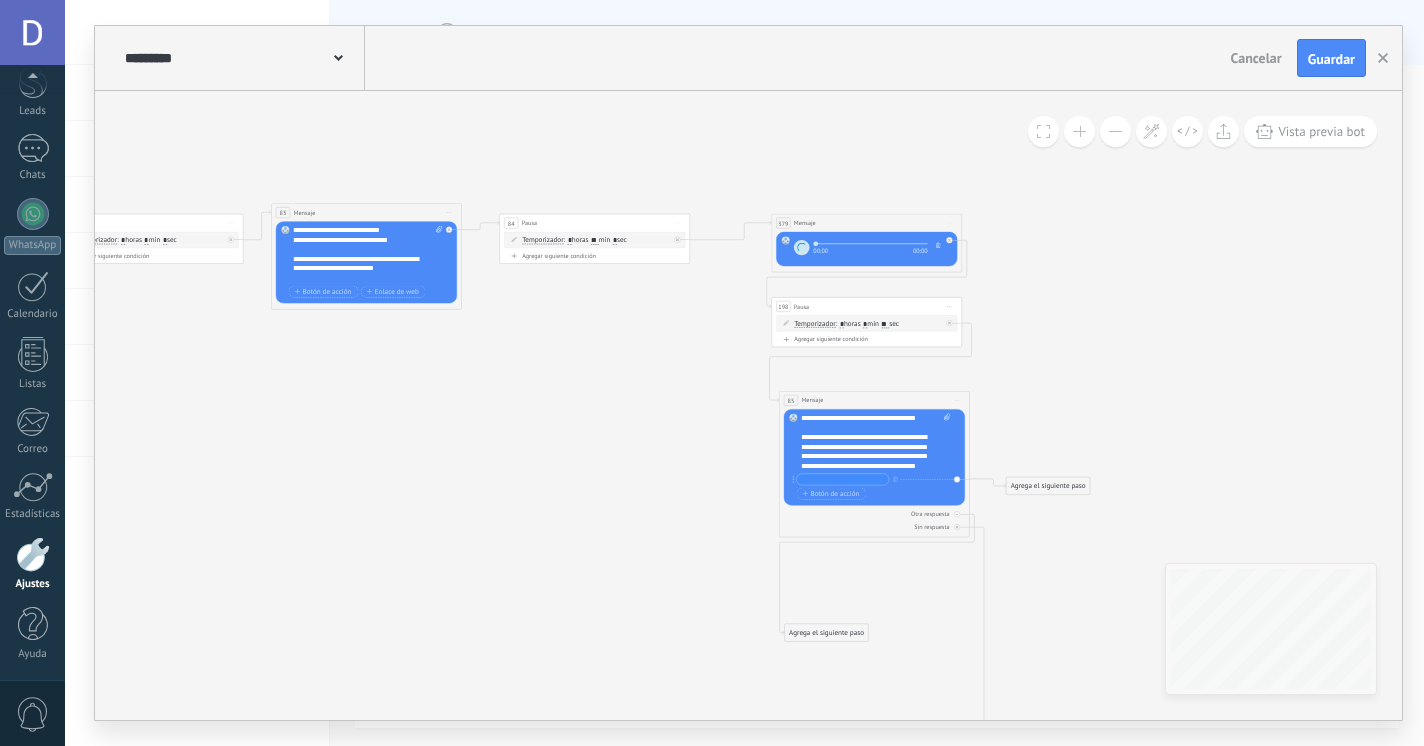 click at bounding box center (1115, 131) 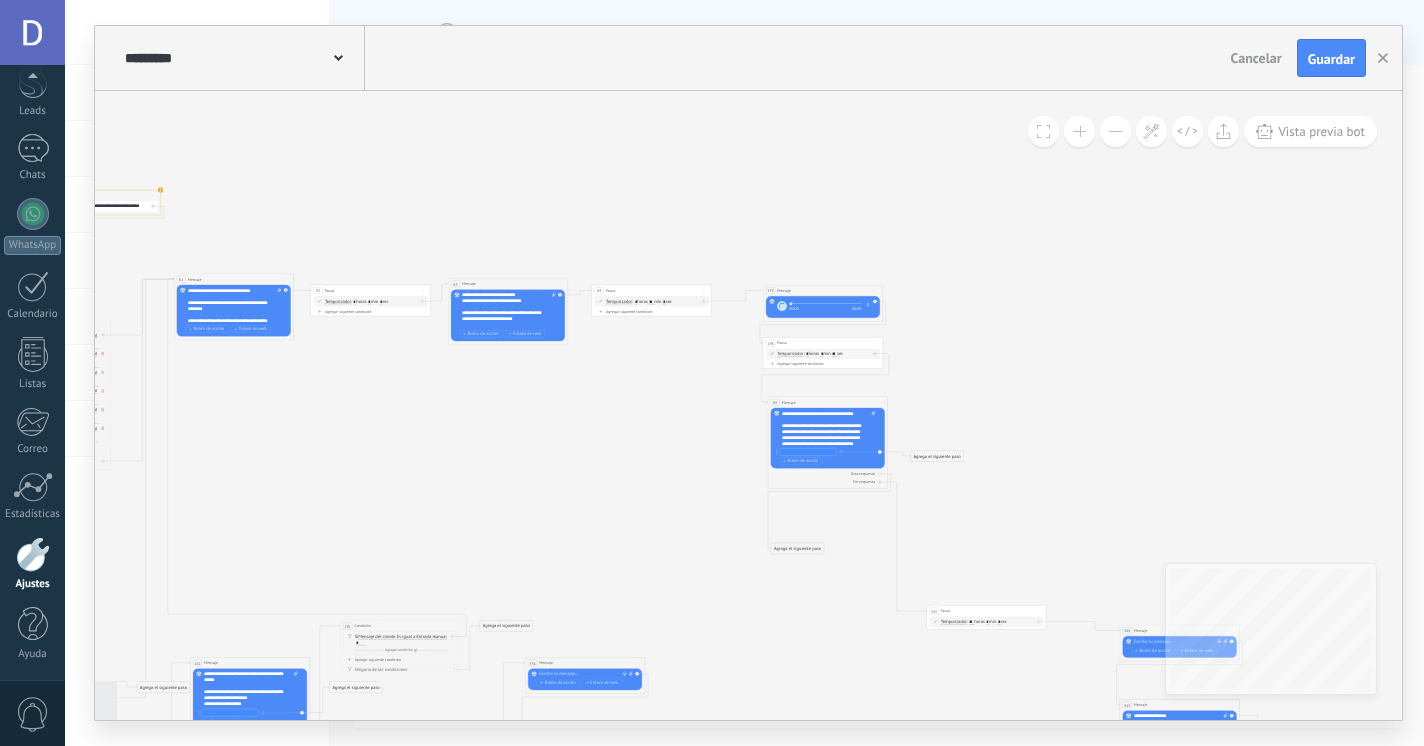 click at bounding box center [1115, 131] 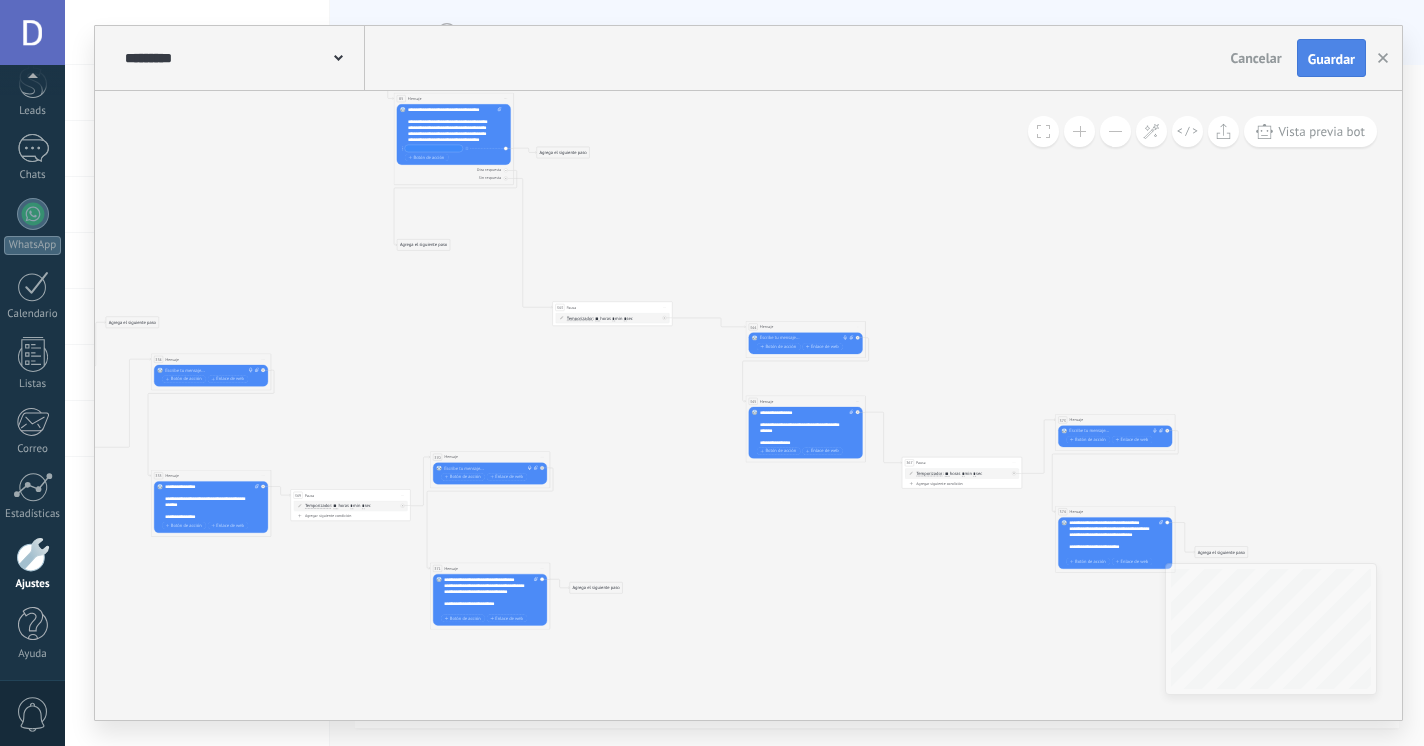 click on "Guardar" at bounding box center [1331, 59] 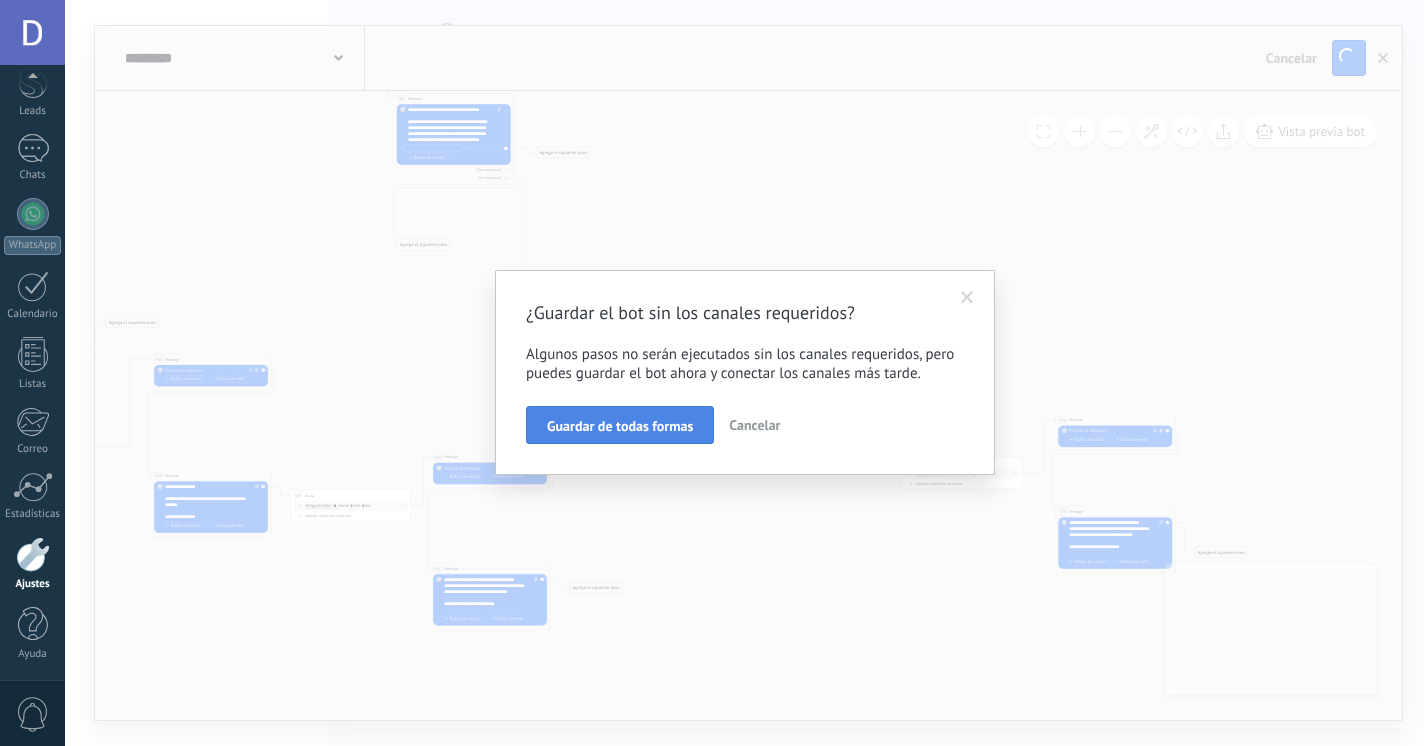 click on "Guardar de todas formas" at bounding box center (620, 426) 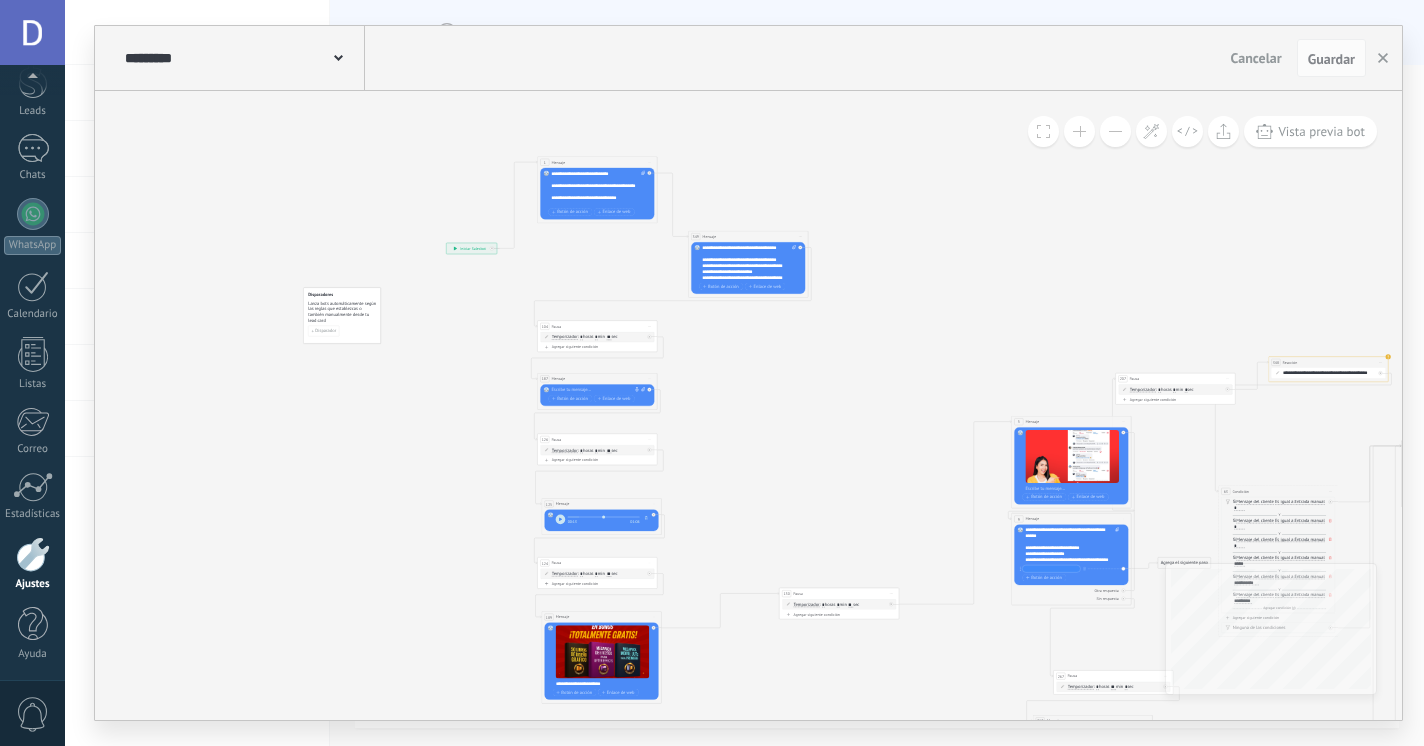 click 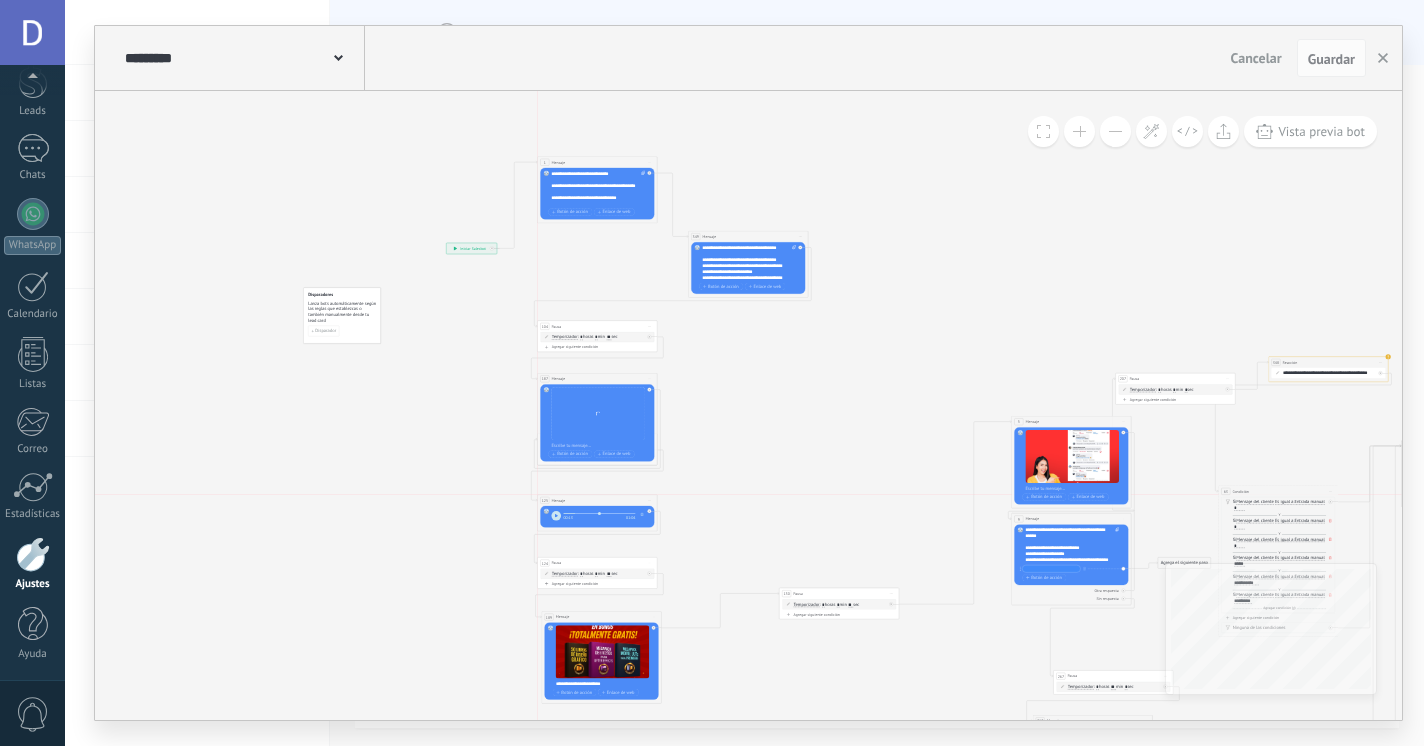 click on "125
Mensaje
*******
(a):
Todos los contactos - canales seleccionados
Todos los contactos - canales seleccionados
Todos los contactos - canal primario
Contacto principal - canales seleccionados
Contacto principal - canal primario
Todos los contactos - canales seleccionados
Todos los contactos - canales seleccionados
Todos los contactos - canal primario" at bounding box center (597, 500) 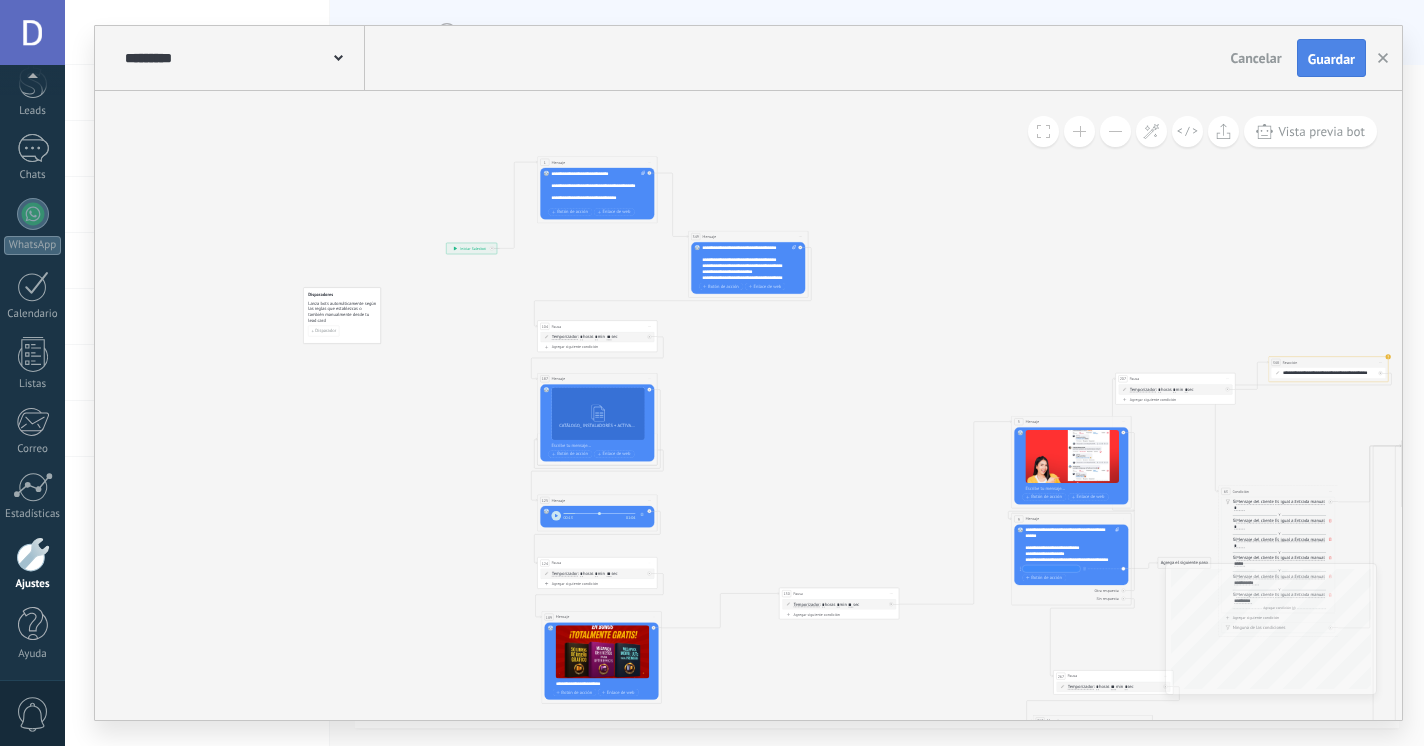 click on "Guardar" at bounding box center [1331, 59] 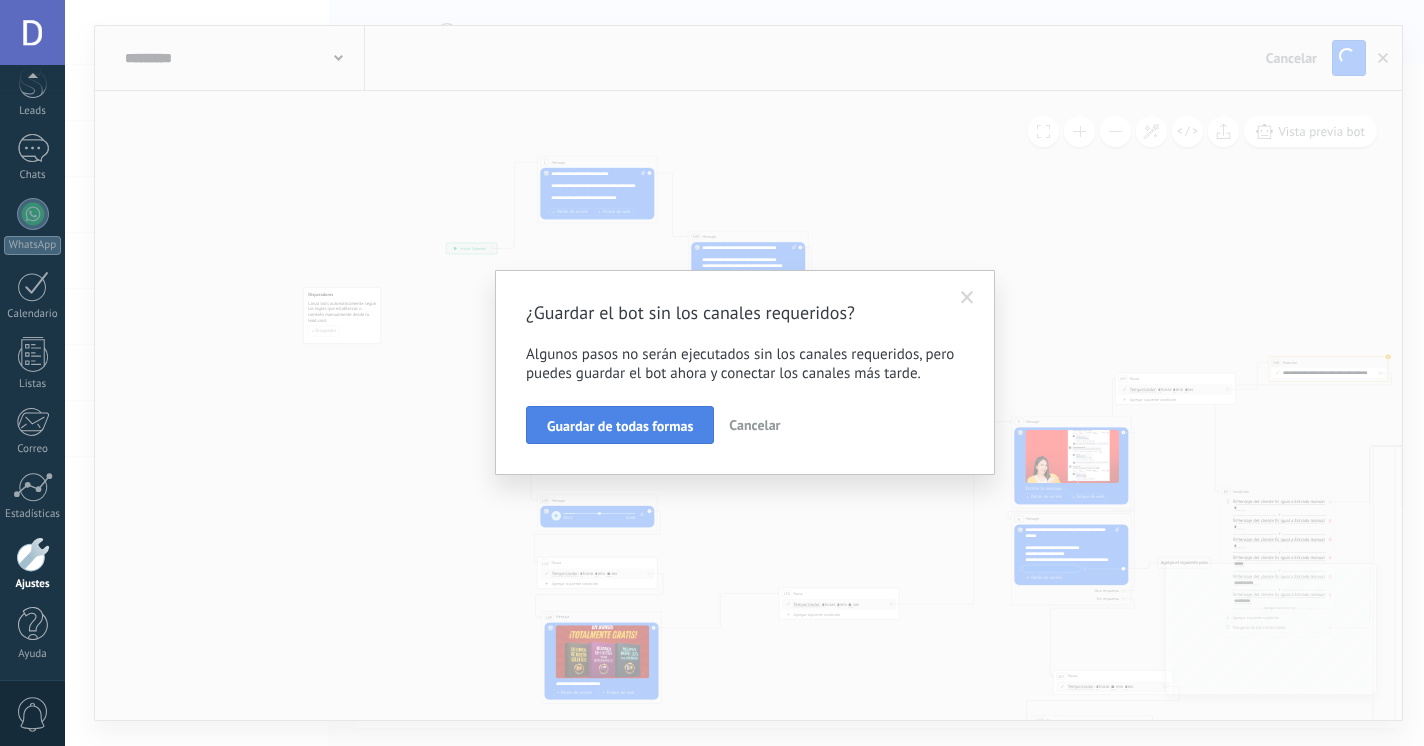 click on "Guardar de todas formas" at bounding box center (620, 426) 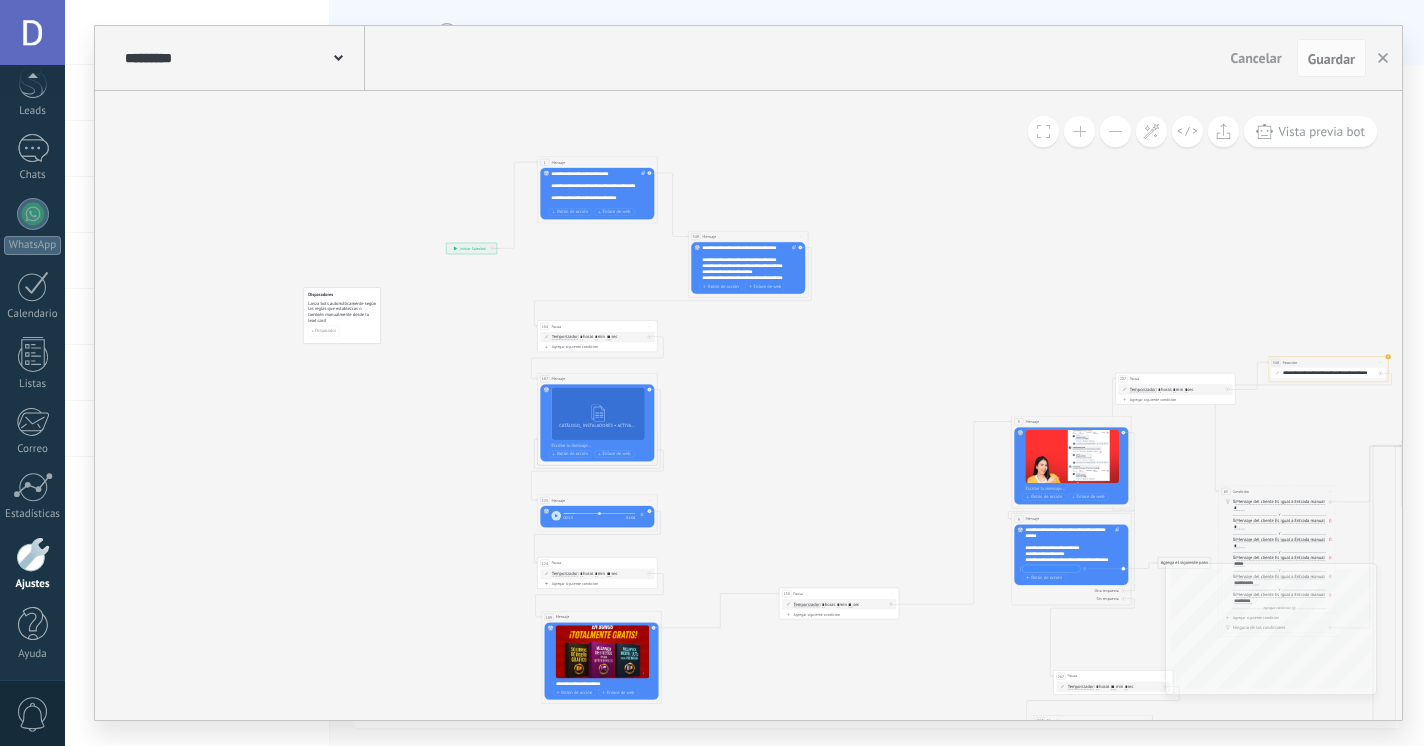 click 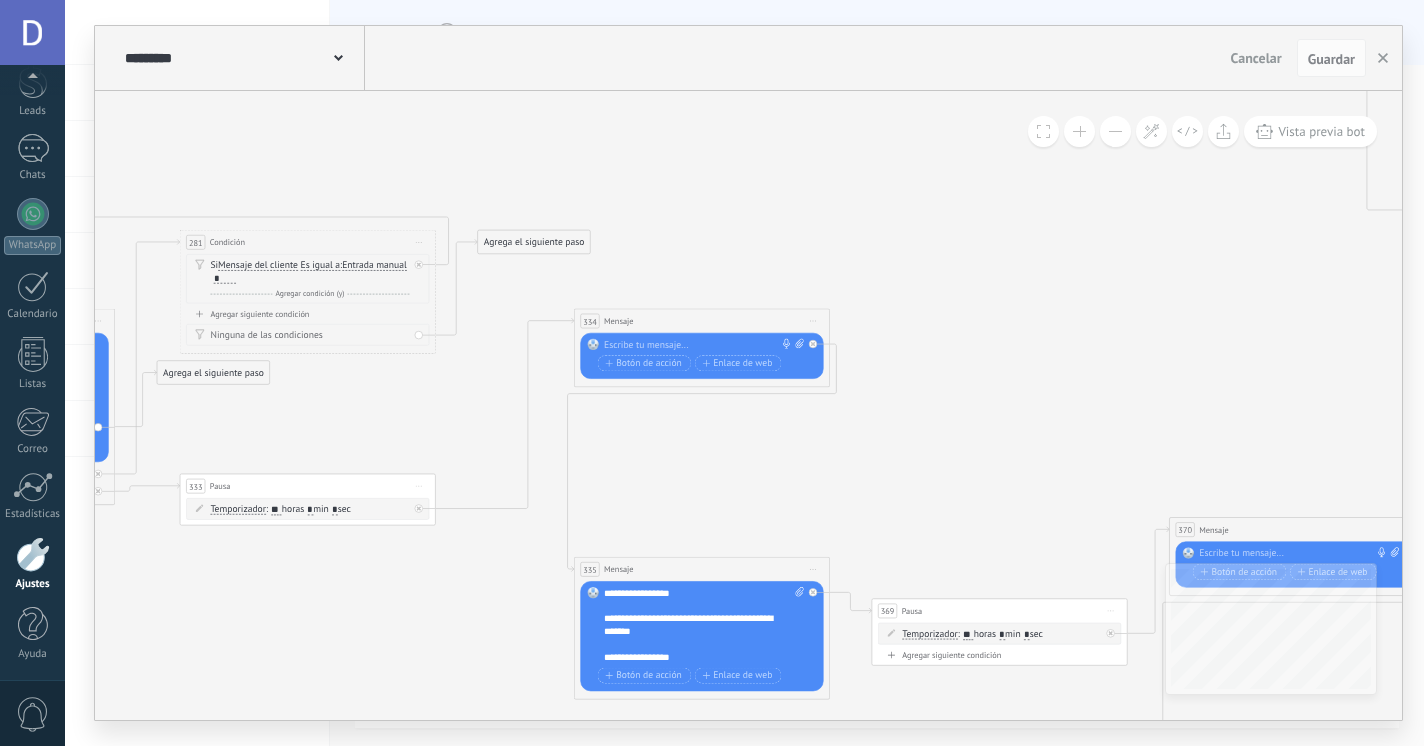 click 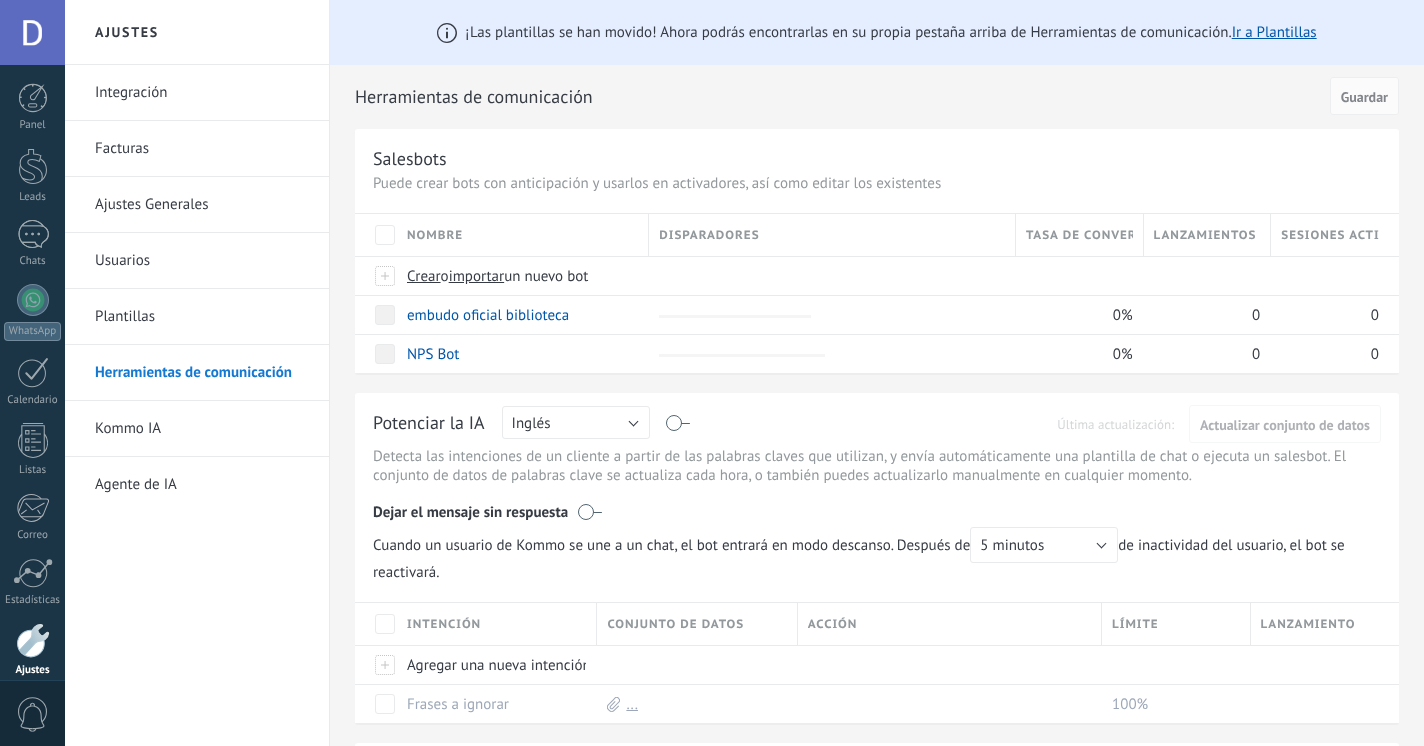 scroll, scrollTop: 0, scrollLeft: 0, axis: both 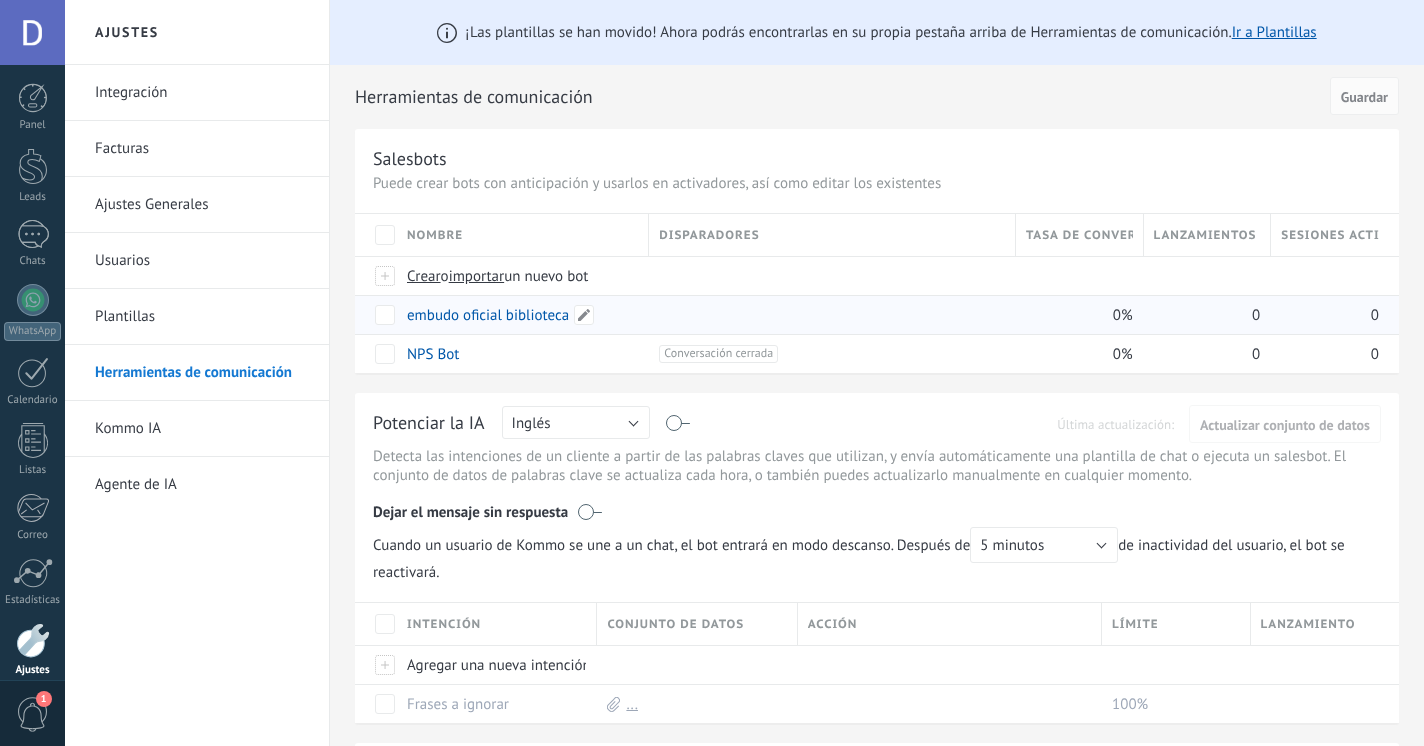 click on "embudo oficial biblioteca" at bounding box center [488, 315] 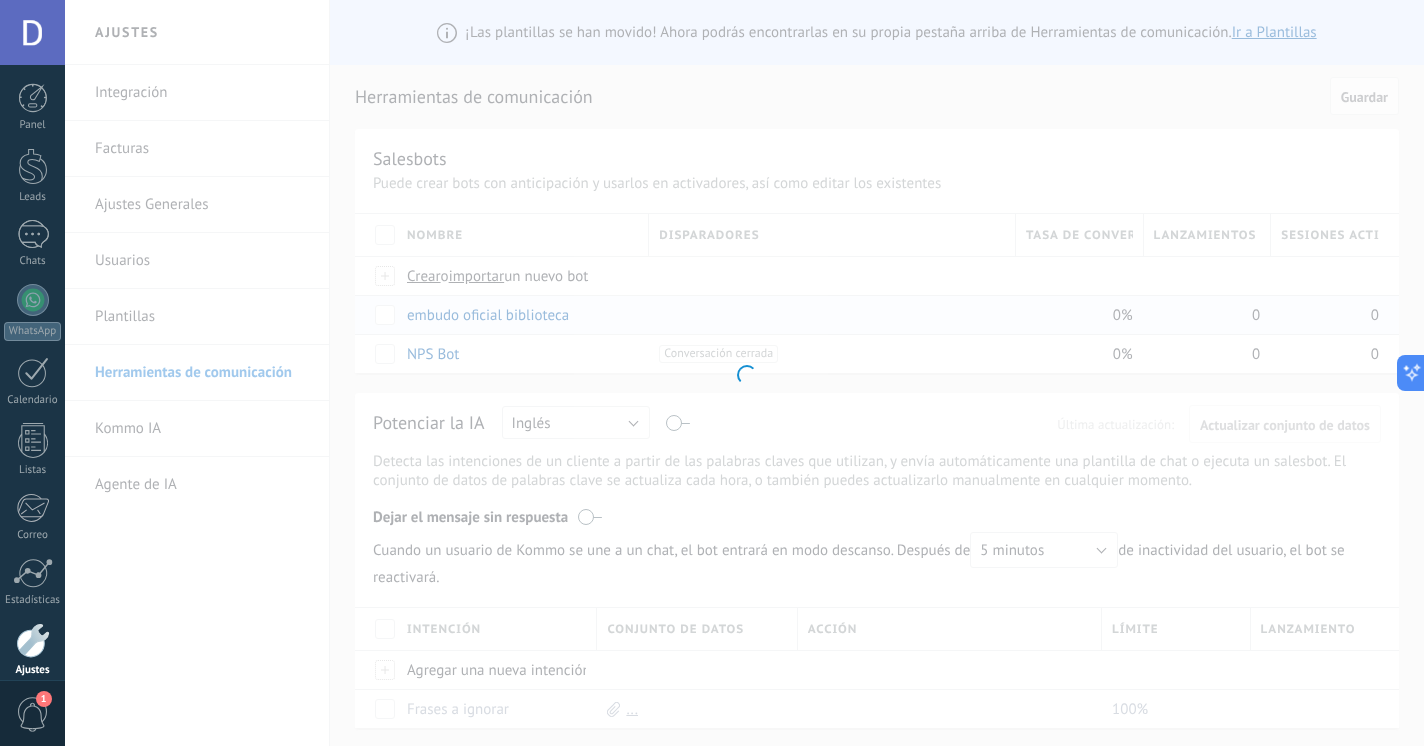 scroll, scrollTop: 0, scrollLeft: 0, axis: both 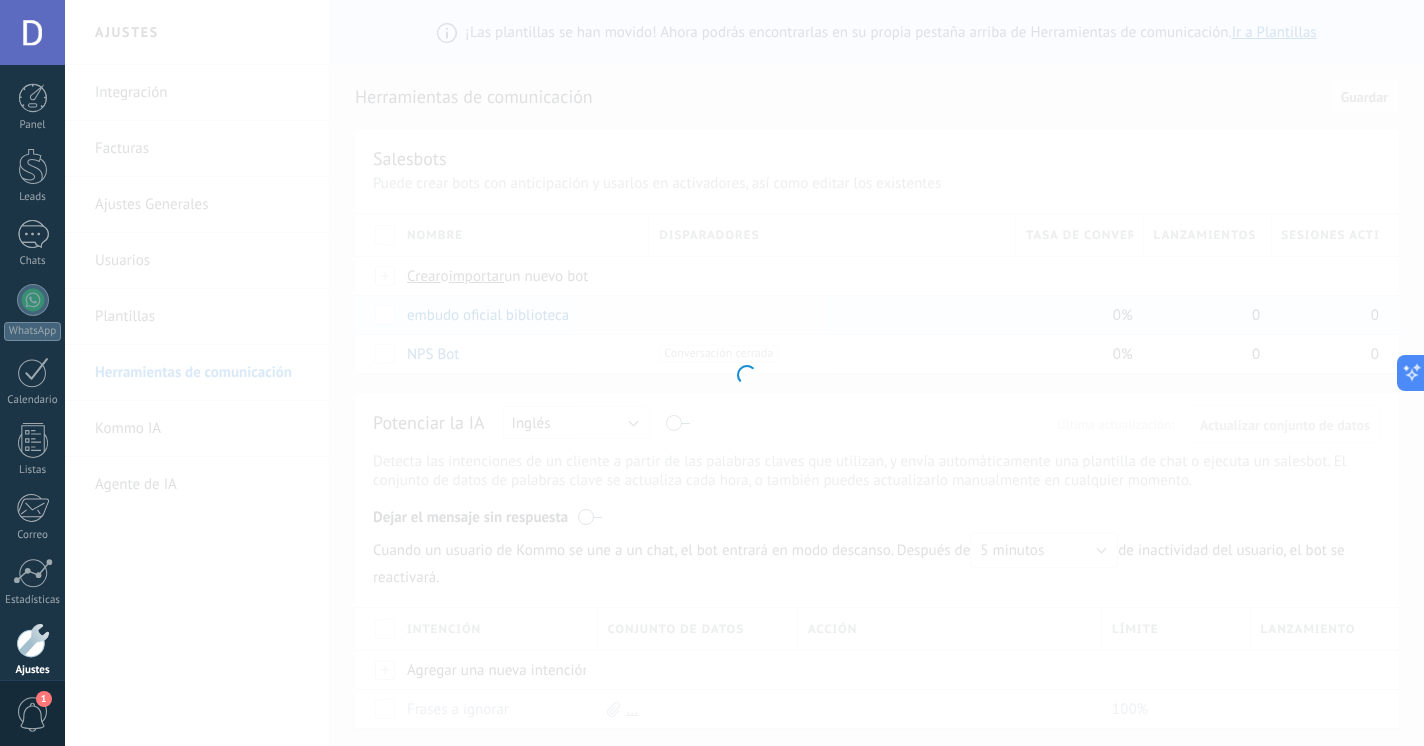 type on "**********" 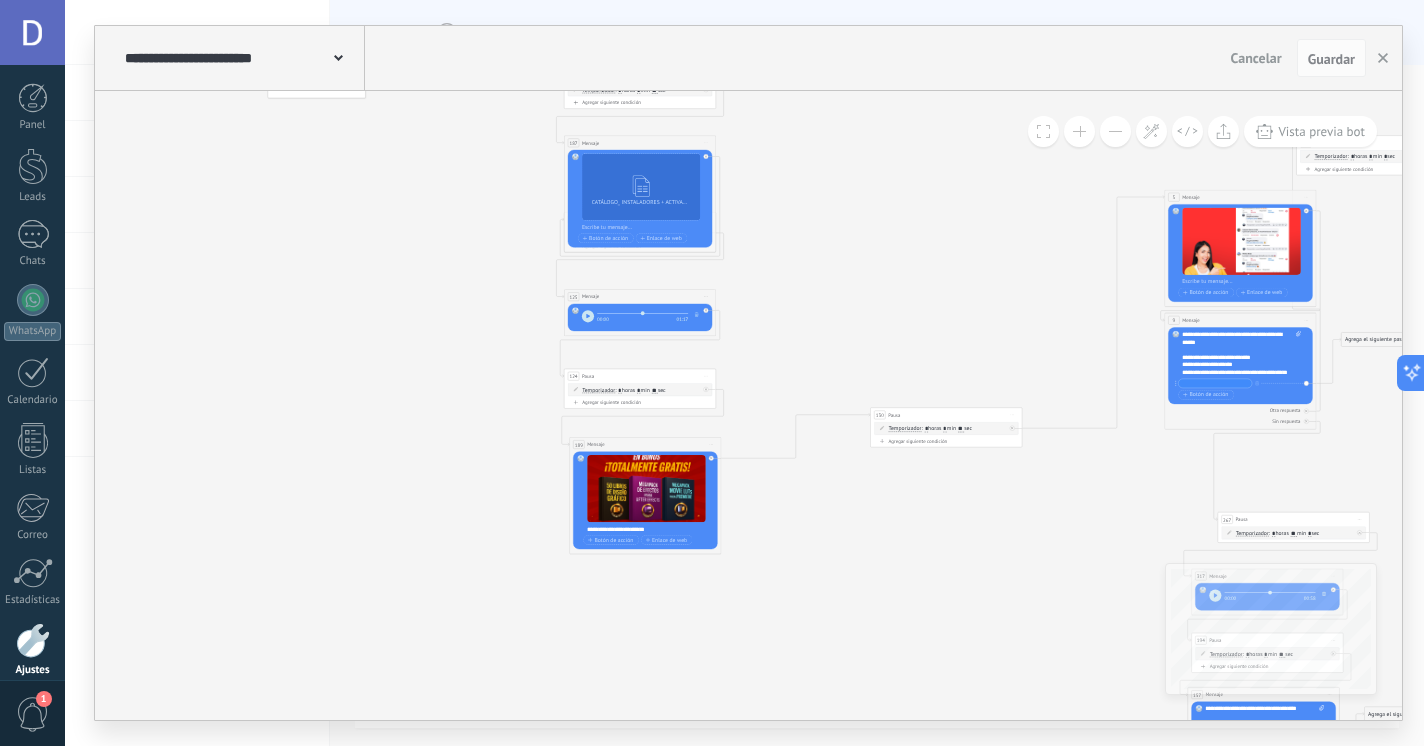 click 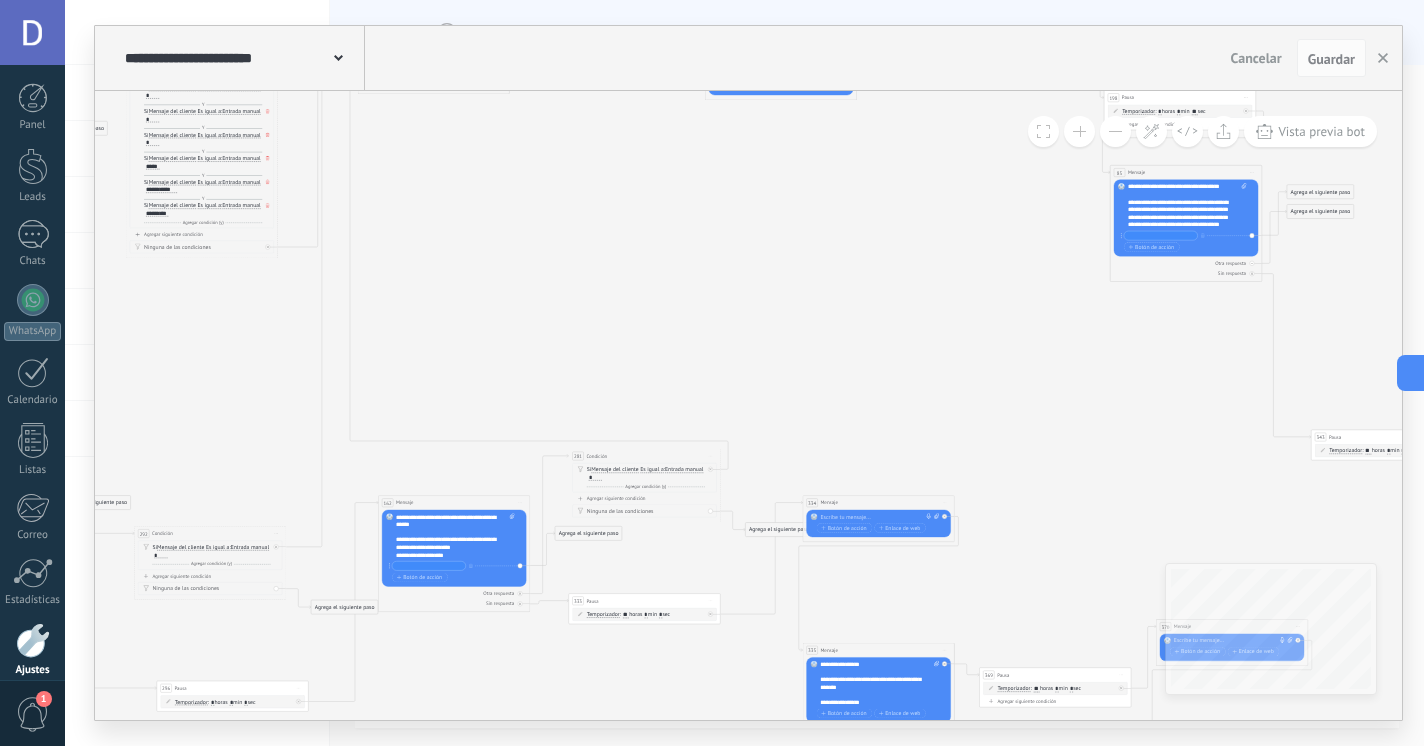 click 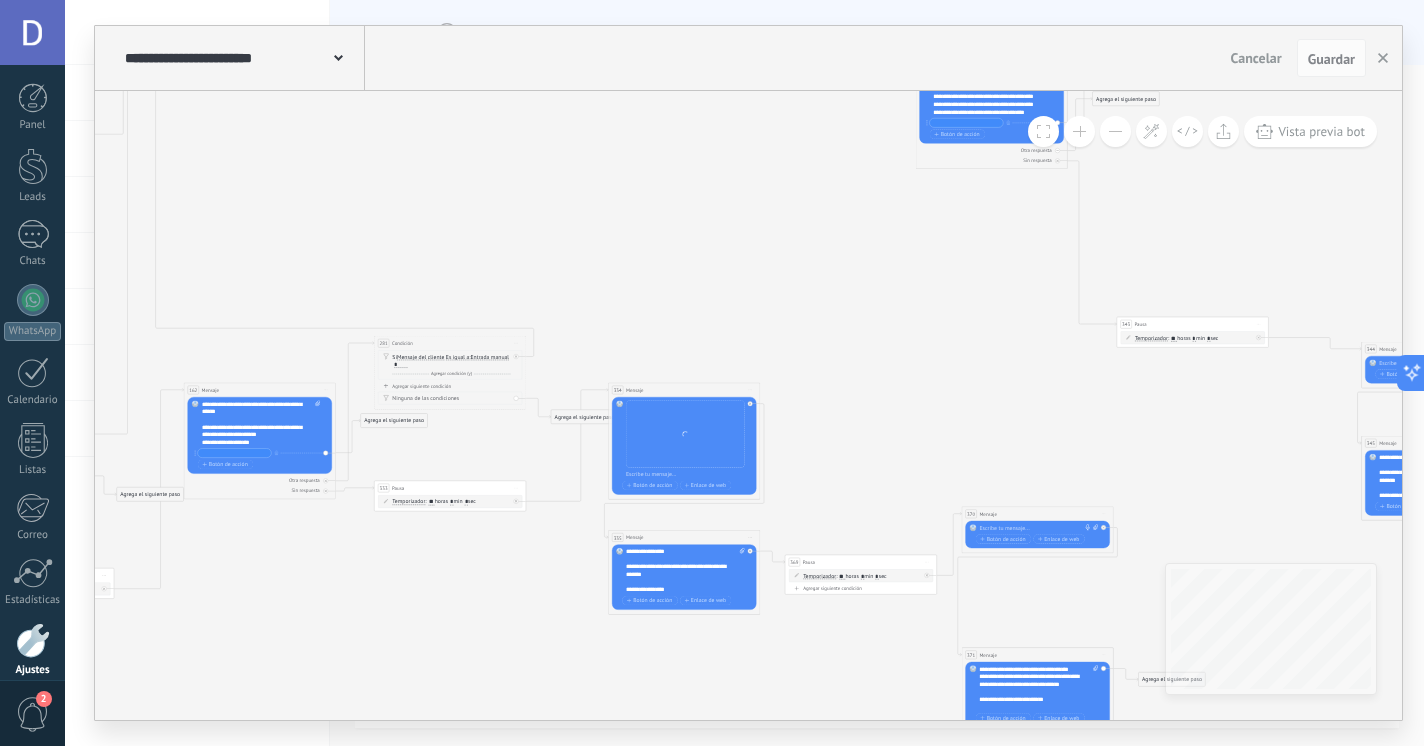 click 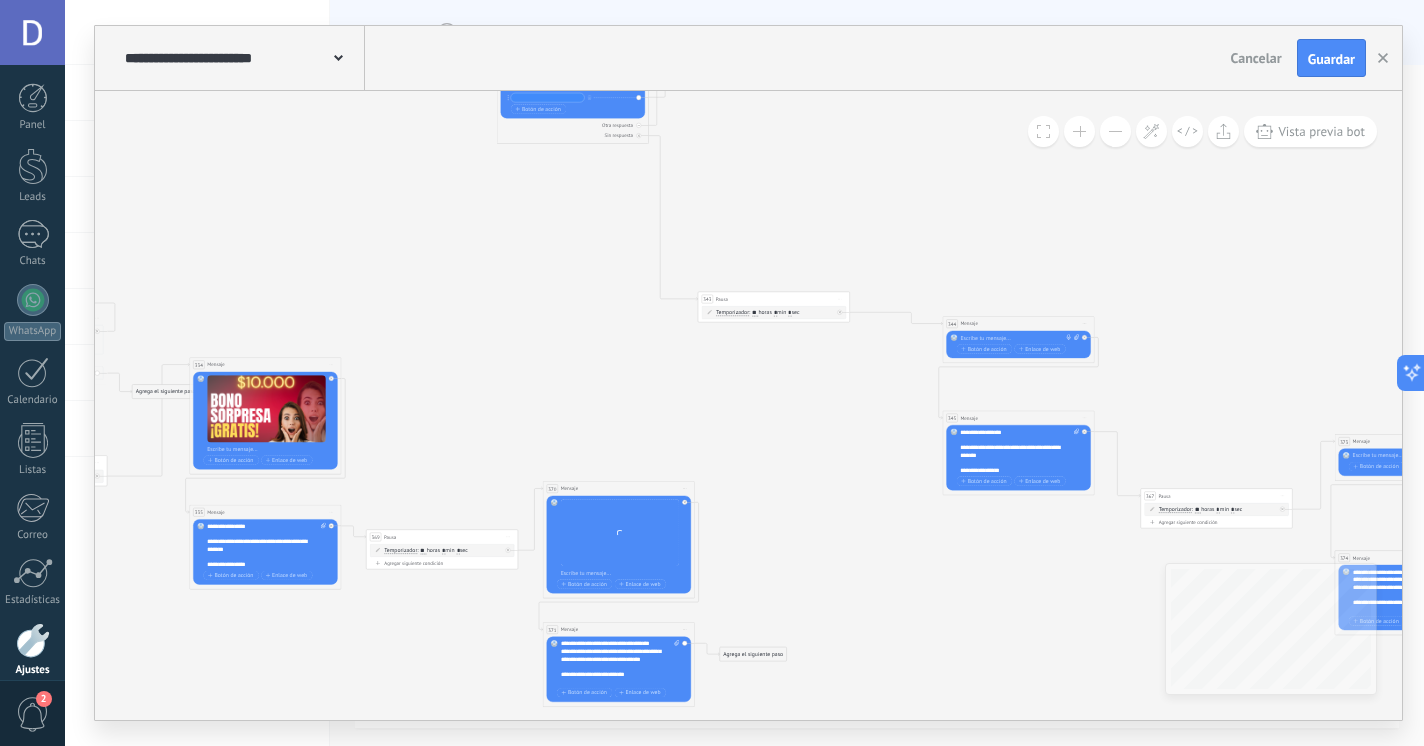 click 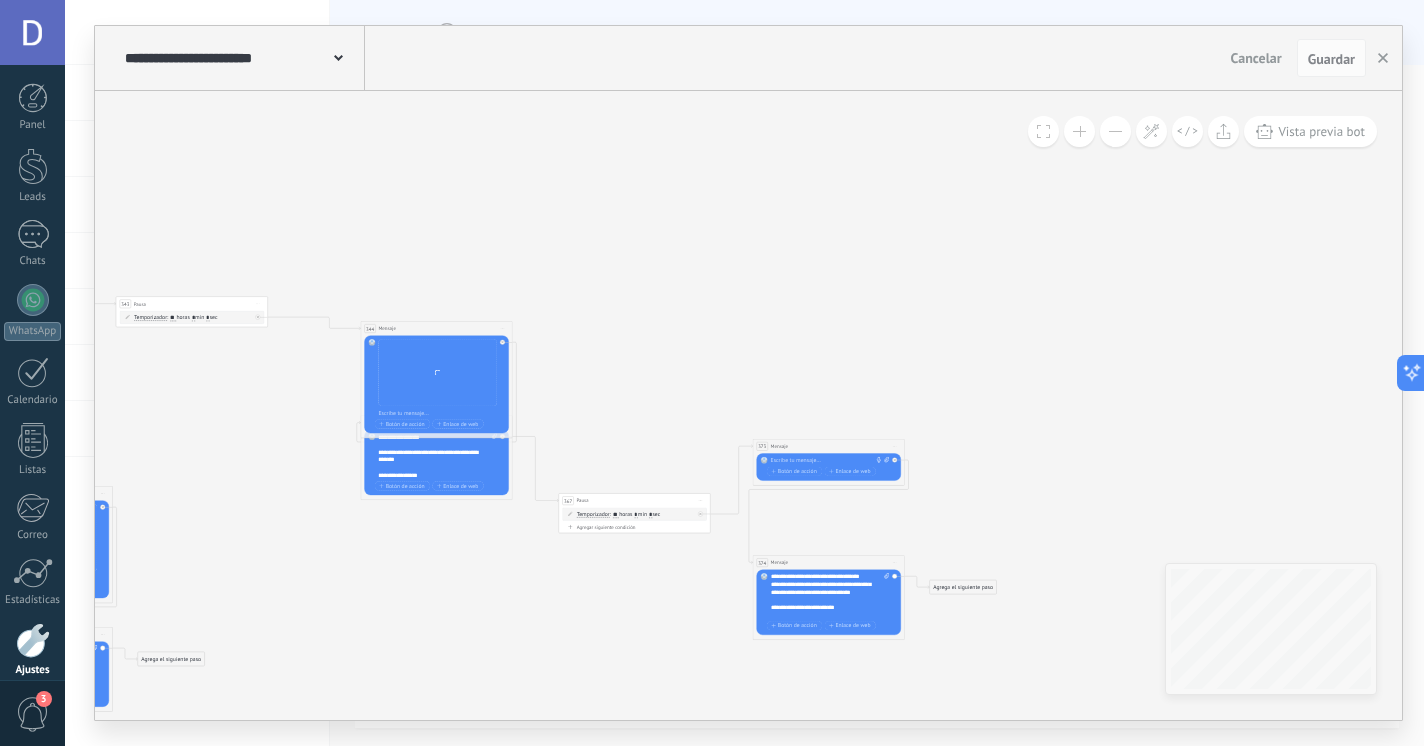 click 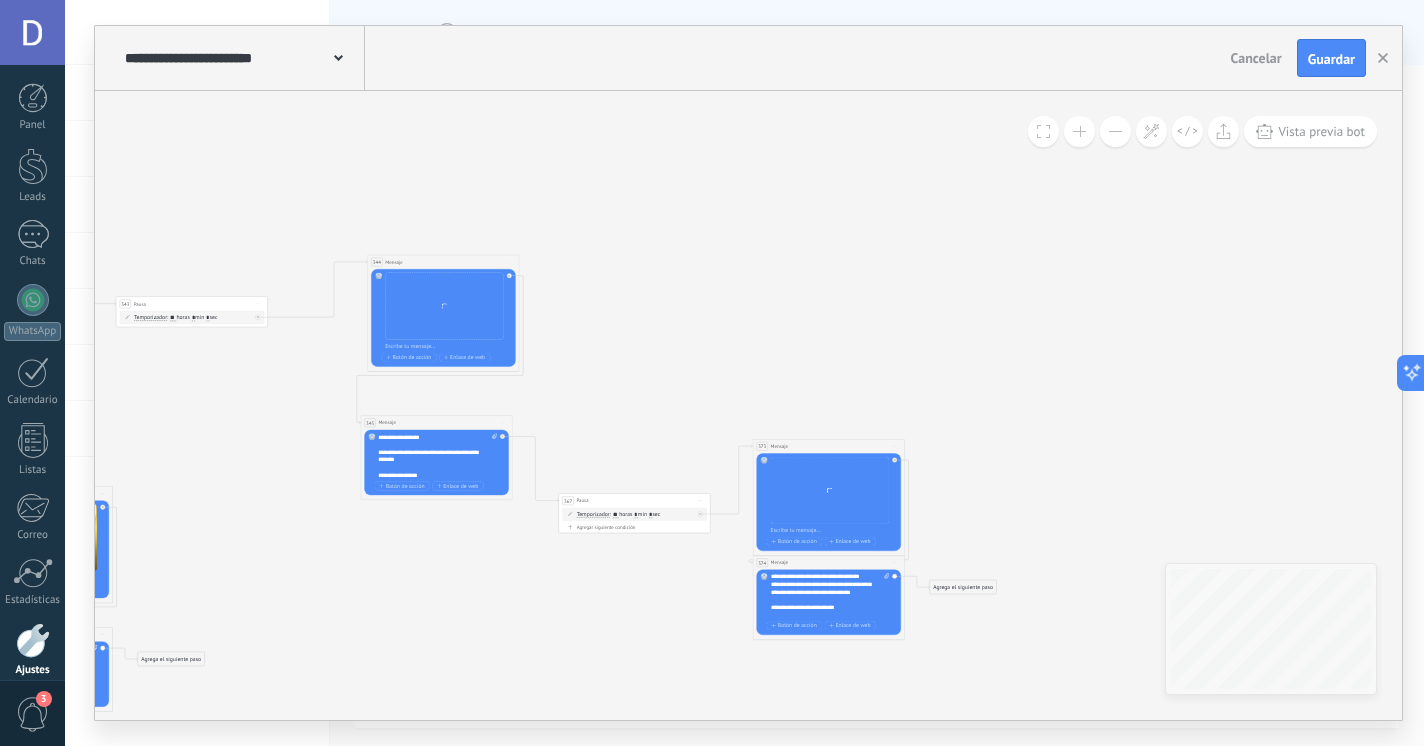 drag, startPoint x: 458, startPoint y: 323, endPoint x: 465, endPoint y: 256, distance: 67.36468 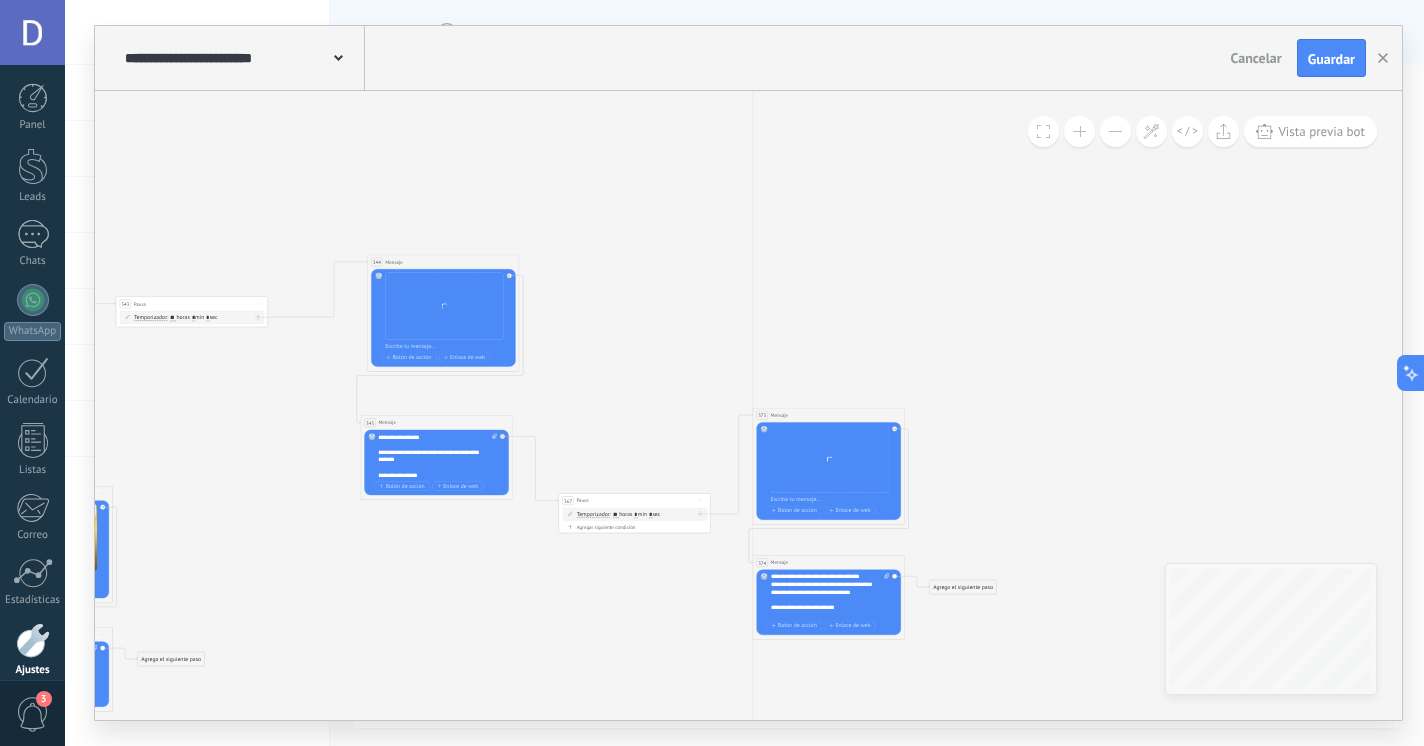 drag, startPoint x: 832, startPoint y: 443, endPoint x: 832, endPoint y: 403, distance: 40 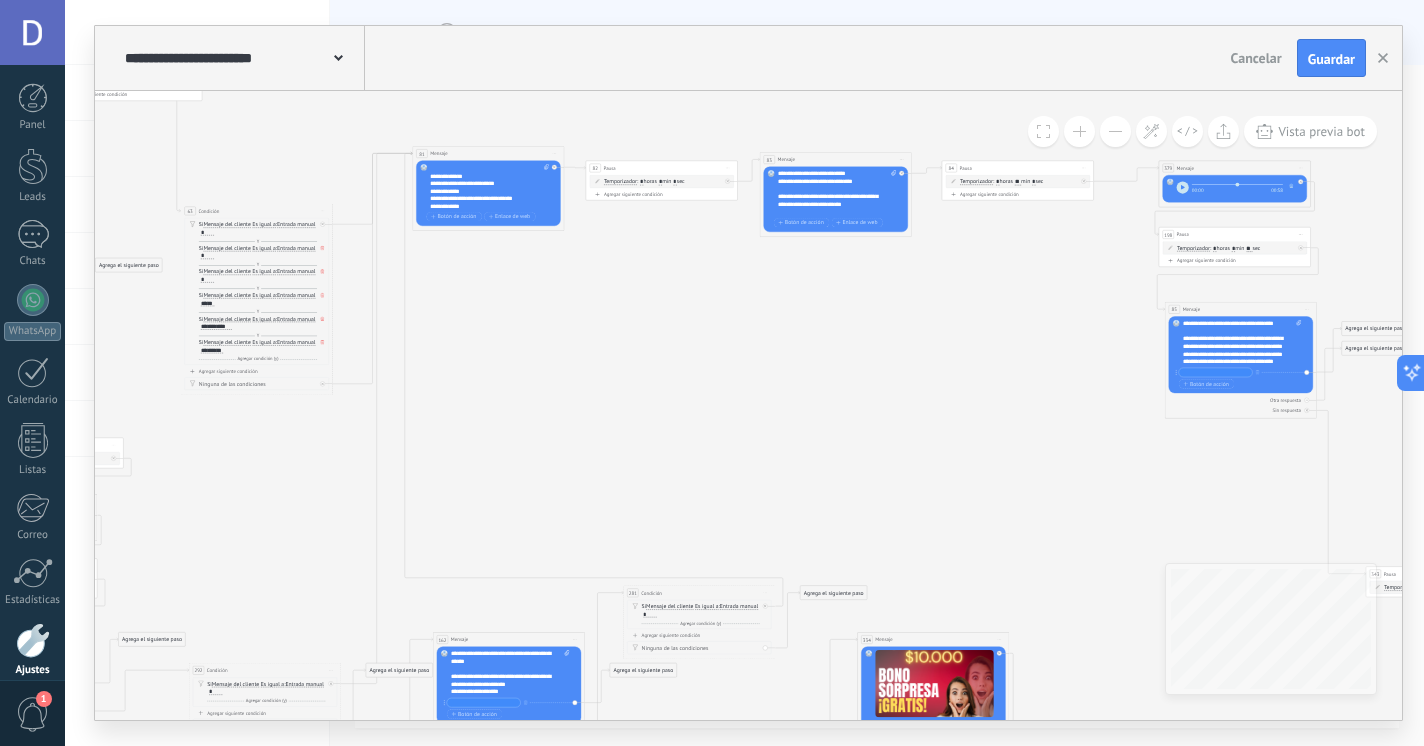 scroll, scrollTop: 364, scrollLeft: 0, axis: vertical 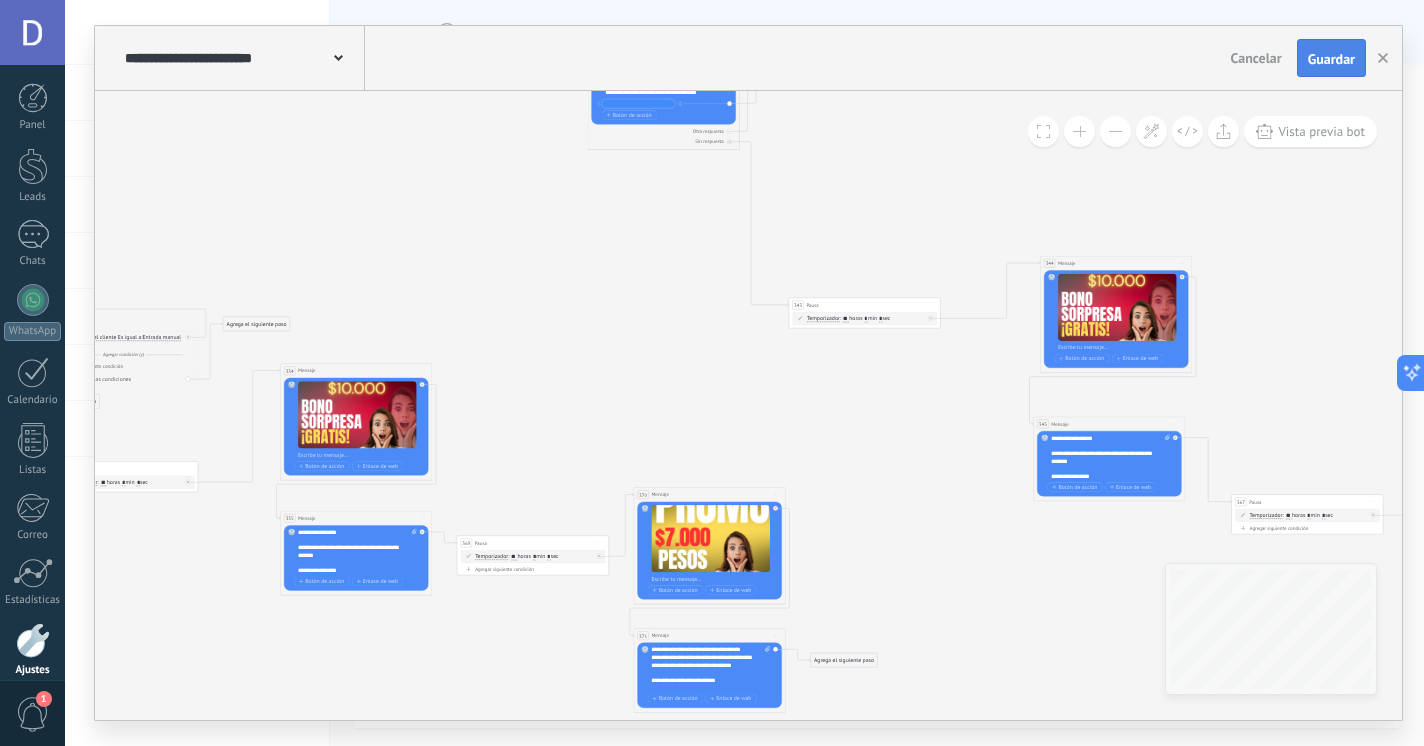 click on "Guardar" at bounding box center [1331, 59] 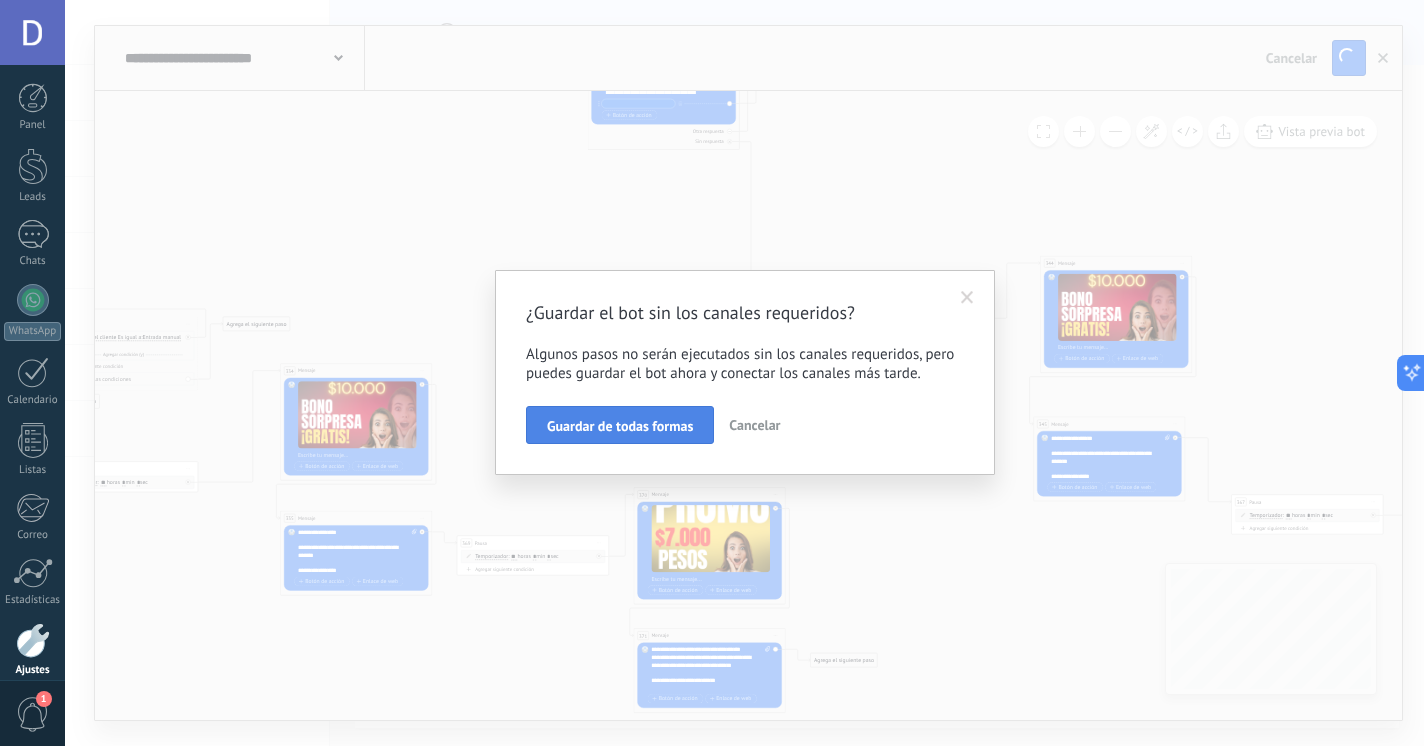 click on "Guardar de todas formas" at bounding box center [620, 426] 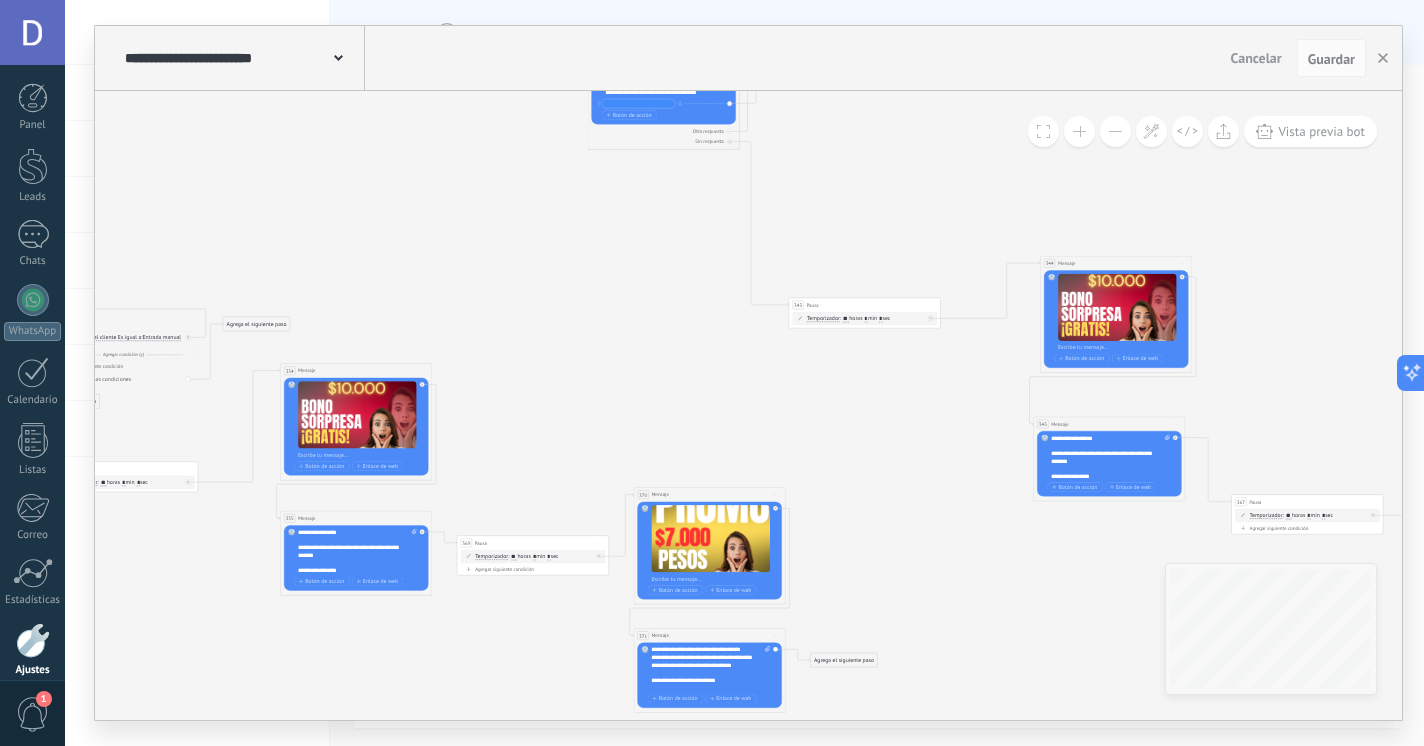 click 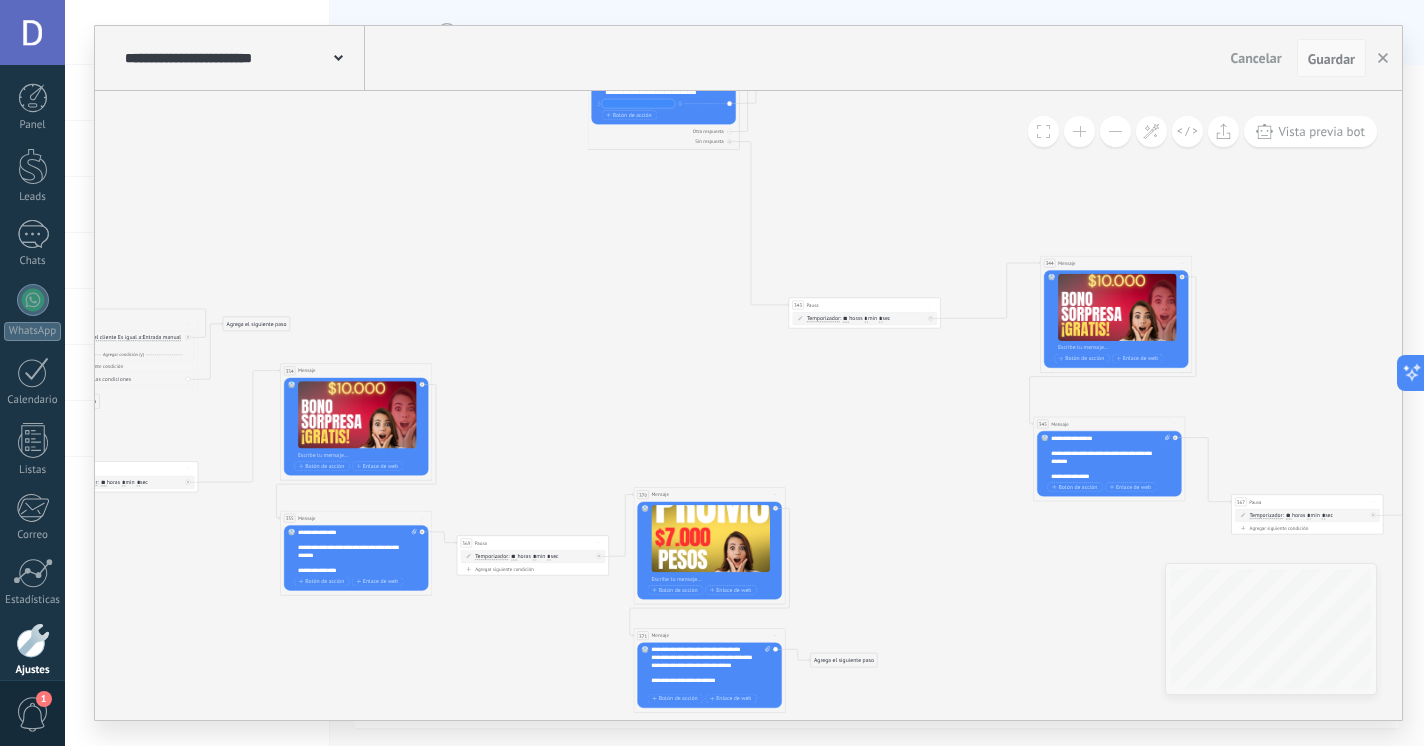 click on "Guardar" at bounding box center (1331, 58) 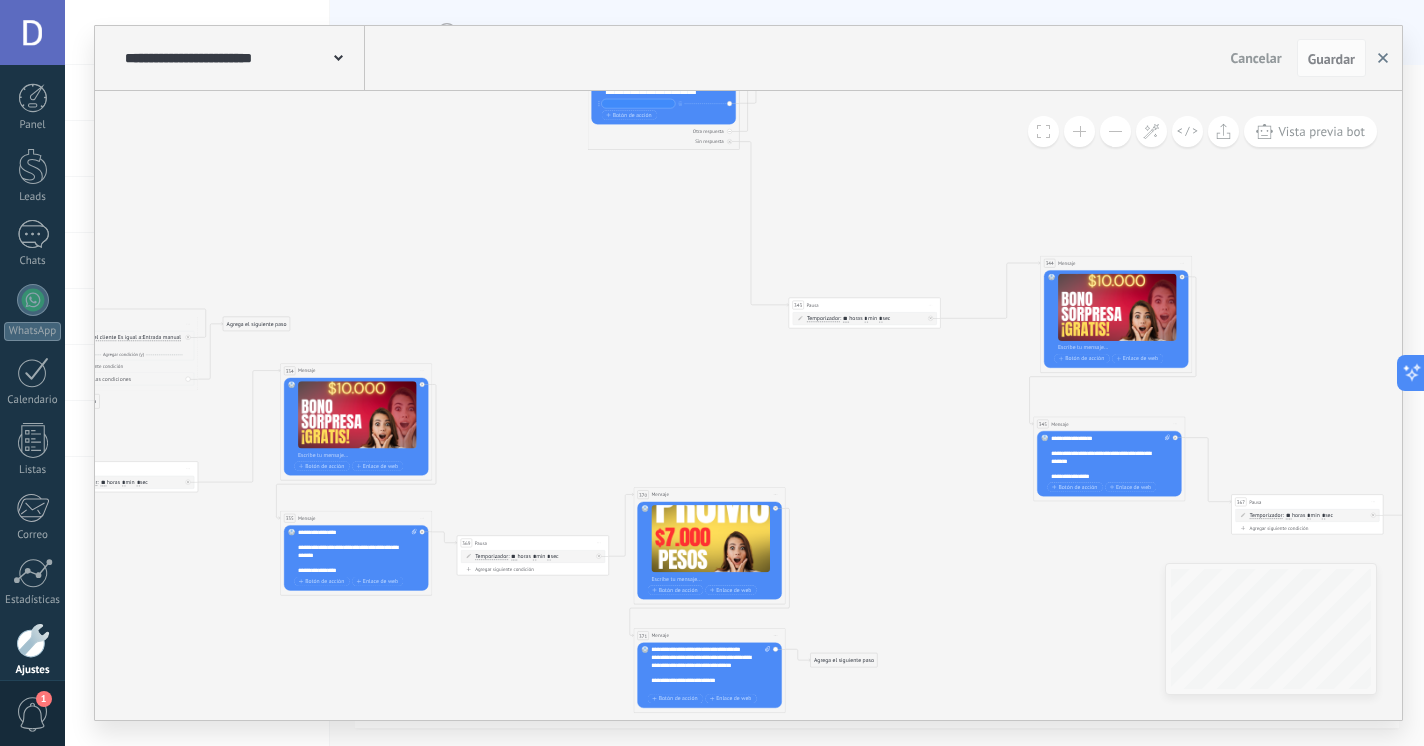 click at bounding box center [1383, 58] 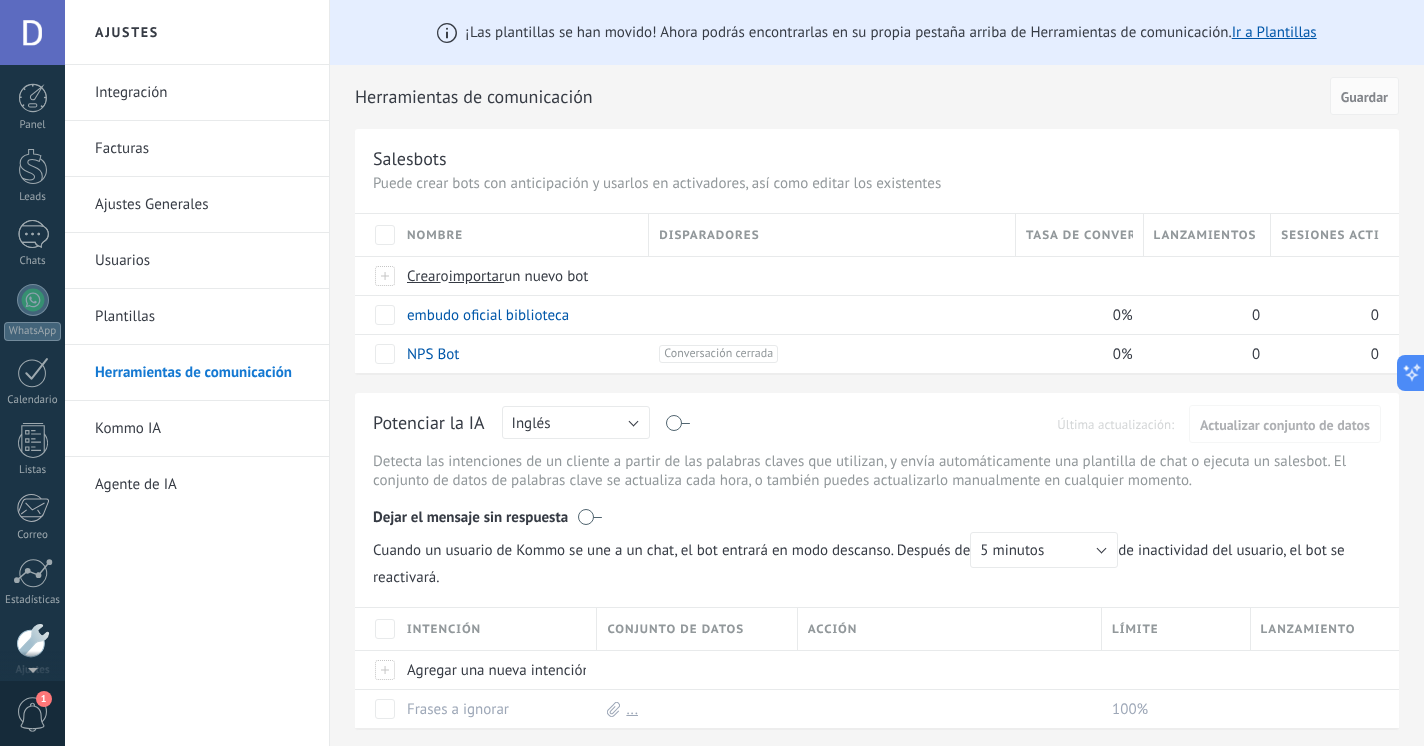 scroll, scrollTop: 86, scrollLeft: 0, axis: vertical 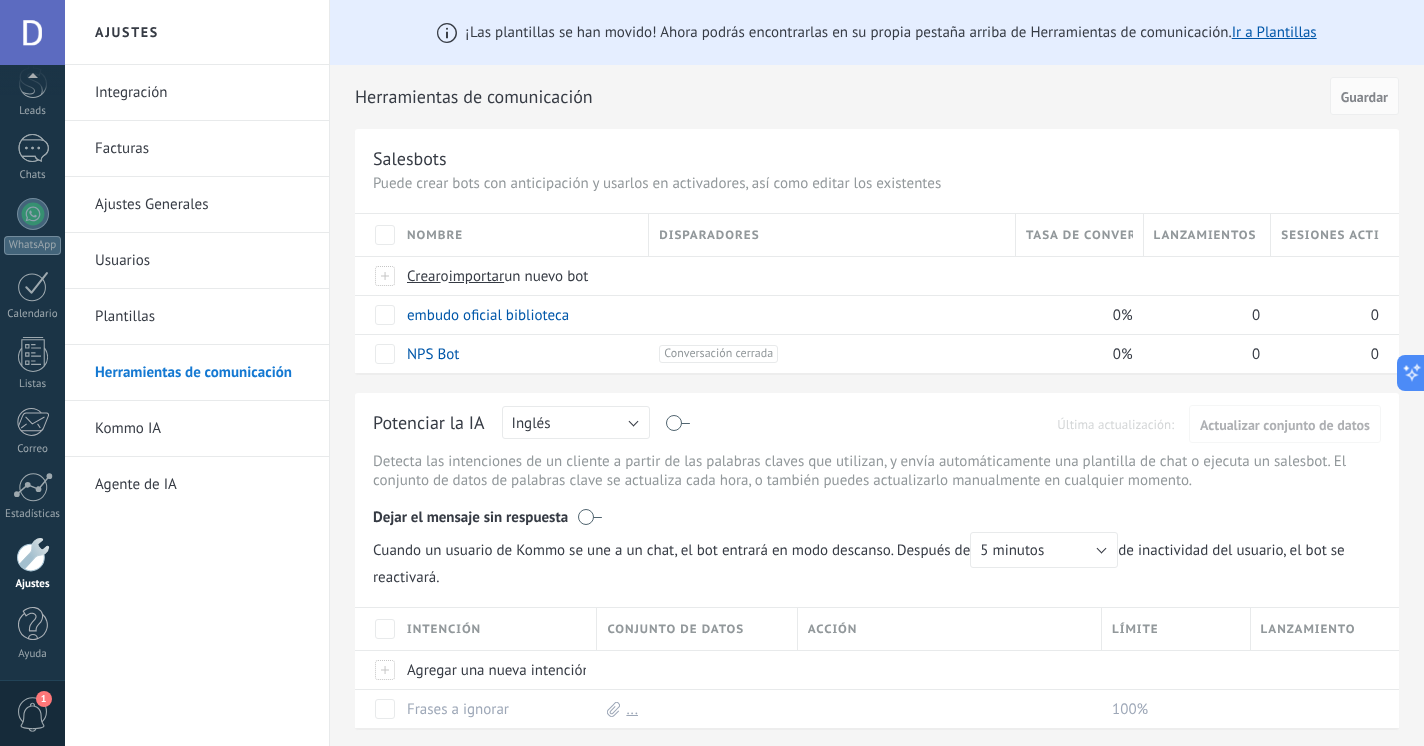 click on "Ajustes" at bounding box center [33, 584] 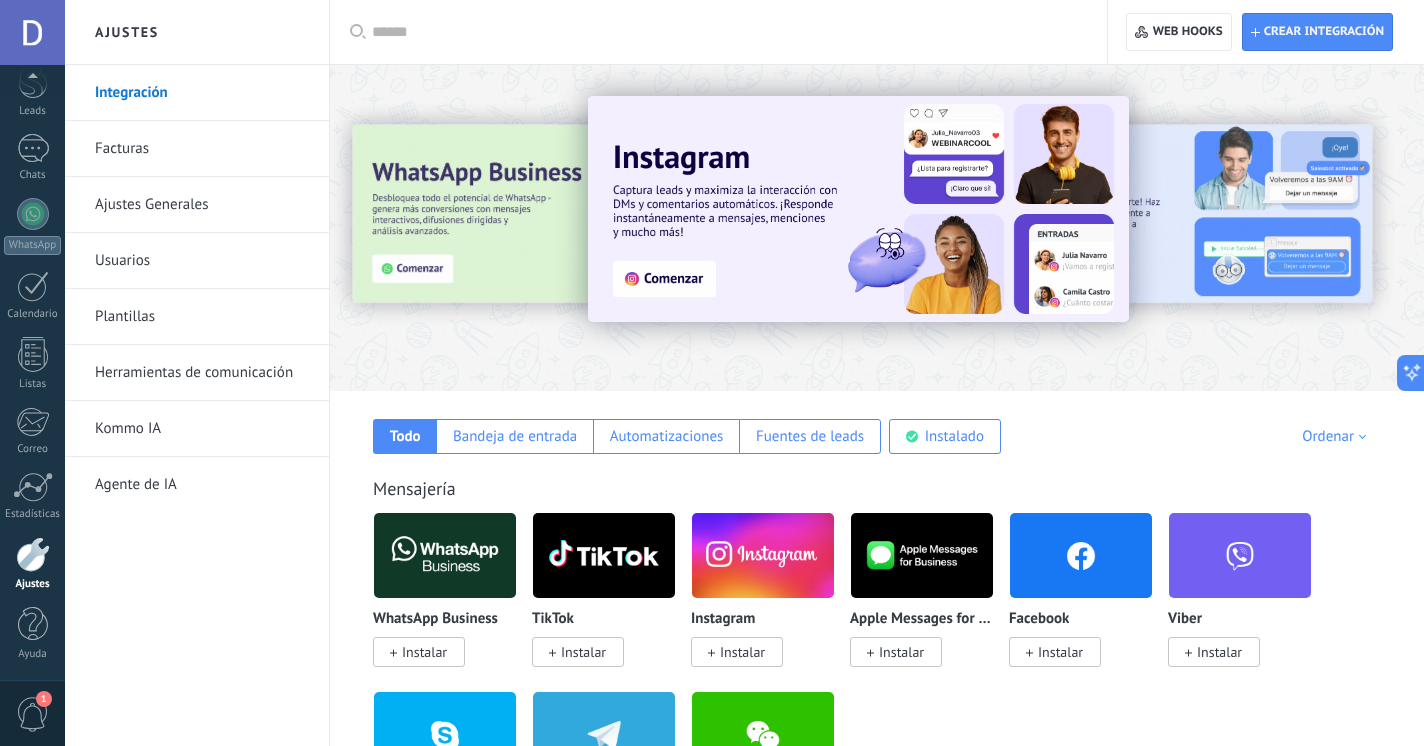 click on "Herramientas de comunicación" at bounding box center [202, 373] 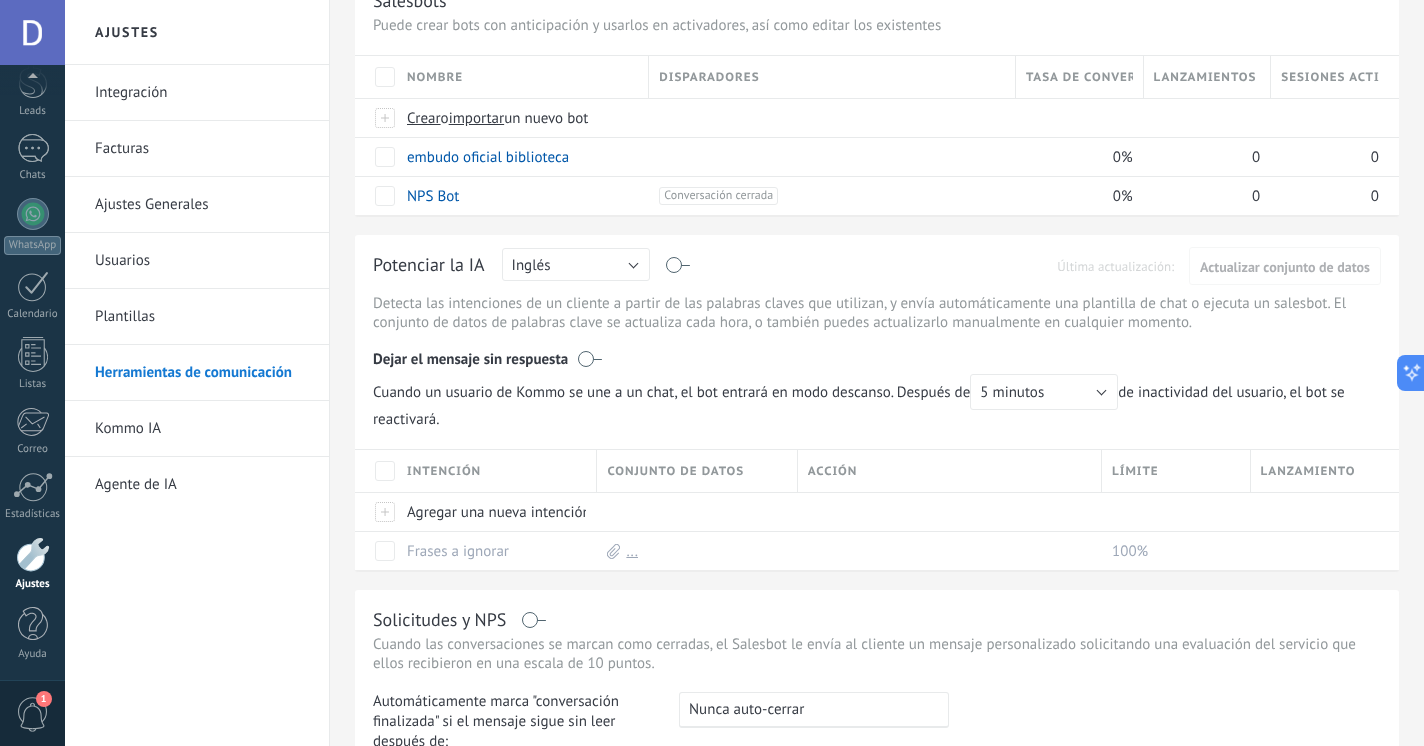 scroll, scrollTop: 271, scrollLeft: 0, axis: vertical 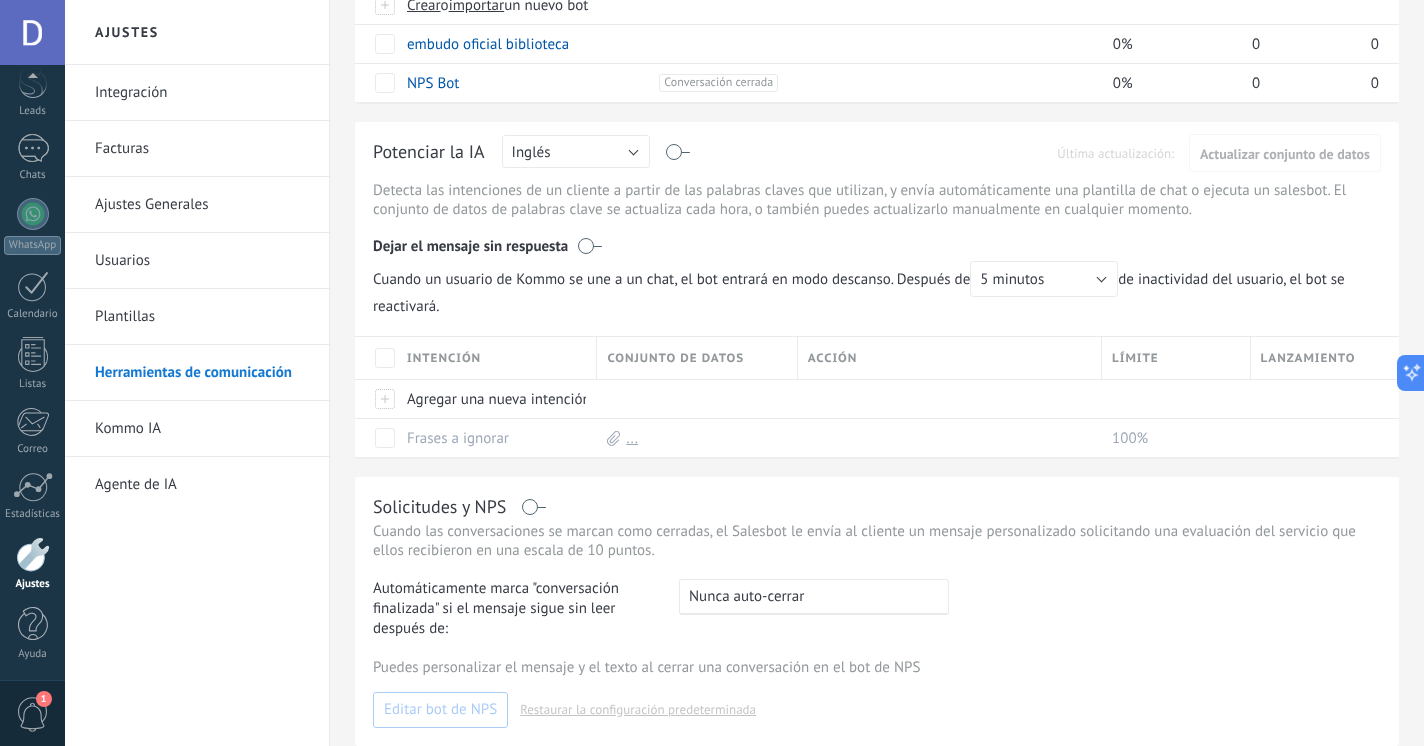 click on "Integración" at bounding box center [202, 93] 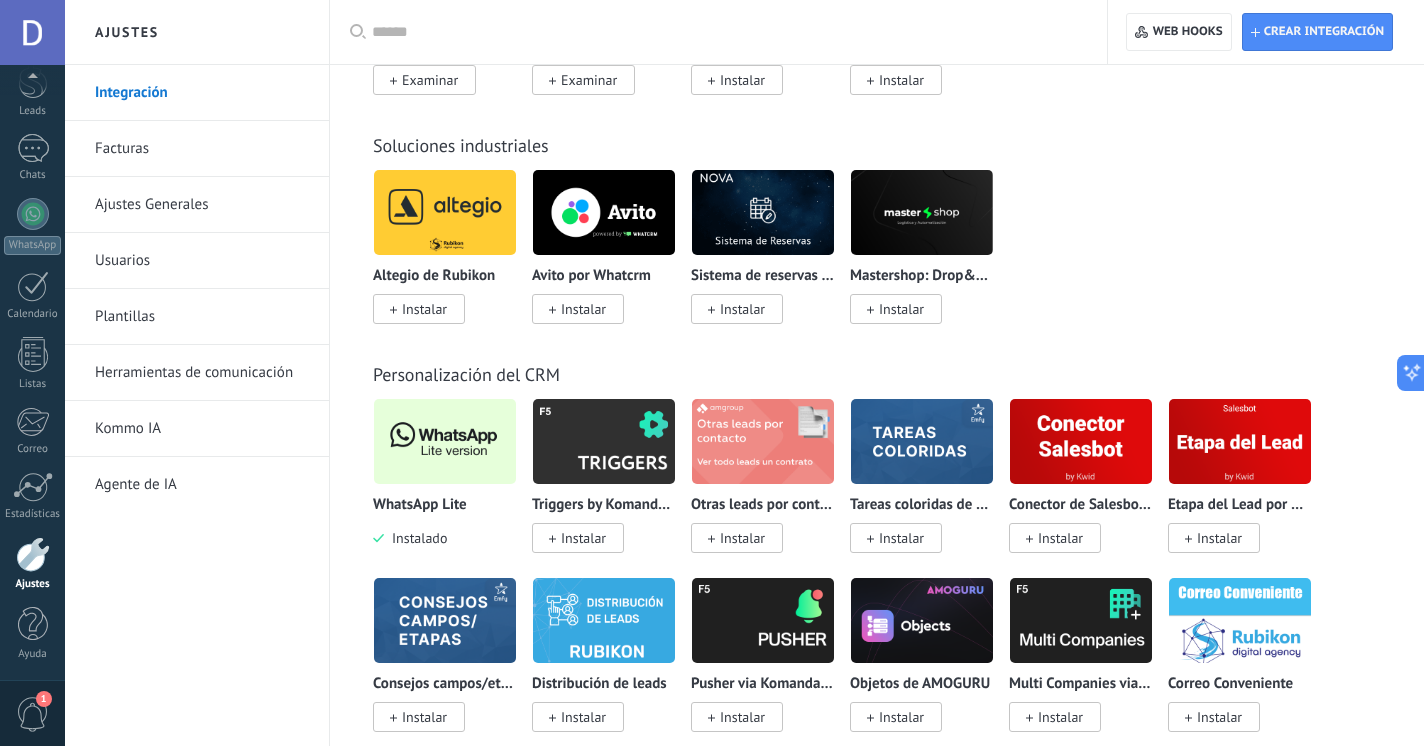scroll, scrollTop: 4605, scrollLeft: 0, axis: vertical 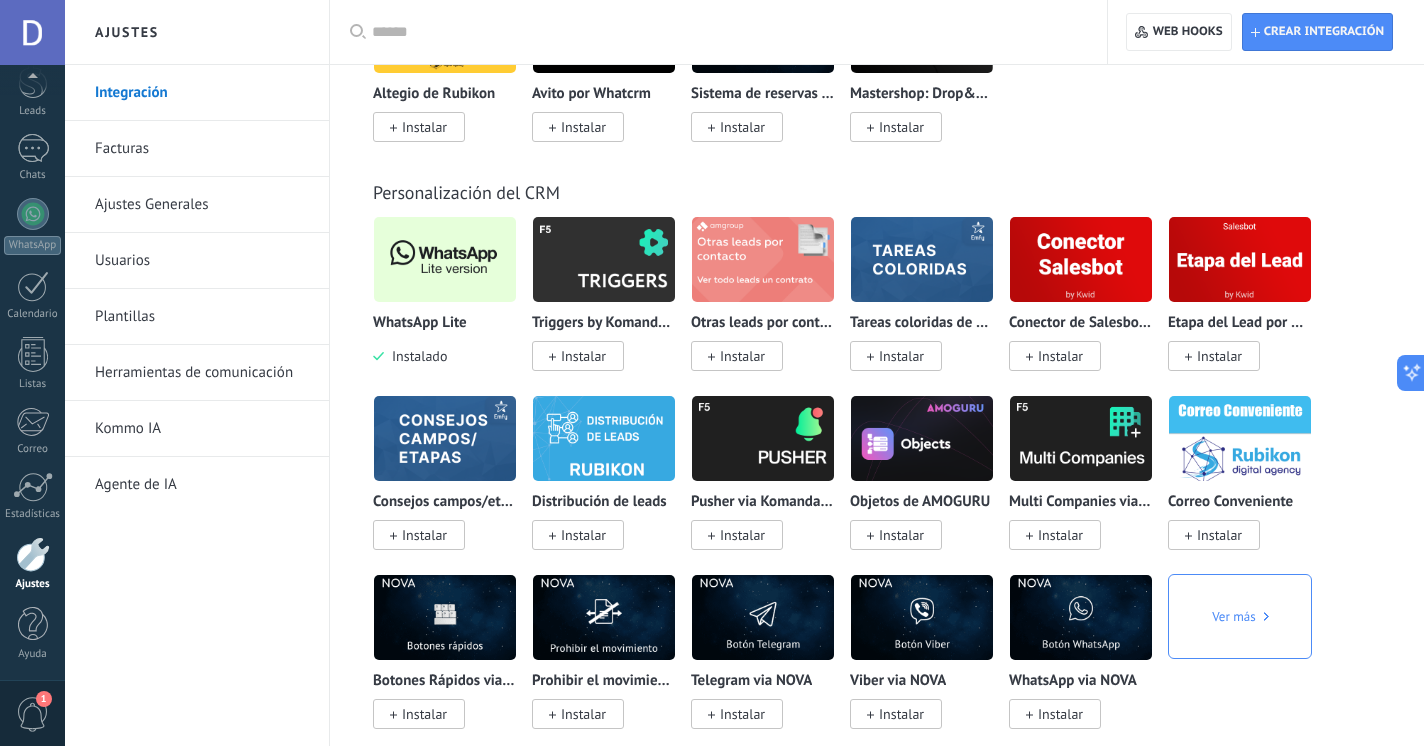 click at bounding box center (445, 259) 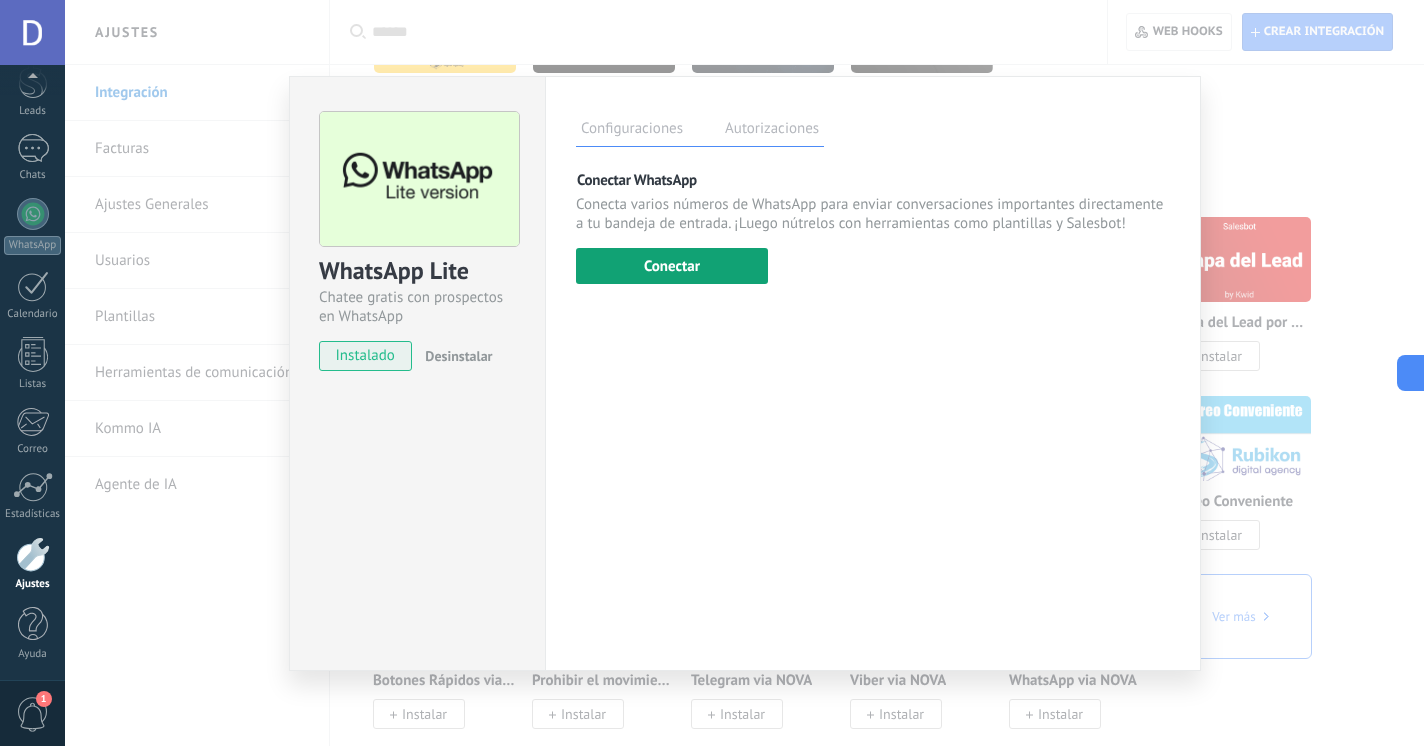 click on "Conectar" at bounding box center [672, 266] 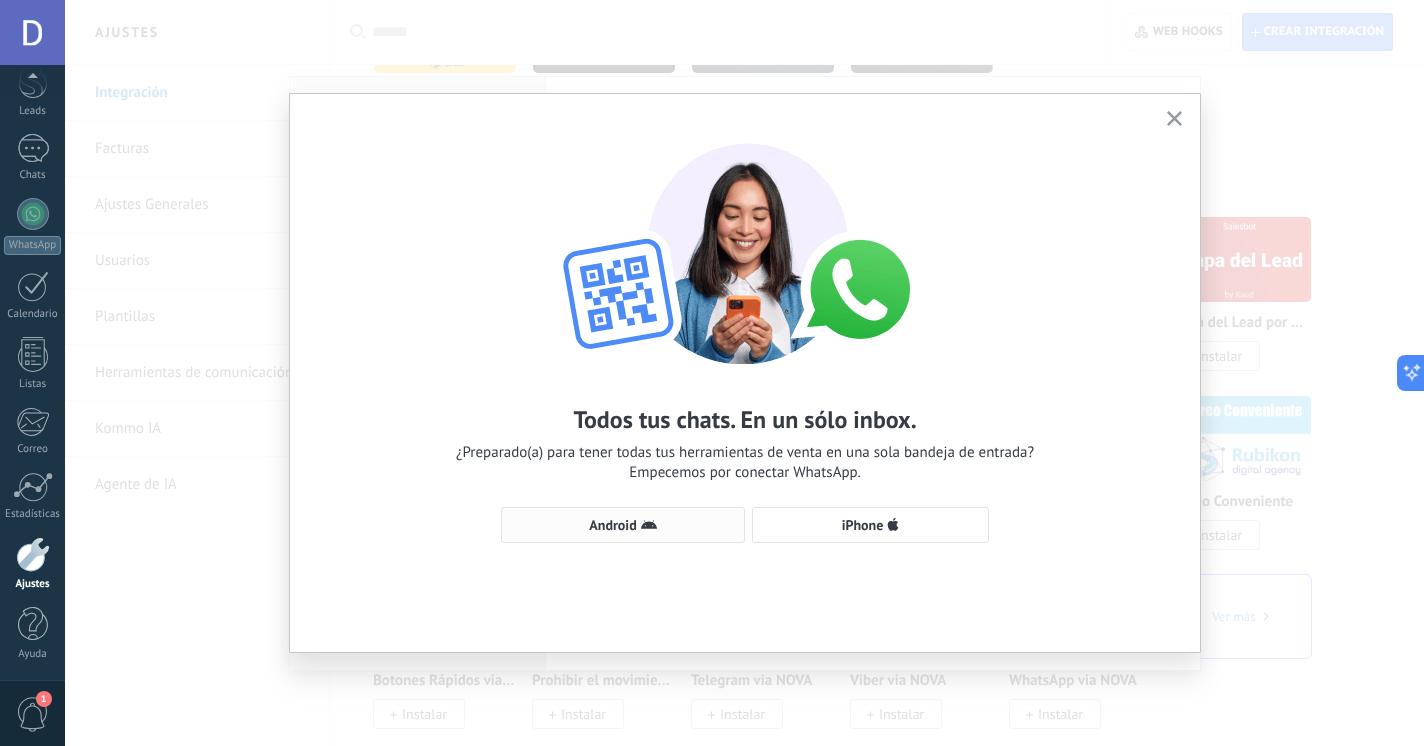 click on "Android" at bounding box center [623, 525] 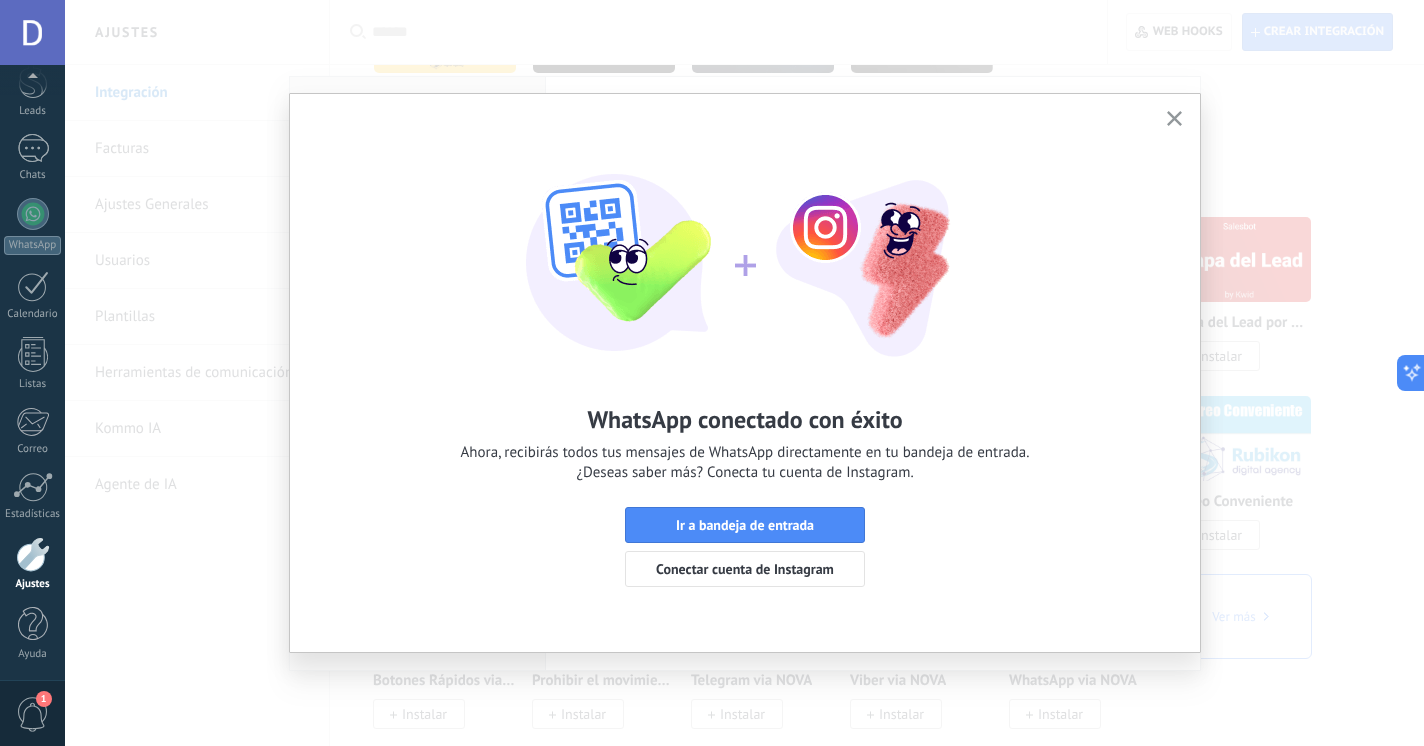 click at bounding box center [1174, 119] 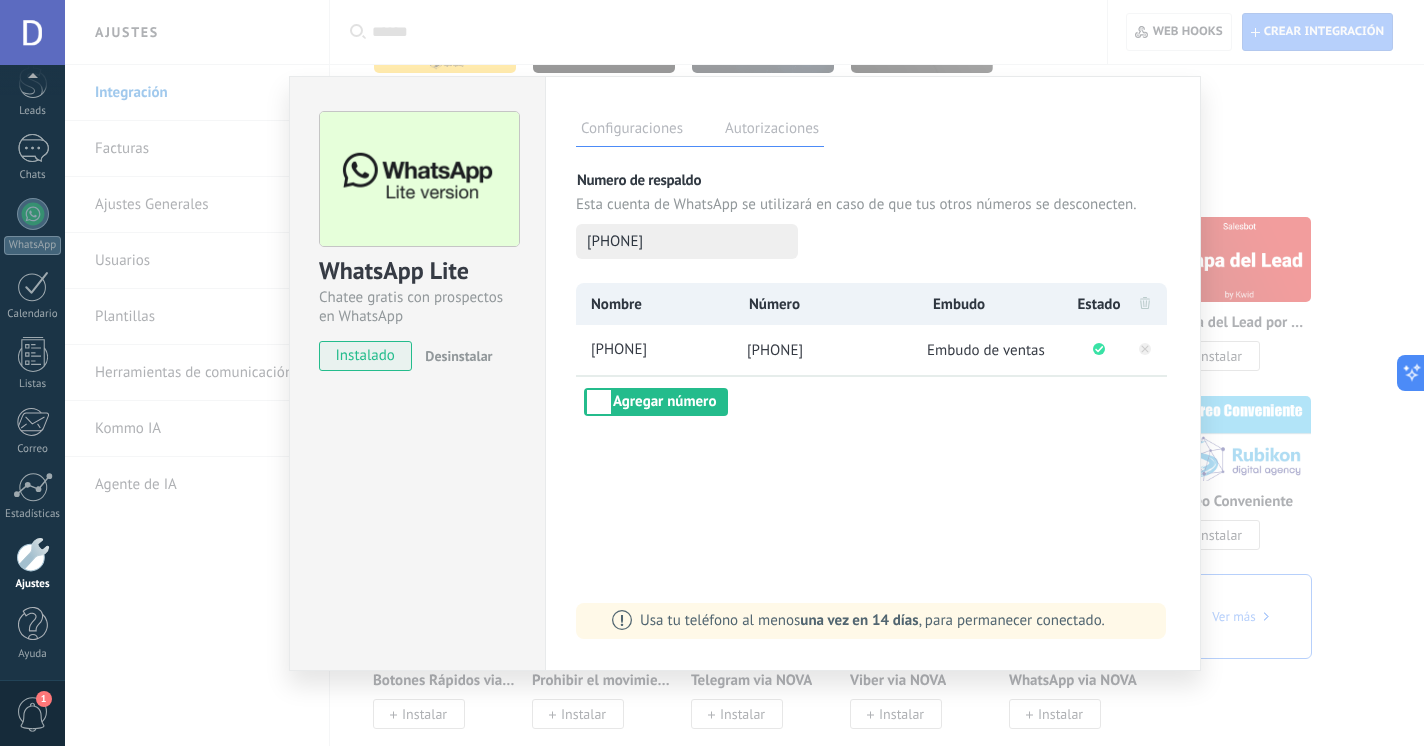 click on "WhatsApp Lite Chatee gratis con prospectos en WhatsApp instalado Desinstalar Configuraciones Autorizaciones Esta pestaña registra a los usuarios que han concedido acceso a las integración a esta cuenta. Si deseas remover la posibilidad que un usuario pueda enviar solicitudes a la cuenta en nombre de esta integración, puedes revocar el acceso. Si el acceso a todos los usuarios es revocado, la integración dejará de funcionar. Esta aplicacion está instalada, pero nadie le ha dado acceso aun. Más de 2 mil millones de personas utilizan activamente WhatsApp para conectarse con amigos, familiares y empresas. Esta integración agrega el chat más popular a tu arsenal de comunicación: captura automáticamente leads desde los mensajes entrantes, comparte el acceso al chat con todo tu equipo y potencia todo con las herramientas integradas de Kommo, como el botón de compromiso y Salesbot. más _:  Guardar Numero de respaldo Esta cuenta de WhatsApp se utilizará en caso de que tus otros números se desconecten." at bounding box center (744, 373) 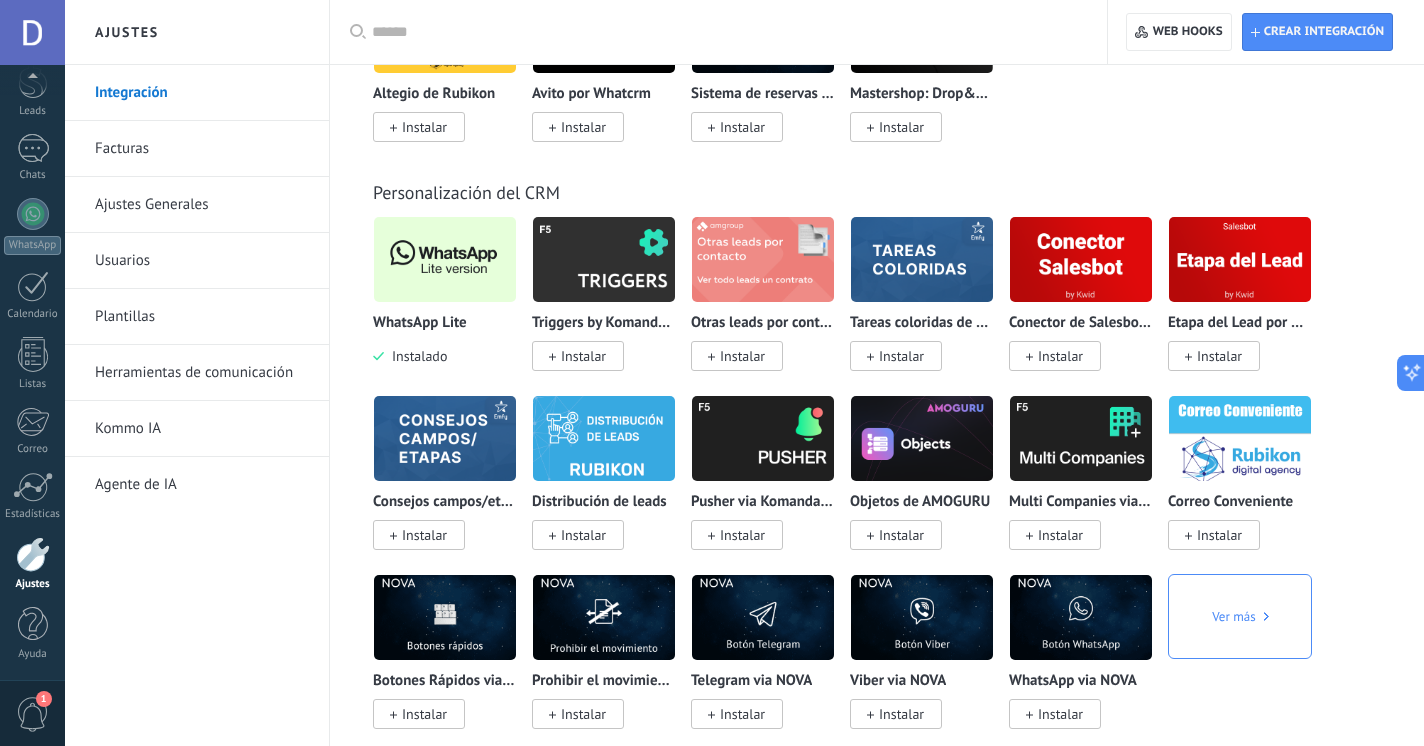 click on "Herramientas de comunicación" at bounding box center [202, 373] 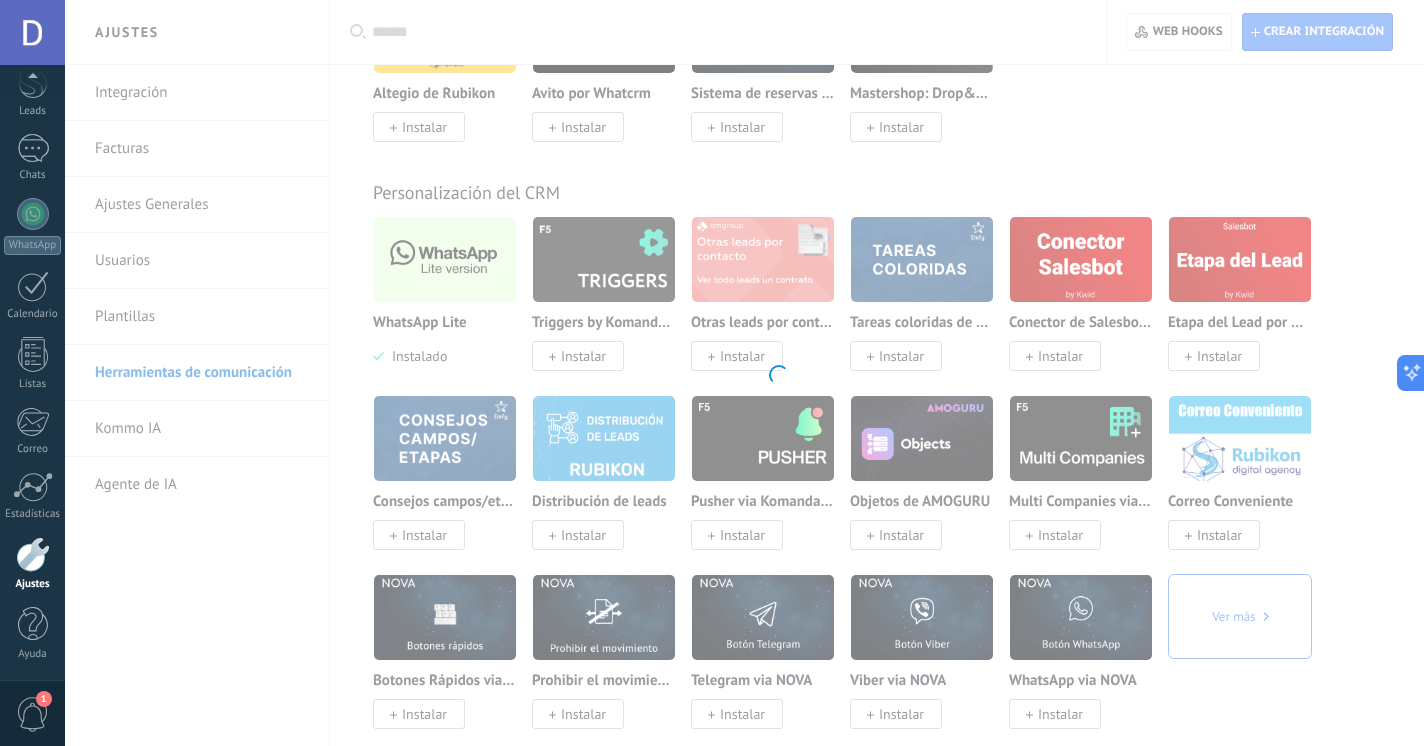 scroll, scrollTop: 0, scrollLeft: 0, axis: both 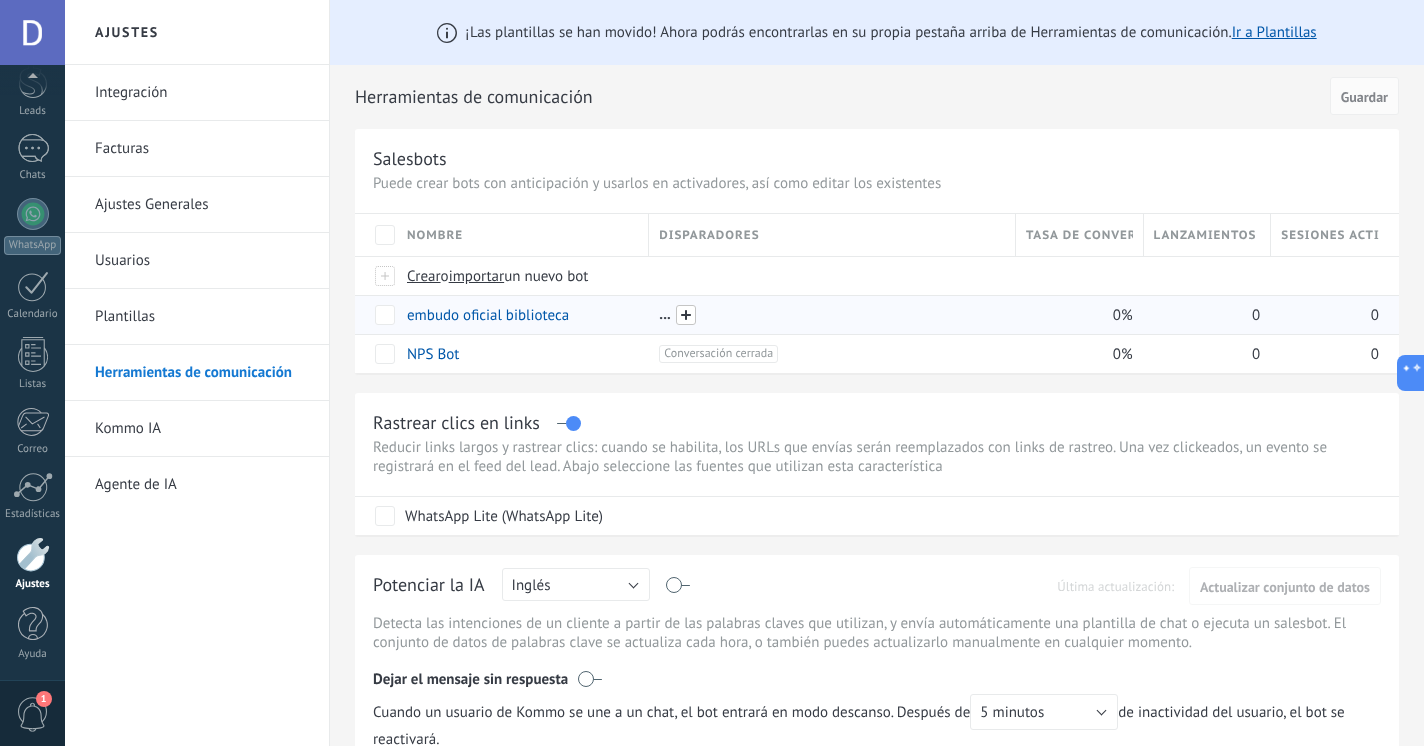 click at bounding box center (686, 315) 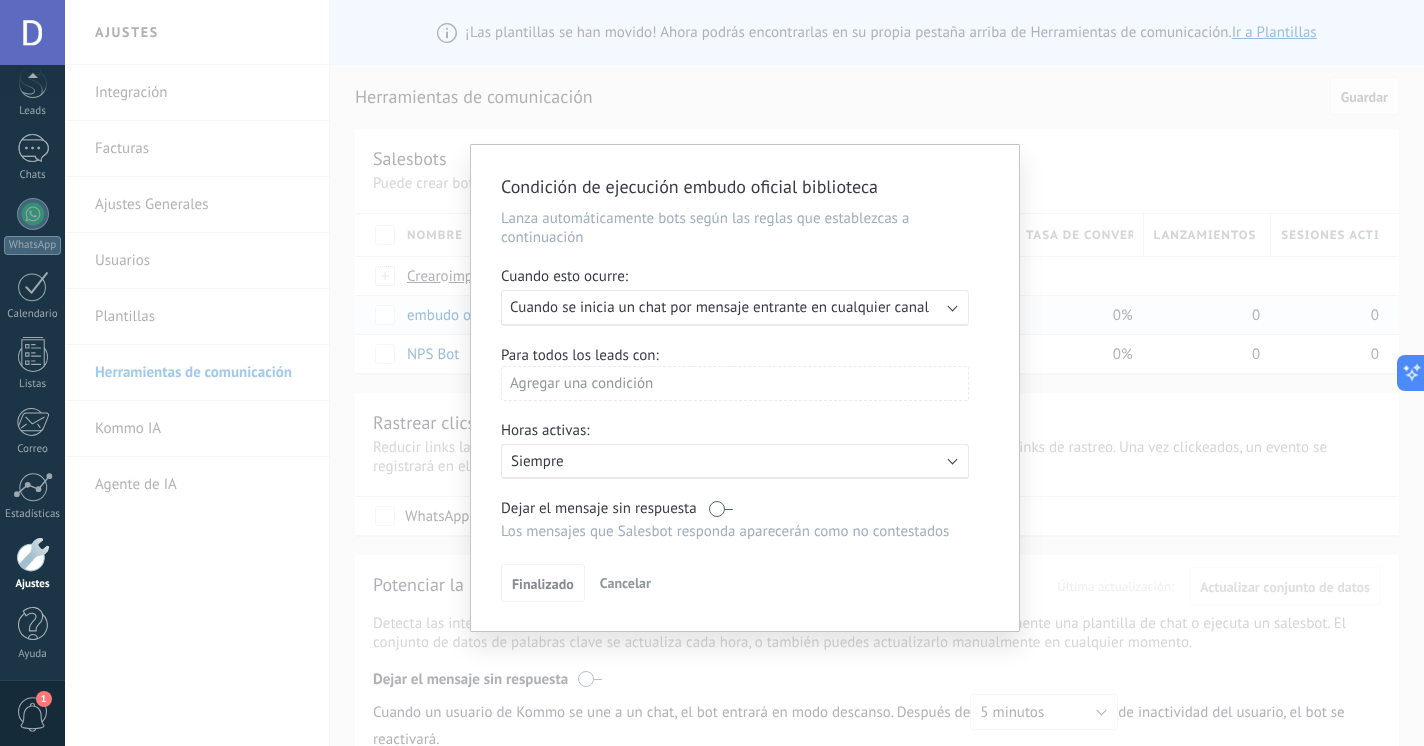 click at bounding box center (721, 508) 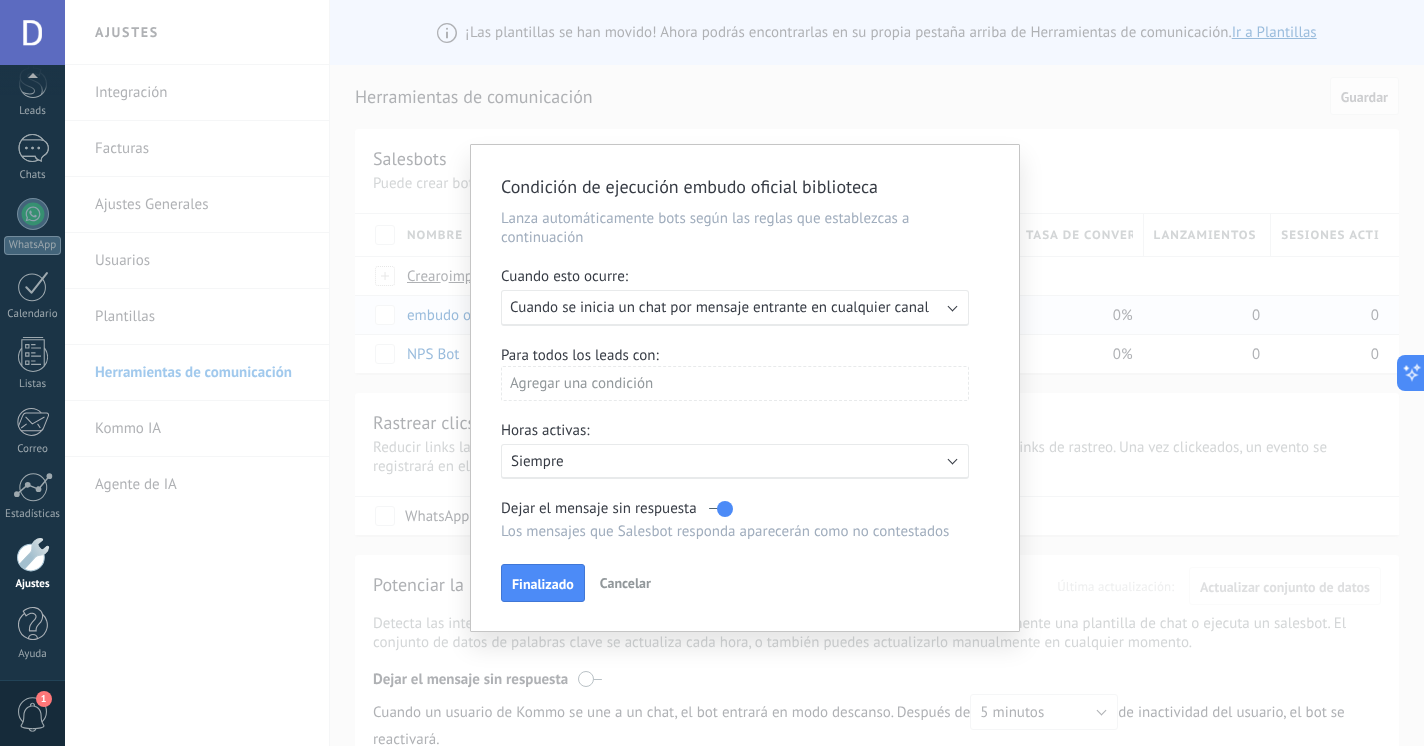 click at bounding box center (721, 508) 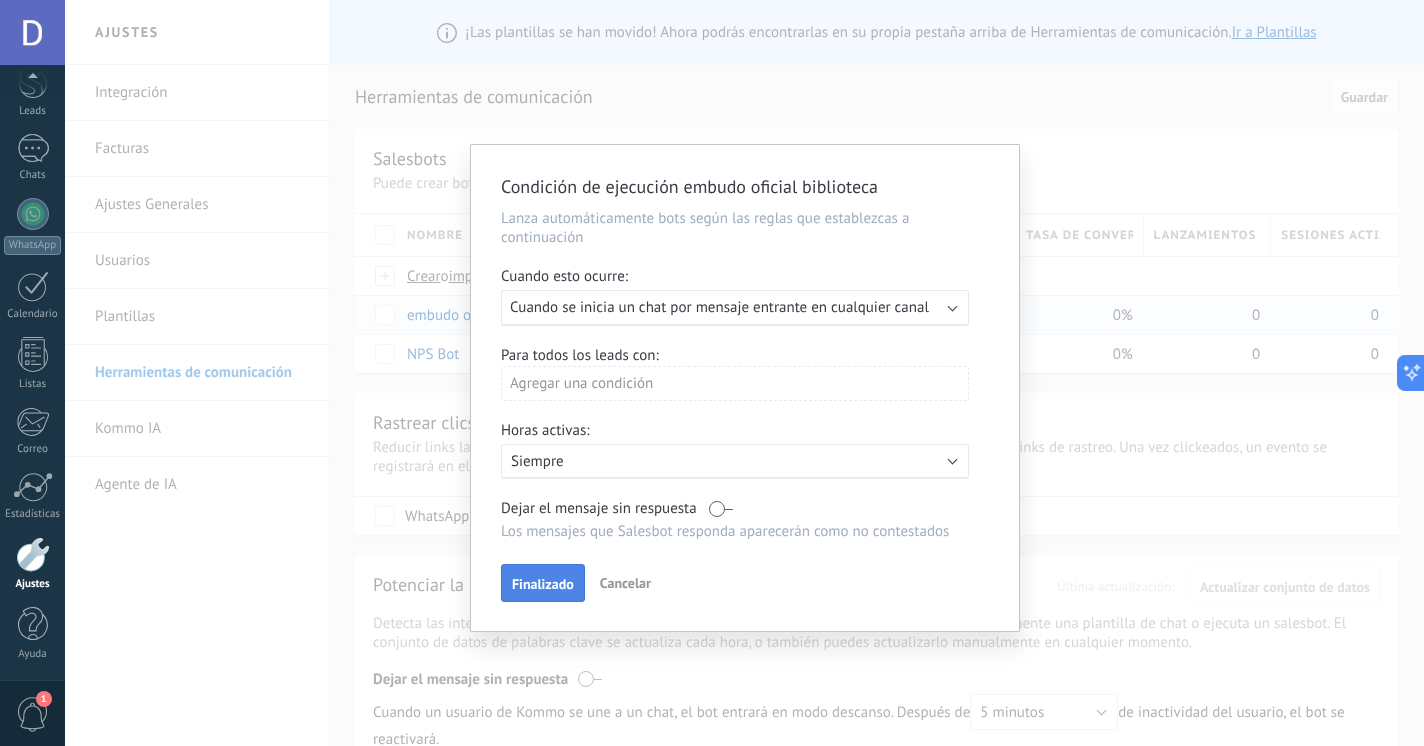 click on "Finalizado" at bounding box center (543, 583) 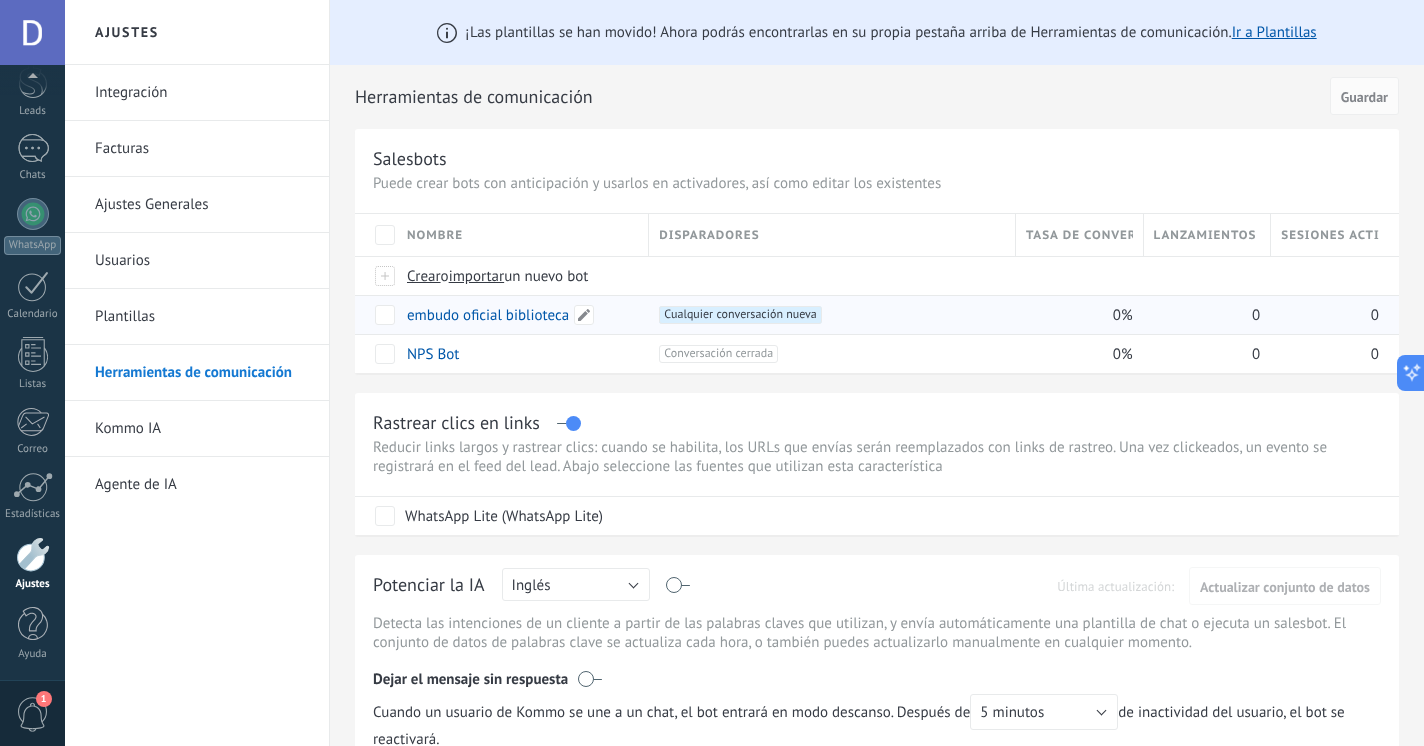 click on "embudo oficial biblioteca" at bounding box center (488, 315) 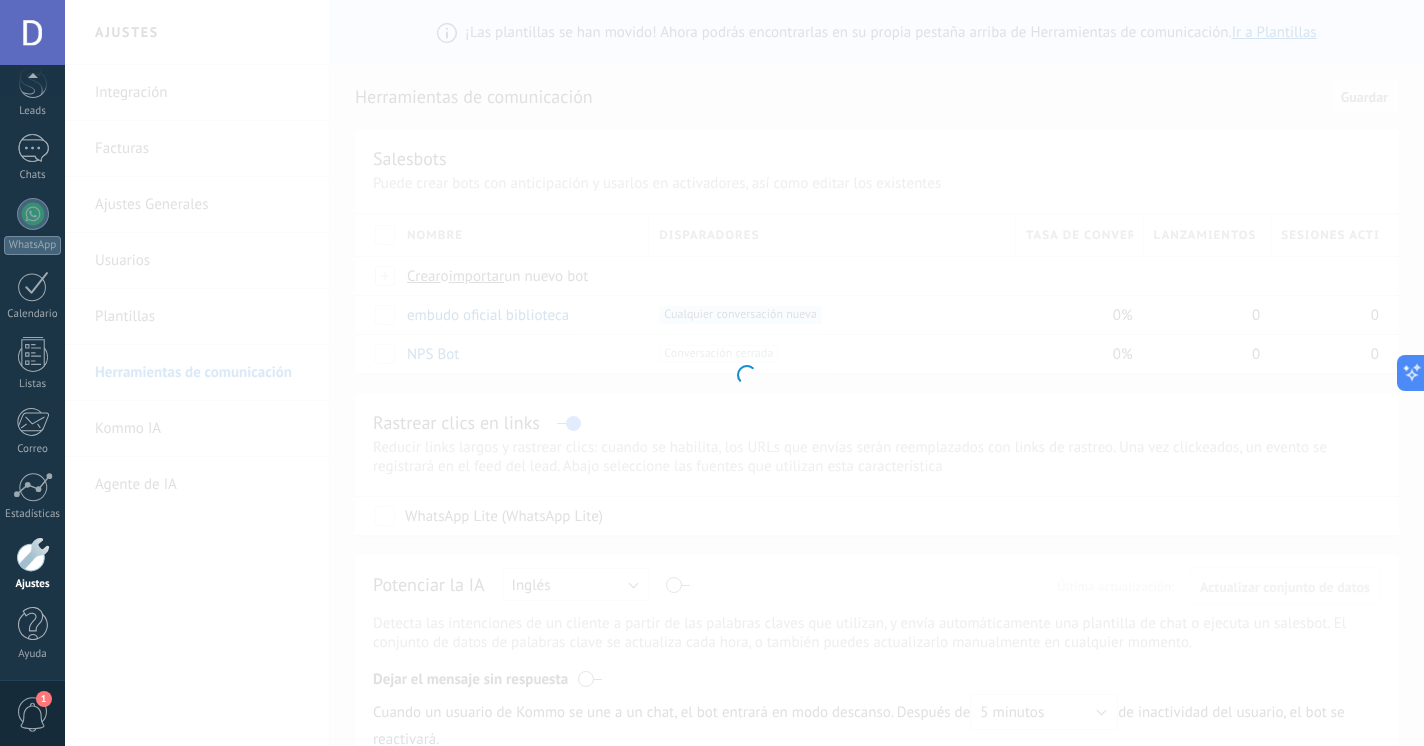 type on "**********" 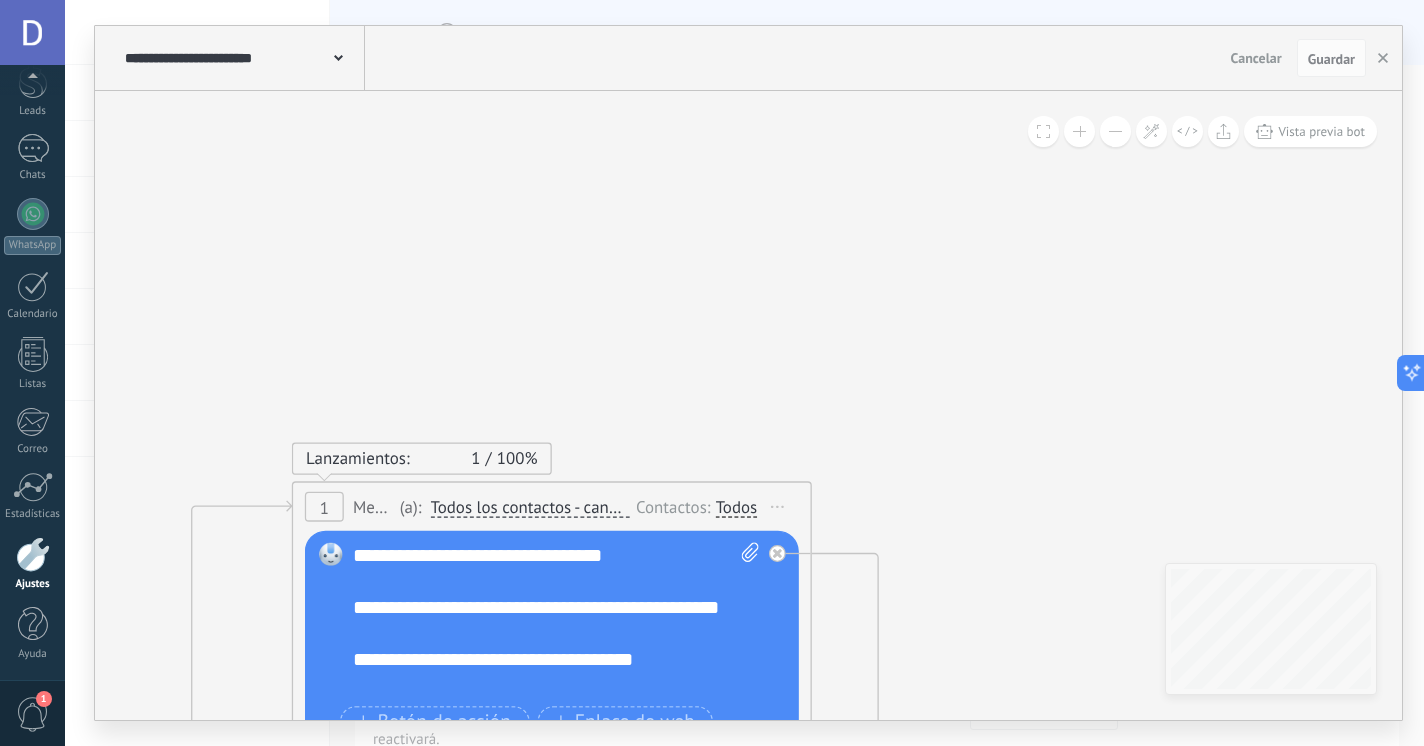 click on "**********" at bounding box center [556, 620] 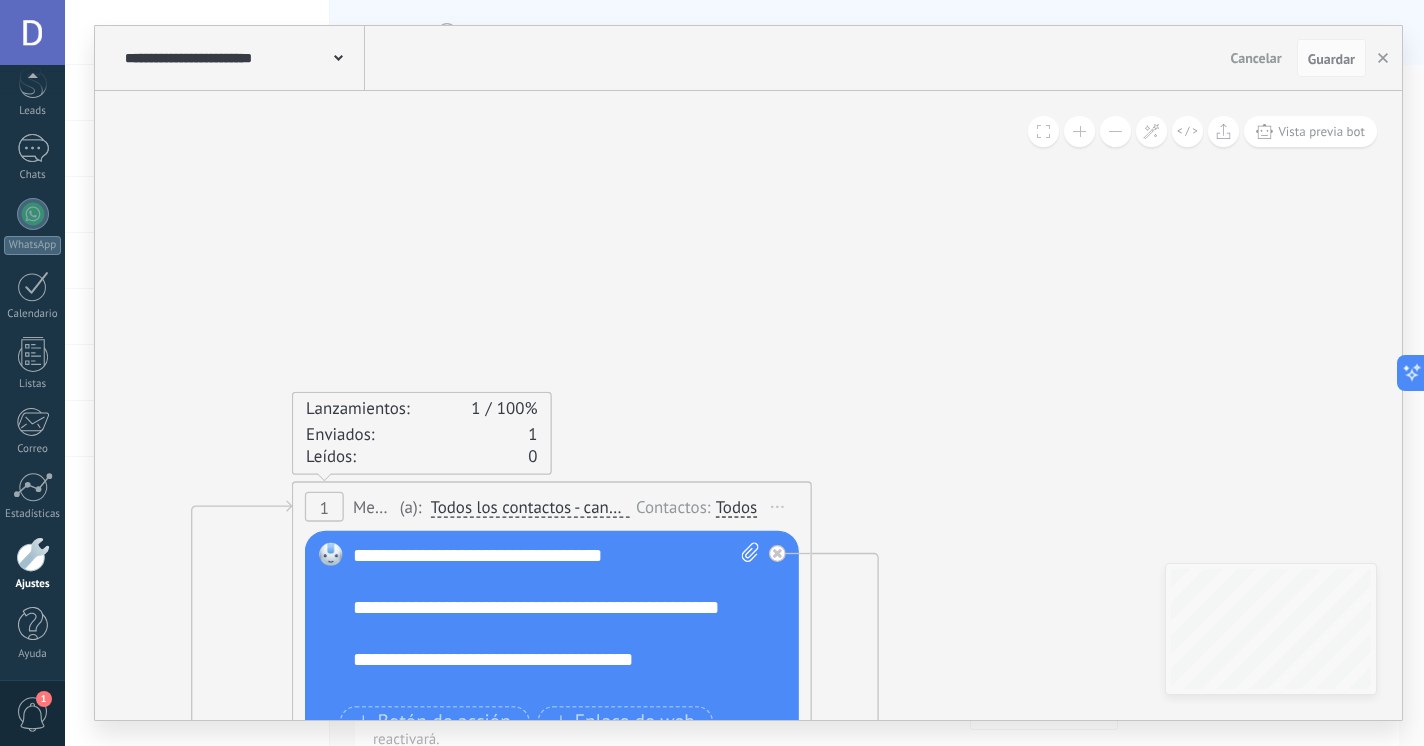 type 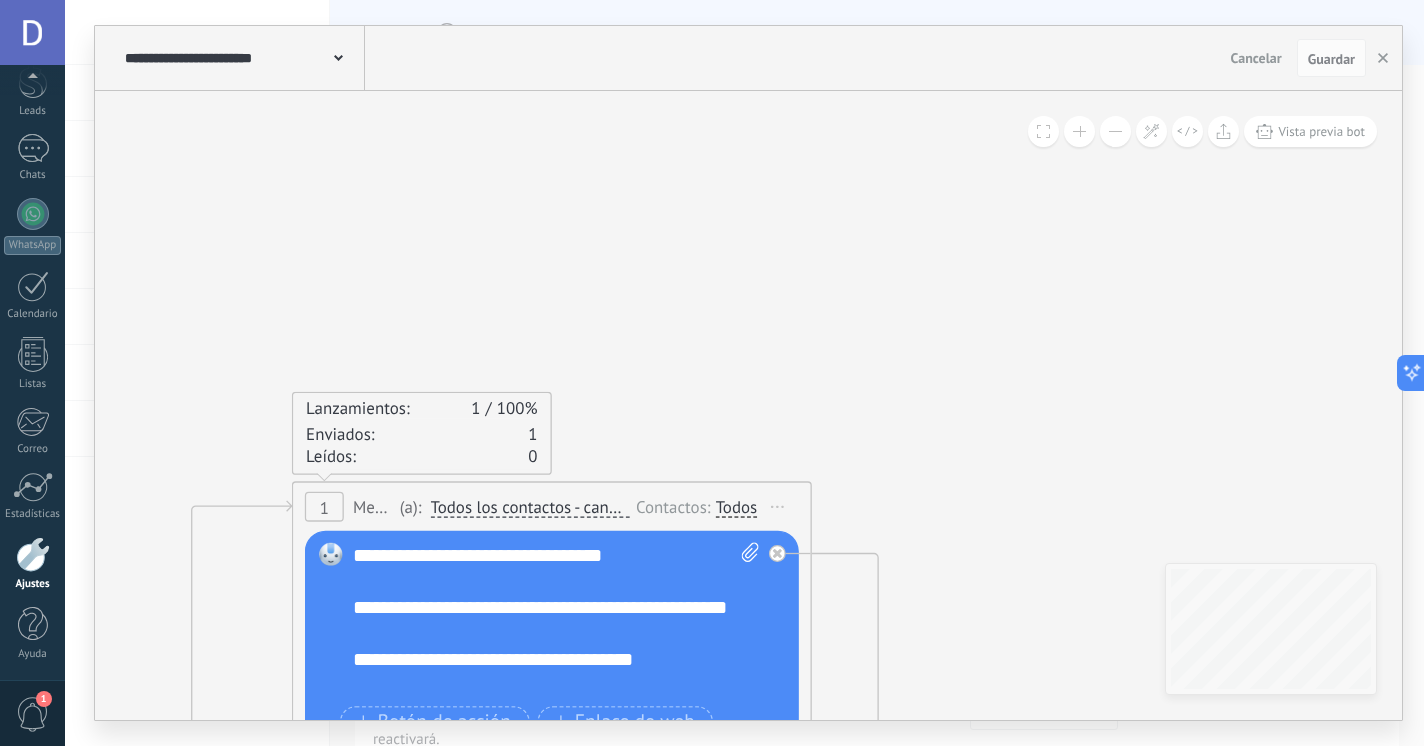 click on "**********" at bounding box center [556, 620] 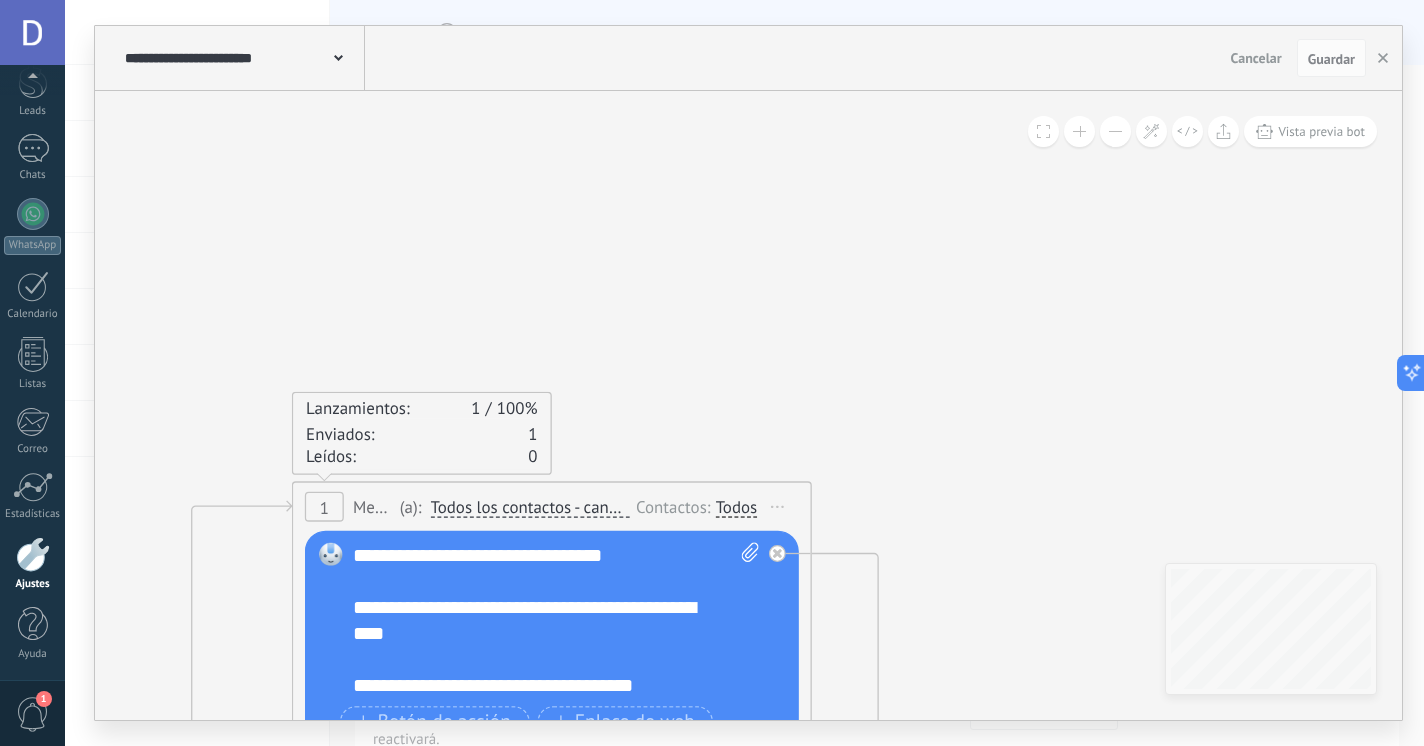 click on "**********" at bounding box center [556, 620] 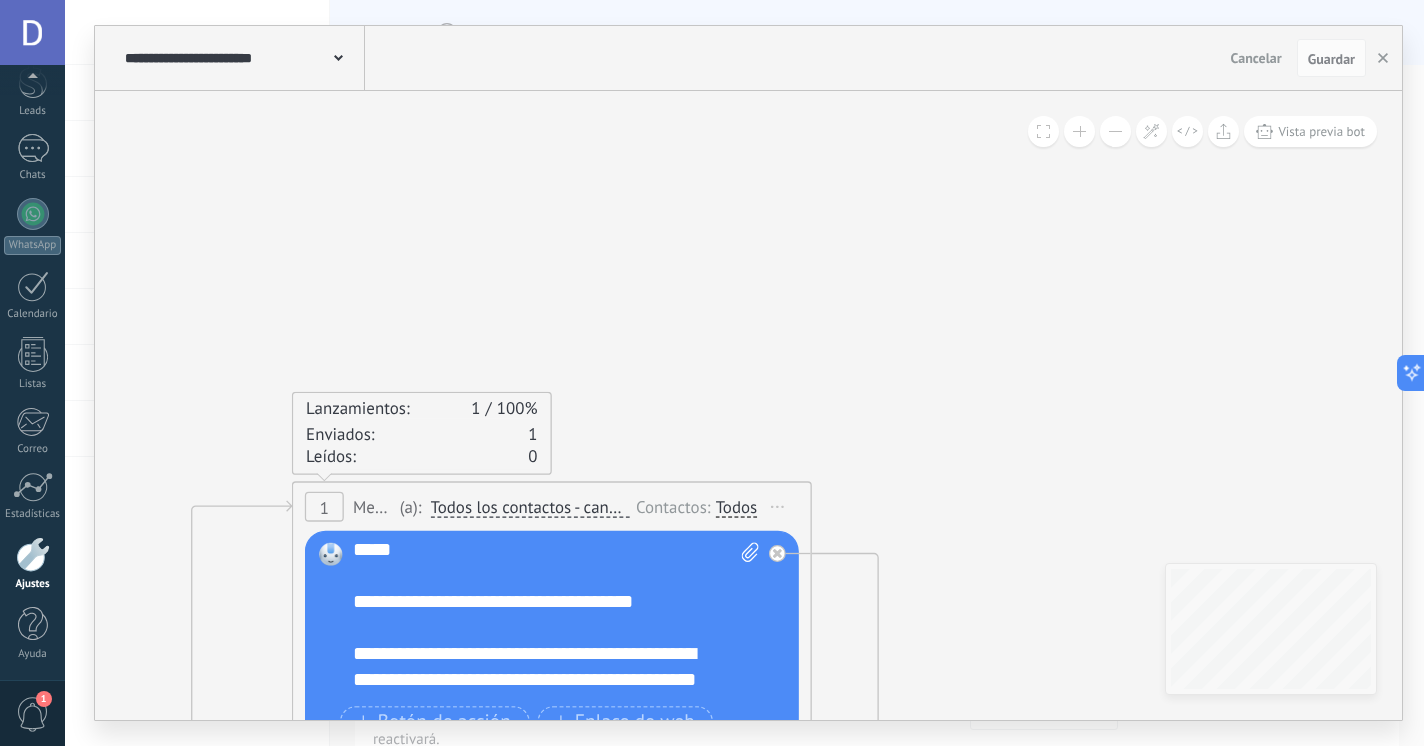 scroll, scrollTop: 47, scrollLeft: 0, axis: vertical 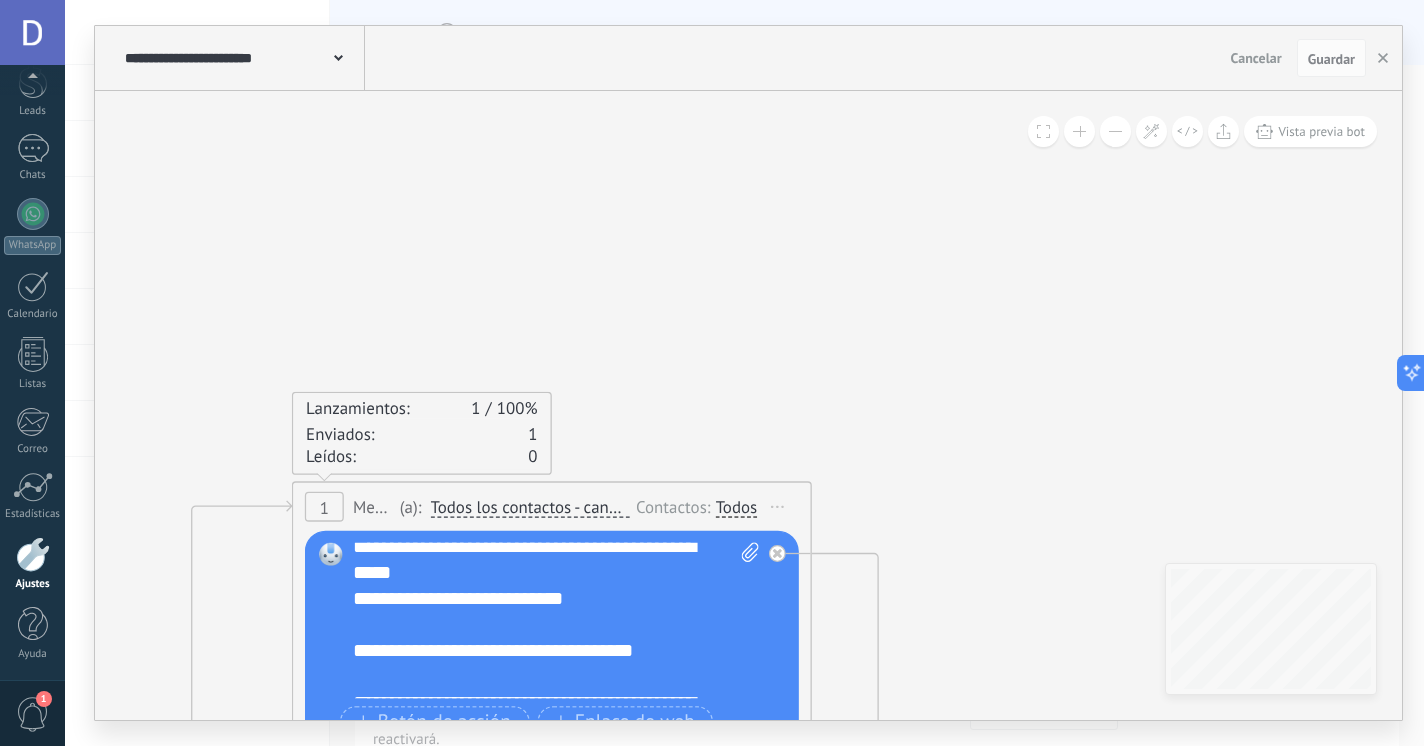 click on "**********" at bounding box center [543, 949] 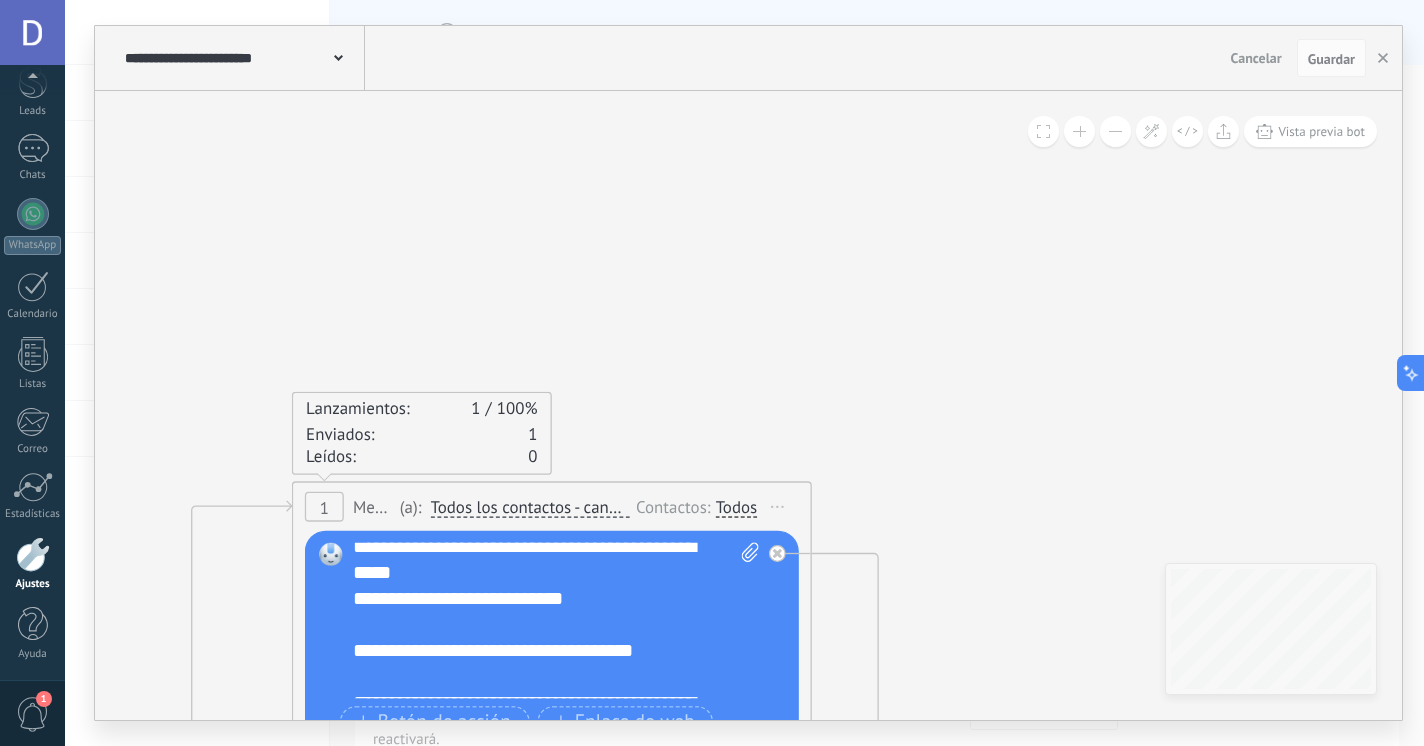 click on "**********" at bounding box center (543, 949) 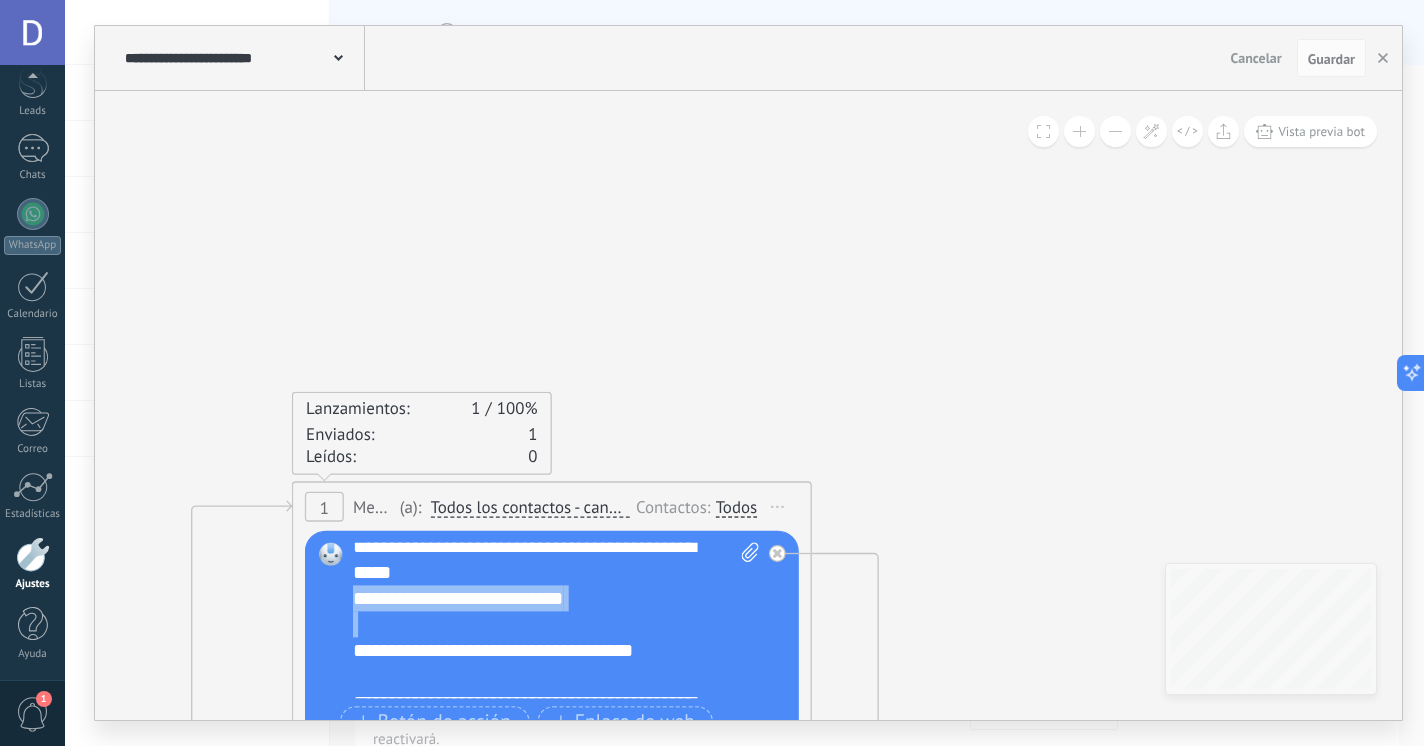 drag, startPoint x: 354, startPoint y: 605, endPoint x: 653, endPoint y: 622, distance: 299.48288 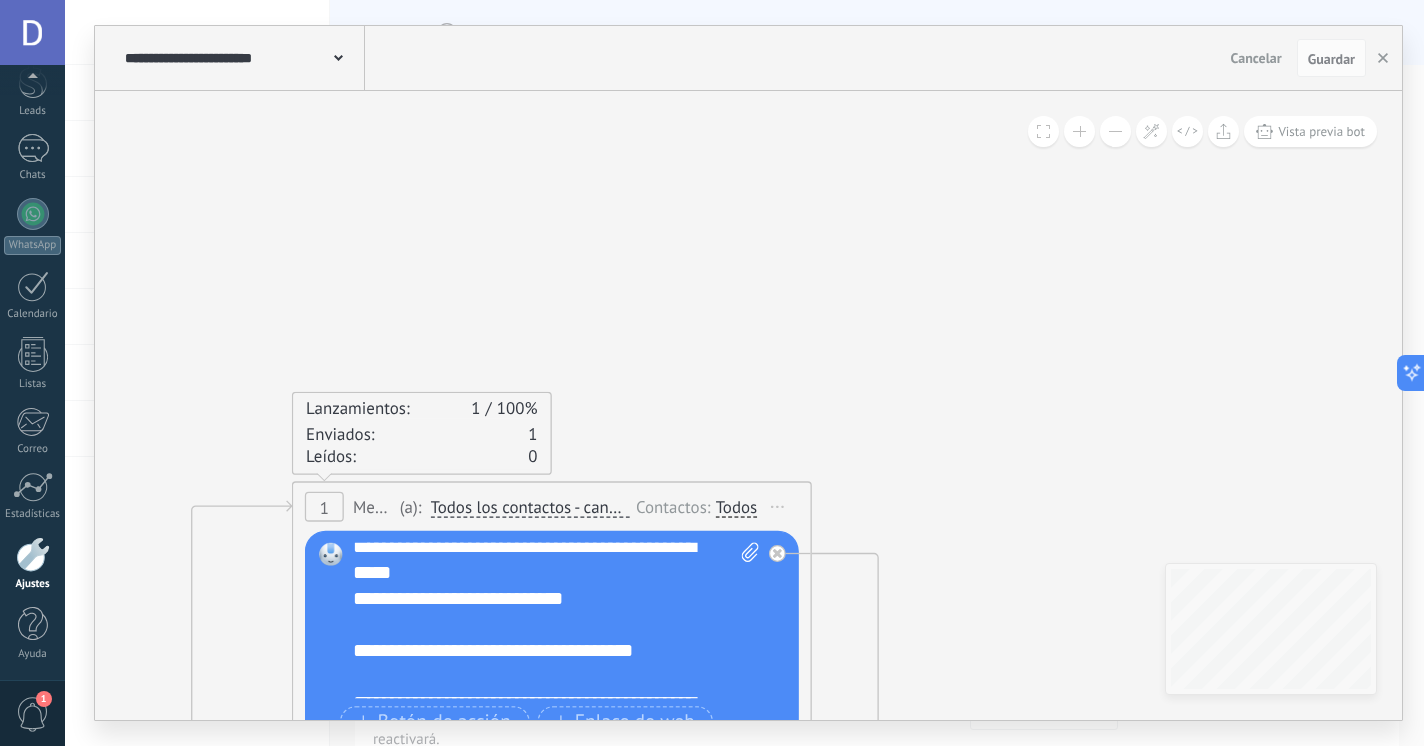click on "**********" at bounding box center [543, 949] 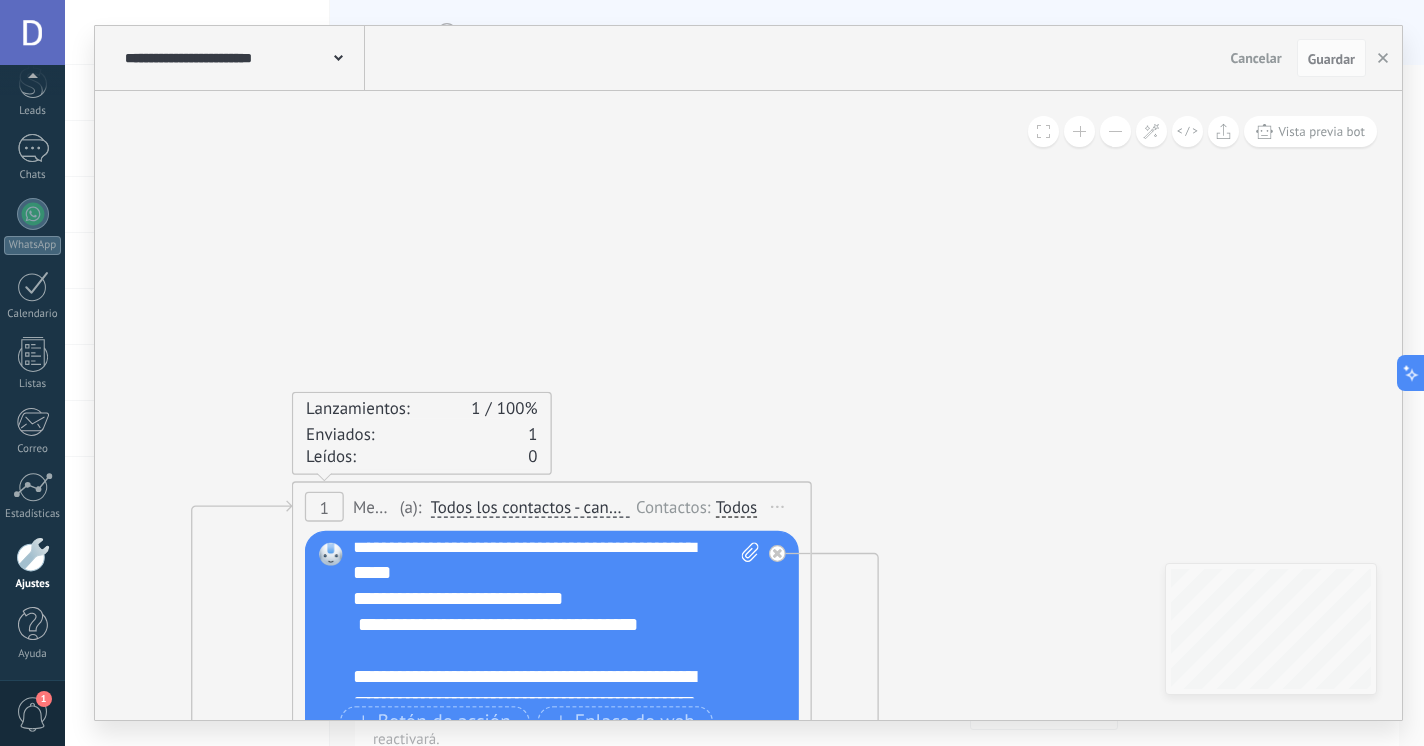 scroll, scrollTop: 72, scrollLeft: 0, axis: vertical 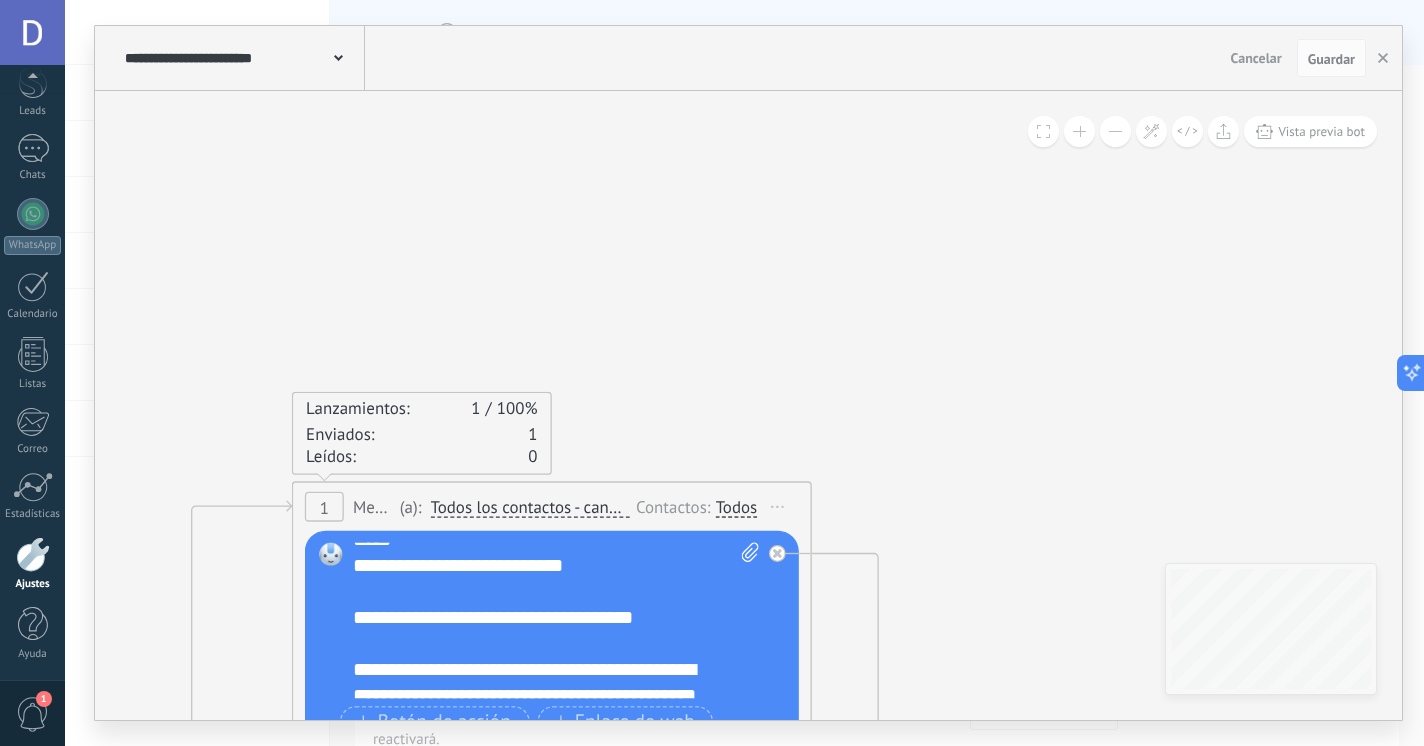 click on "**********" at bounding box center [543, 943] 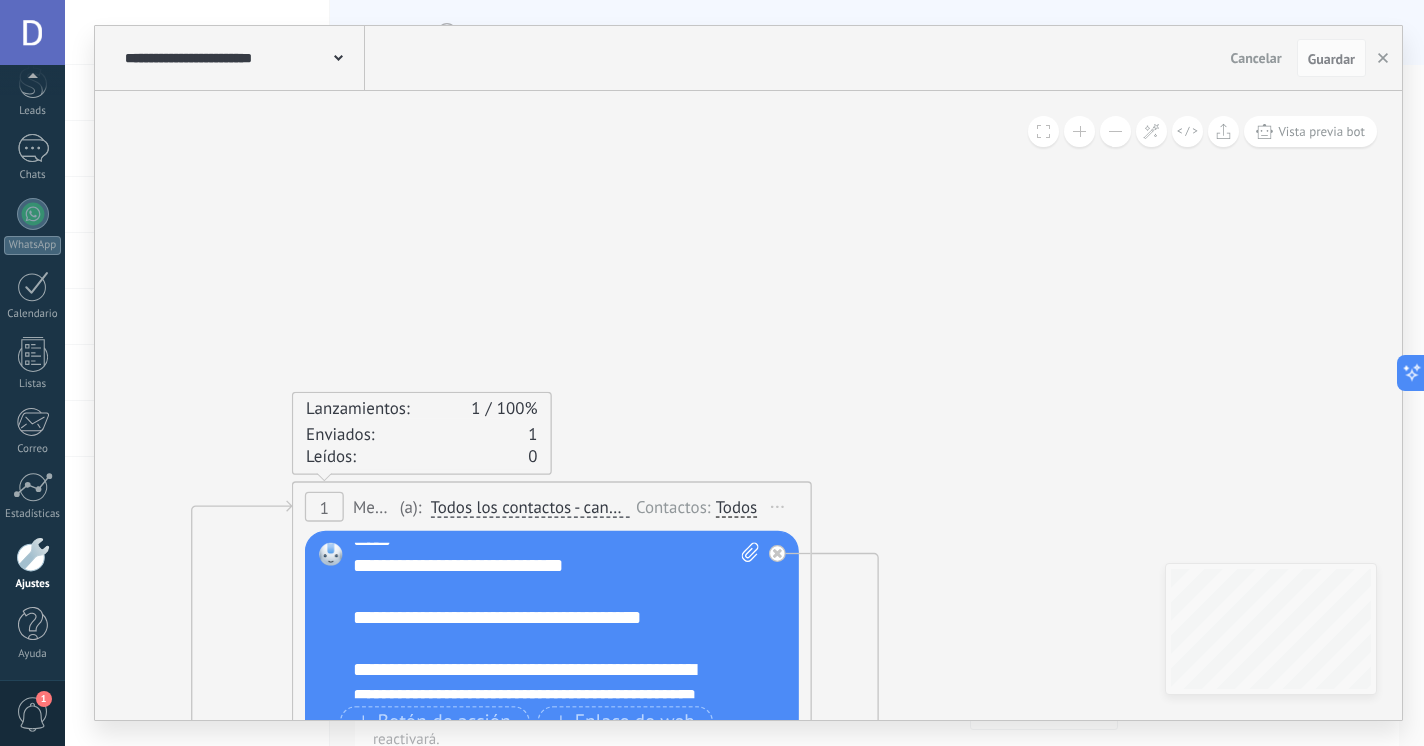 click on "**********" at bounding box center [543, 943] 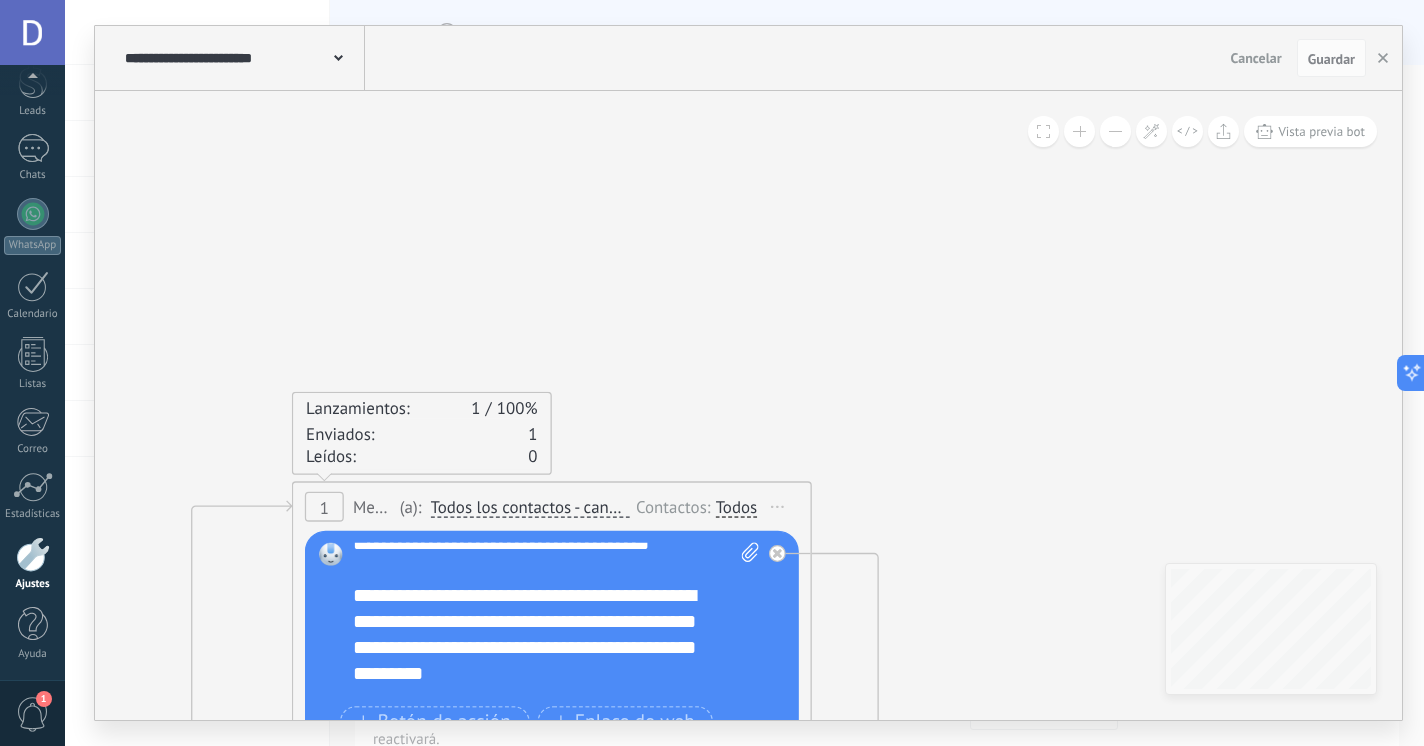 scroll, scrollTop: 143, scrollLeft: 0, axis: vertical 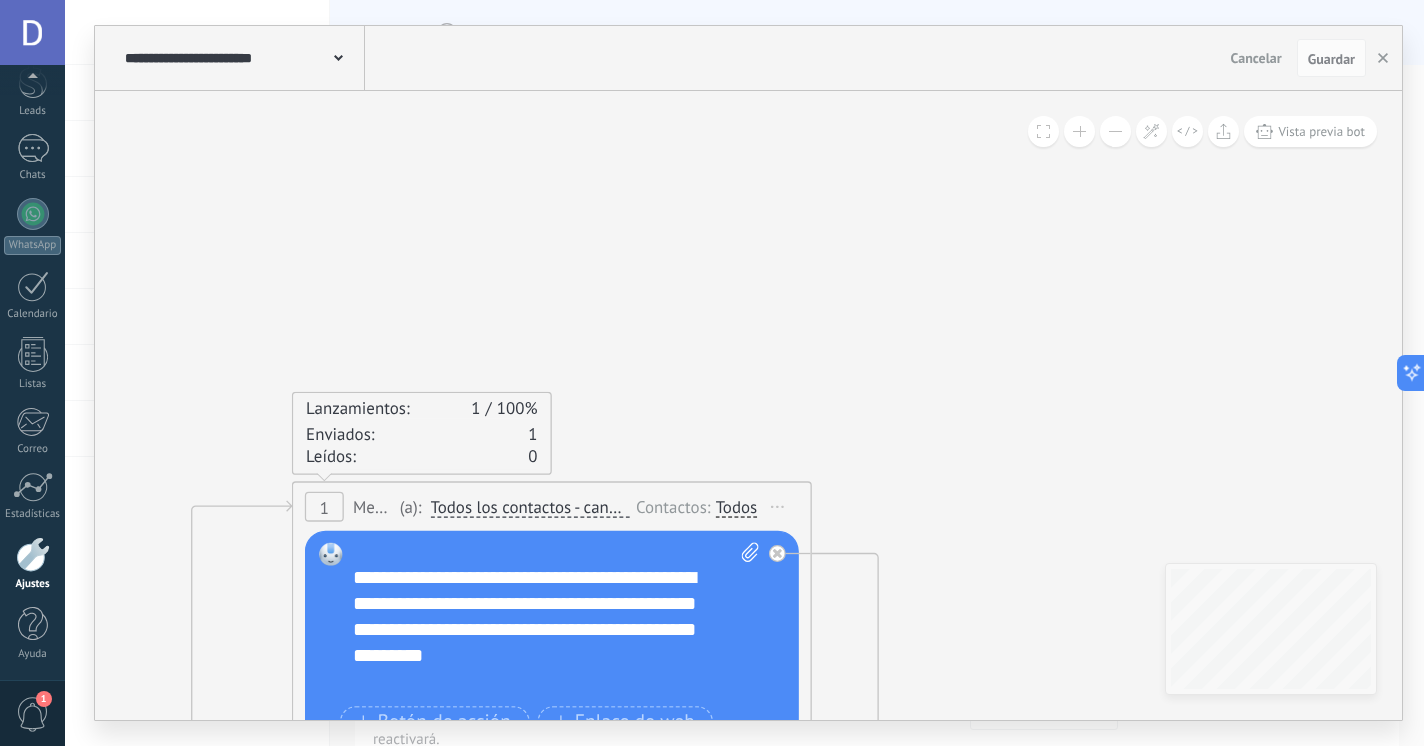 click on "**********" at bounding box center [543, 851] 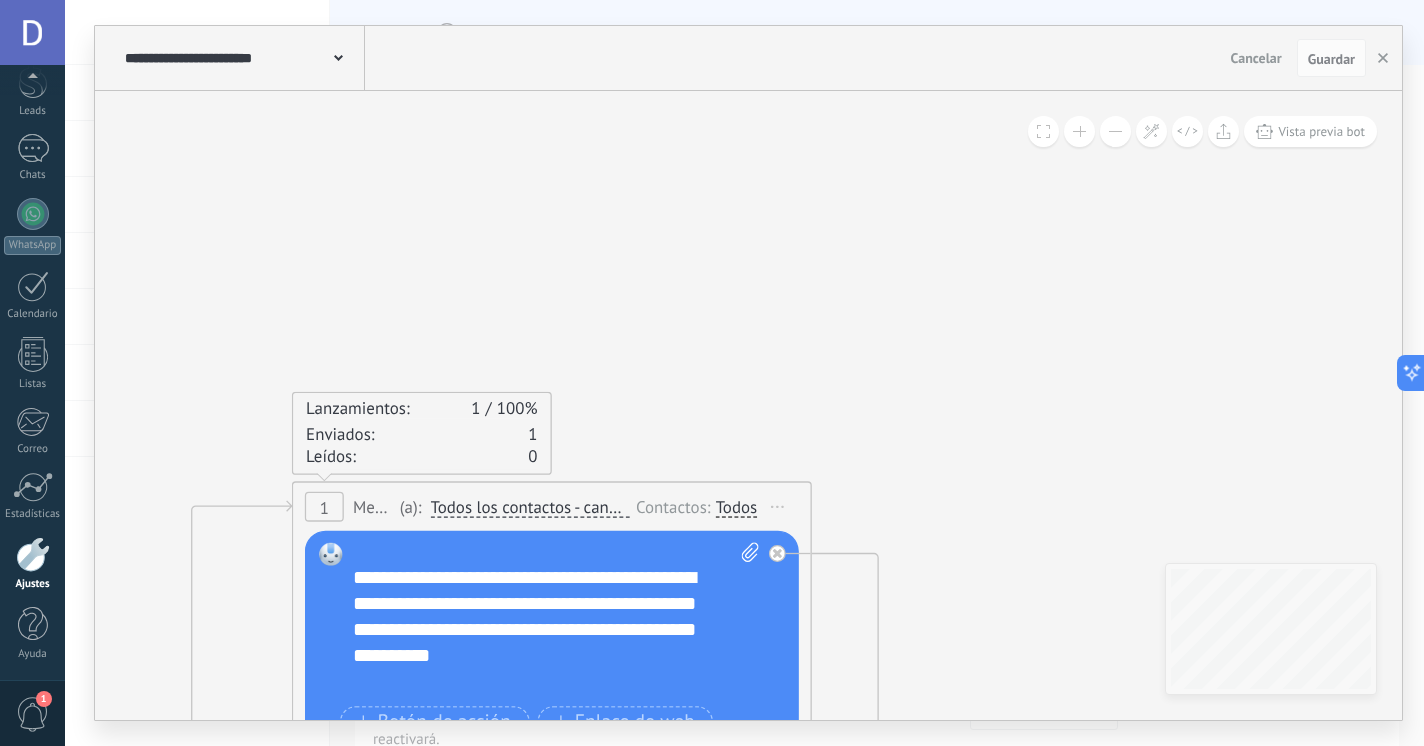 click on "**********" at bounding box center [543, 851] 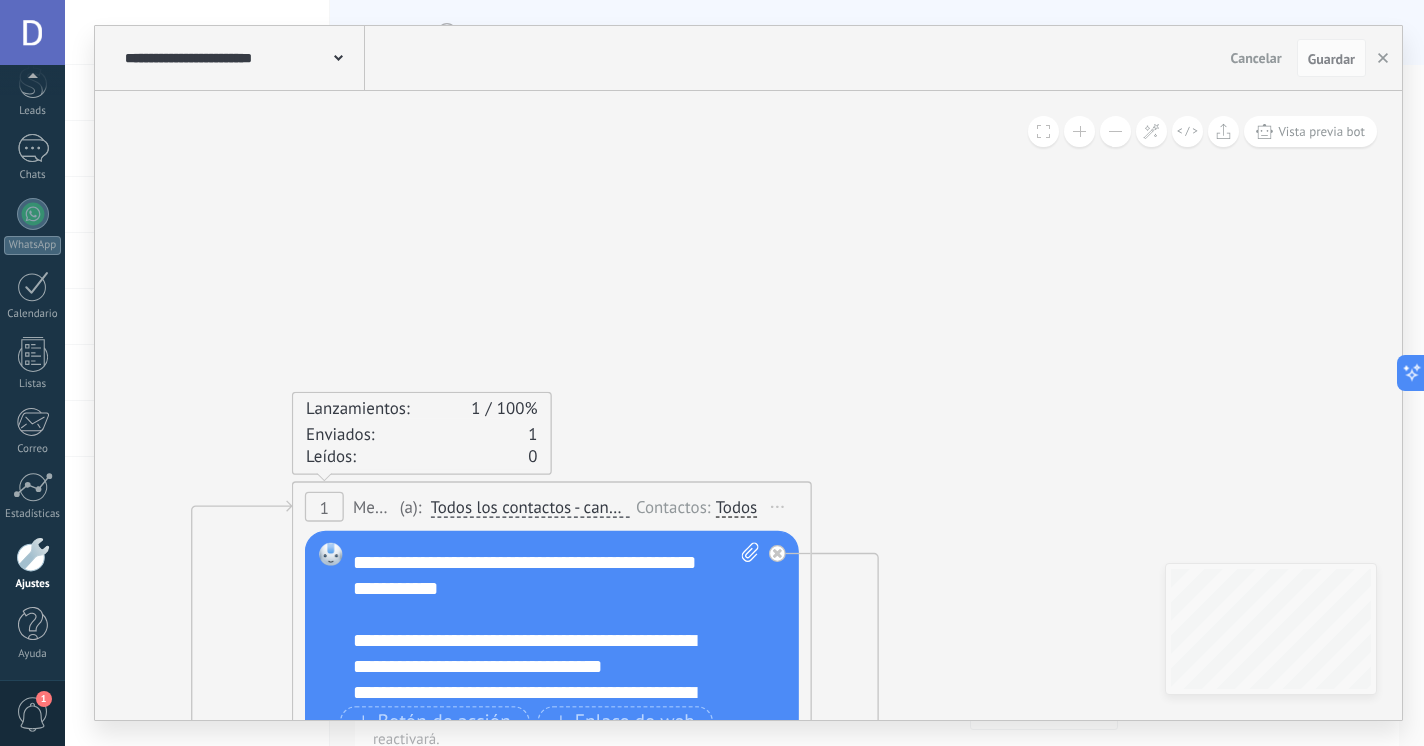 scroll, scrollTop: 196, scrollLeft: 0, axis: vertical 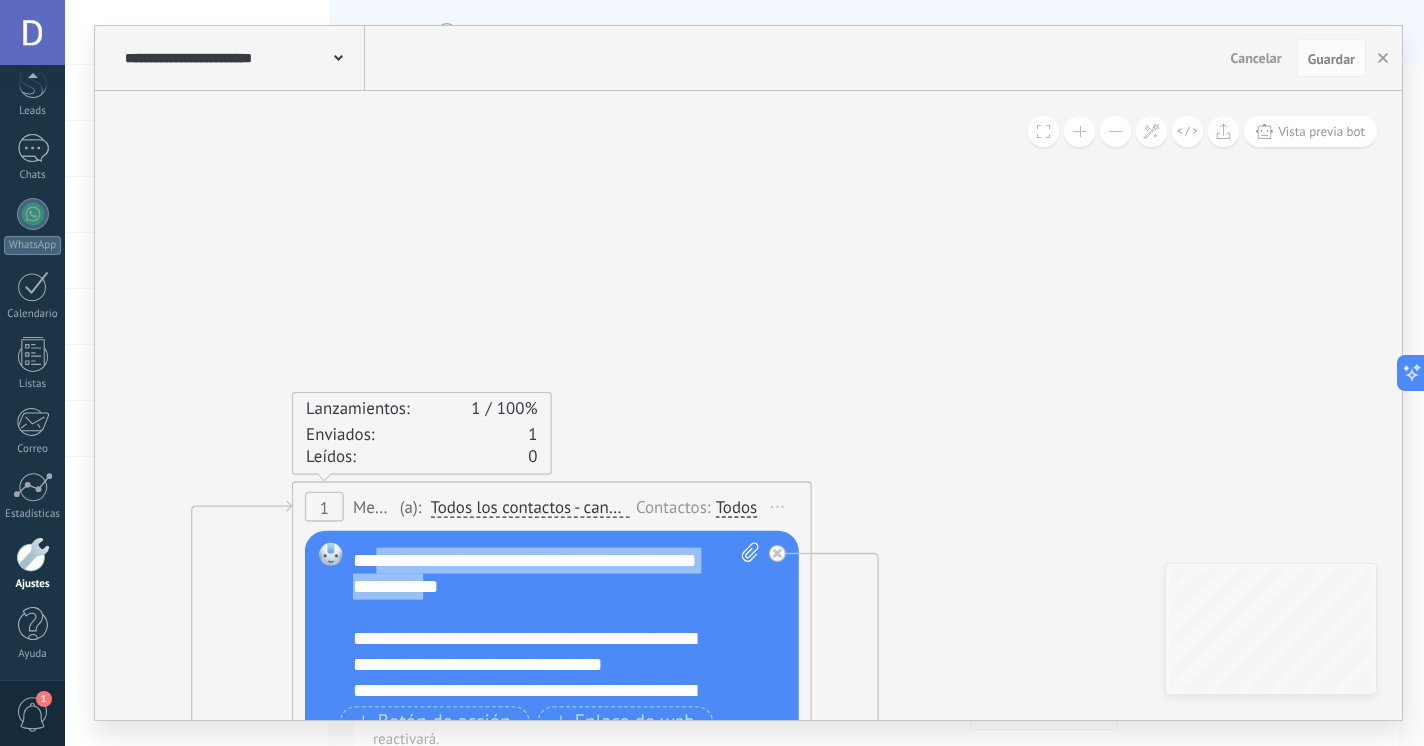 drag, startPoint x: 525, startPoint y: 558, endPoint x: 659, endPoint y: 584, distance: 136.49908 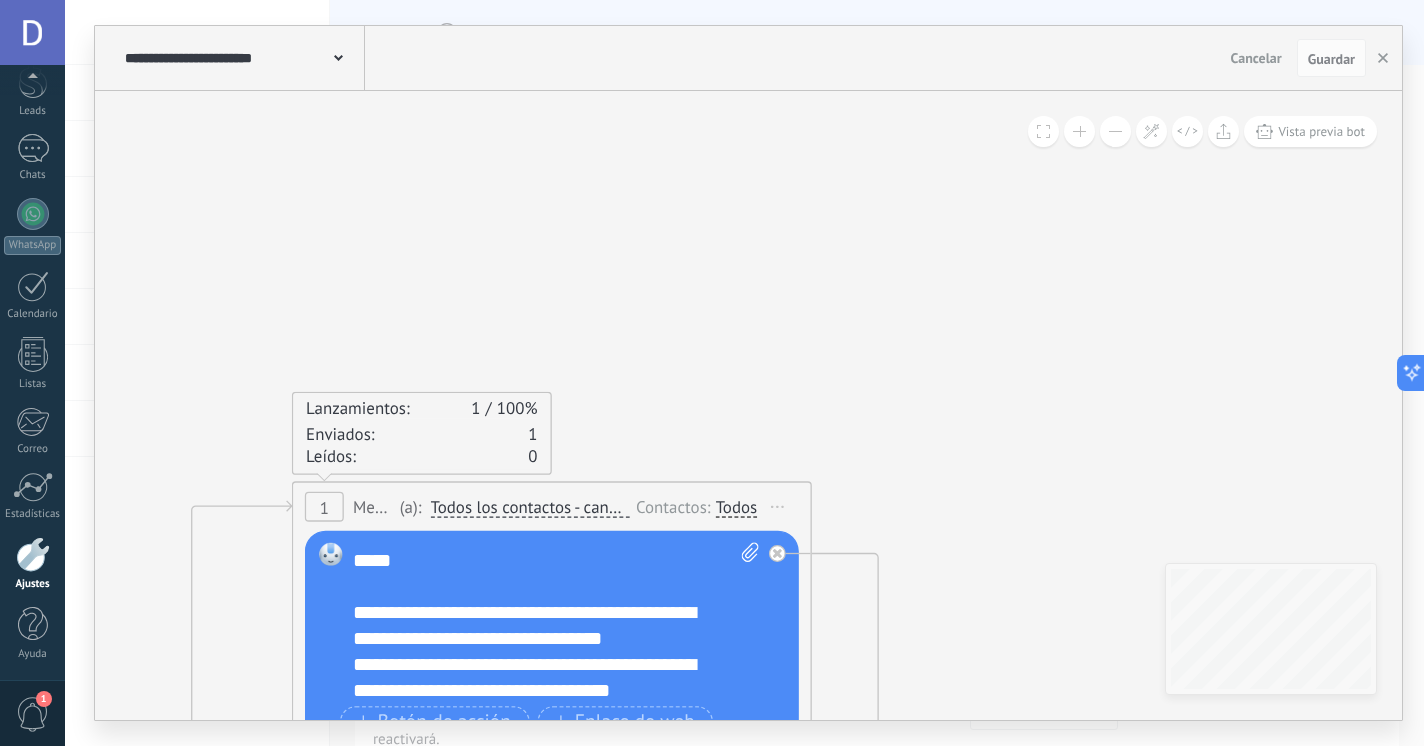 click on "**********" at bounding box center (543, 769) 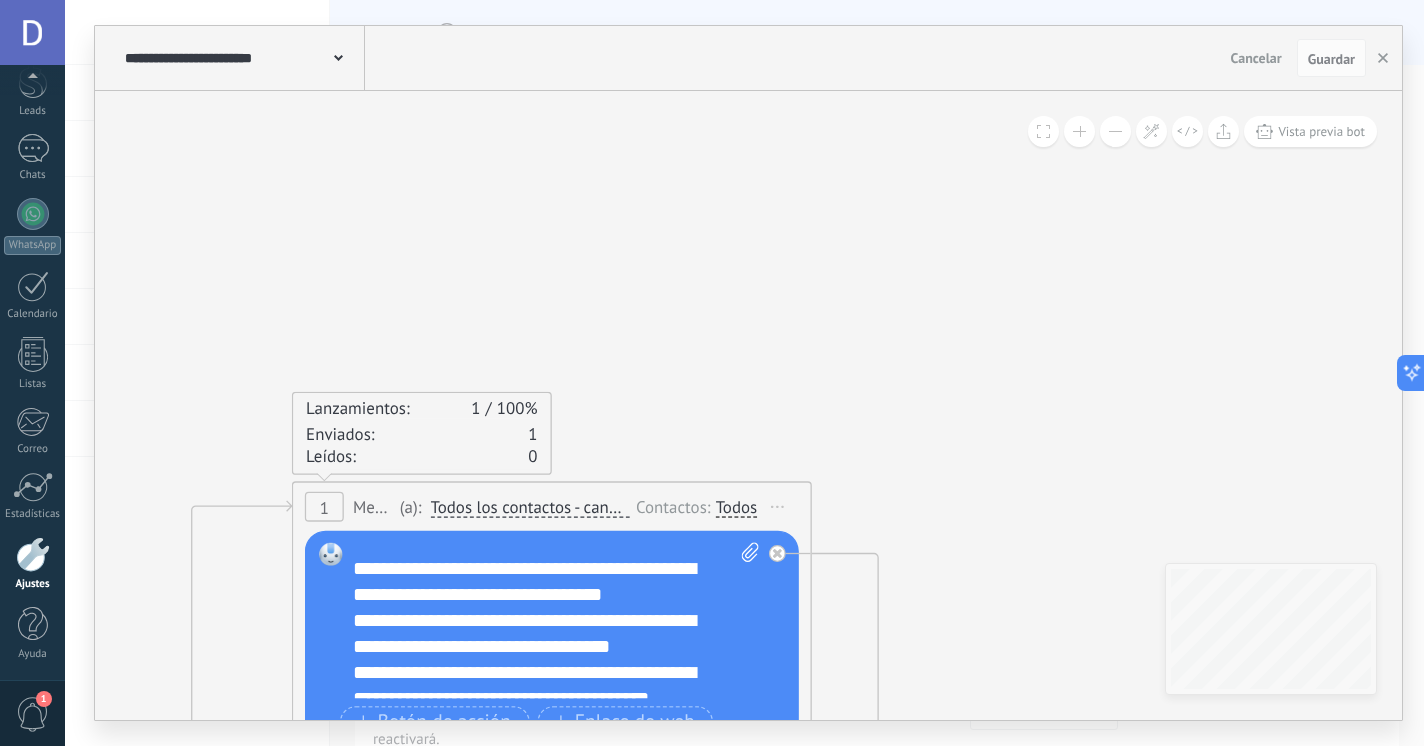 scroll, scrollTop: 212, scrollLeft: 0, axis: vertical 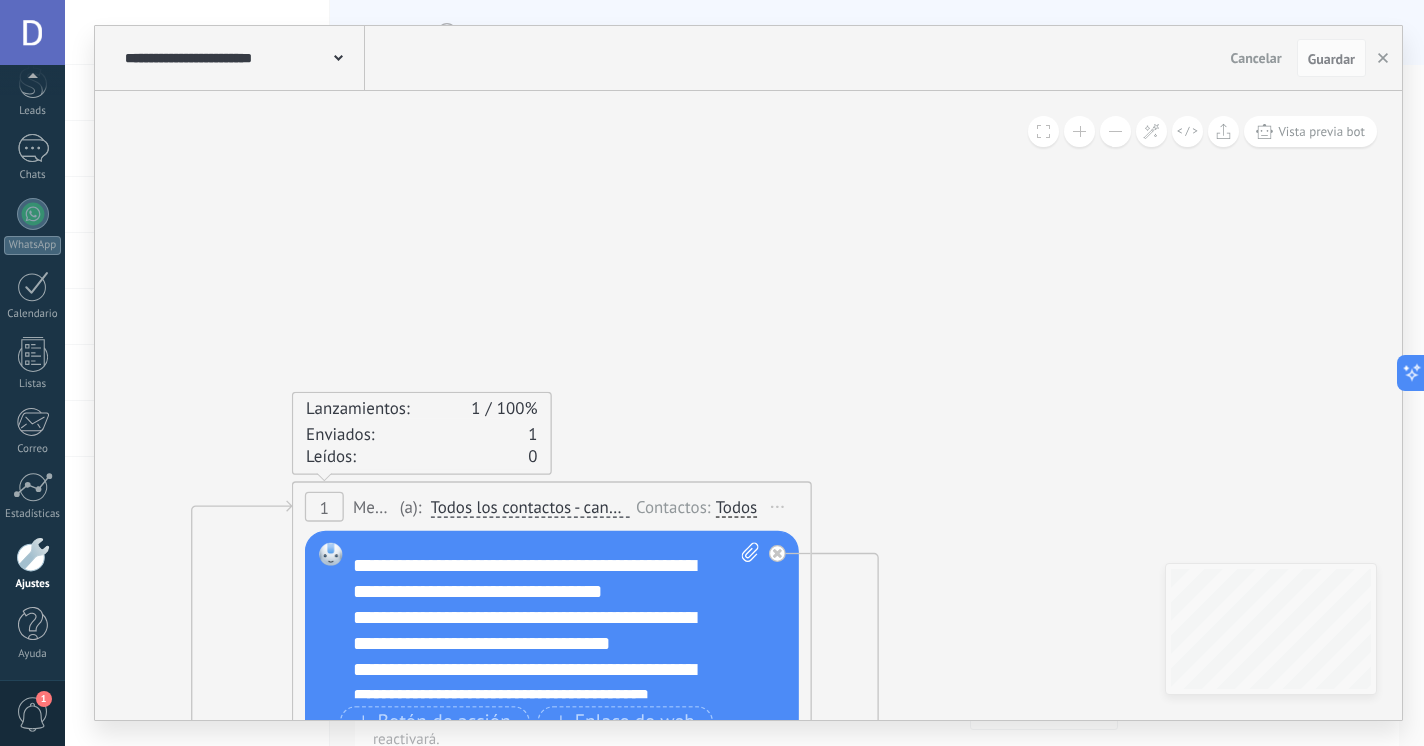 click on "**********" at bounding box center [543, 748] 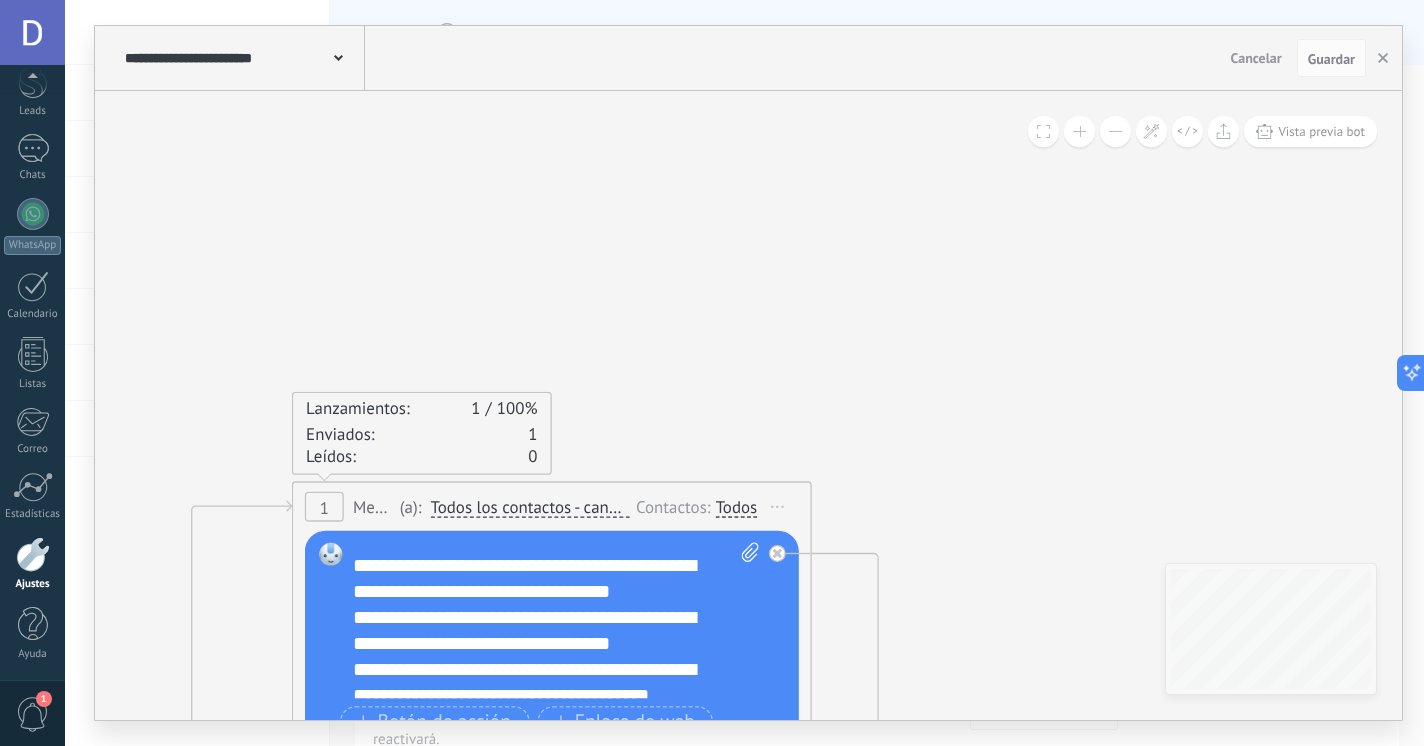 click on "**********" at bounding box center (543, 748) 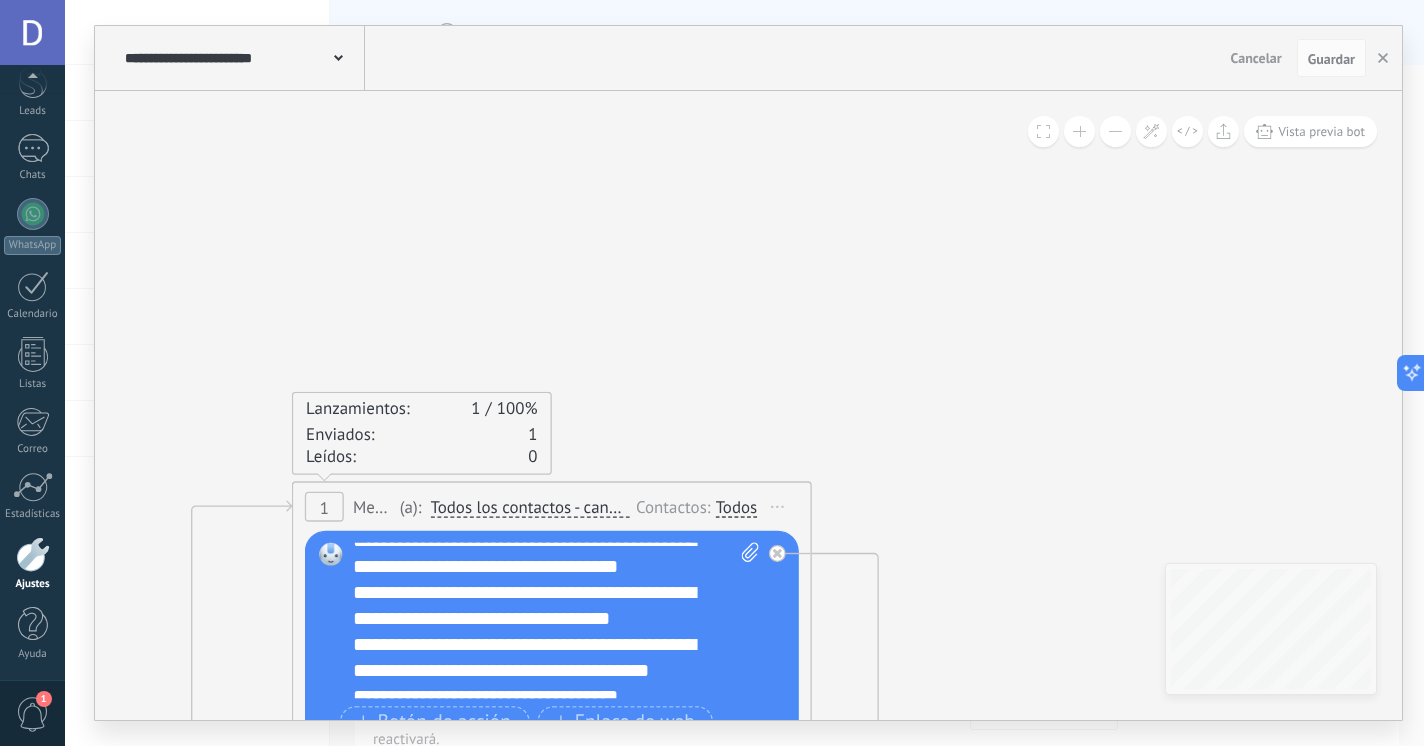 scroll, scrollTop: 233, scrollLeft: 0, axis: vertical 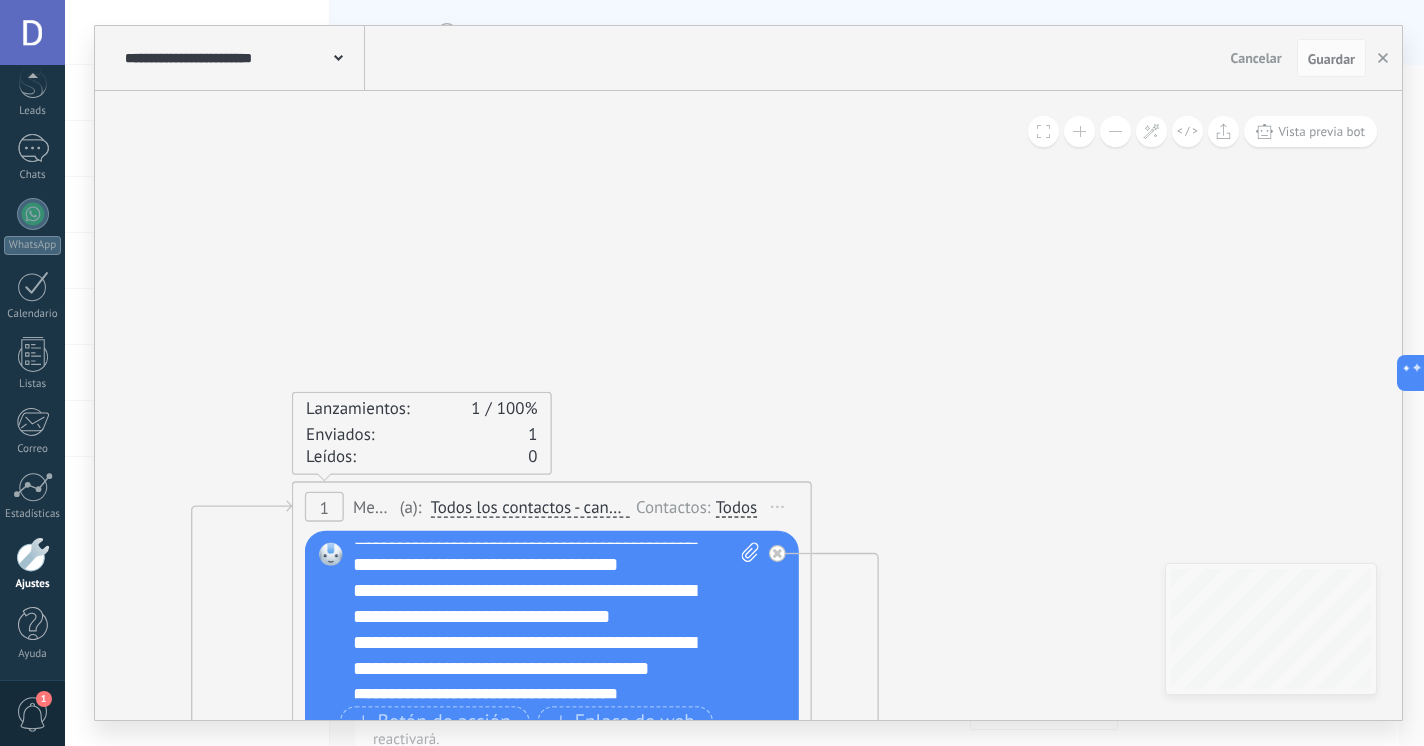 click on "**********" at bounding box center (543, 721) 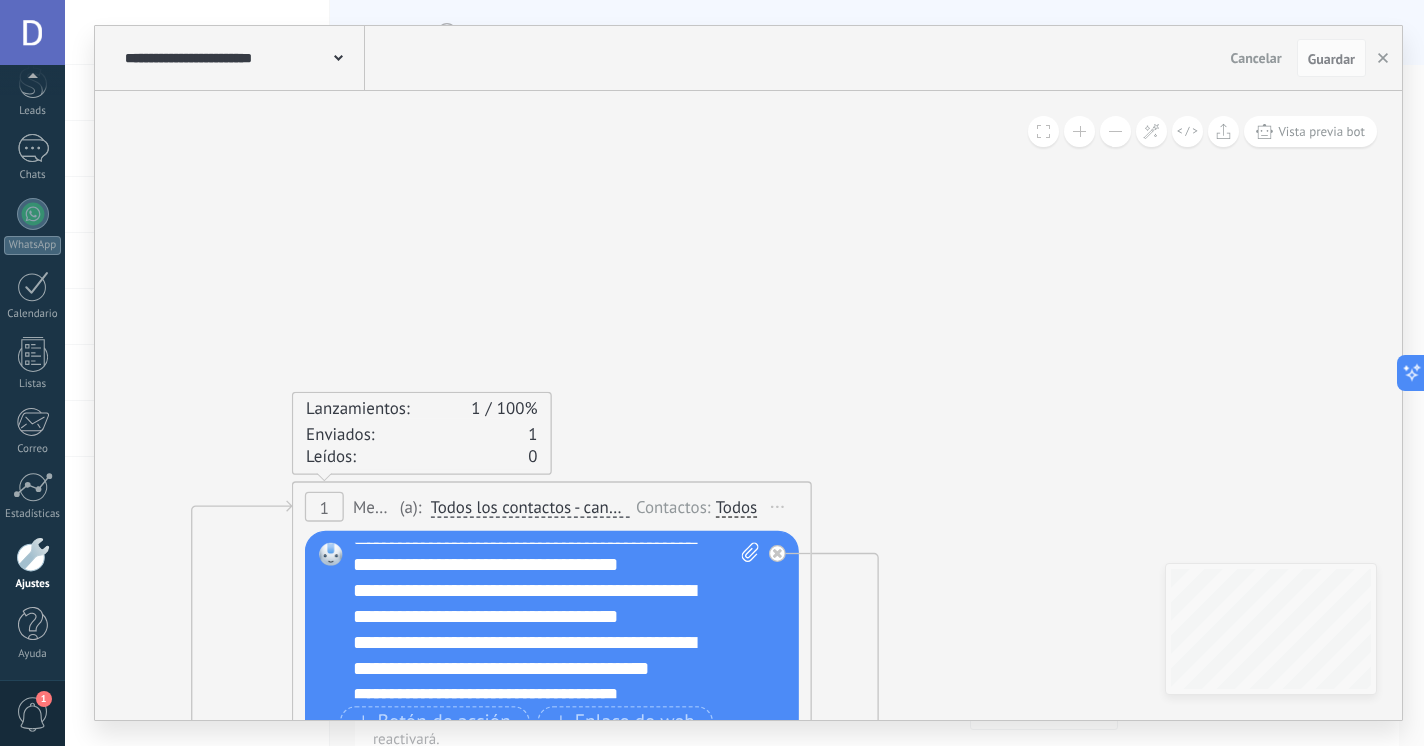 click on "**********" at bounding box center [543, 721] 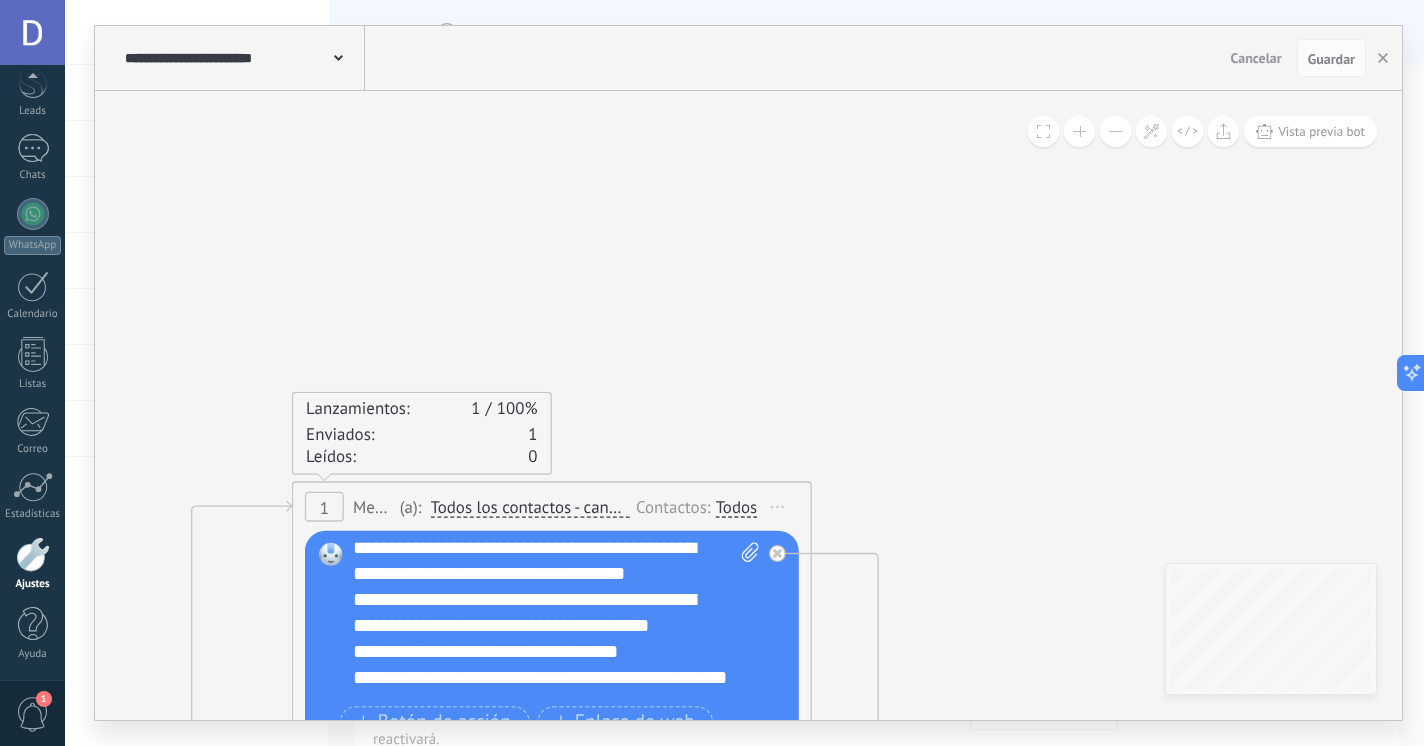 scroll, scrollTop: 277, scrollLeft: 0, axis: vertical 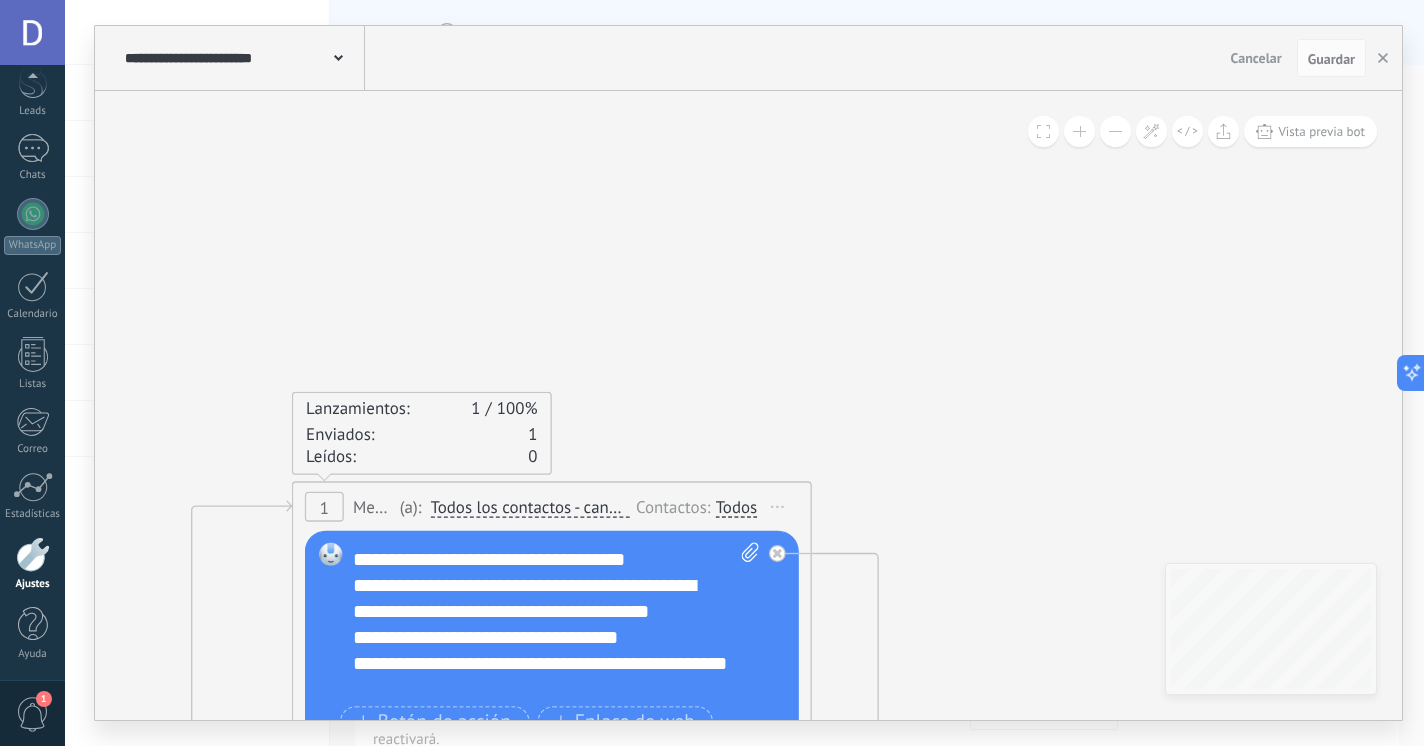 click on "**********" at bounding box center [543, 663] 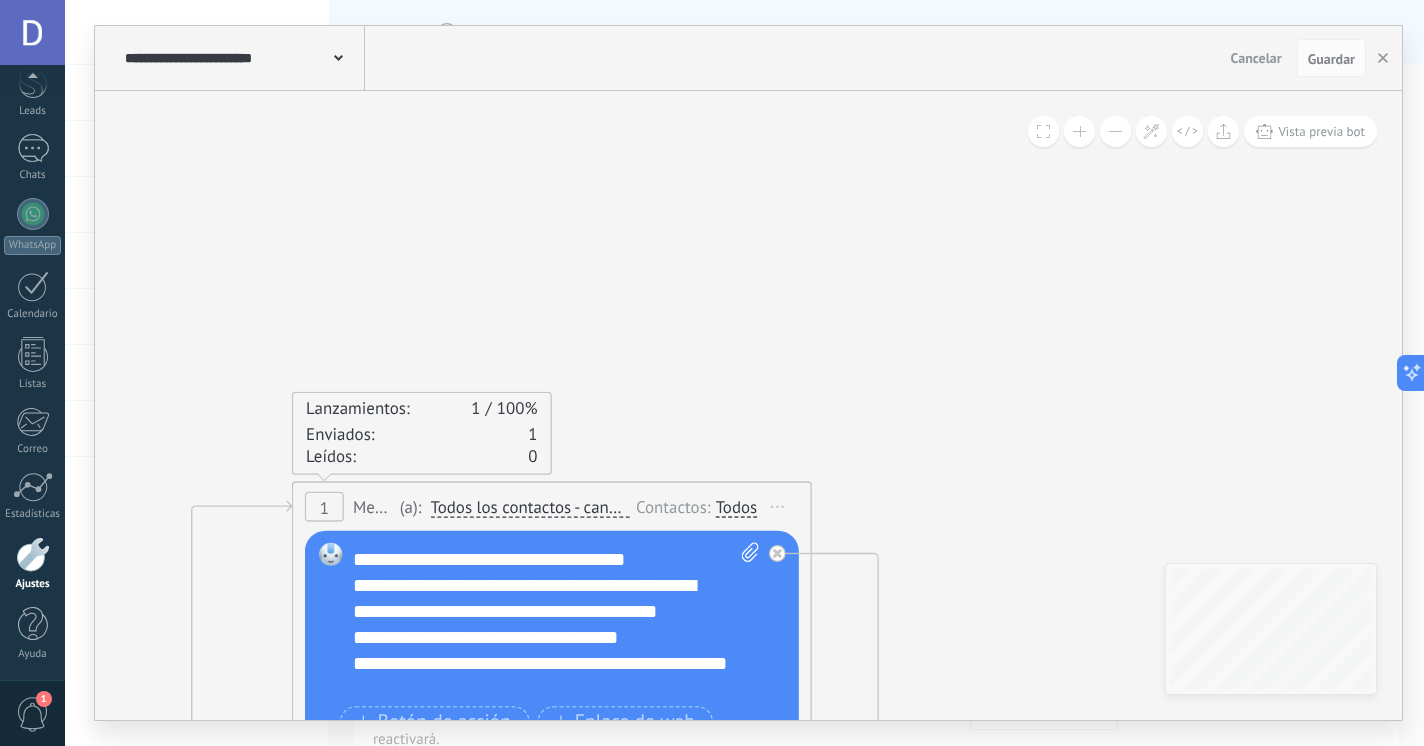 click on "**********" at bounding box center (543, 663) 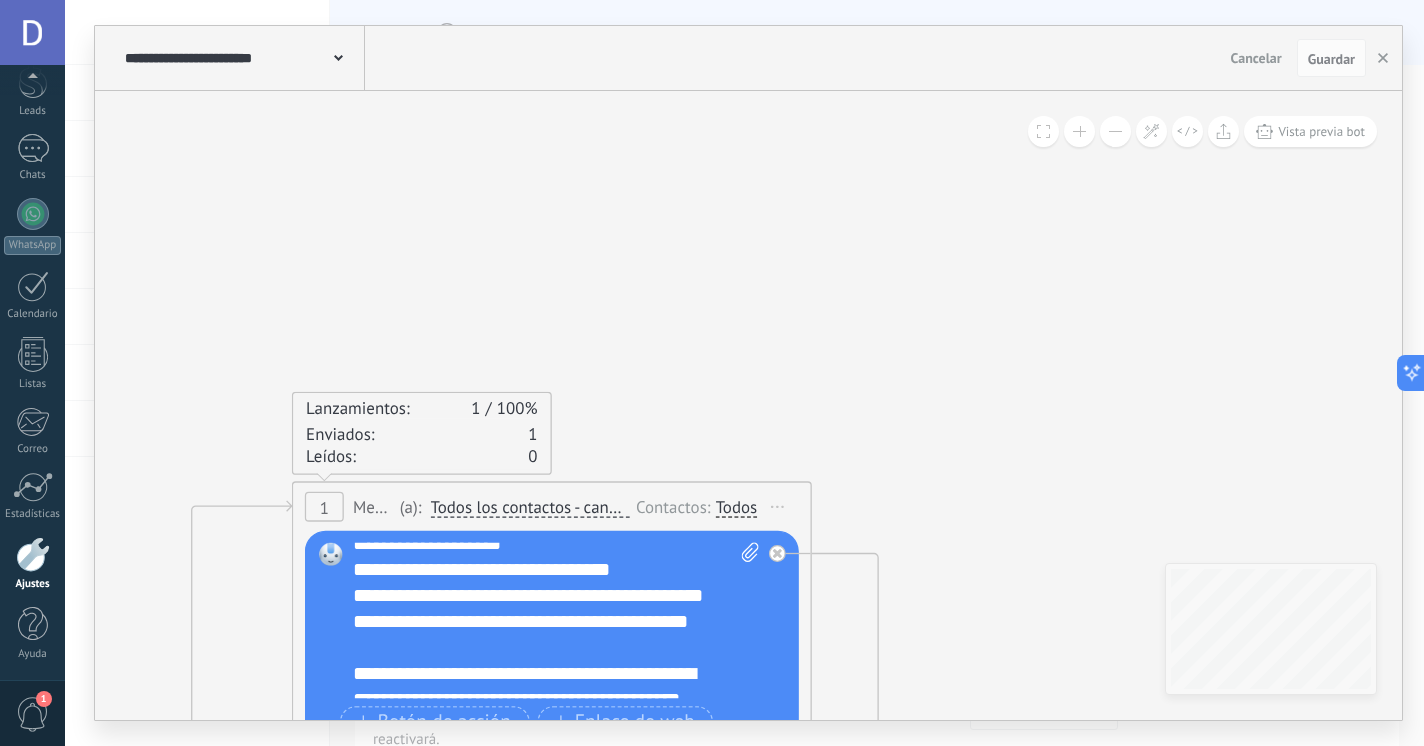 scroll, scrollTop: 432, scrollLeft: 0, axis: vertical 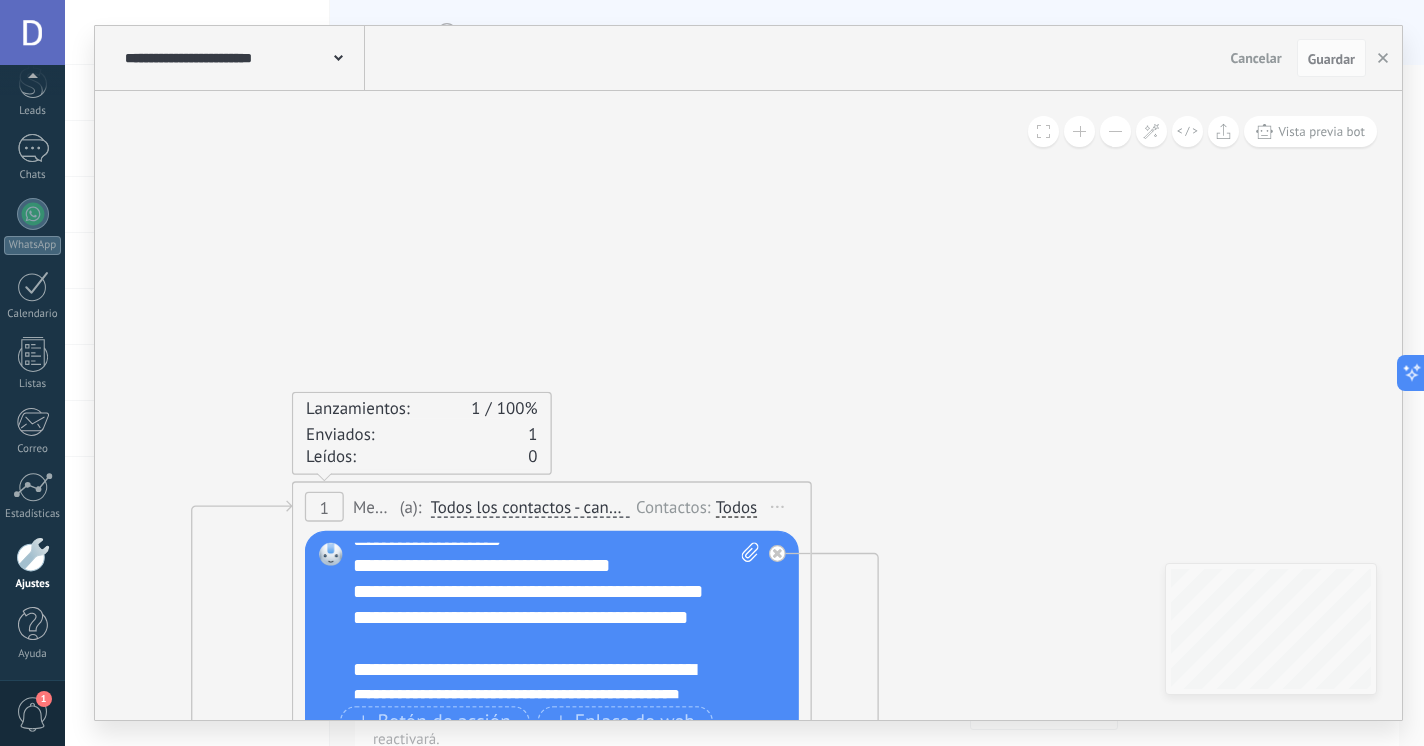 click on "**********" at bounding box center (543, 462) 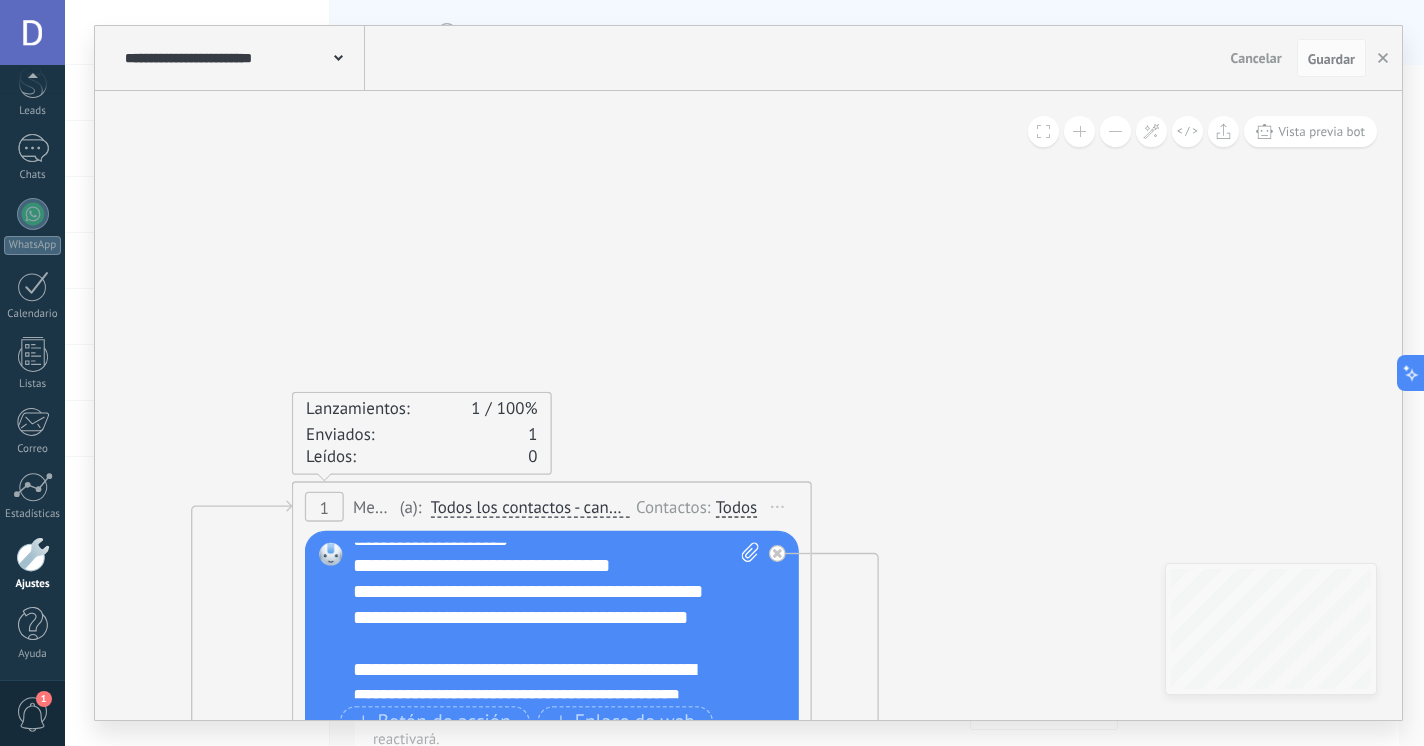 click on "**********" at bounding box center [543, 462] 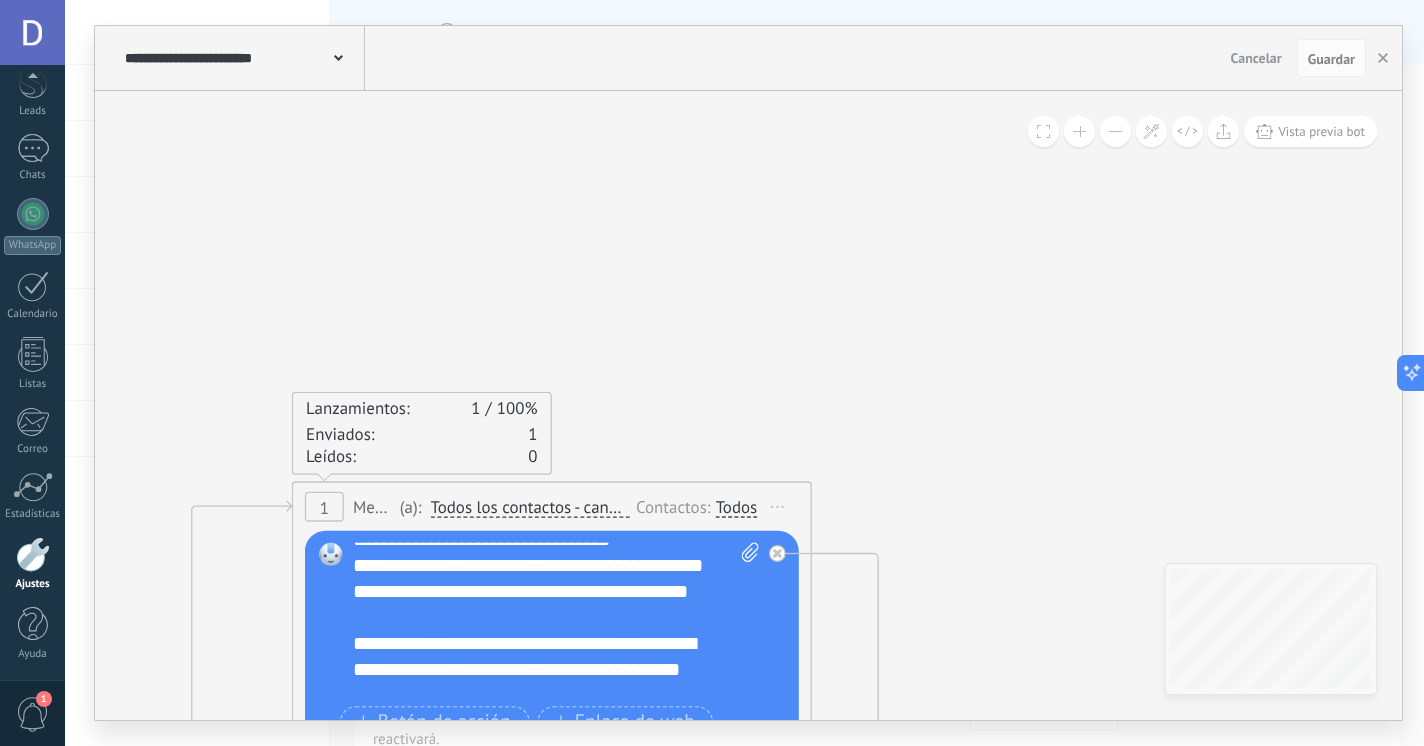 scroll, scrollTop: 453, scrollLeft: 0, axis: vertical 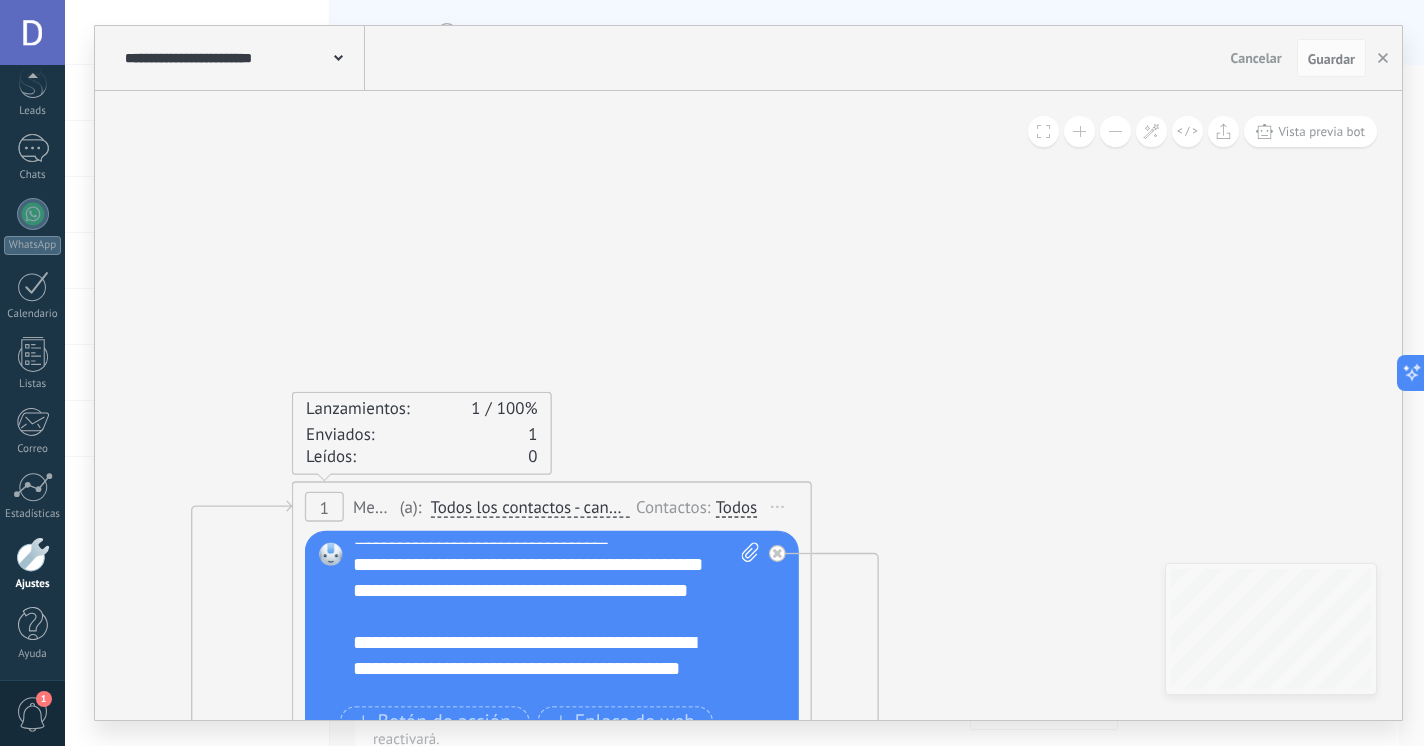 click on "**********" at bounding box center (543, 435) 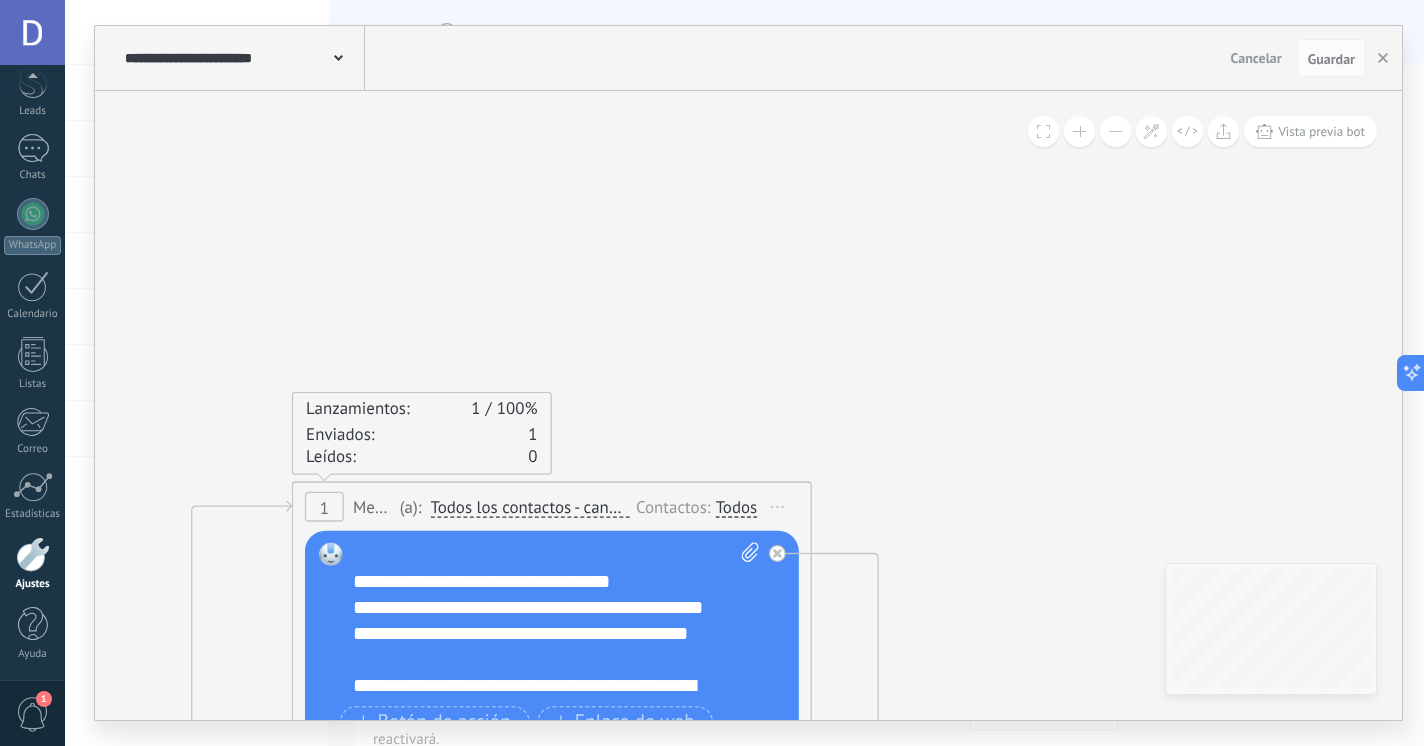 scroll, scrollTop: 459, scrollLeft: 0, axis: vertical 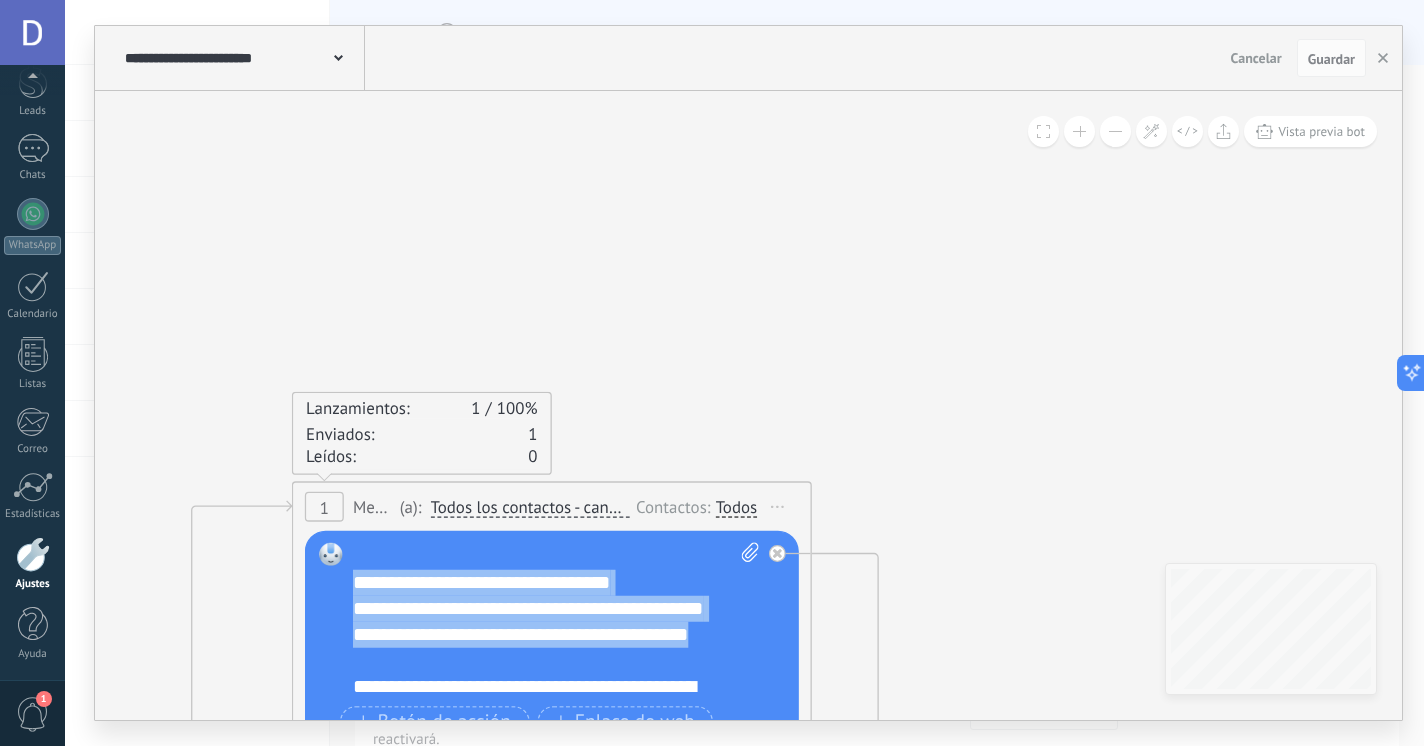 drag, startPoint x: 355, startPoint y: 573, endPoint x: 473, endPoint y: 672, distance: 154.02922 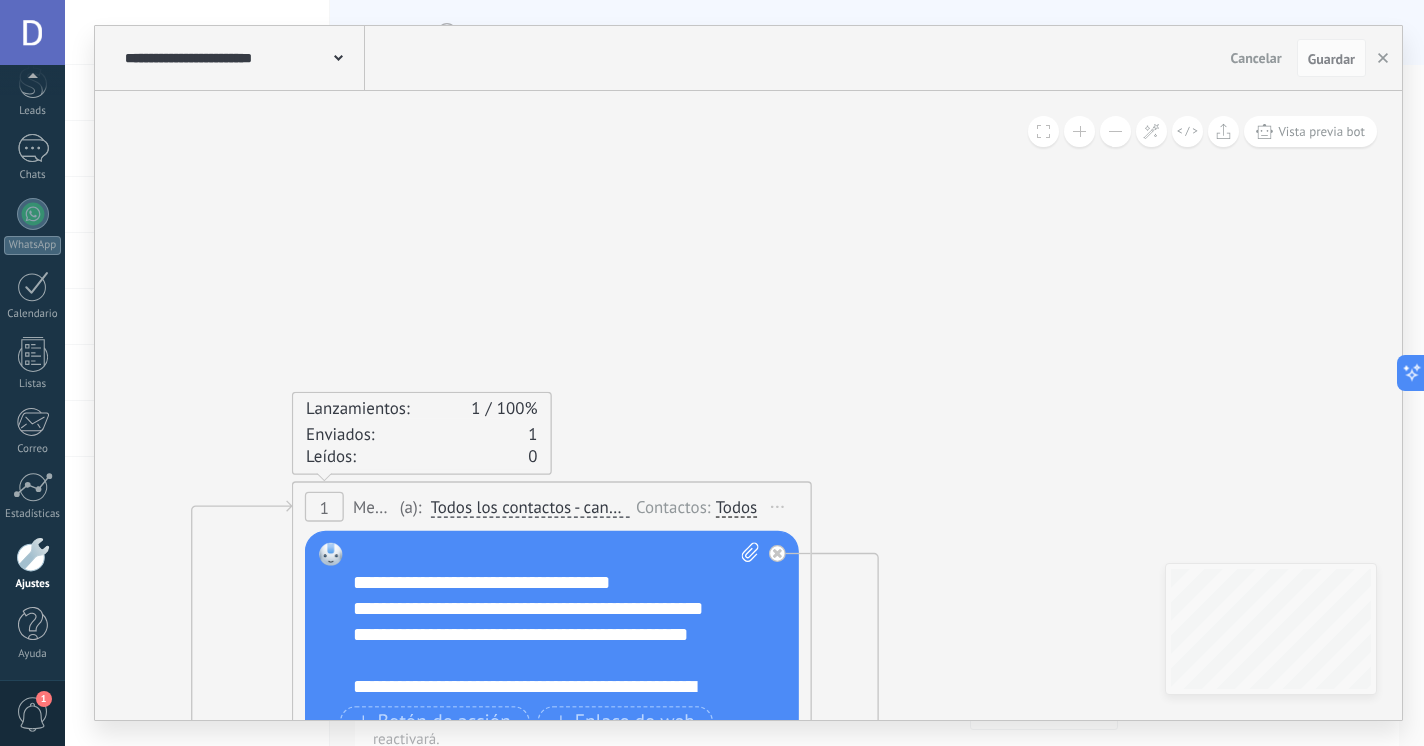 scroll, scrollTop: 440, scrollLeft: 0, axis: vertical 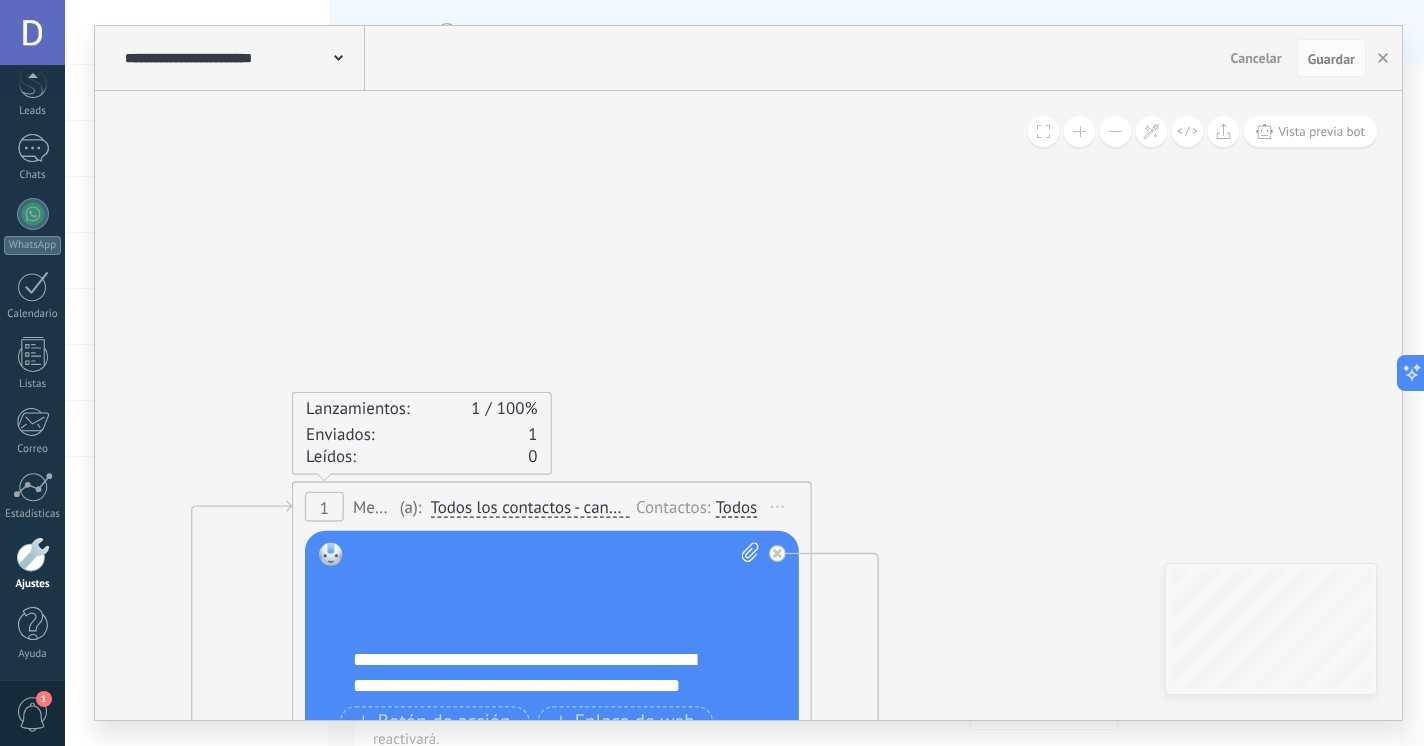 click on "**********" at bounding box center [543, 646] 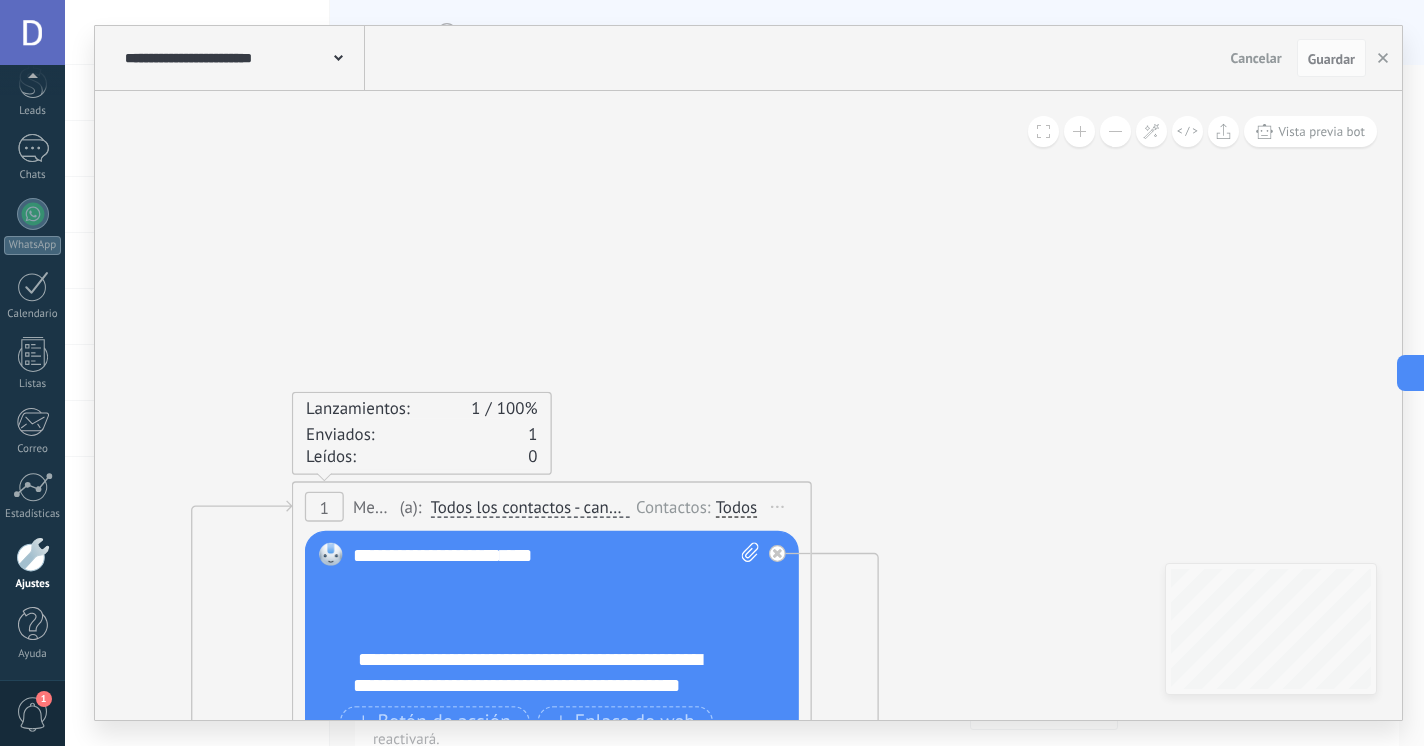 scroll, scrollTop: 420, scrollLeft: 0, axis: vertical 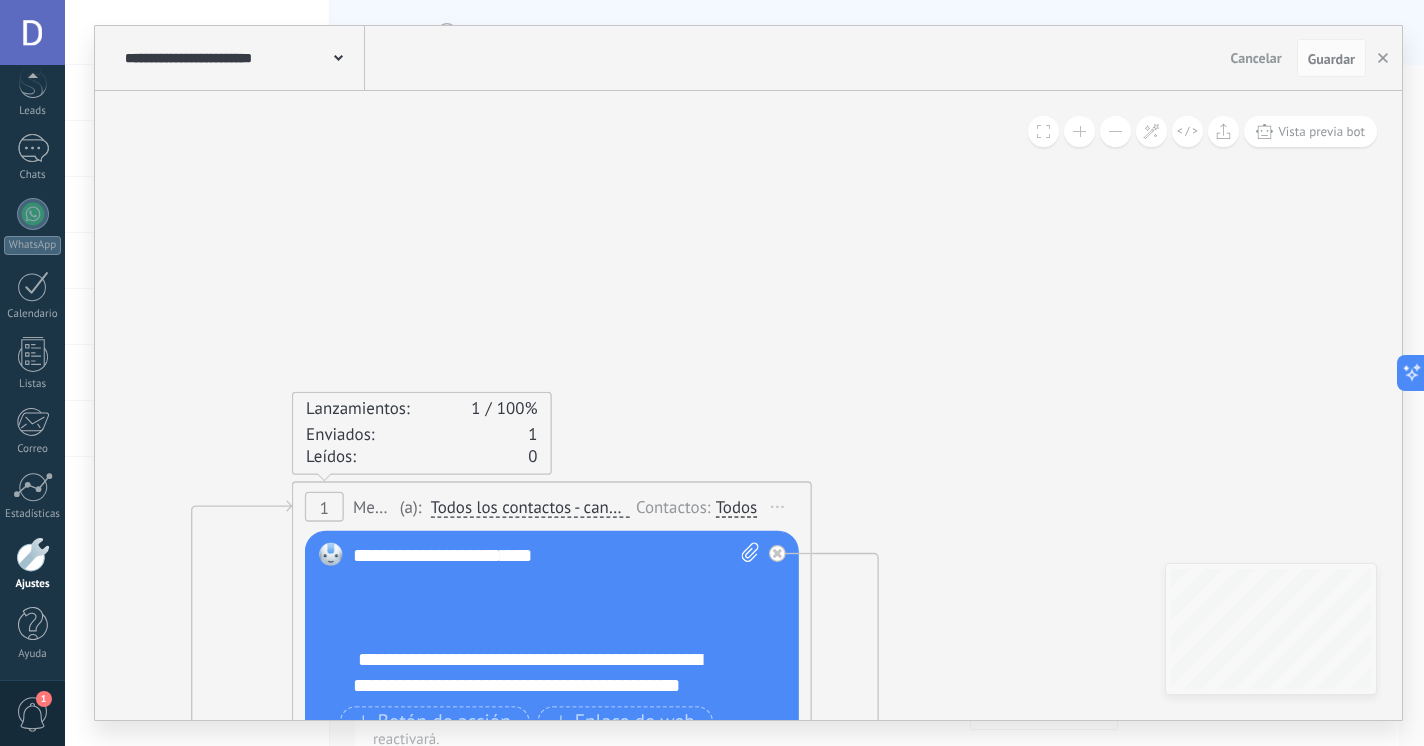 click on "**********" at bounding box center [543, 659] 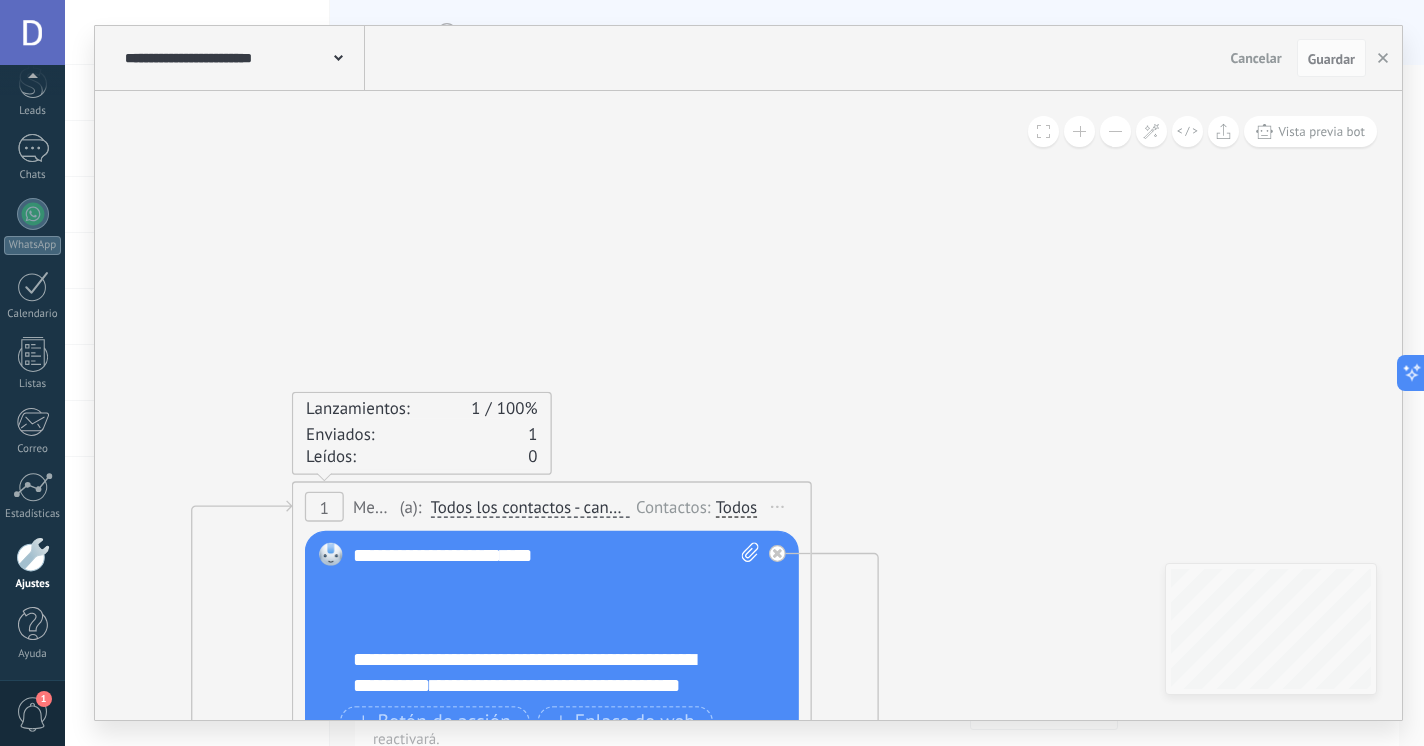 scroll, scrollTop: 420, scrollLeft: 0, axis: vertical 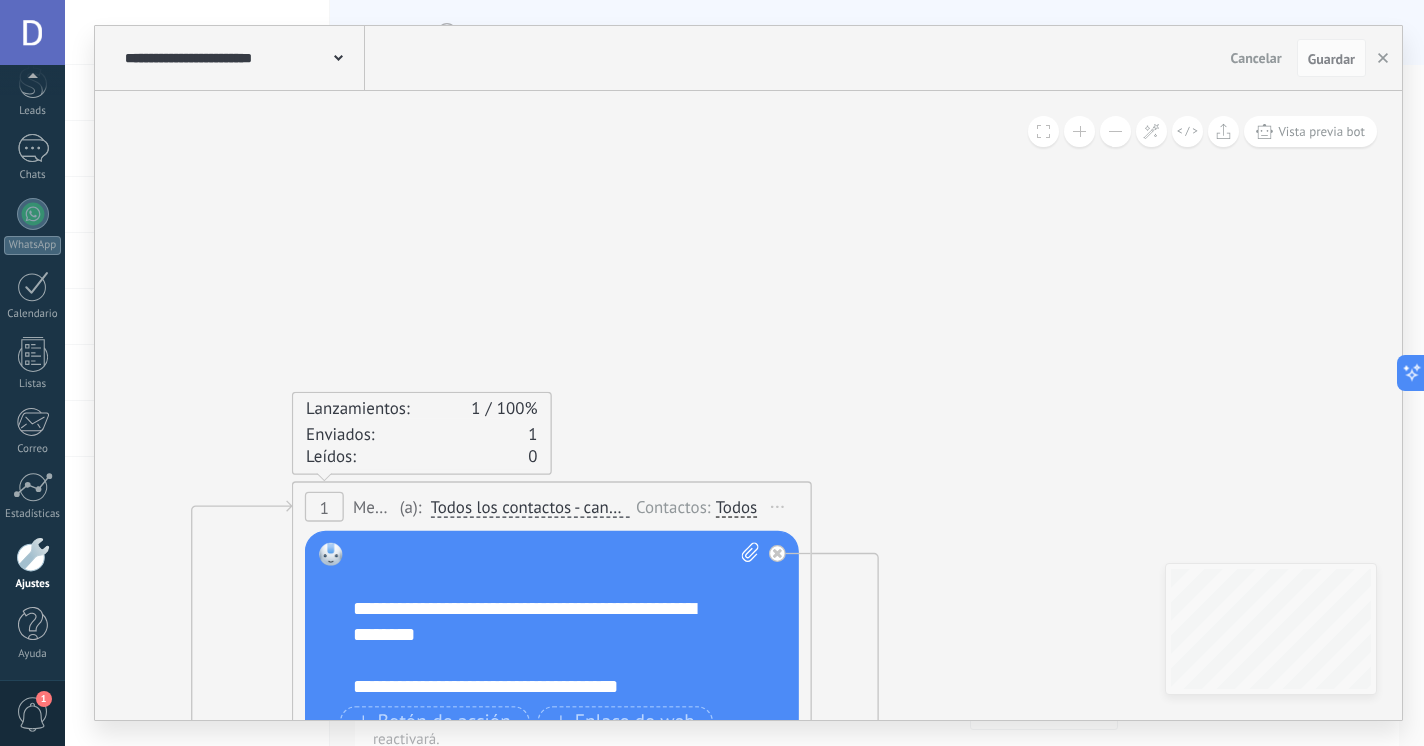 click on "**********" at bounding box center [543, 687] 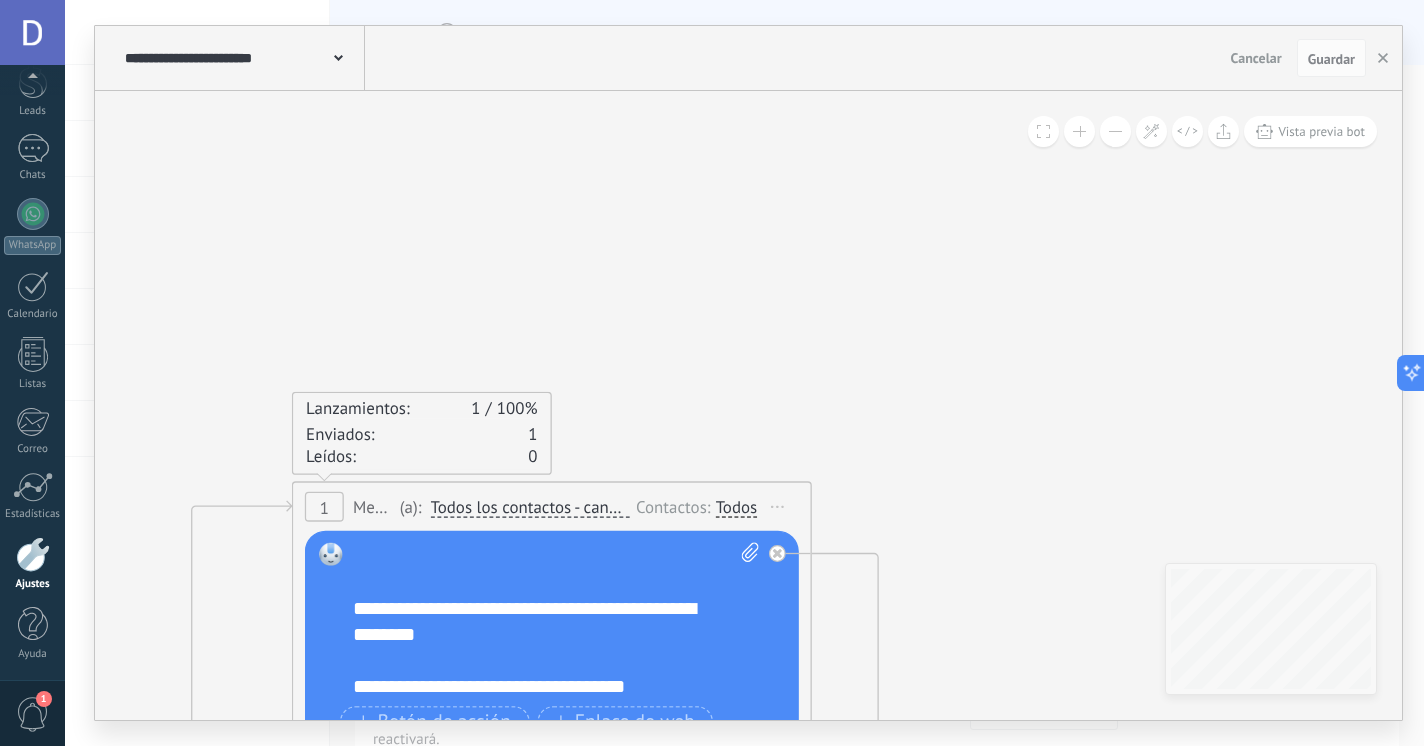 click 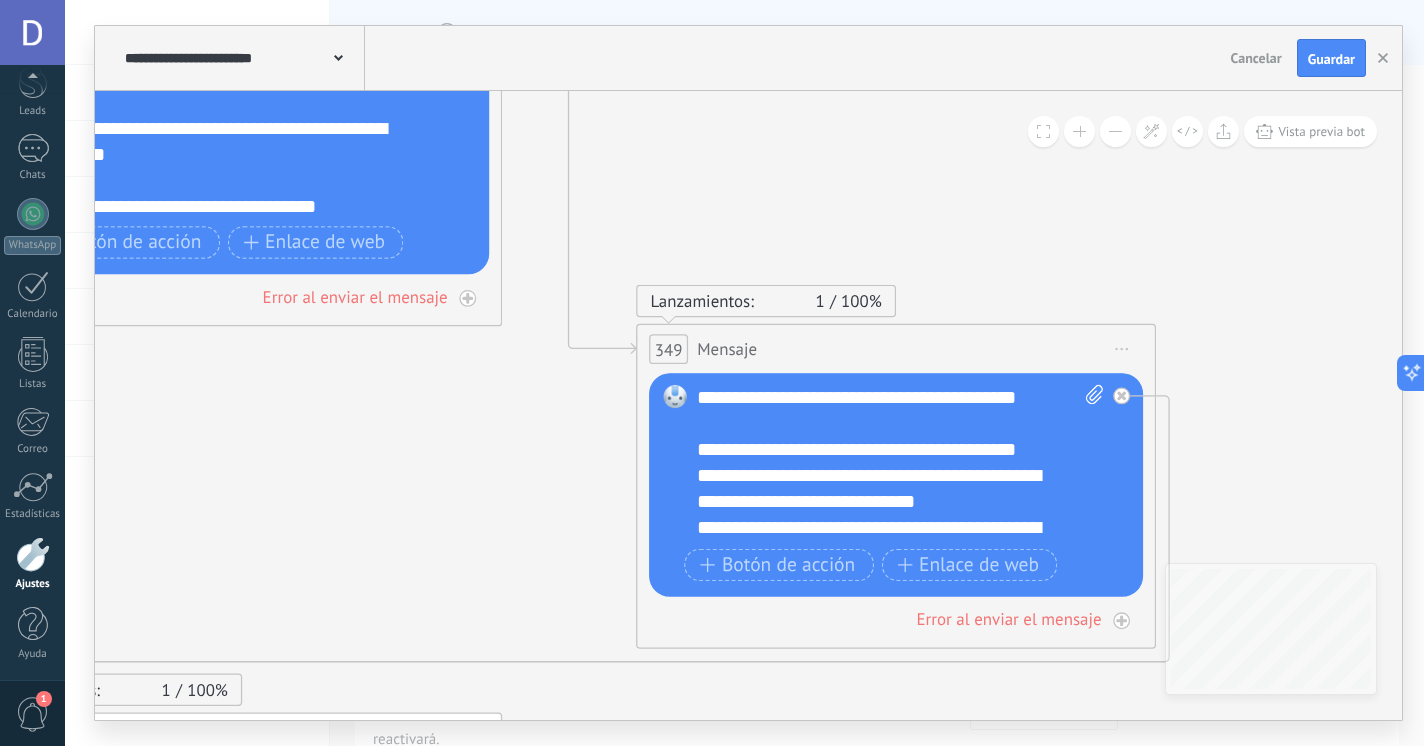 click on "**********" at bounding box center [900, 463] 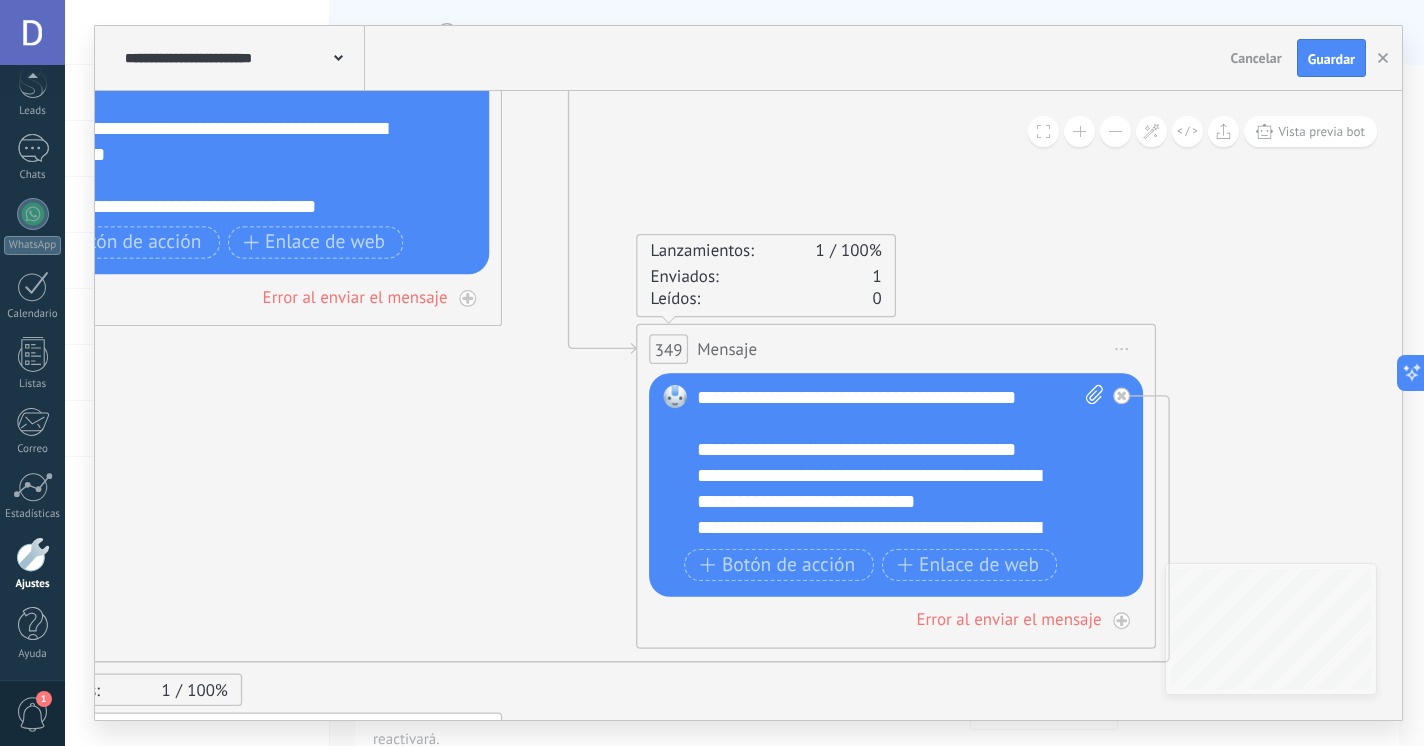type 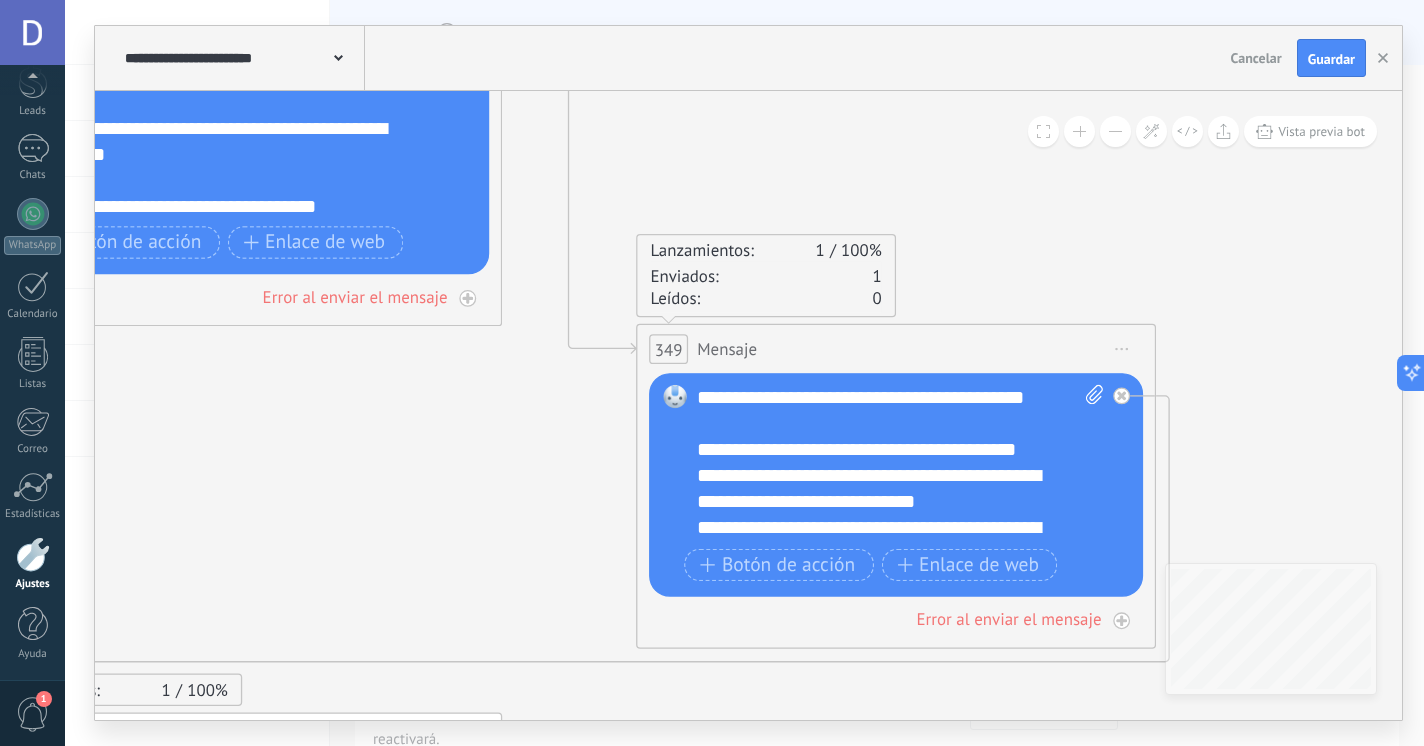click on "**********" at bounding box center (900, 463) 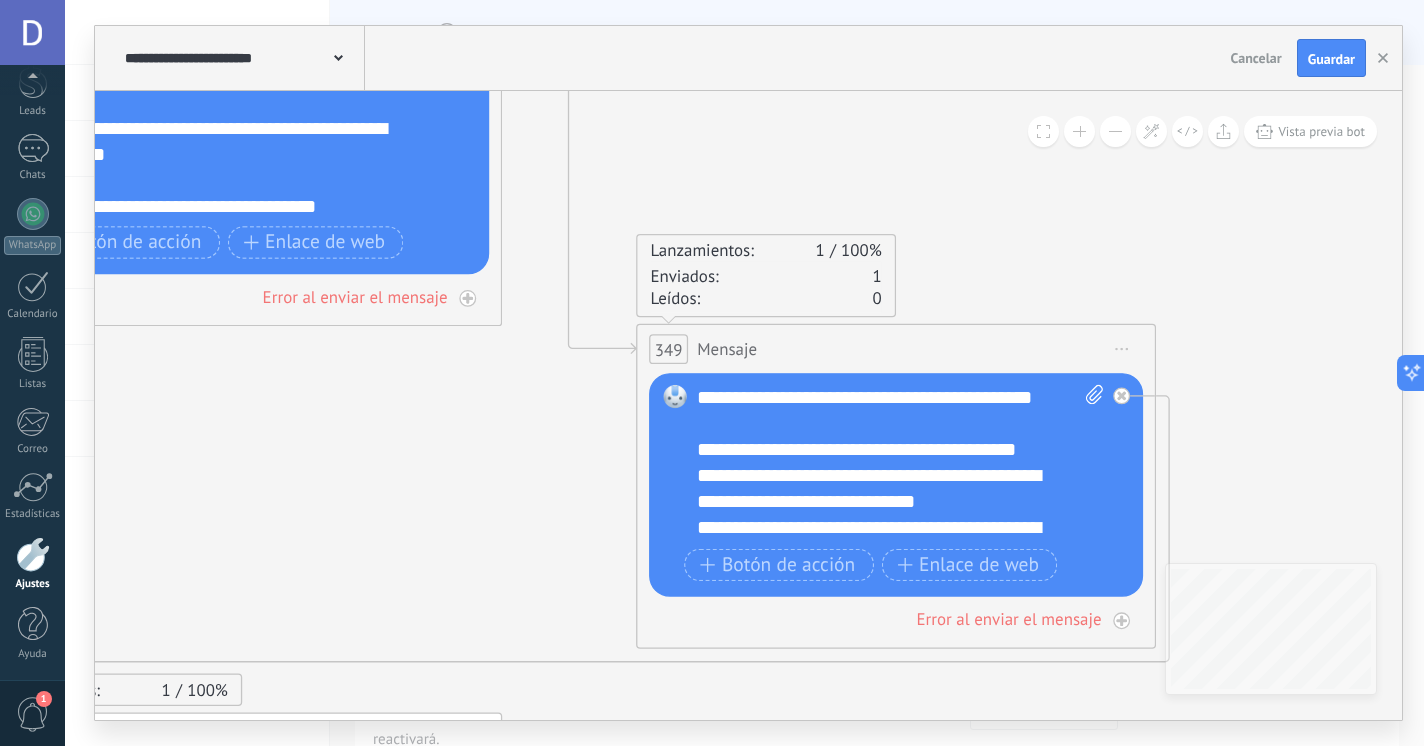 click on "**********" at bounding box center (900, 463) 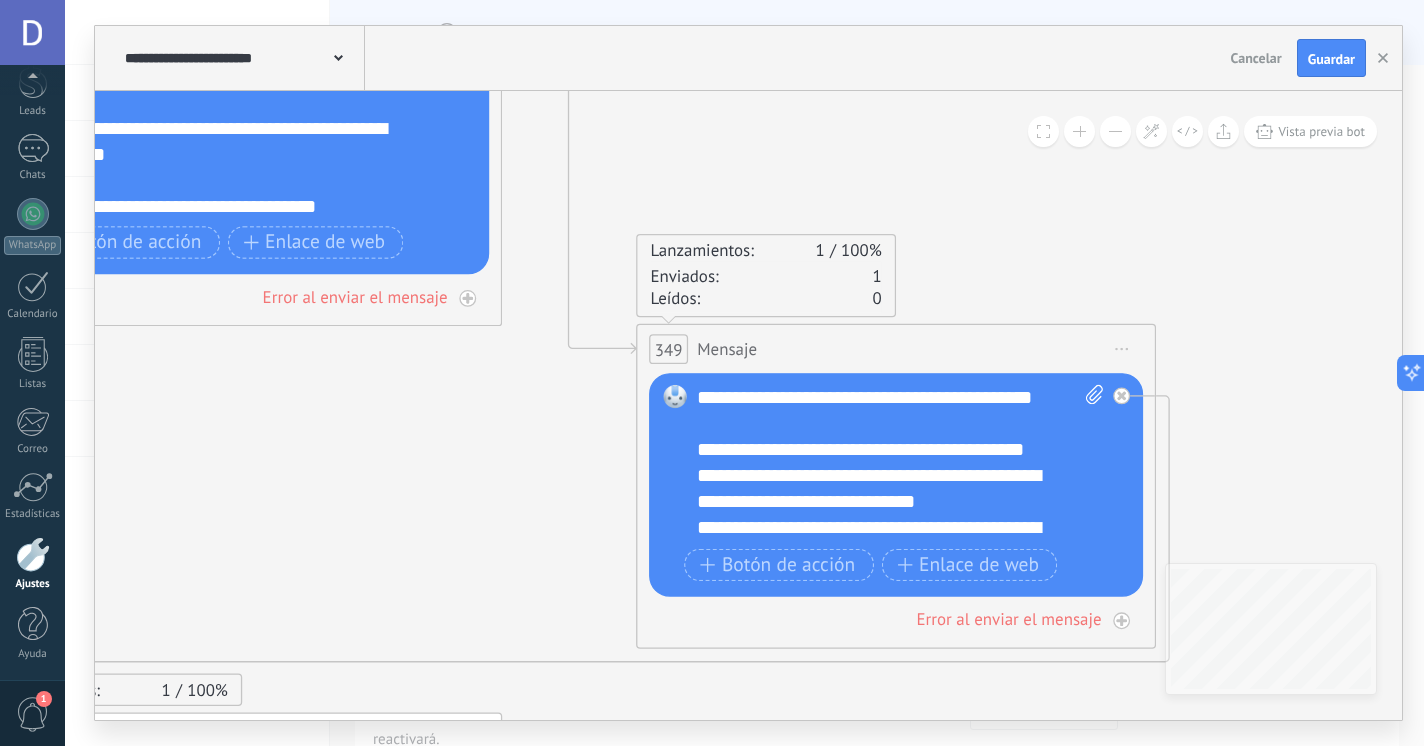 click on "**********" at bounding box center (900, 463) 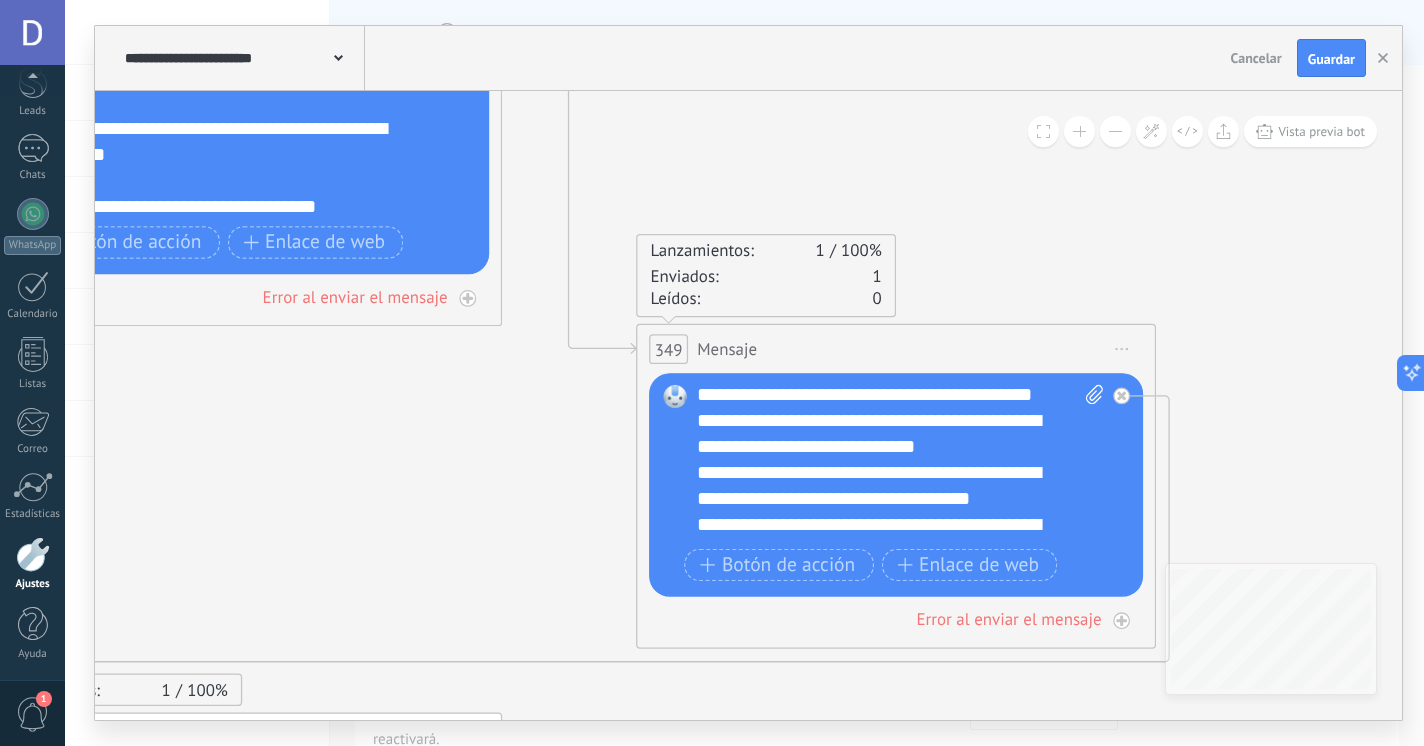 scroll, scrollTop: 38, scrollLeft: 0, axis: vertical 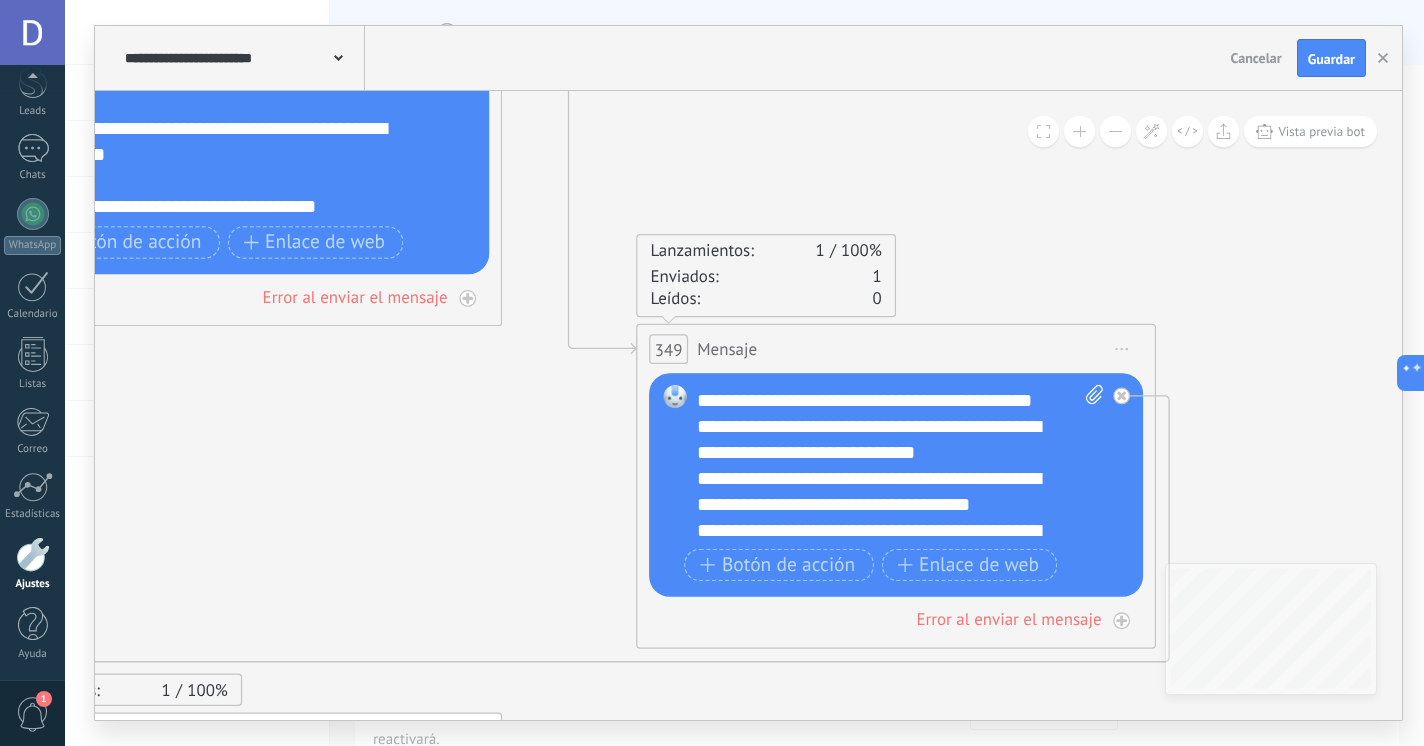 click on "**********" at bounding box center (900, 463) 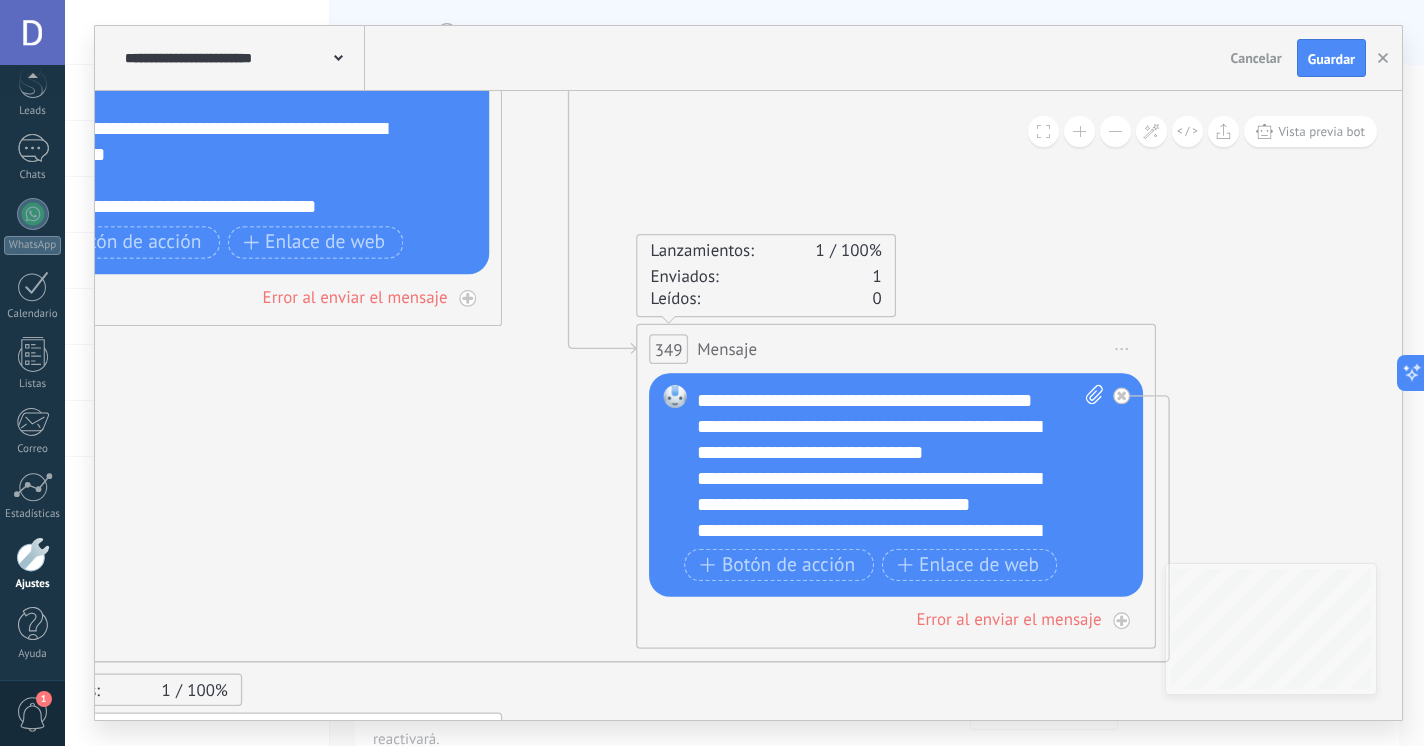 click on "**********" at bounding box center [900, 463] 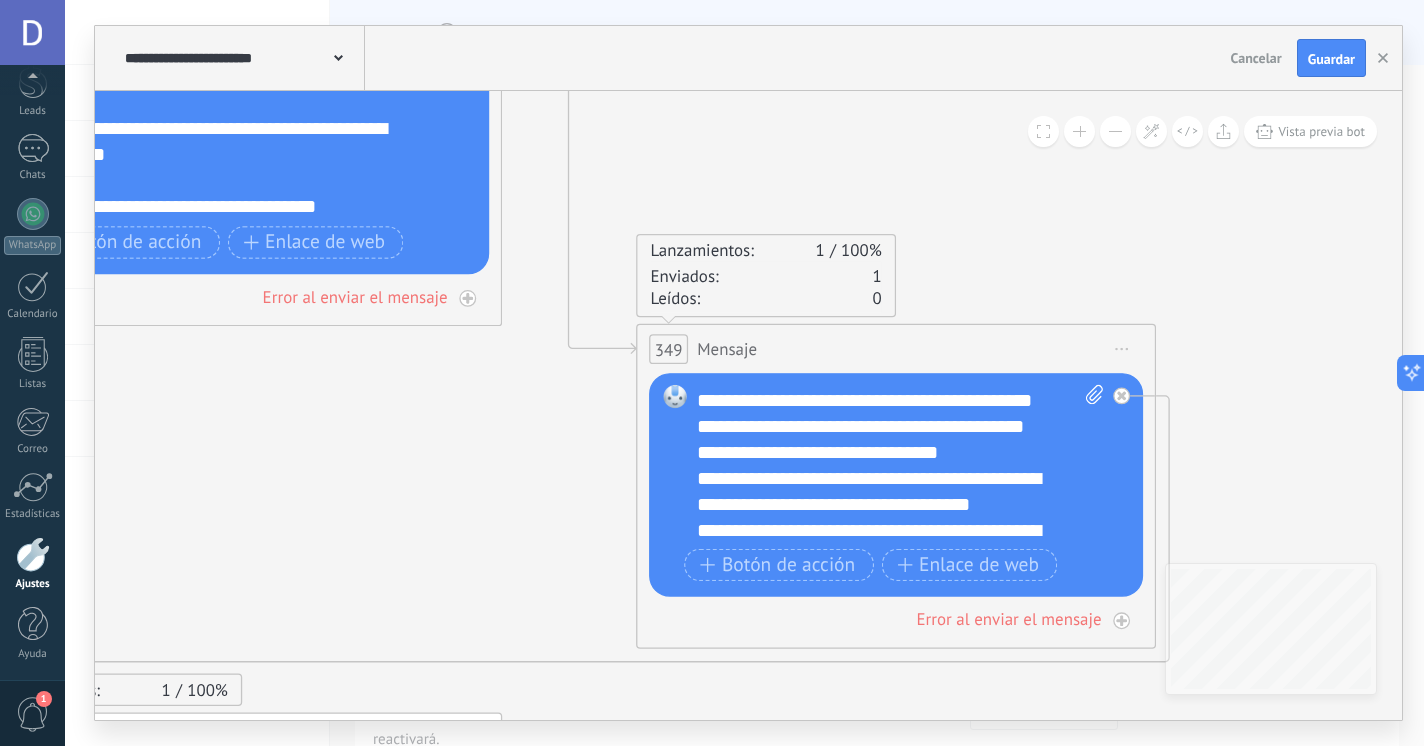 click on "**********" at bounding box center (887, 556) 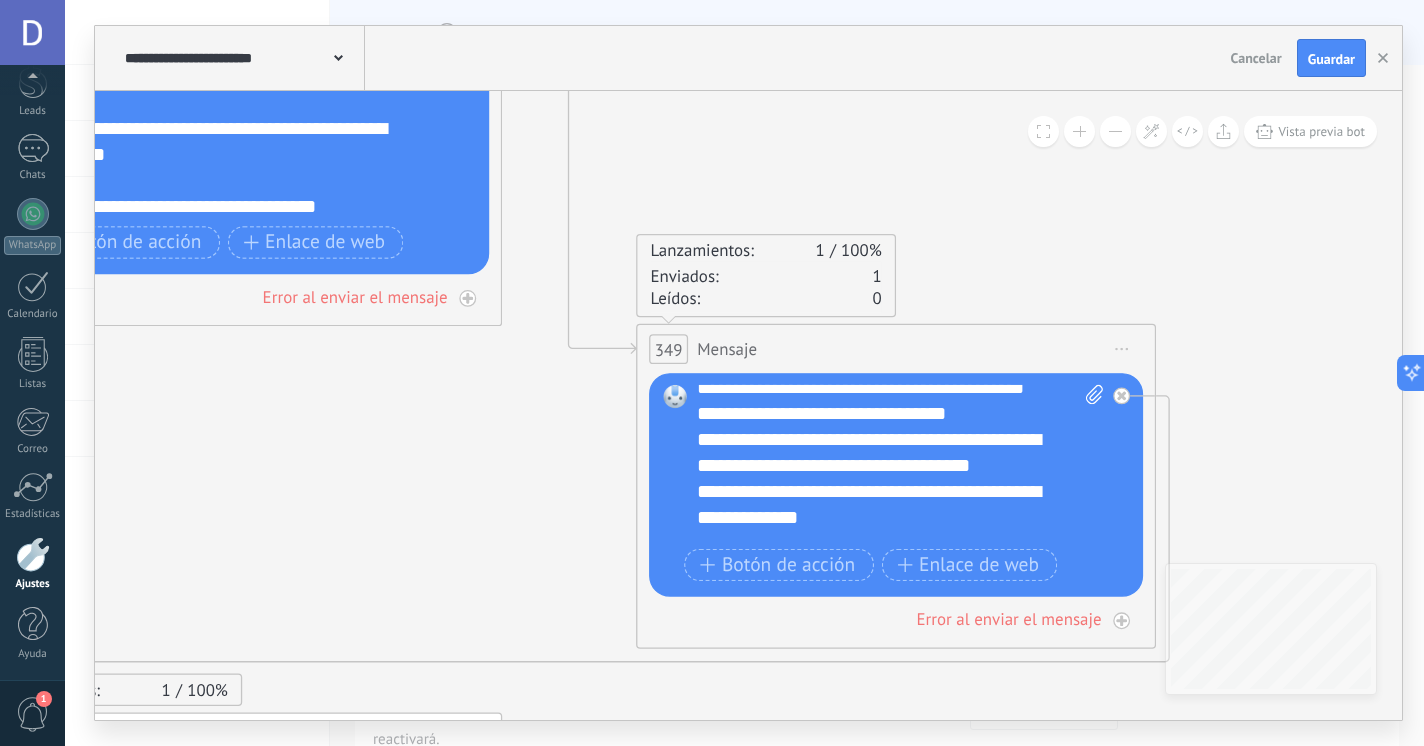 scroll, scrollTop: 73, scrollLeft: 0, axis: vertical 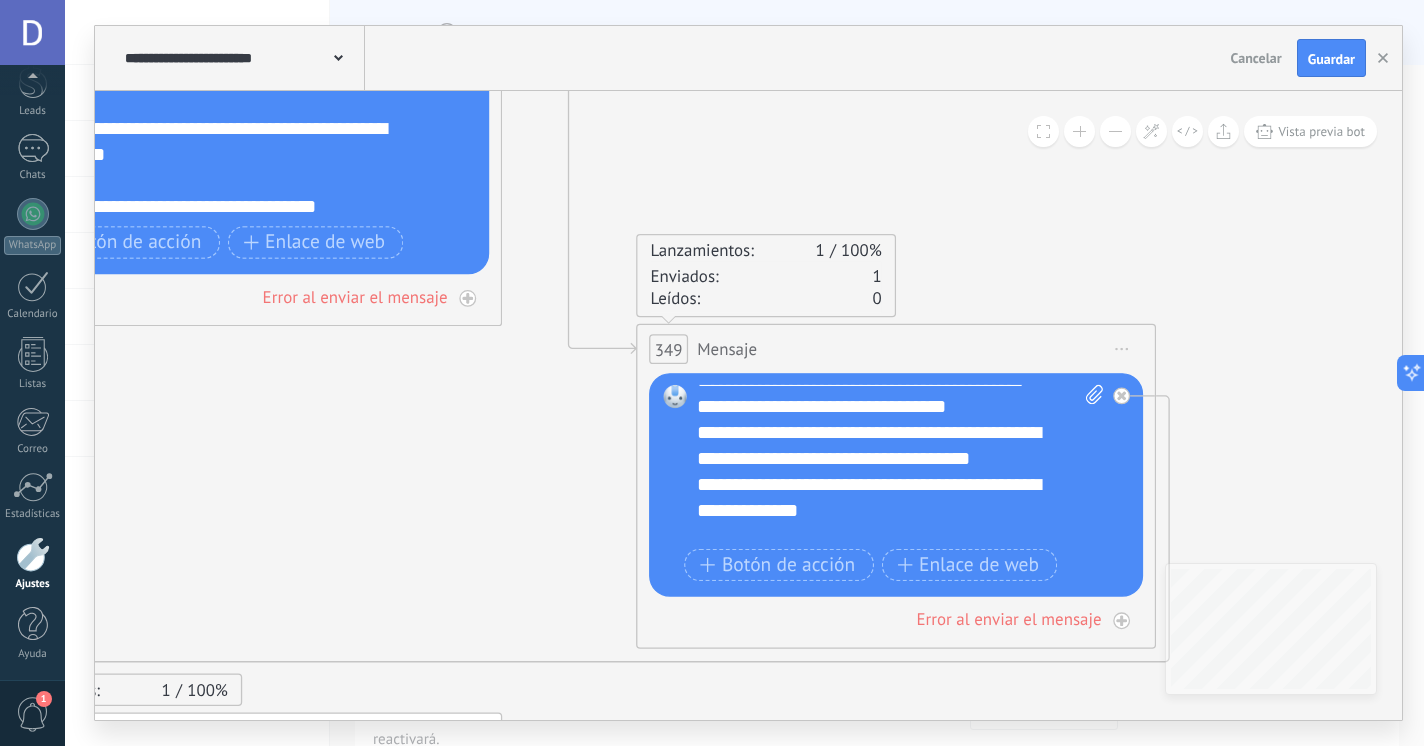 click on "**********" at bounding box center [887, 511] 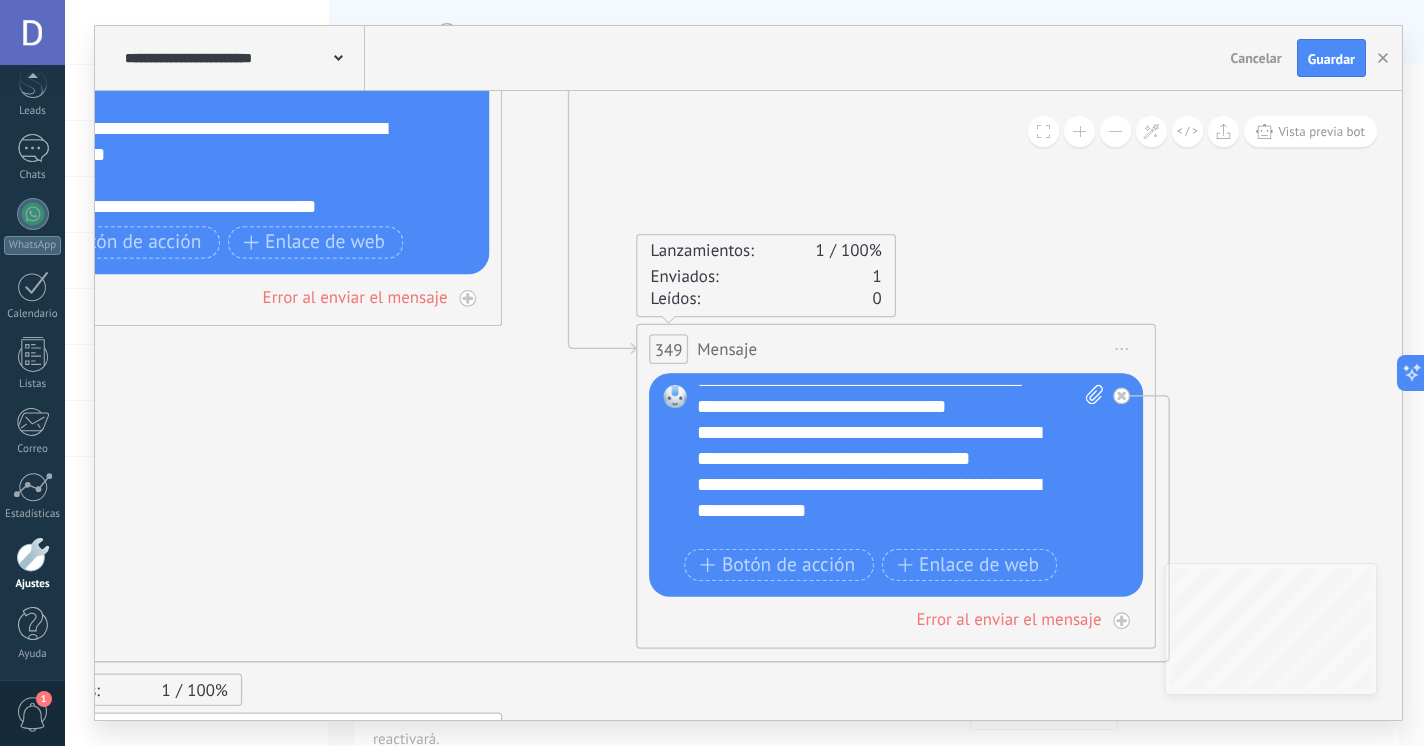 click on "**********" at bounding box center (887, 511) 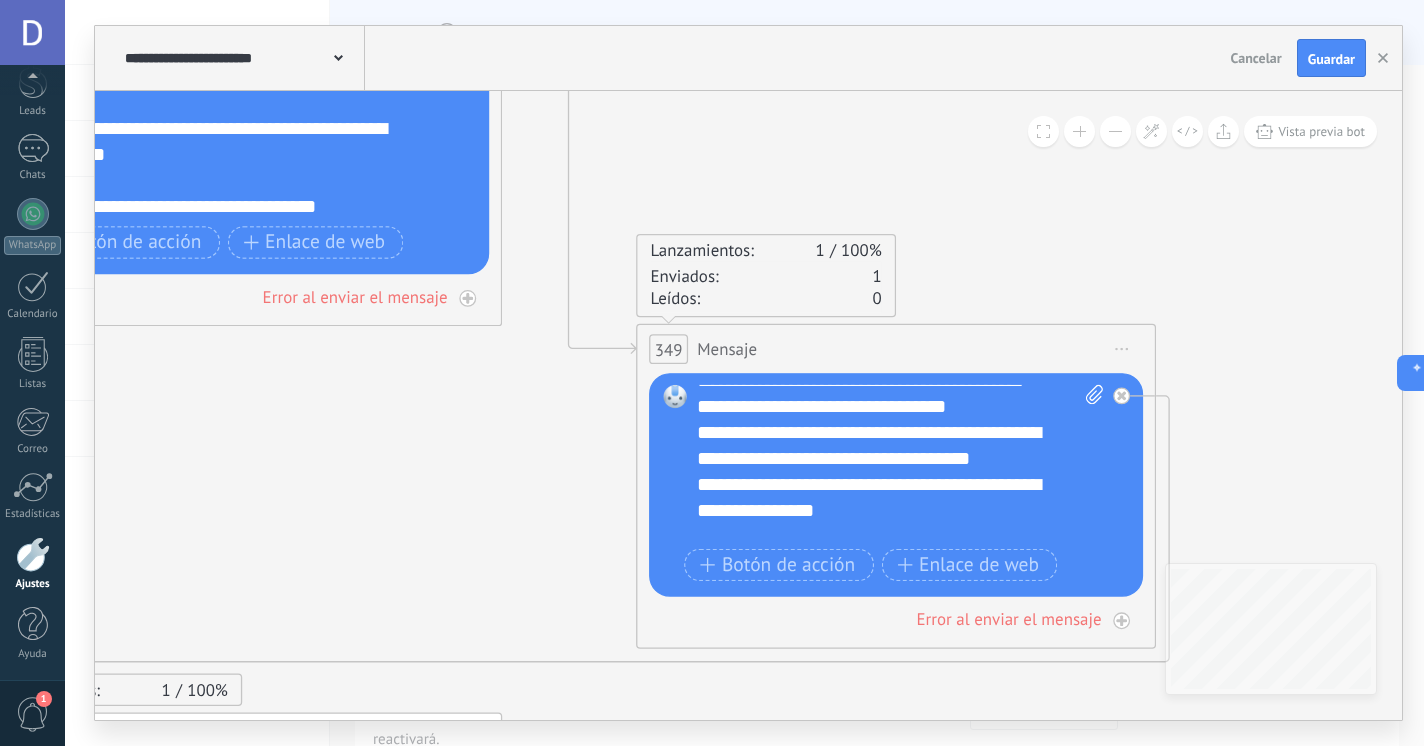 click on "**********" at bounding box center [887, 511] 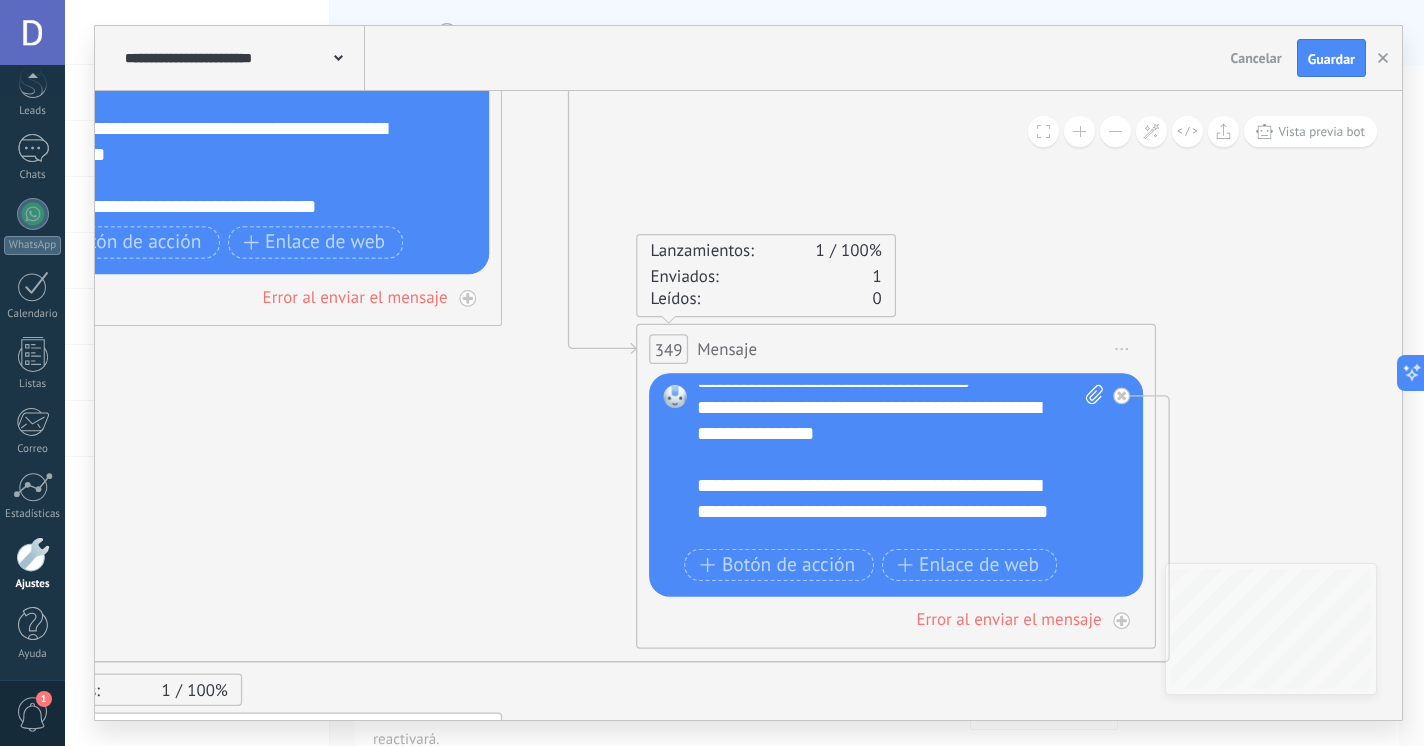 scroll, scrollTop: 140, scrollLeft: 0, axis: vertical 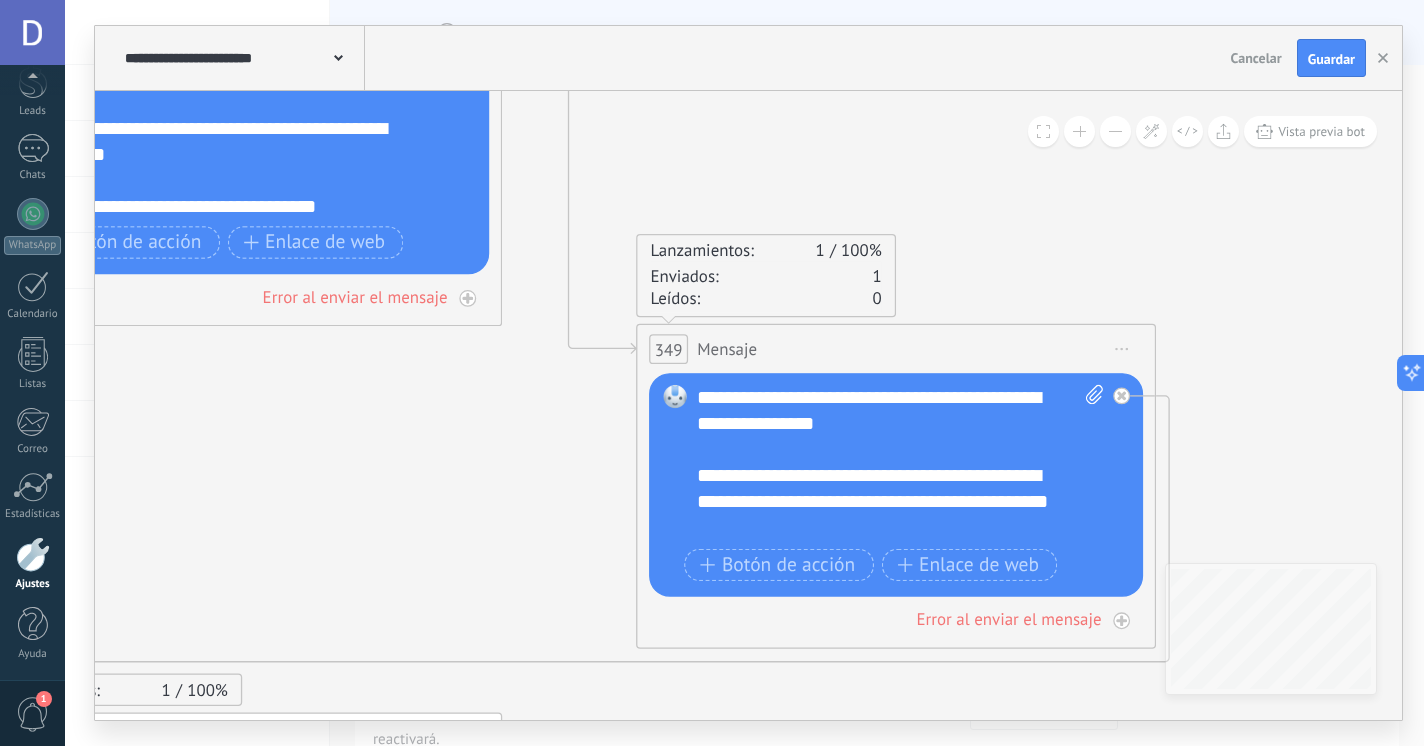 click on "**********" at bounding box center (887, 424) 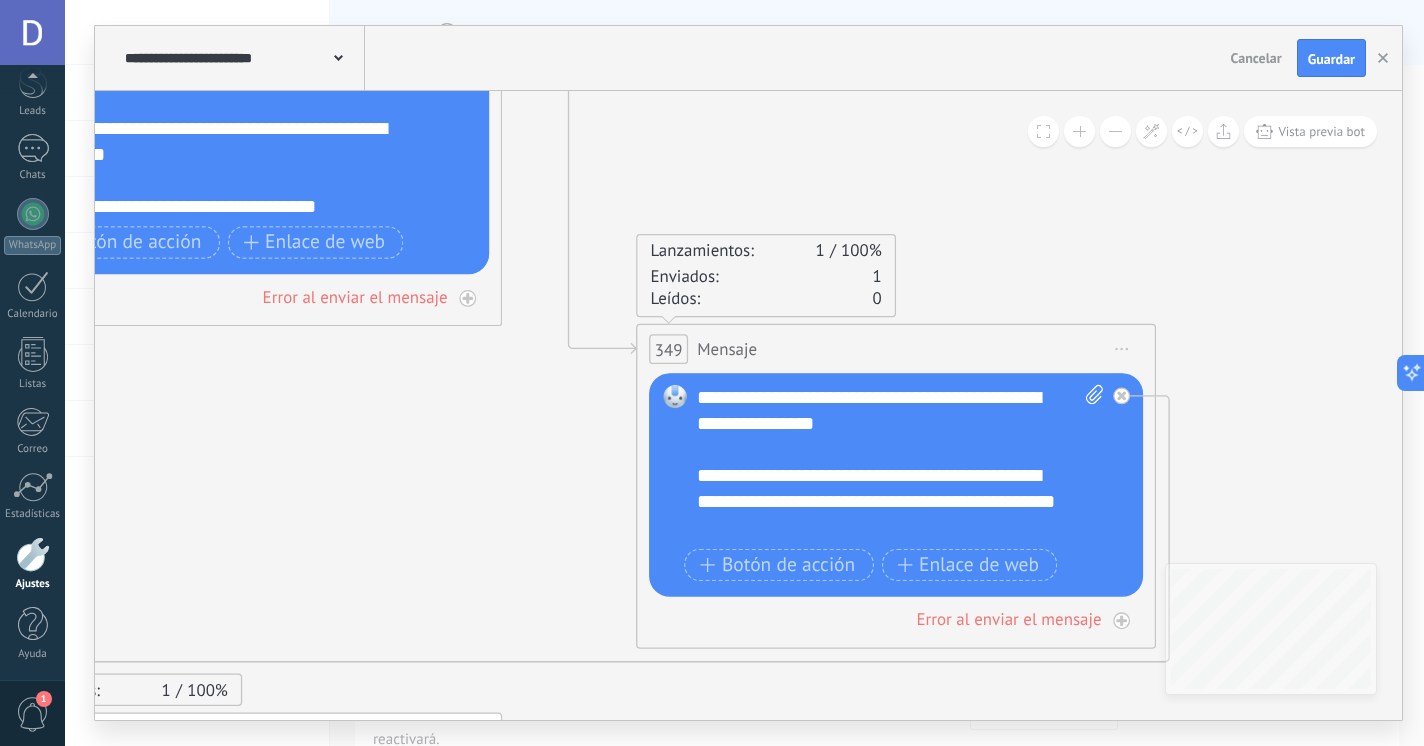 click on "**********" at bounding box center [887, 424] 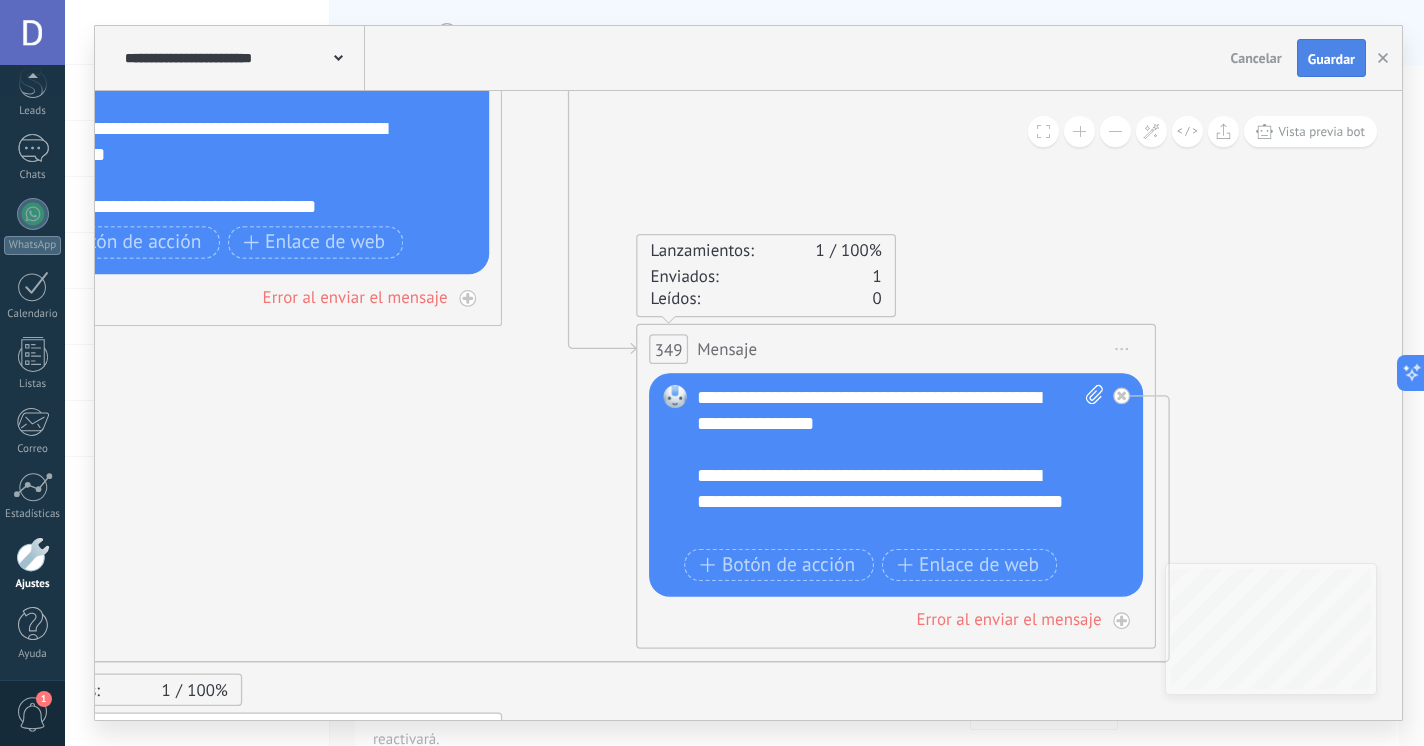 click on "Guardar" at bounding box center (1331, 59) 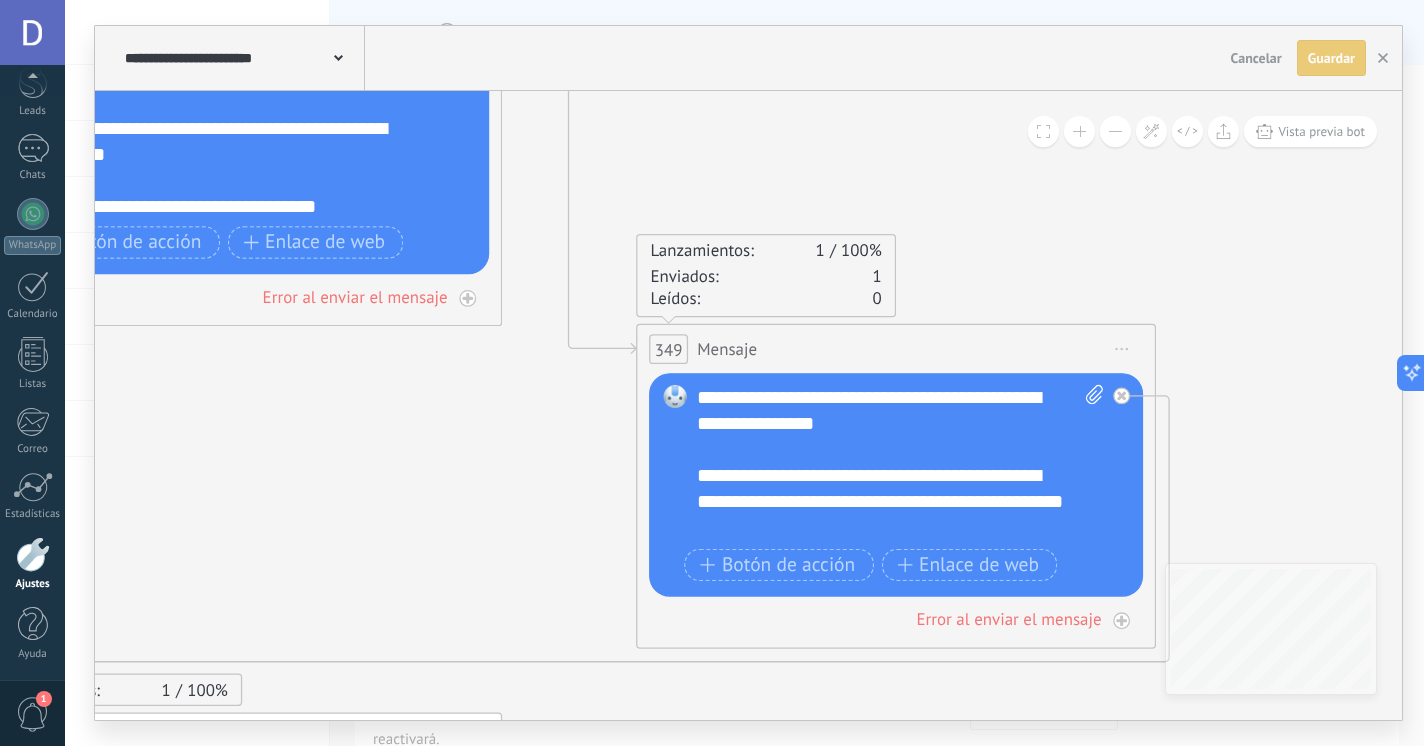 click at bounding box center [1115, 131] 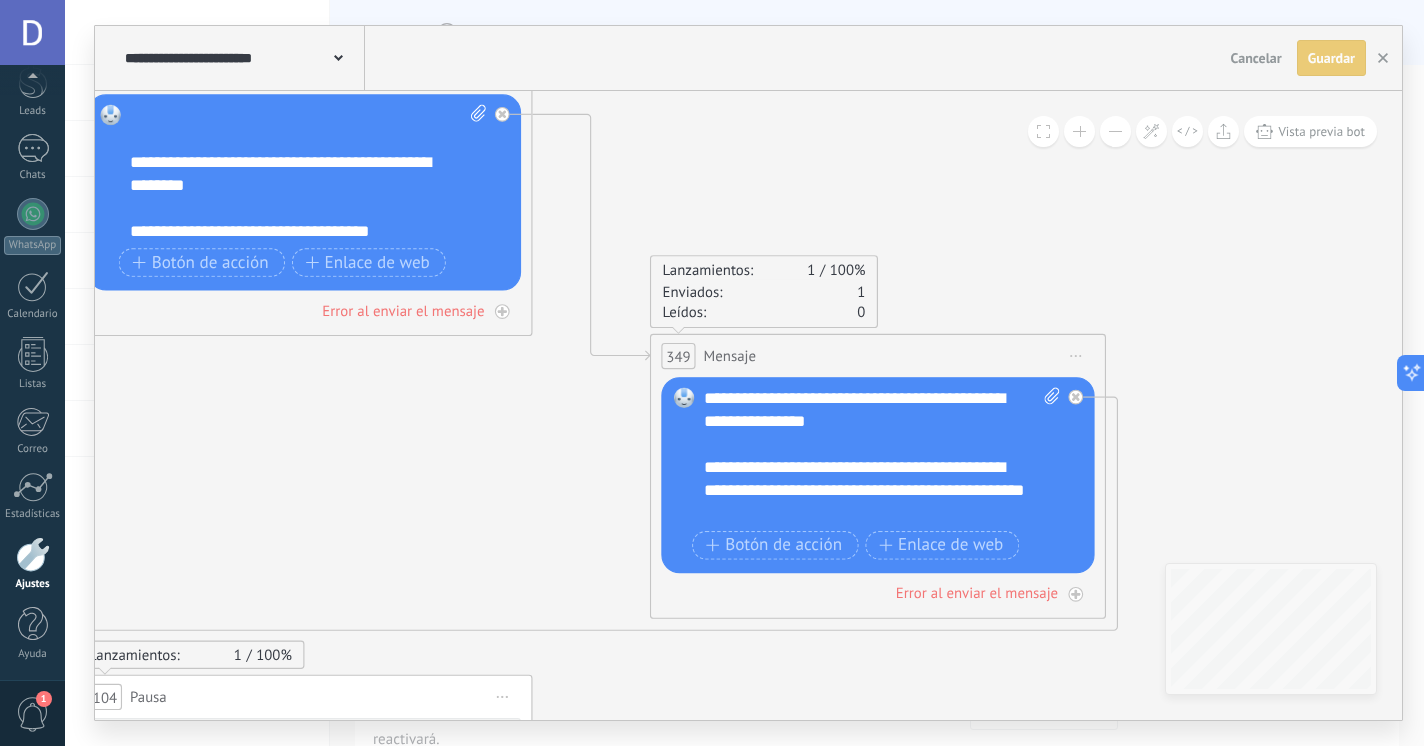 click at bounding box center (1115, 131) 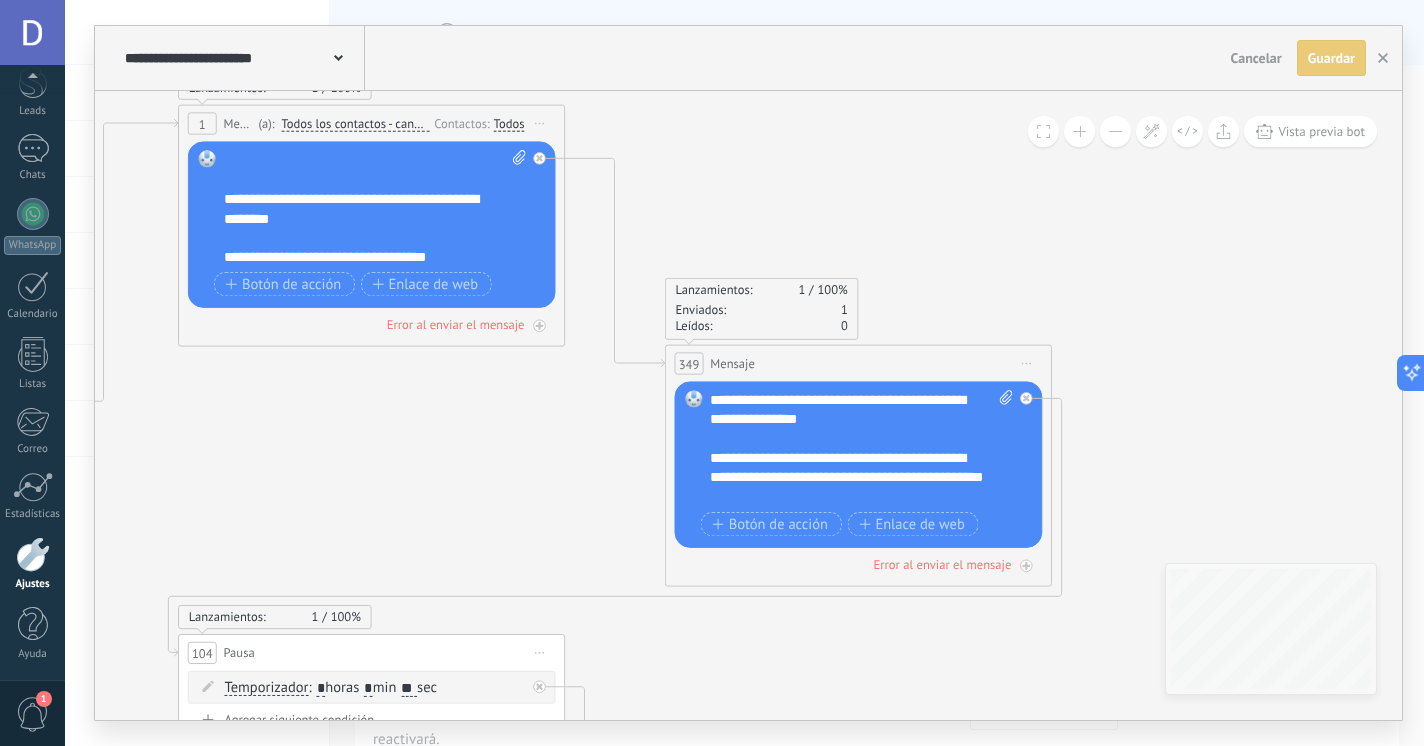 click at bounding box center [1115, 131] 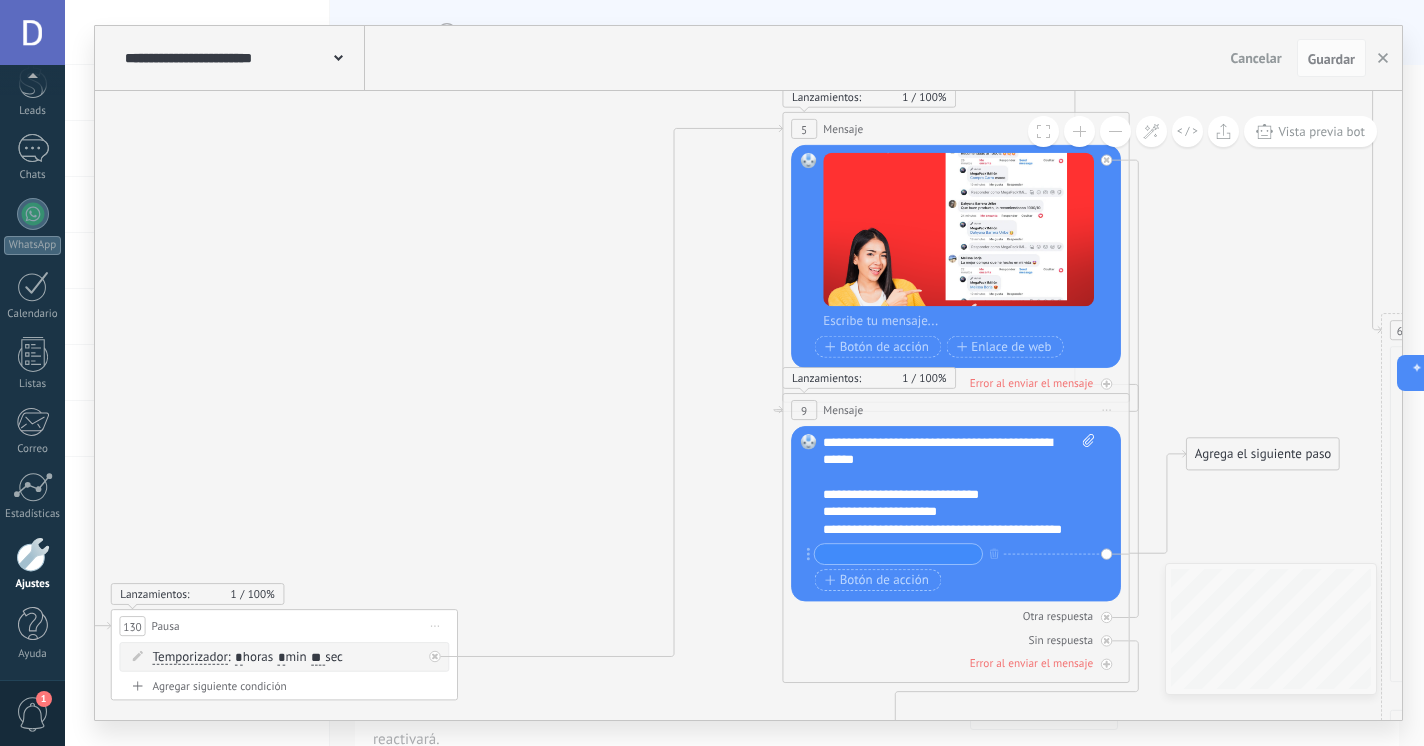 click on "**********" at bounding box center [959, 486] 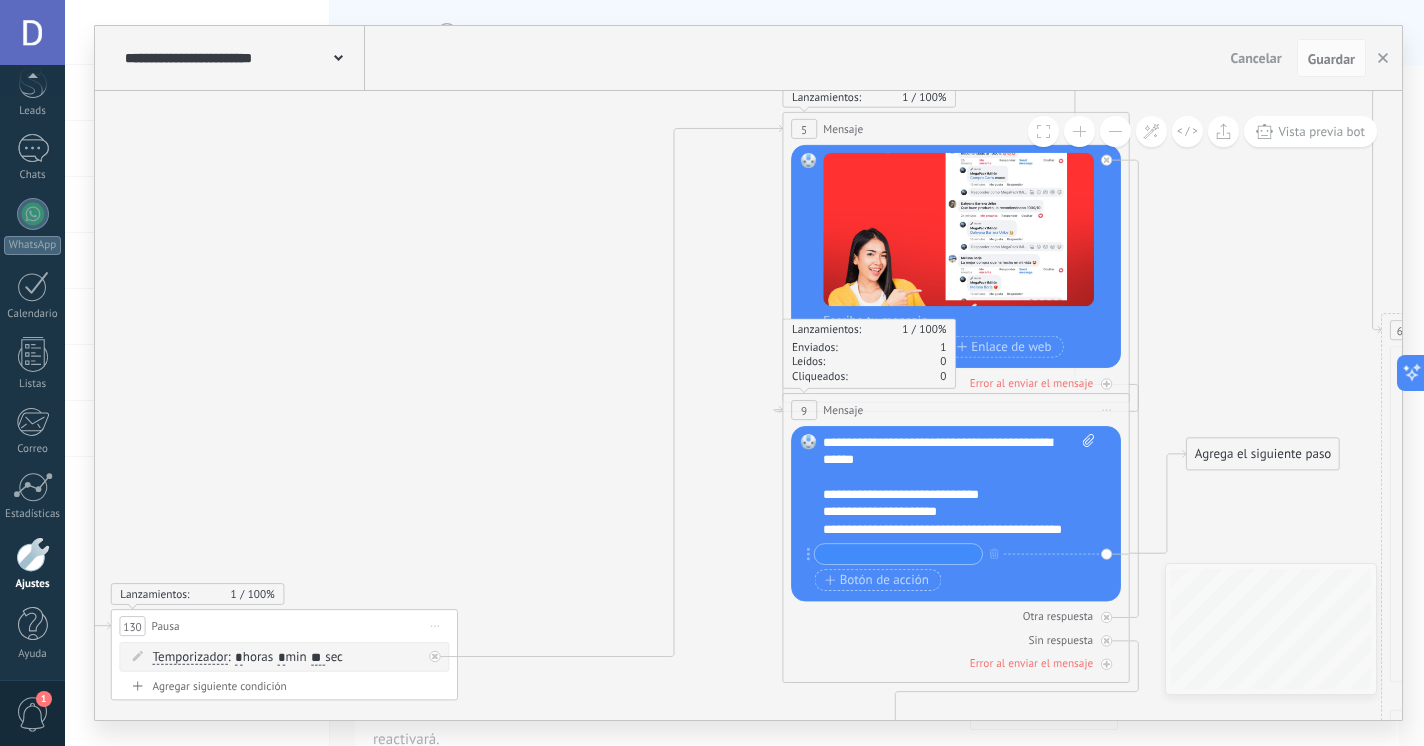 type 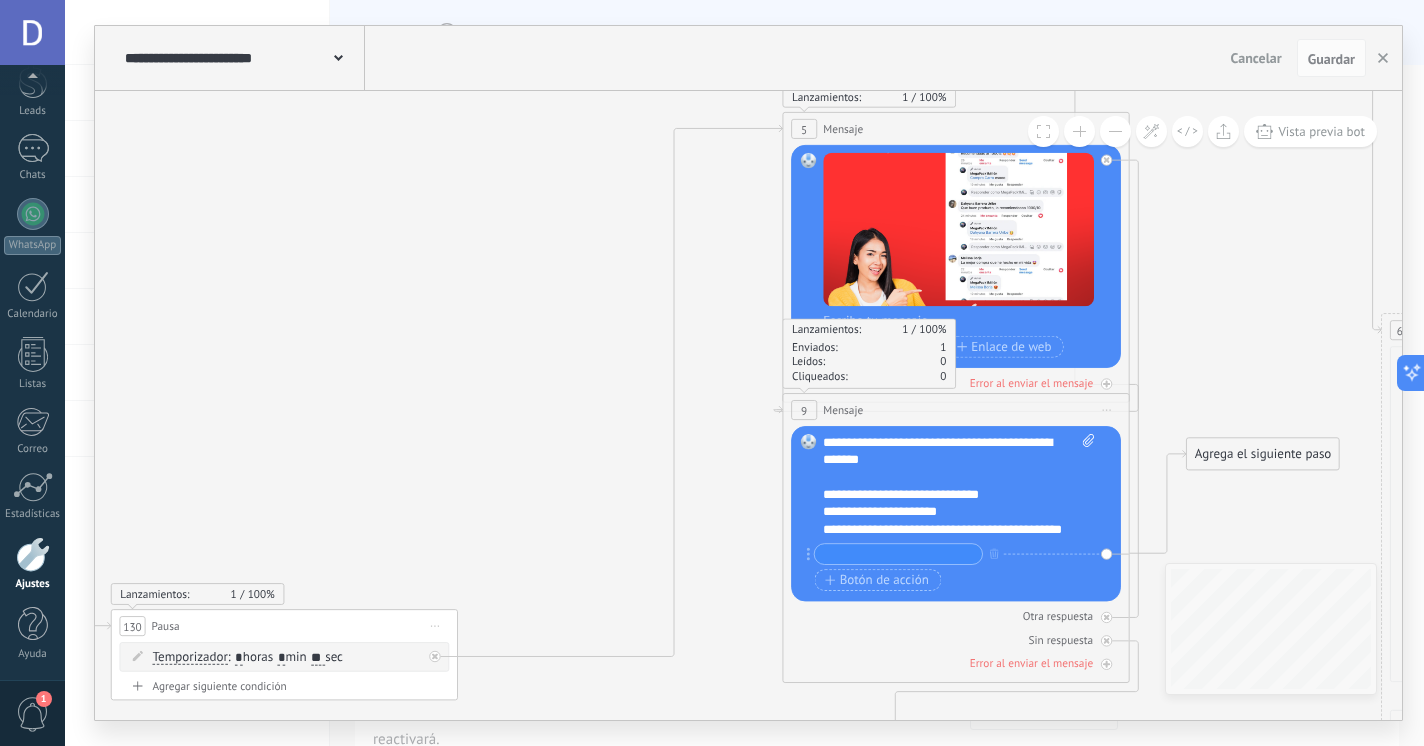 click on "**********" at bounding box center [959, 486] 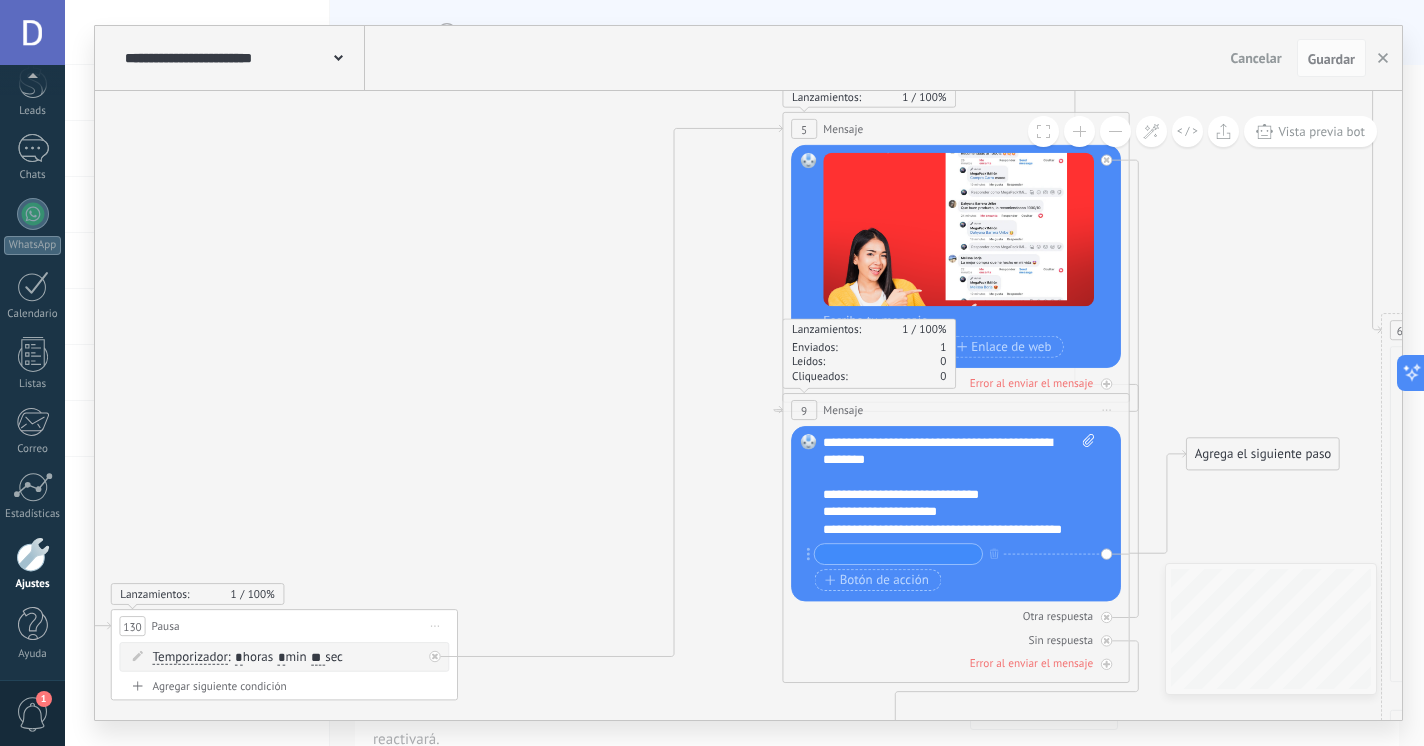 scroll, scrollTop: 20, scrollLeft: 0, axis: vertical 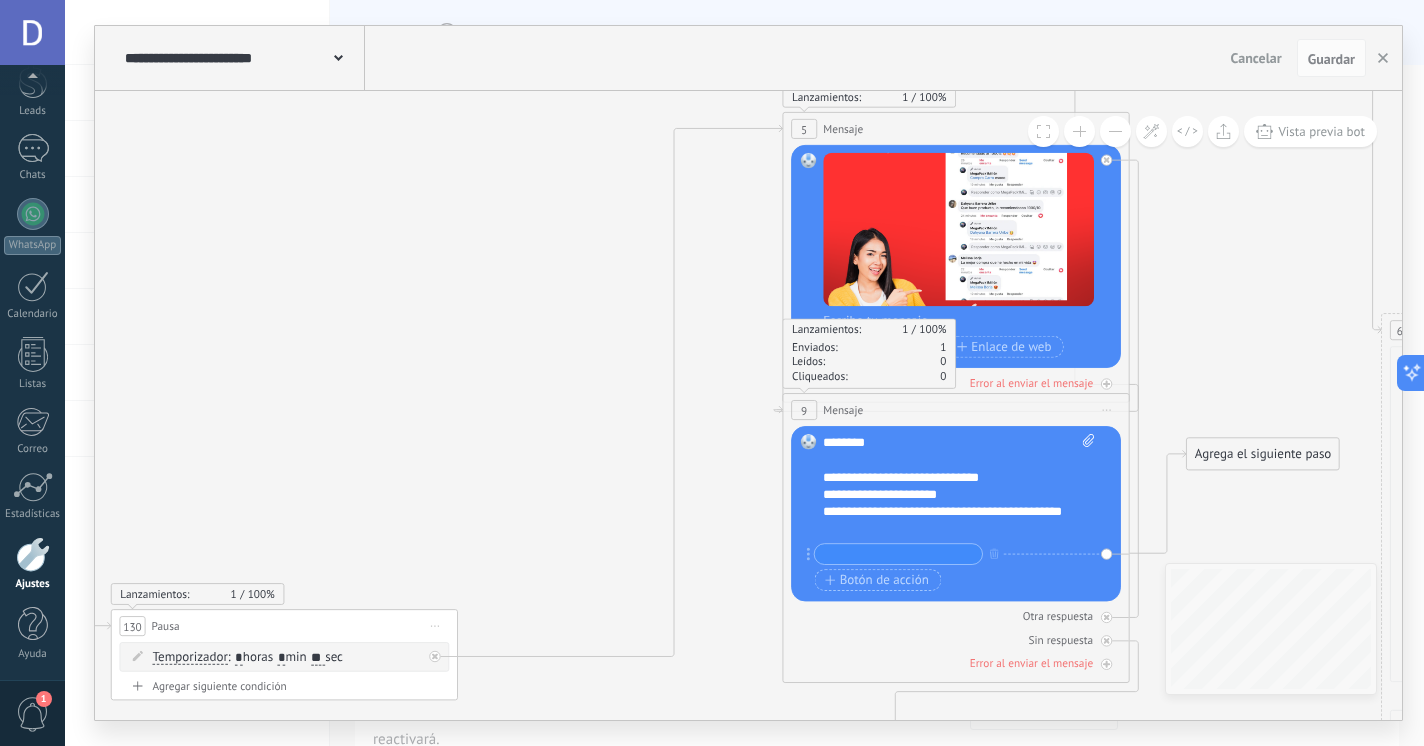 click on "**********" at bounding box center (959, 486) 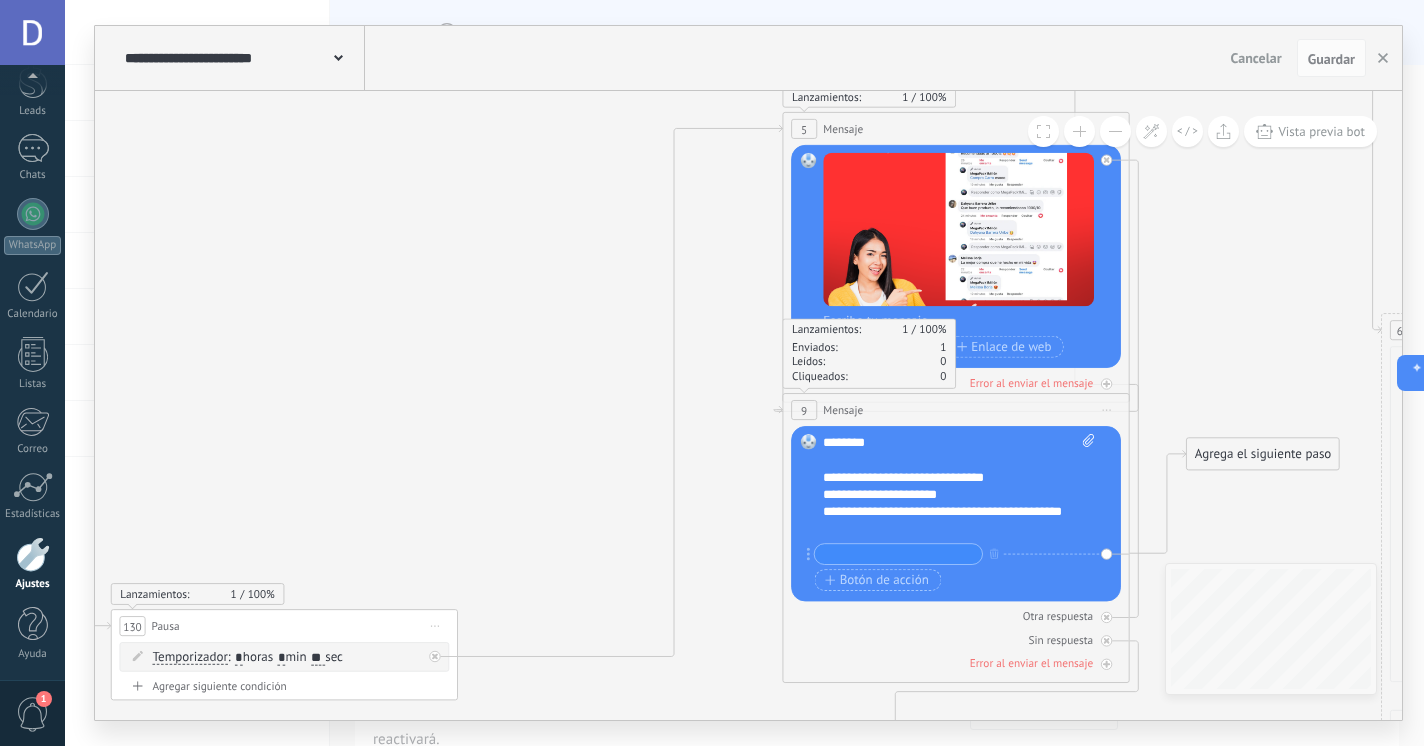 click on "**********" at bounding box center [959, 486] 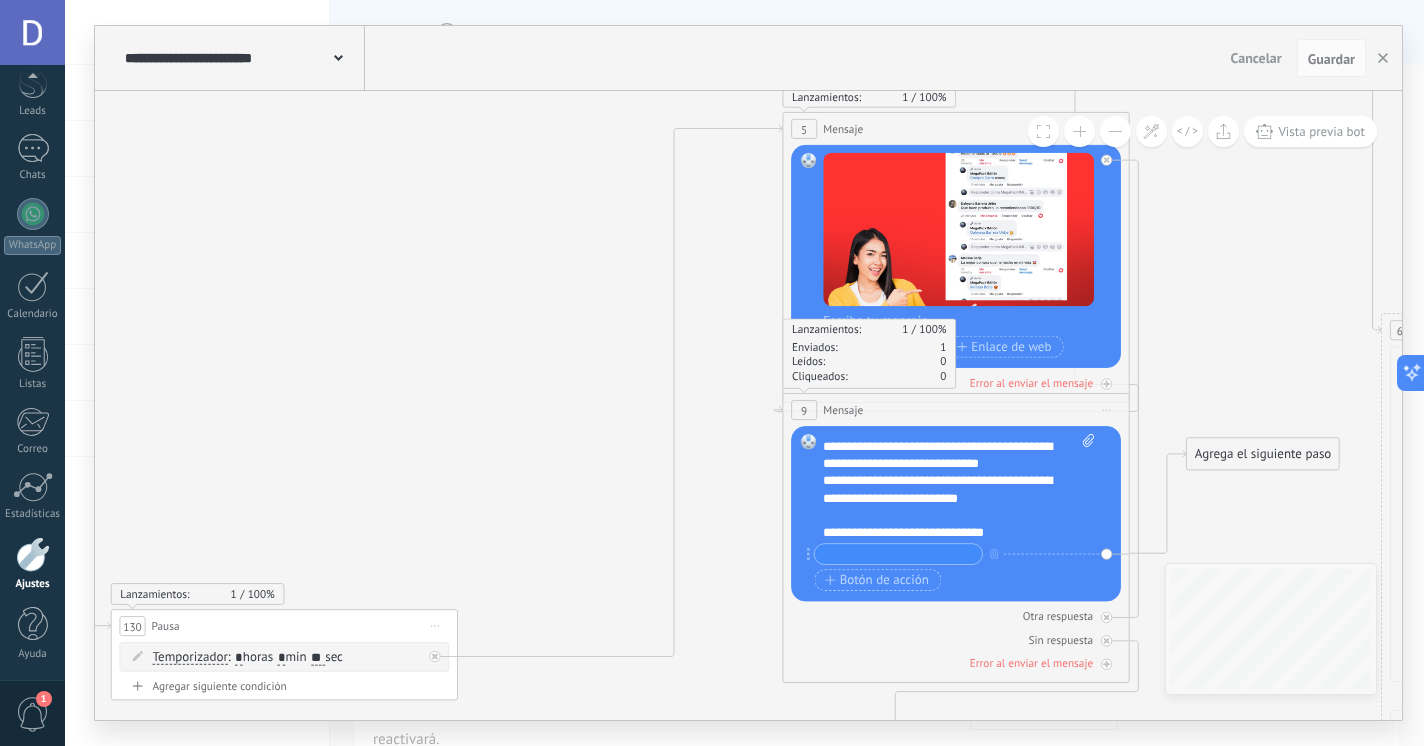 scroll, scrollTop: 132, scrollLeft: 0, axis: vertical 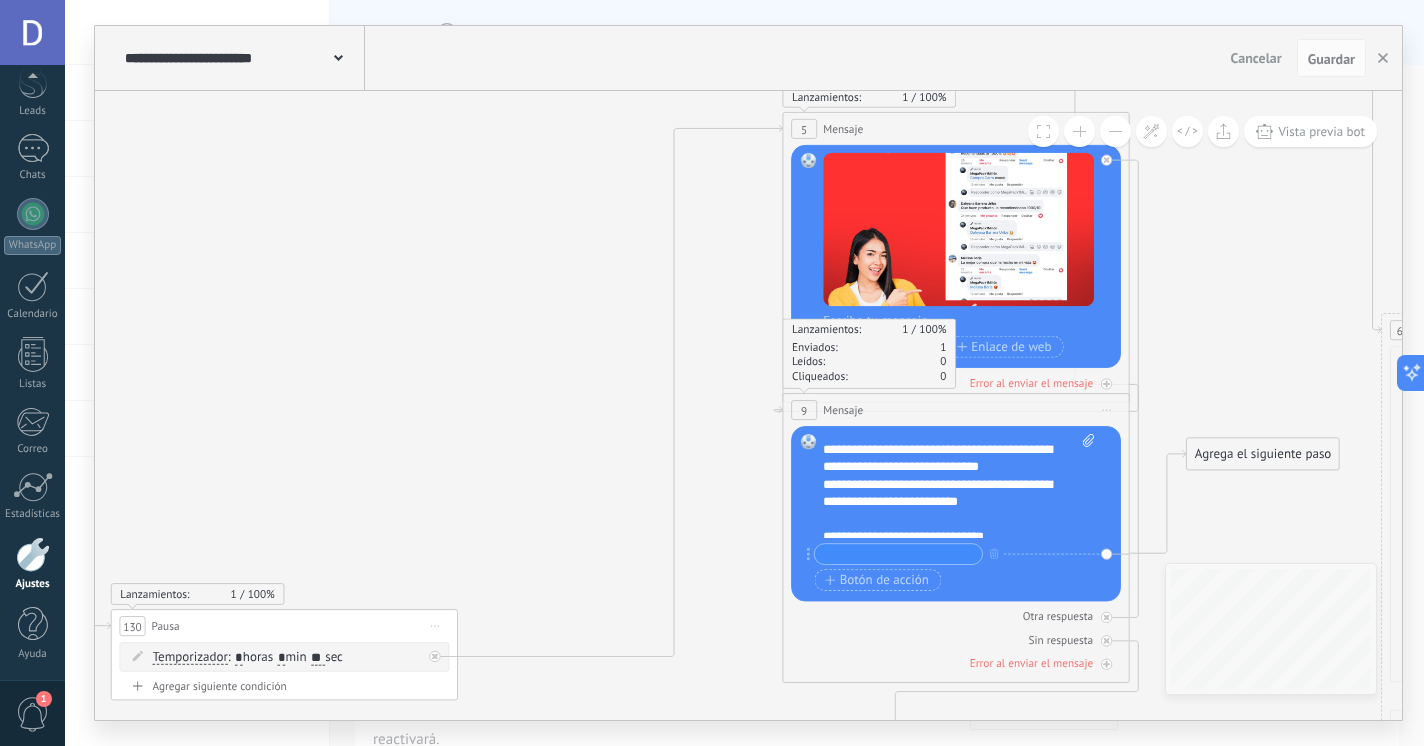 click on "**********" at bounding box center (959, 486) 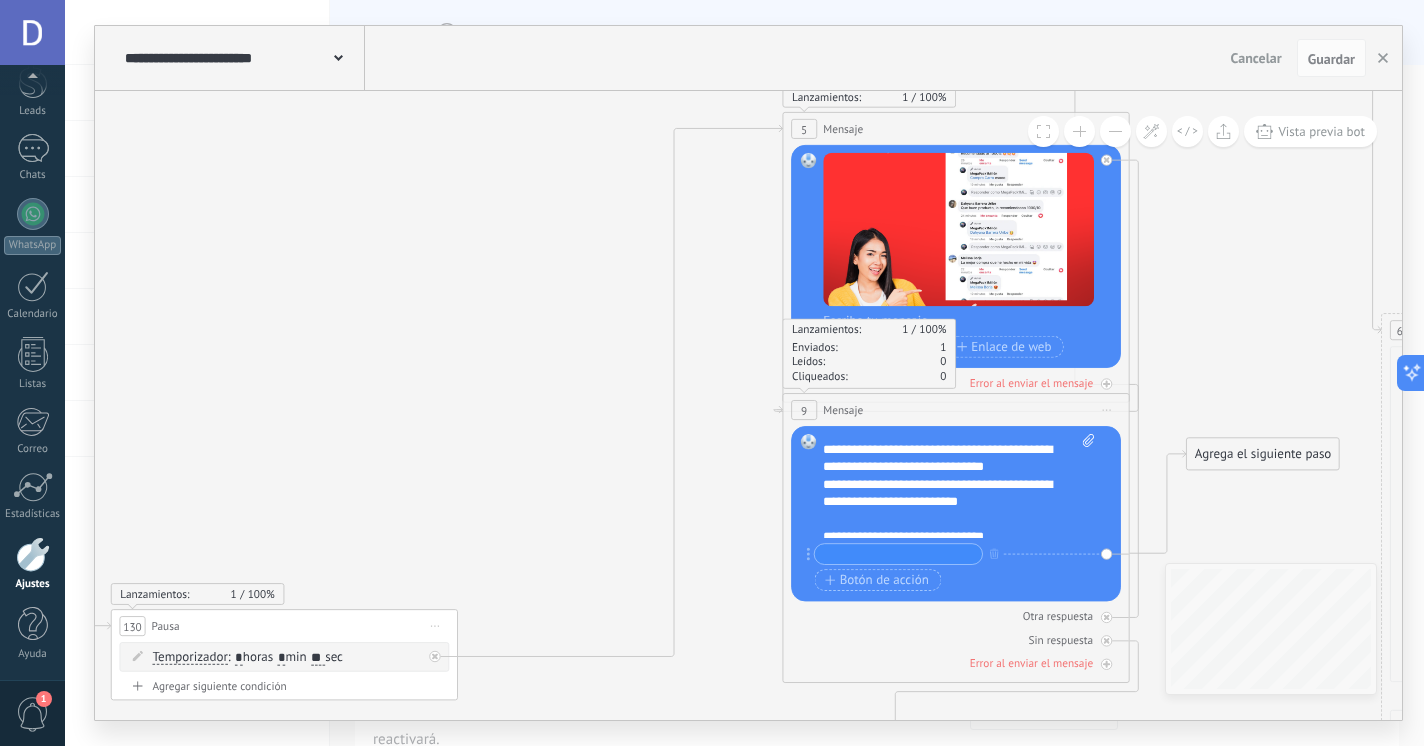 click on "**********" at bounding box center [959, 486] 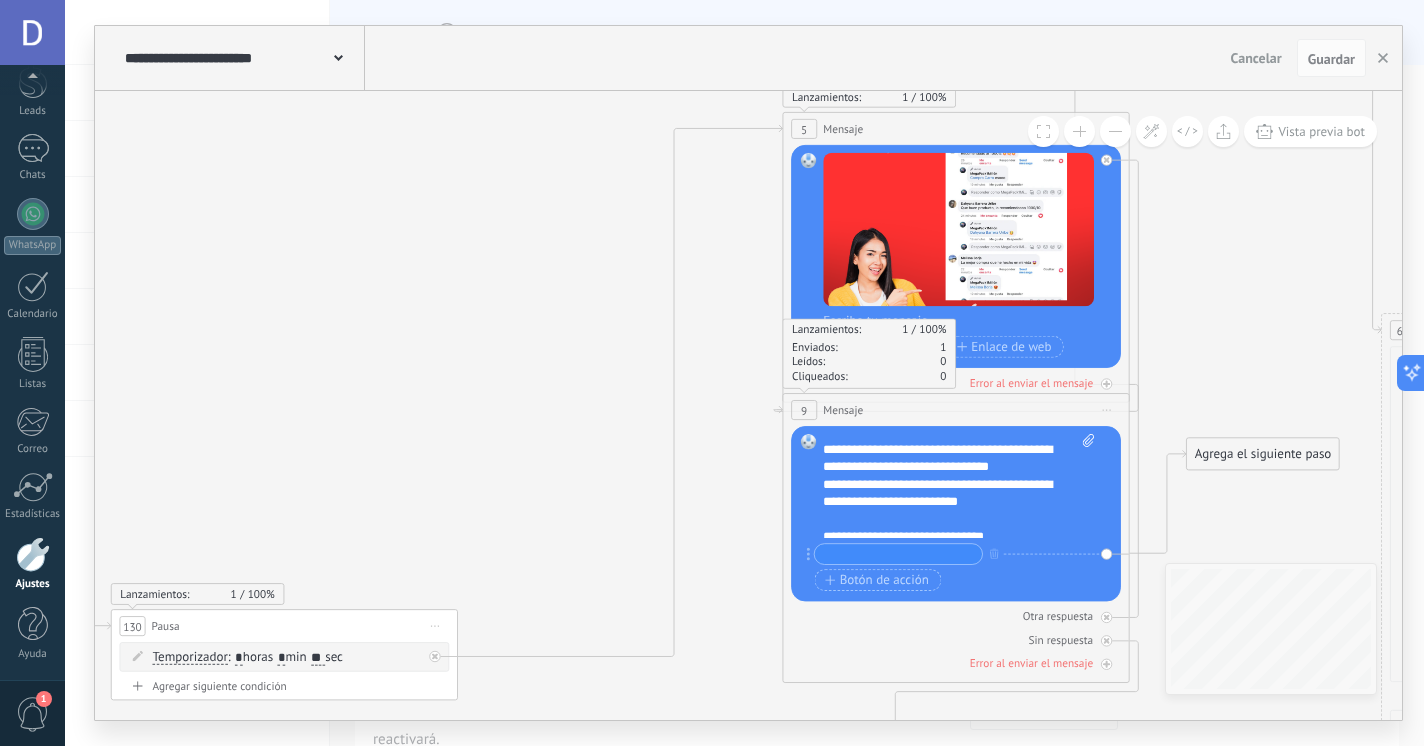 click on "**********" at bounding box center [959, 486] 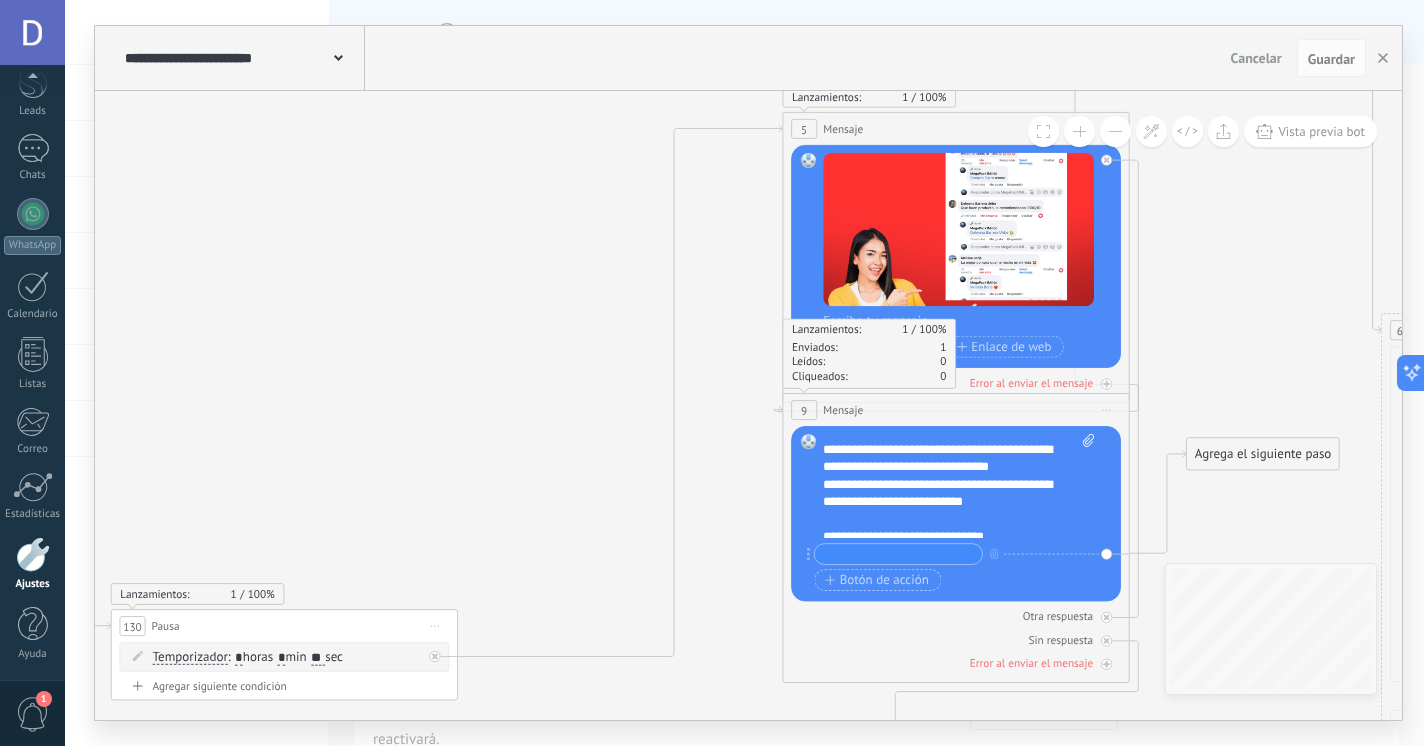 click on "**********" at bounding box center (959, 486) 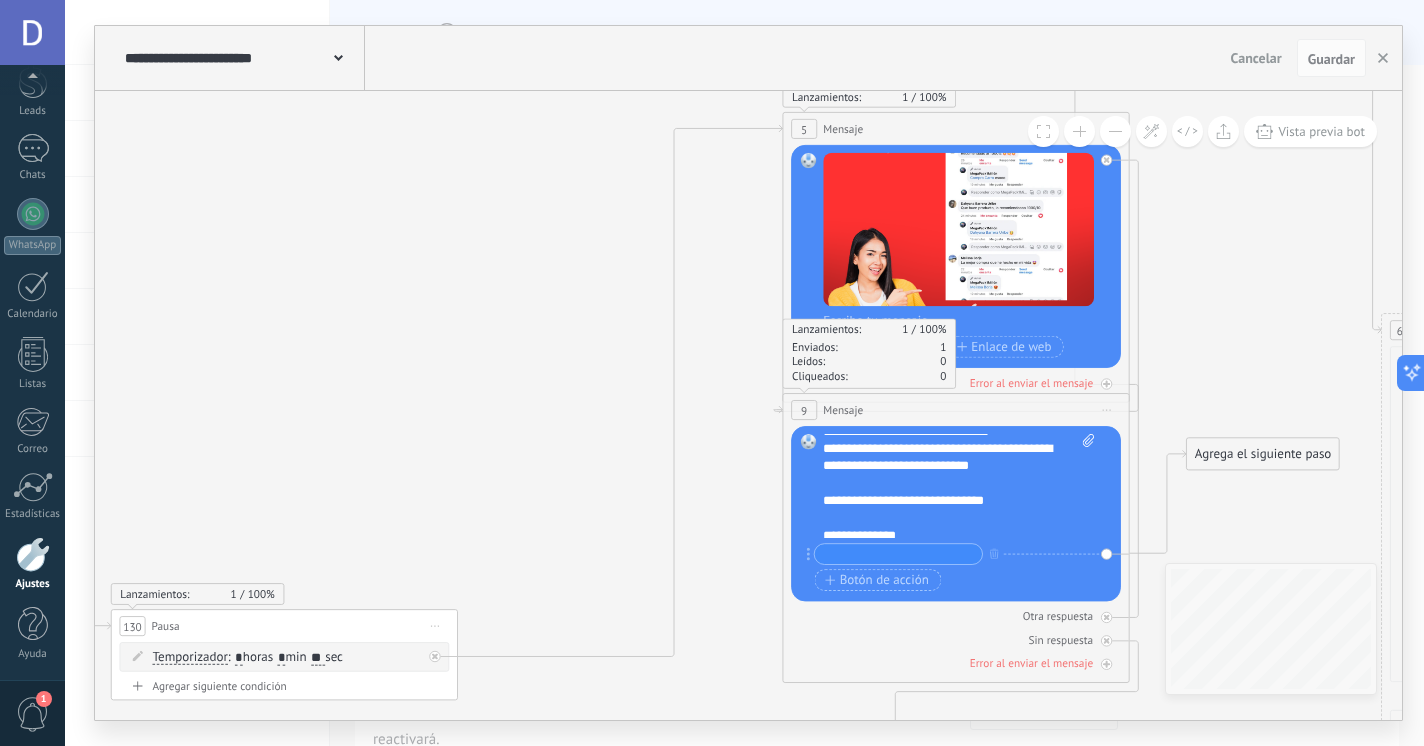 scroll, scrollTop: 209, scrollLeft: 0, axis: vertical 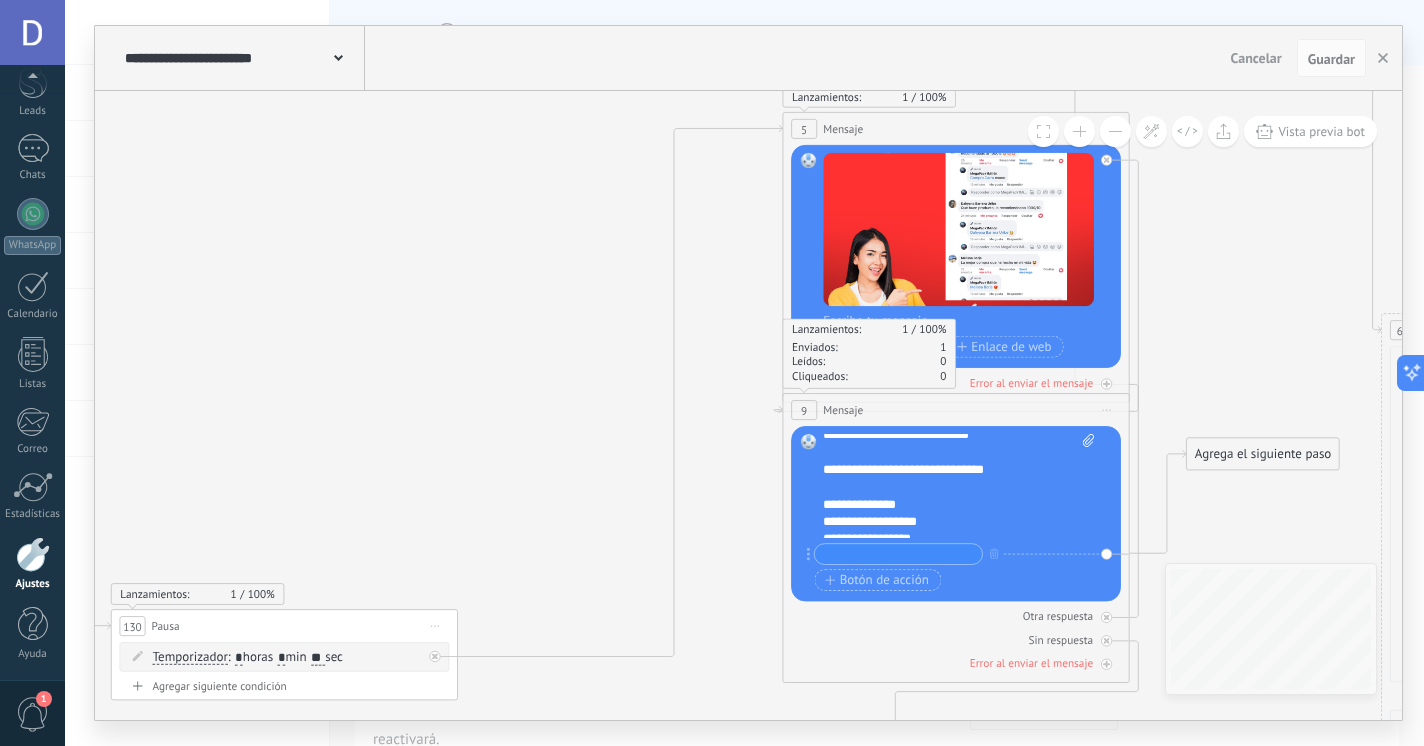 click on "**********" at bounding box center [959, 486] 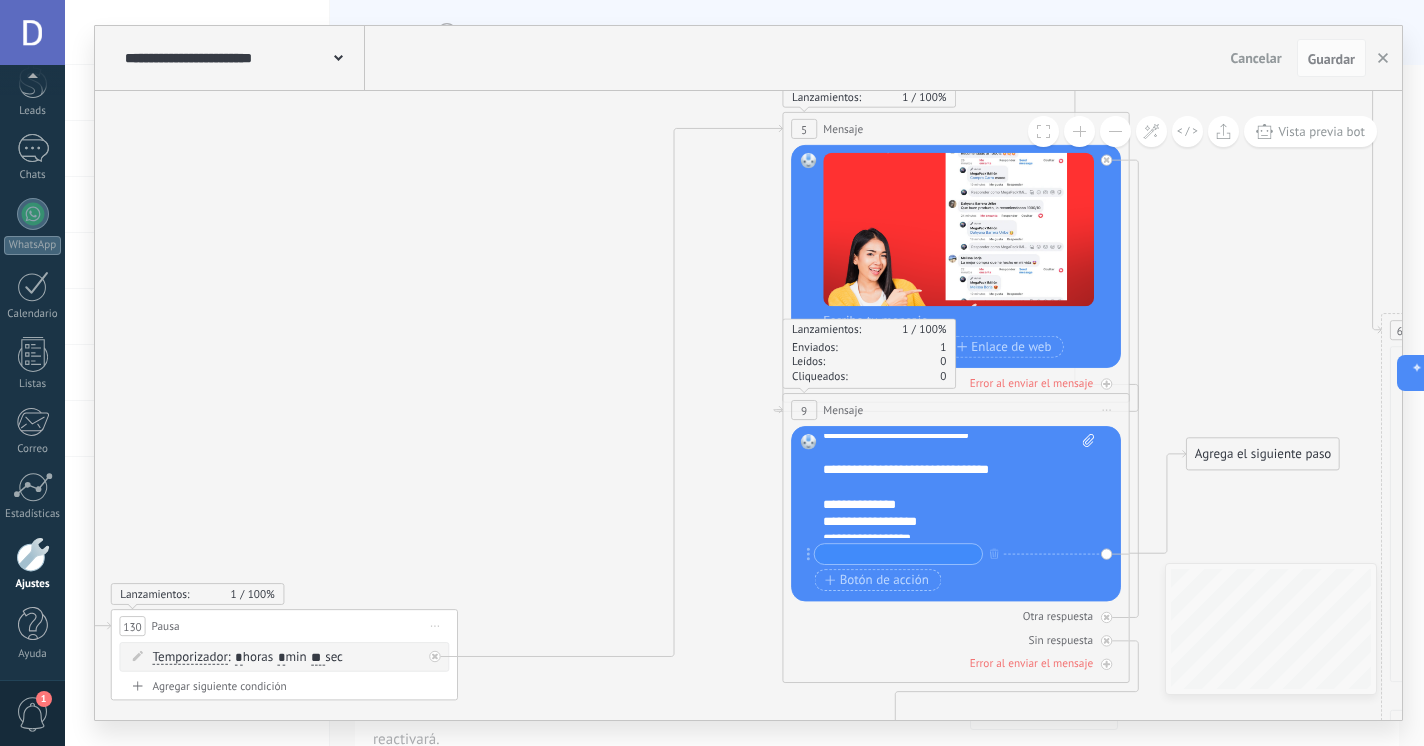 click on "**********" at bounding box center [959, 486] 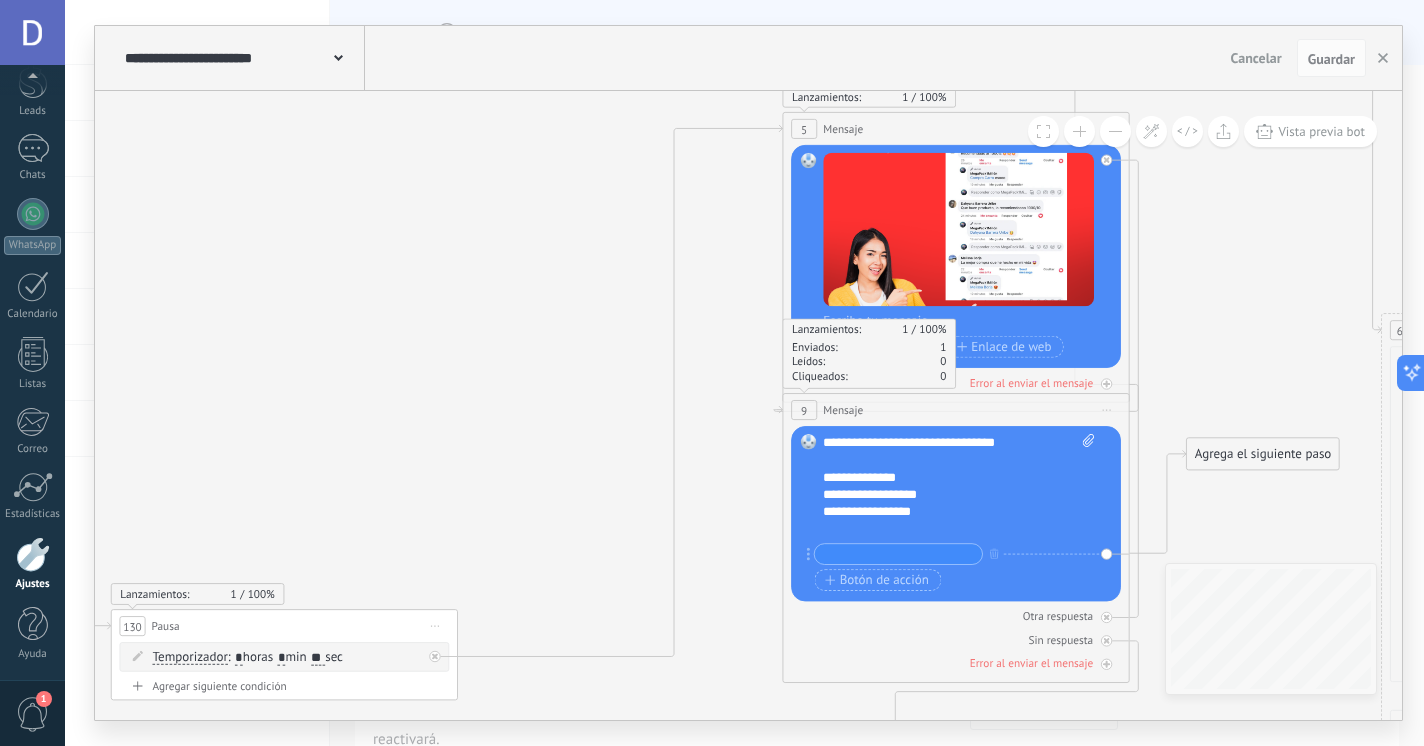 scroll, scrollTop: 242, scrollLeft: 0, axis: vertical 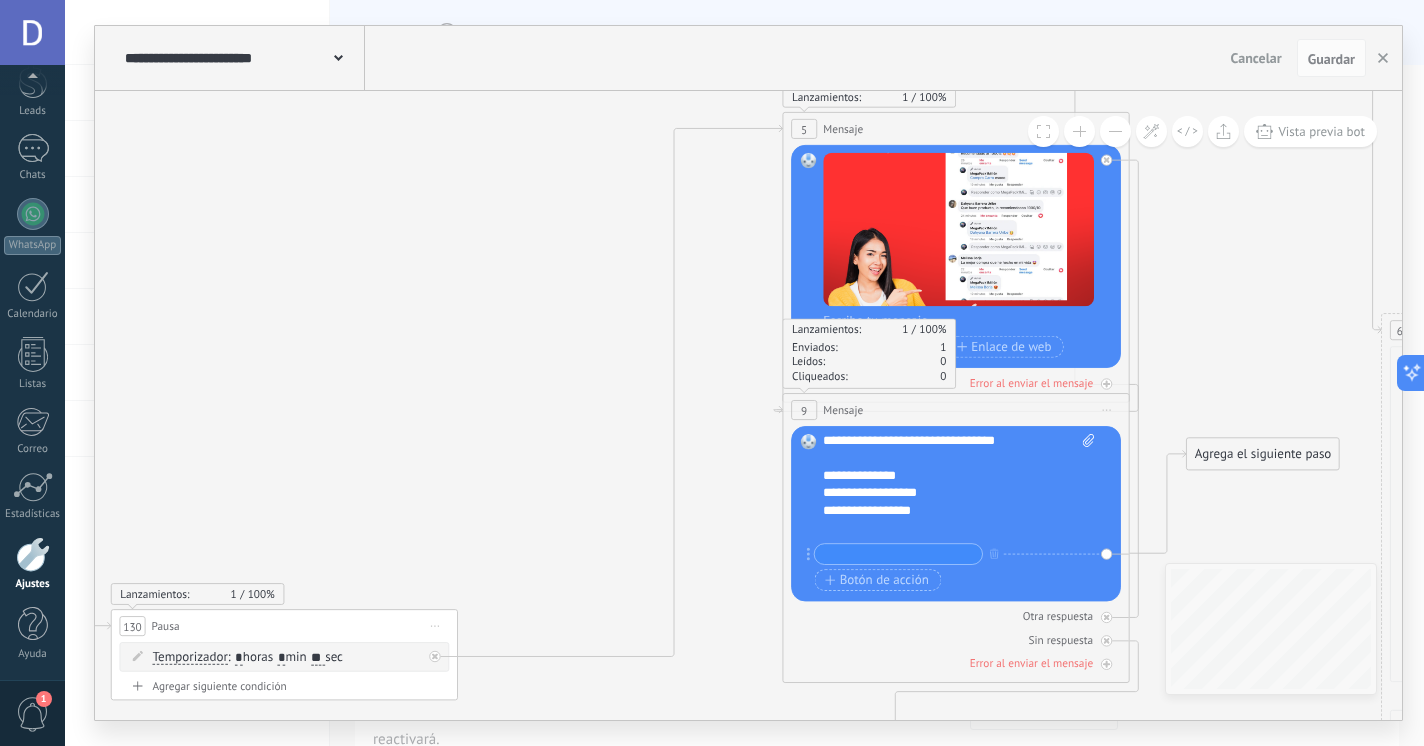click on "**********" at bounding box center [959, 486] 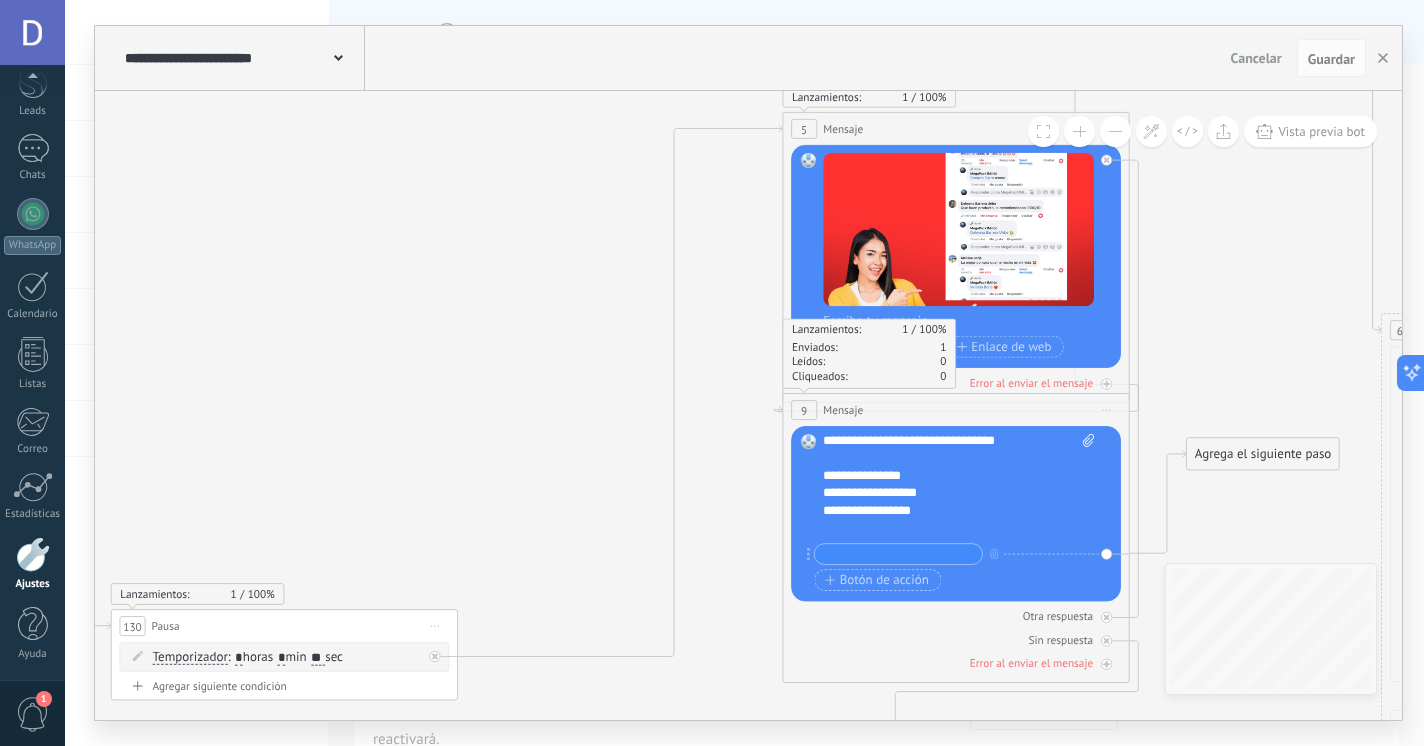 click on "**********" at bounding box center (959, 486) 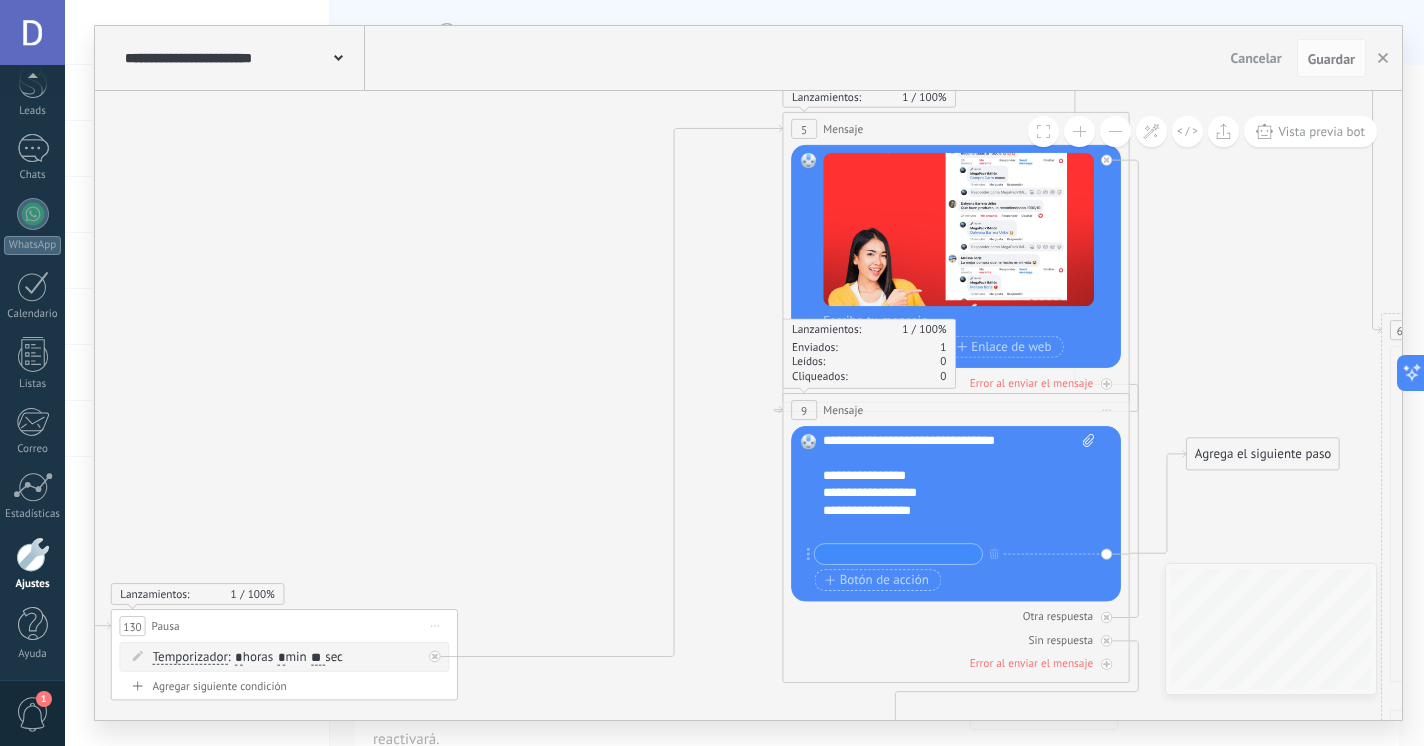 scroll, scrollTop: 267, scrollLeft: 0, axis: vertical 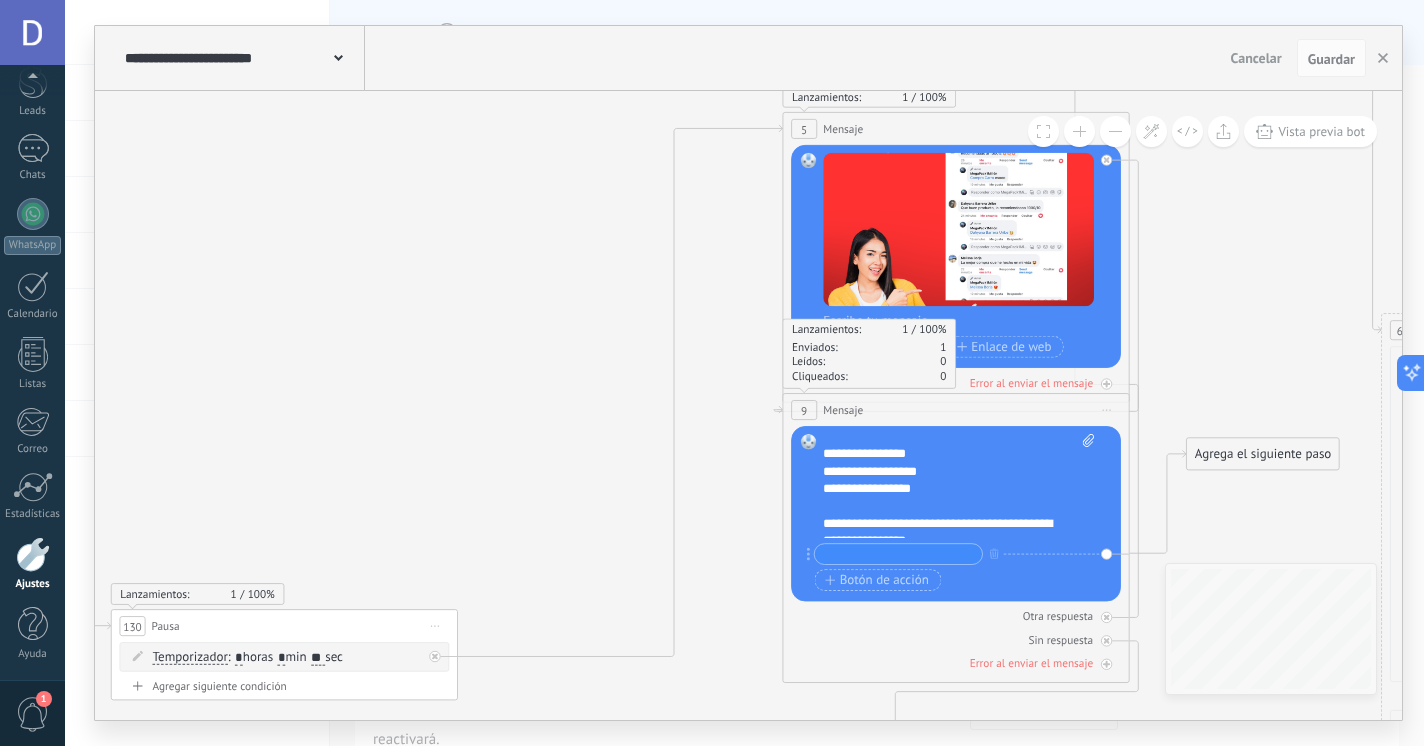 click on "**********" at bounding box center (959, 486) 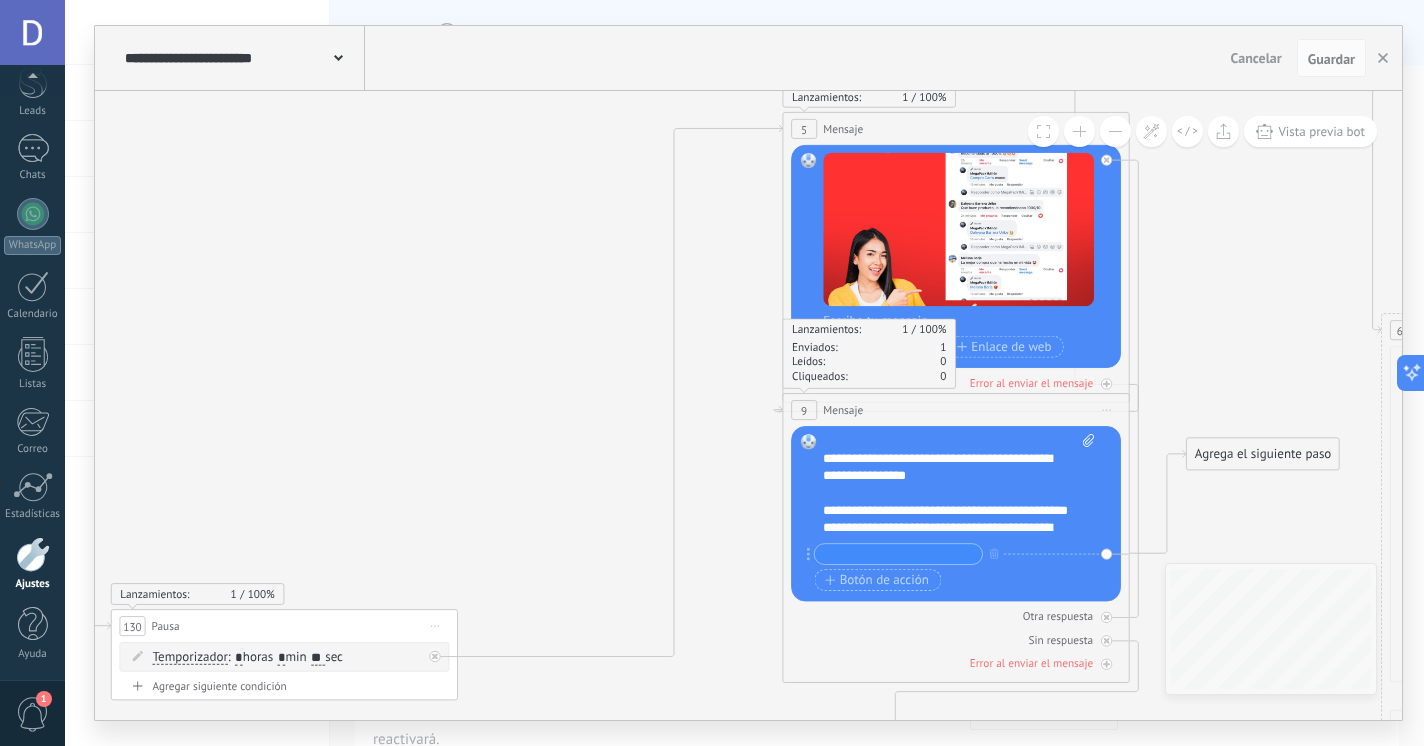 scroll, scrollTop: 352, scrollLeft: 0, axis: vertical 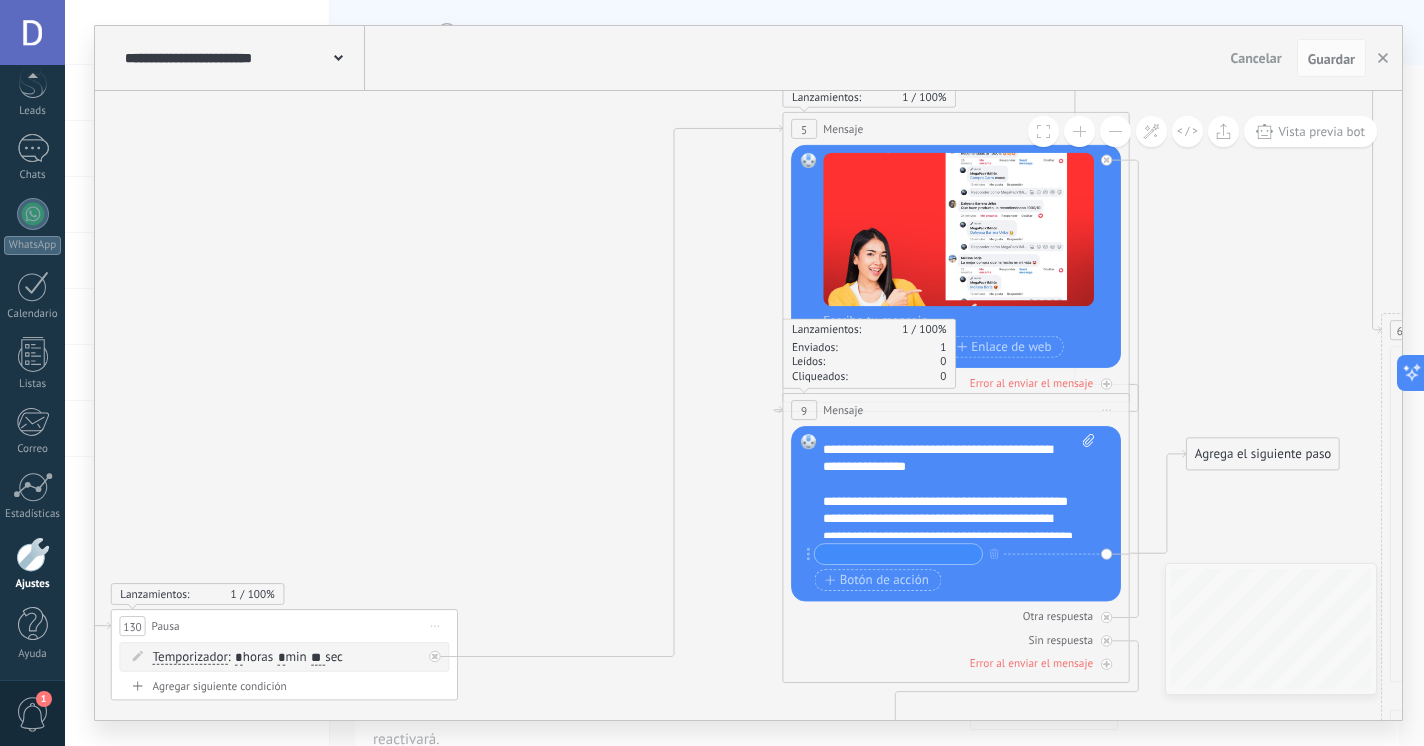 click on "**********" at bounding box center (959, 486) 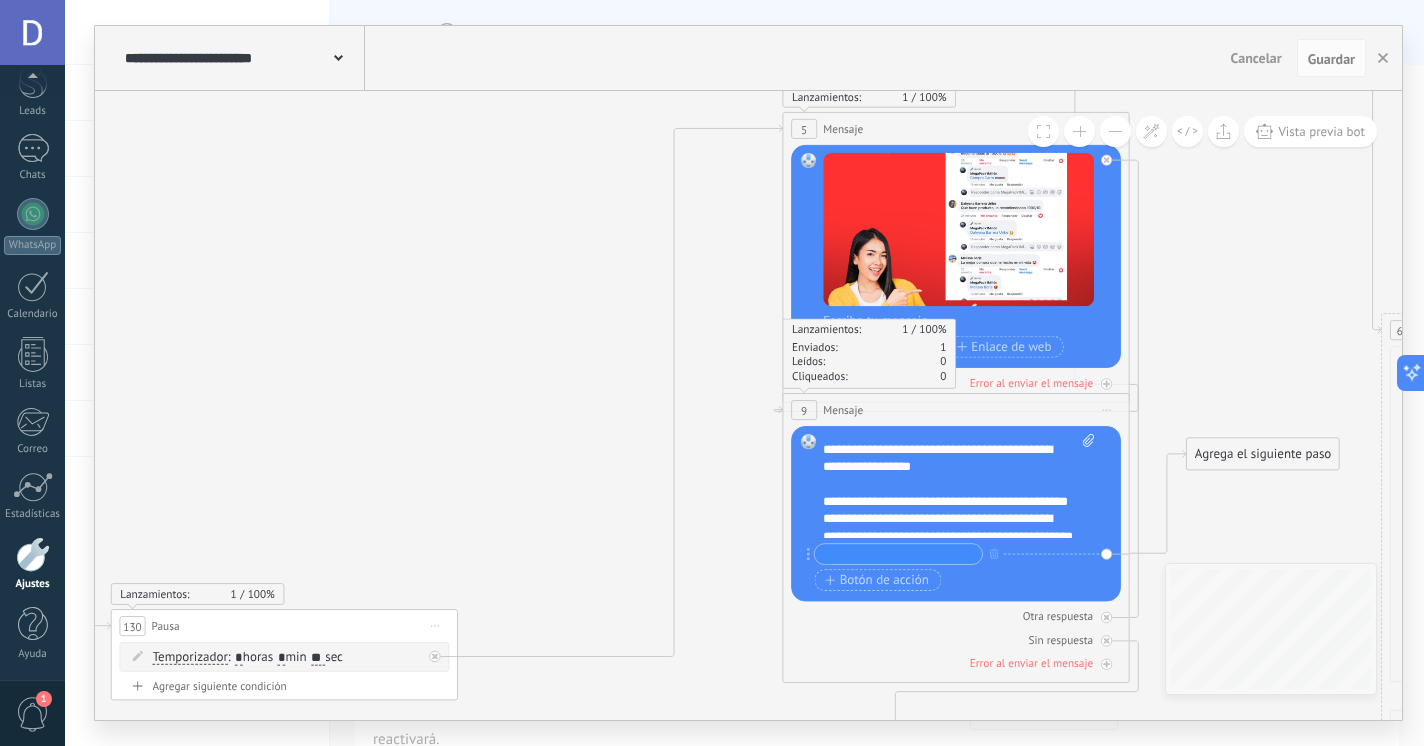 click on "**********" at bounding box center (959, 486) 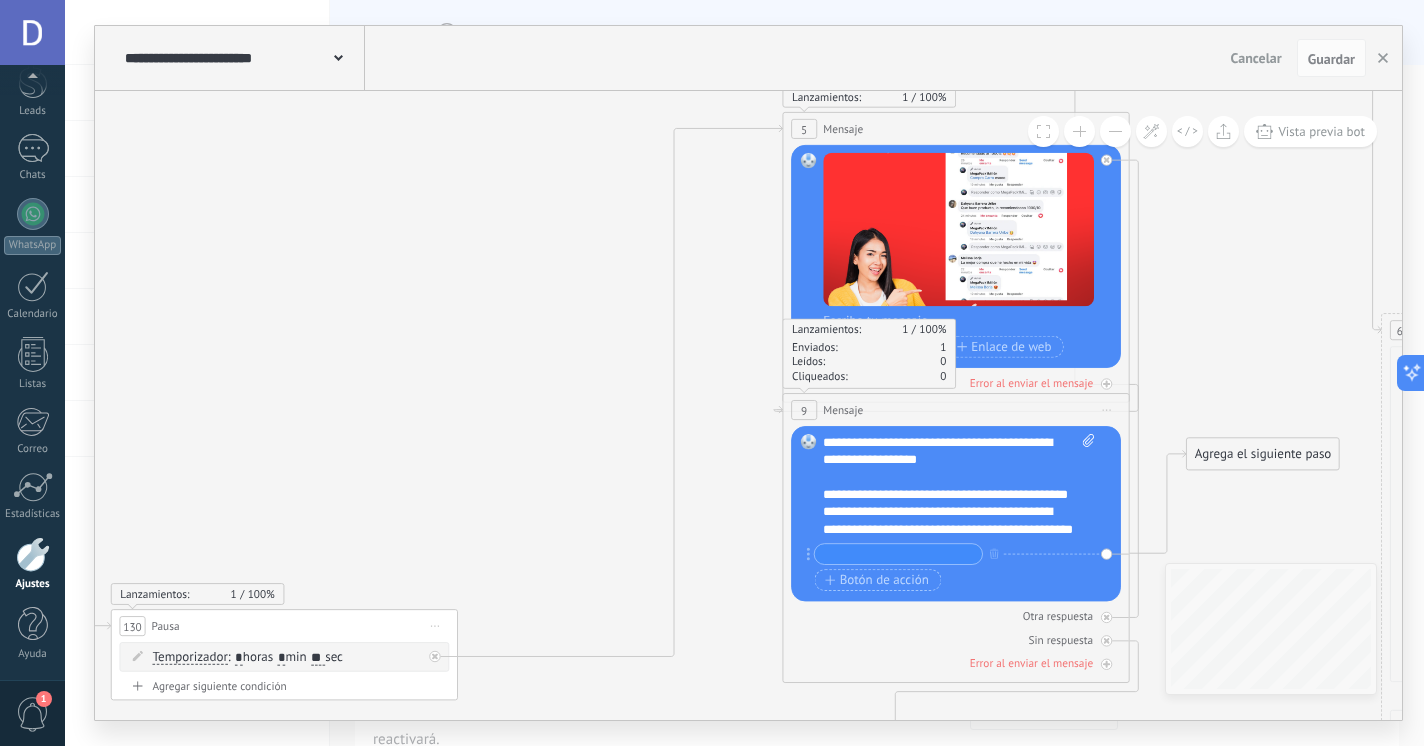 scroll, scrollTop: 420, scrollLeft: 0, axis: vertical 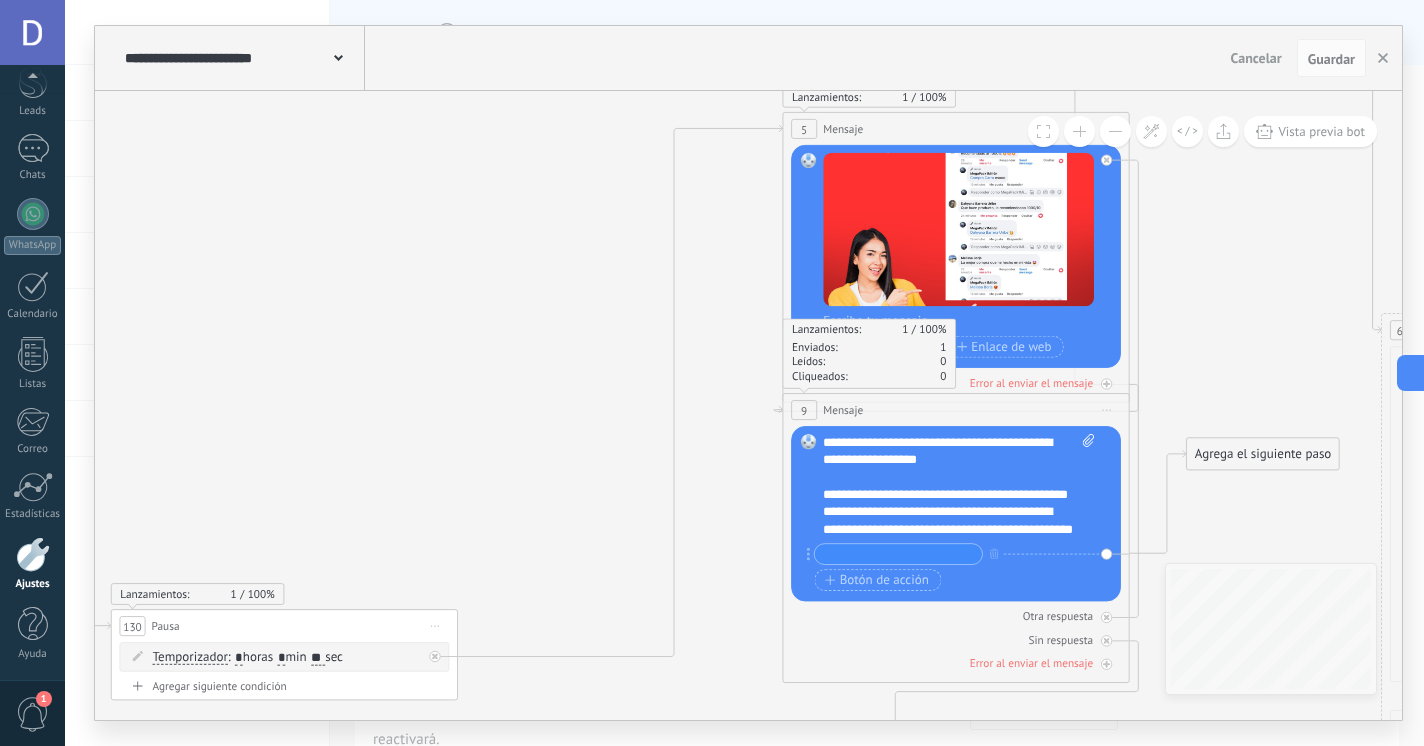 click on "**********" at bounding box center (959, 486) 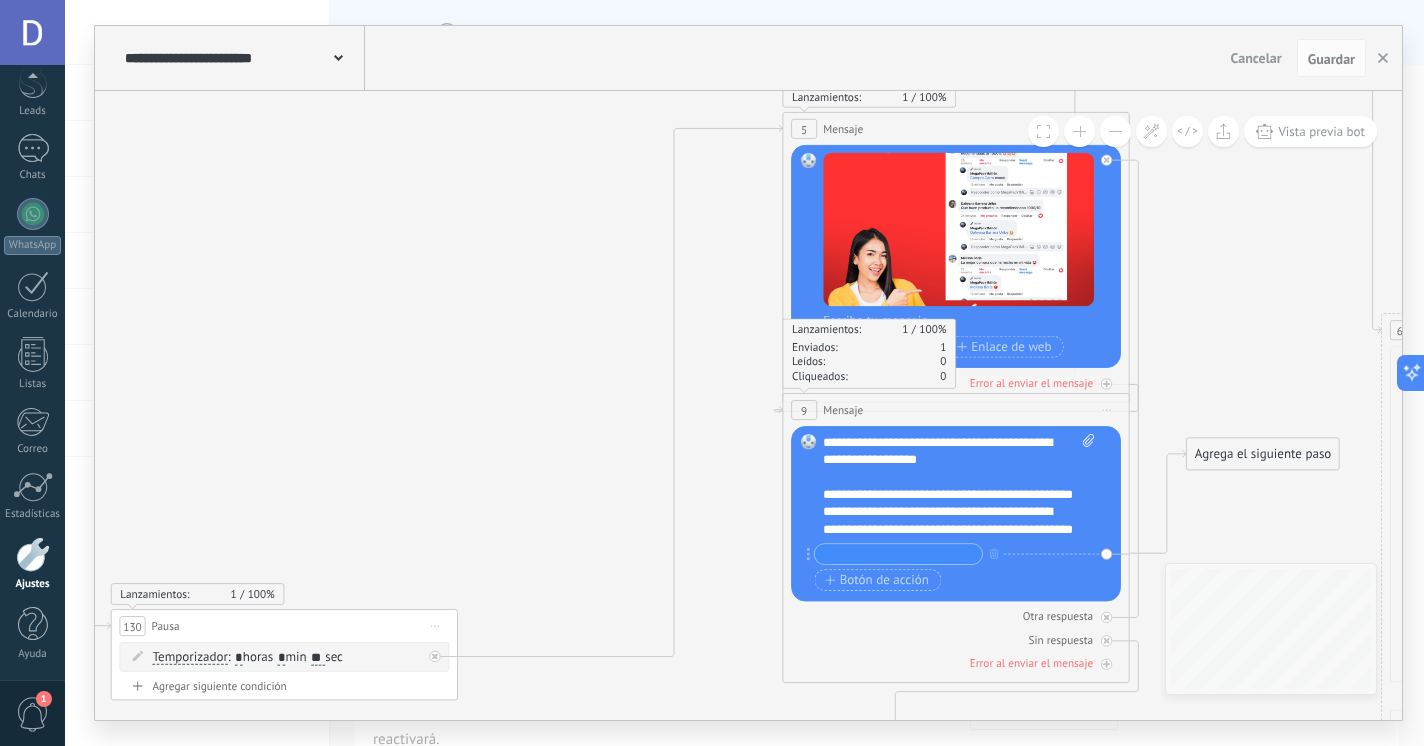 click on "**********" at bounding box center [959, 486] 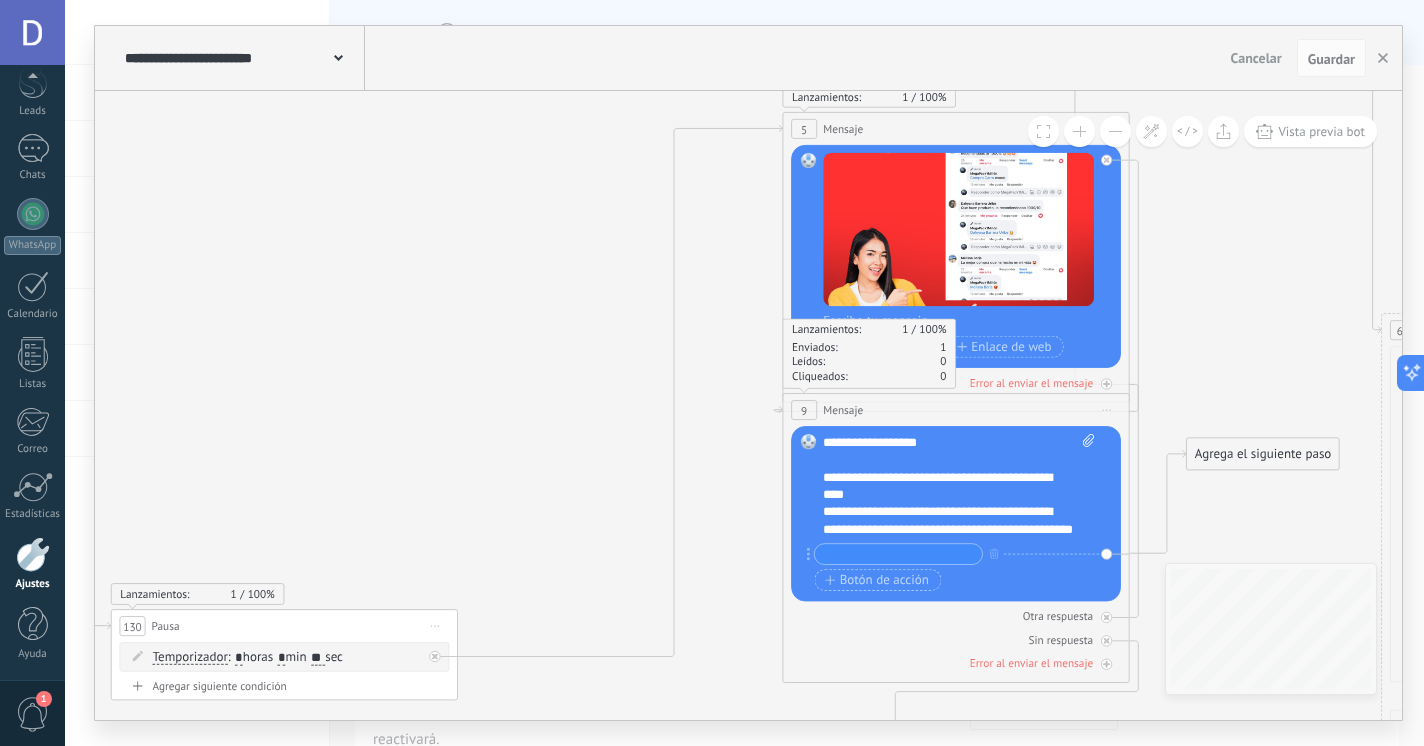 click on "**********" at bounding box center (959, 486) 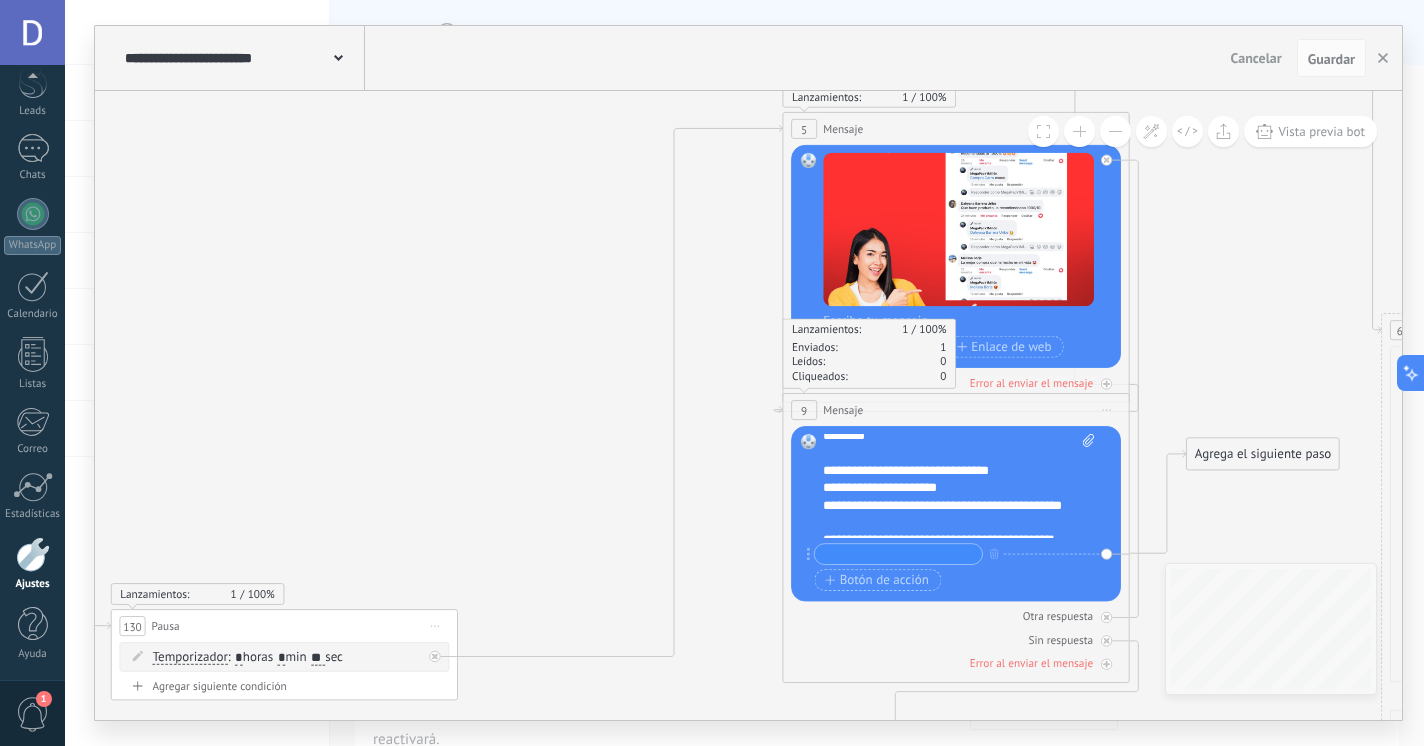 scroll, scrollTop: 0, scrollLeft: 0, axis: both 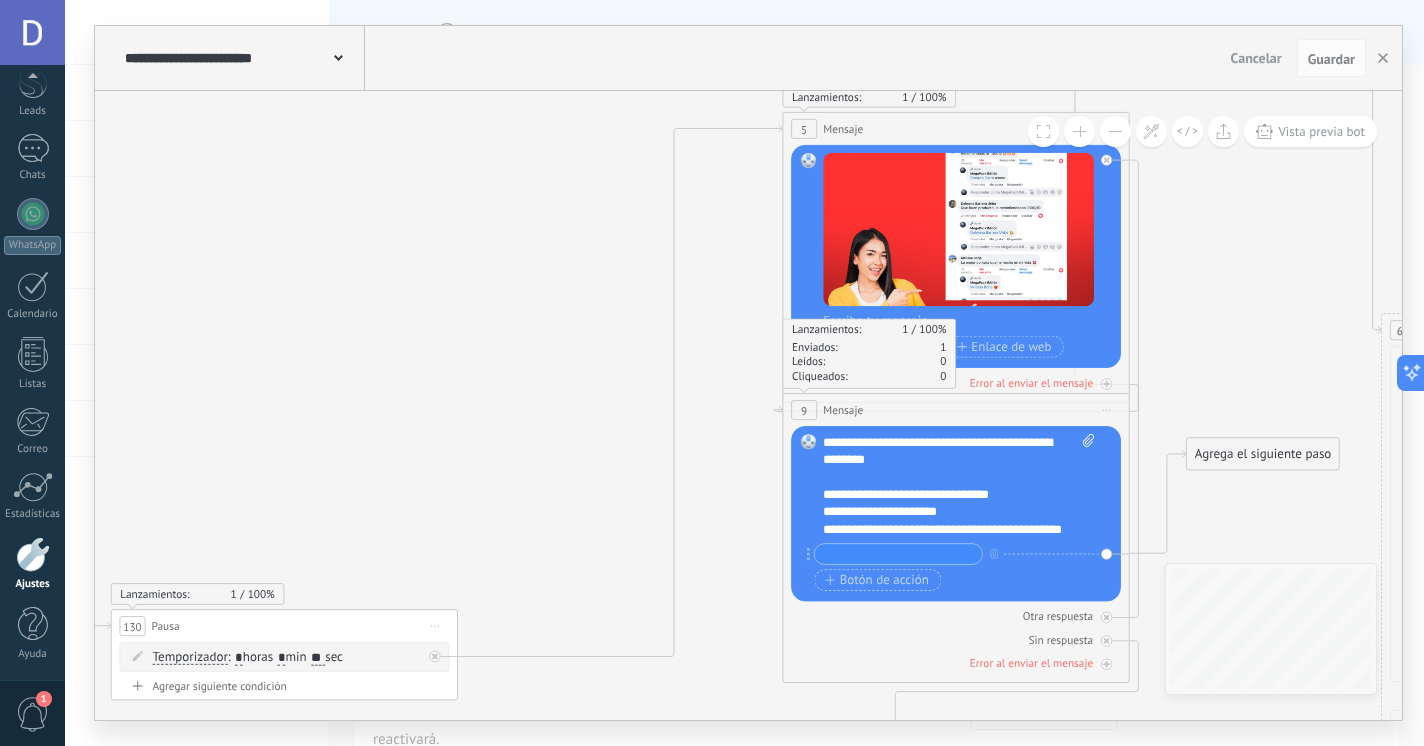 click 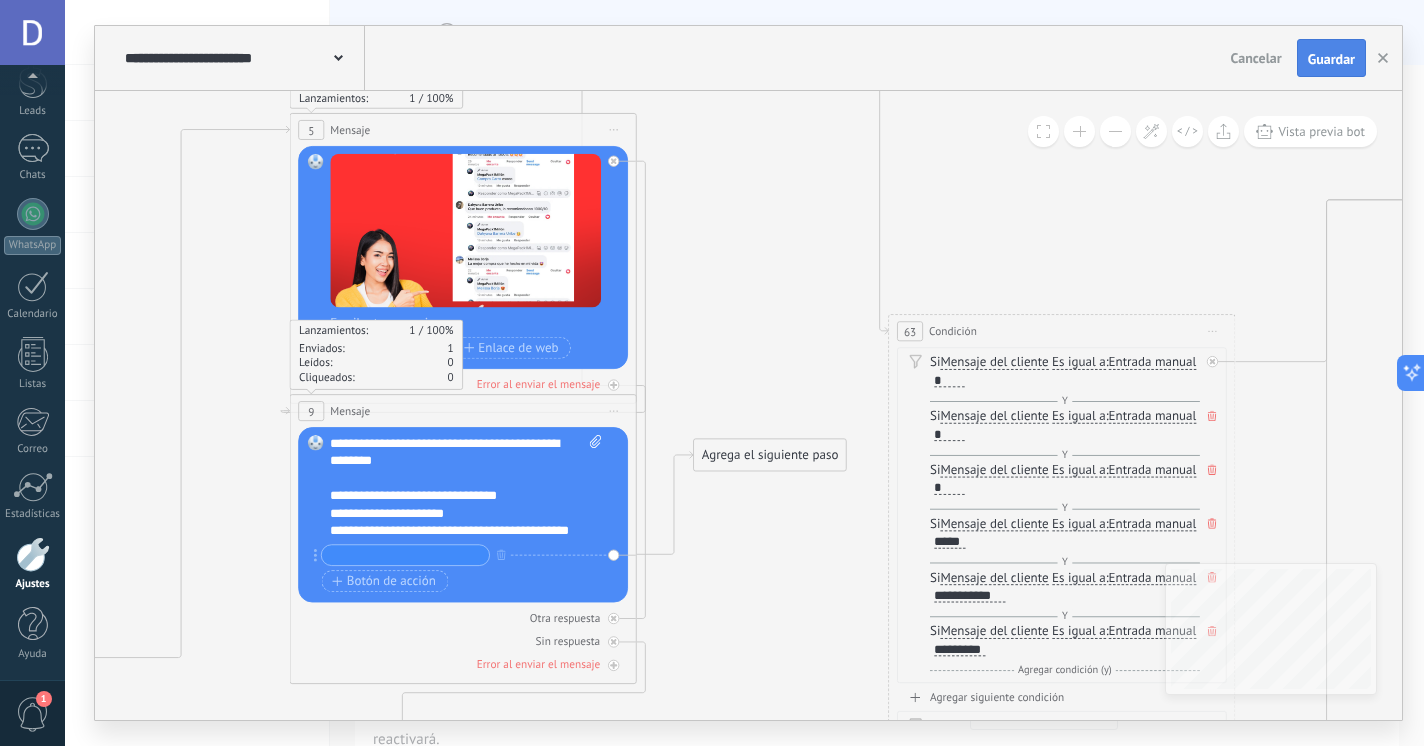click on "Guardar" at bounding box center [1331, 59] 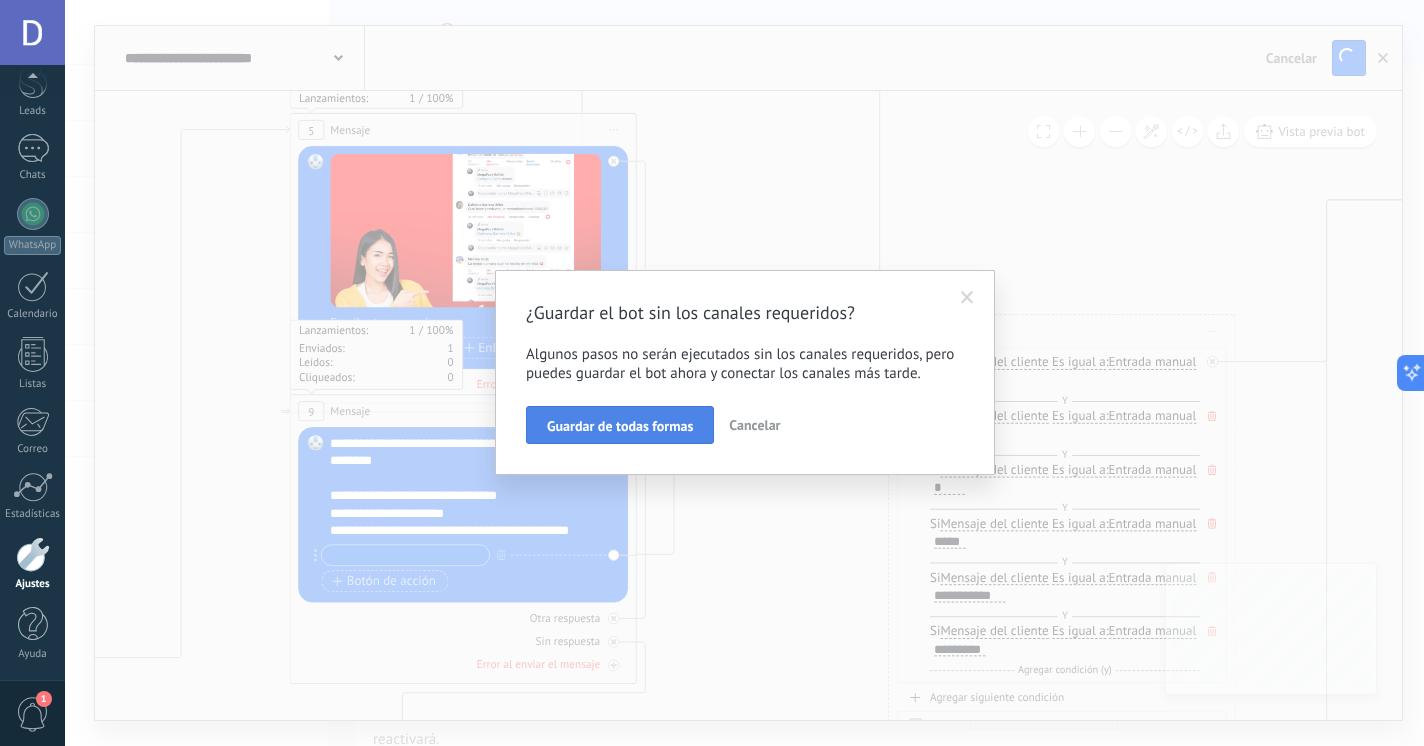 click on "Guardar de todas formas" at bounding box center (620, 426) 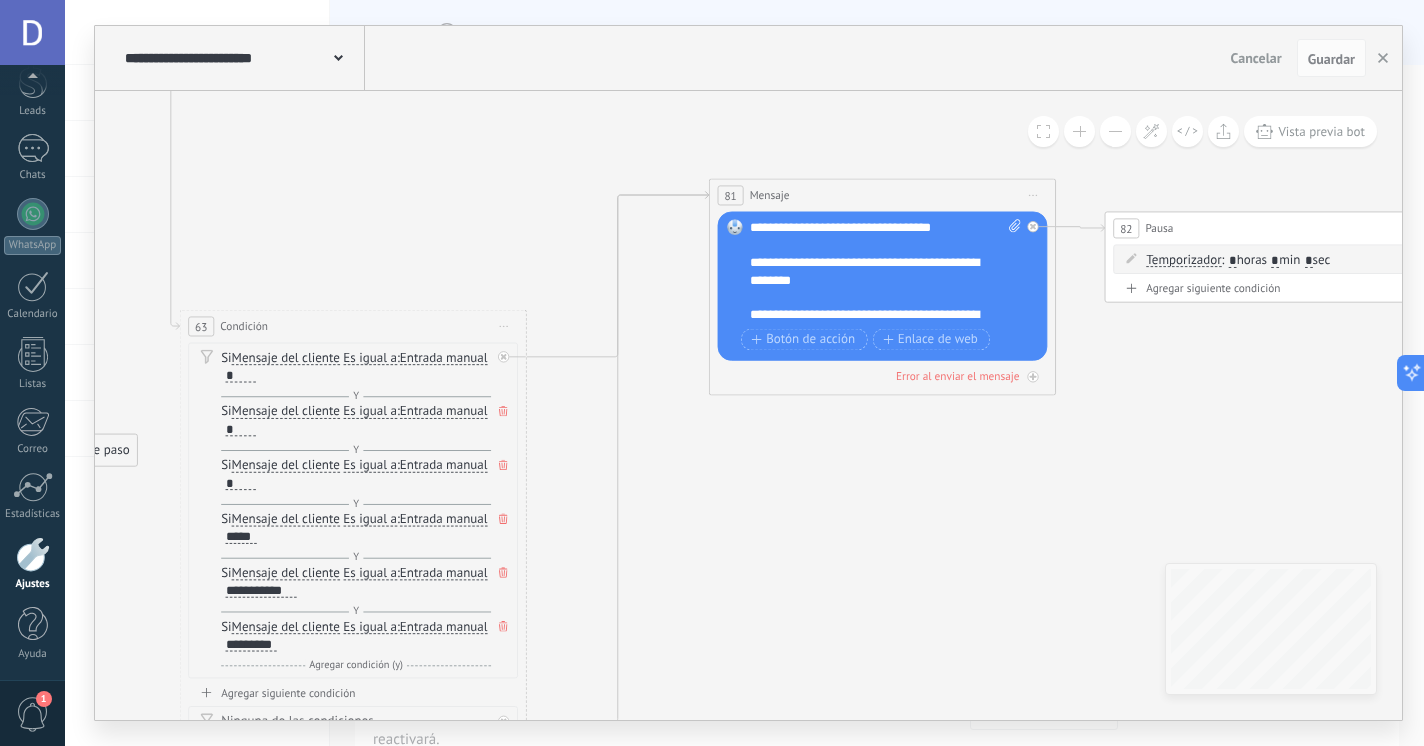 click on "**********" at bounding box center (886, 271) 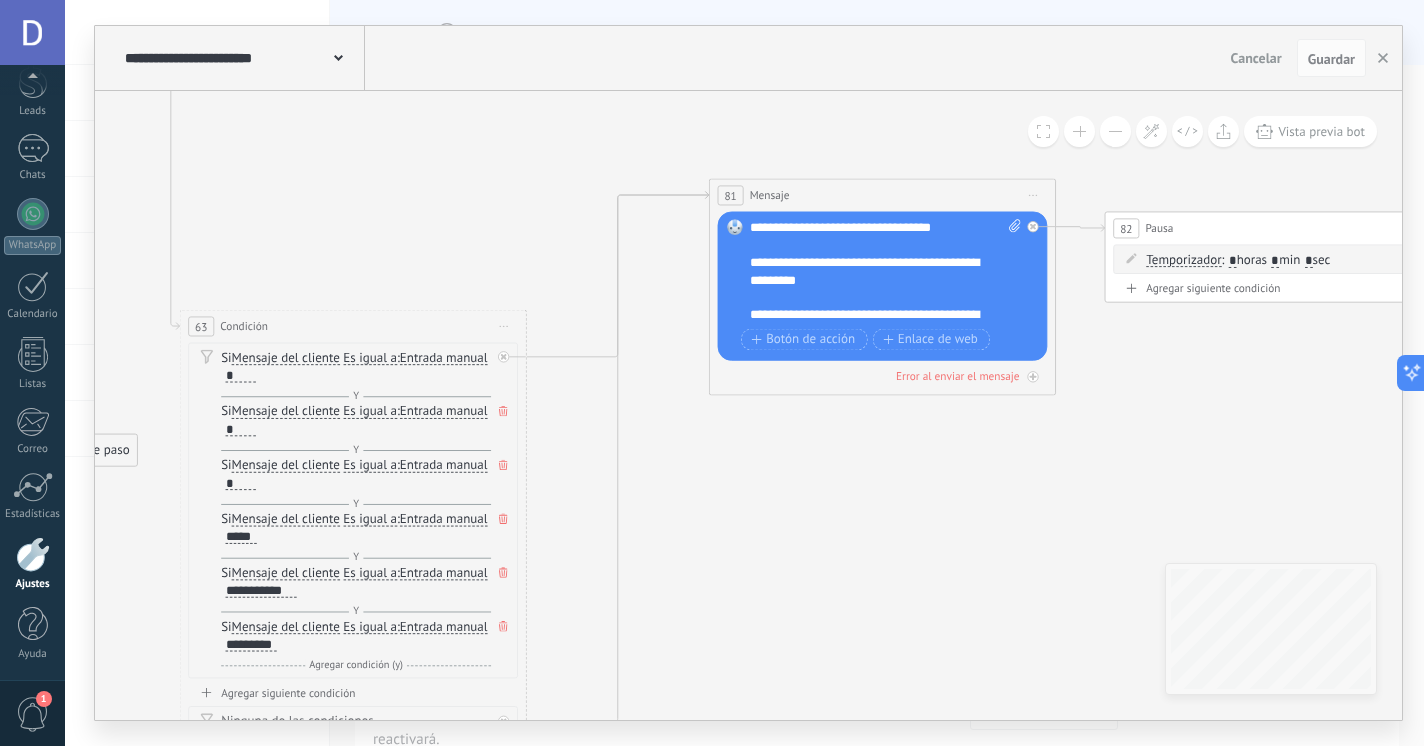 click on "**********" at bounding box center (886, 271) 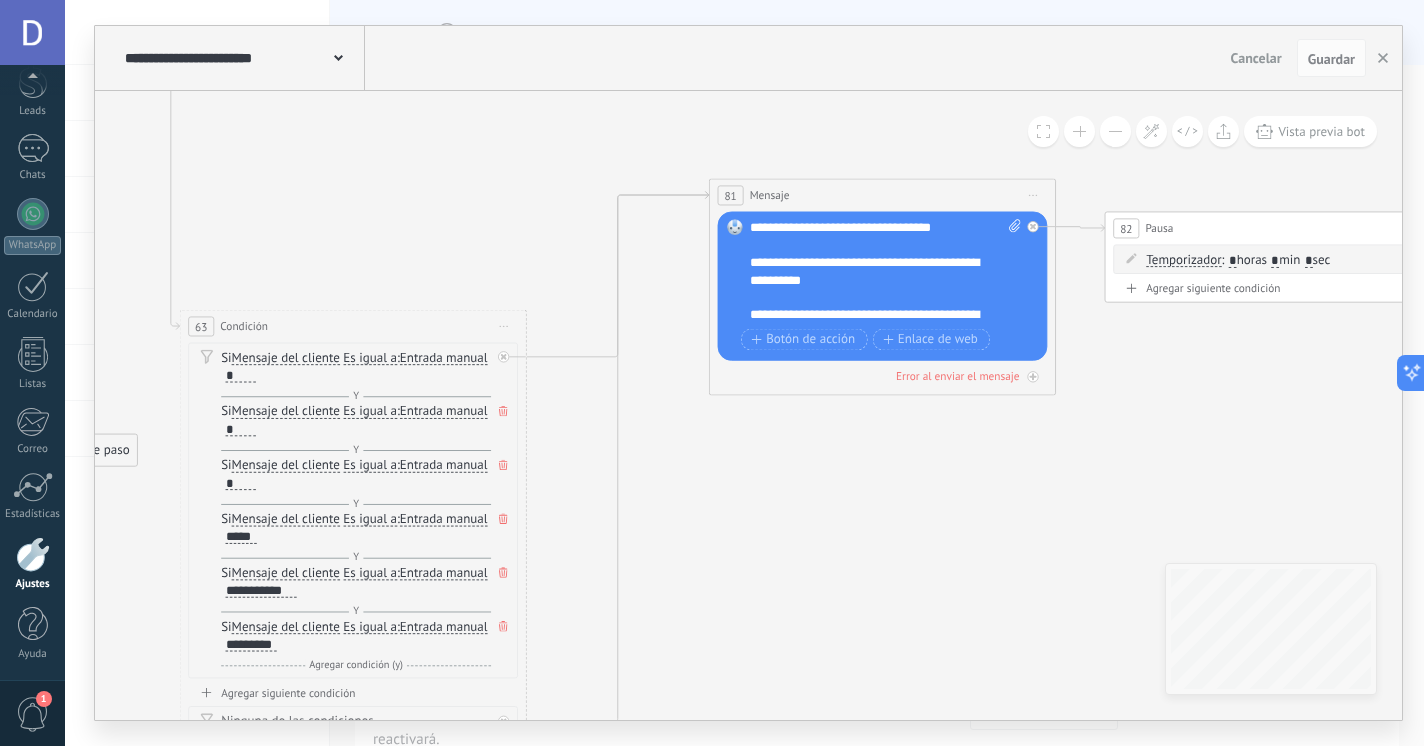 click on "**********" at bounding box center [886, 271] 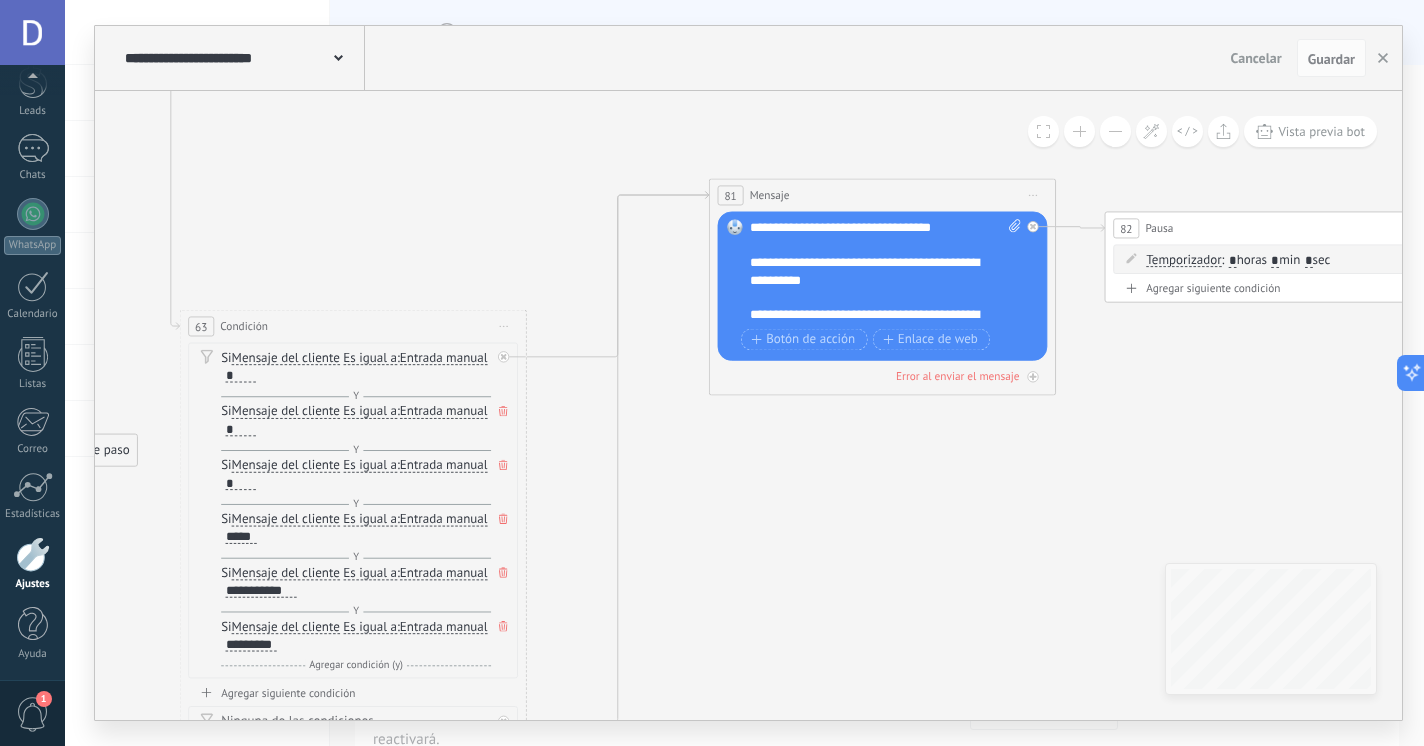 click on "**********" at bounding box center (886, 271) 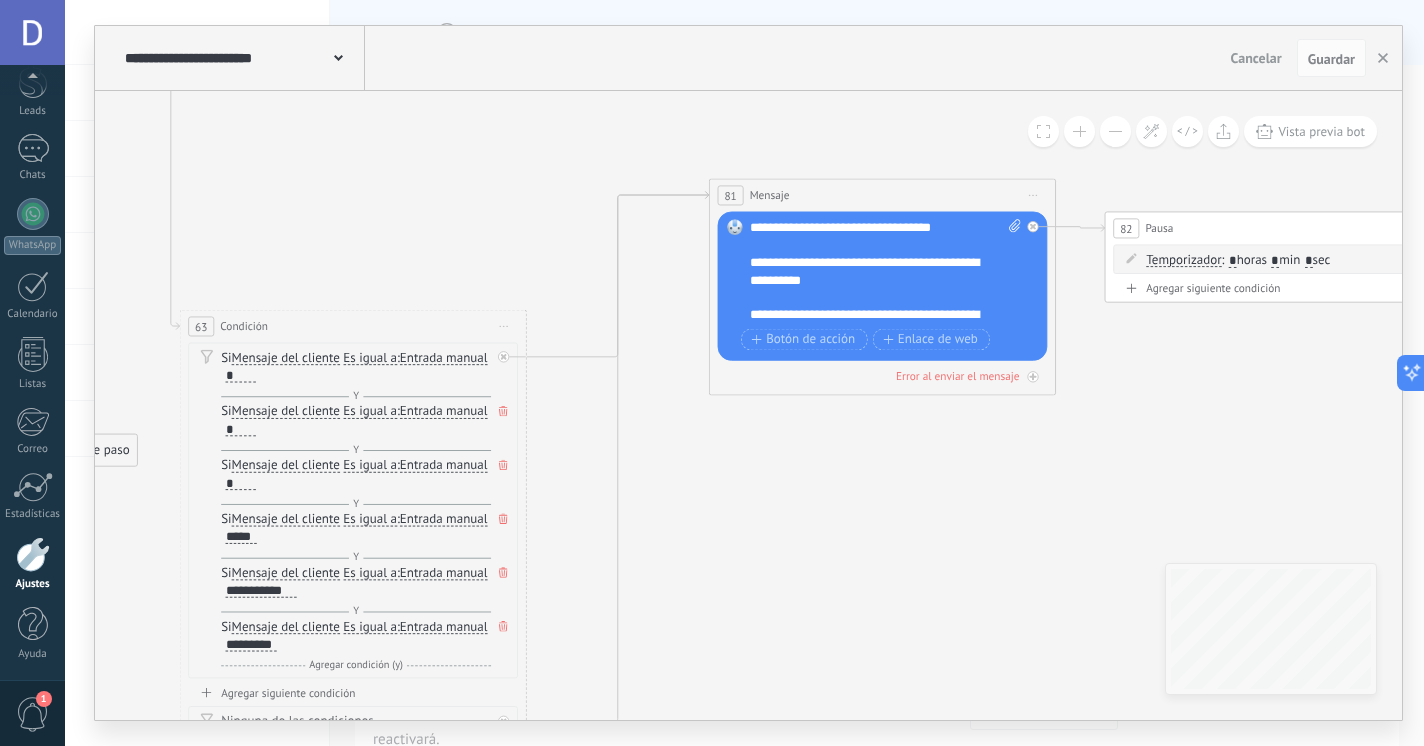 click on "**********" at bounding box center [886, 271] 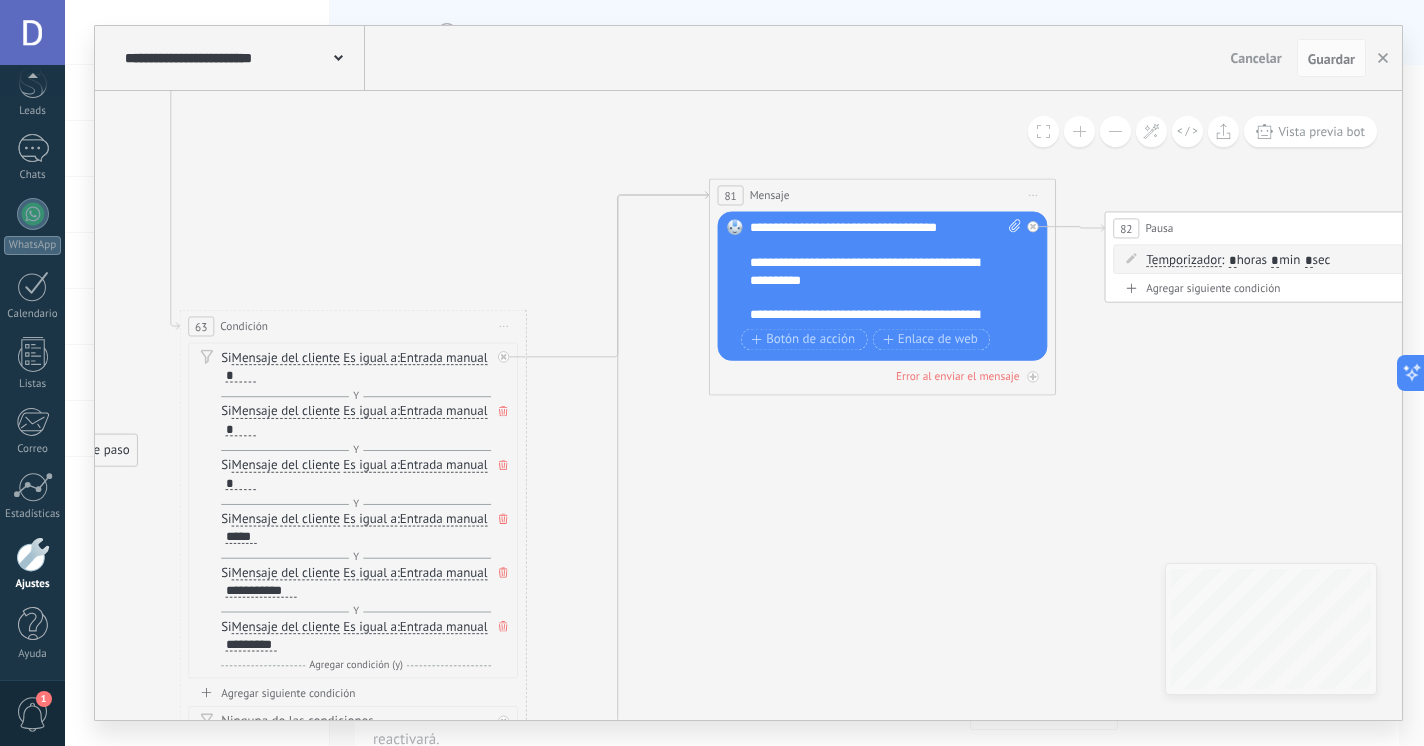 click on "**********" at bounding box center (886, 271) 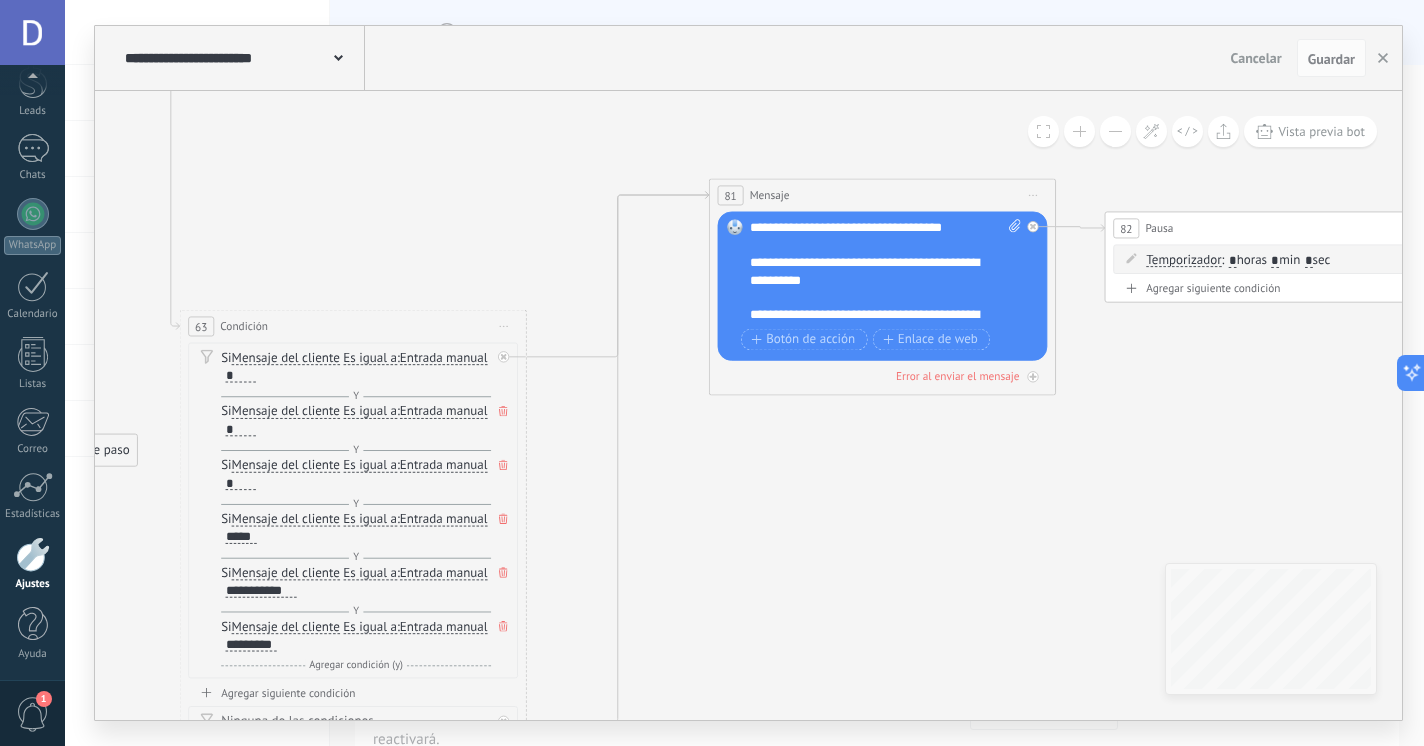 click on "**********" at bounding box center [886, 271] 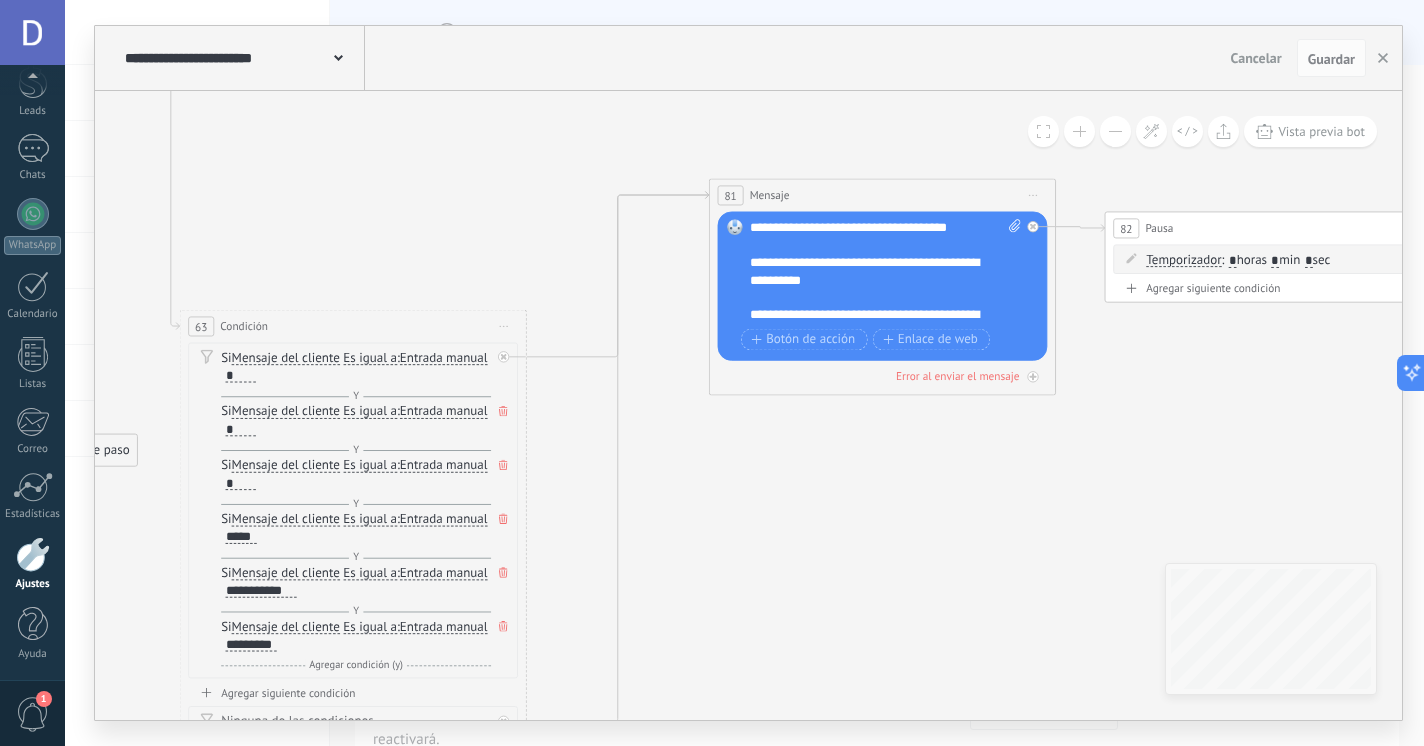 click on "**********" at bounding box center [886, 271] 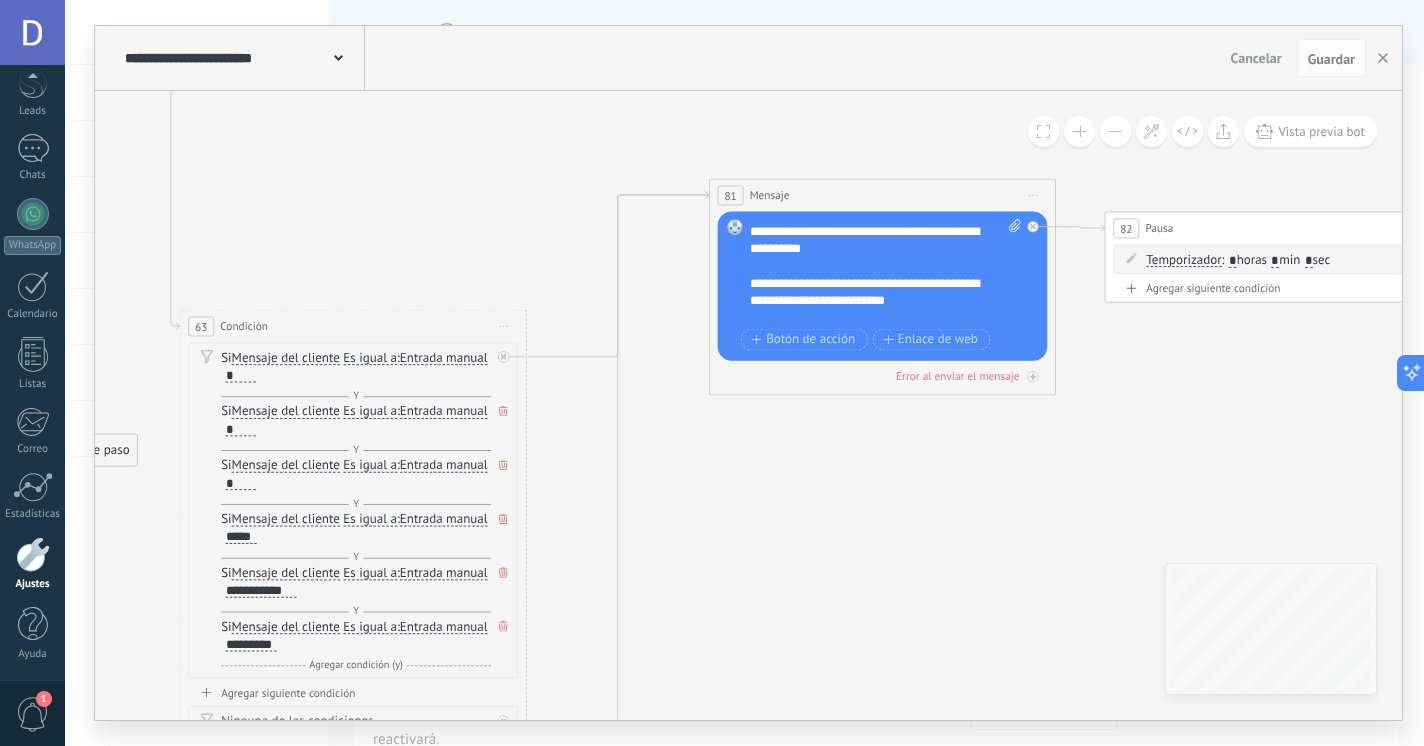 scroll, scrollTop: 37, scrollLeft: 0, axis: vertical 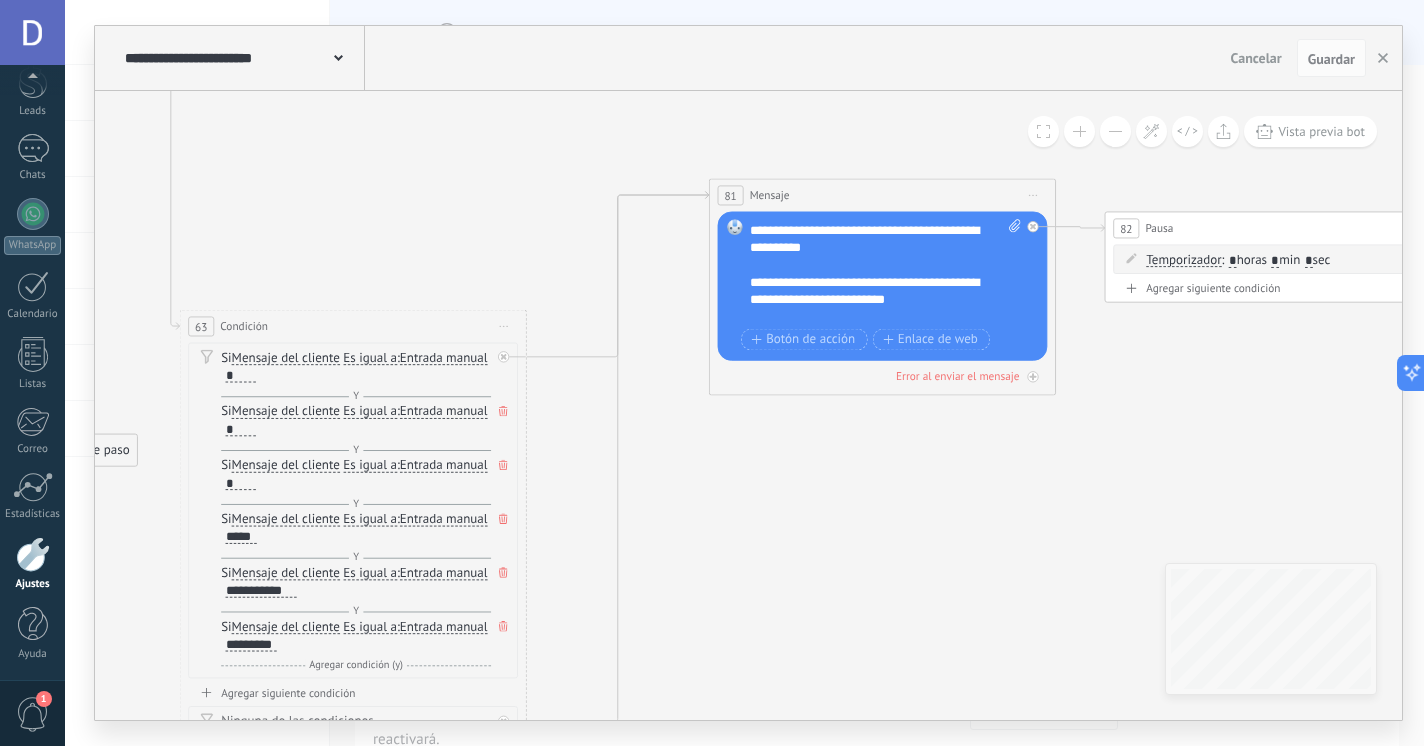 click on "**********" at bounding box center [886, 271] 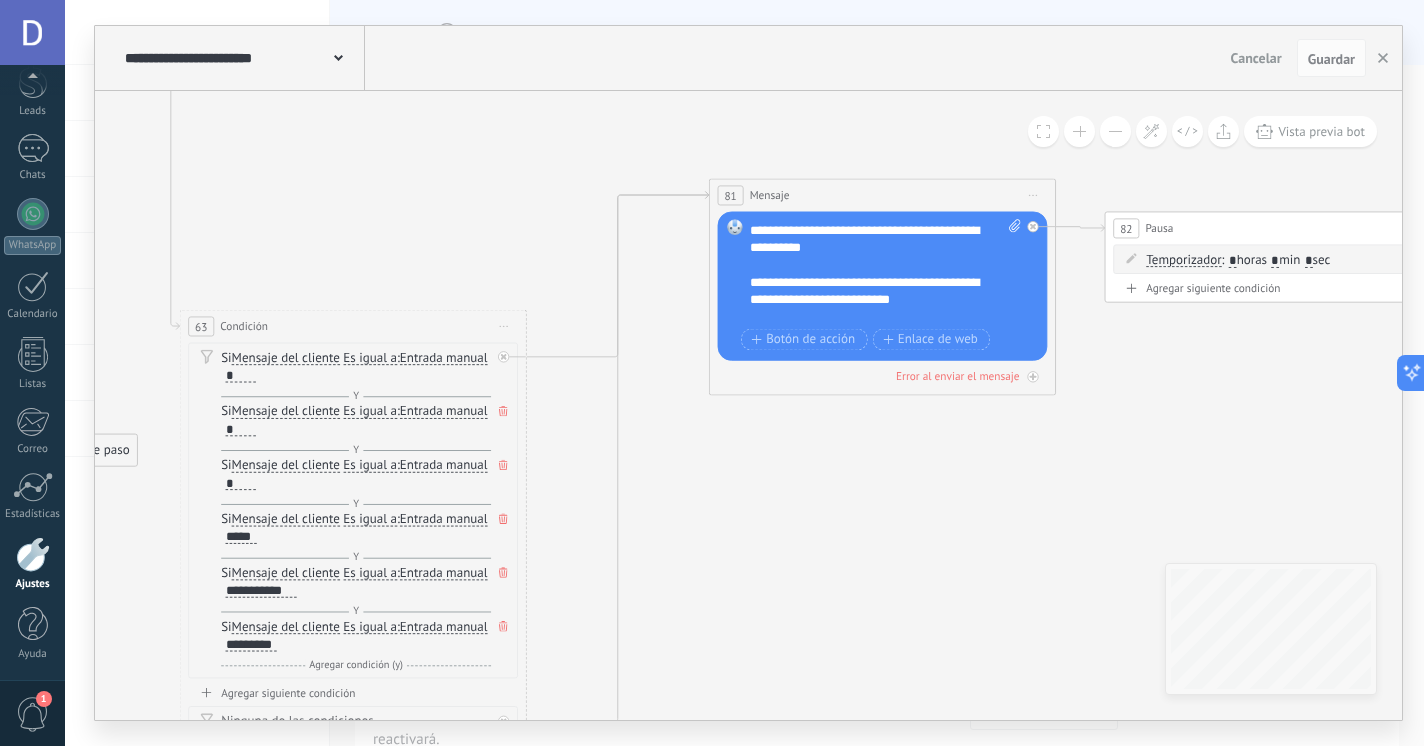 click on "**********" at bounding box center (886, 271) 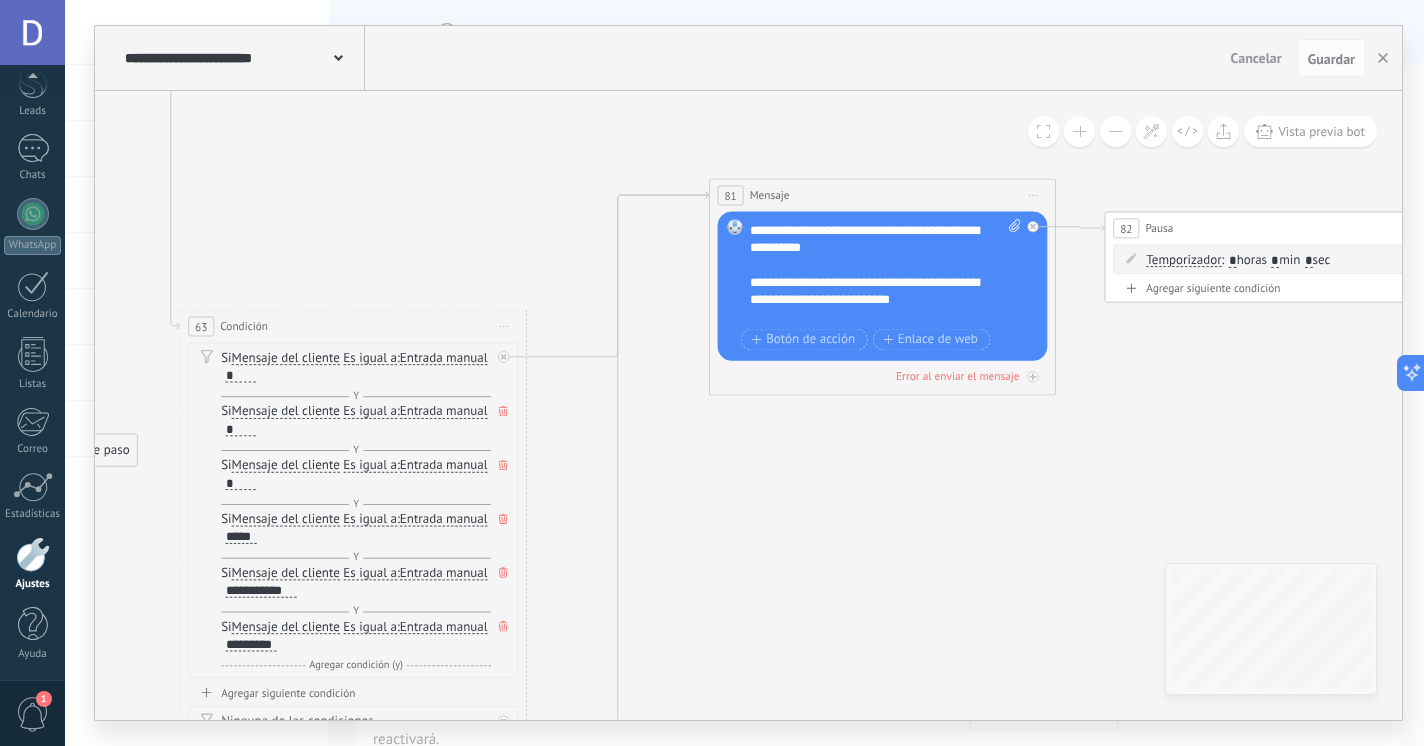 click on "**********" at bounding box center [886, 271] 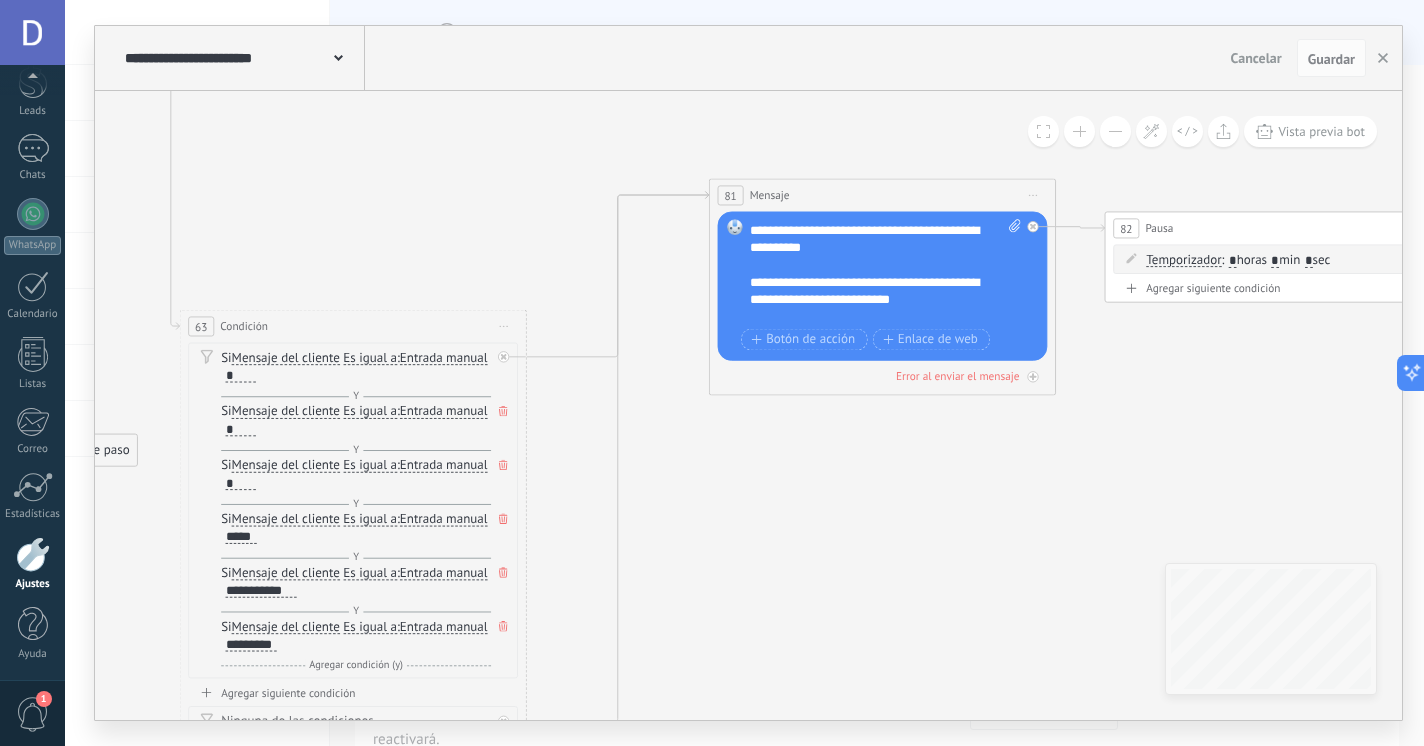 click on "**********" at bounding box center (886, 271) 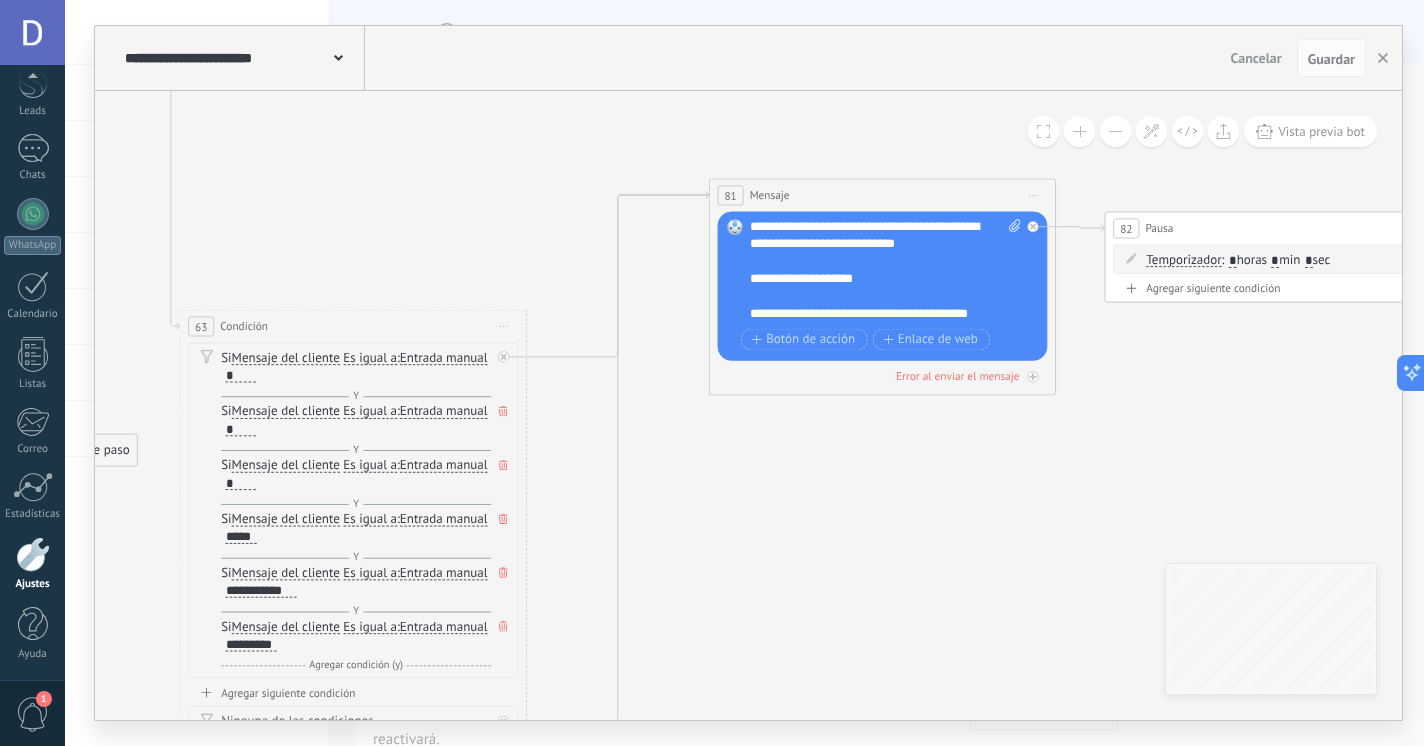 scroll, scrollTop: 106, scrollLeft: 0, axis: vertical 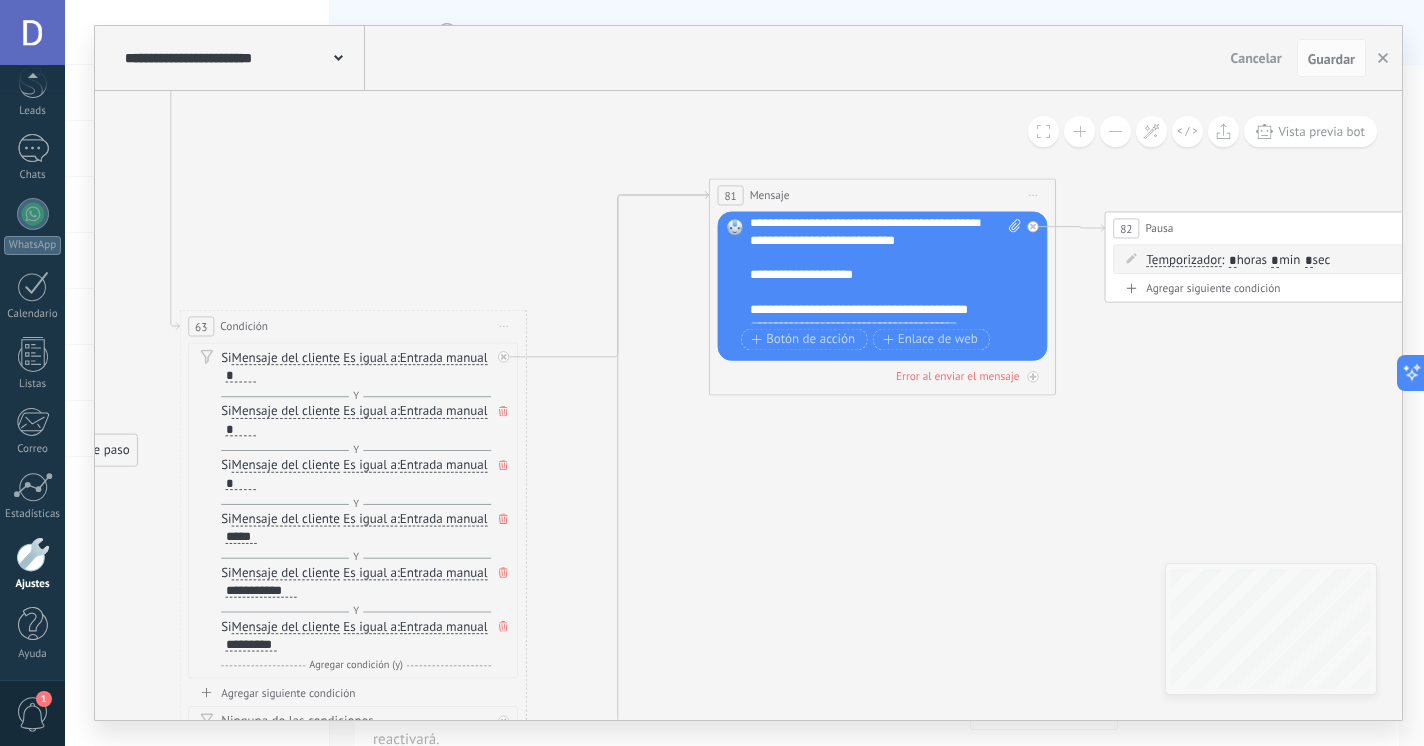 click on "**********" at bounding box center [886, 271] 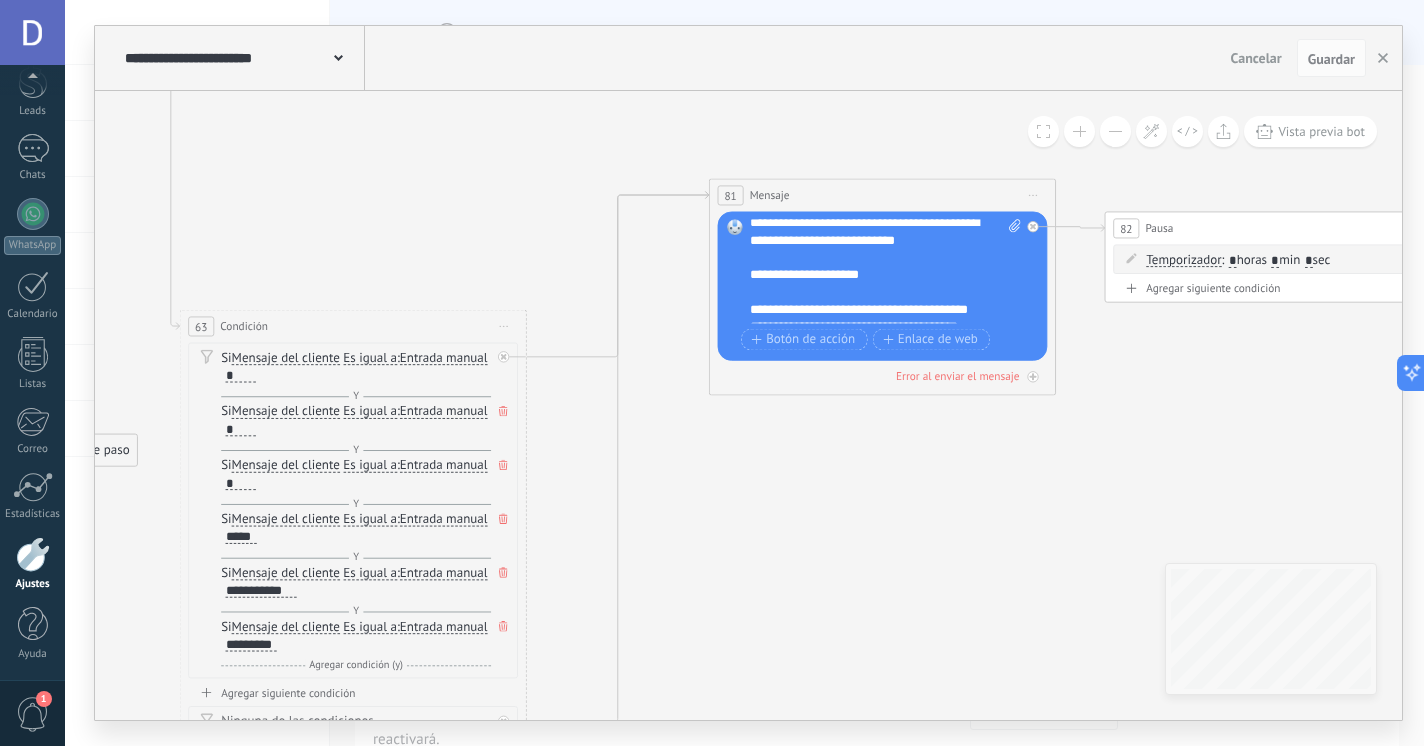 click on "**********" at bounding box center (886, 271) 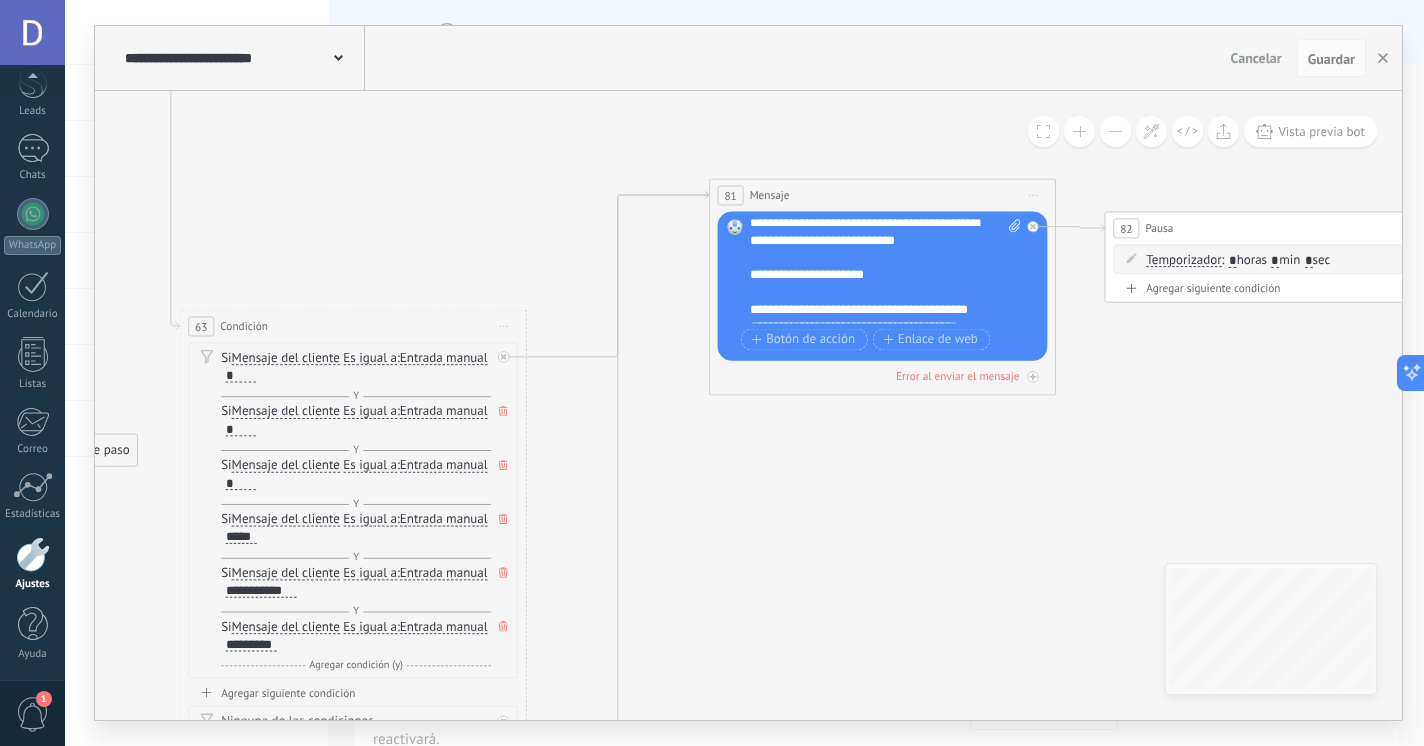 click on "**********" at bounding box center [886, 271] 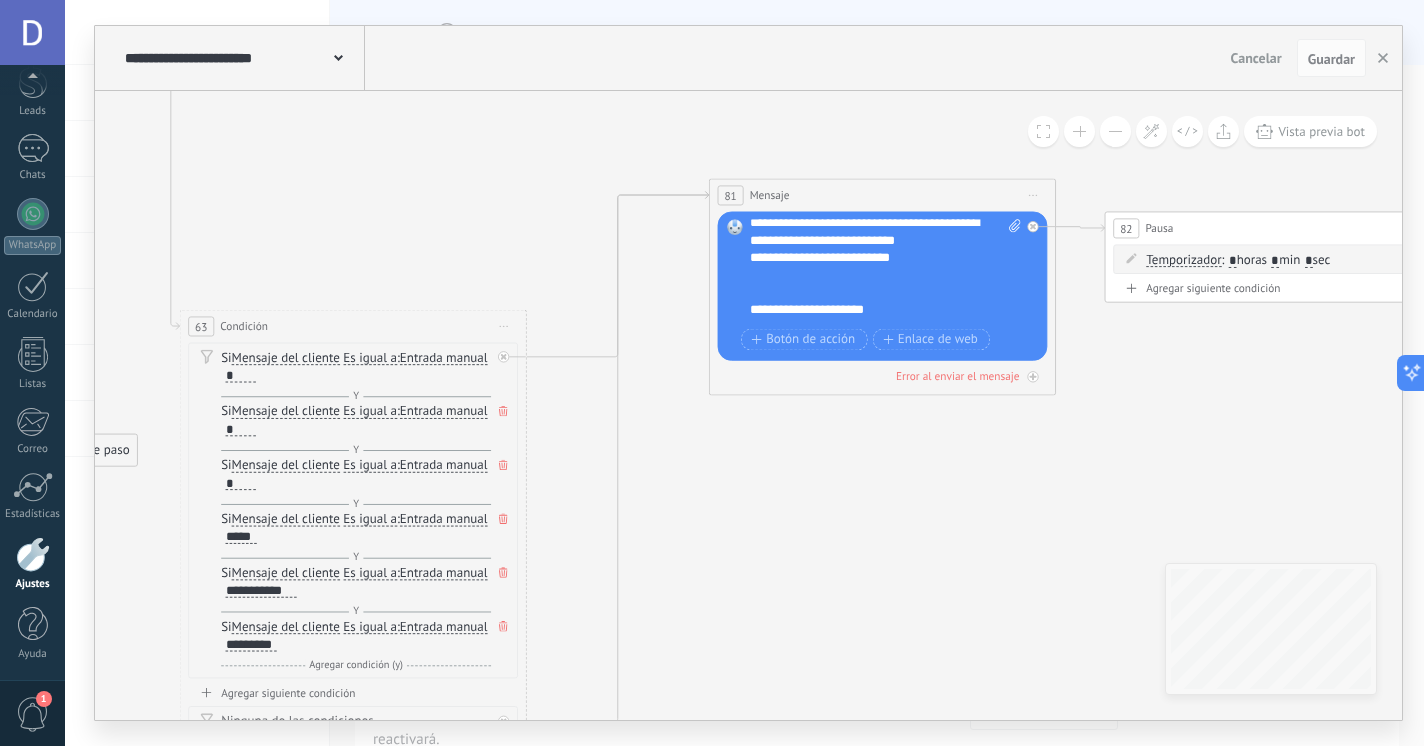 click on "**********" at bounding box center (877, 500) 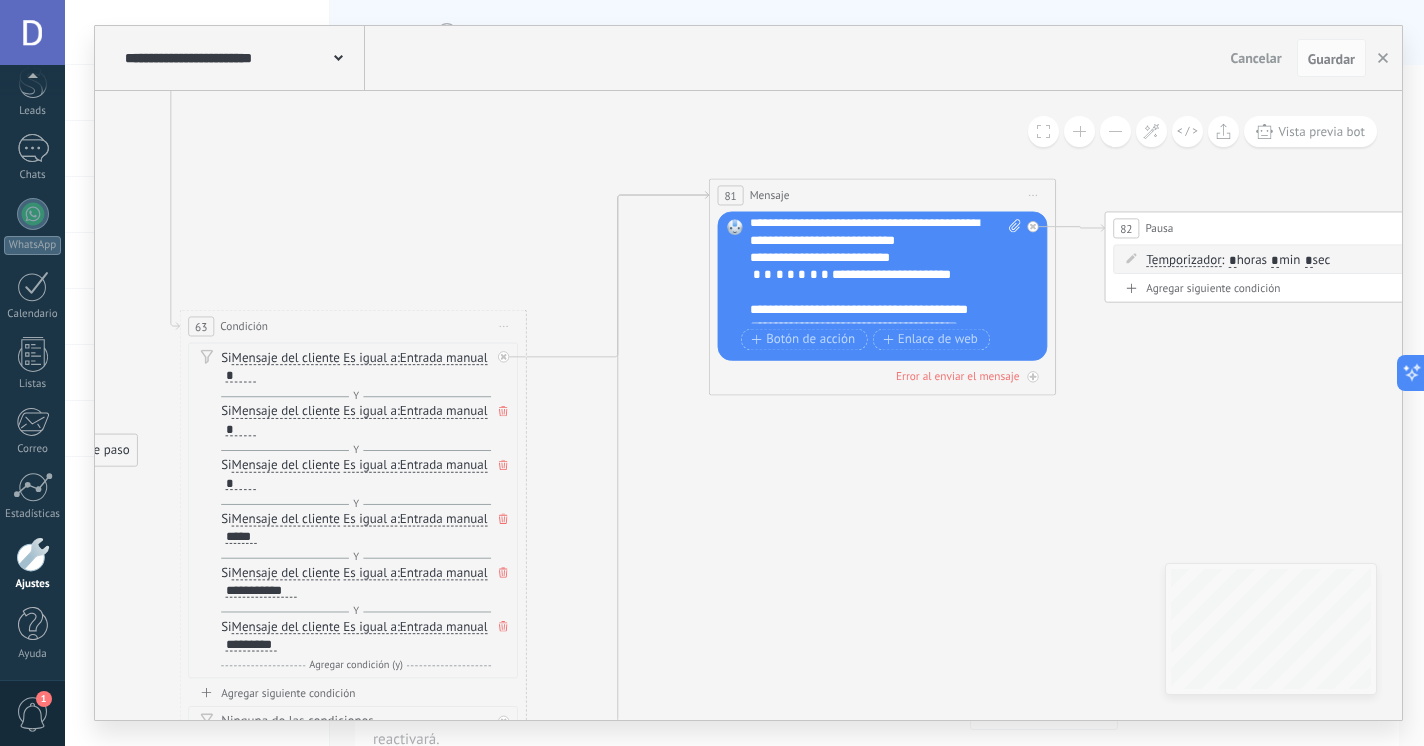 click on "**********" at bounding box center (877, 483) 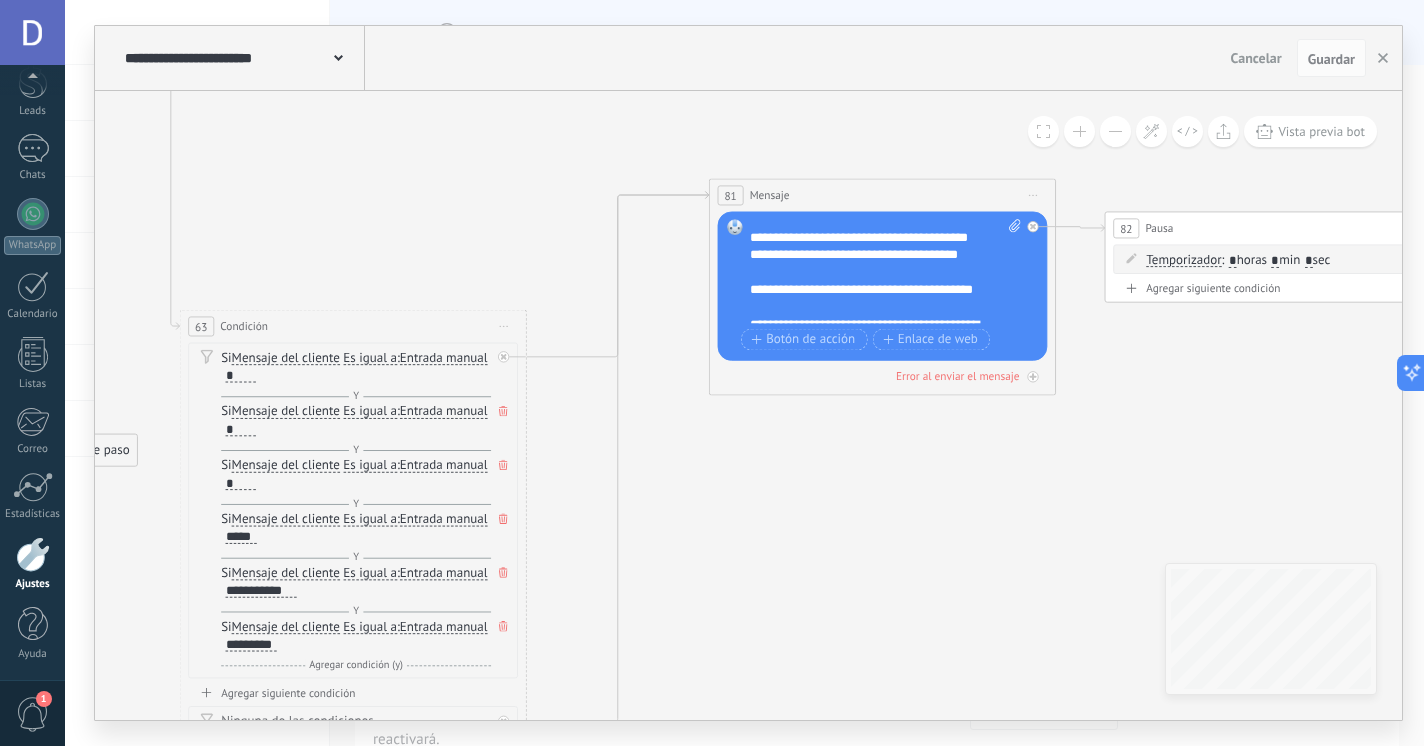 scroll, scrollTop: 194, scrollLeft: 0, axis: vertical 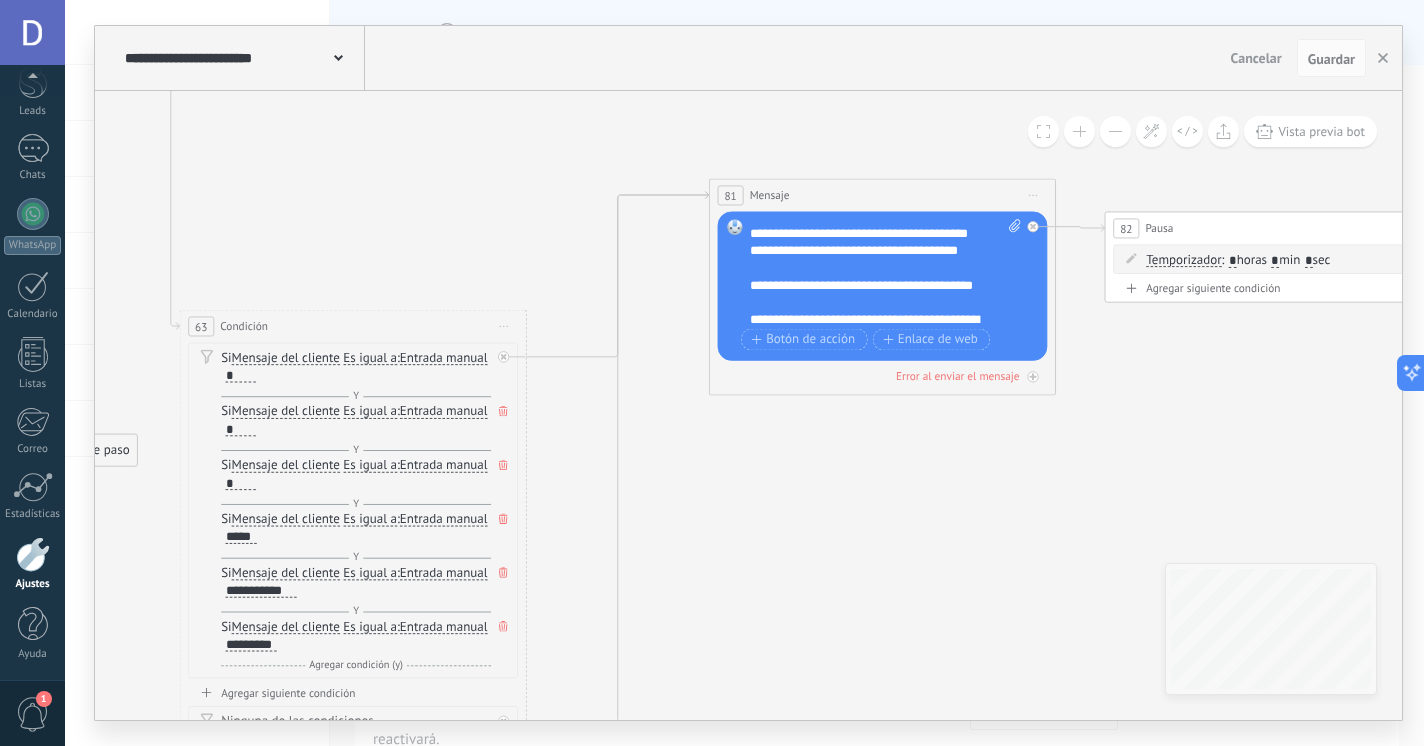 click on "**********" at bounding box center [877, 407] 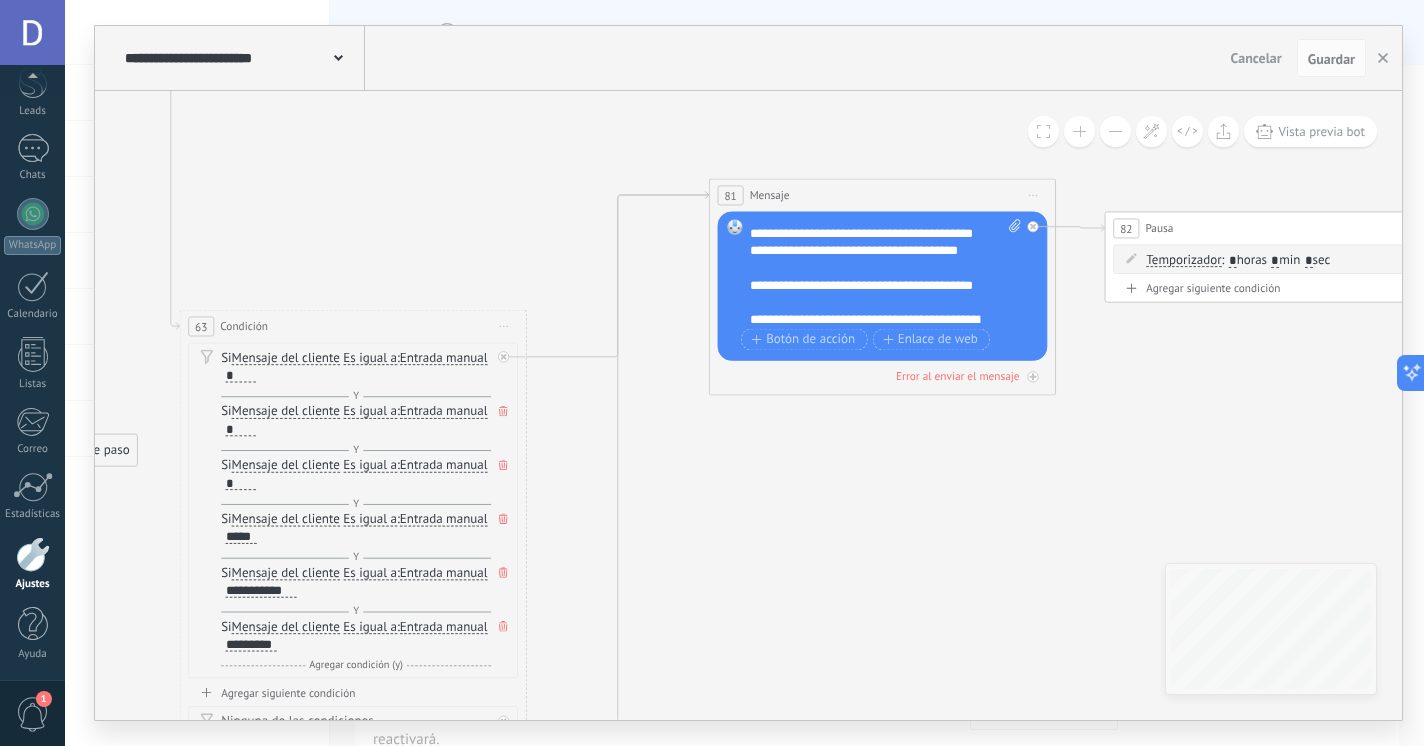 click on "**********" at bounding box center (877, 407) 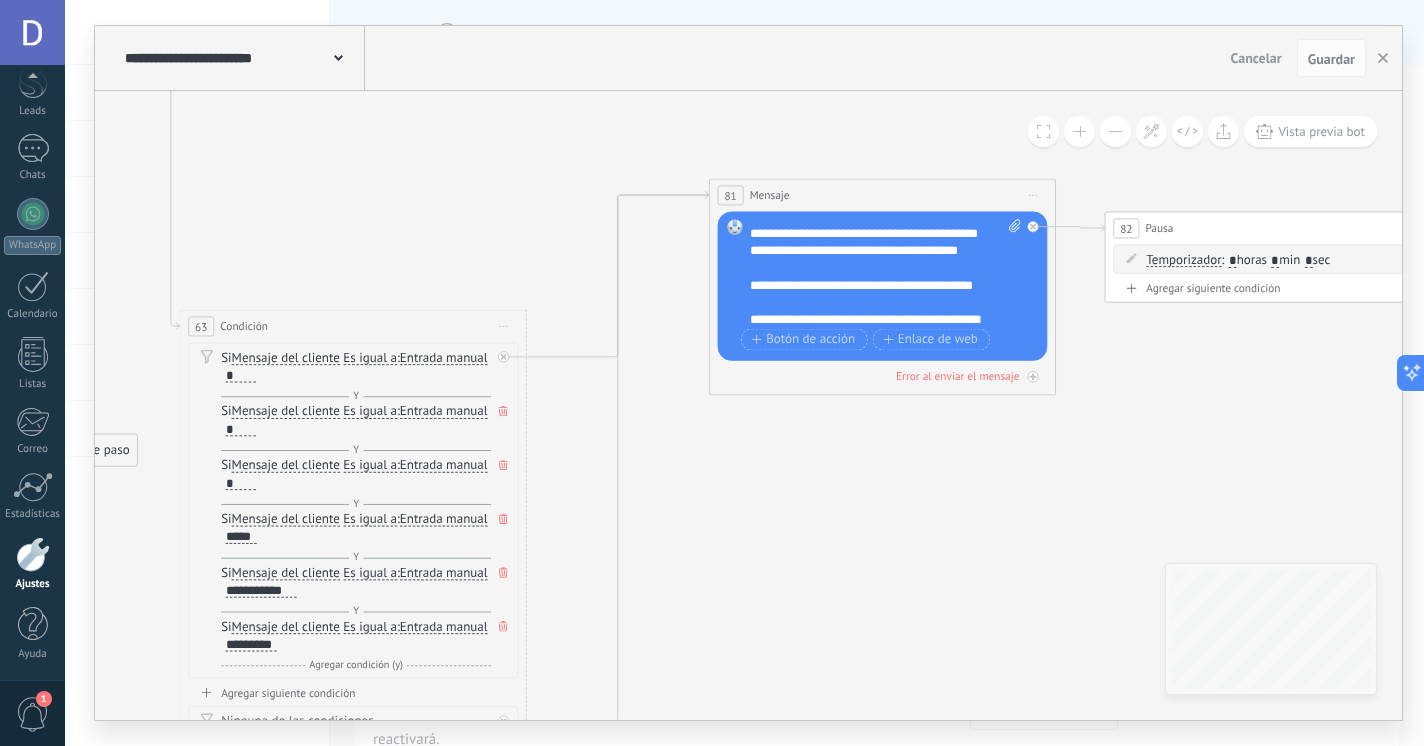 click on "**********" at bounding box center (877, 407) 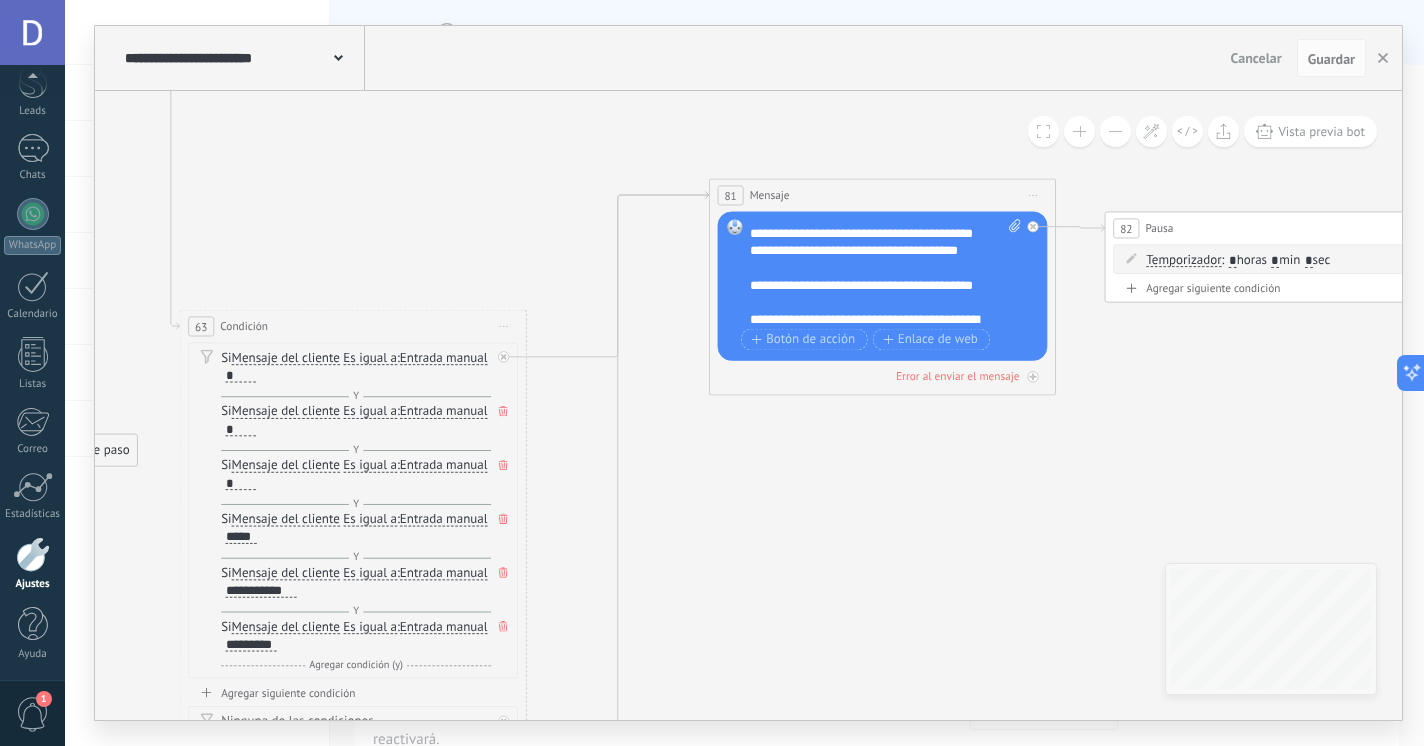 click on "**********" at bounding box center (877, 407) 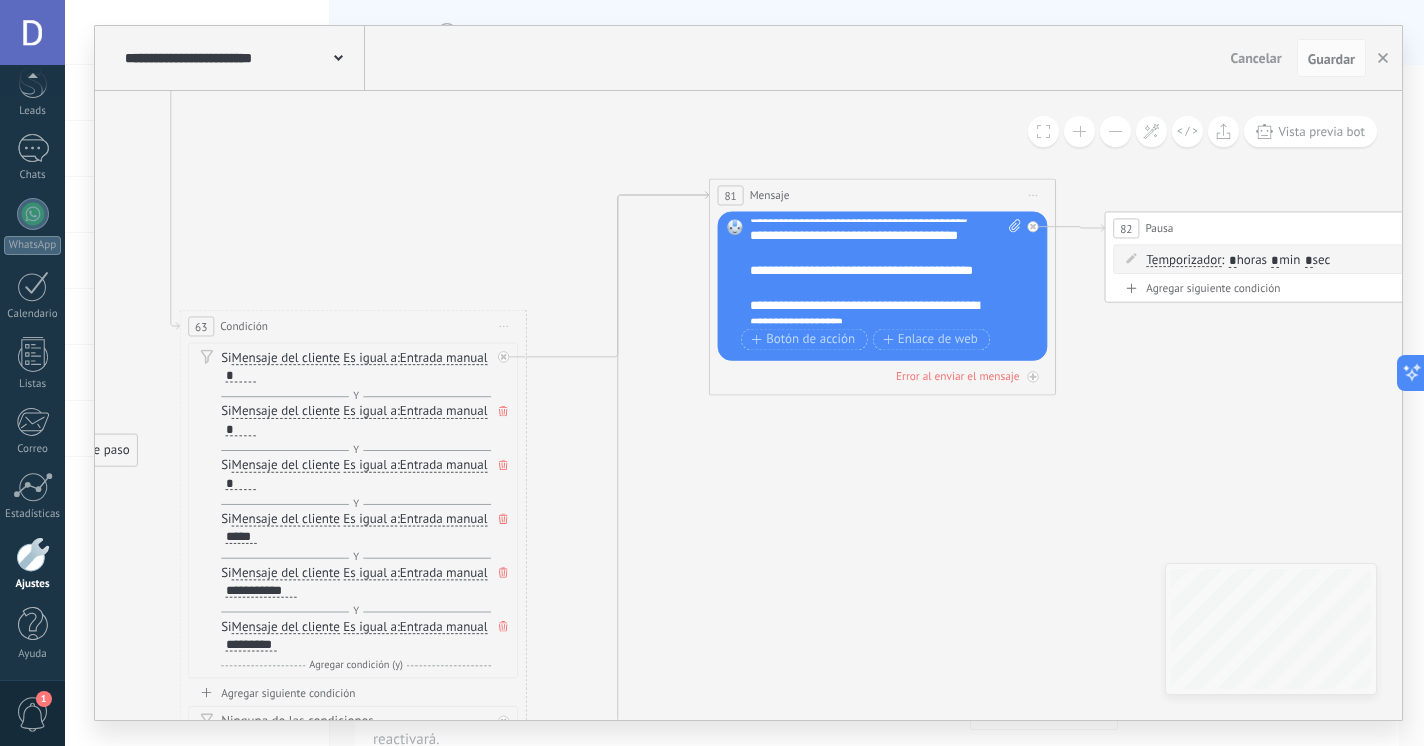 scroll, scrollTop: 221, scrollLeft: 0, axis: vertical 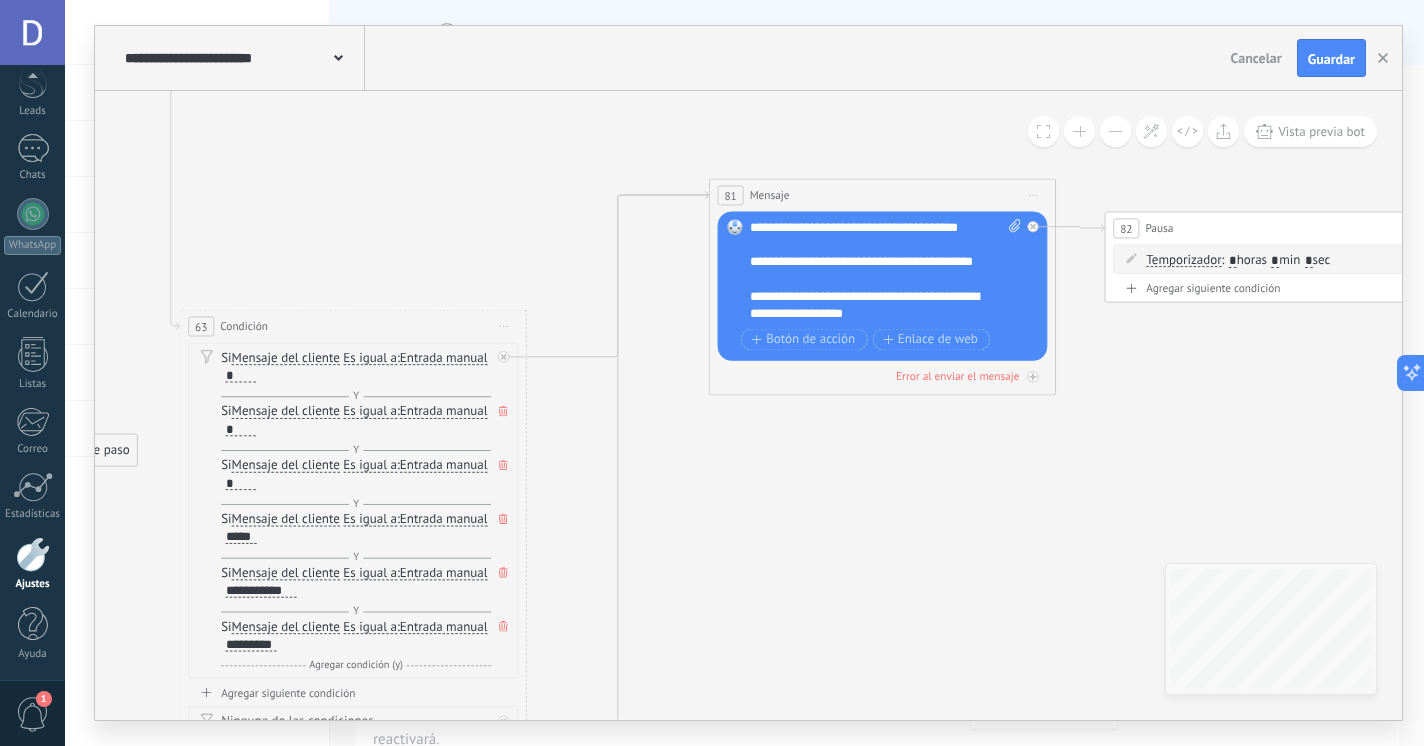 drag, startPoint x: 1008, startPoint y: 263, endPoint x: 748, endPoint y: 268, distance: 260.04807 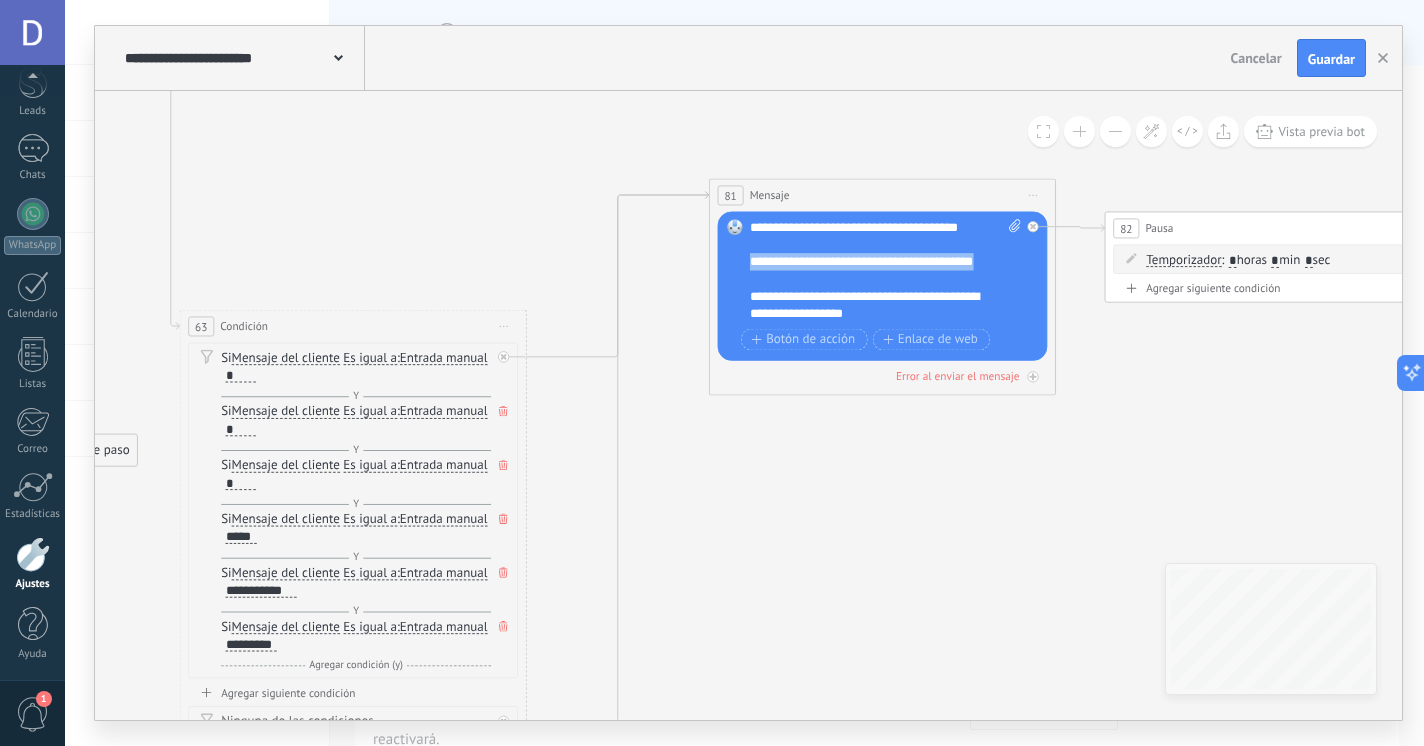 drag, startPoint x: 750, startPoint y: 264, endPoint x: 1002, endPoint y: 270, distance: 252.07141 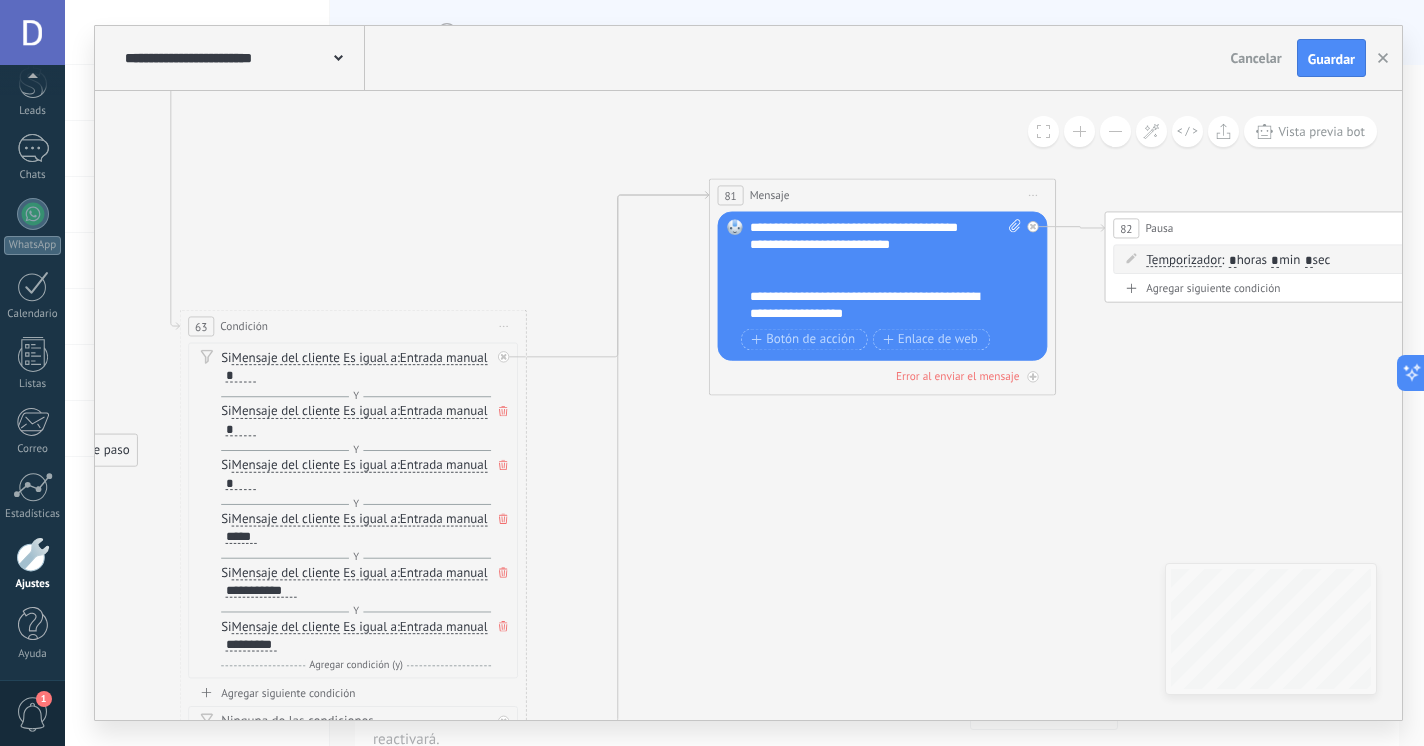 click on "**********" at bounding box center [877, 426] 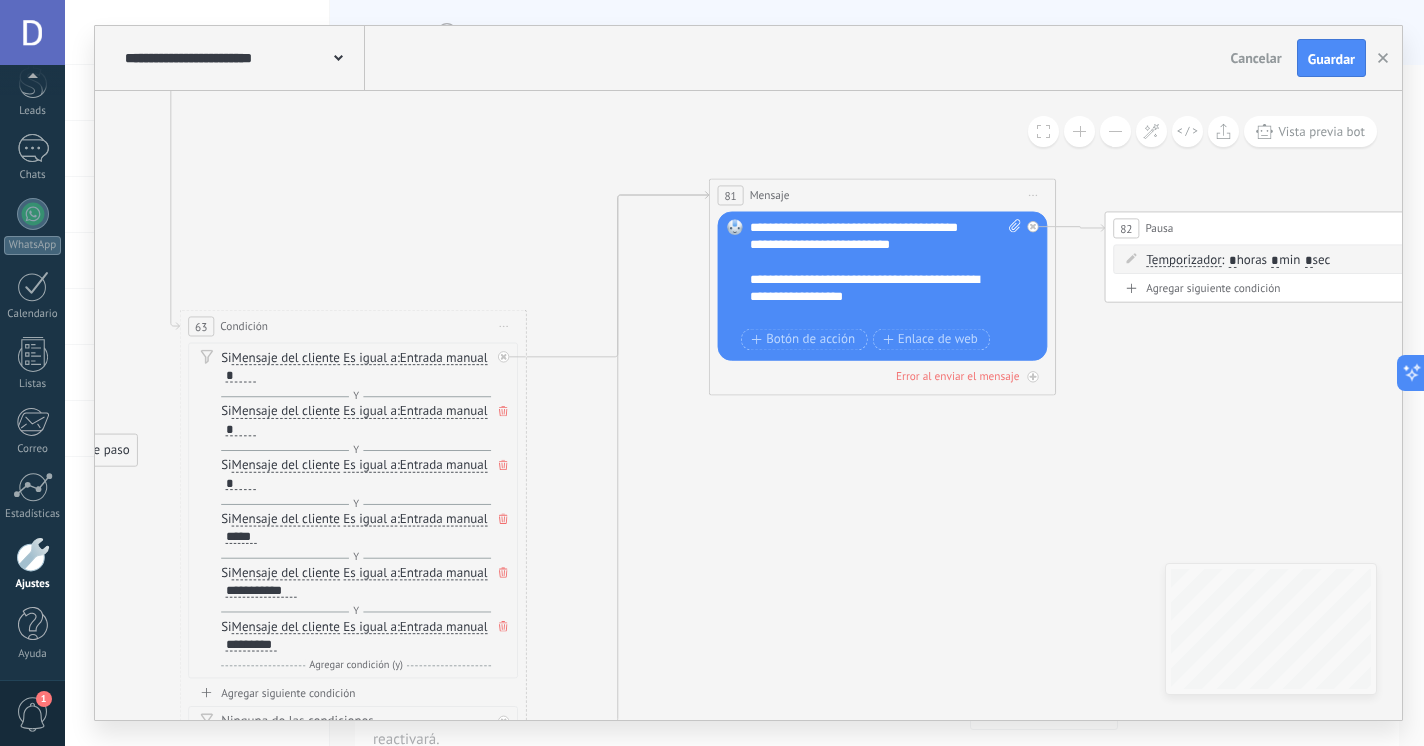 click on "**********" at bounding box center [877, 427] 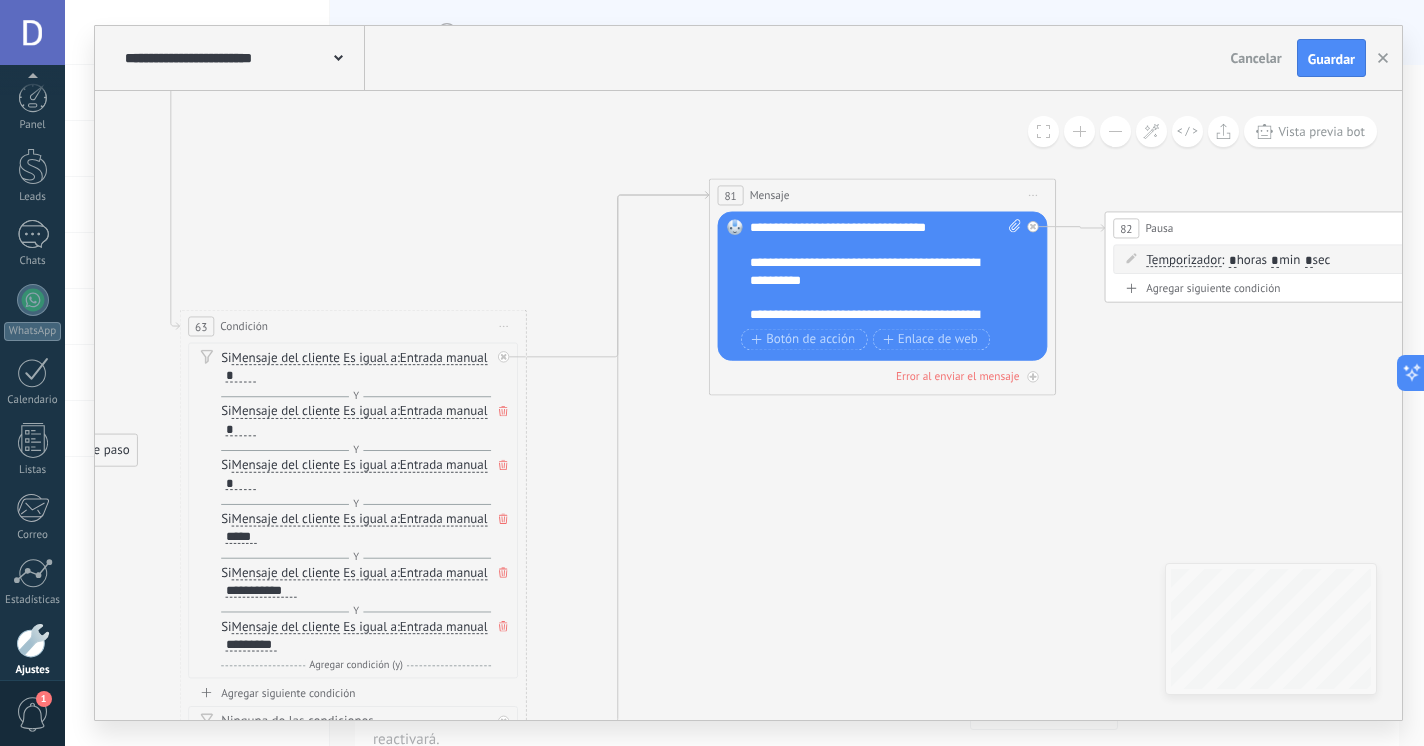 scroll, scrollTop: 0, scrollLeft: 0, axis: both 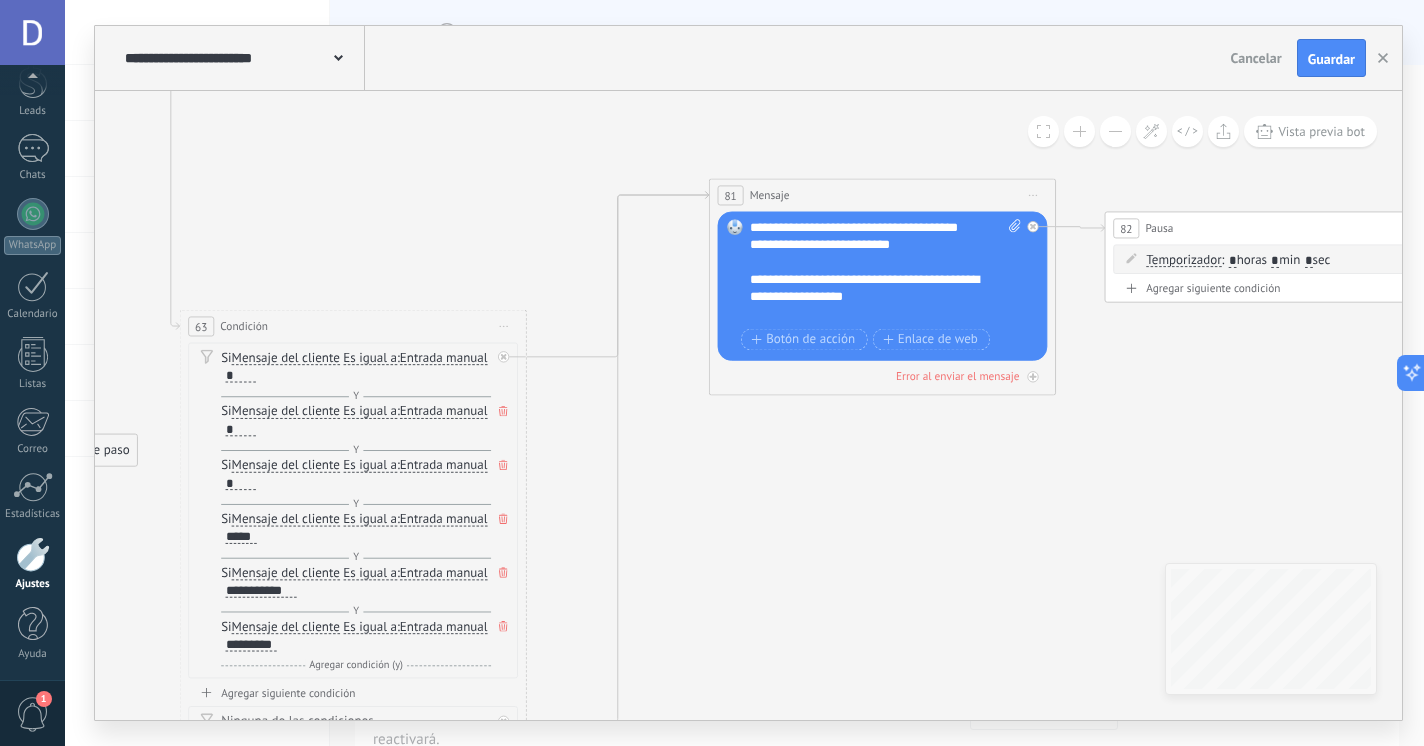 type 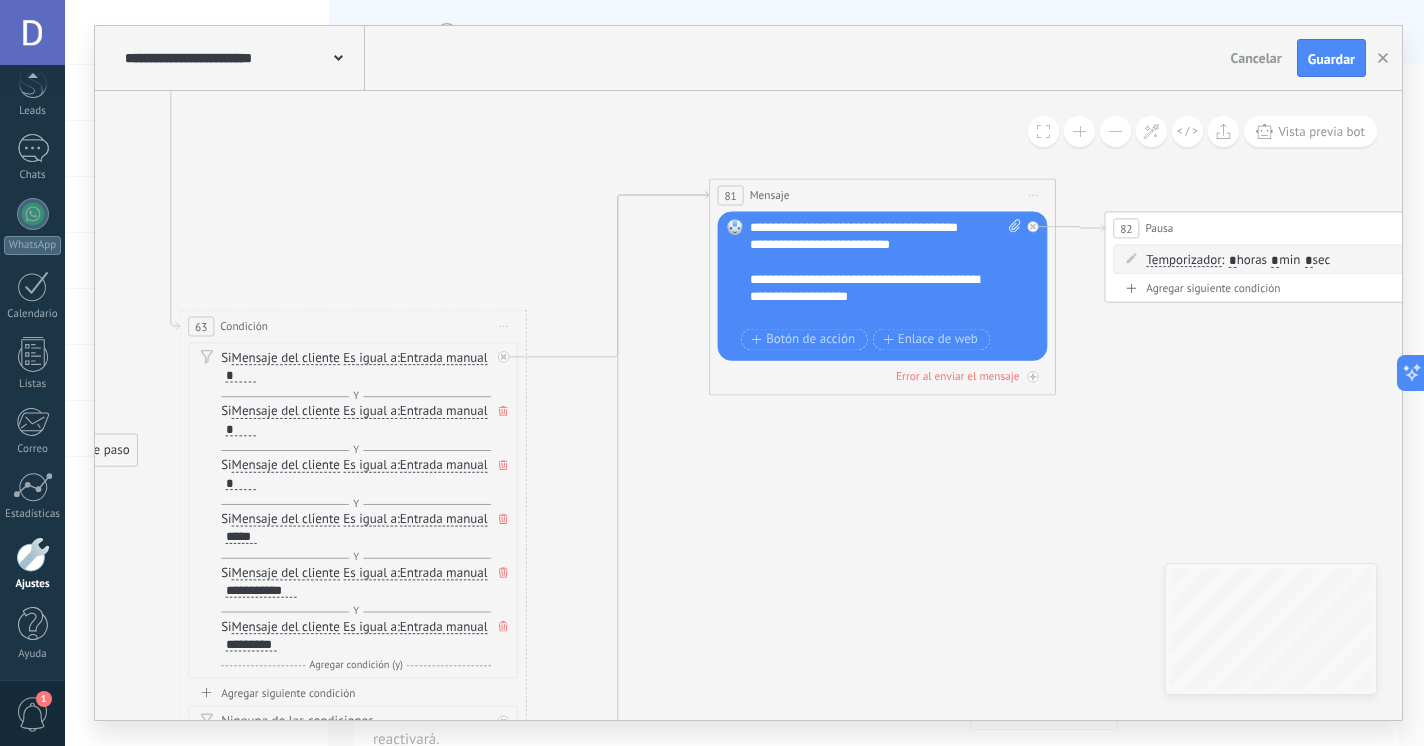 click on "**********" at bounding box center [877, 427] 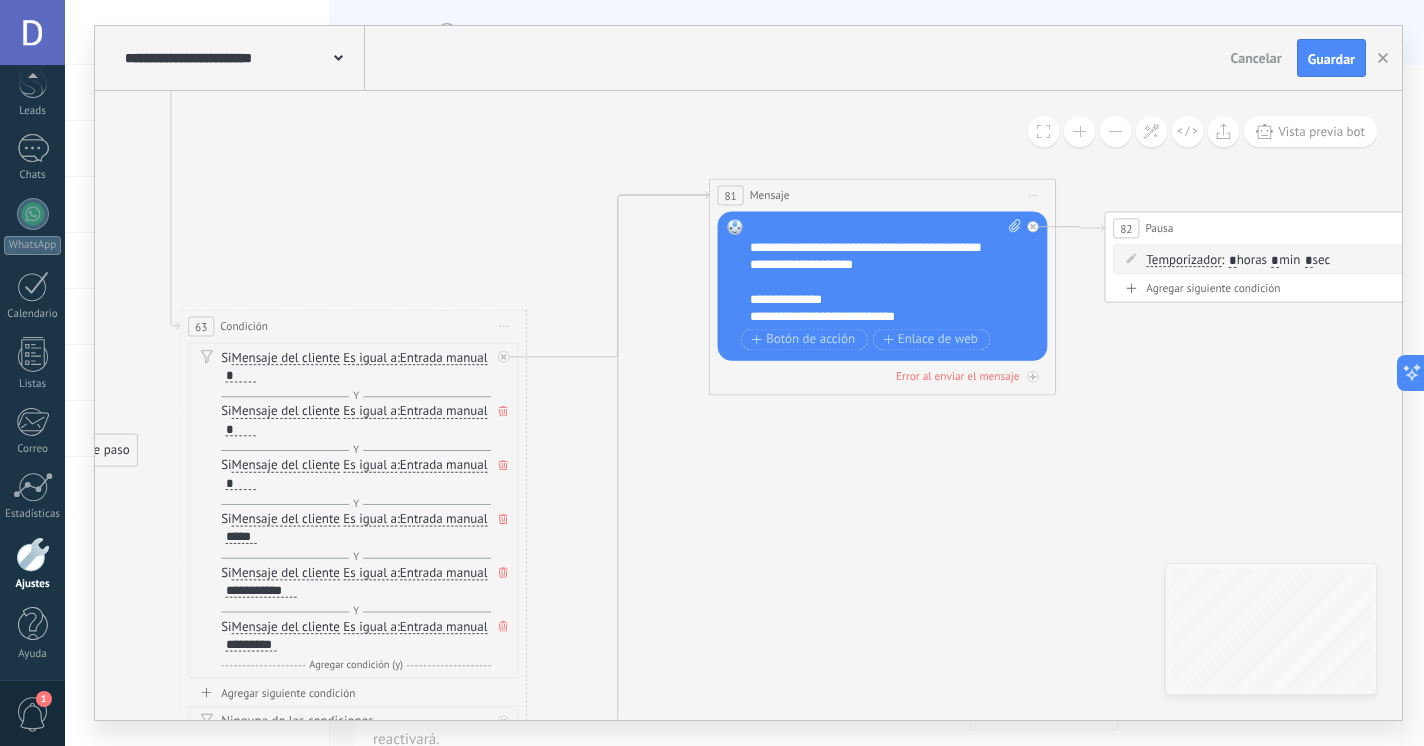 scroll, scrollTop: 272, scrollLeft: 0, axis: vertical 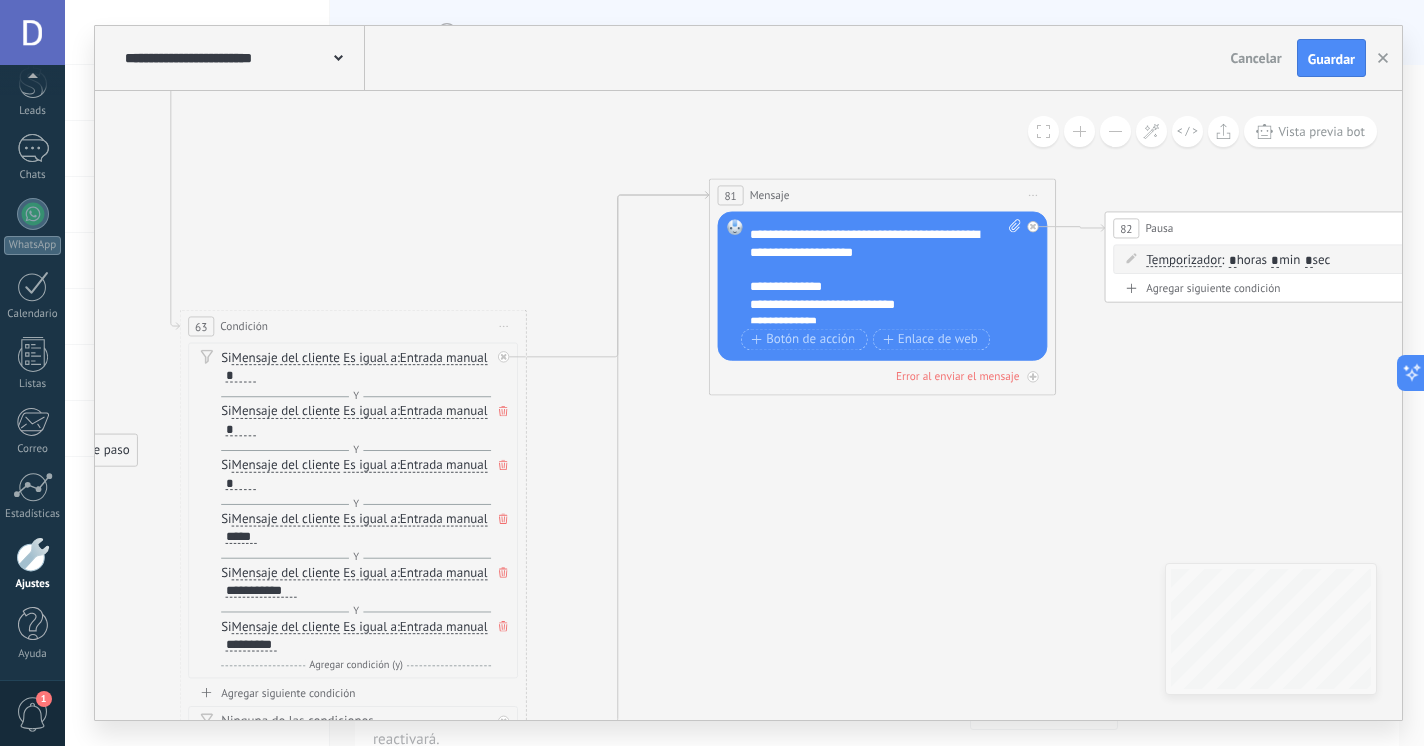 click on "**********" at bounding box center (877, 382) 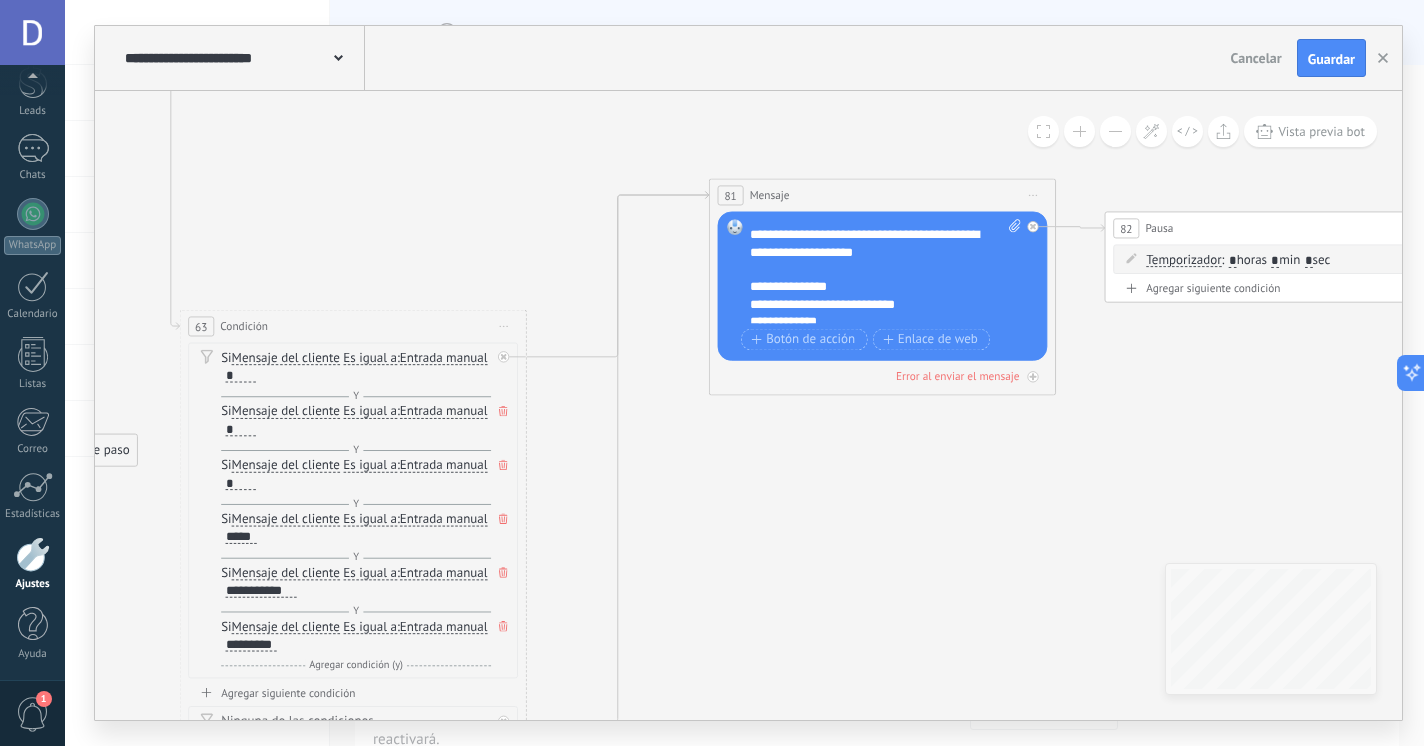 click on "**********" at bounding box center [877, 382] 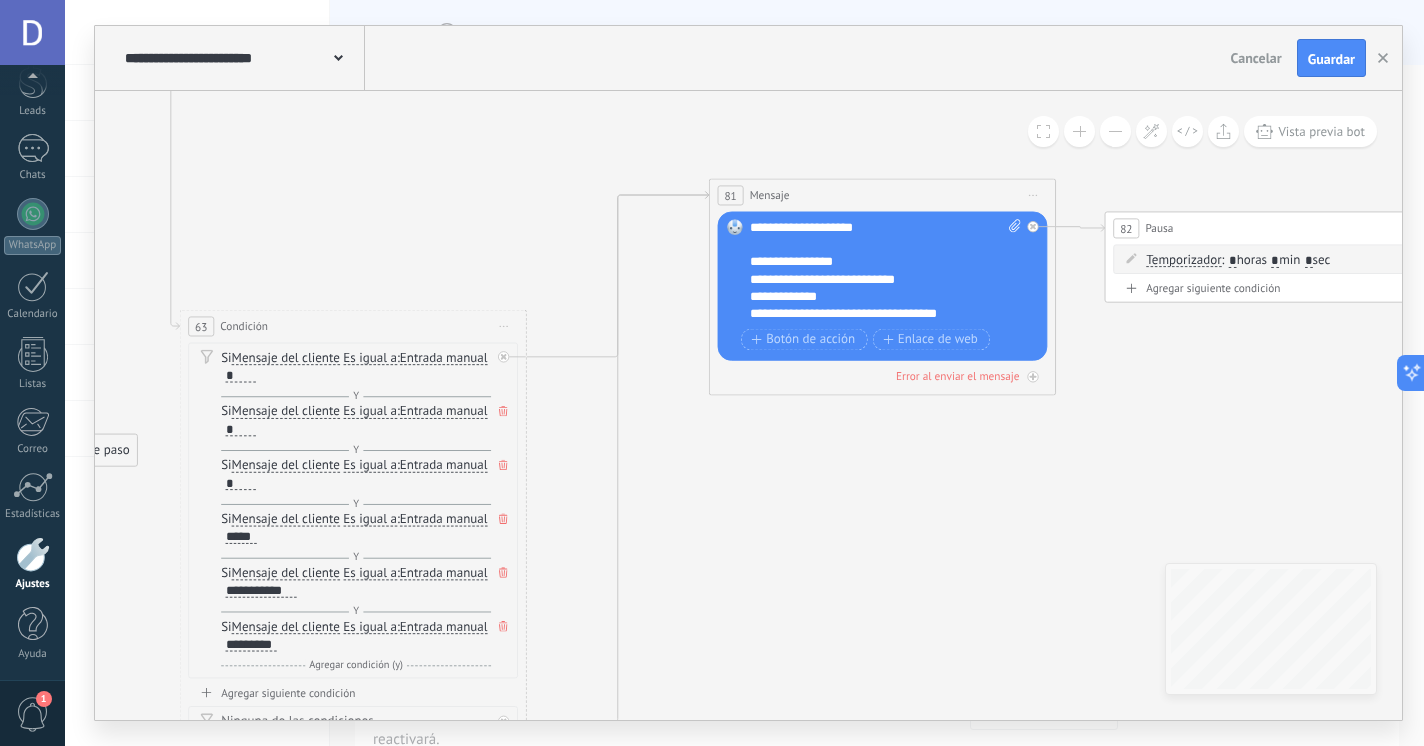 scroll, scrollTop: 303, scrollLeft: 0, axis: vertical 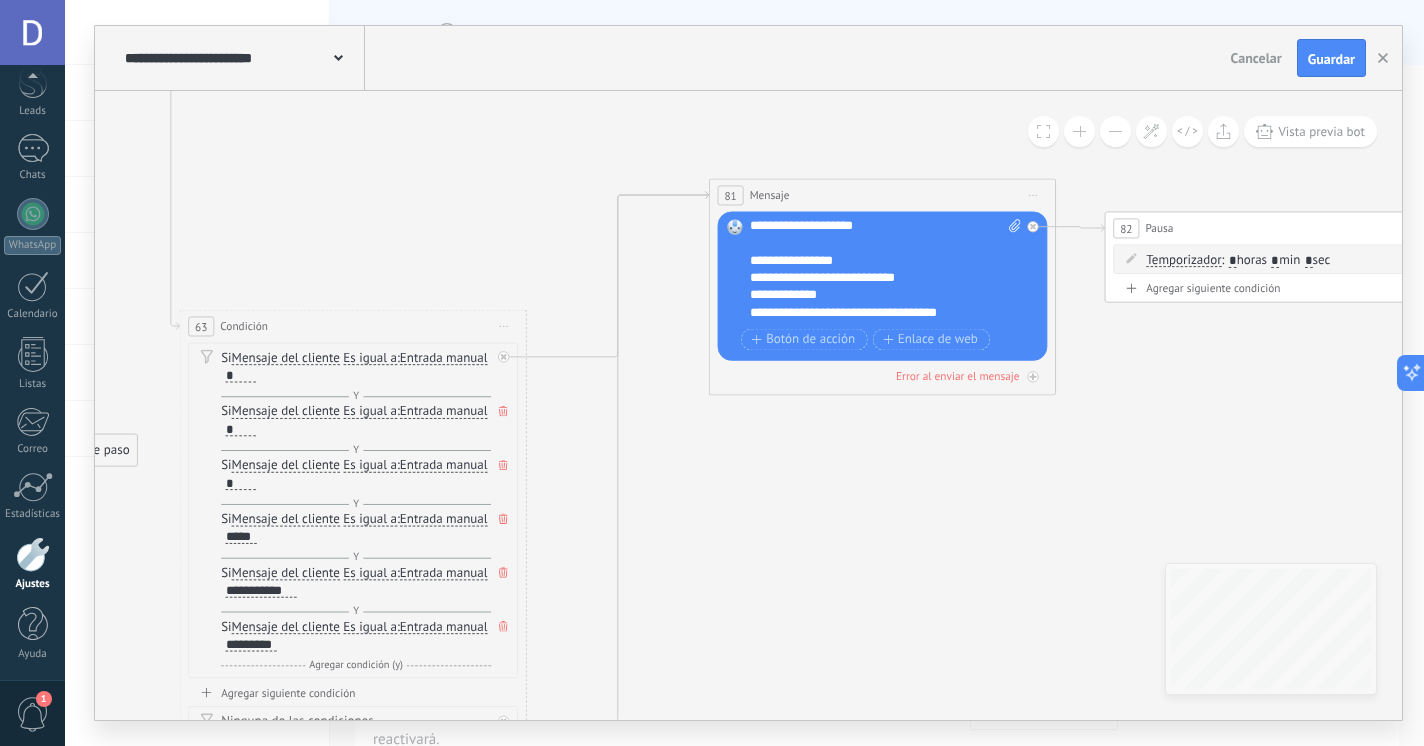 click on "**********" at bounding box center [877, 355] 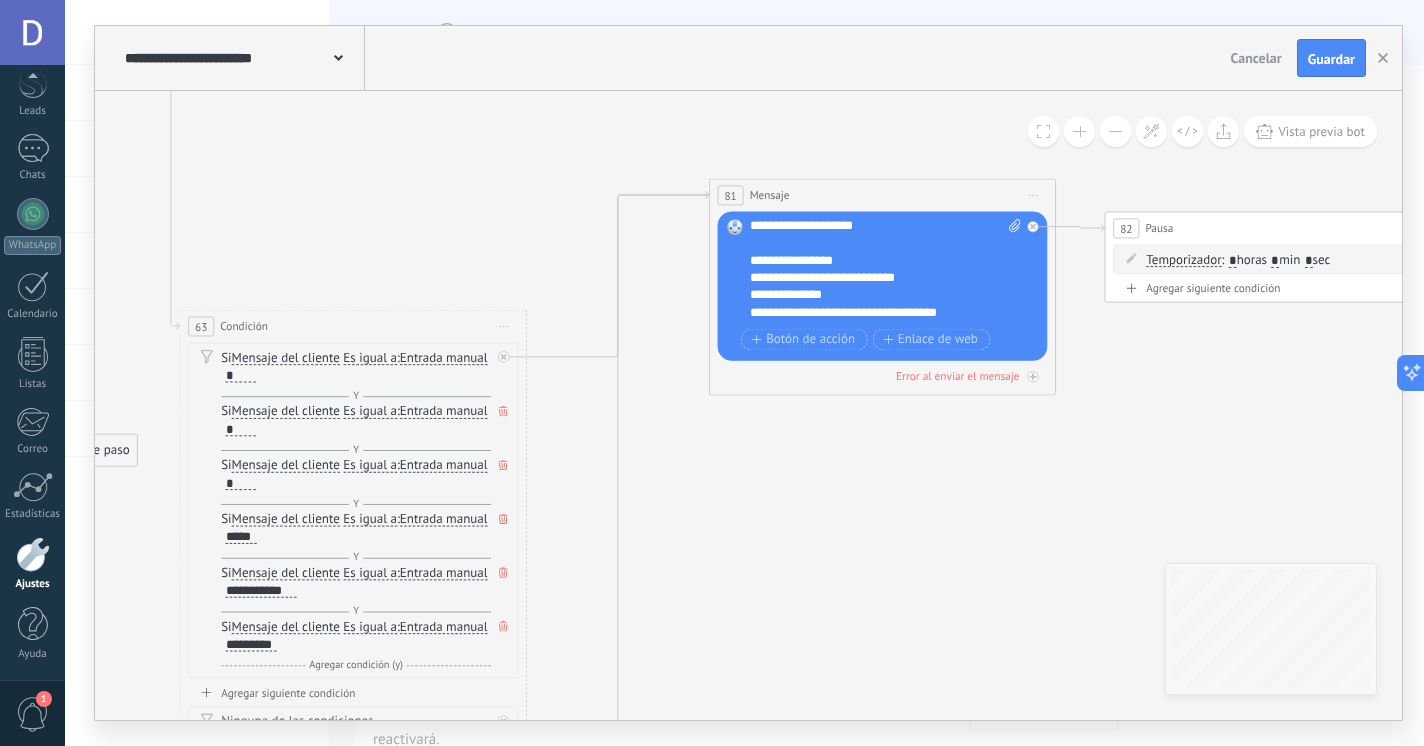 click on "**********" at bounding box center (877, 355) 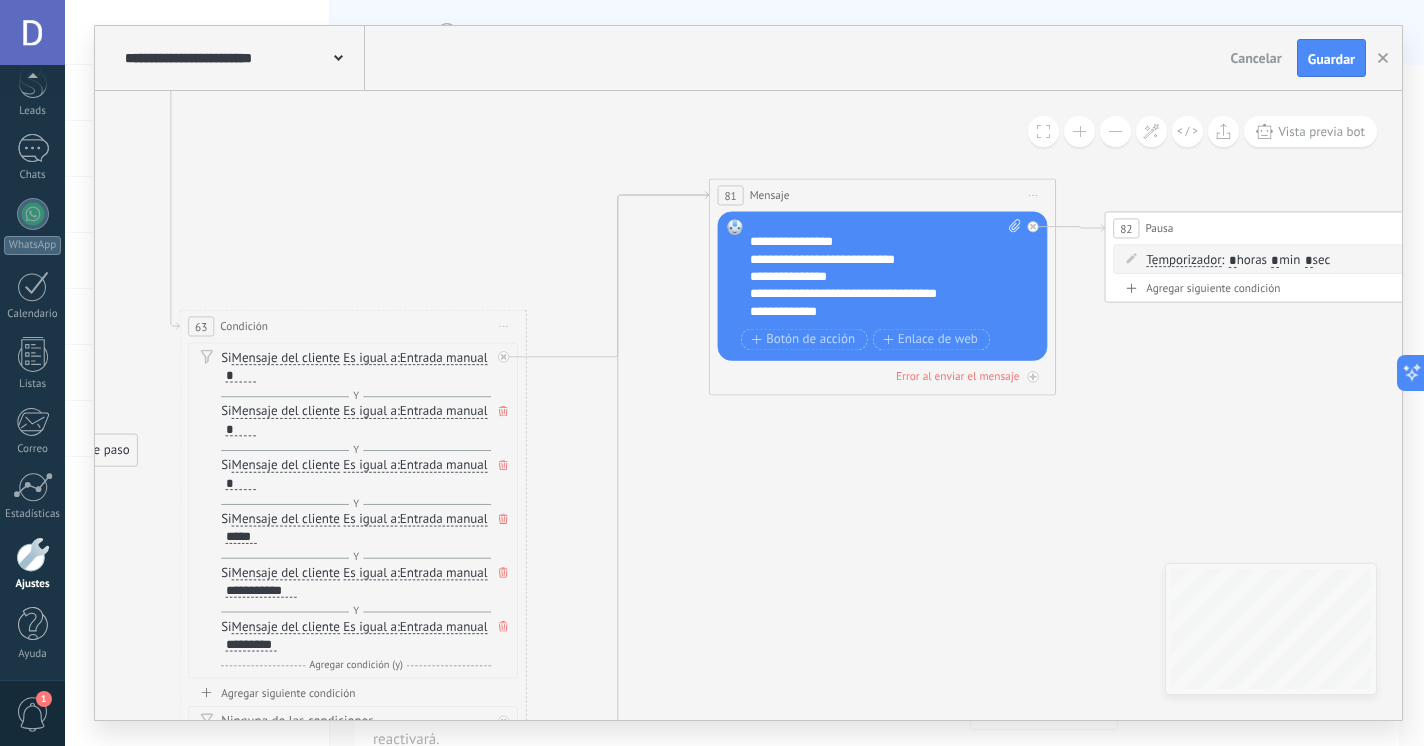 scroll, scrollTop: 337, scrollLeft: 0, axis: vertical 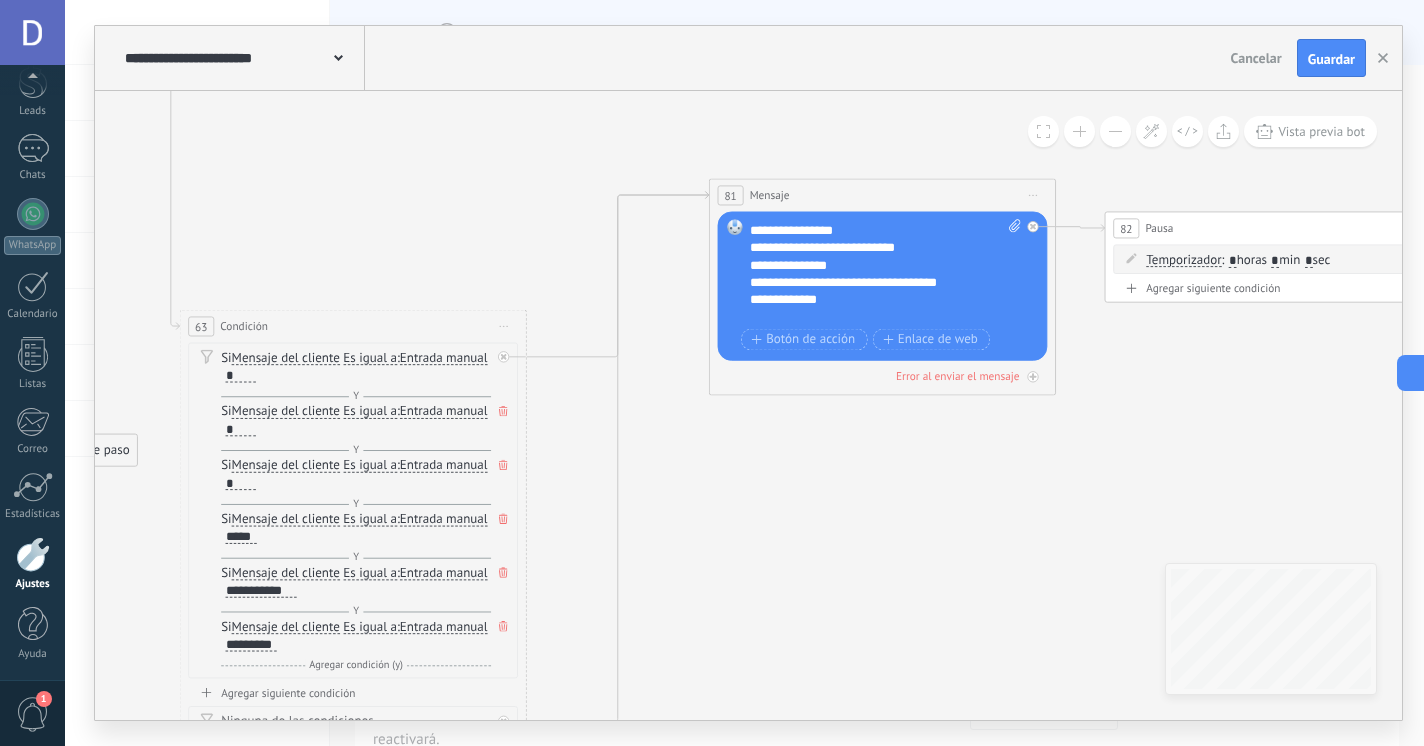 click on "**********" at bounding box center [877, 326] 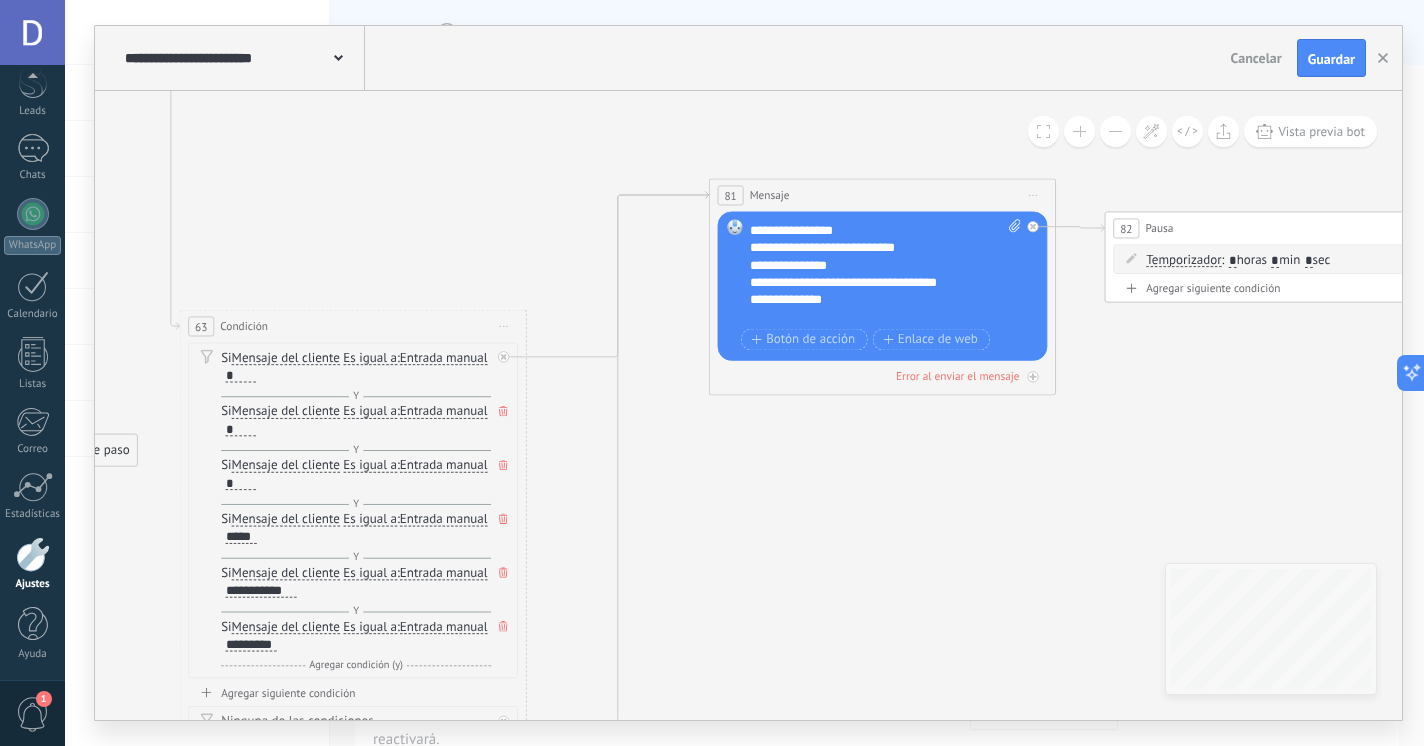 click on "**********" at bounding box center [877, 326] 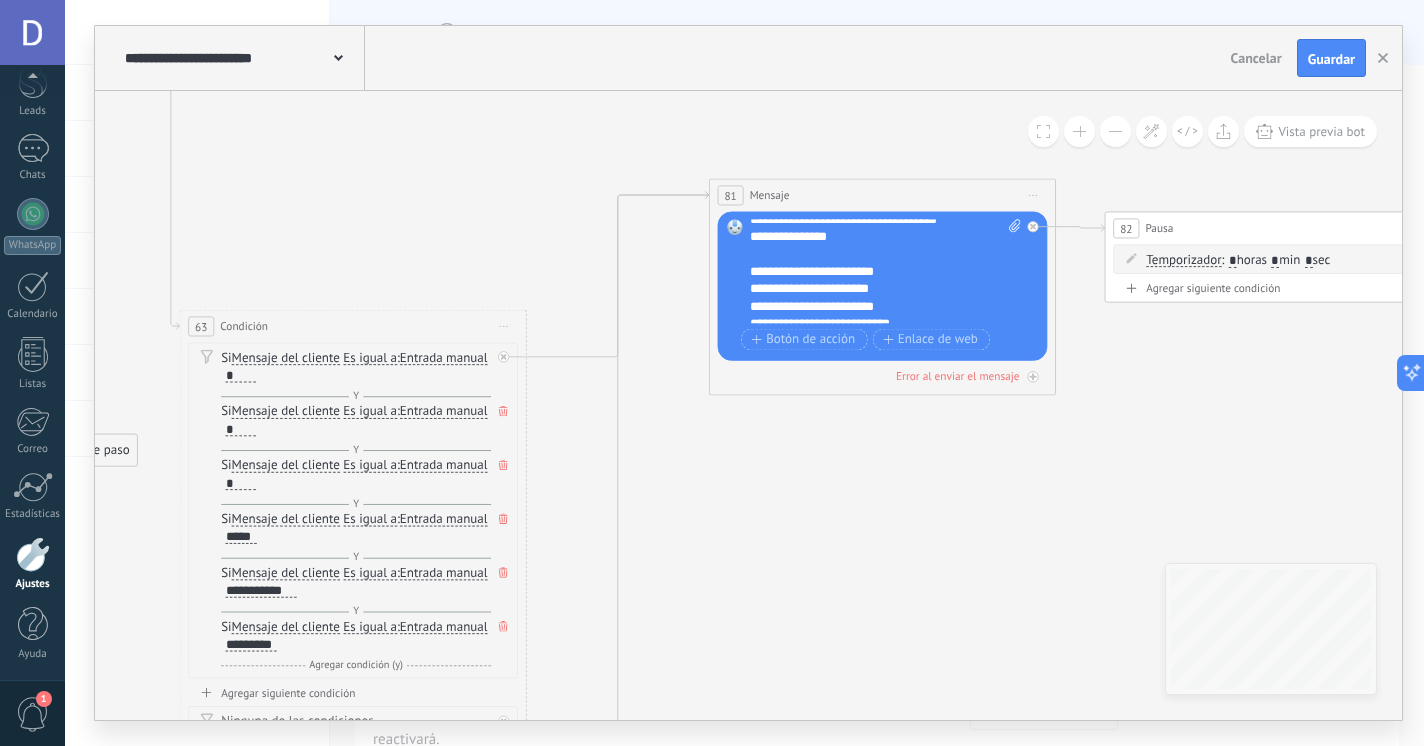 scroll, scrollTop: 415, scrollLeft: 0, axis: vertical 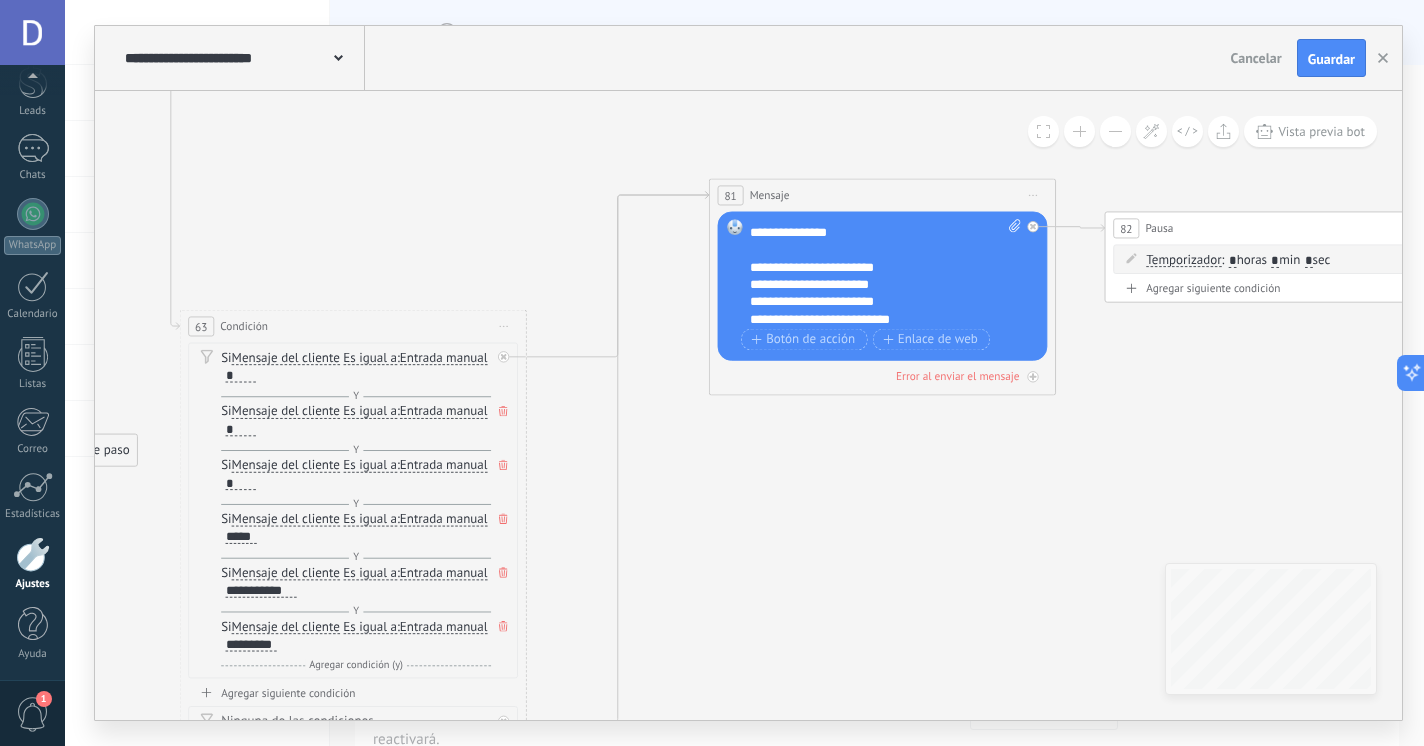 click on "**********" at bounding box center [877, 258] 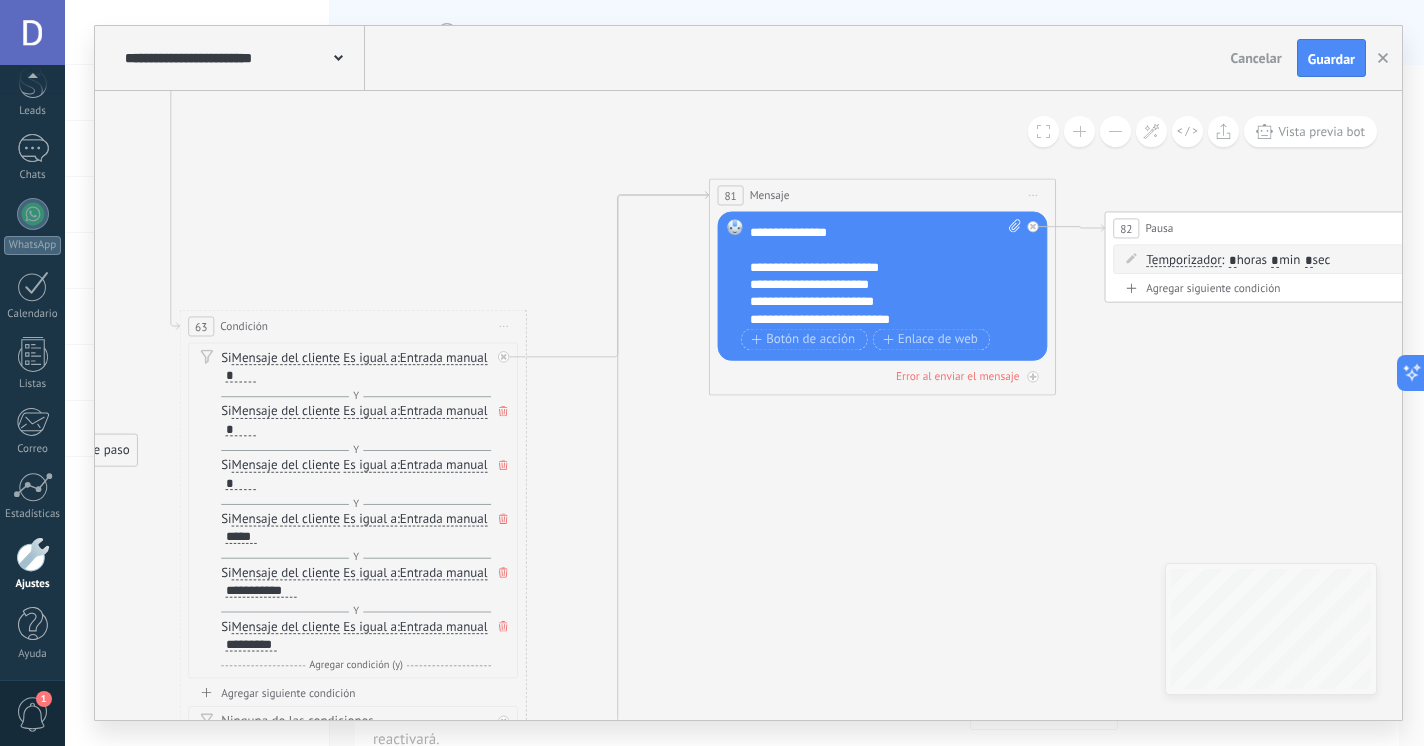 click on "**********" at bounding box center [877, 258] 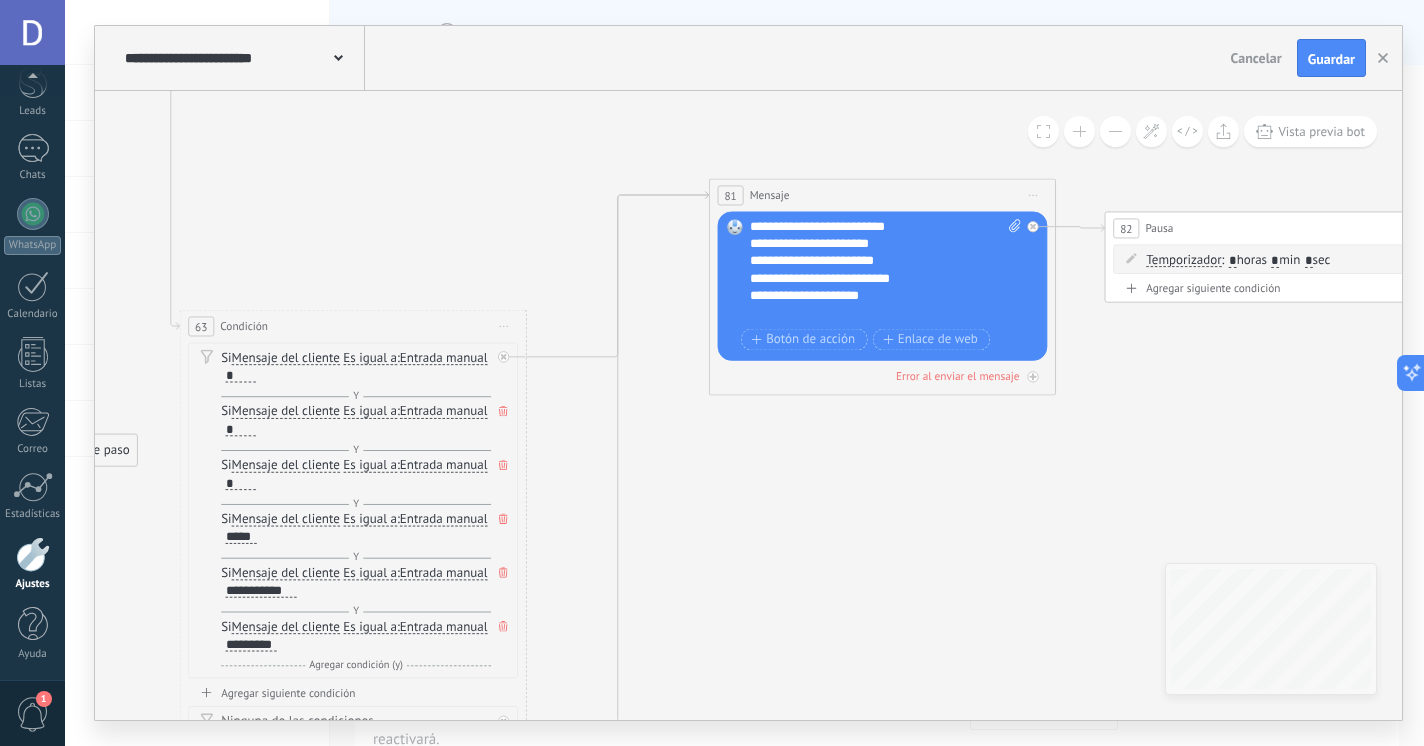 scroll, scrollTop: 460, scrollLeft: 0, axis: vertical 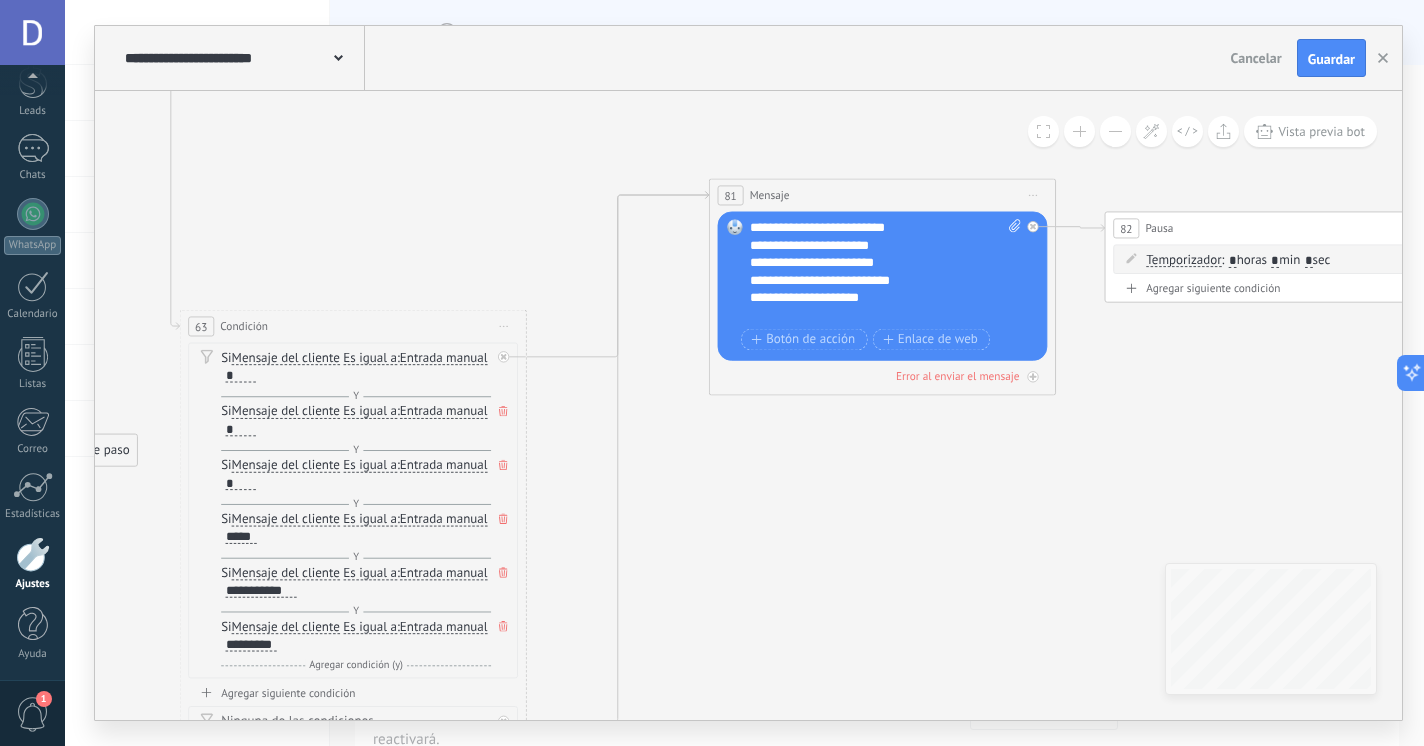 click on "**********" at bounding box center (877, 219) 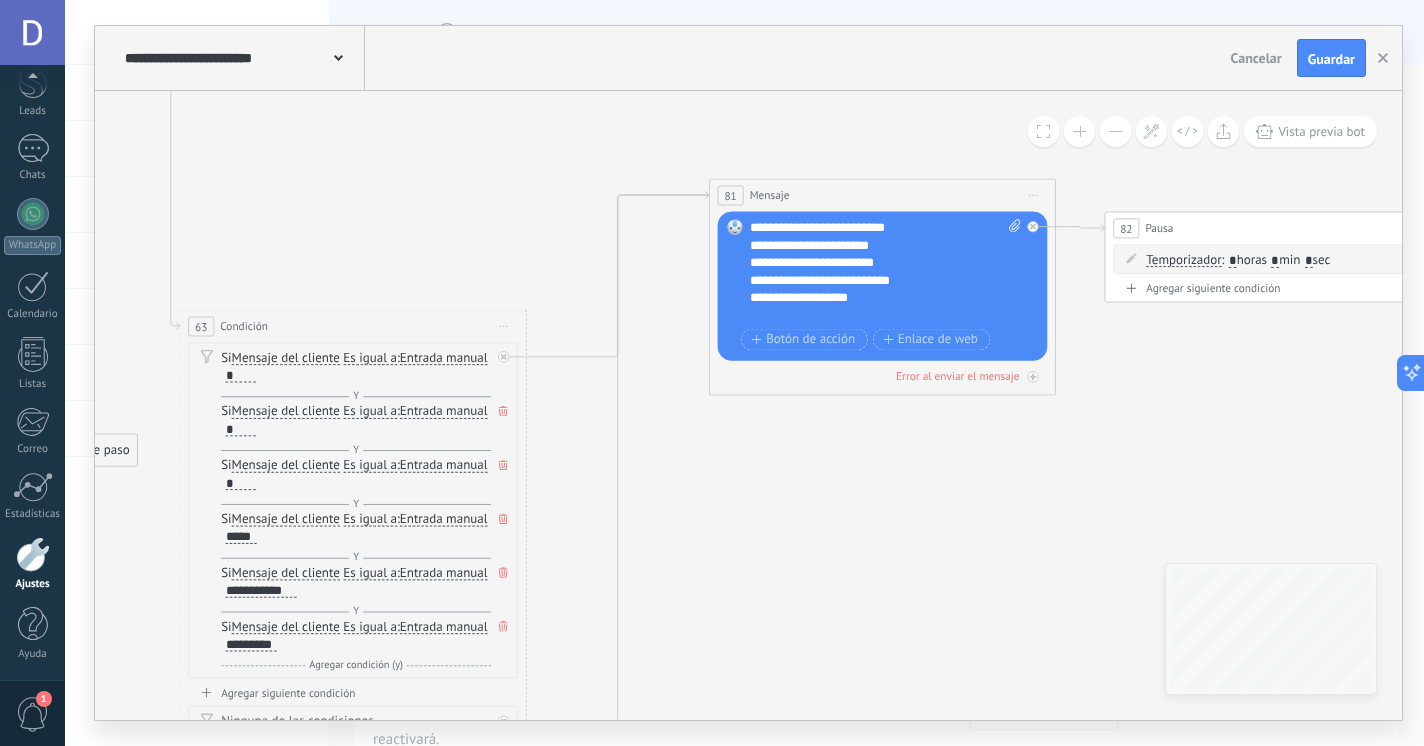 click 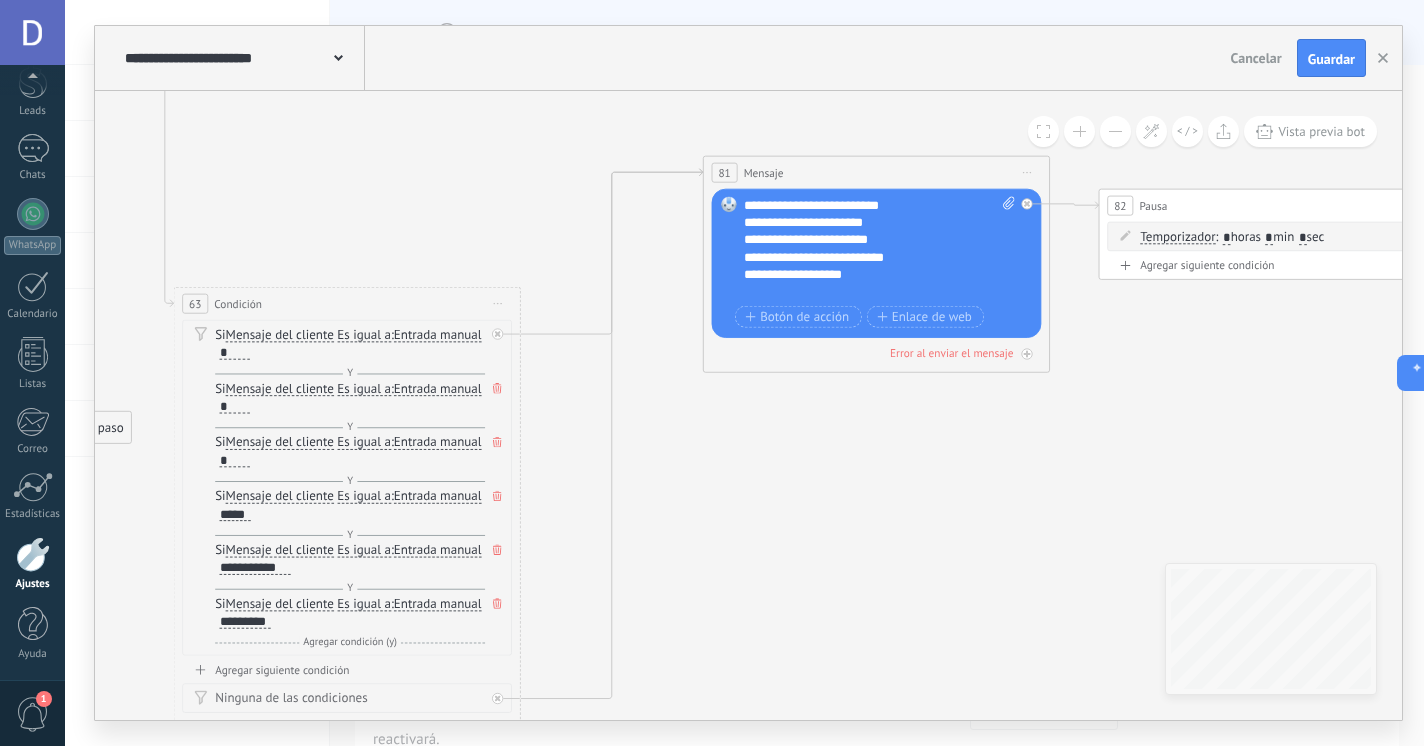 scroll, scrollTop: 520, scrollLeft: 0, axis: vertical 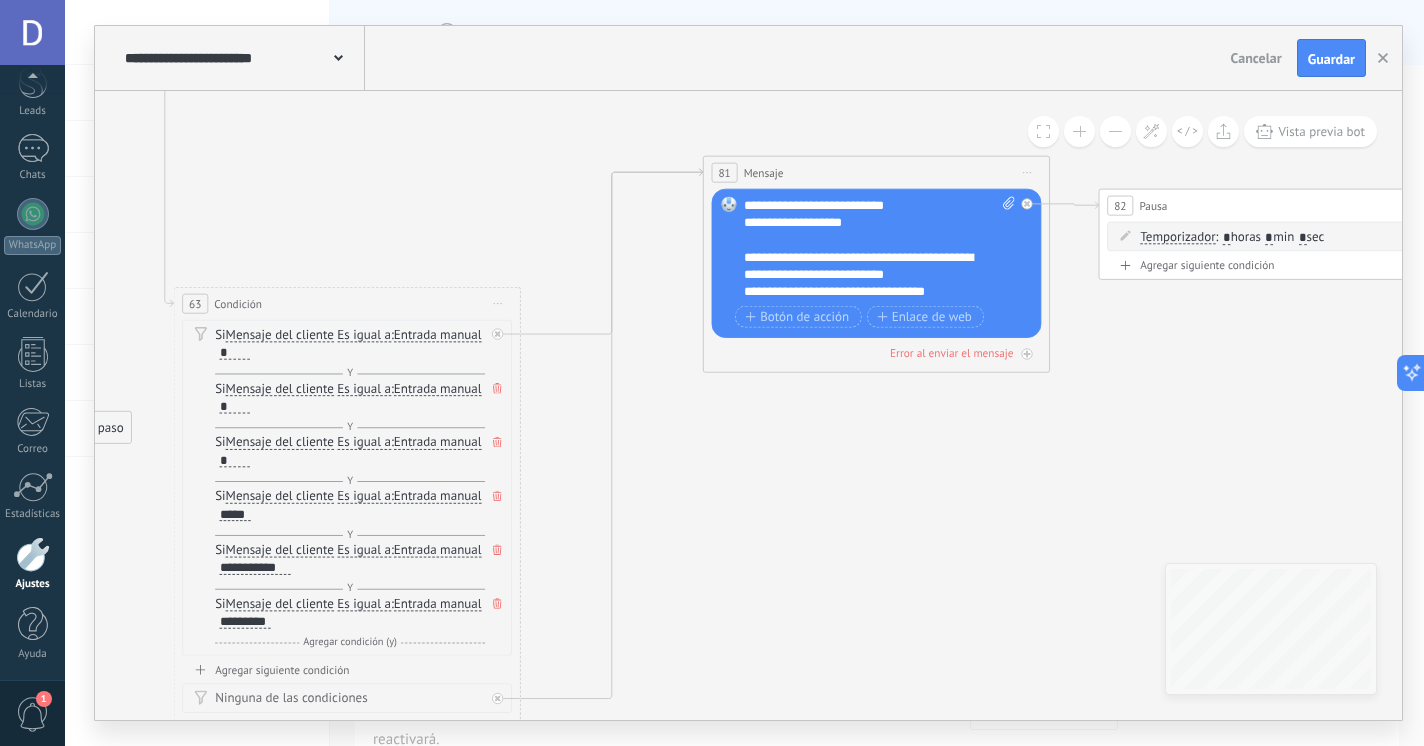 click on "**********" at bounding box center (871, 144) 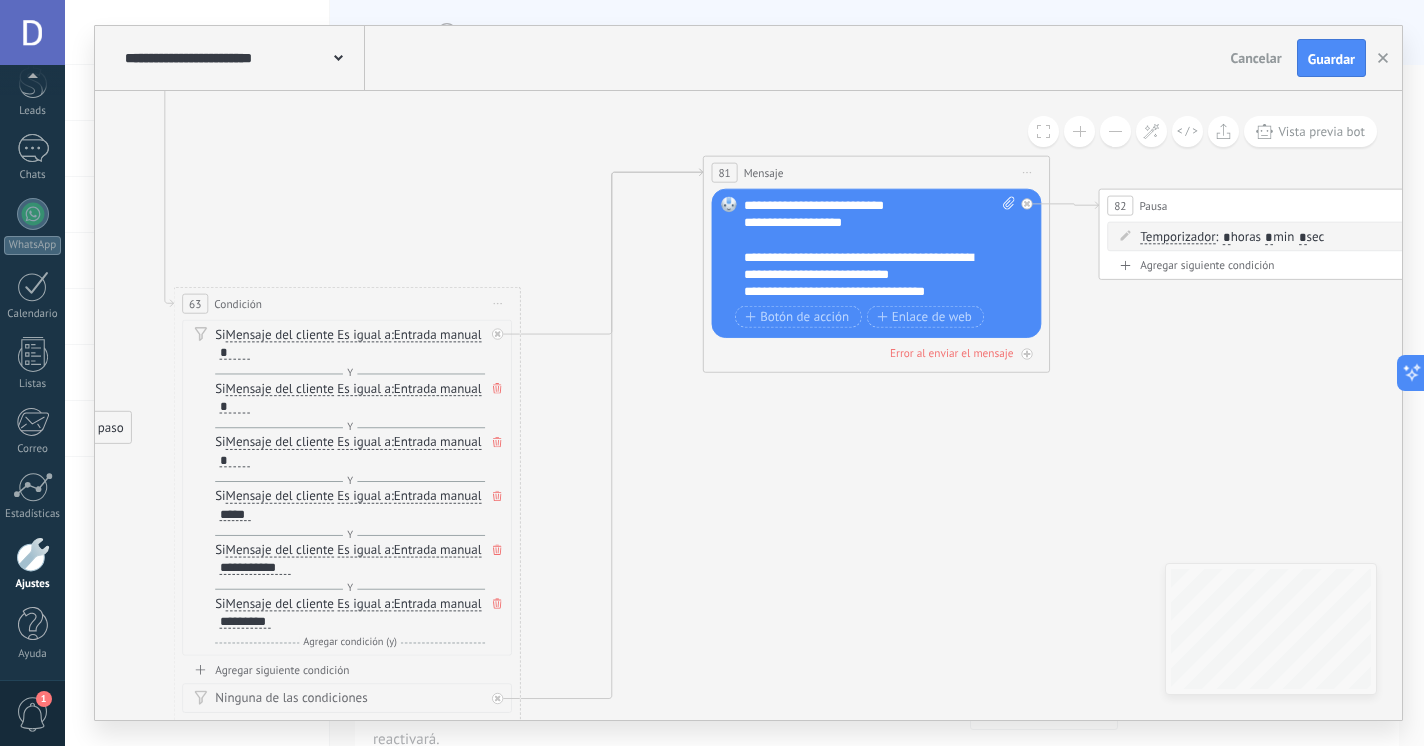 click on "**********" at bounding box center [871, 144] 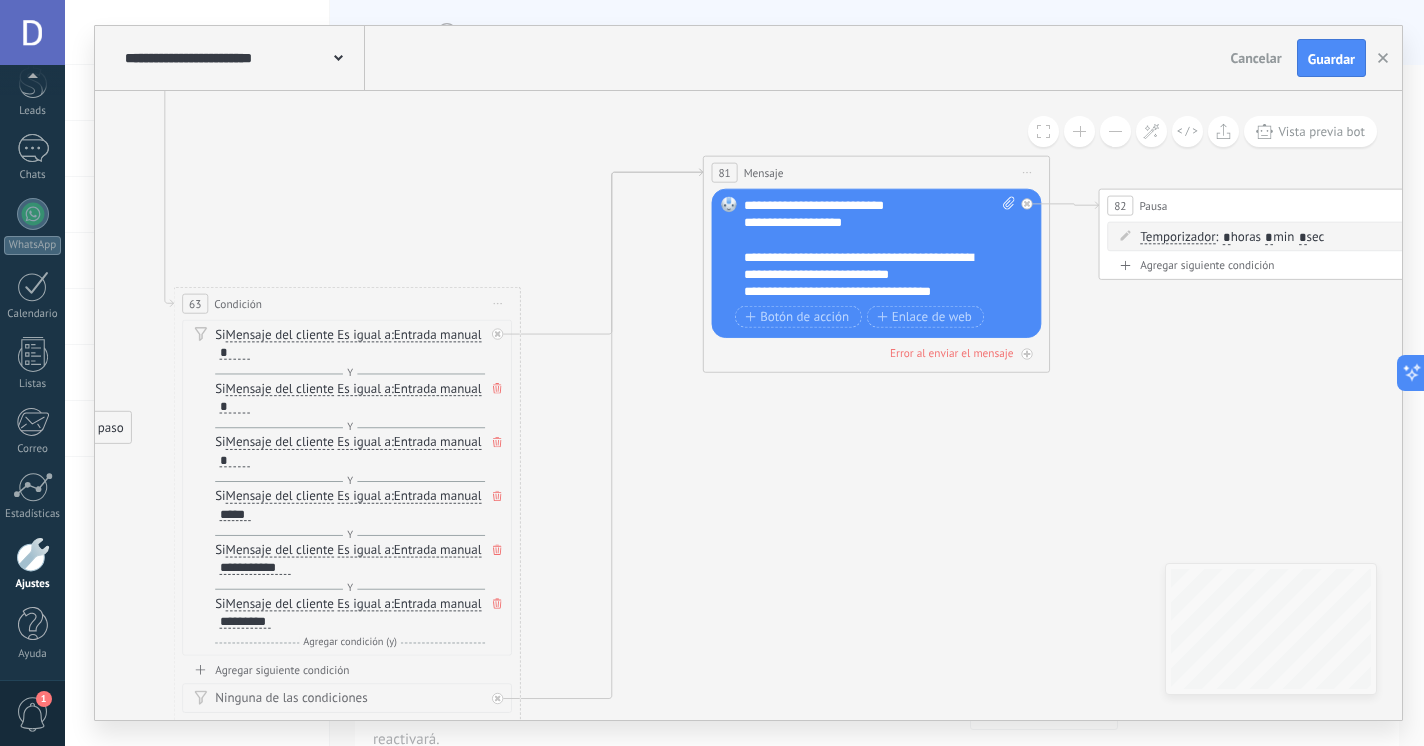 click 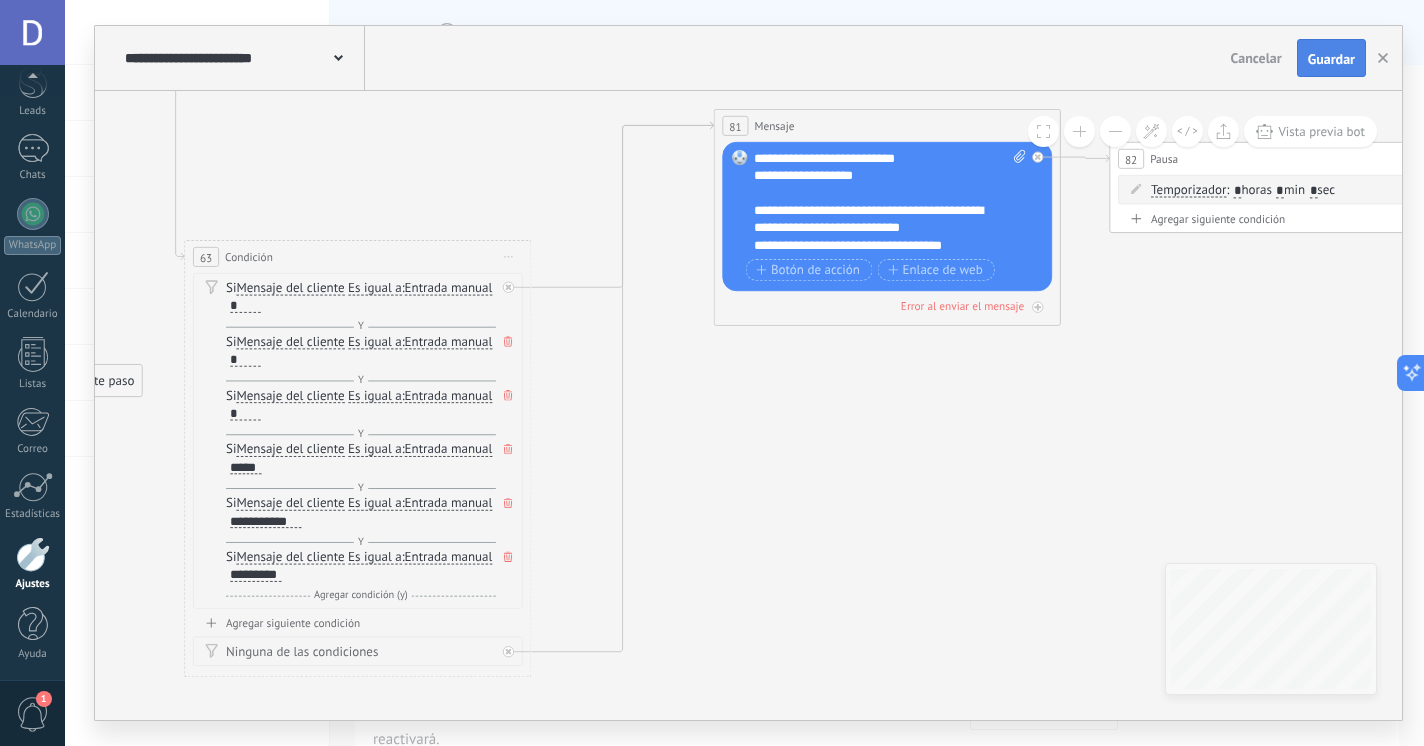 click on "Guardar" at bounding box center (1331, 58) 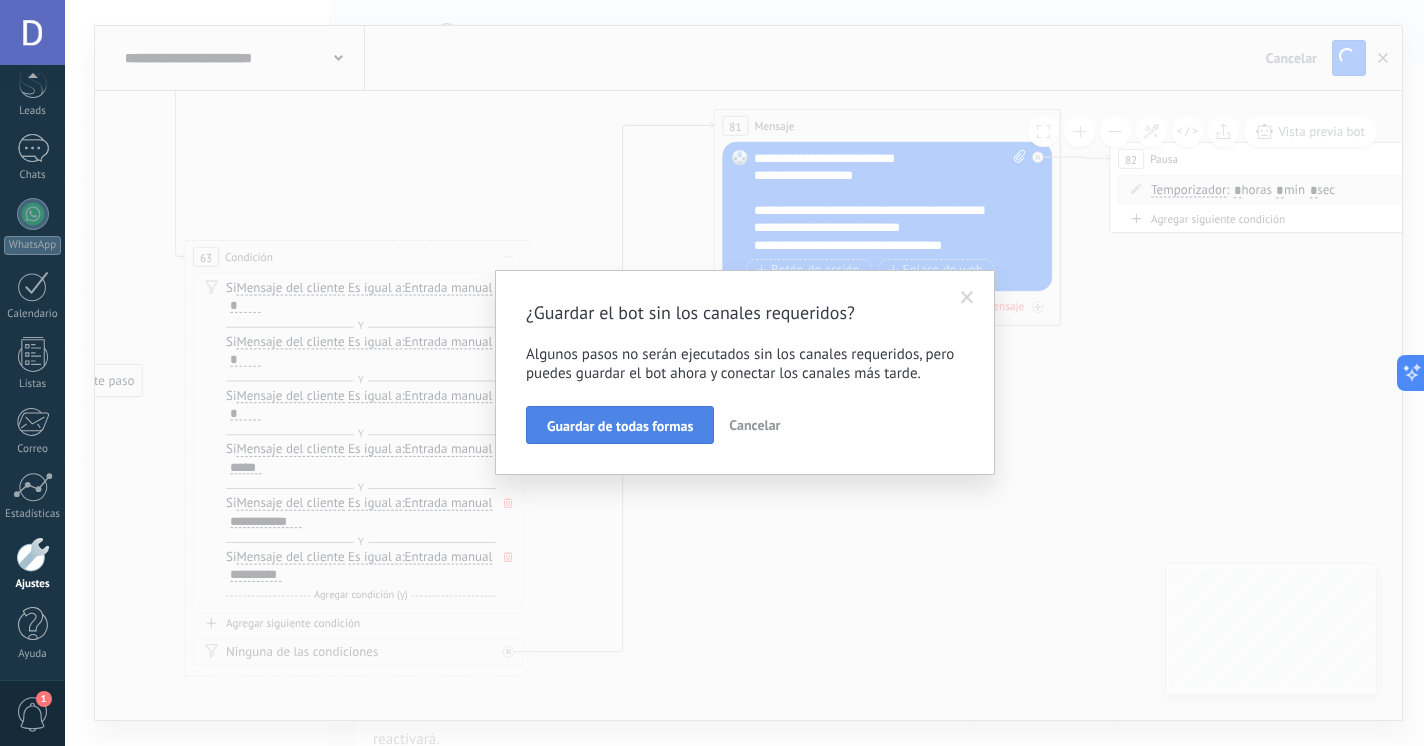 click on "Guardar de todas formas" at bounding box center [620, 426] 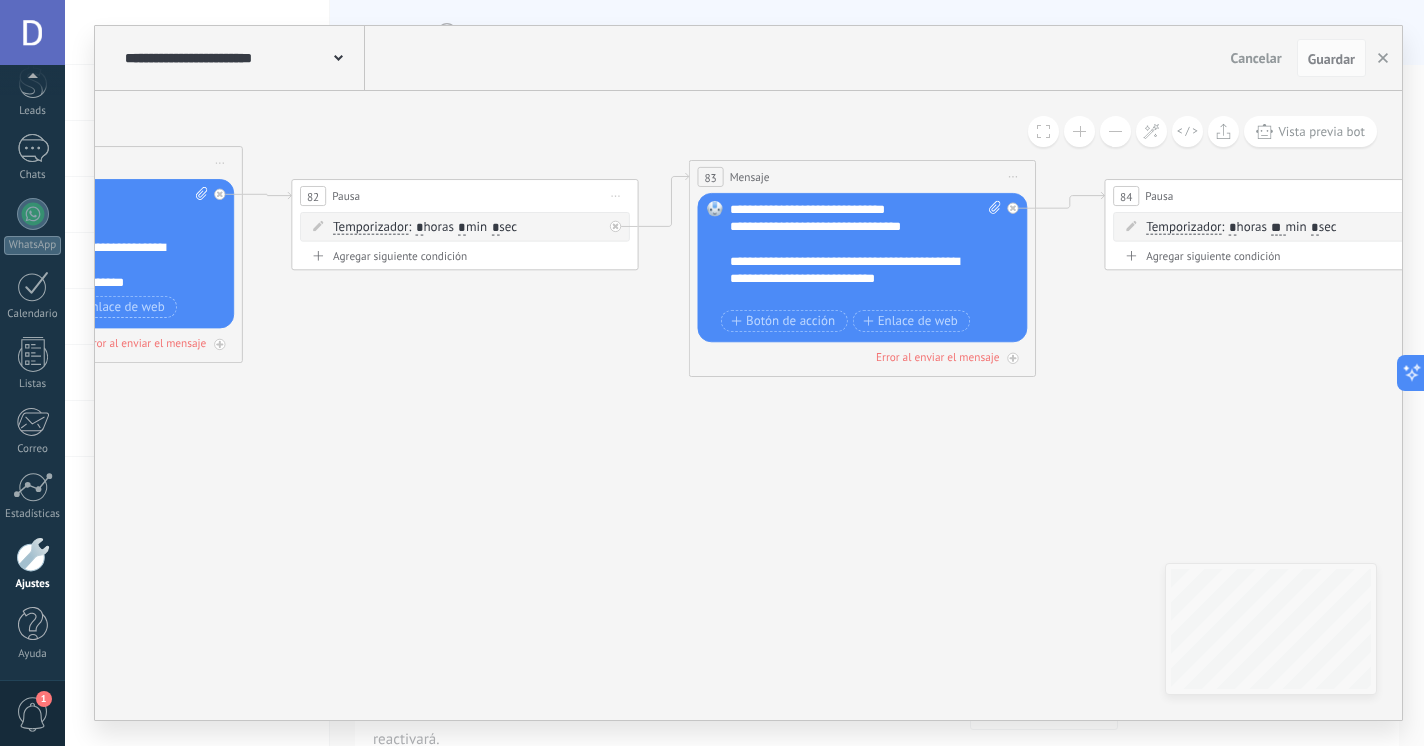 click on "**********" at bounding box center [866, 253] 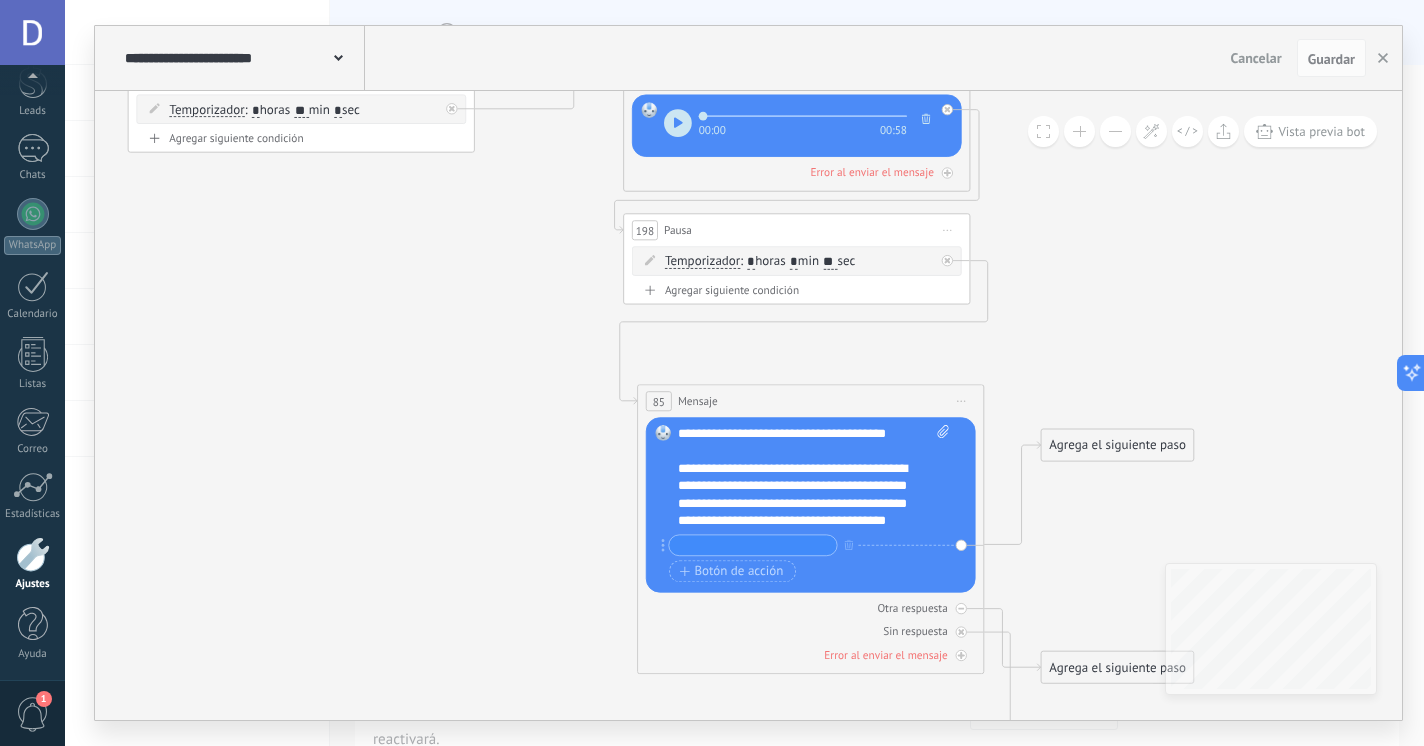 click on "**********" at bounding box center (814, 477) 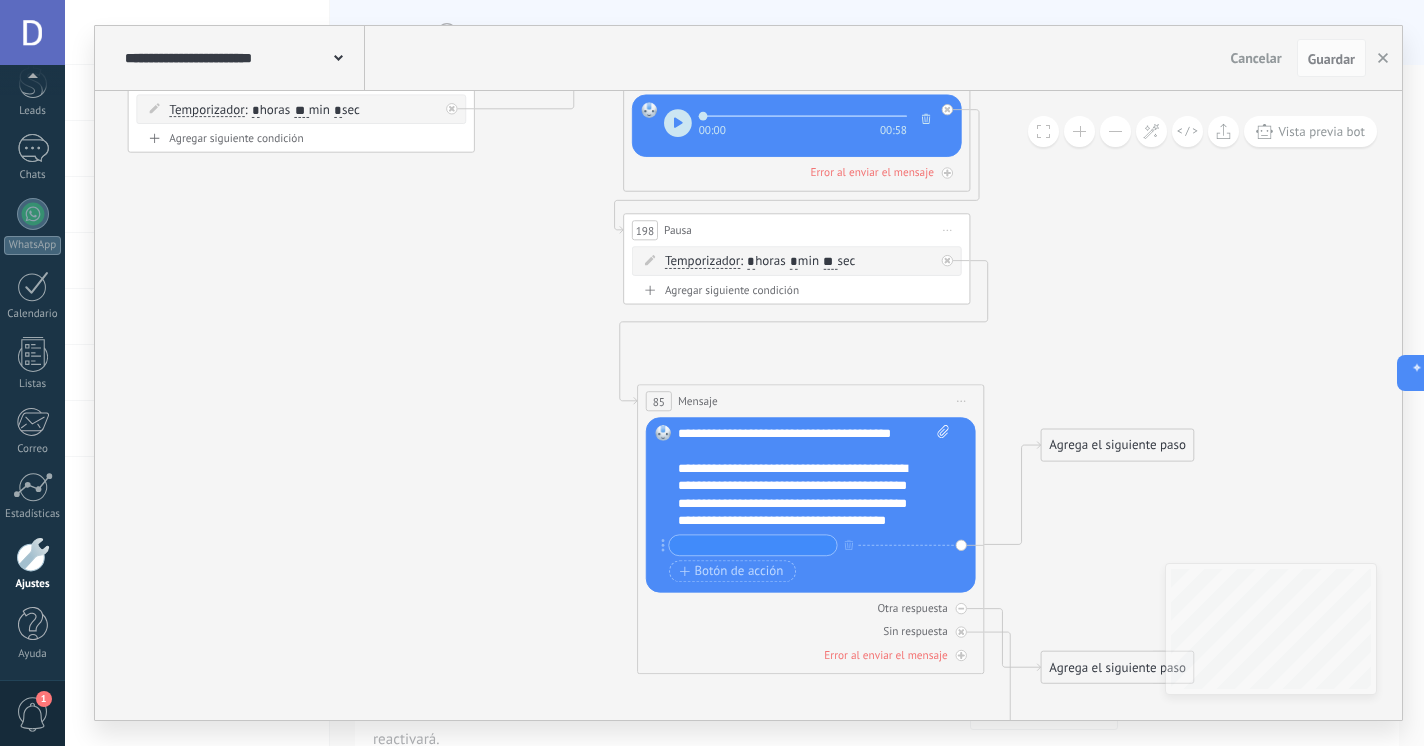 click on "**********" at bounding box center (814, 477) 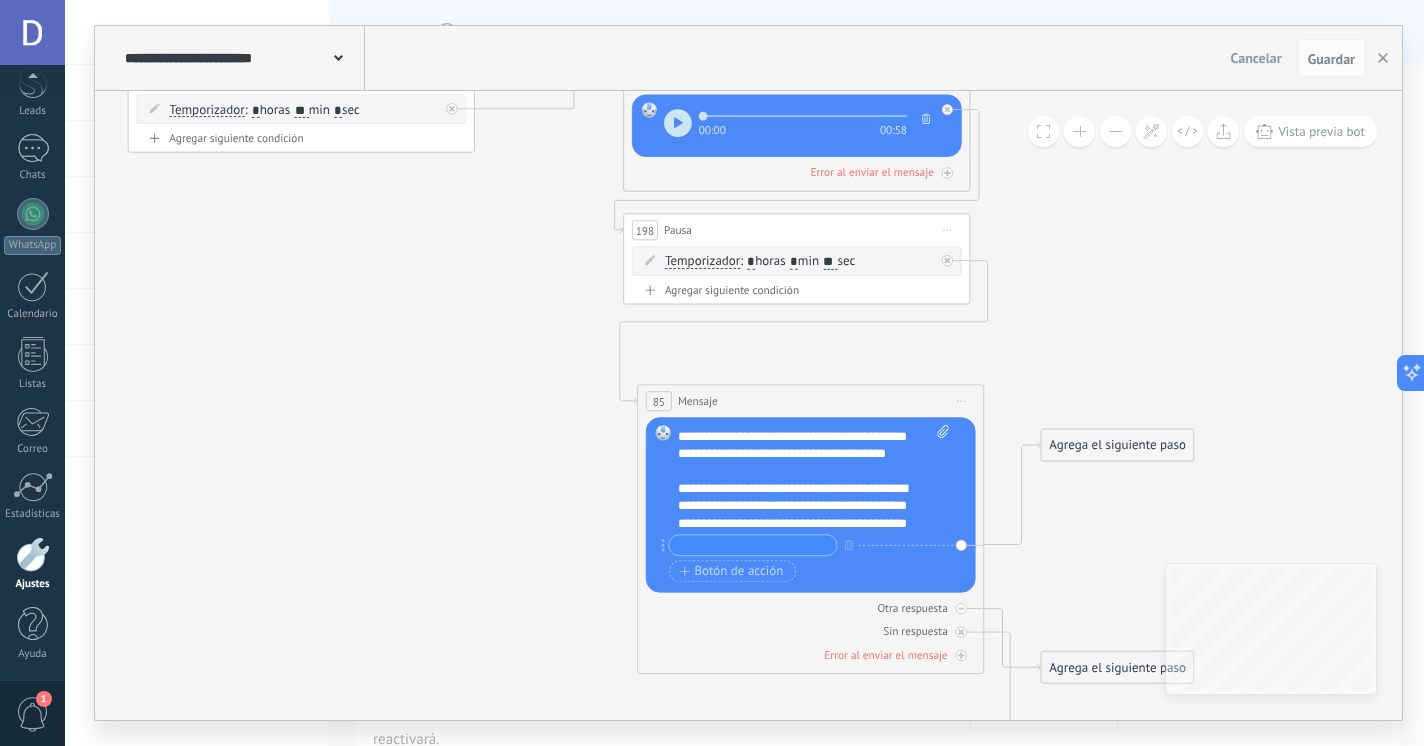 scroll, scrollTop: 86, scrollLeft: 0, axis: vertical 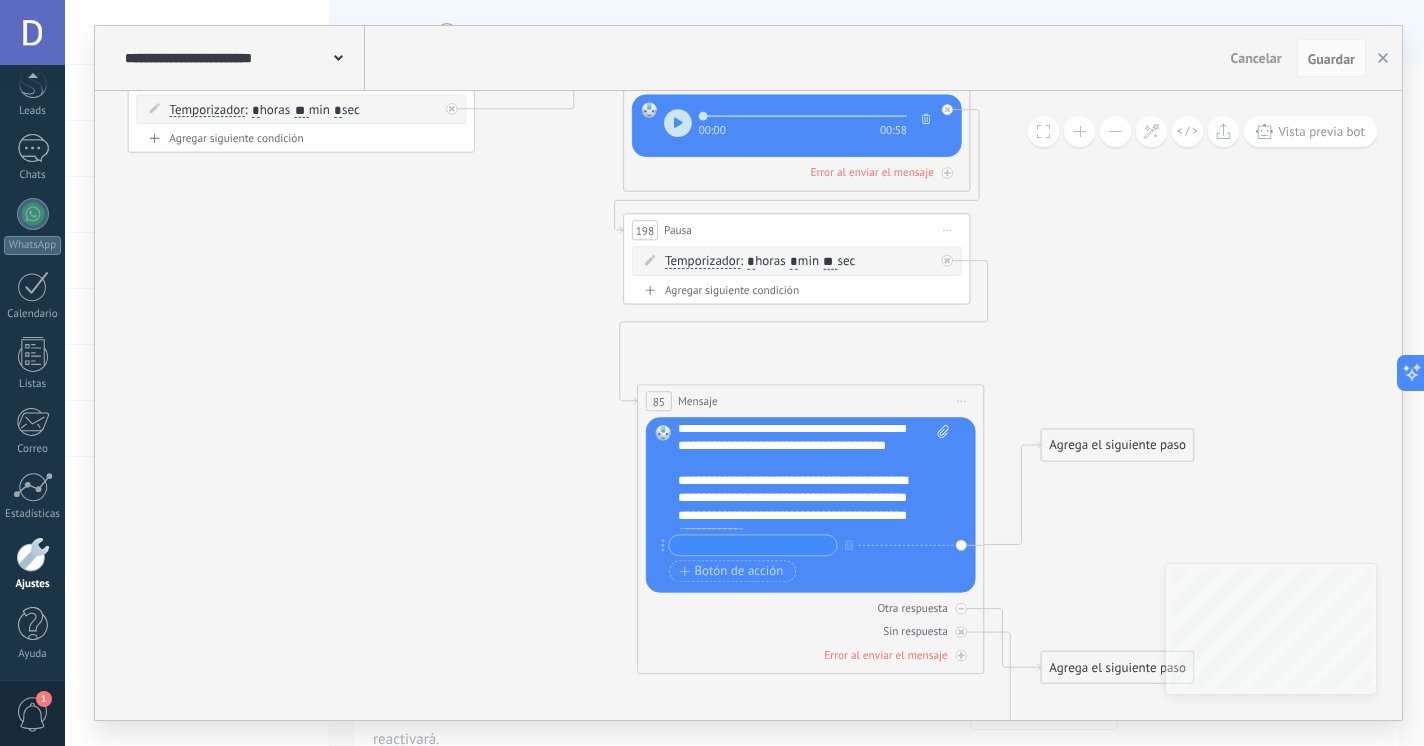 click on "**********" at bounding box center [814, 477] 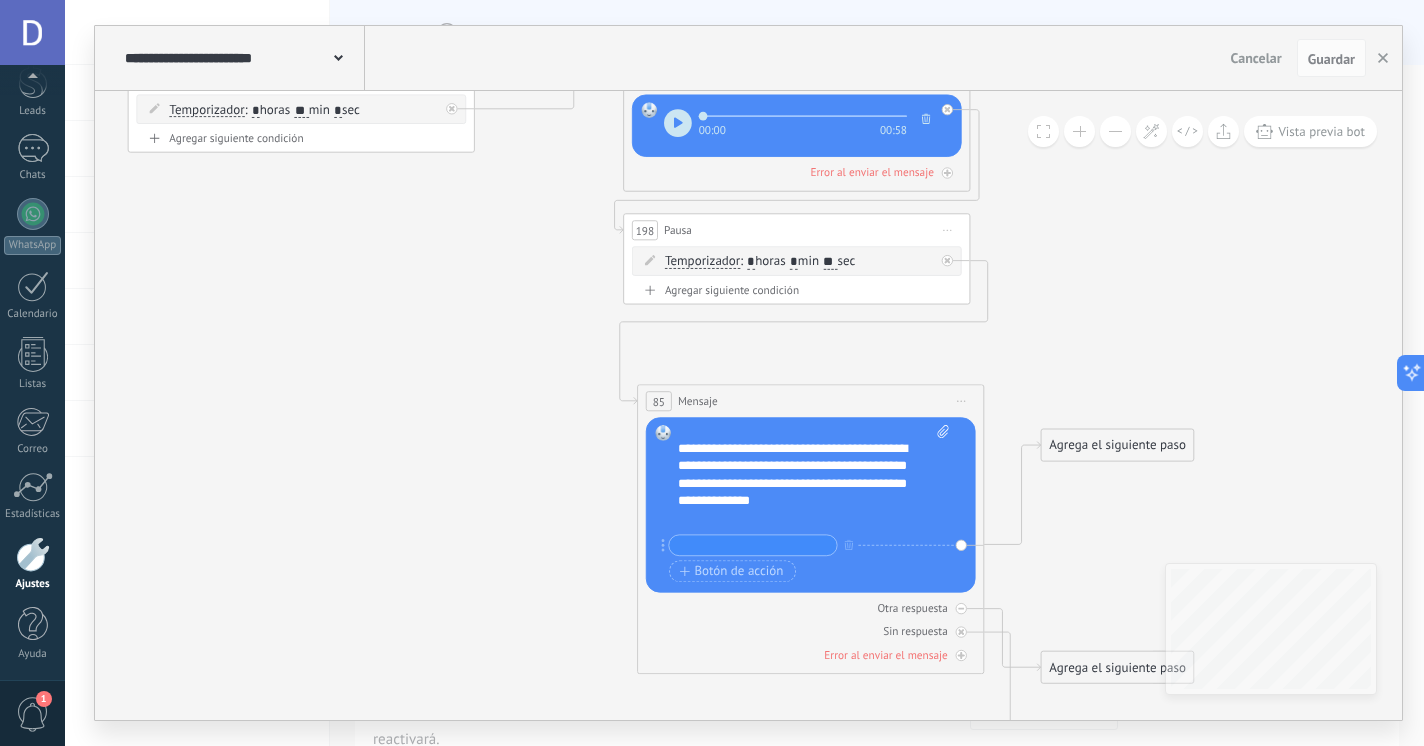 scroll, scrollTop: 132, scrollLeft: 0, axis: vertical 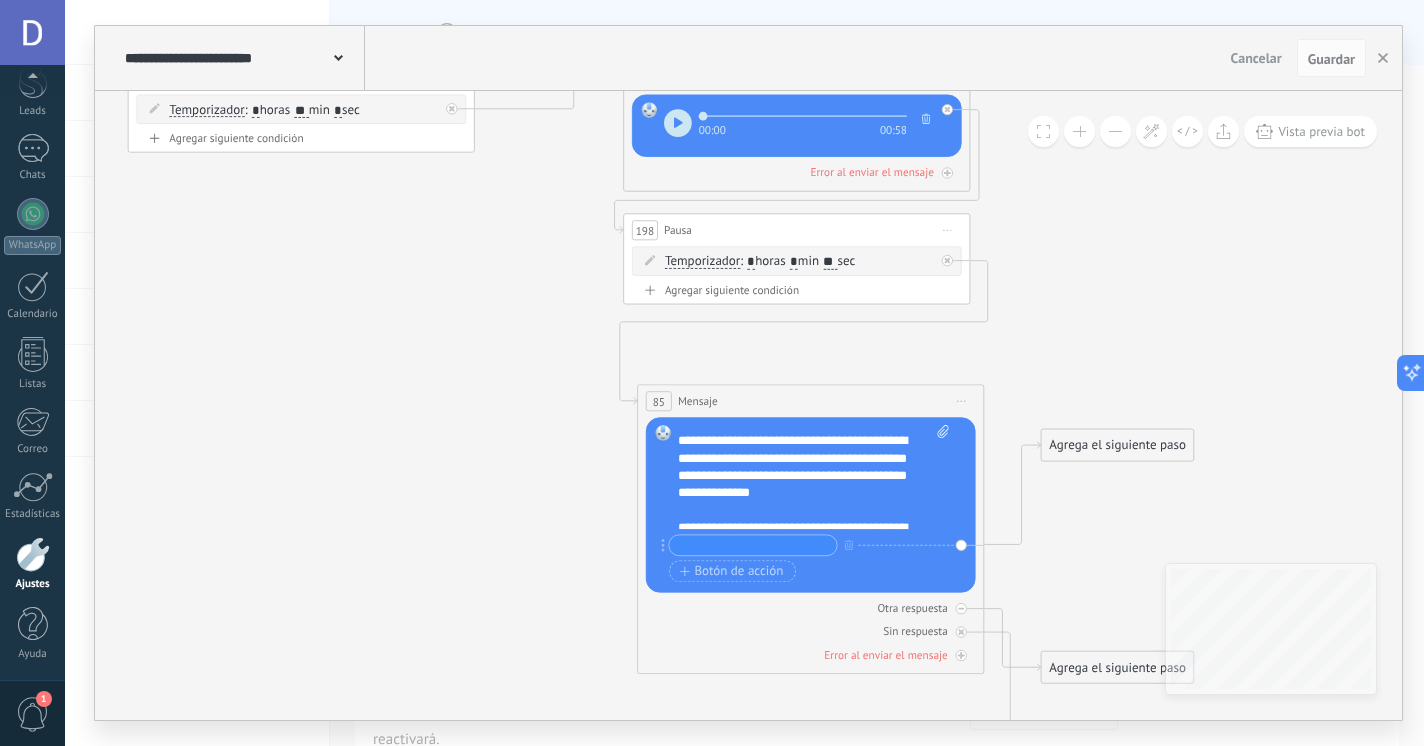 click on "**********" at bounding box center [814, 477] 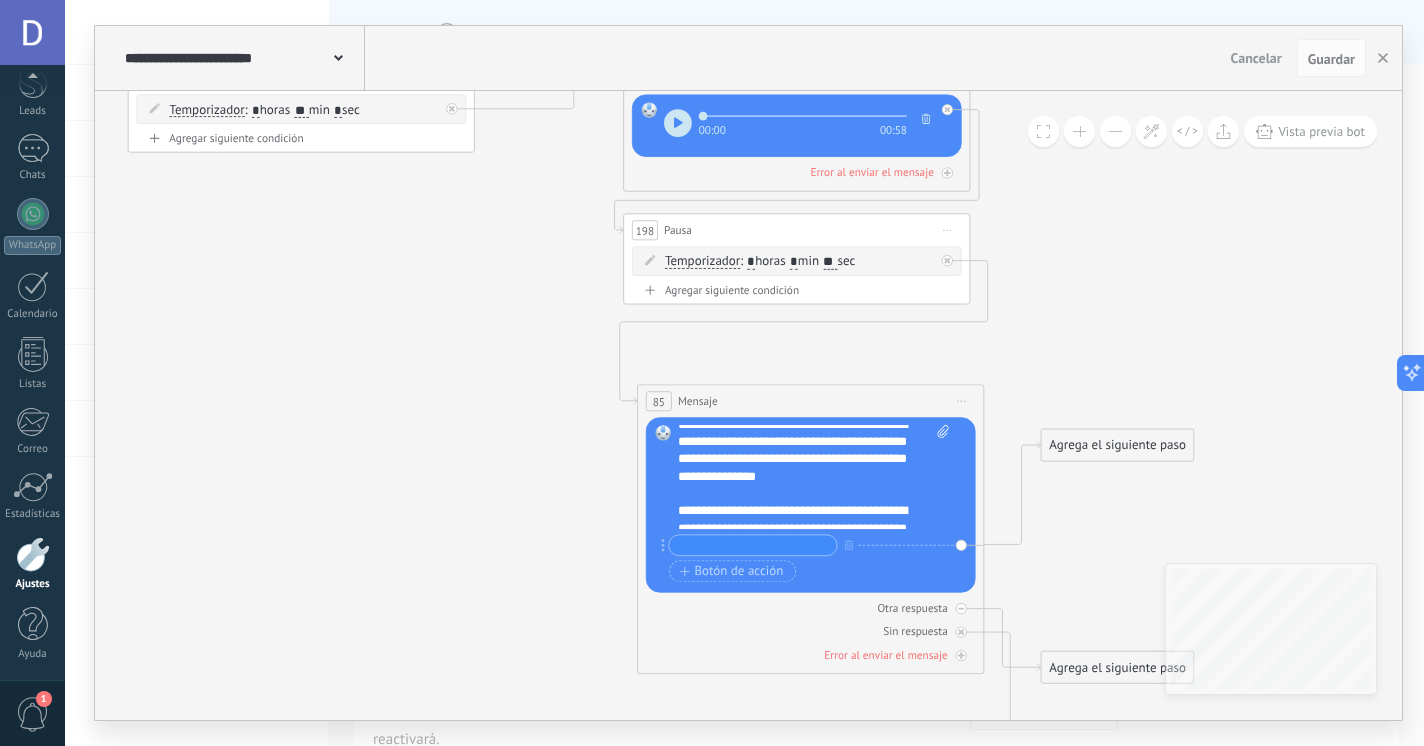 scroll, scrollTop: 146, scrollLeft: 0, axis: vertical 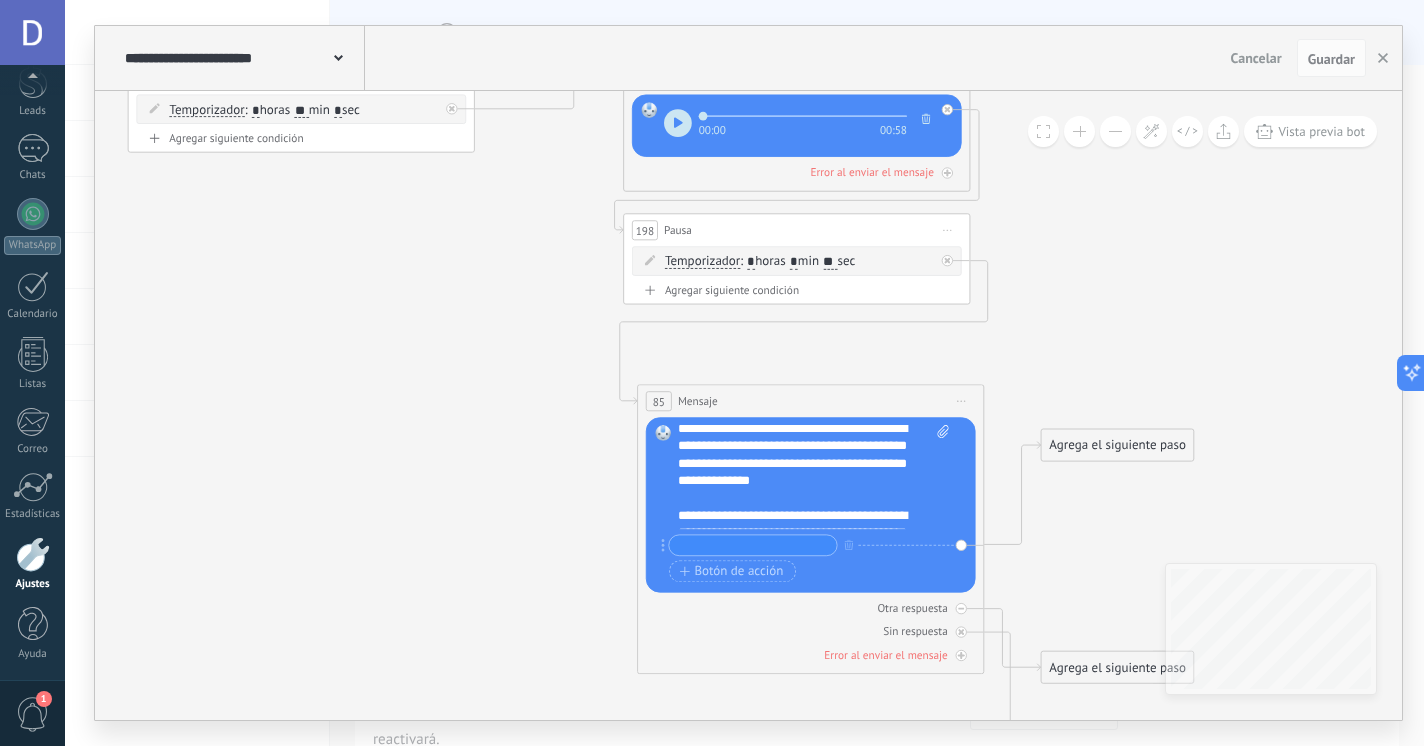click on "**********" at bounding box center (814, 477) 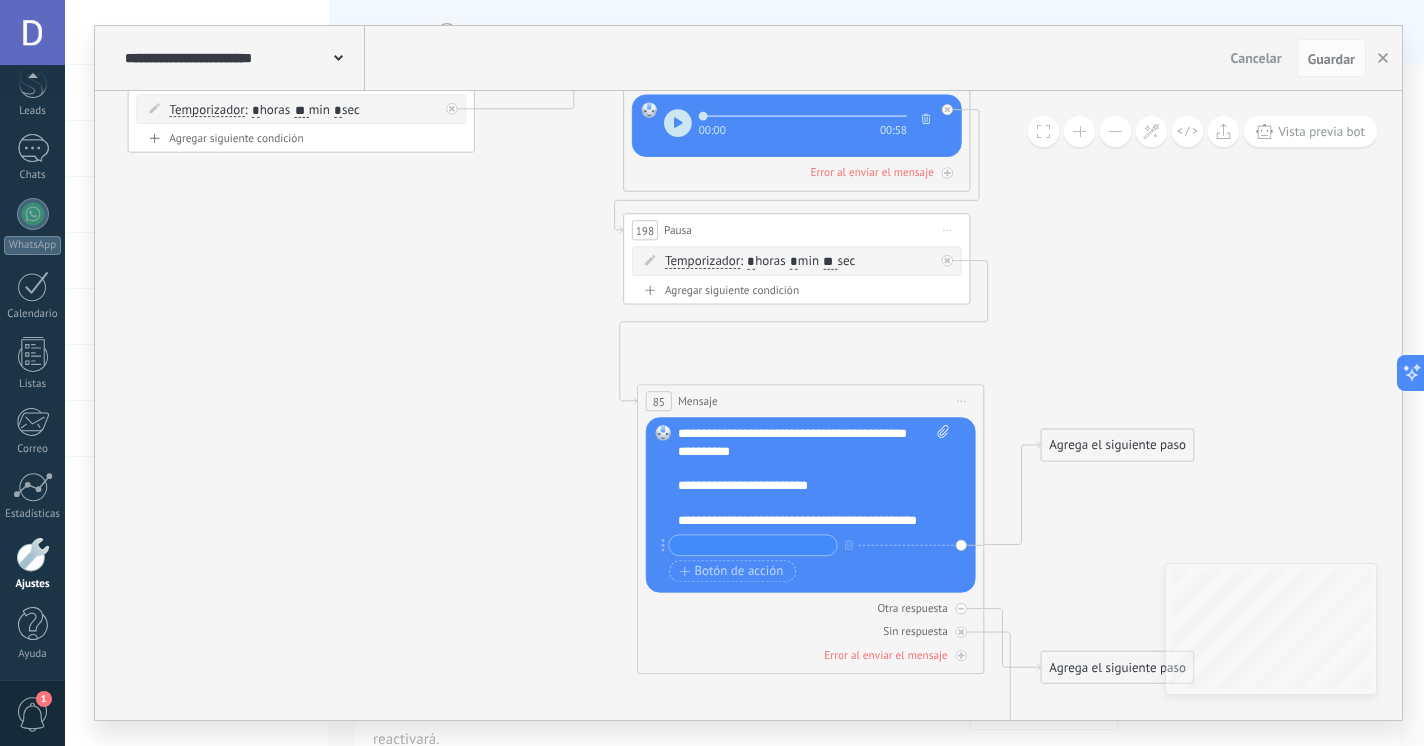 scroll, scrollTop: 300, scrollLeft: 0, axis: vertical 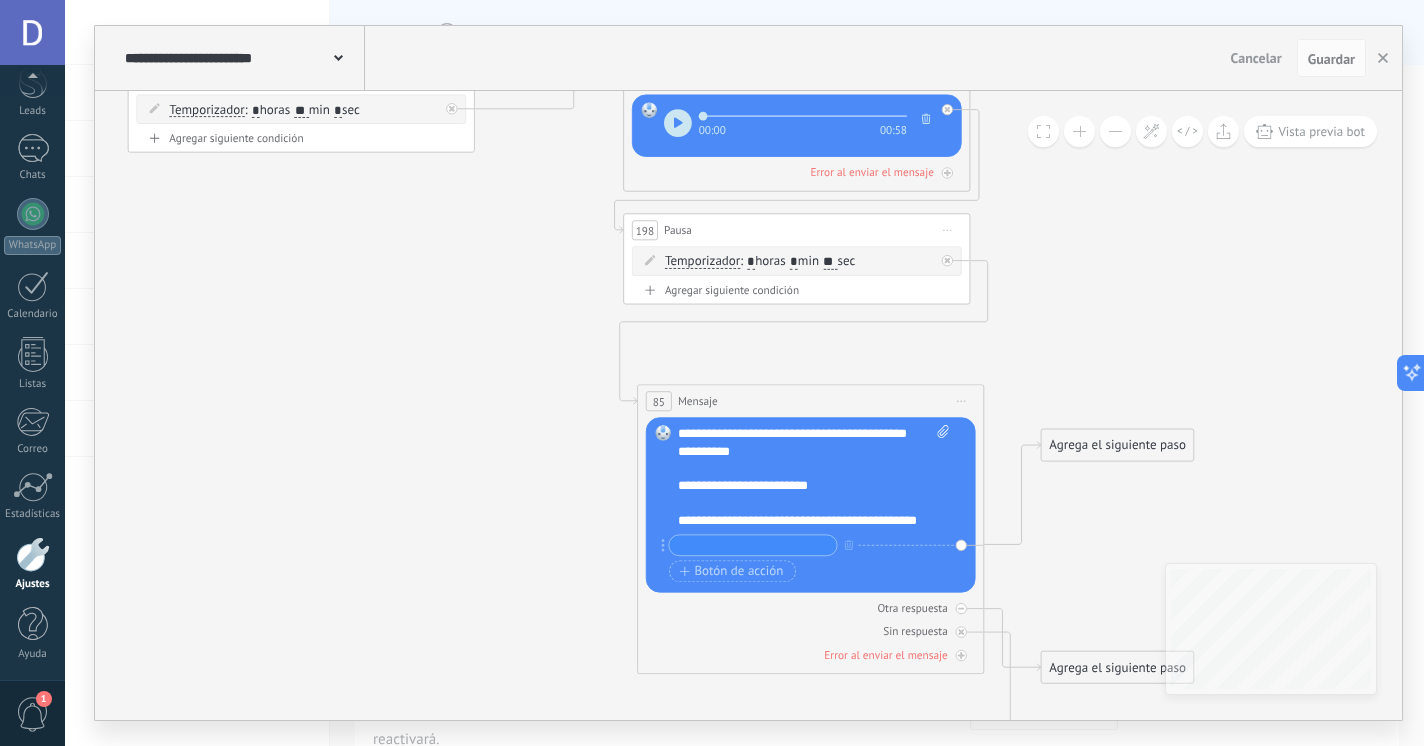click on "**********" at bounding box center (814, 477) 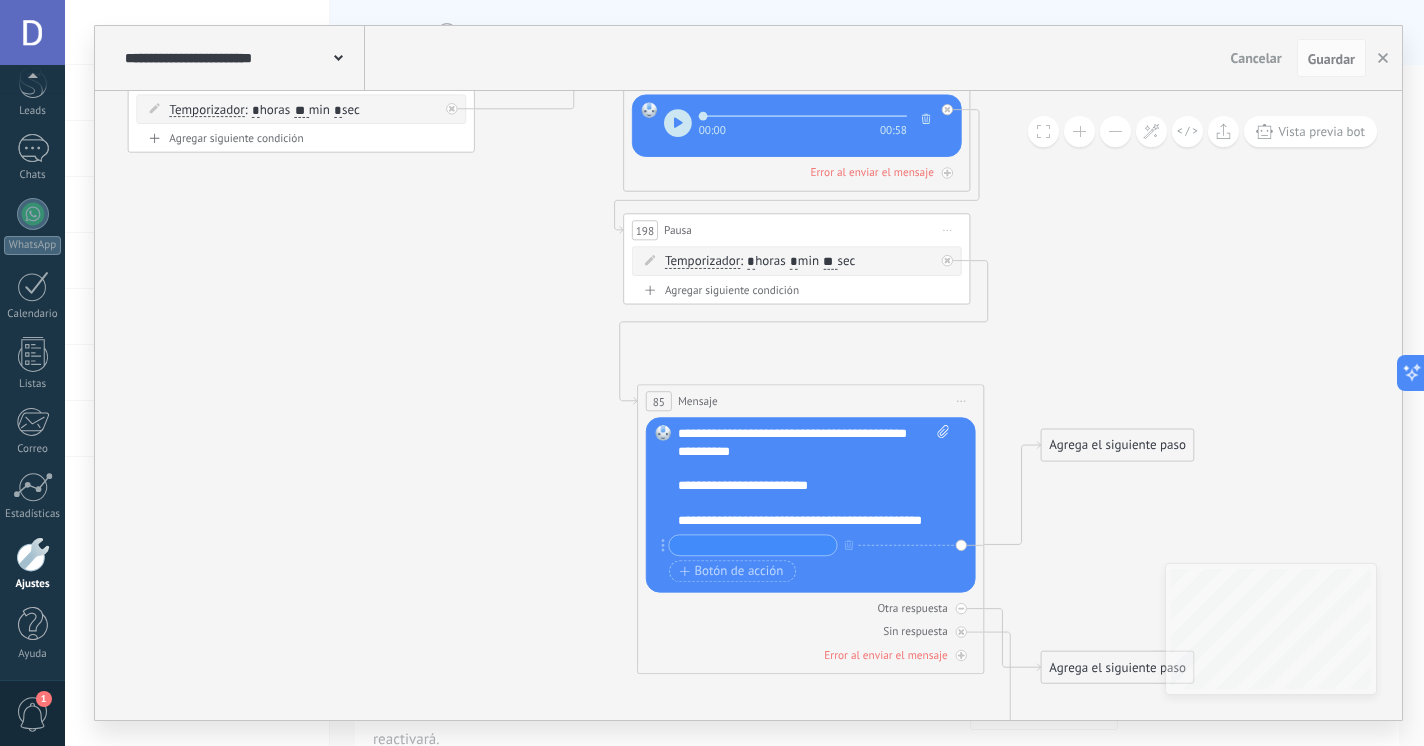 click on "**********" at bounding box center (814, 477) 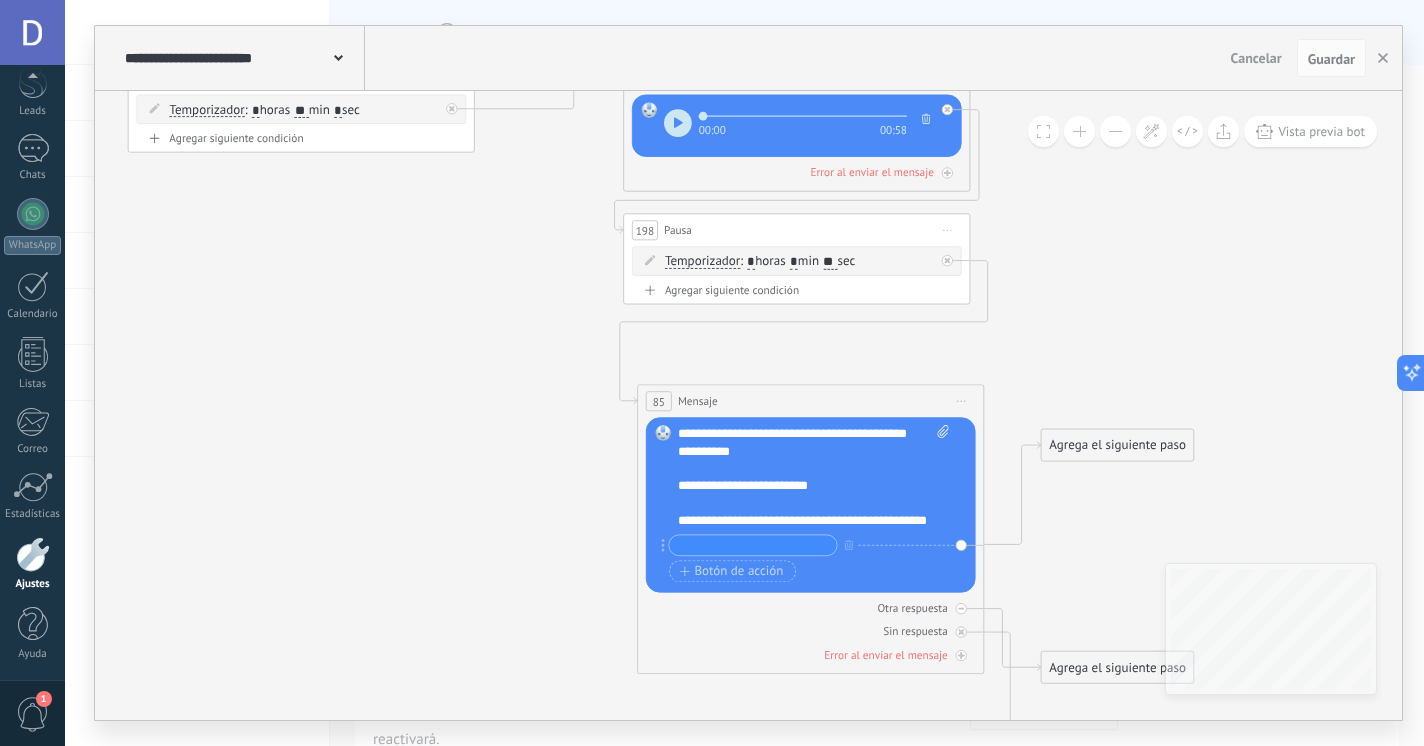 click on "**********" at bounding box center [814, 477] 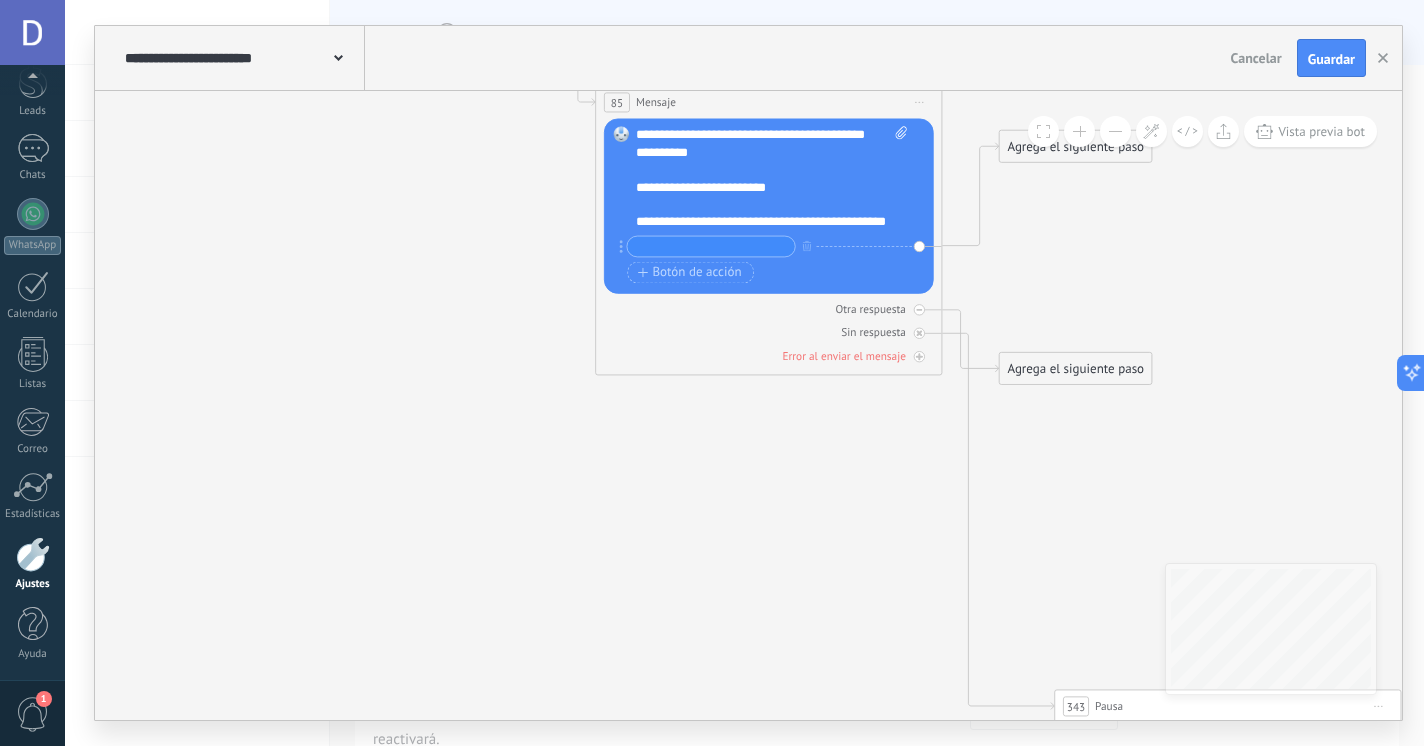click at bounding box center (1115, 131) 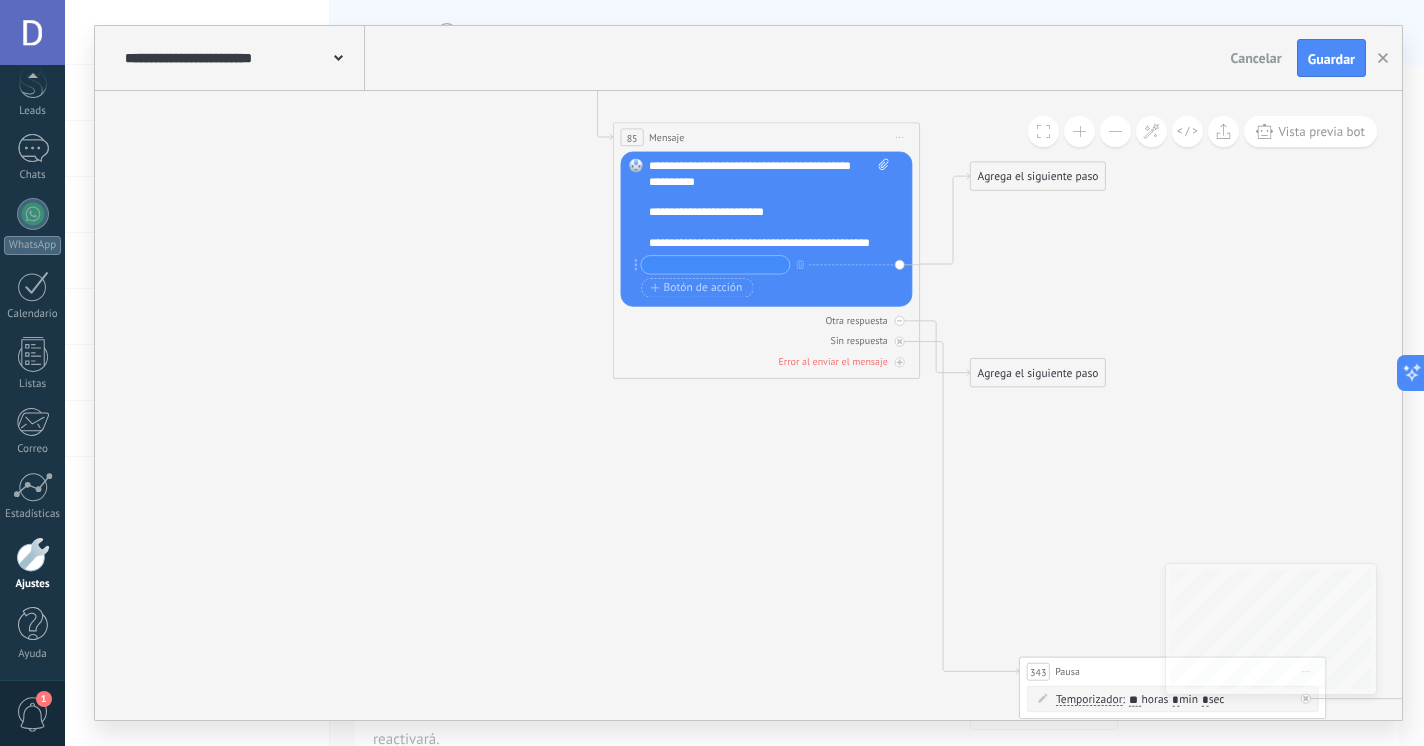 click at bounding box center (1115, 131) 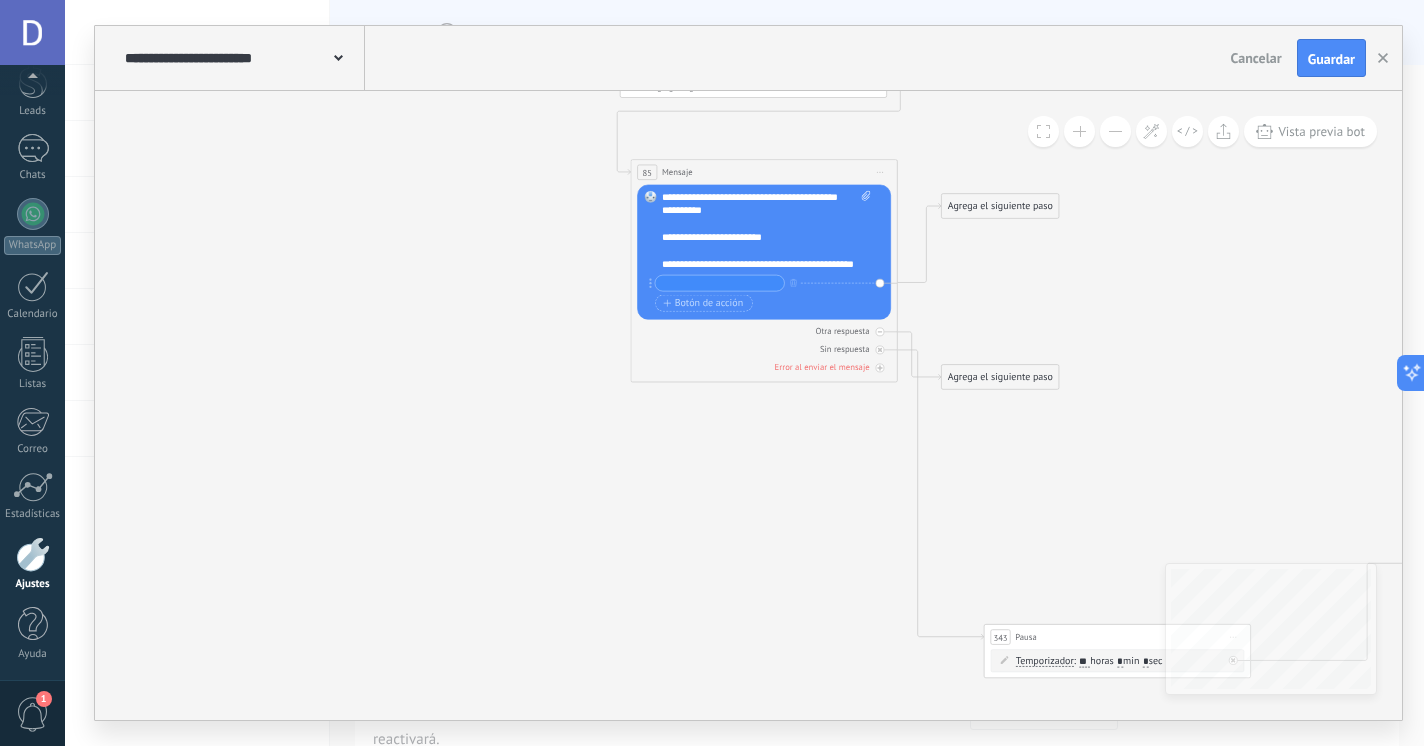 click at bounding box center (1115, 131) 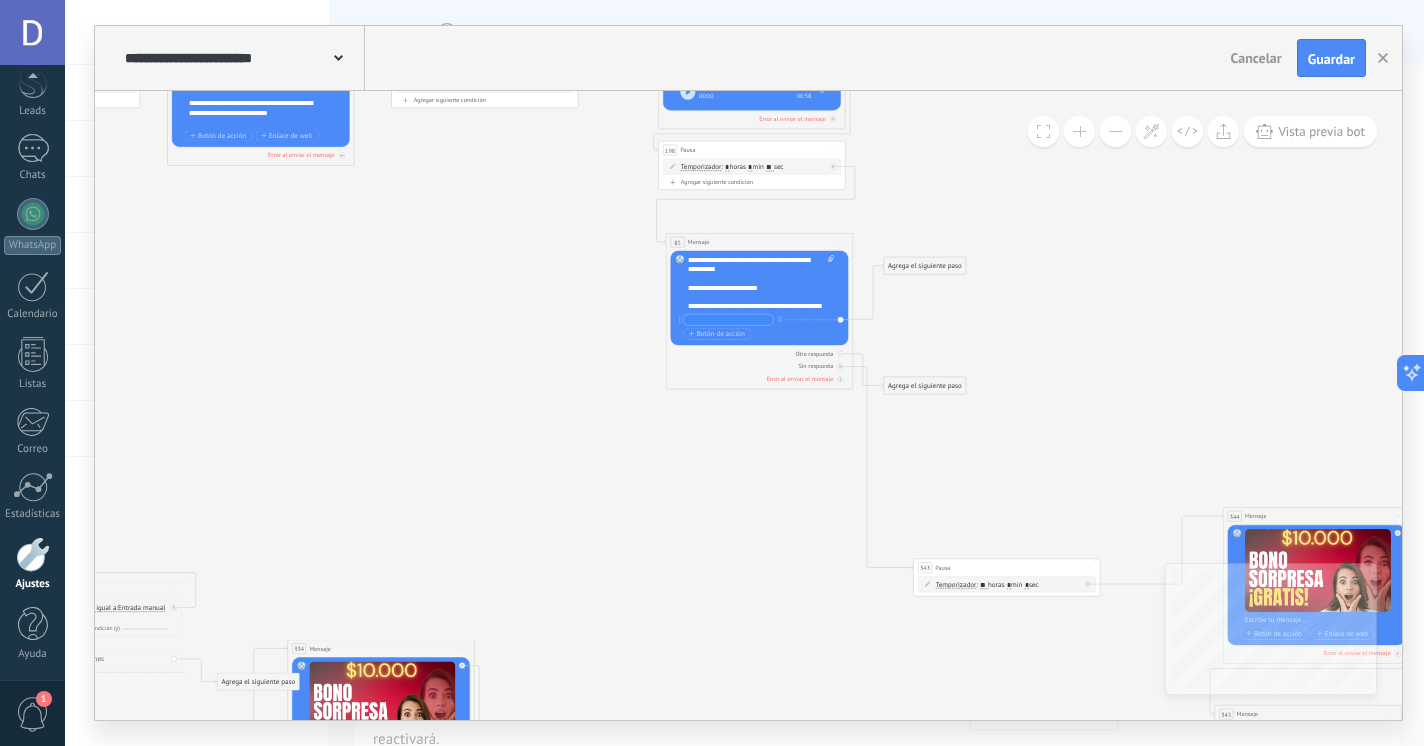 click at bounding box center [1115, 131] 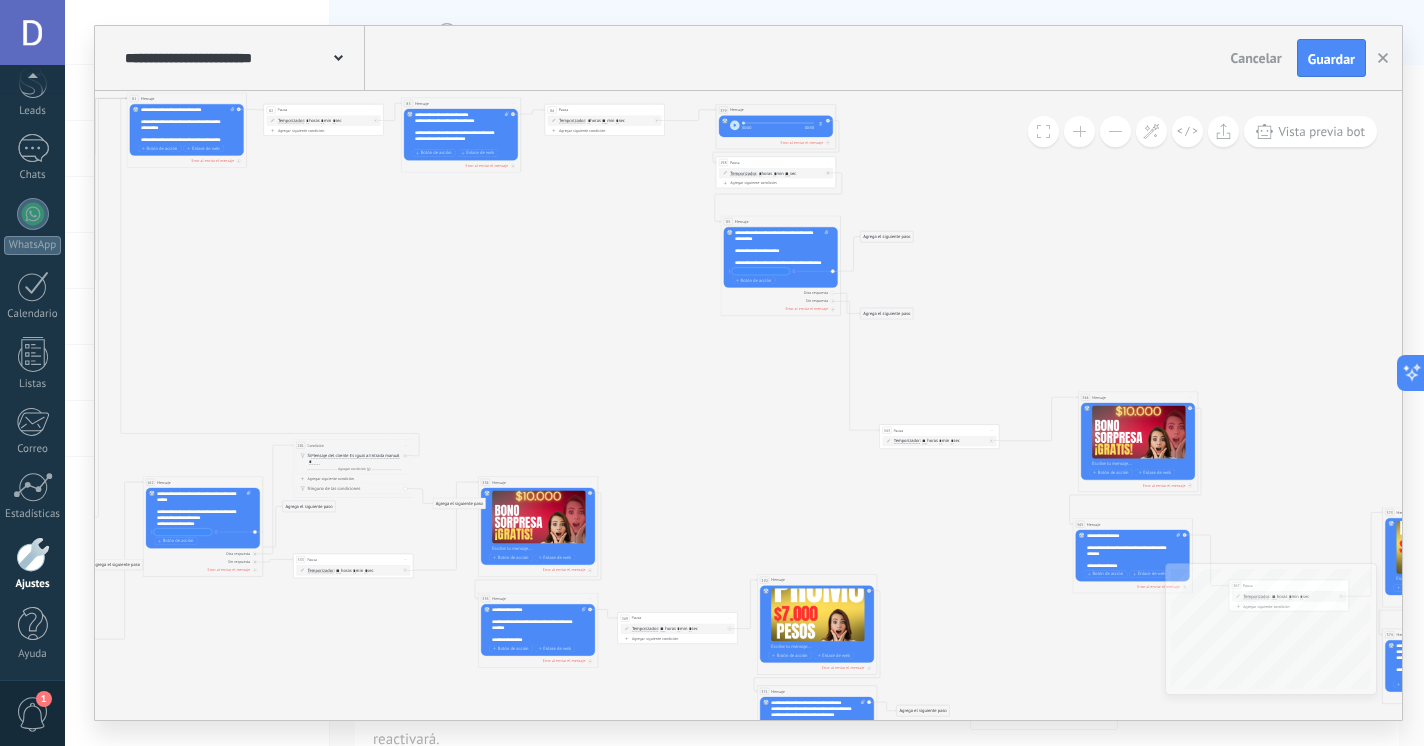 click 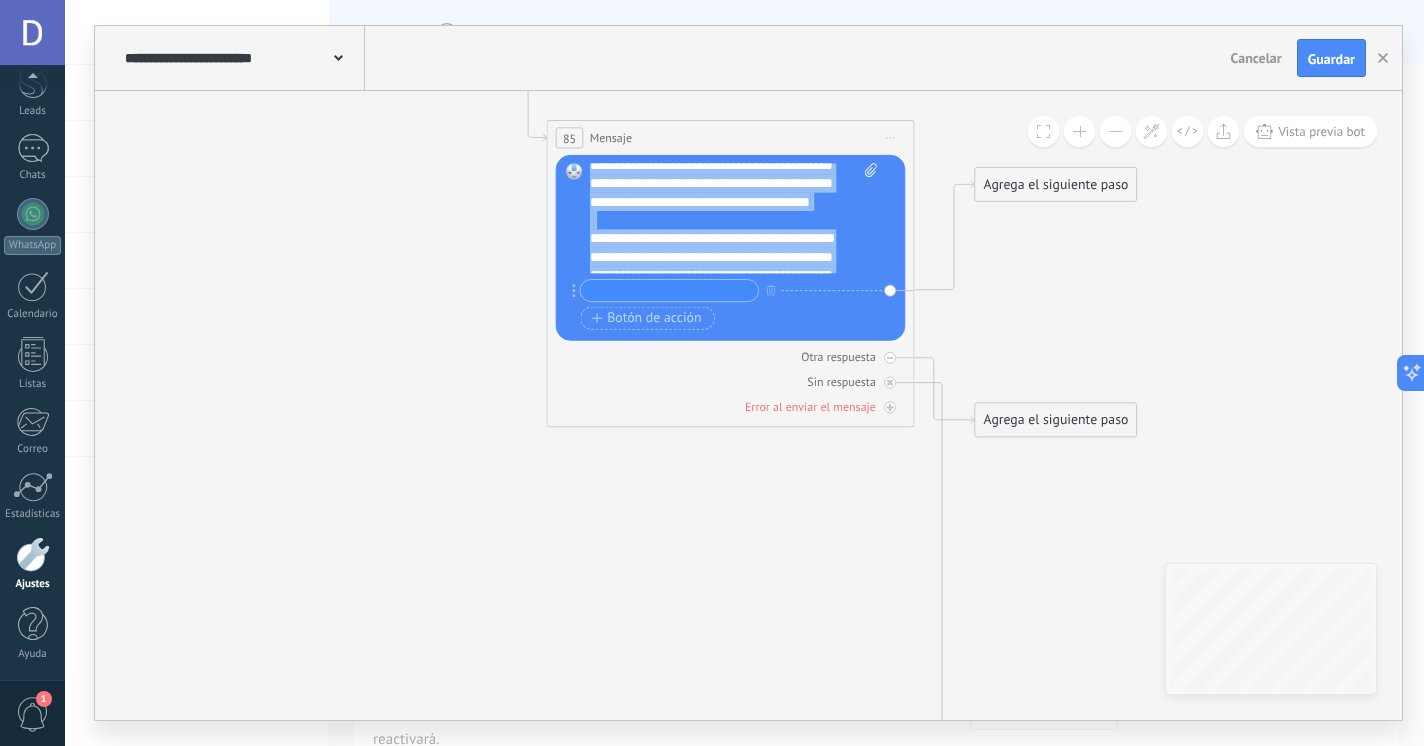 scroll, scrollTop: 0, scrollLeft: 0, axis: both 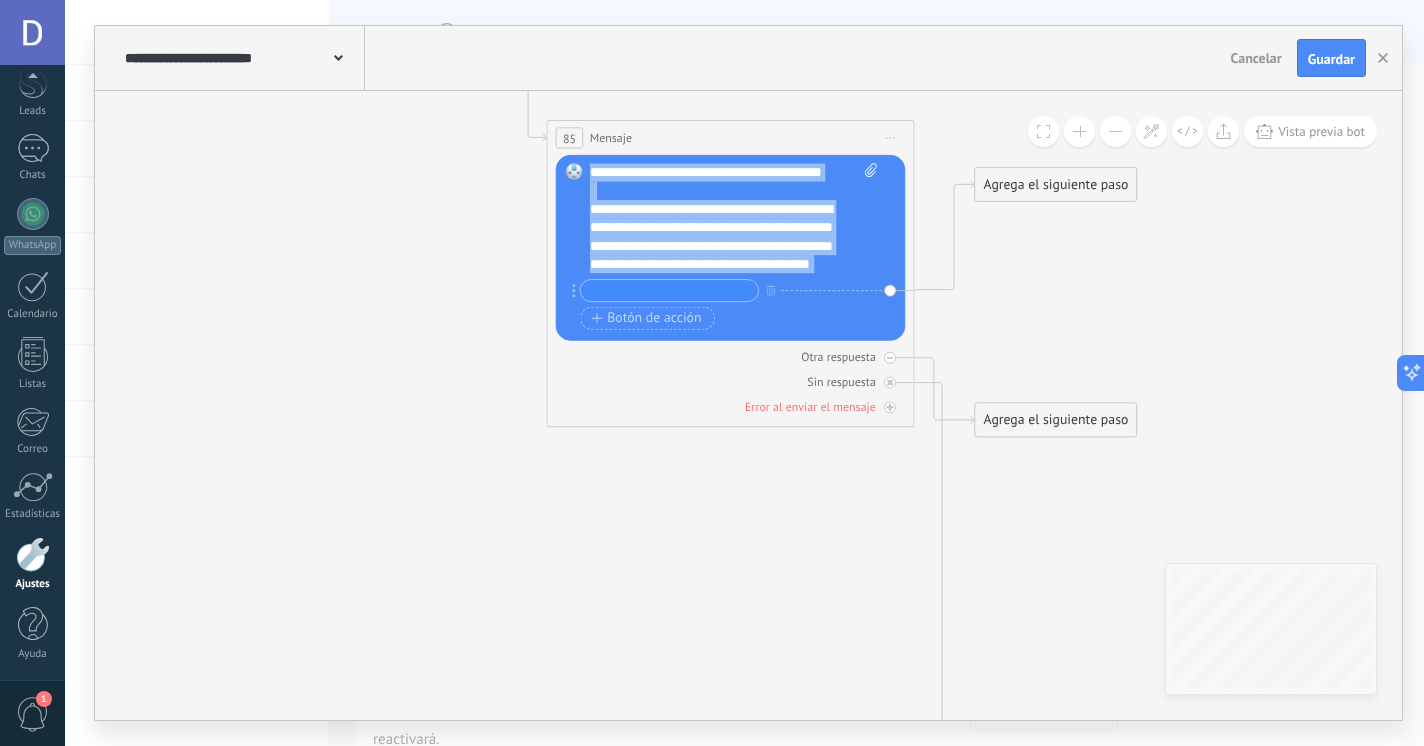 drag, startPoint x: 649, startPoint y: 270, endPoint x: 581, endPoint y: 158, distance: 131.02672 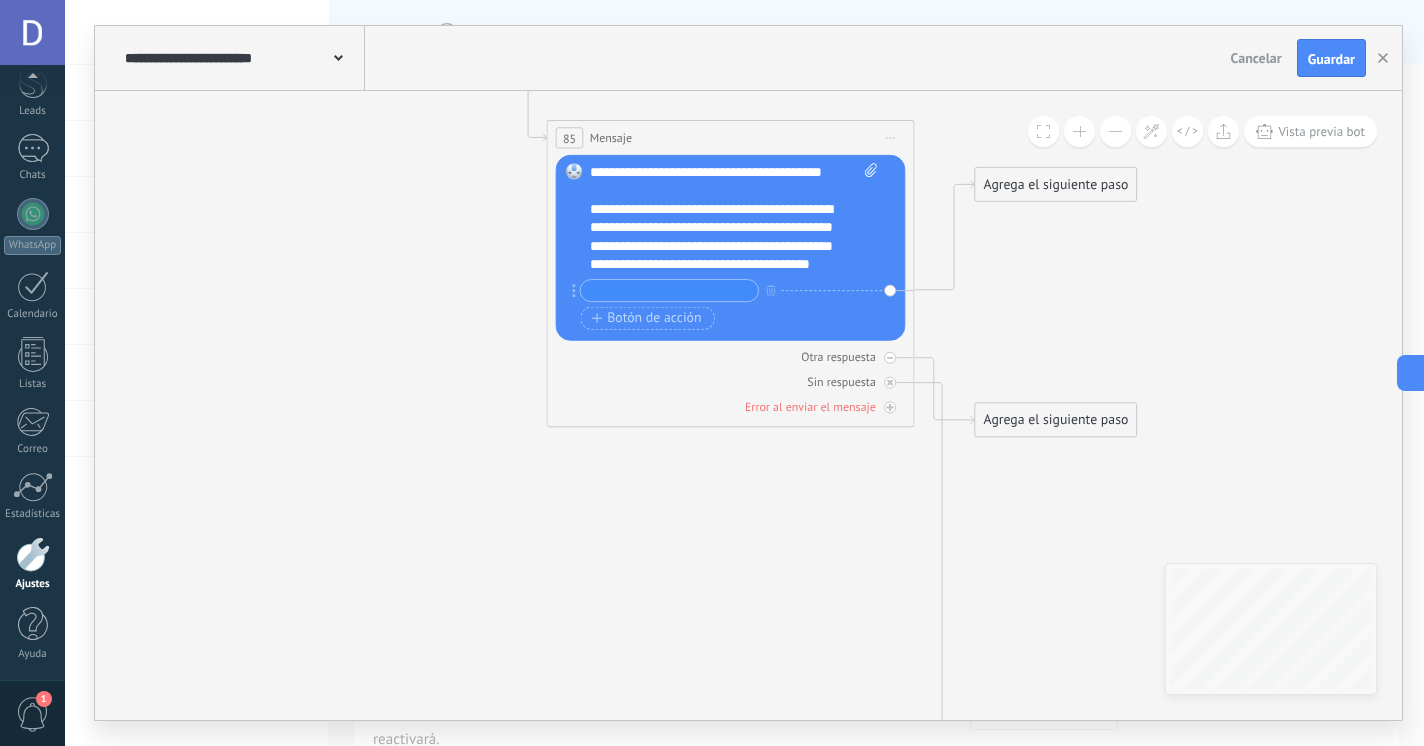 click 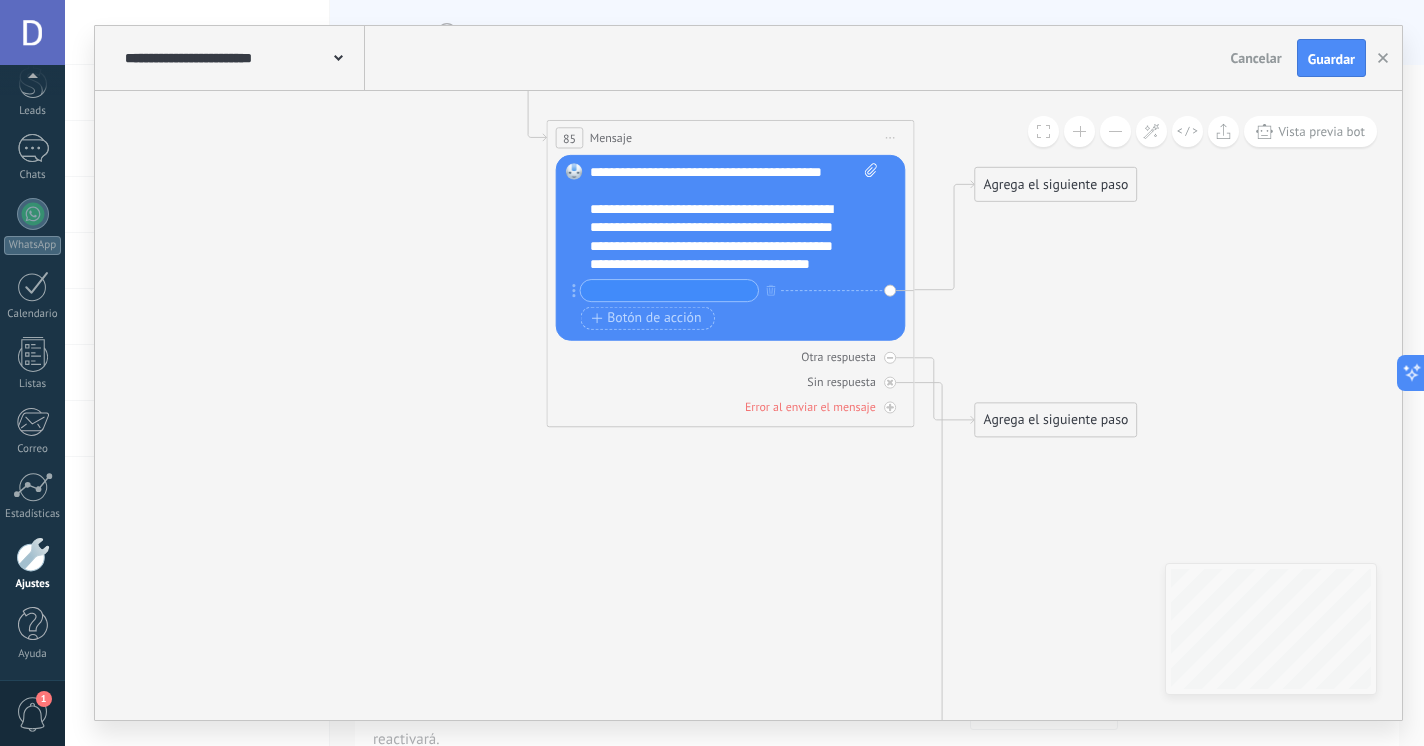 click at bounding box center (1115, 131) 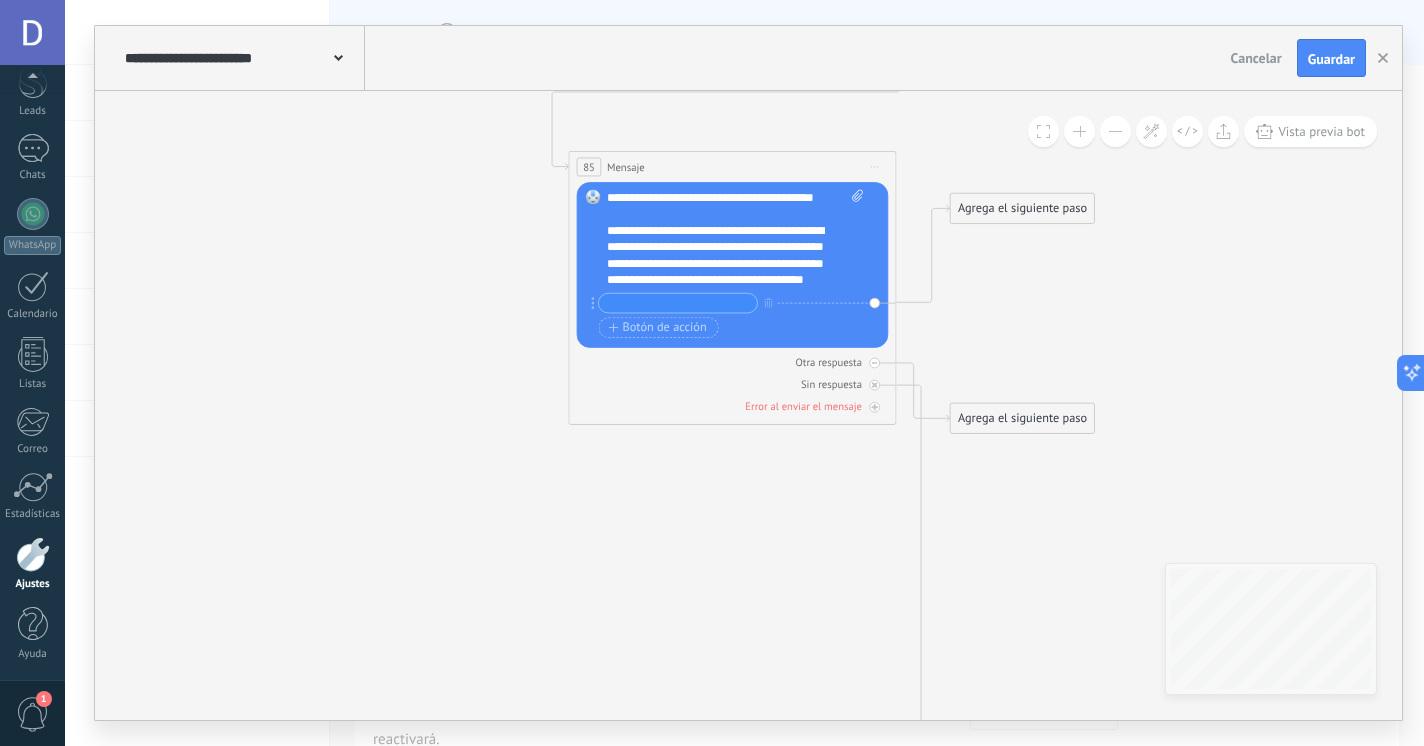 click at bounding box center [1115, 131] 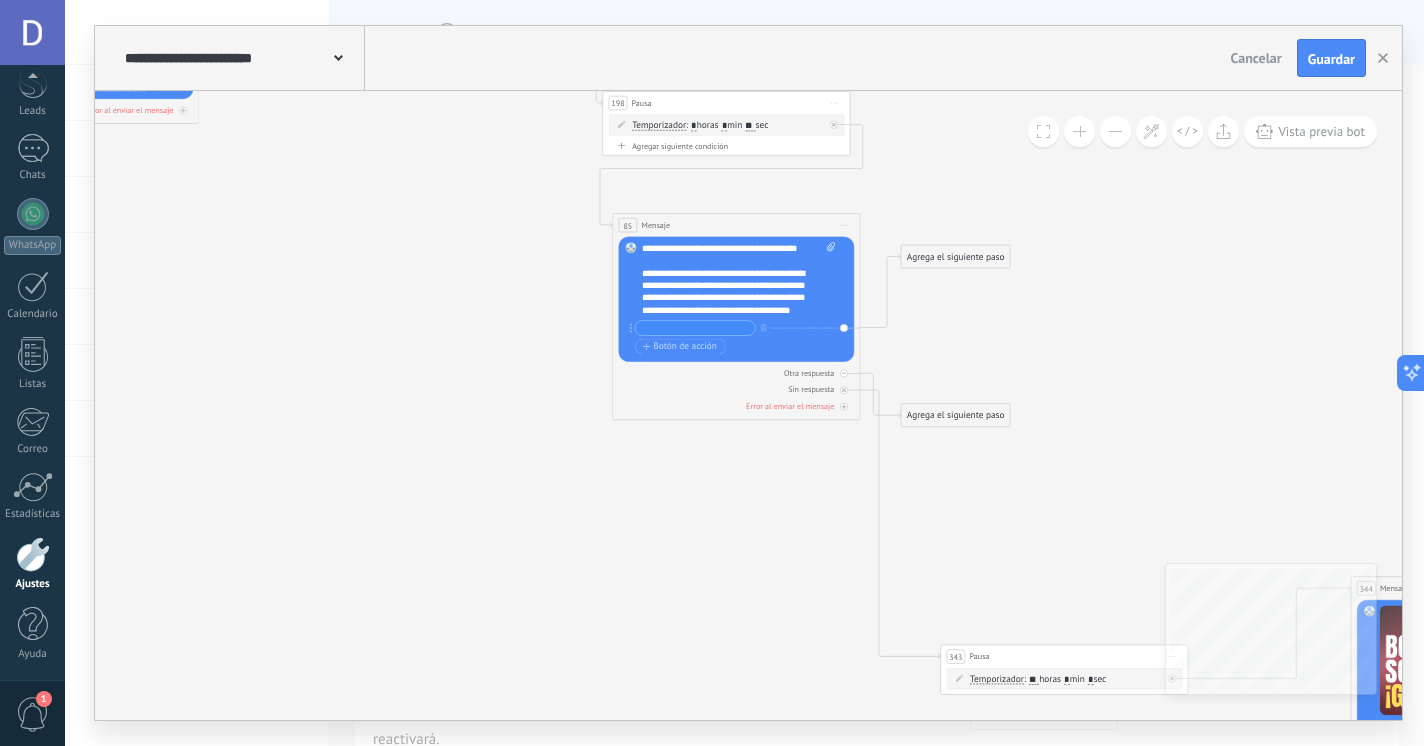 click at bounding box center [1115, 131] 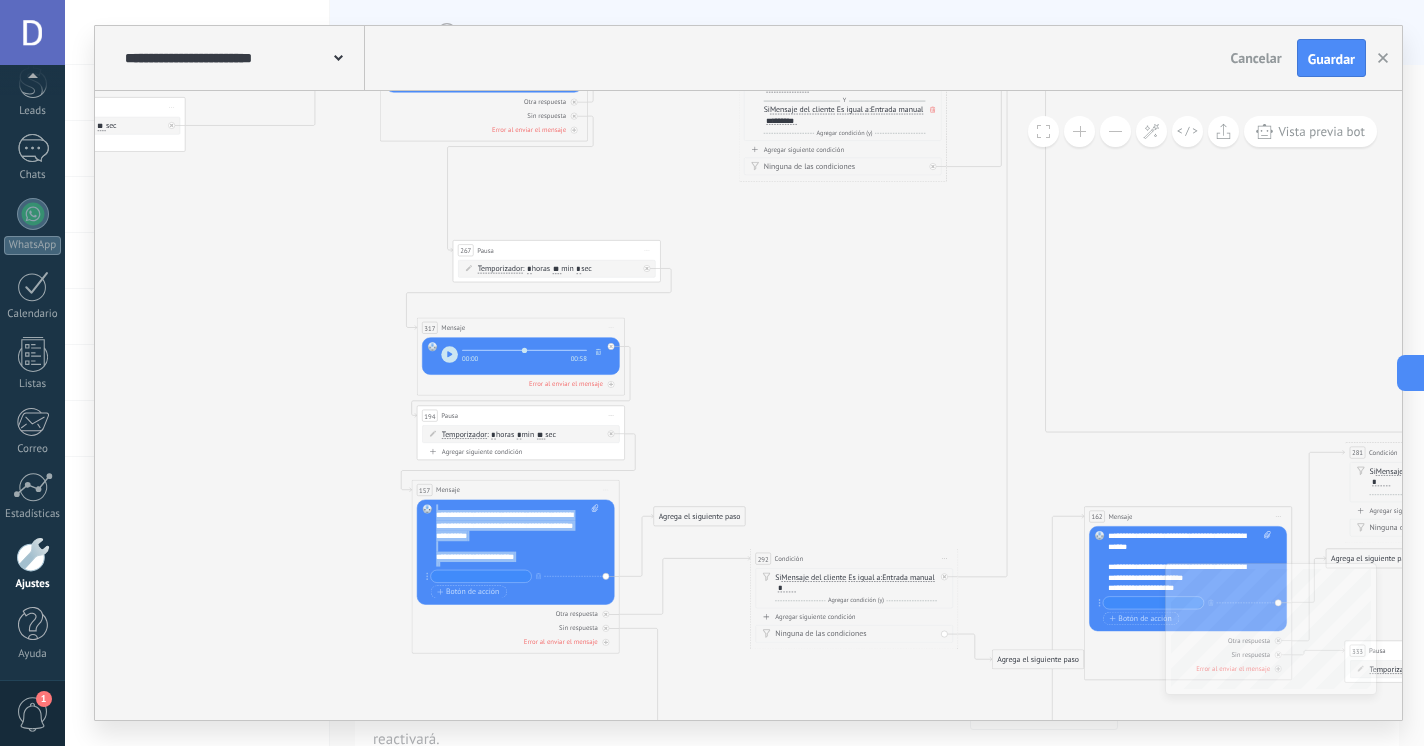 scroll, scrollTop: 300, scrollLeft: 0, axis: vertical 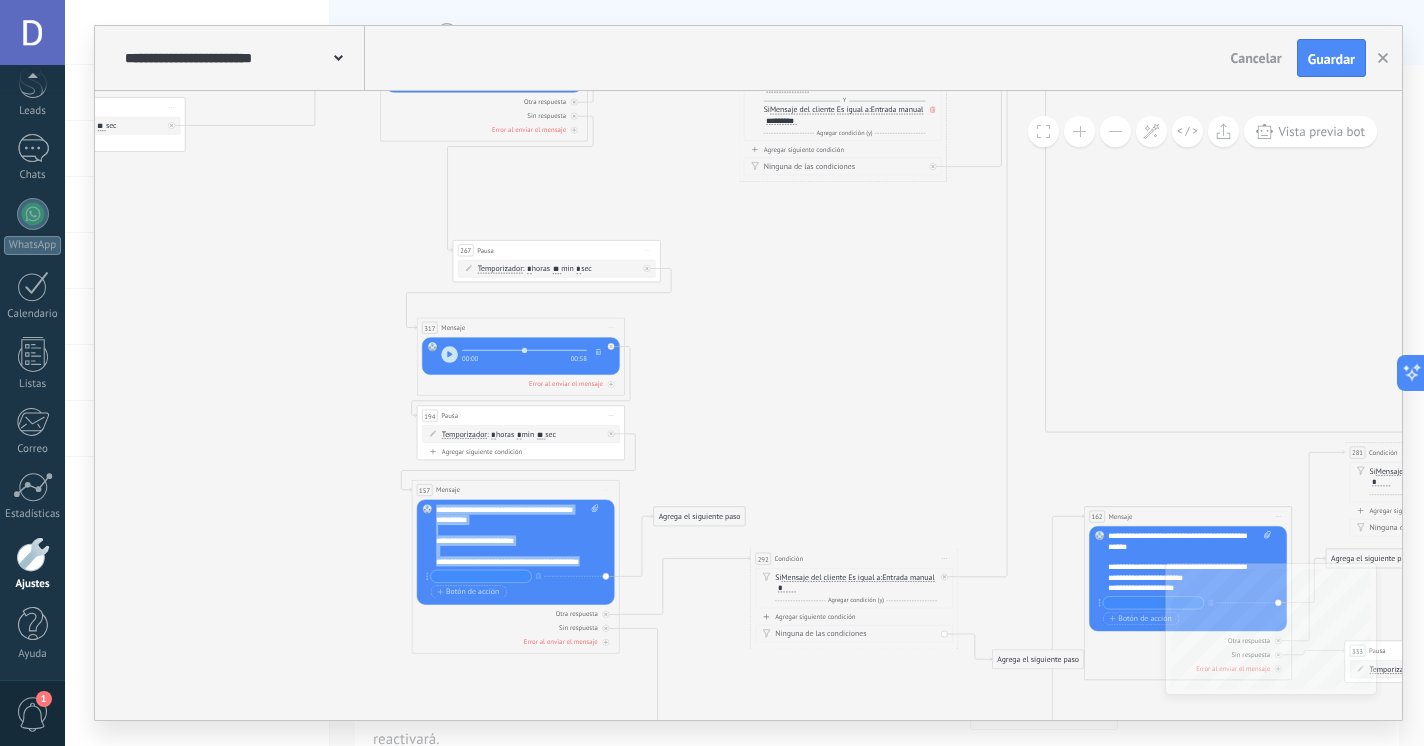 drag, startPoint x: 439, startPoint y: 508, endPoint x: 522, endPoint y: 573, distance: 105.42296 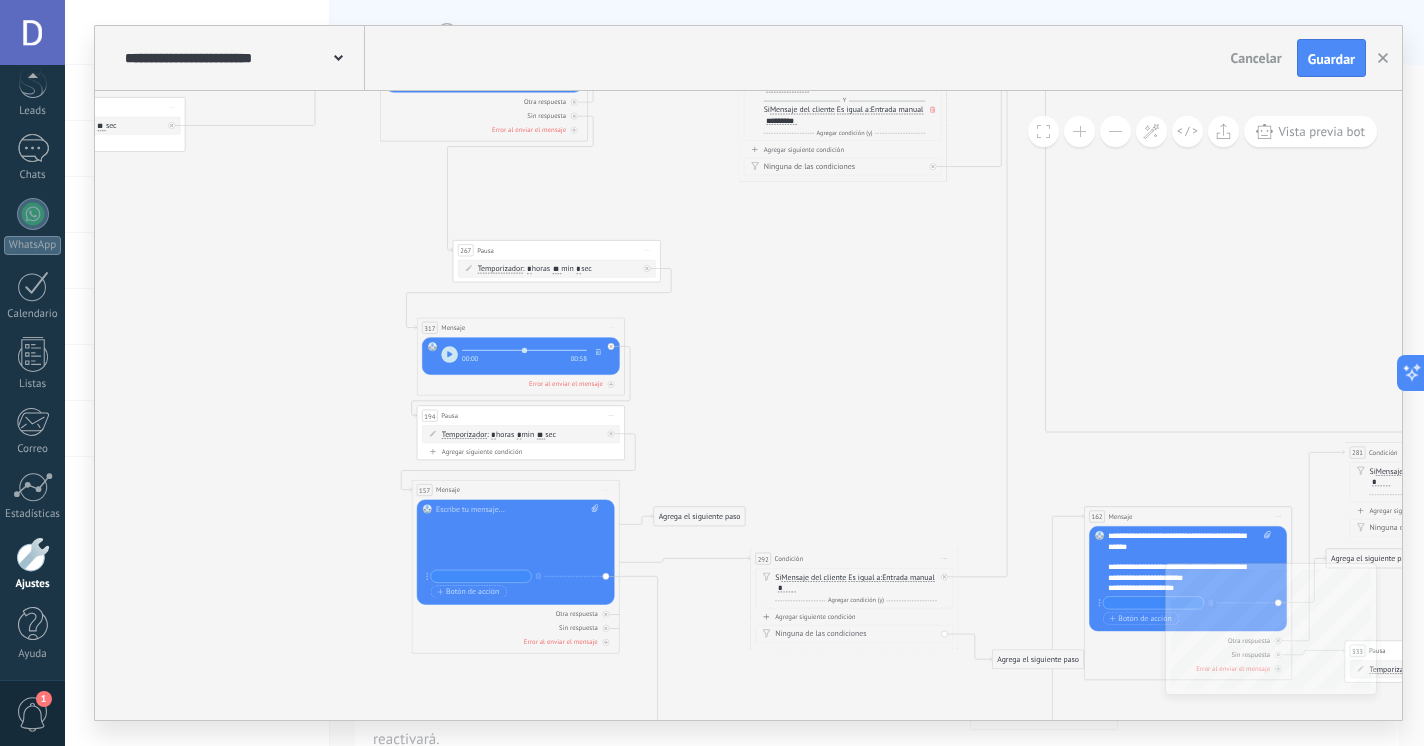 scroll, scrollTop: 0, scrollLeft: 0, axis: both 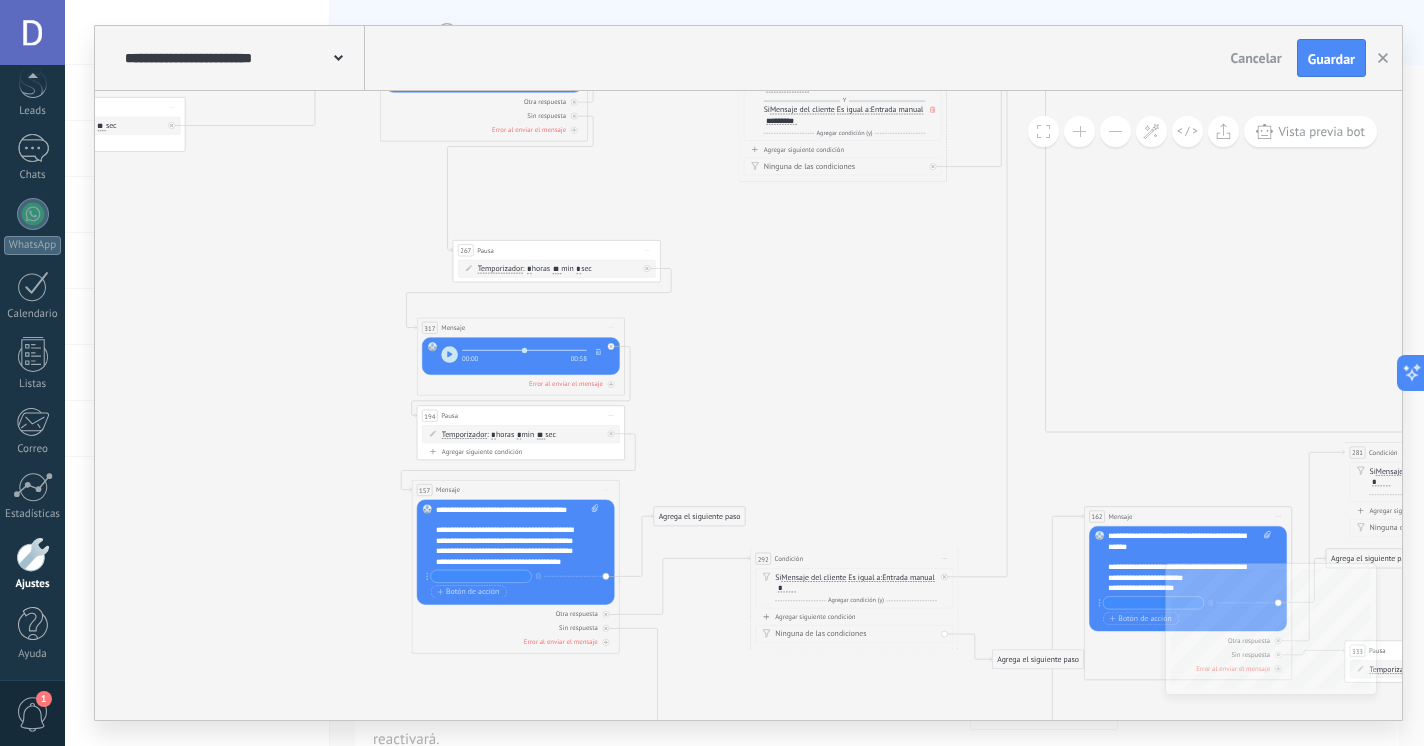 click on "**********" at bounding box center [517, 535] 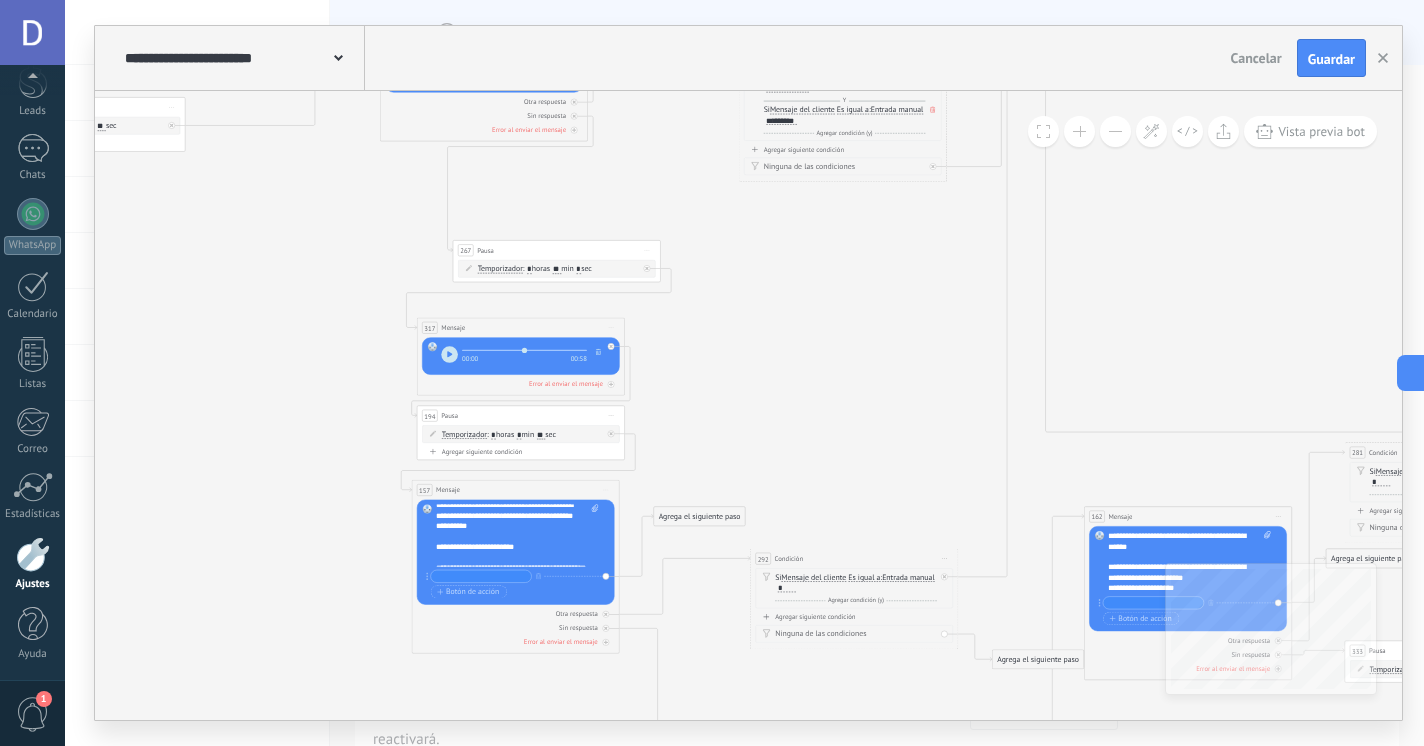 scroll, scrollTop: 300, scrollLeft: 0, axis: vertical 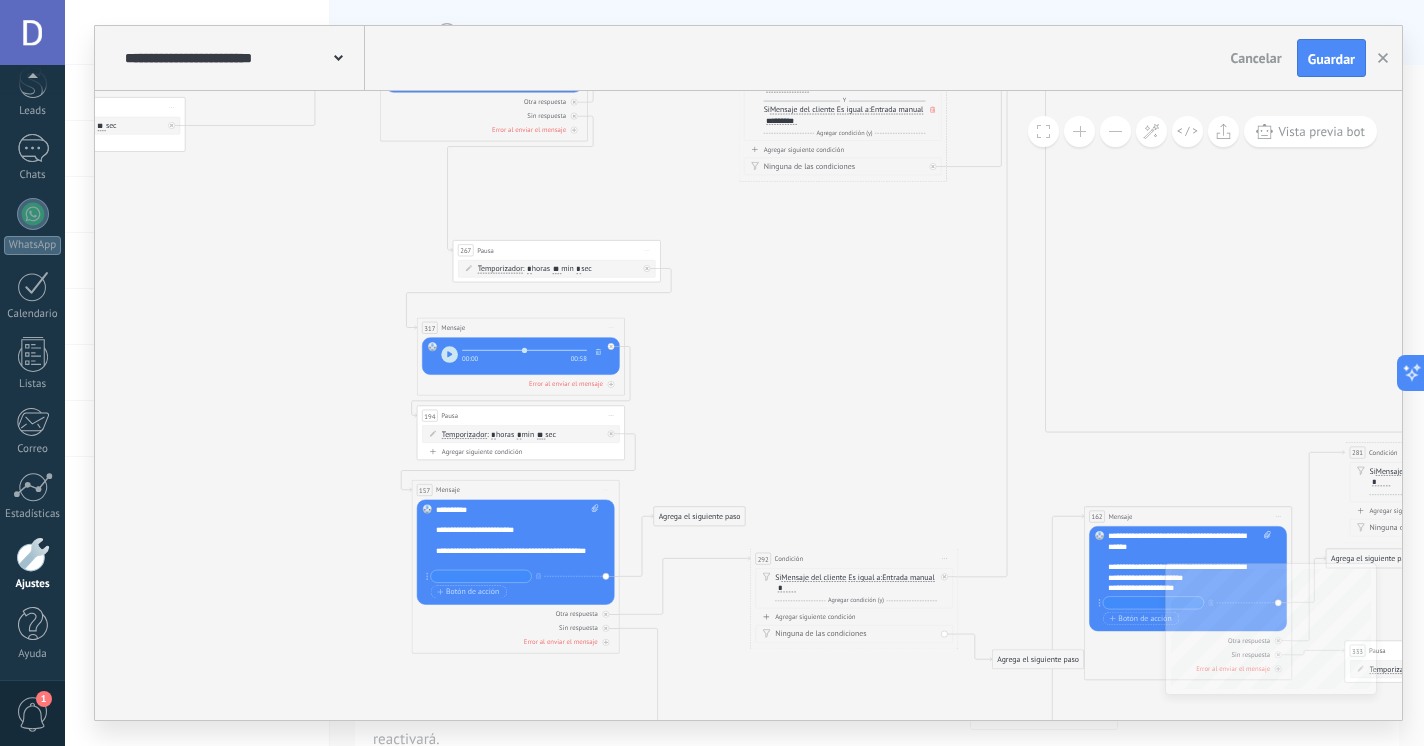 click on "**********" at bounding box center (512, 530) 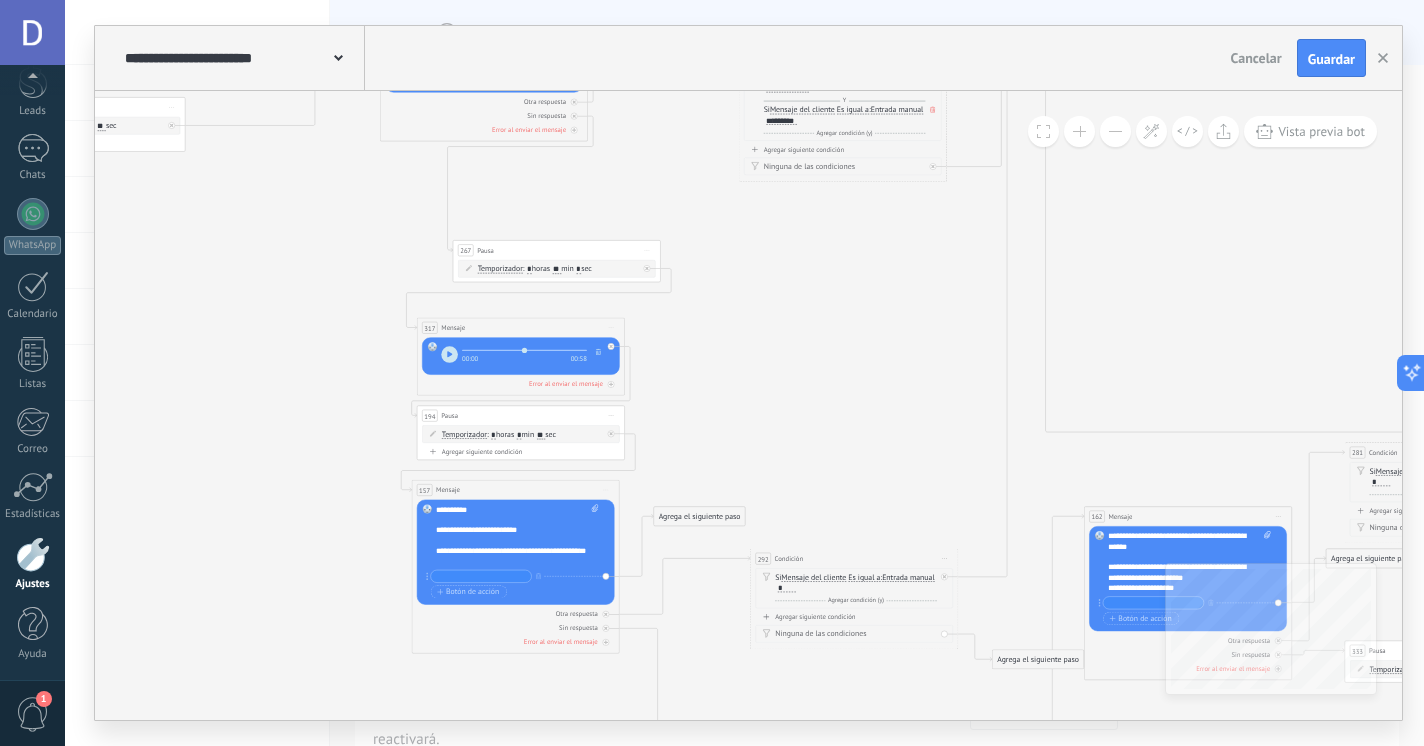 click 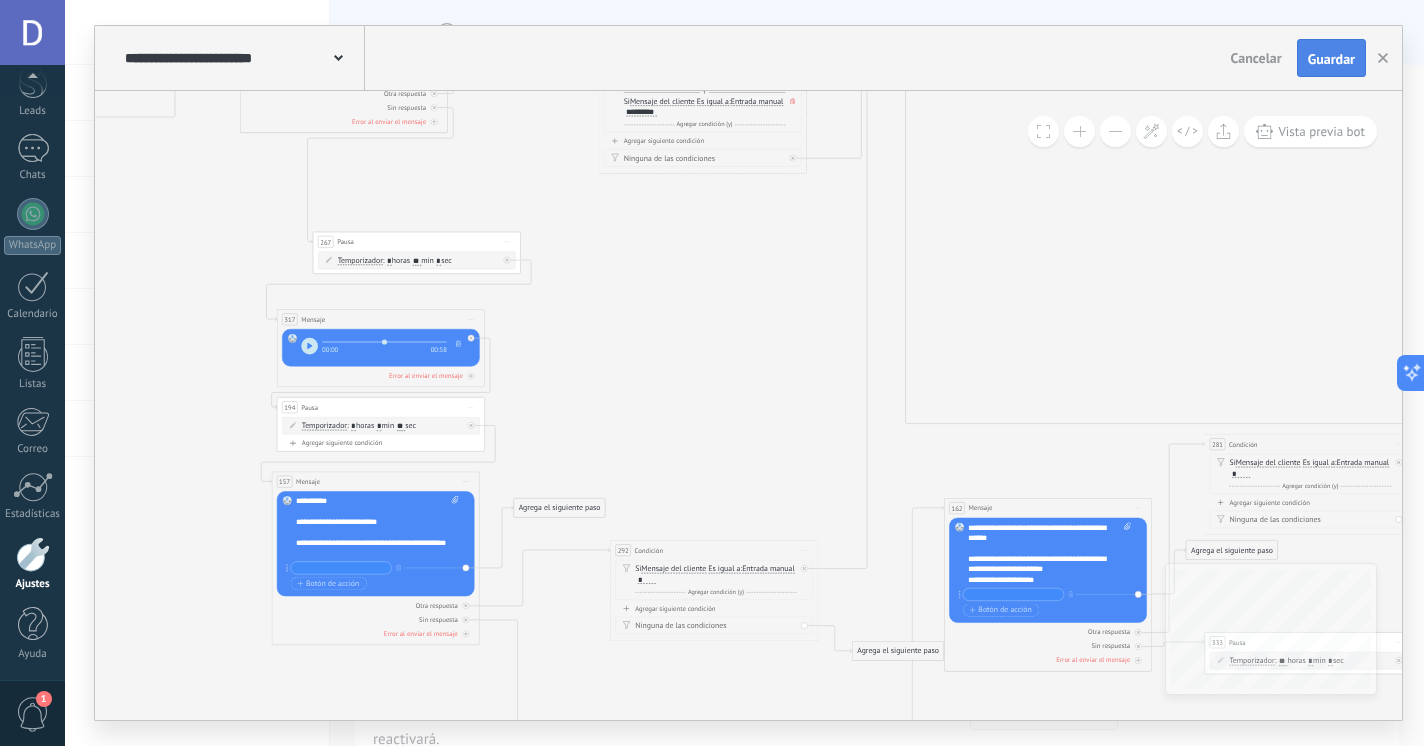 click on "Guardar" at bounding box center [1331, 59] 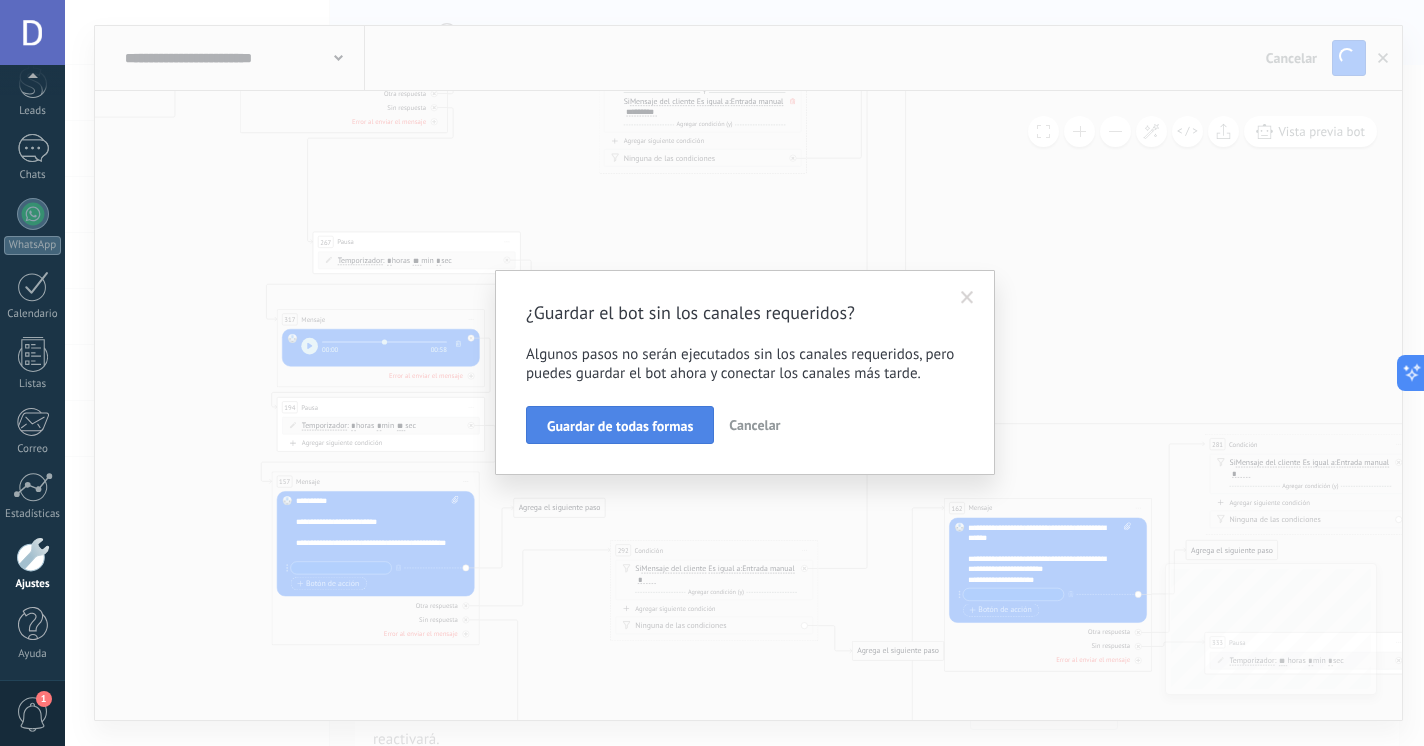 click on "Guardar de todas formas" at bounding box center [620, 425] 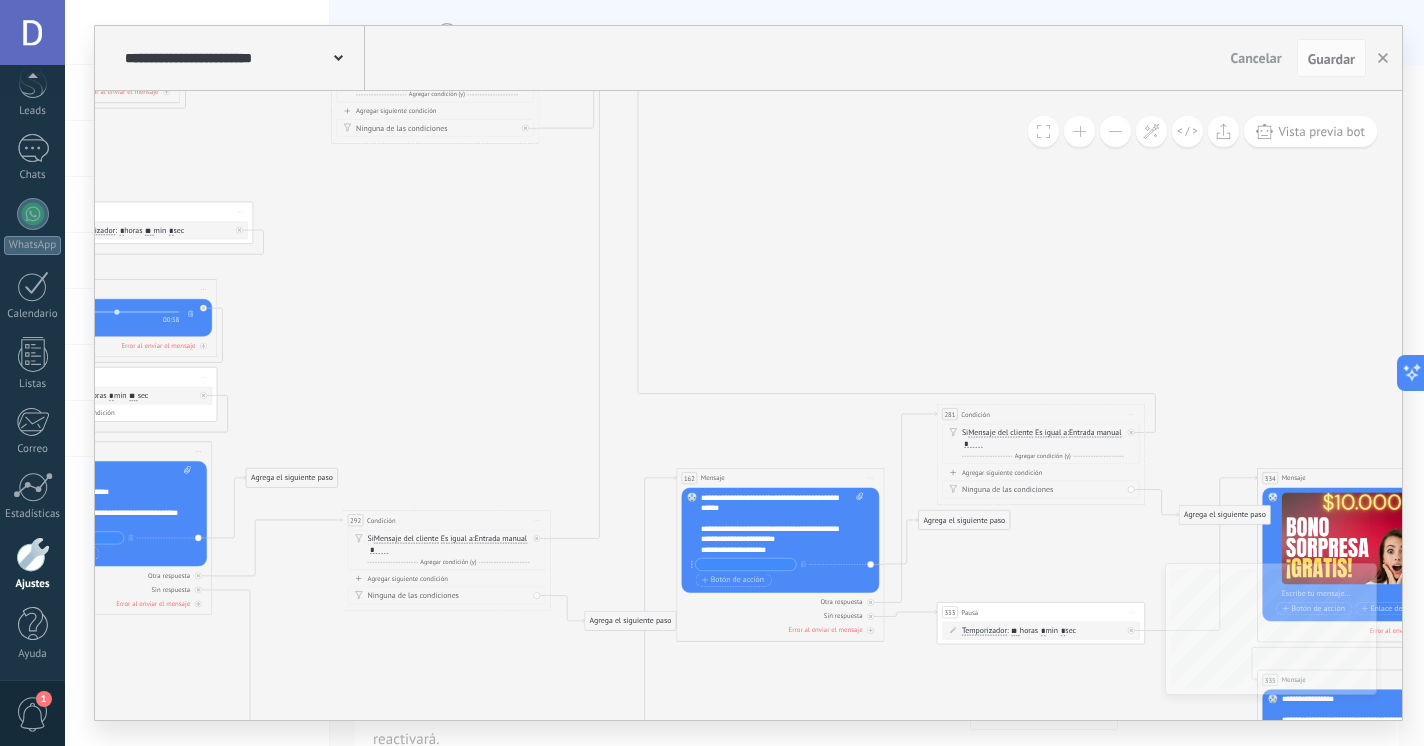 click on "**********" at bounding box center [782, 523] 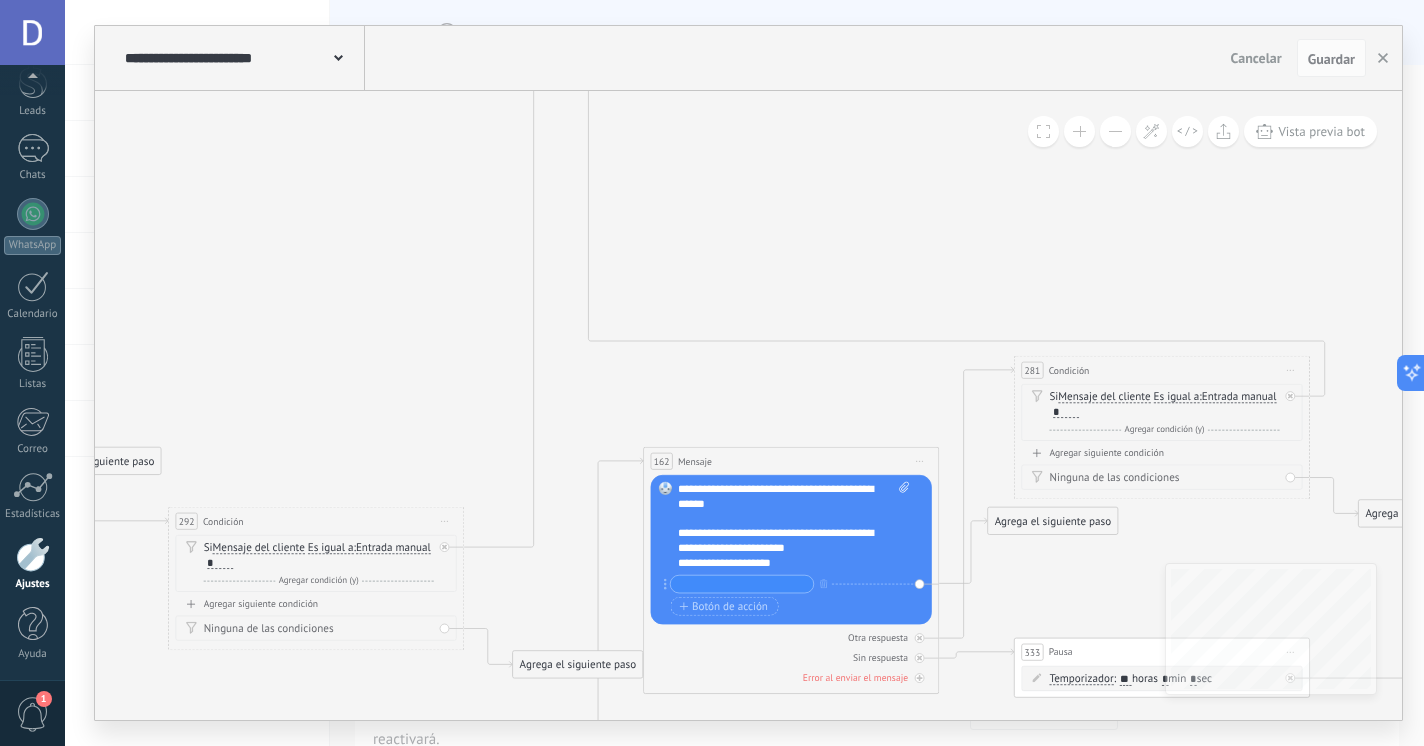 type 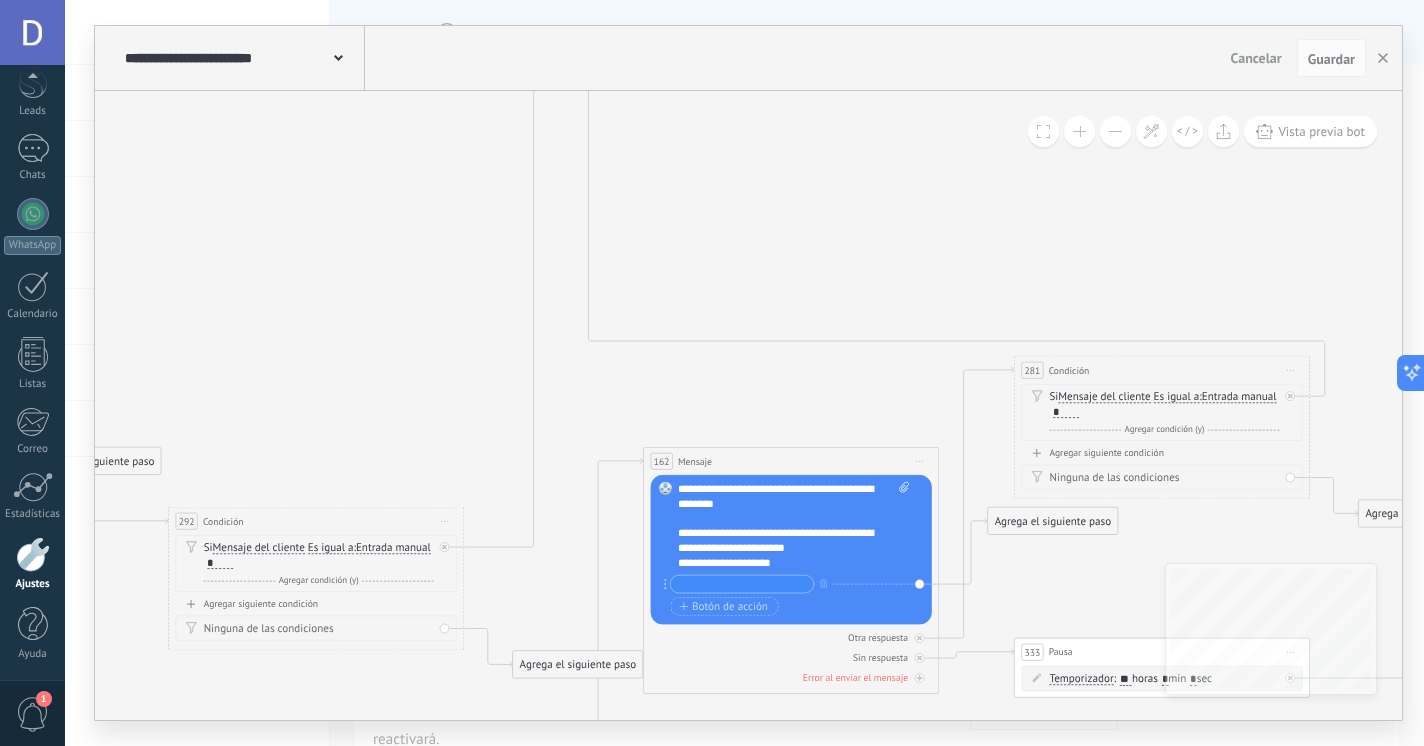 click on "**********" at bounding box center (794, 526) 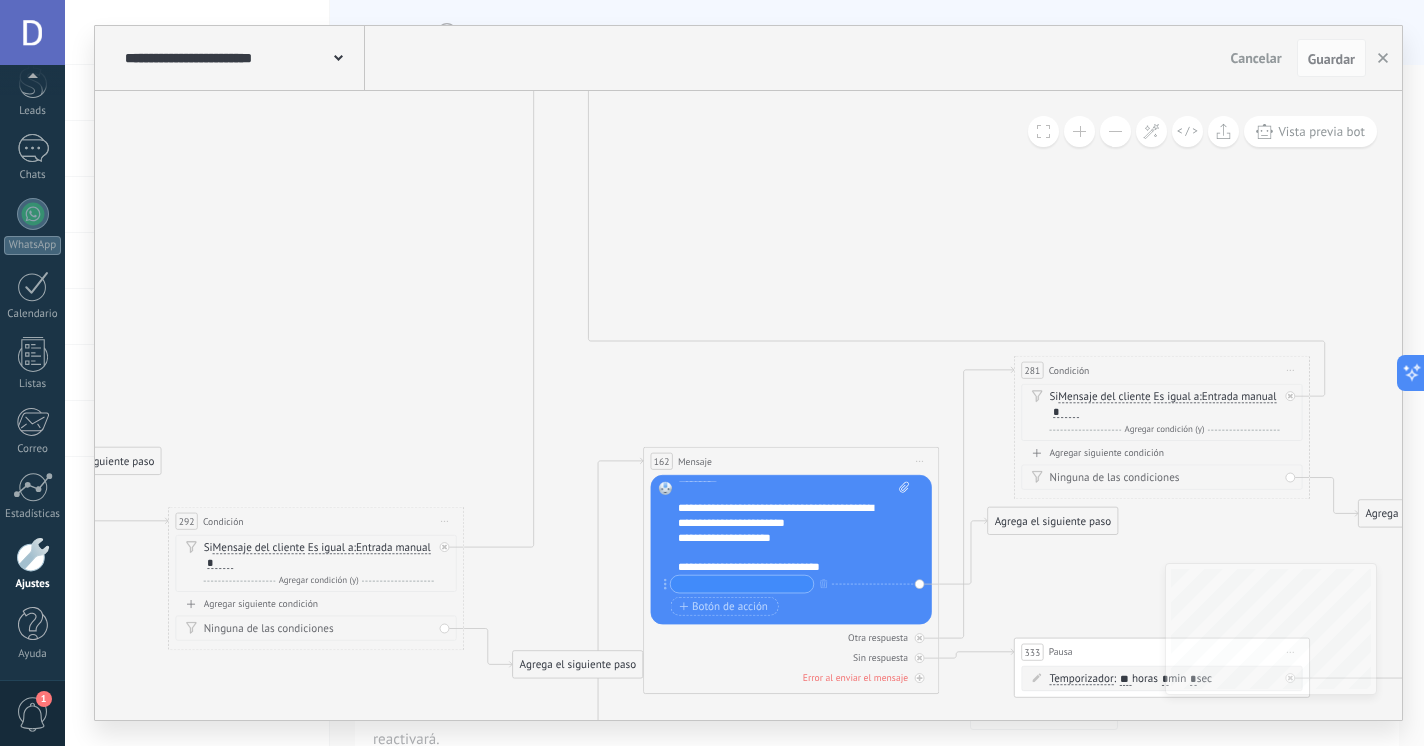 scroll, scrollTop: 45, scrollLeft: 0, axis: vertical 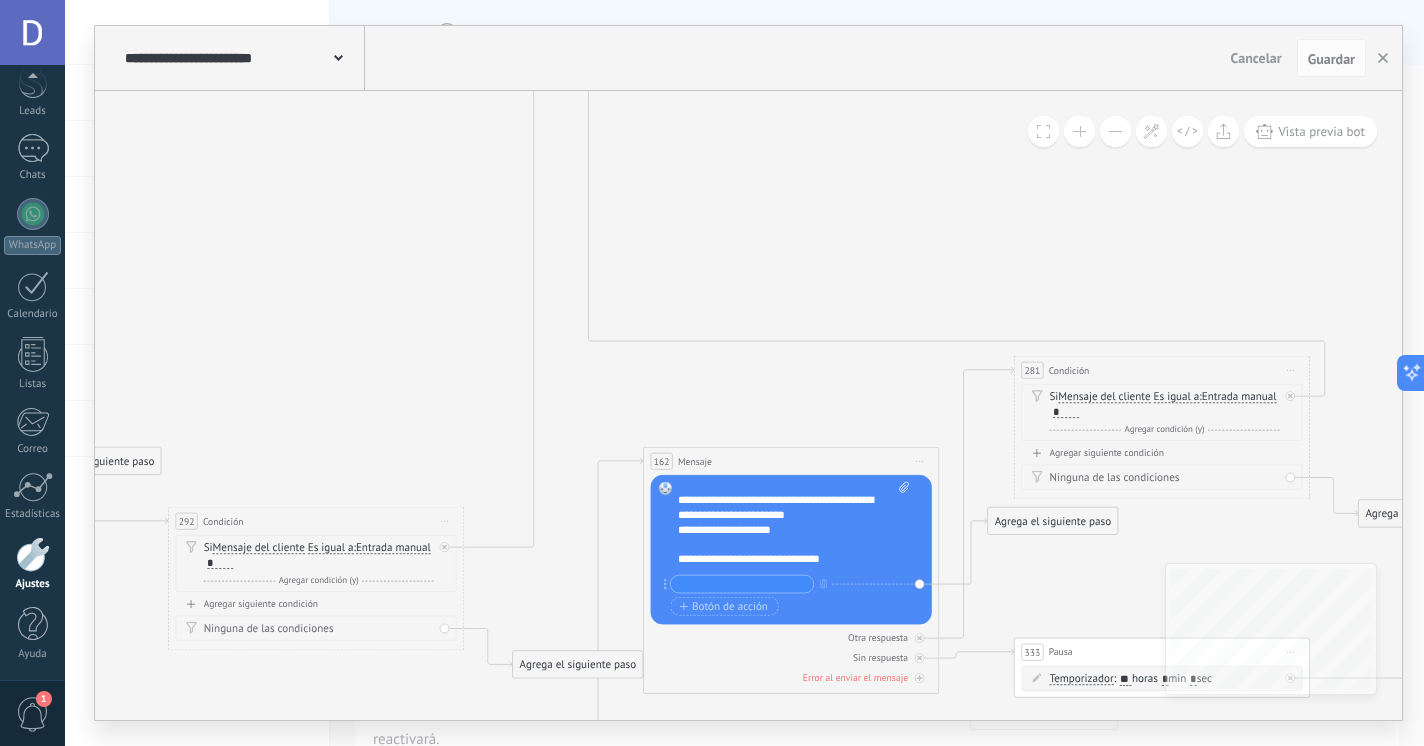 click on "**********" at bounding box center [794, 526] 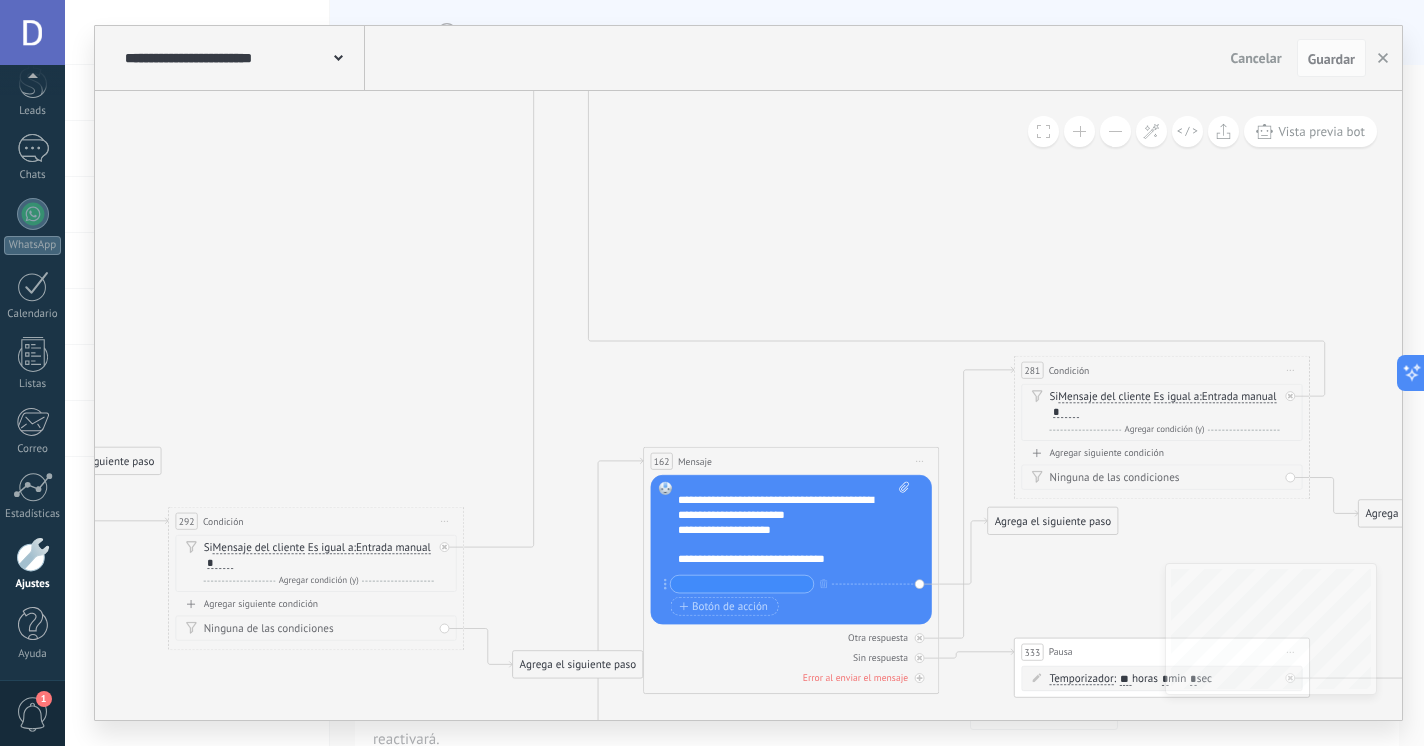 click on "**********" at bounding box center [794, 526] 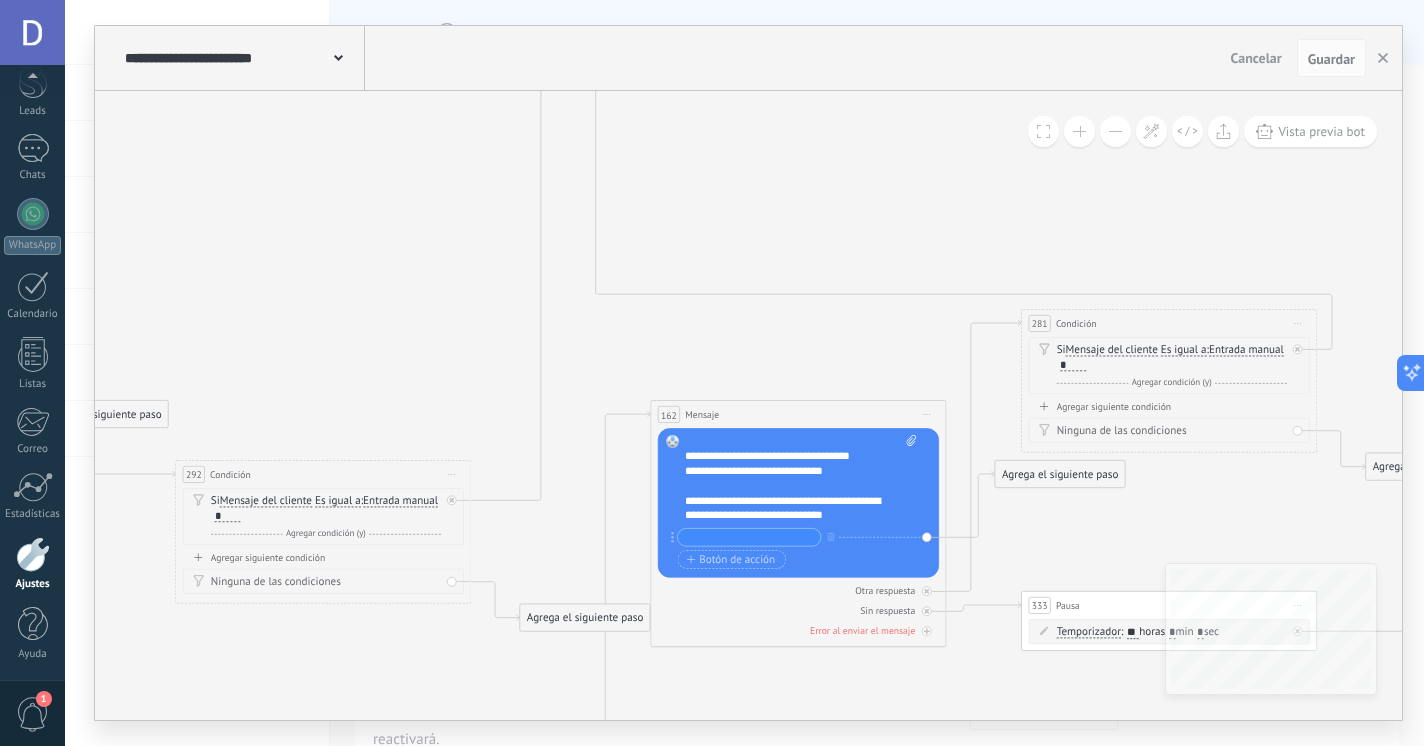 scroll, scrollTop: 172, scrollLeft: 0, axis: vertical 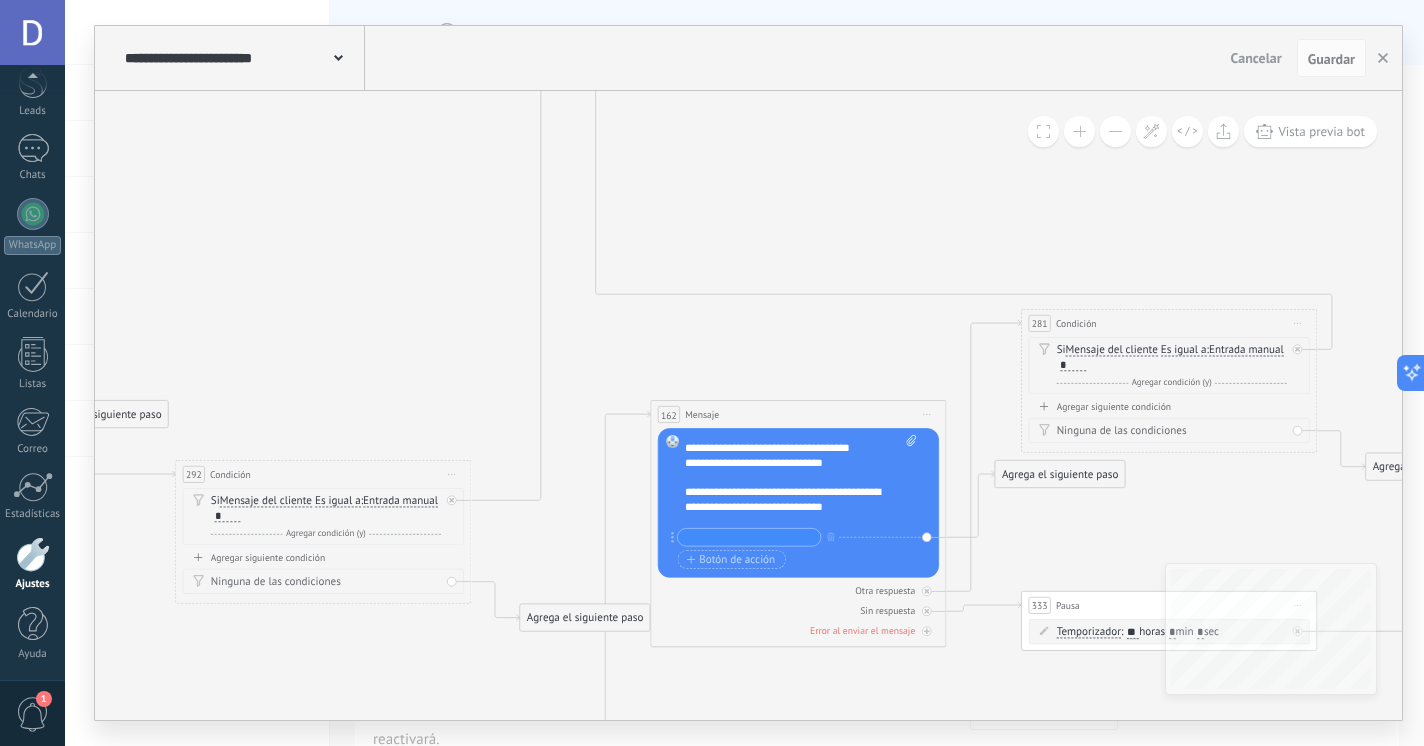 click on "**********" at bounding box center [801, 479] 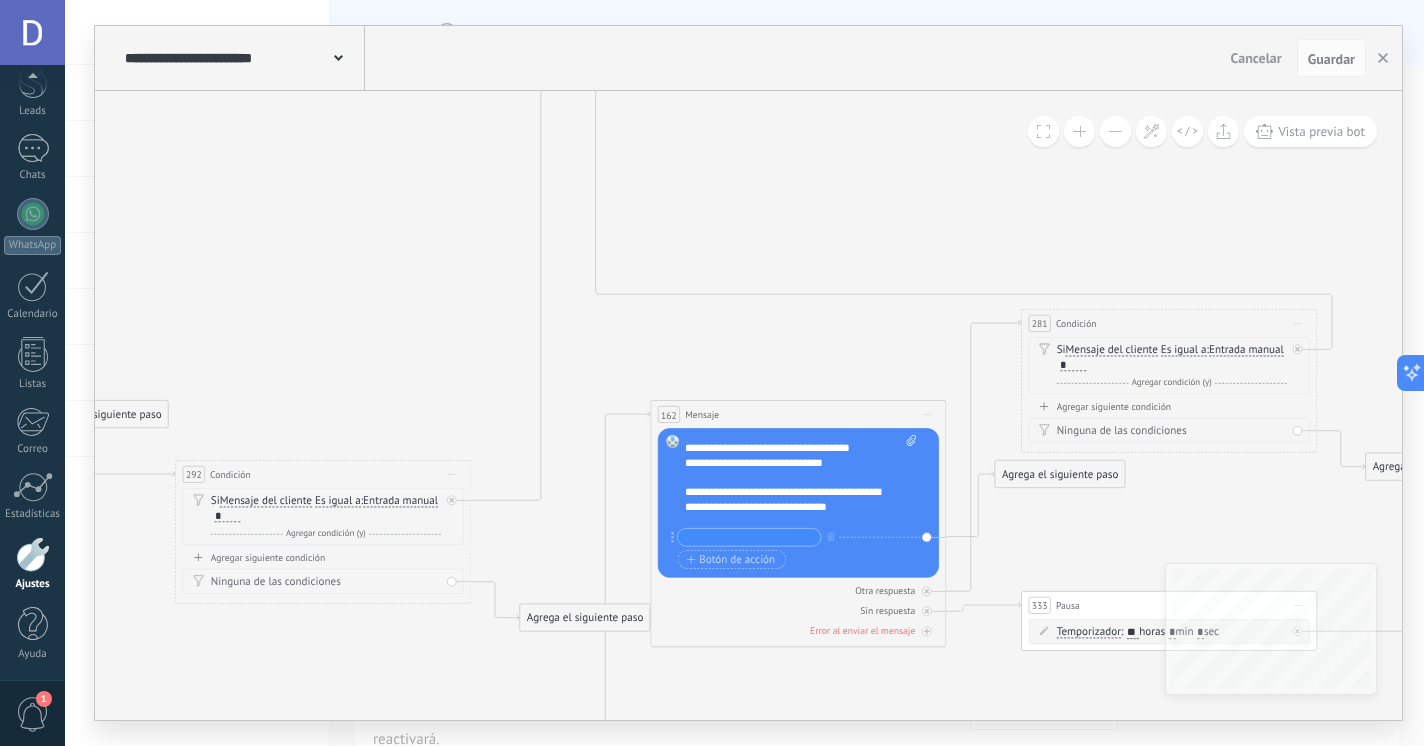 click on "**********" at bounding box center [801, 479] 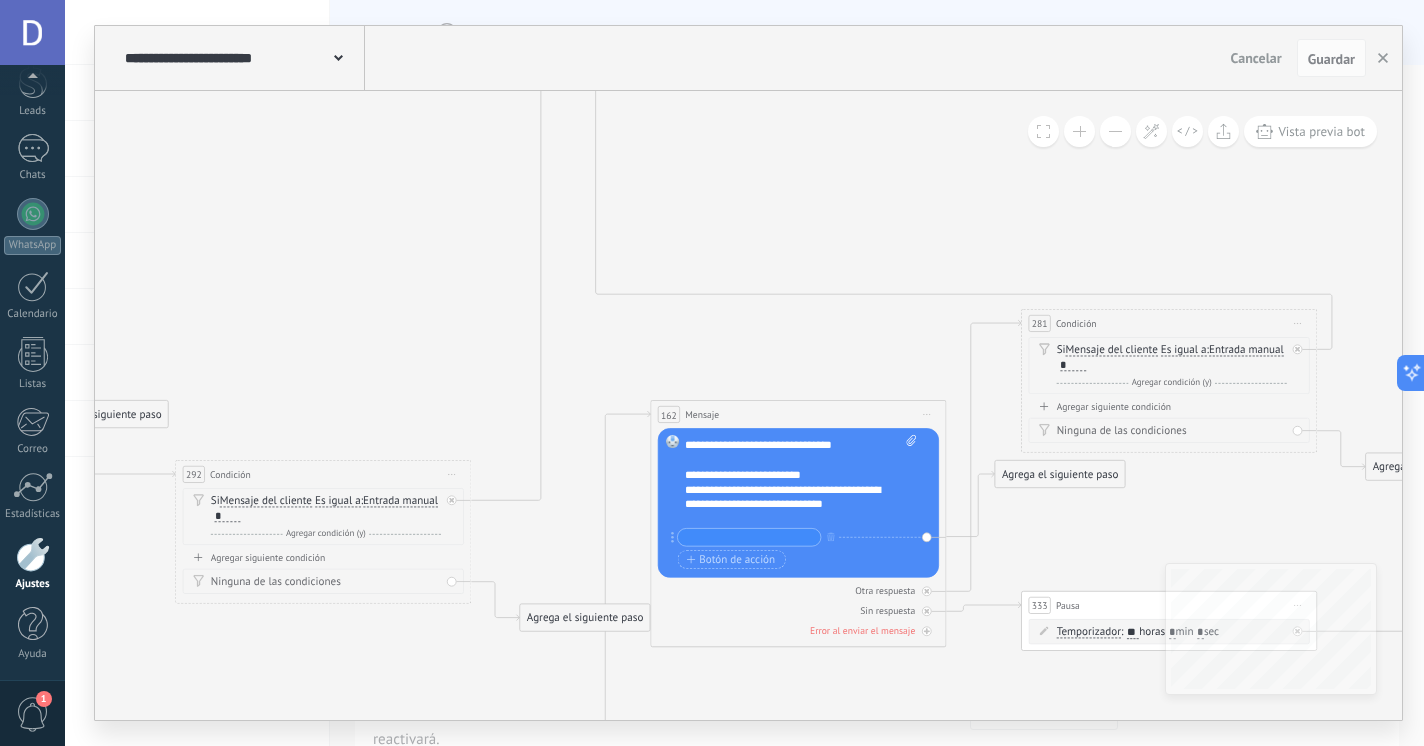 scroll, scrollTop: 276, scrollLeft: 0, axis: vertical 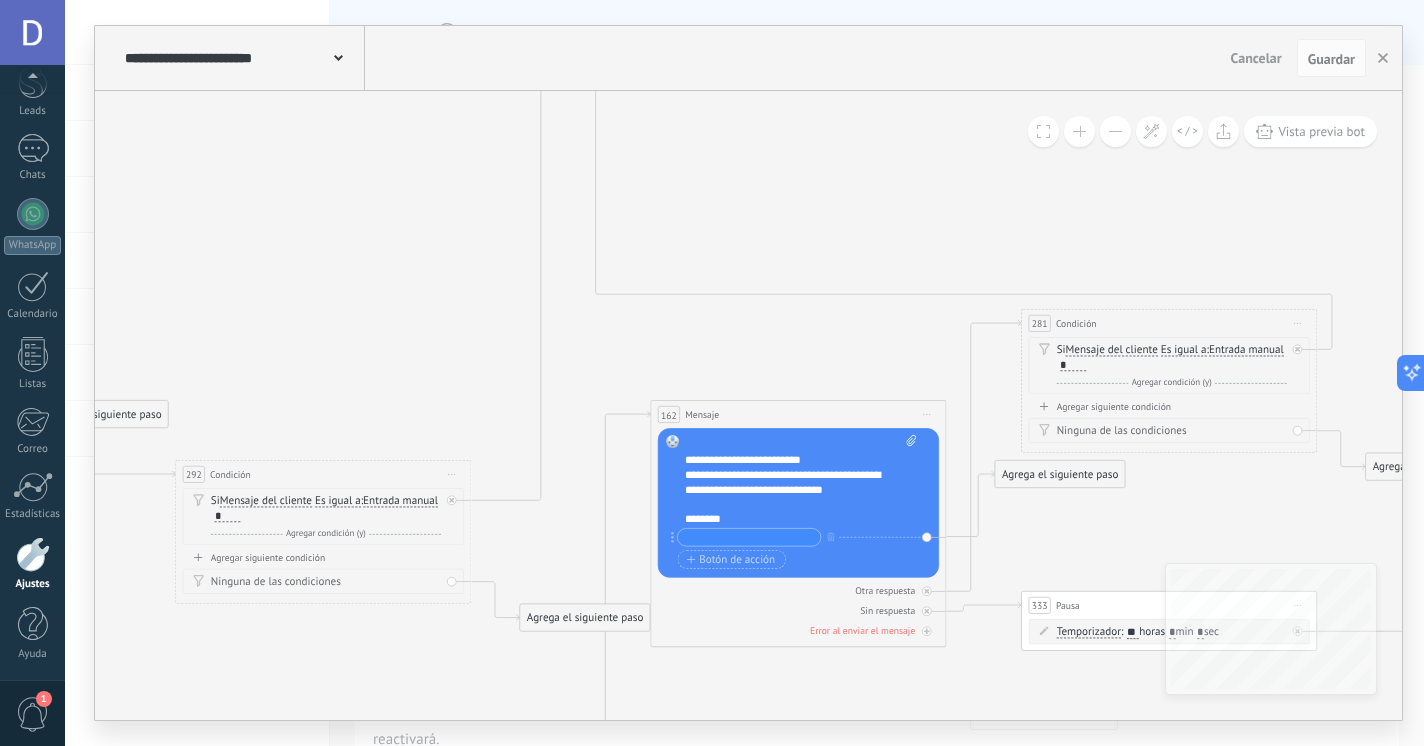 click on "**********" at bounding box center (801, 479) 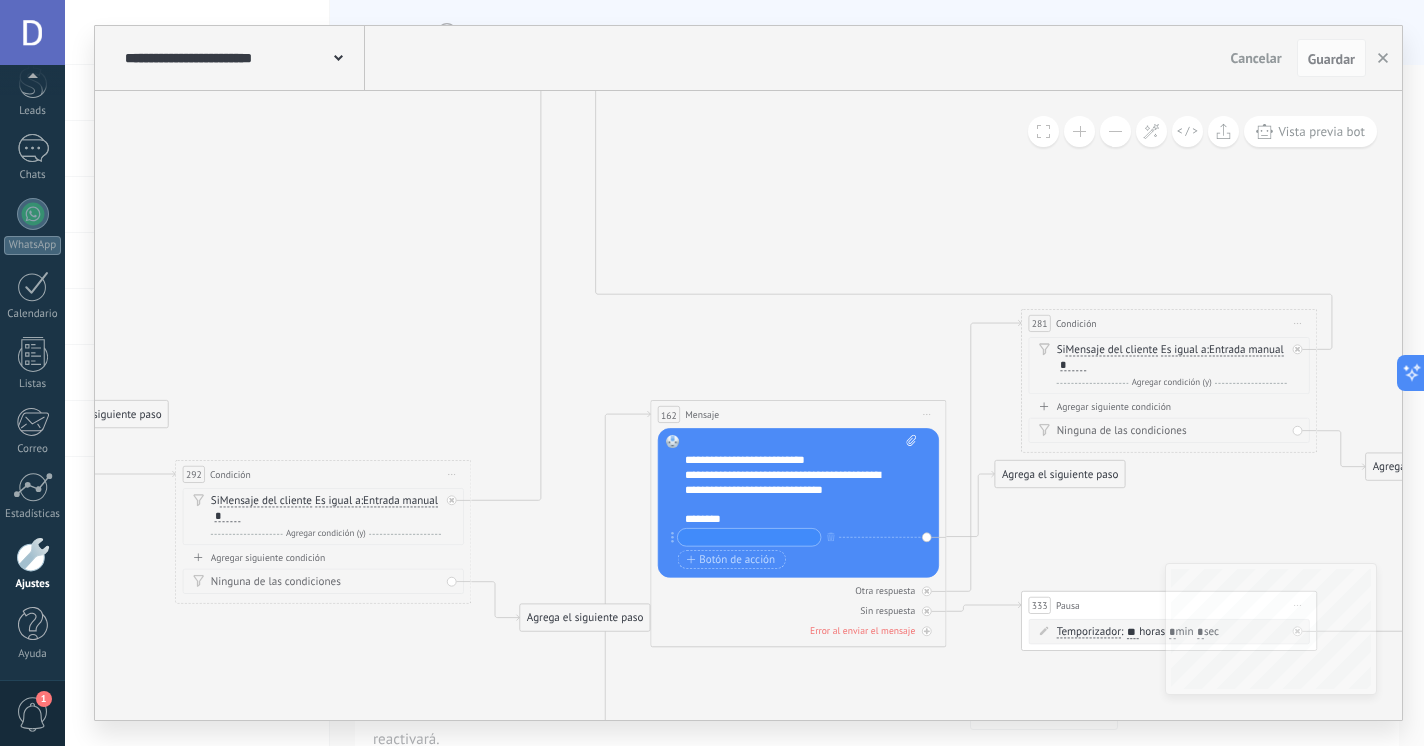 click on "**********" at bounding box center [801, 479] 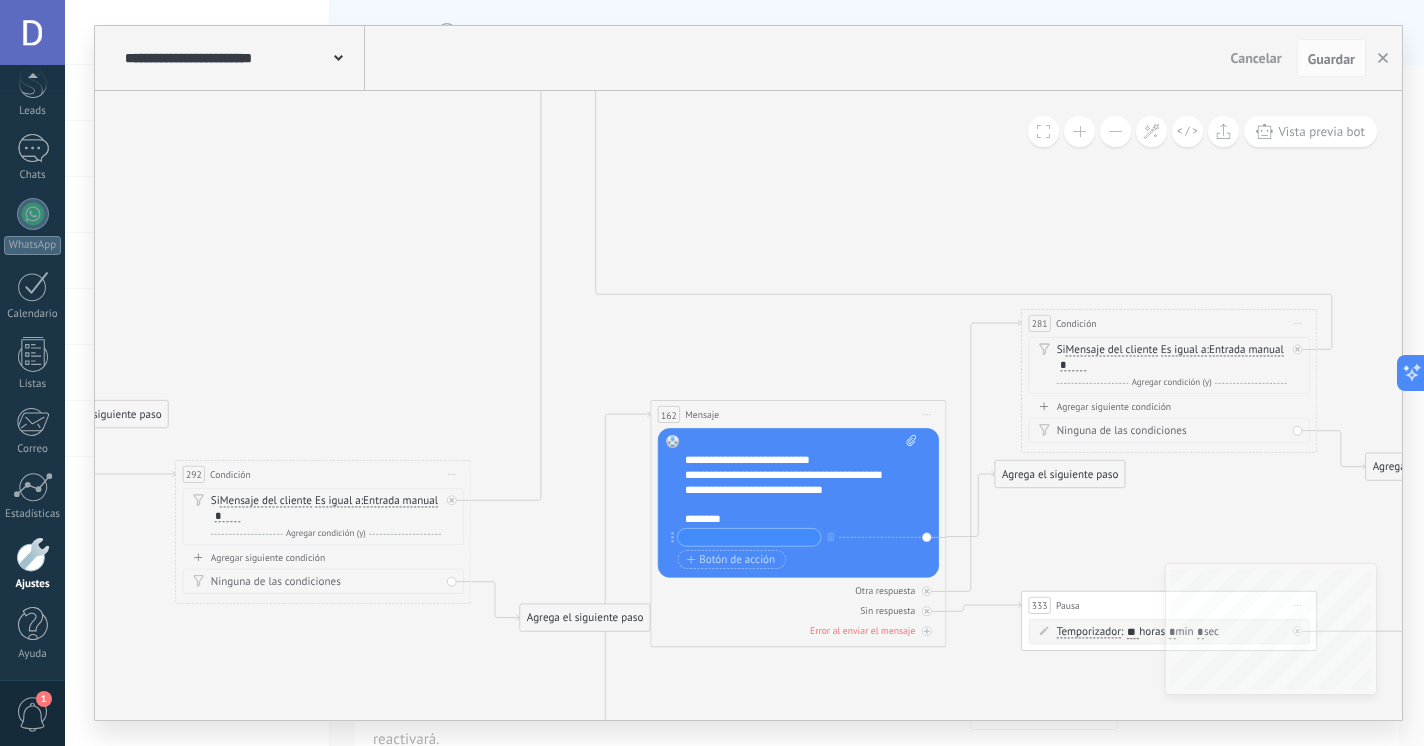 scroll, scrollTop: 296, scrollLeft: 0, axis: vertical 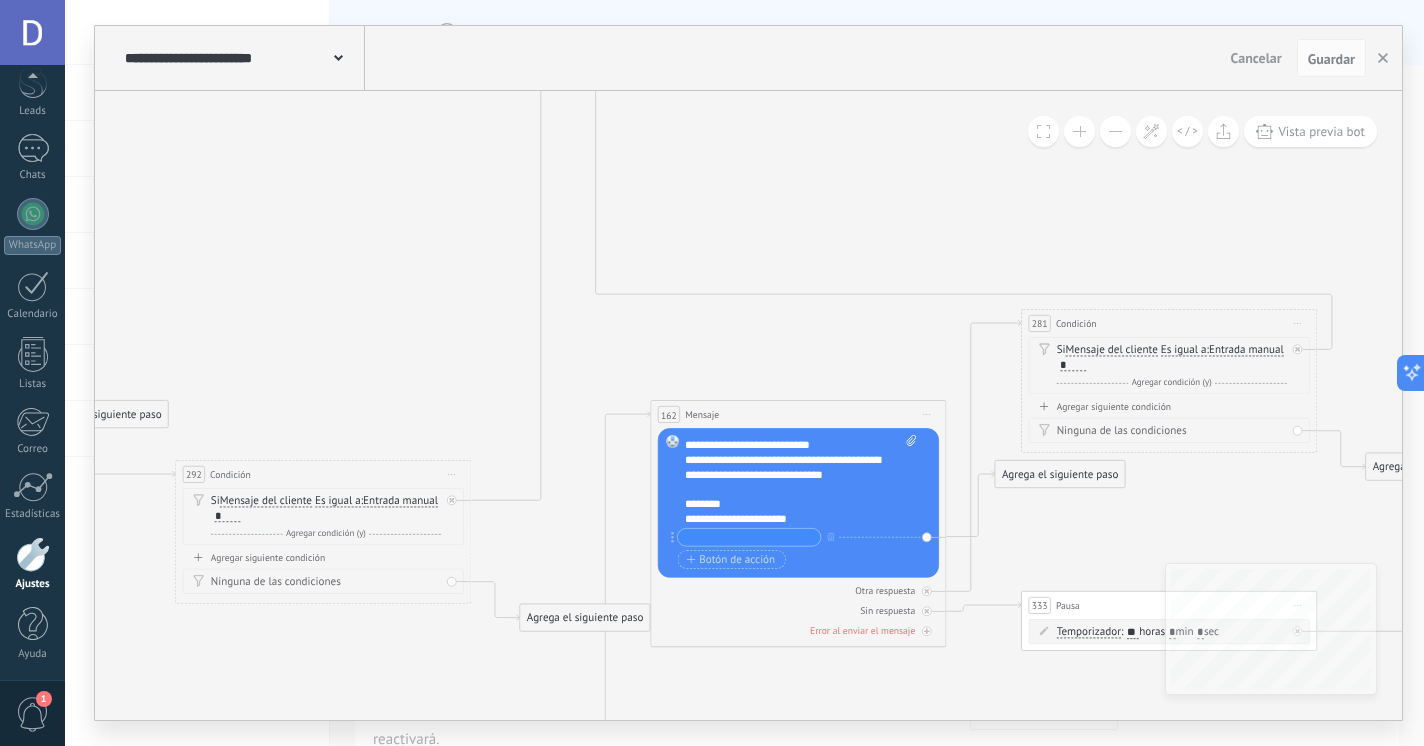 click on "**********" at bounding box center (801, 479) 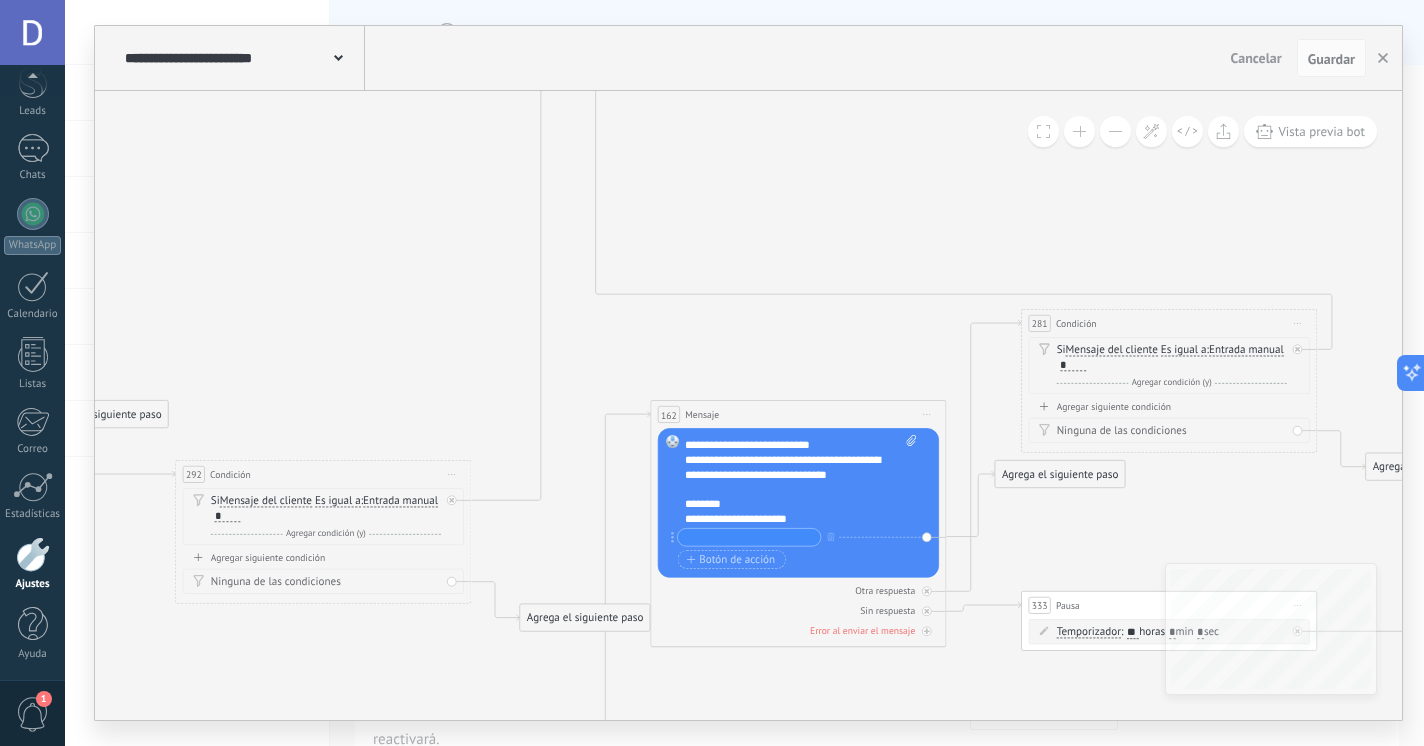 click on "**********" at bounding box center (801, 479) 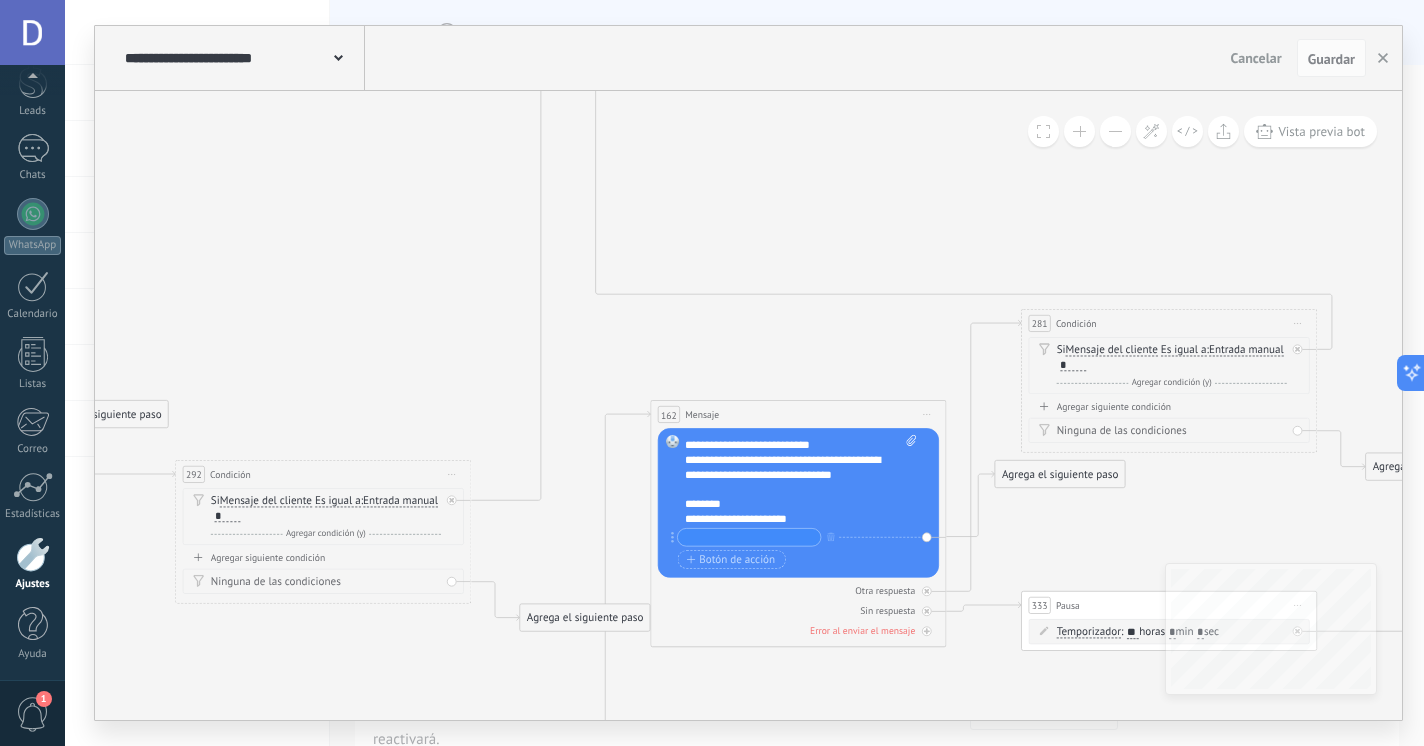 scroll, scrollTop: 325, scrollLeft: 0, axis: vertical 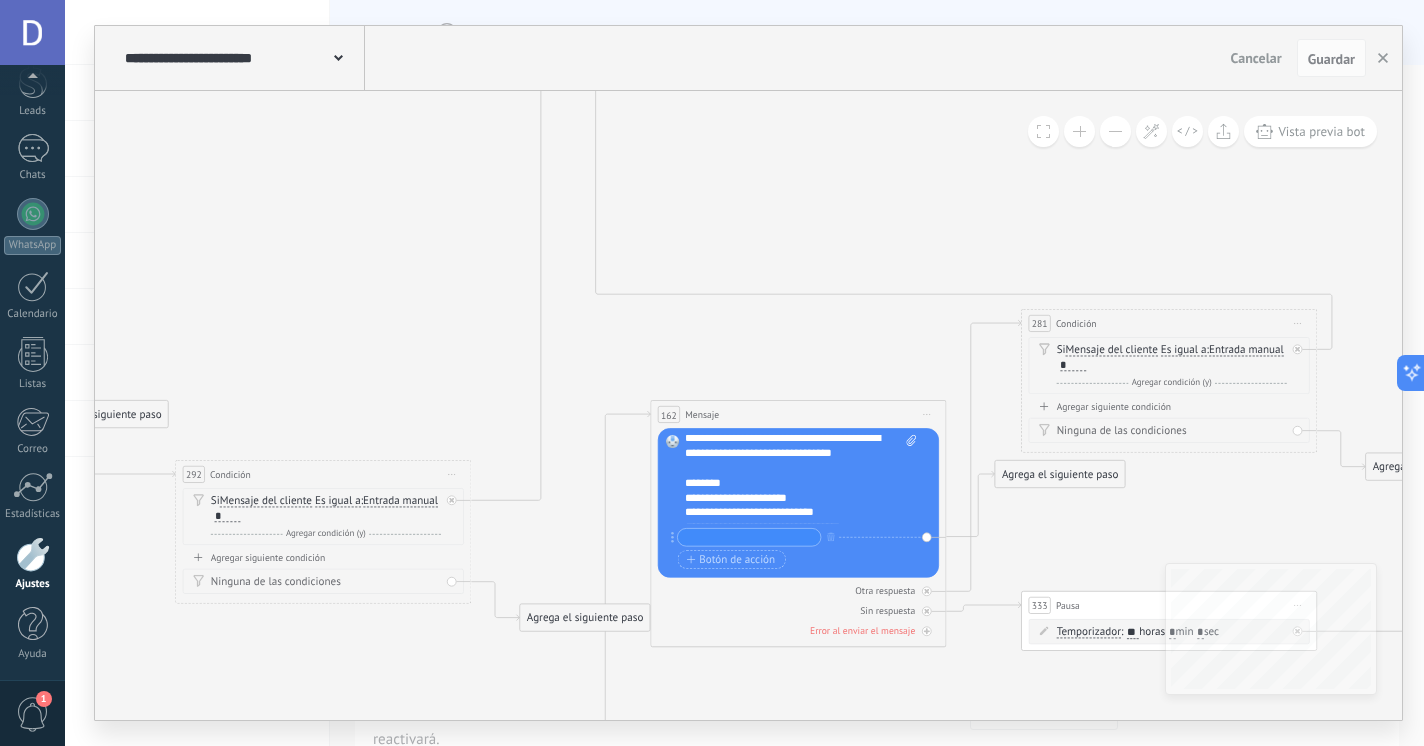 click on "**********" at bounding box center (801, 479) 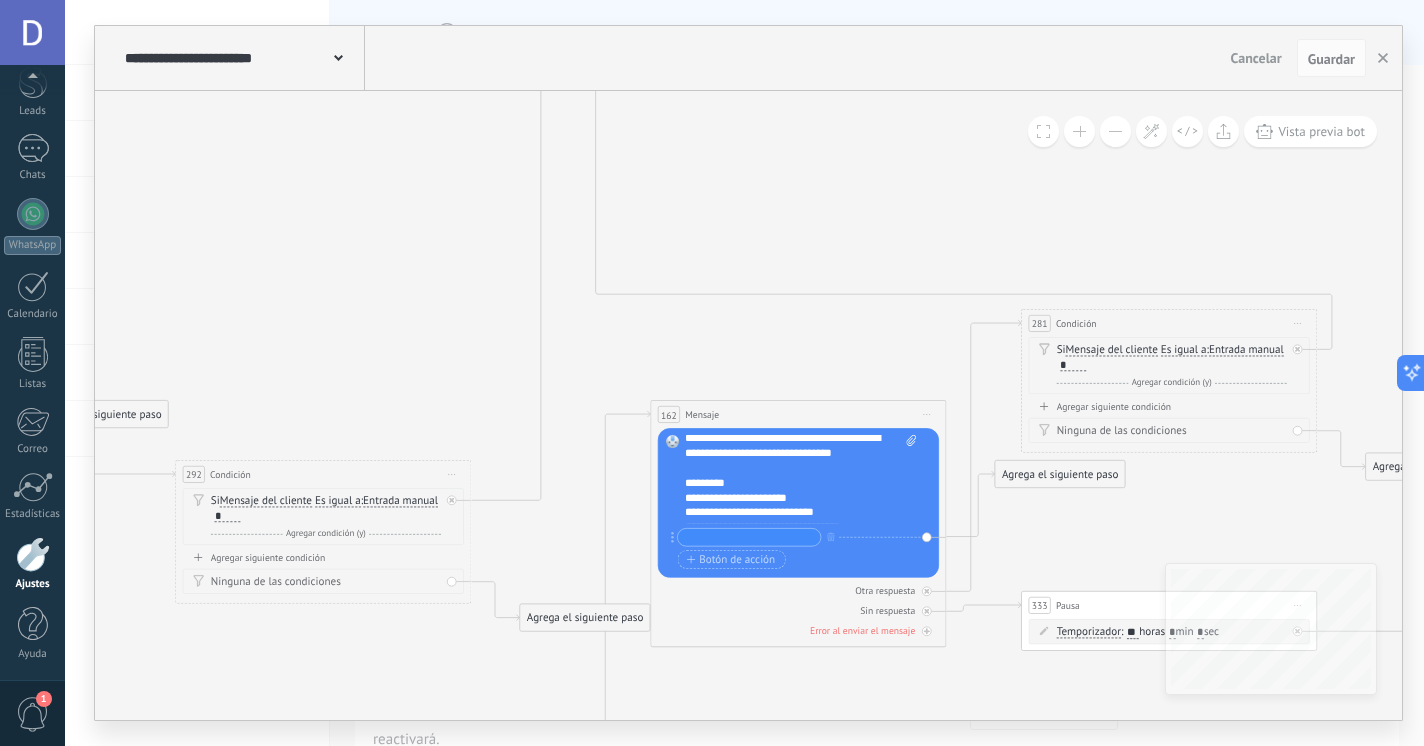 click on "**********" at bounding box center (801, 479) 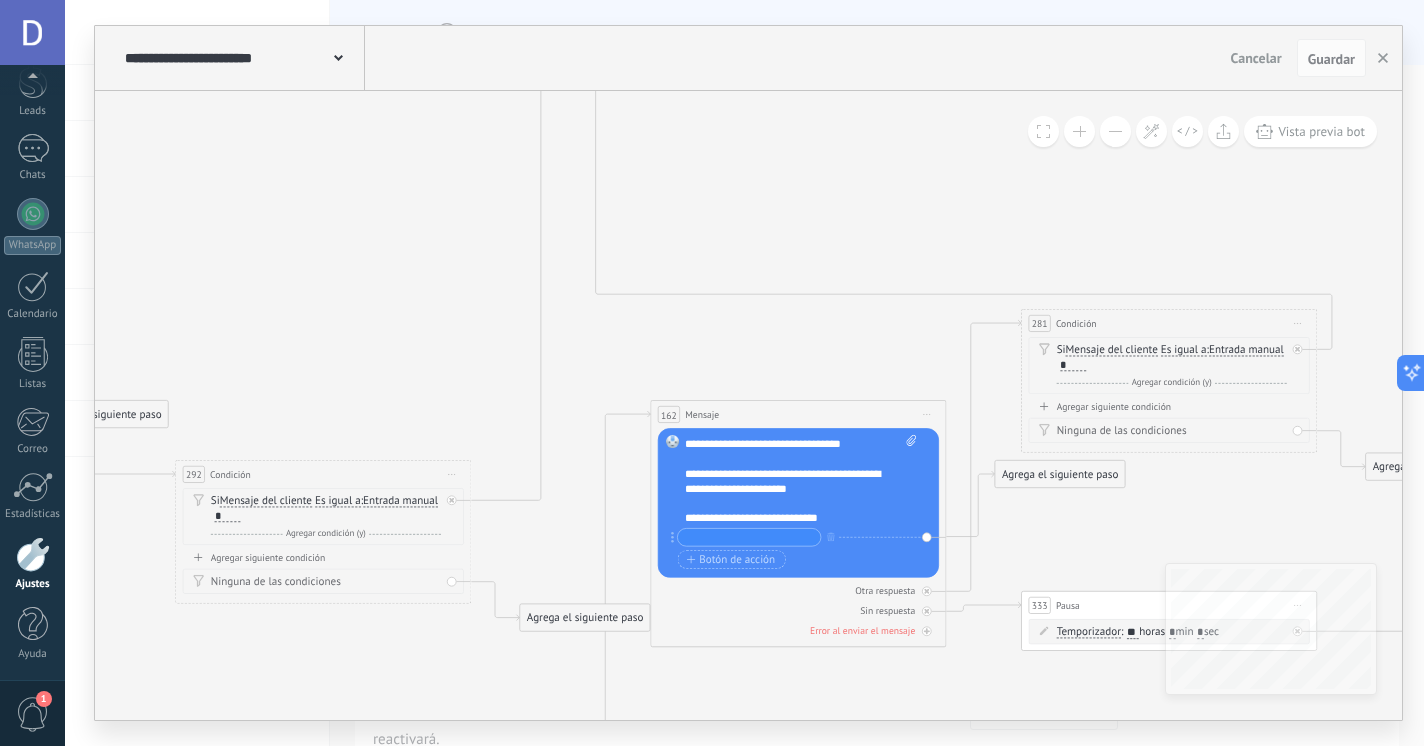 scroll, scrollTop: 440, scrollLeft: 0, axis: vertical 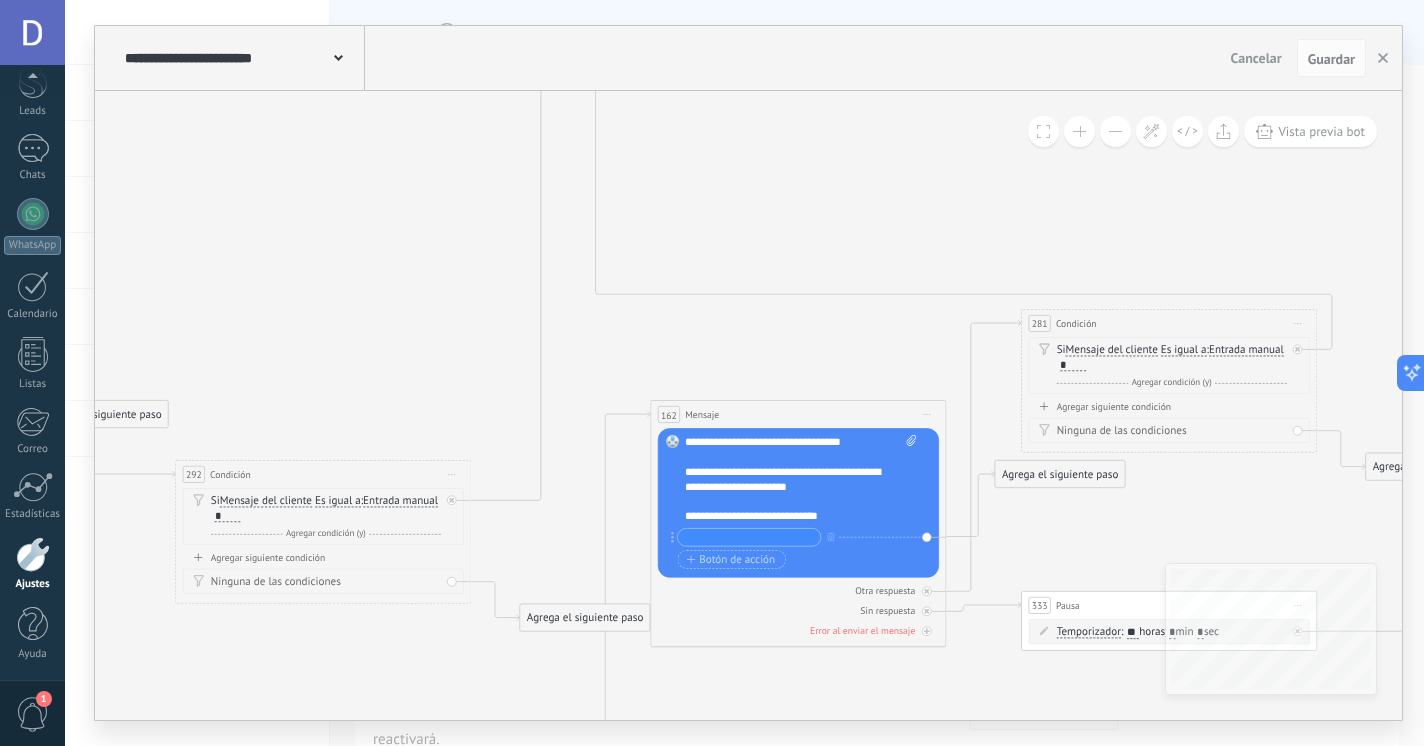 click on "**********" at bounding box center (801, 479) 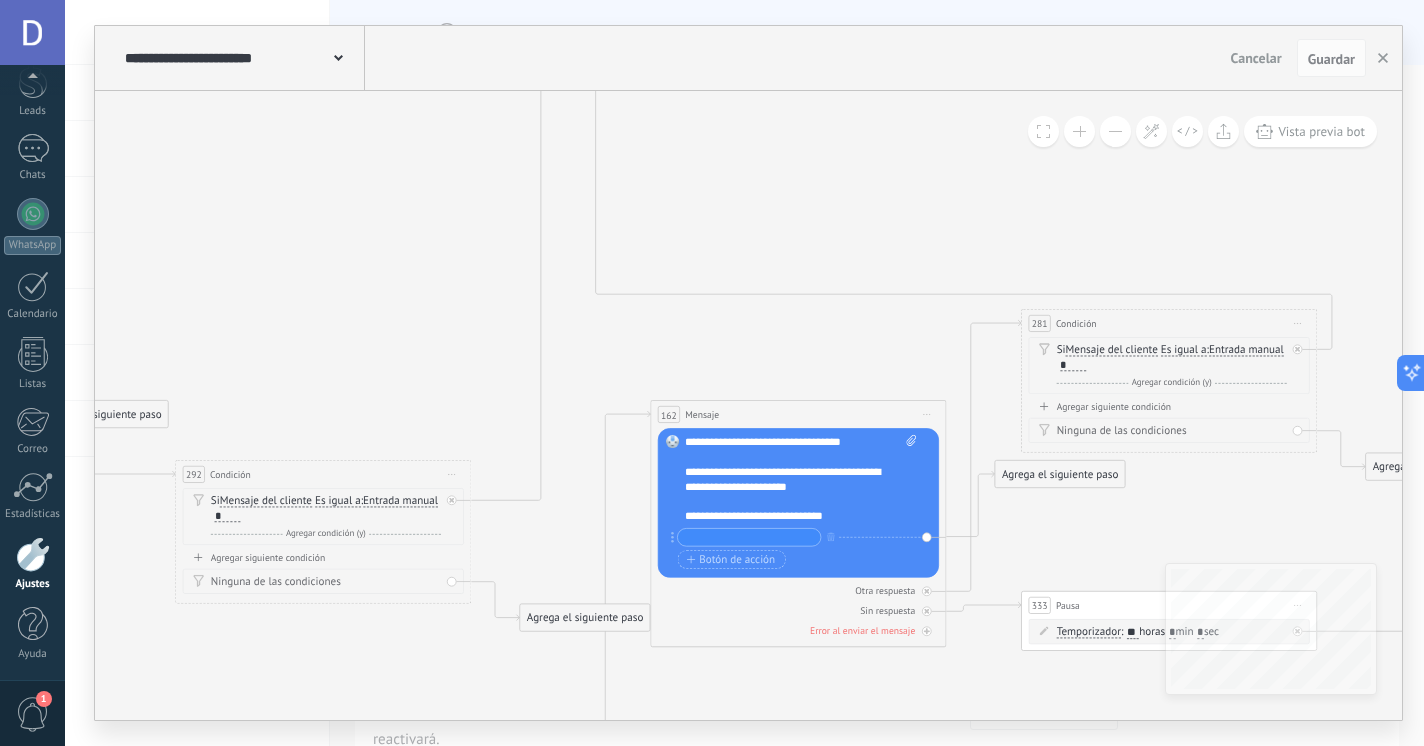 click on "**********" at bounding box center (801, 479) 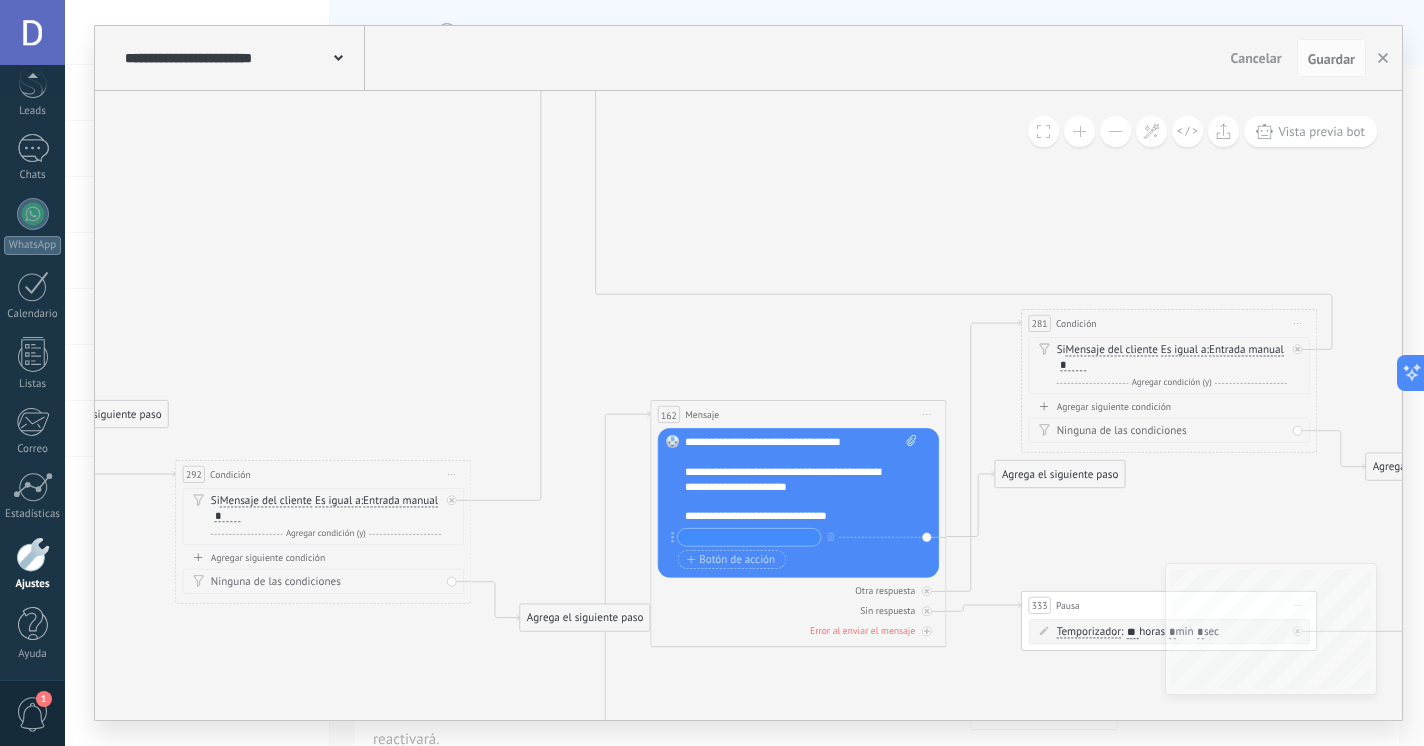 click 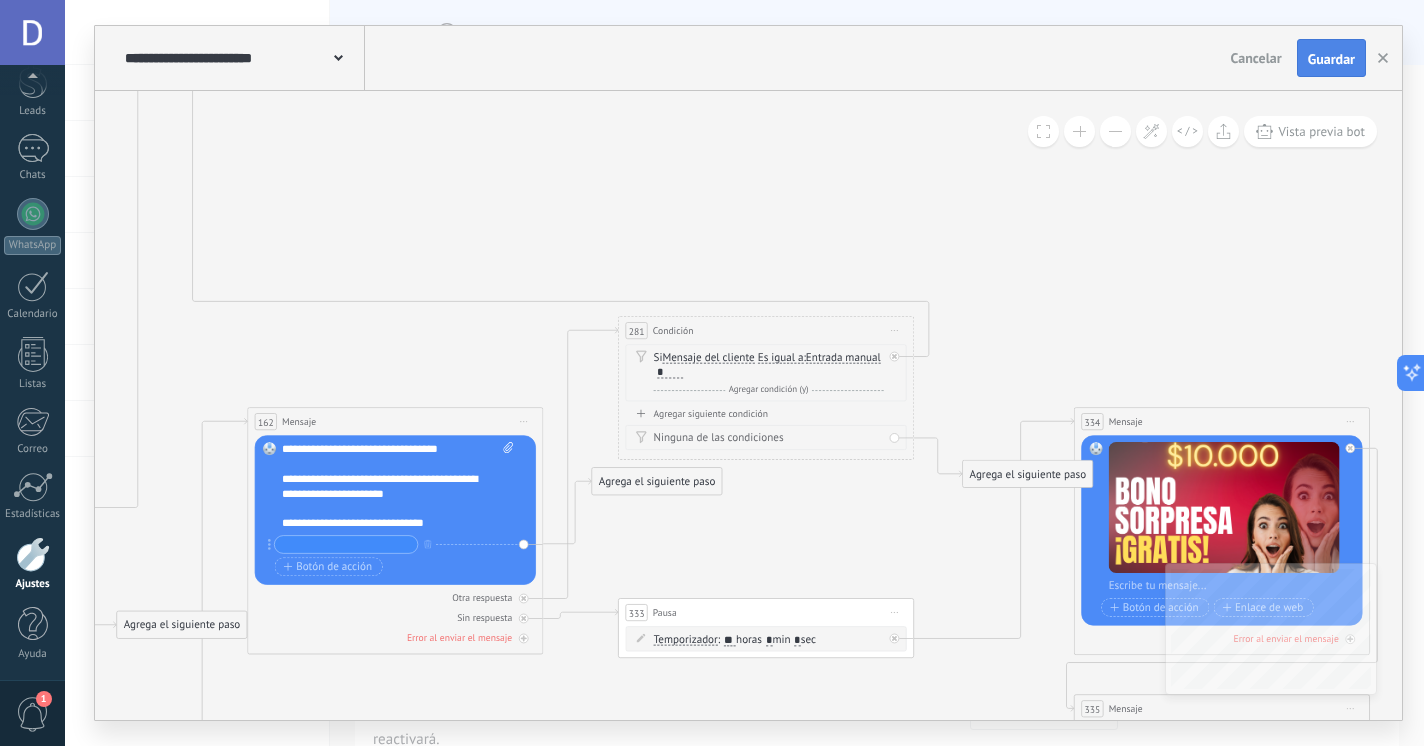 click on "Guardar" at bounding box center [1331, 59] 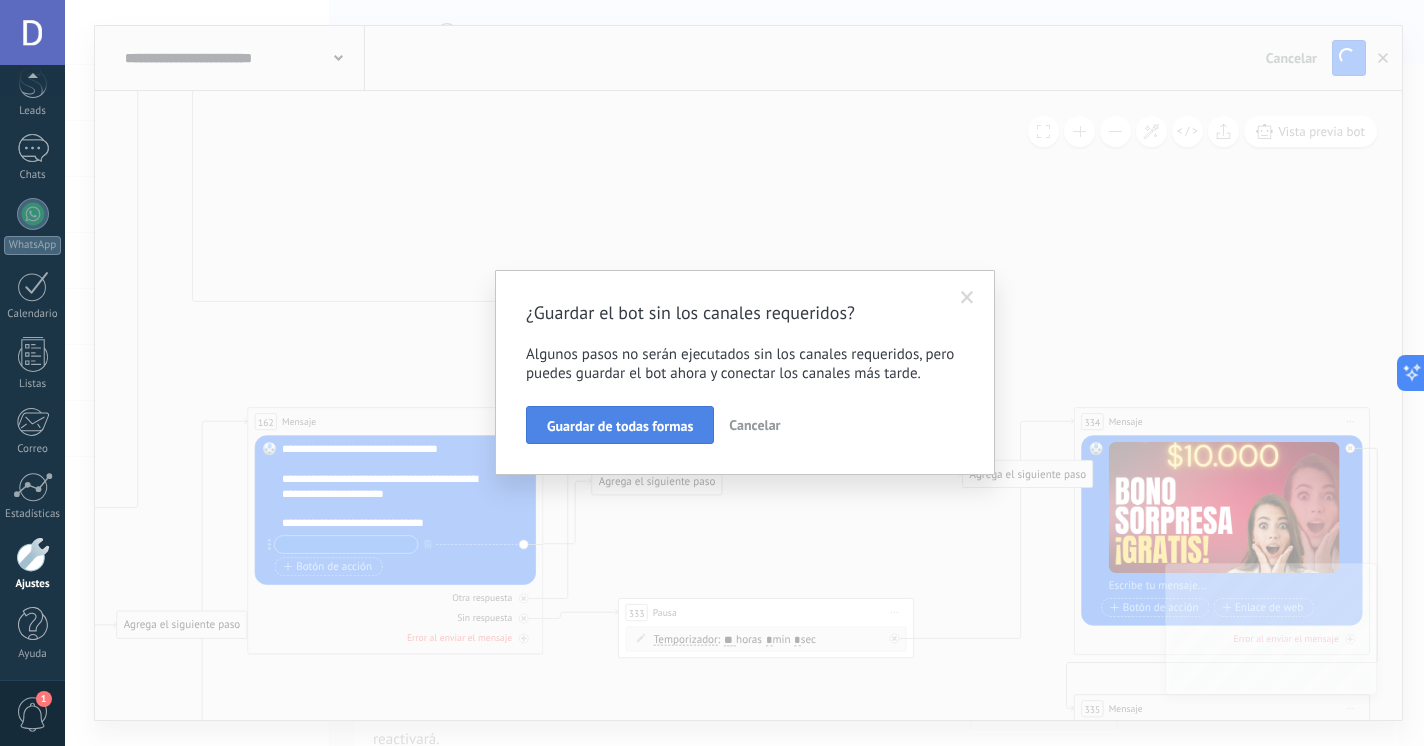 click on "Guardar de todas formas" at bounding box center (620, 425) 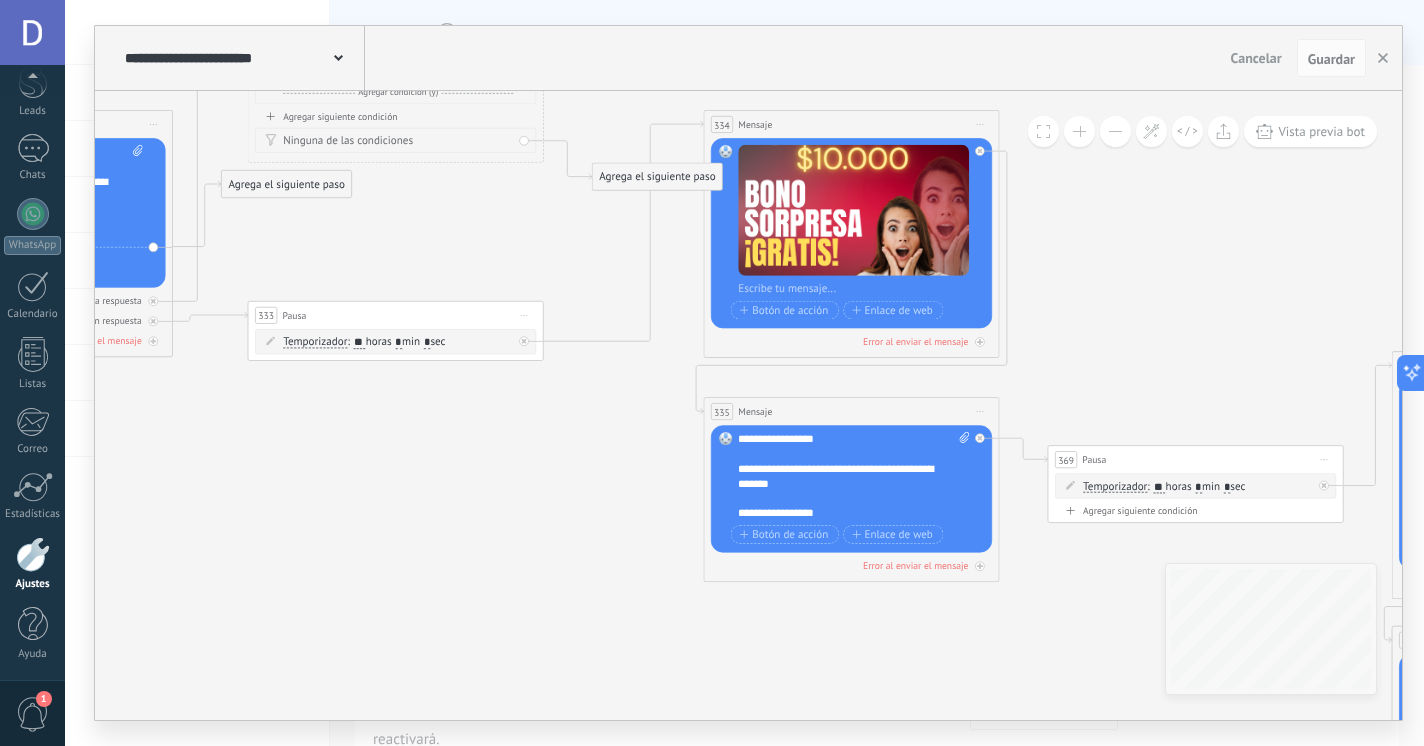 click on "**********" at bounding box center [854, 476] 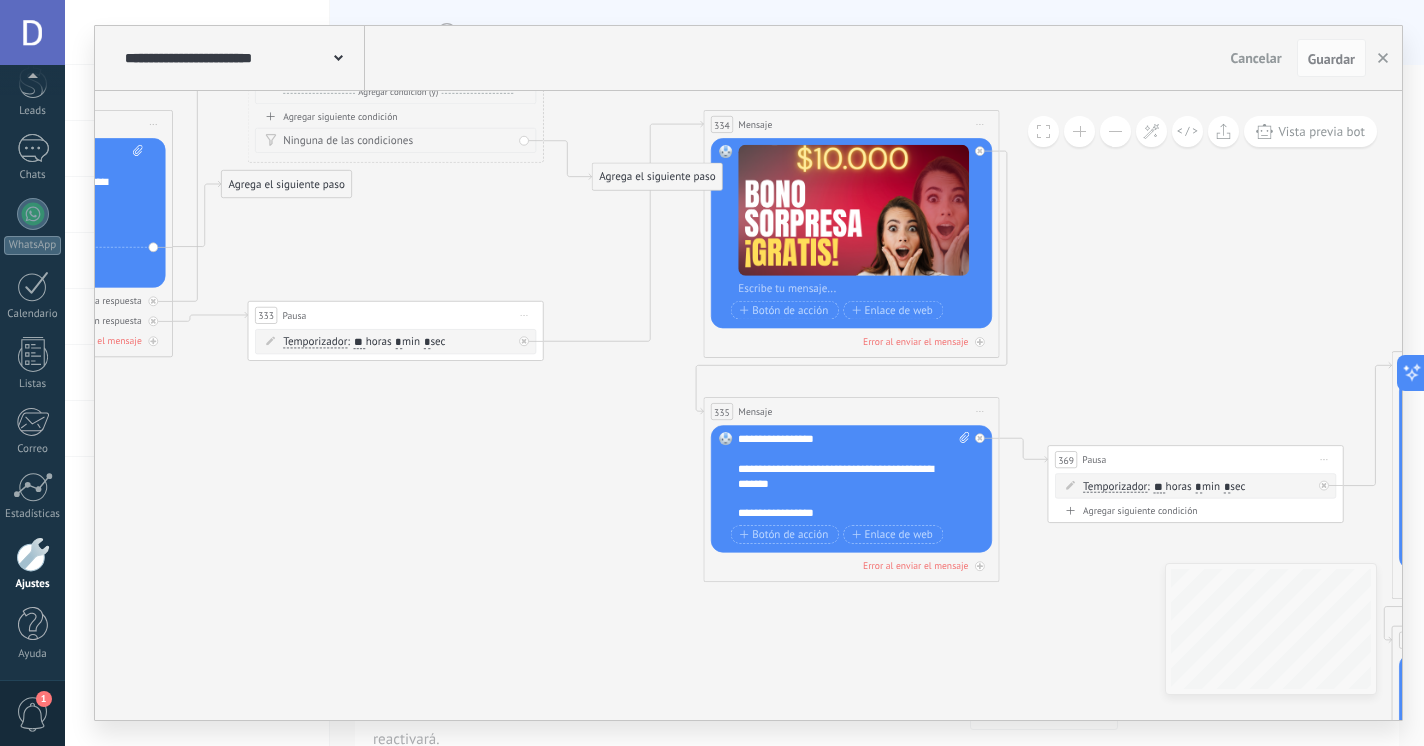 type 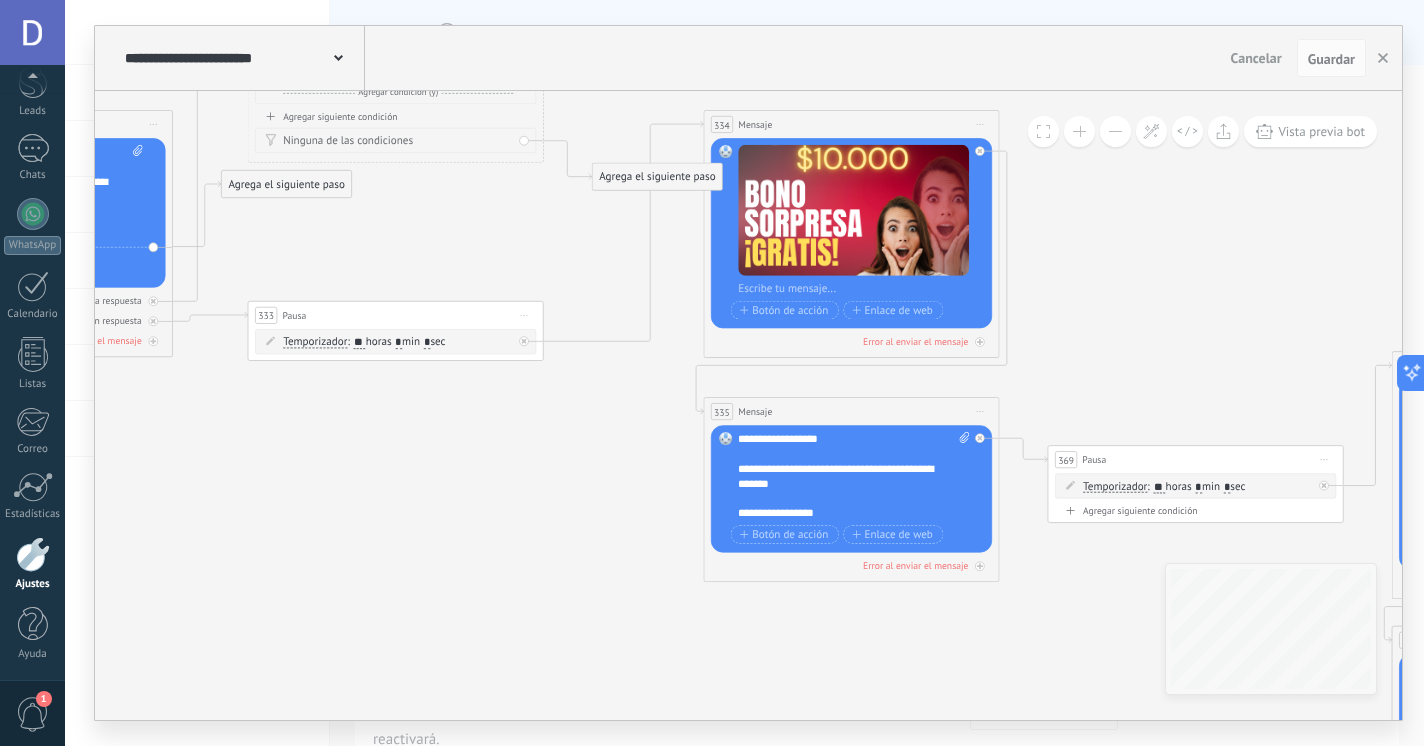 click on "**********" at bounding box center [854, 476] 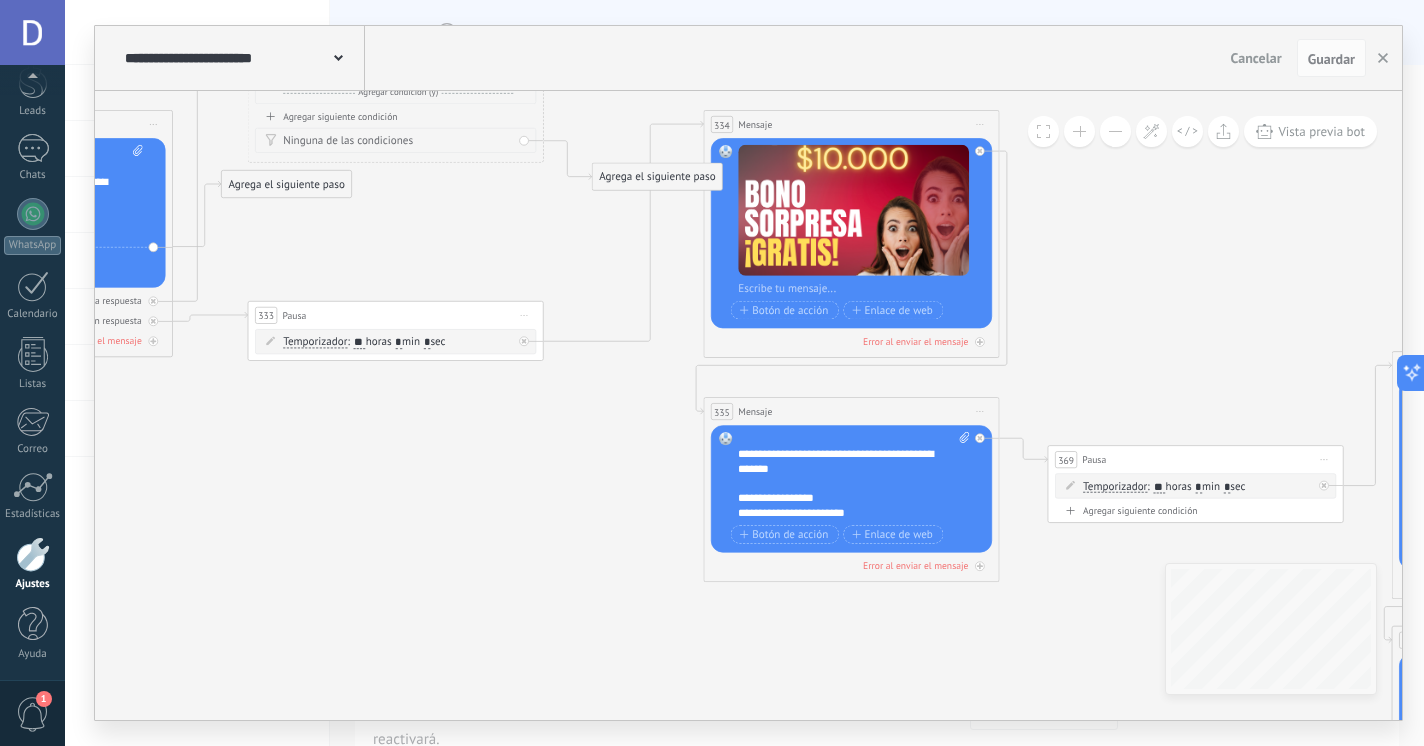 scroll, scrollTop: 23, scrollLeft: 0, axis: vertical 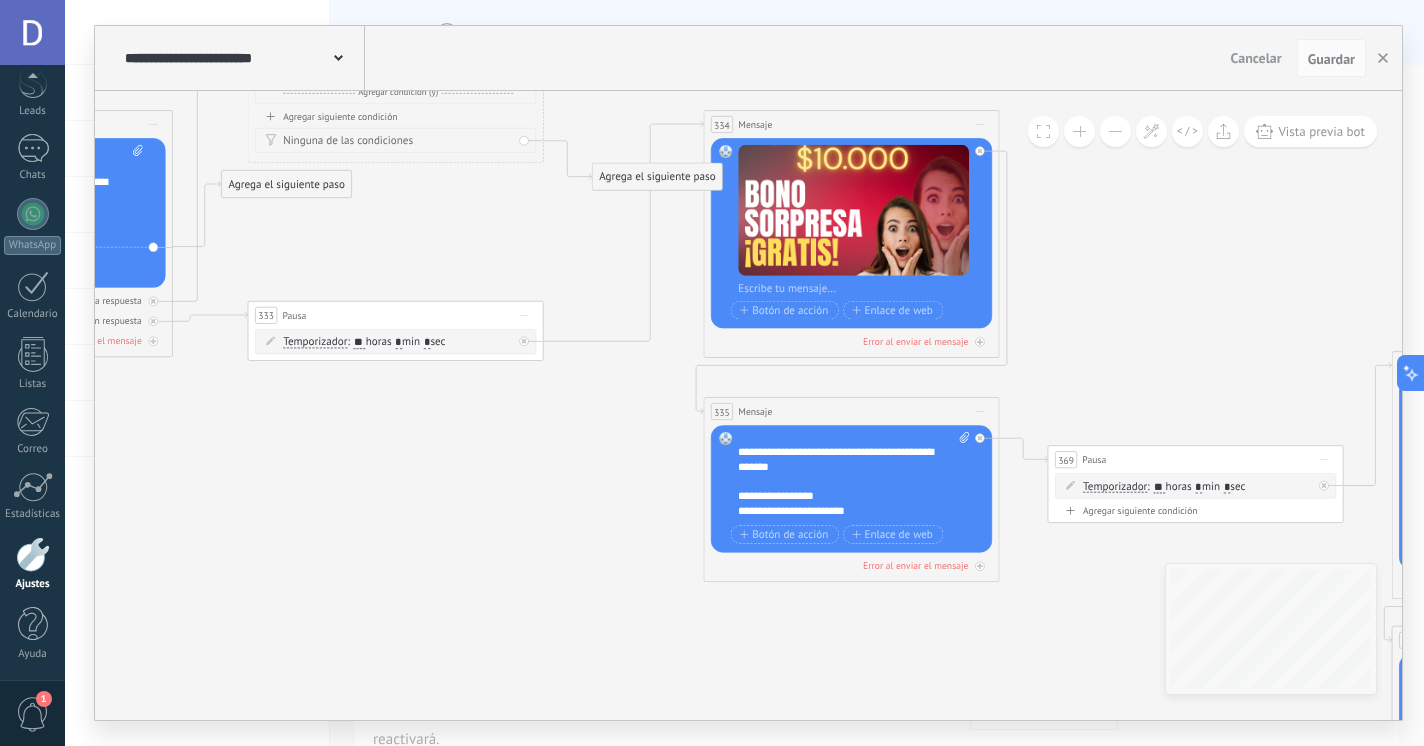 click on "**********" at bounding box center (854, 476) 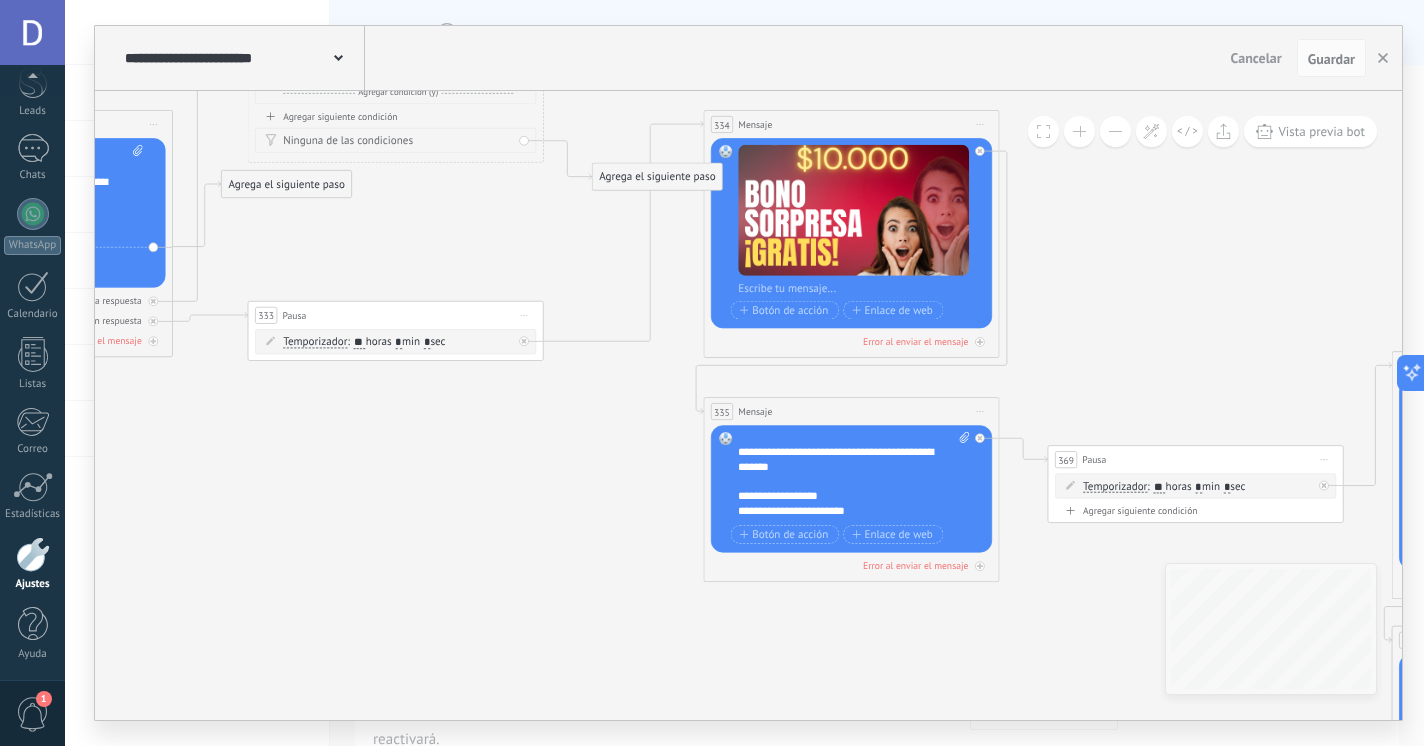 click on "**********" at bounding box center [854, 476] 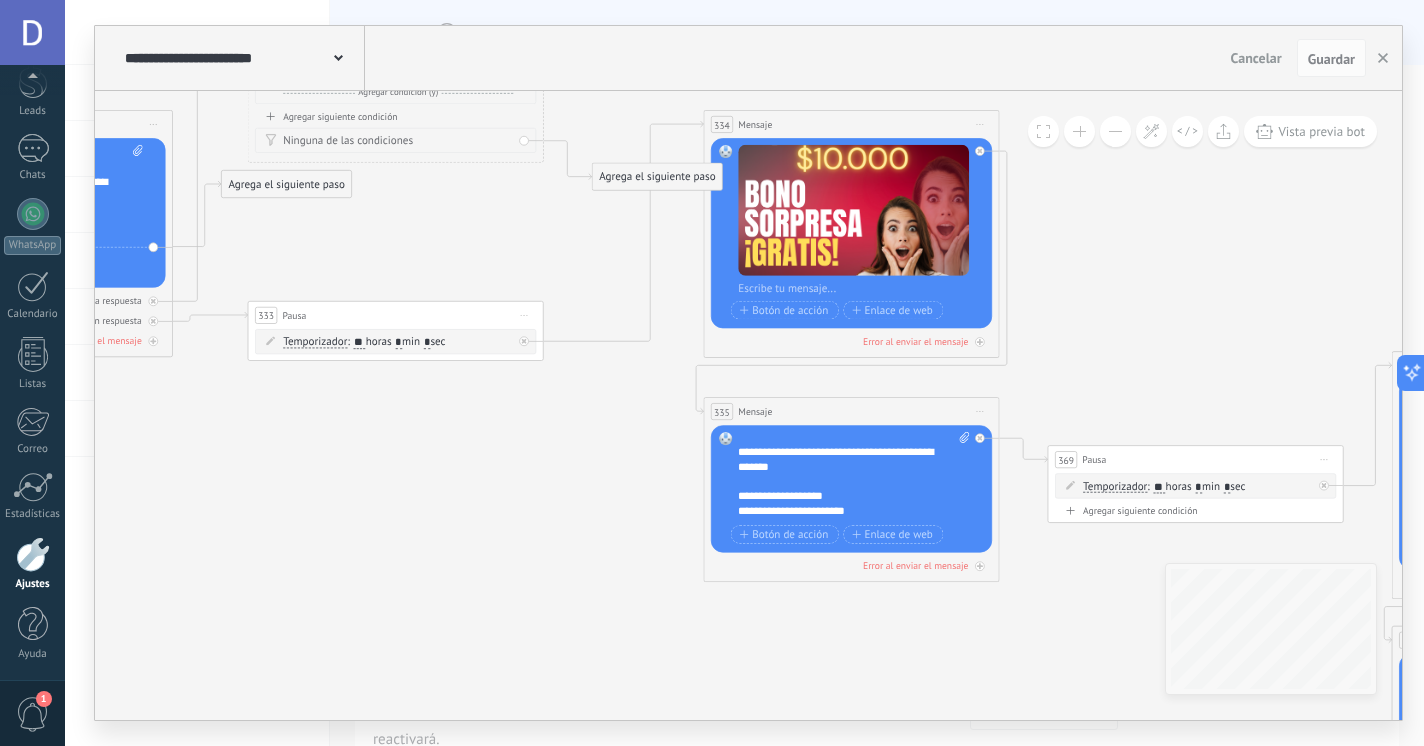 click on "**********" at bounding box center (854, 476) 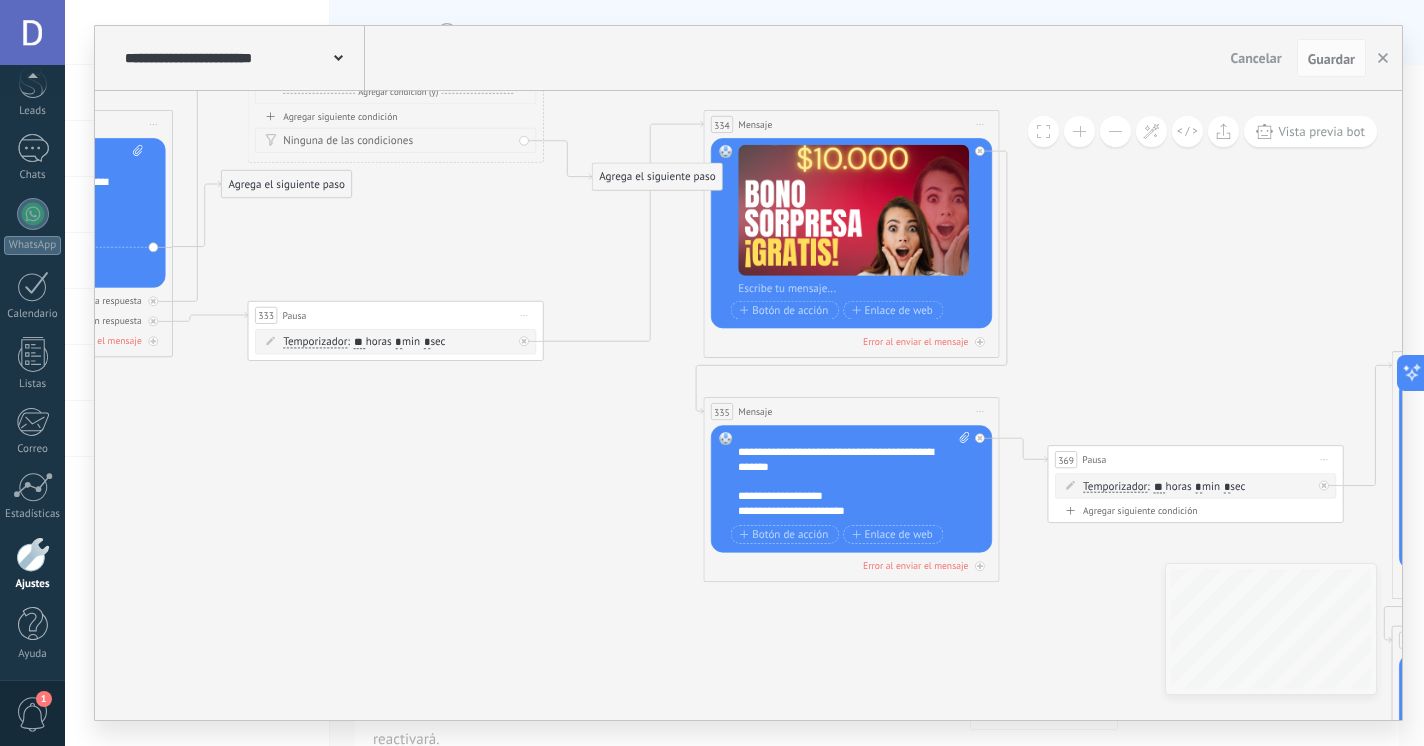 click on "**********" at bounding box center (854, 476) 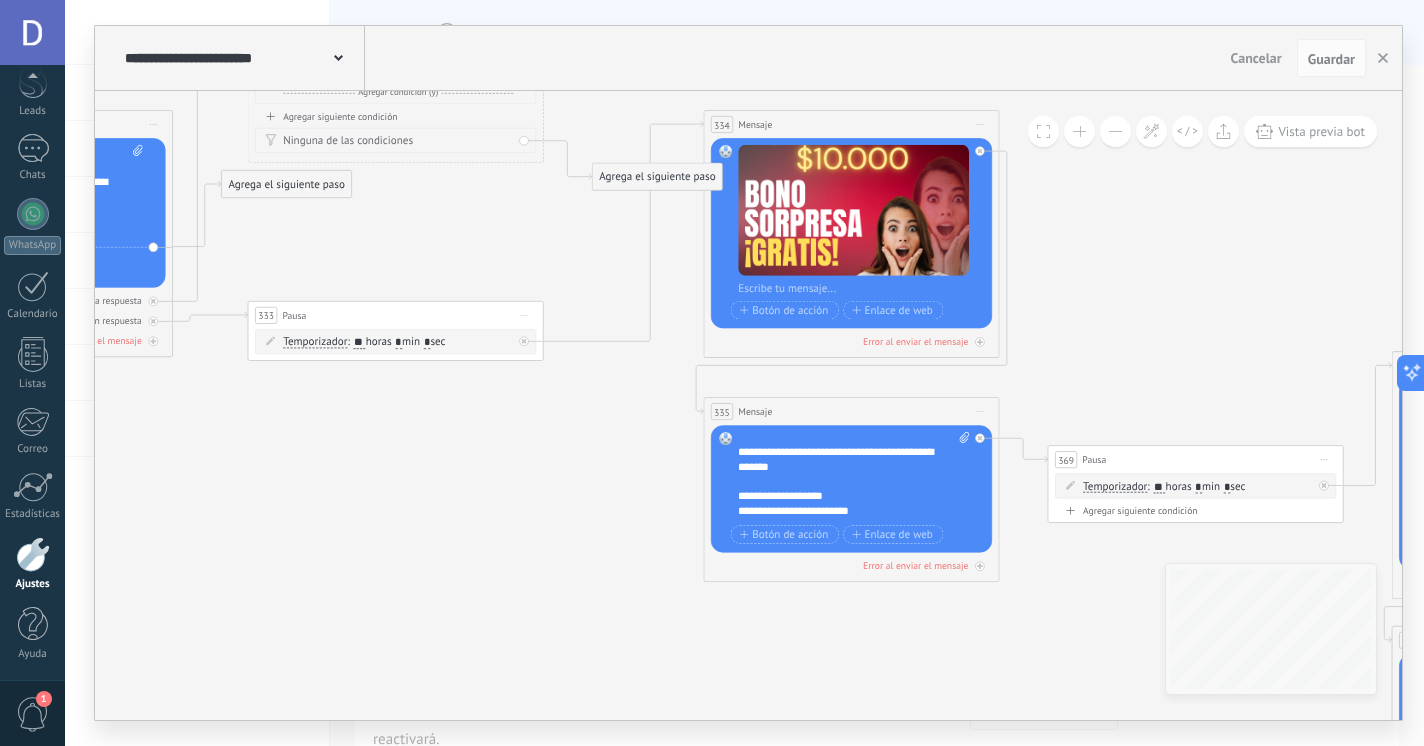 click on "**********" at bounding box center [854, 476] 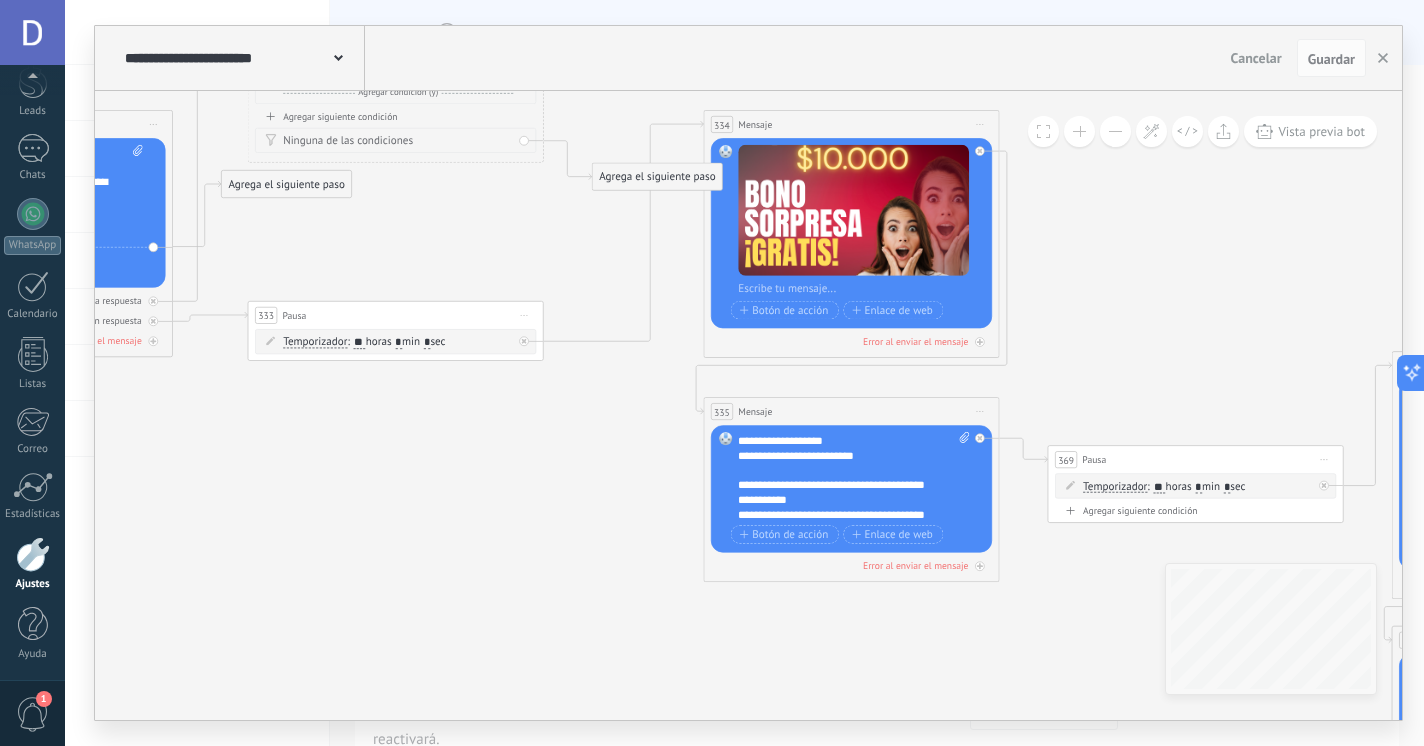 scroll, scrollTop: 100, scrollLeft: 0, axis: vertical 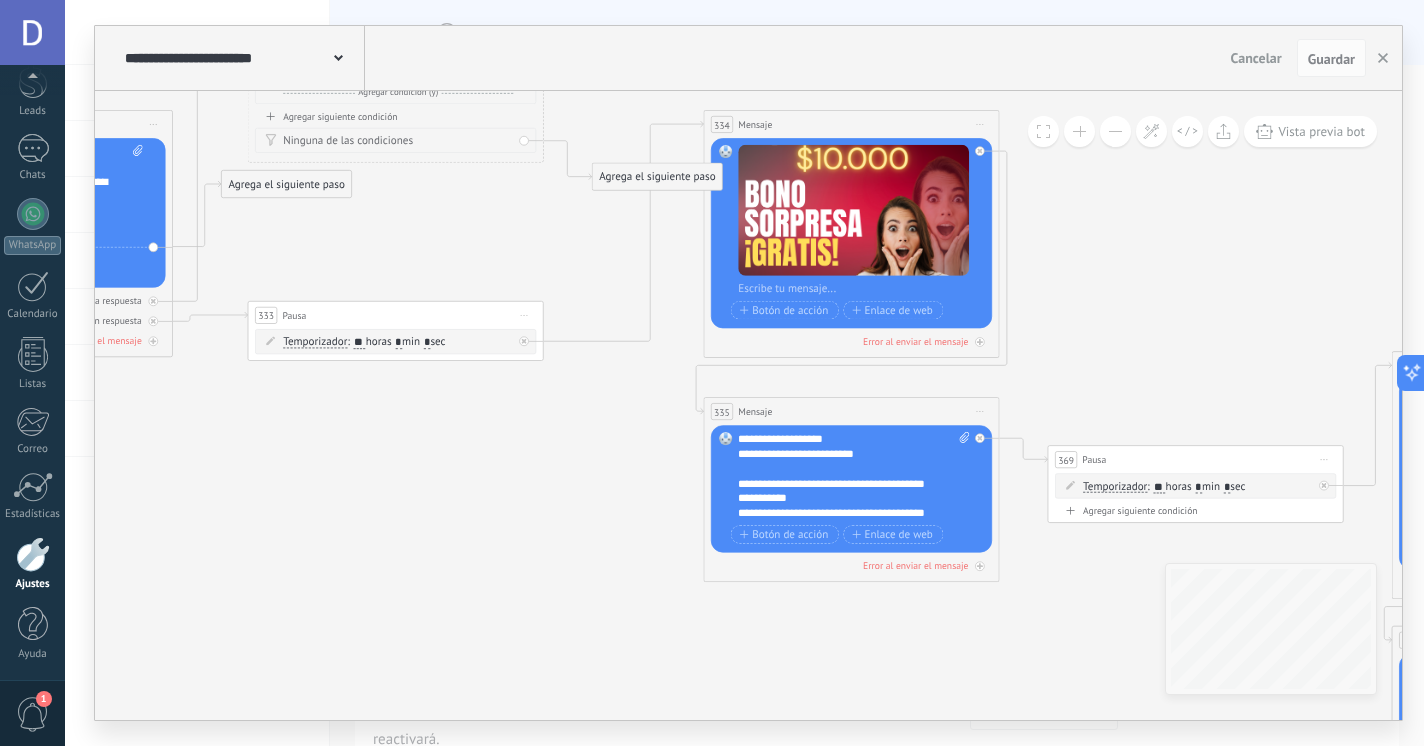 click on "**********" at bounding box center [854, 476] 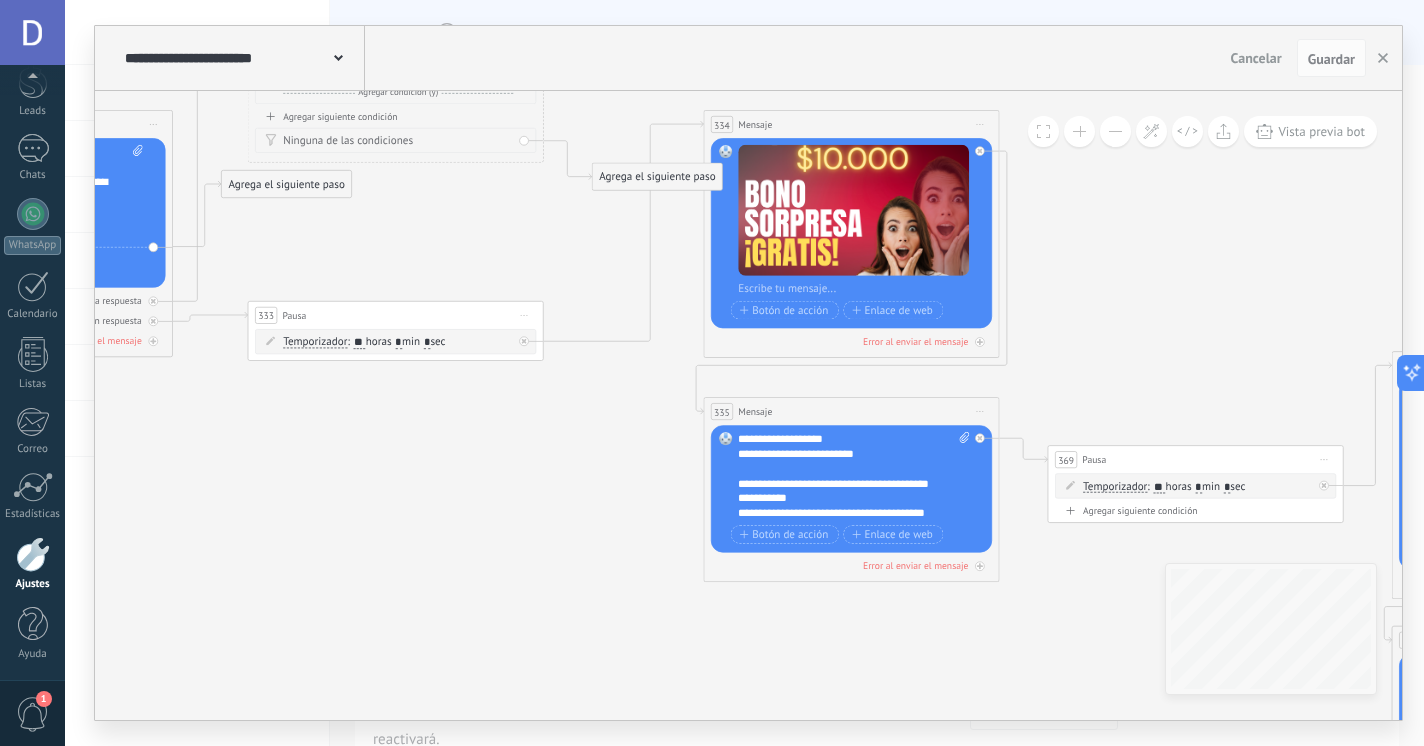 click on "**********" at bounding box center [854, 476] 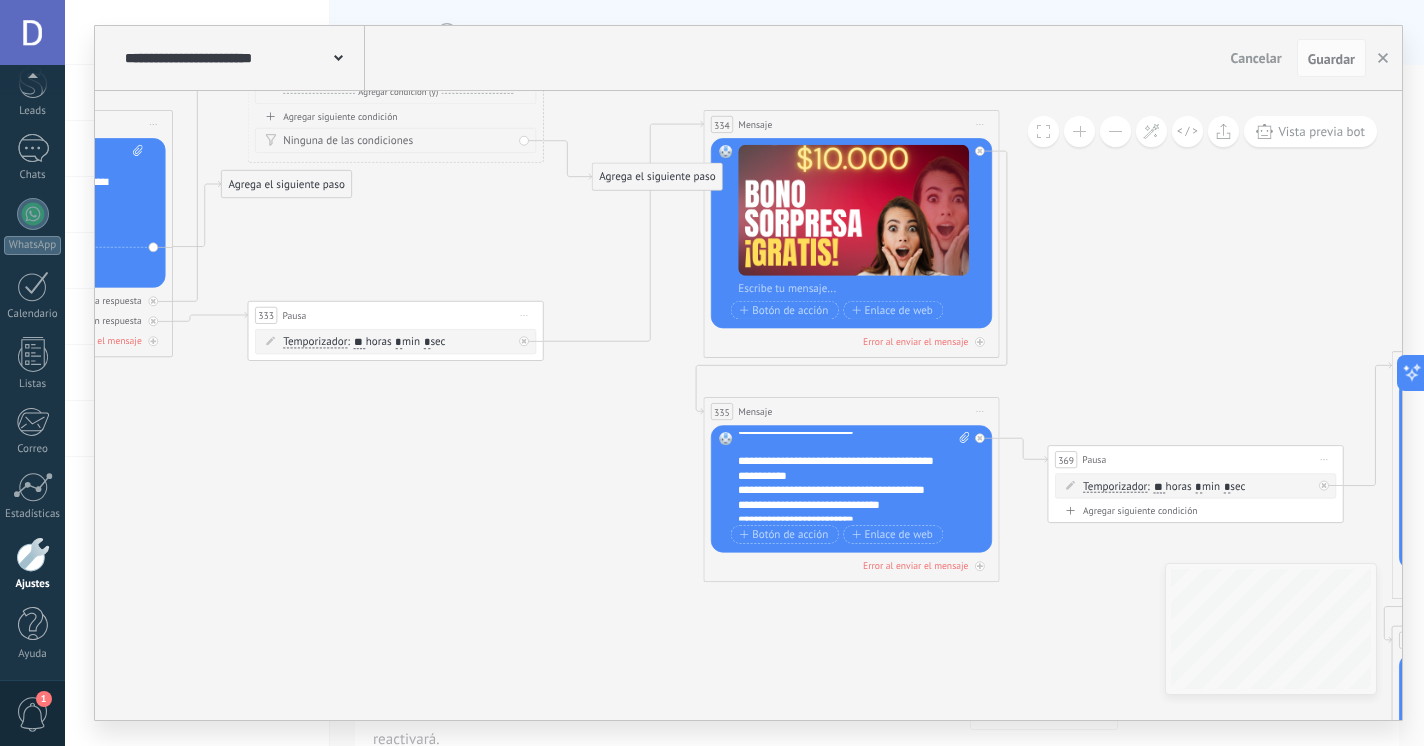 scroll, scrollTop: 137, scrollLeft: 0, axis: vertical 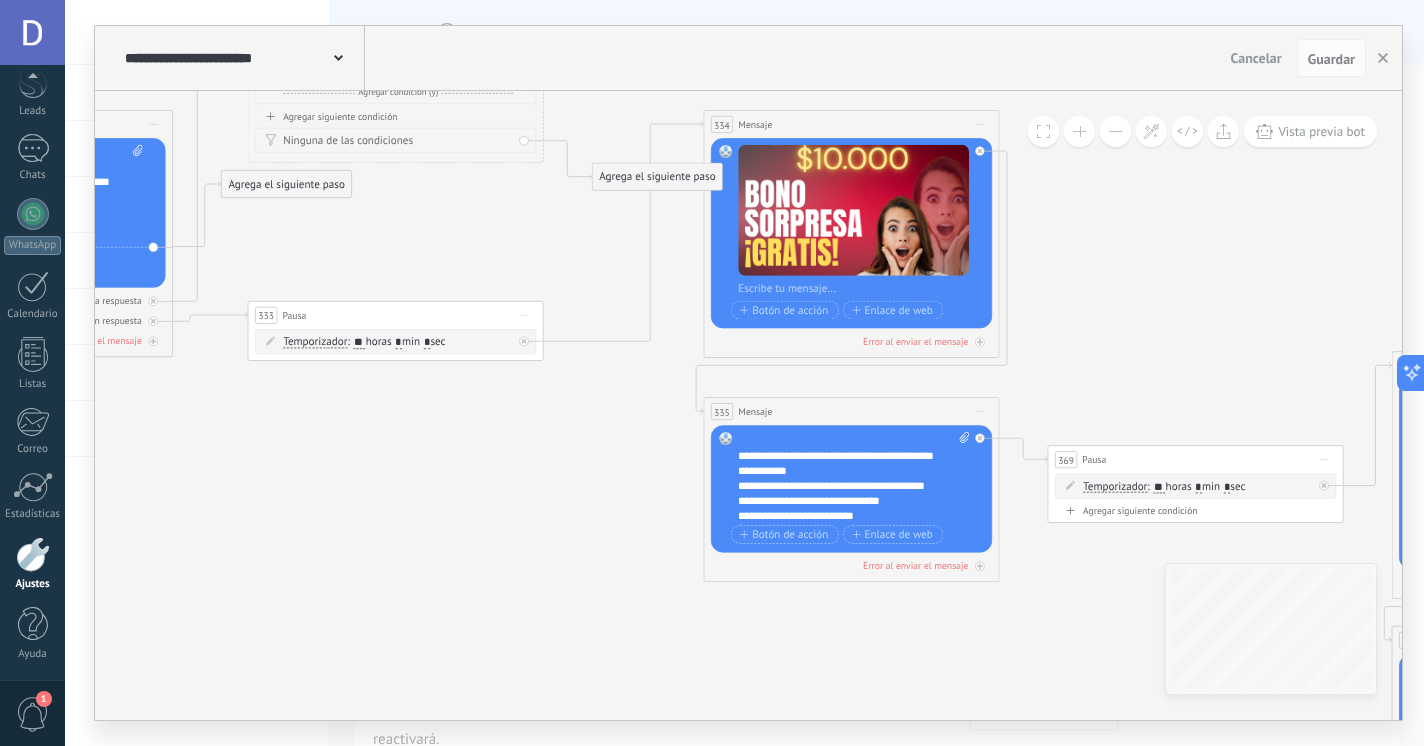 click on "**********" at bounding box center (854, 476) 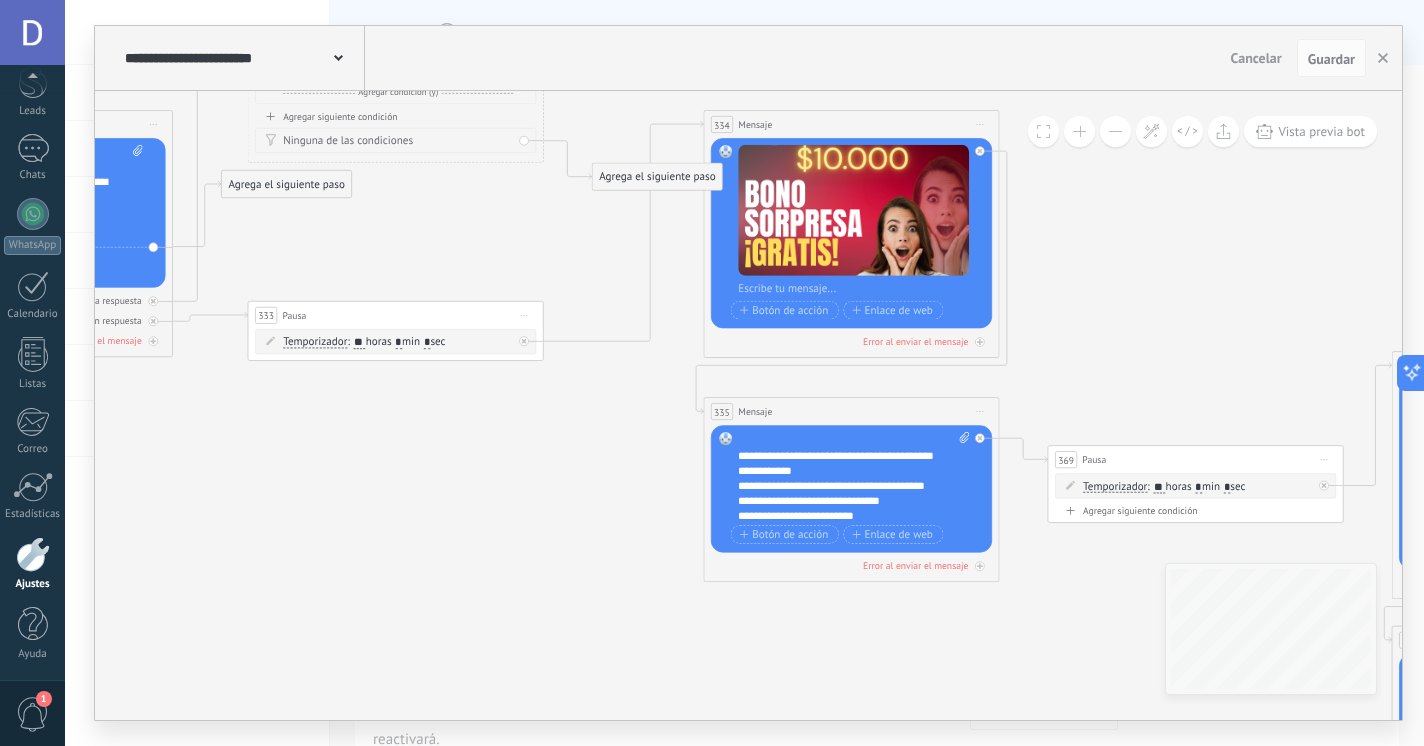 click on "**********" at bounding box center (854, 476) 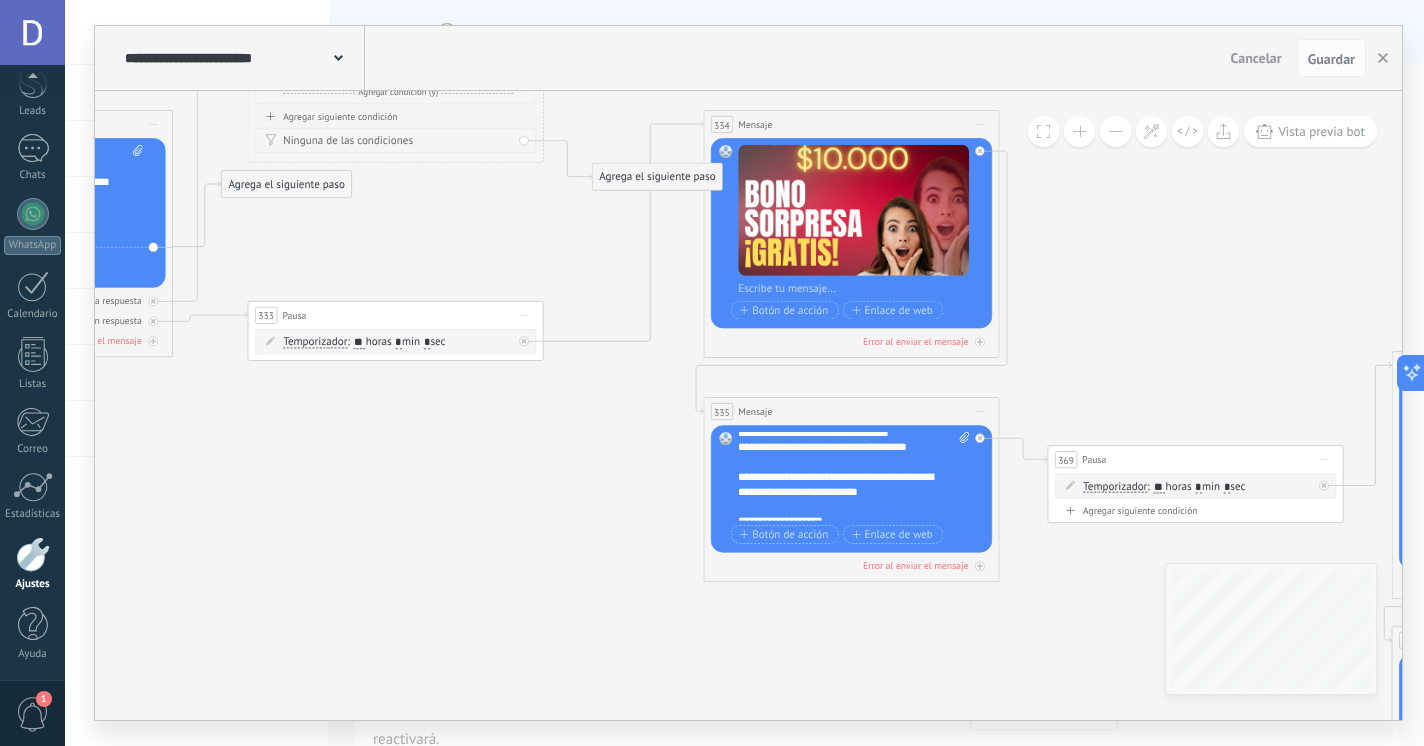 scroll, scrollTop: 275, scrollLeft: 0, axis: vertical 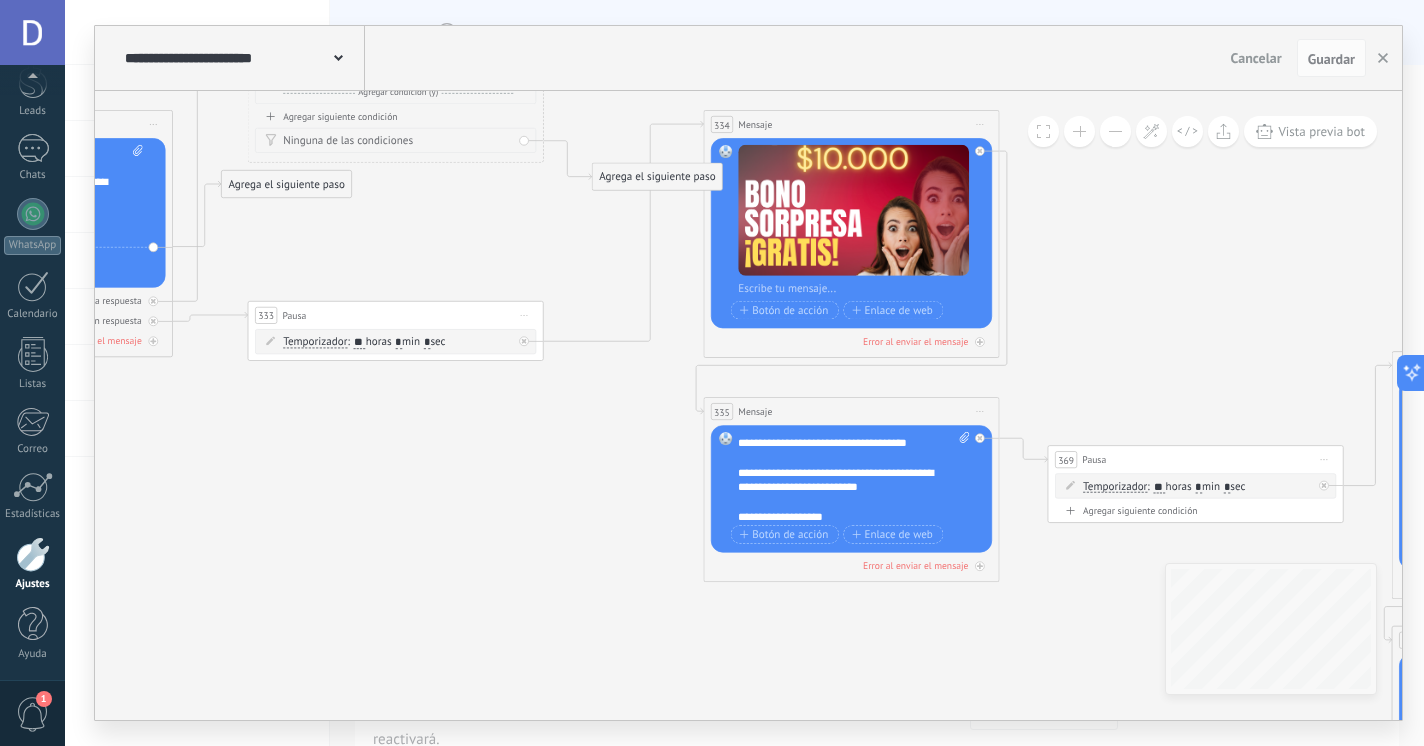 click on "**********" at bounding box center (854, 476) 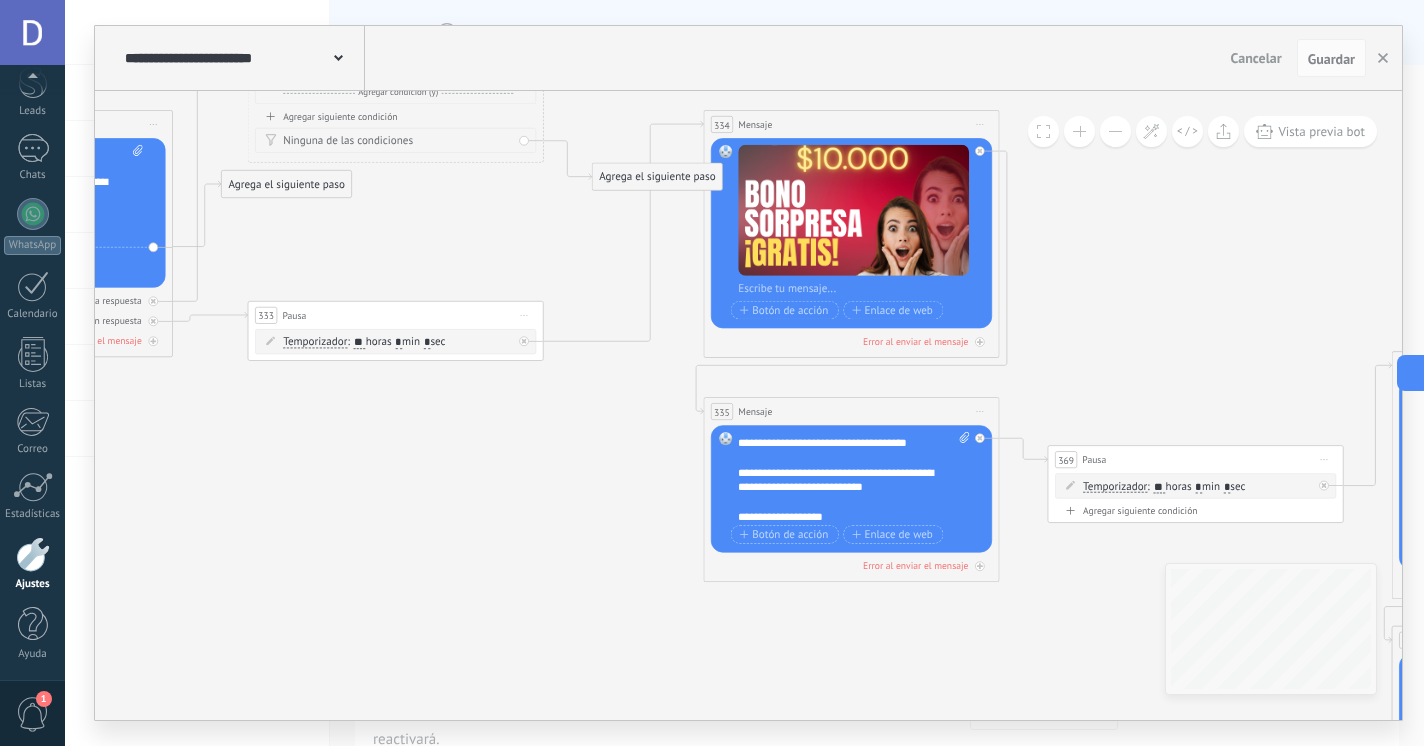 click on "**********" at bounding box center [854, 476] 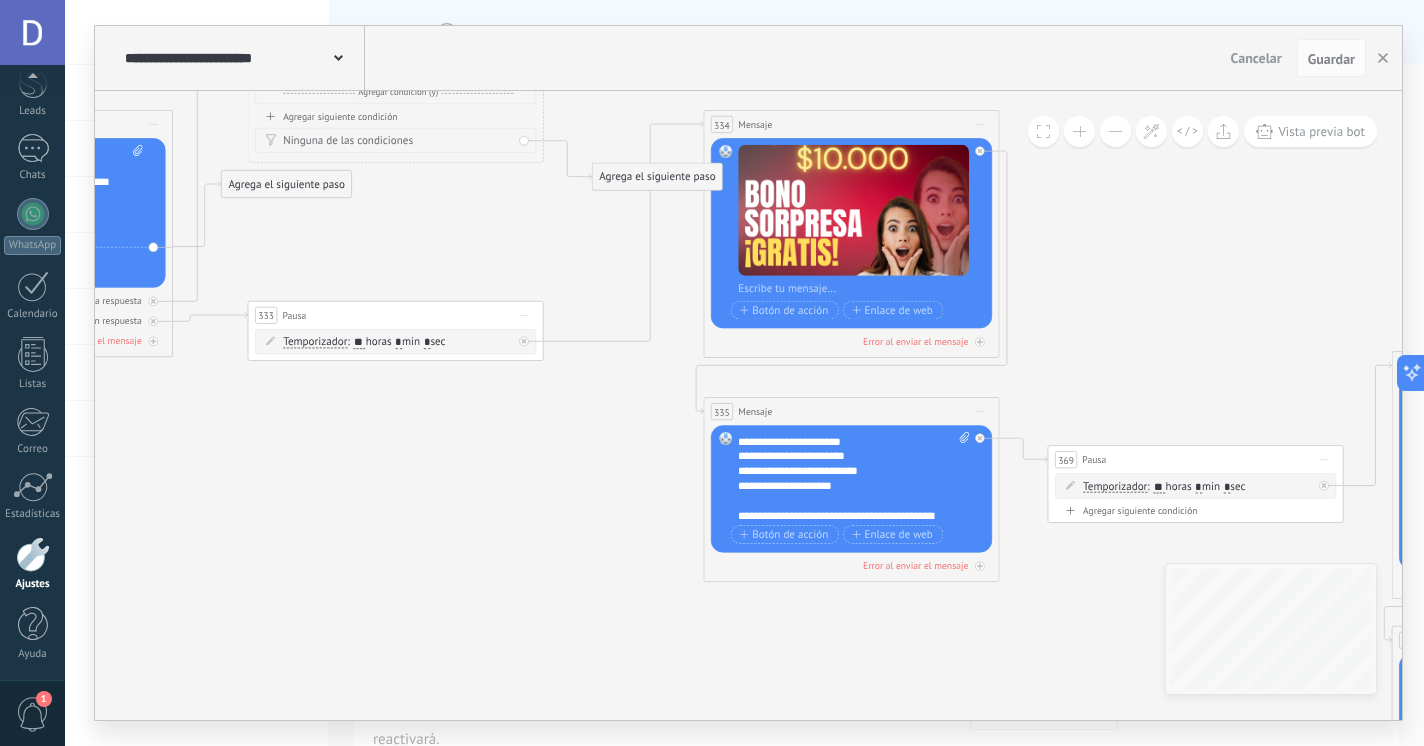 scroll, scrollTop: 378, scrollLeft: 0, axis: vertical 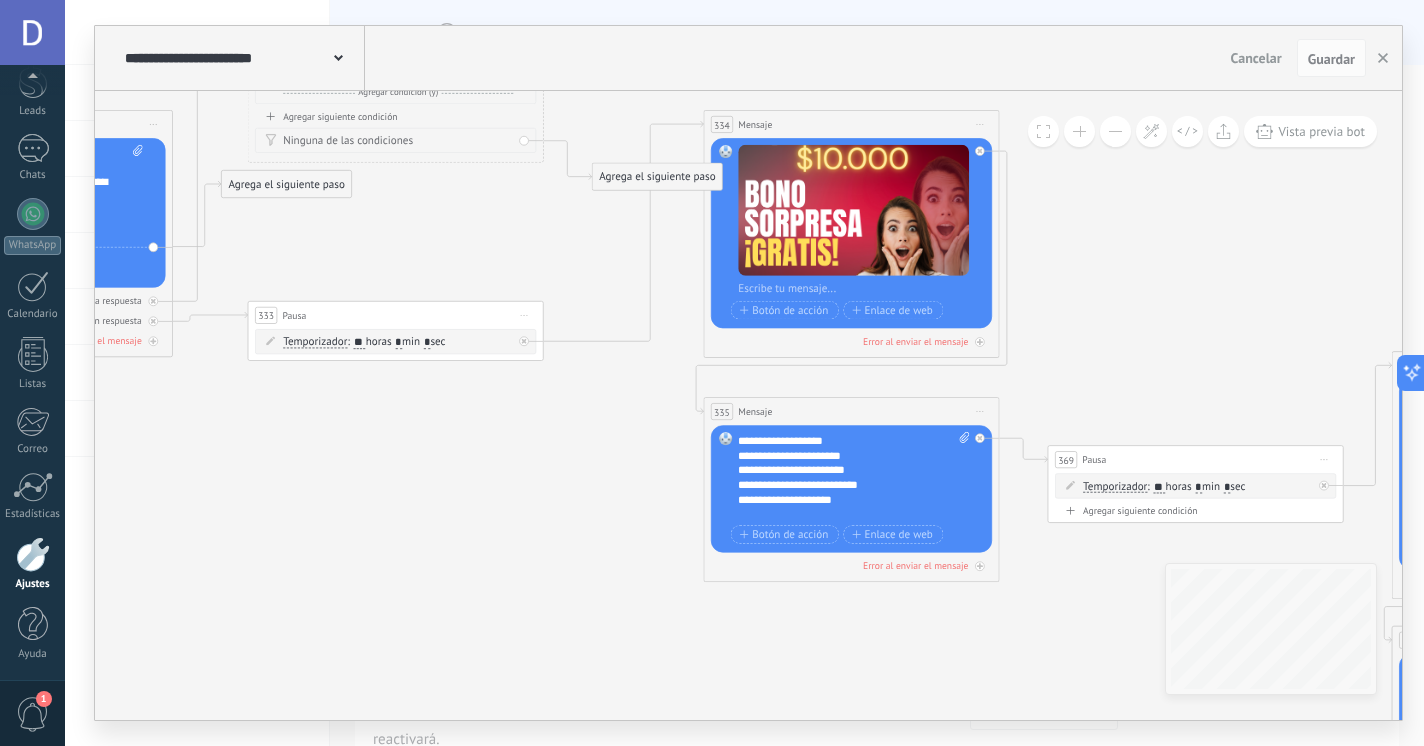 click on "**********" at bounding box center [854, 476] 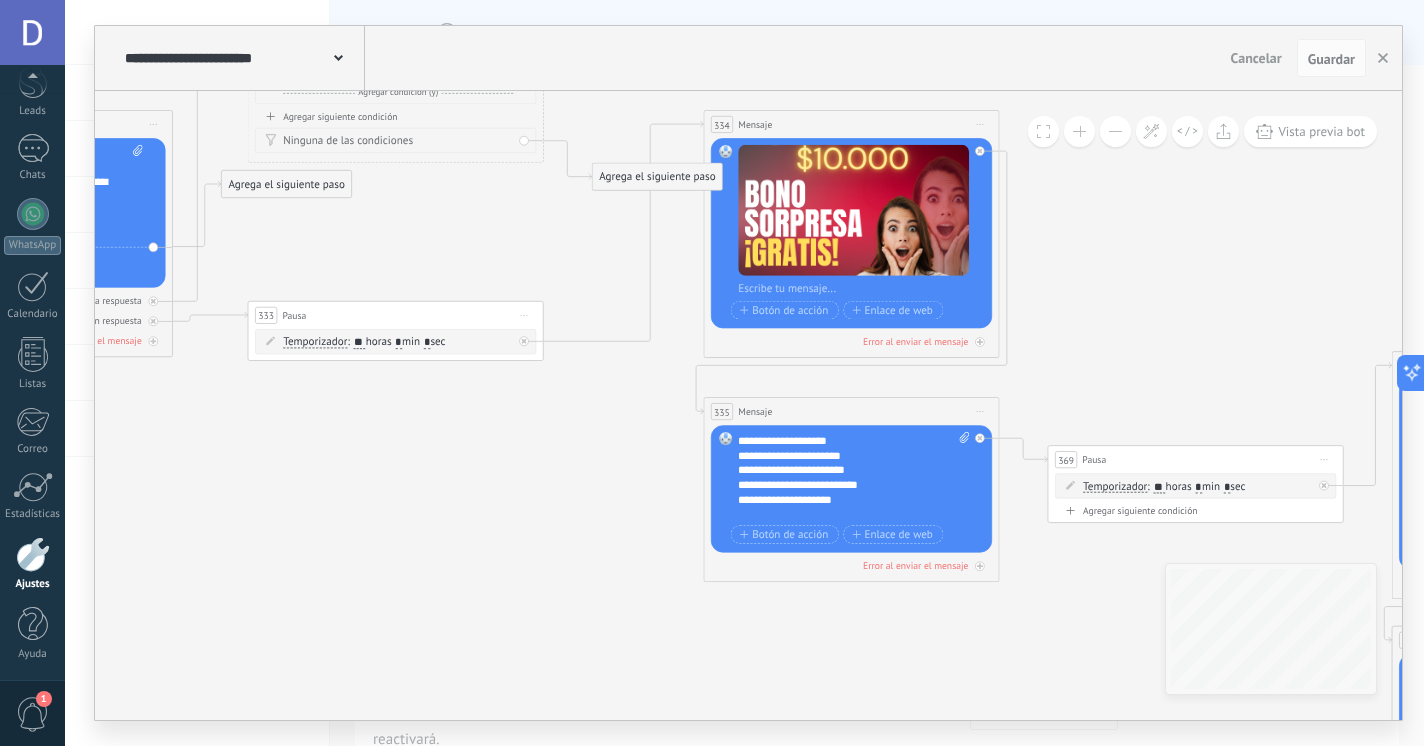click on "**********" at bounding box center (854, 476) 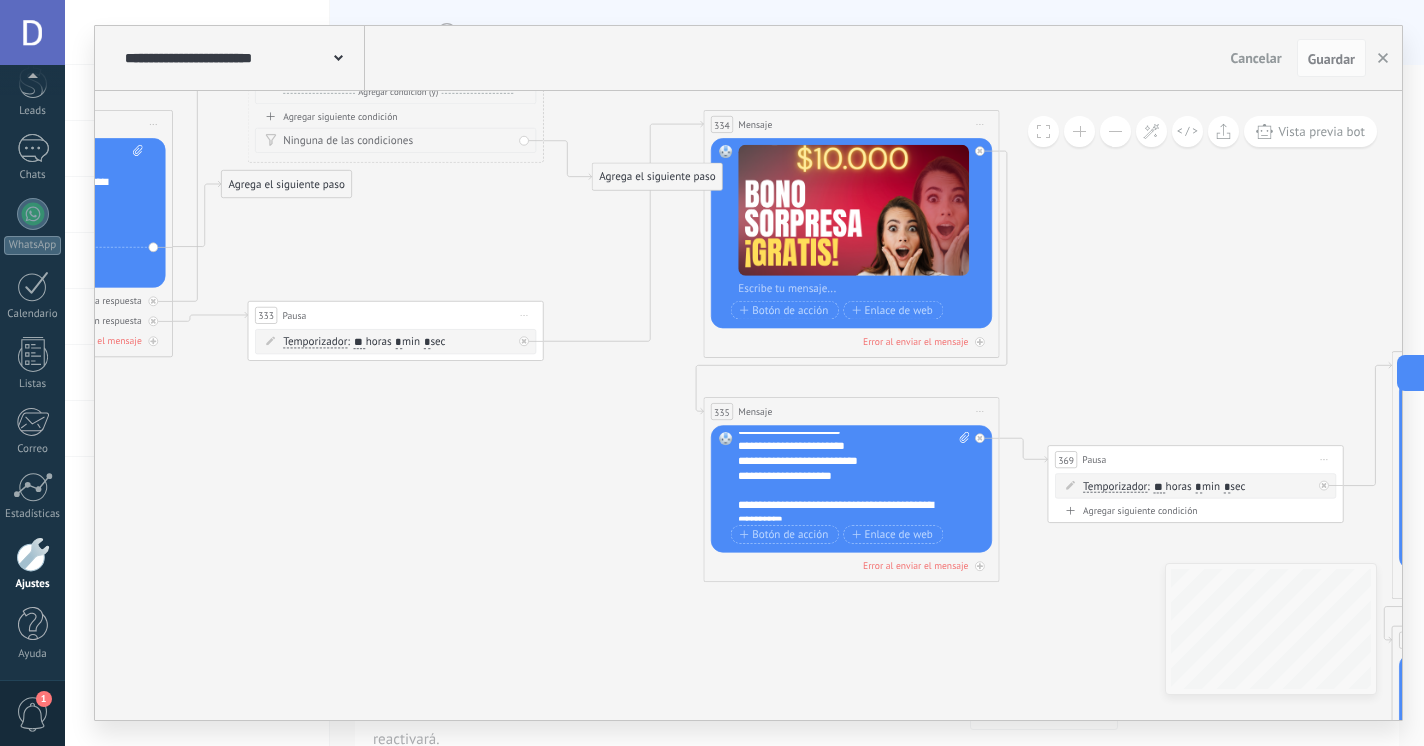 scroll, scrollTop: 440, scrollLeft: 0, axis: vertical 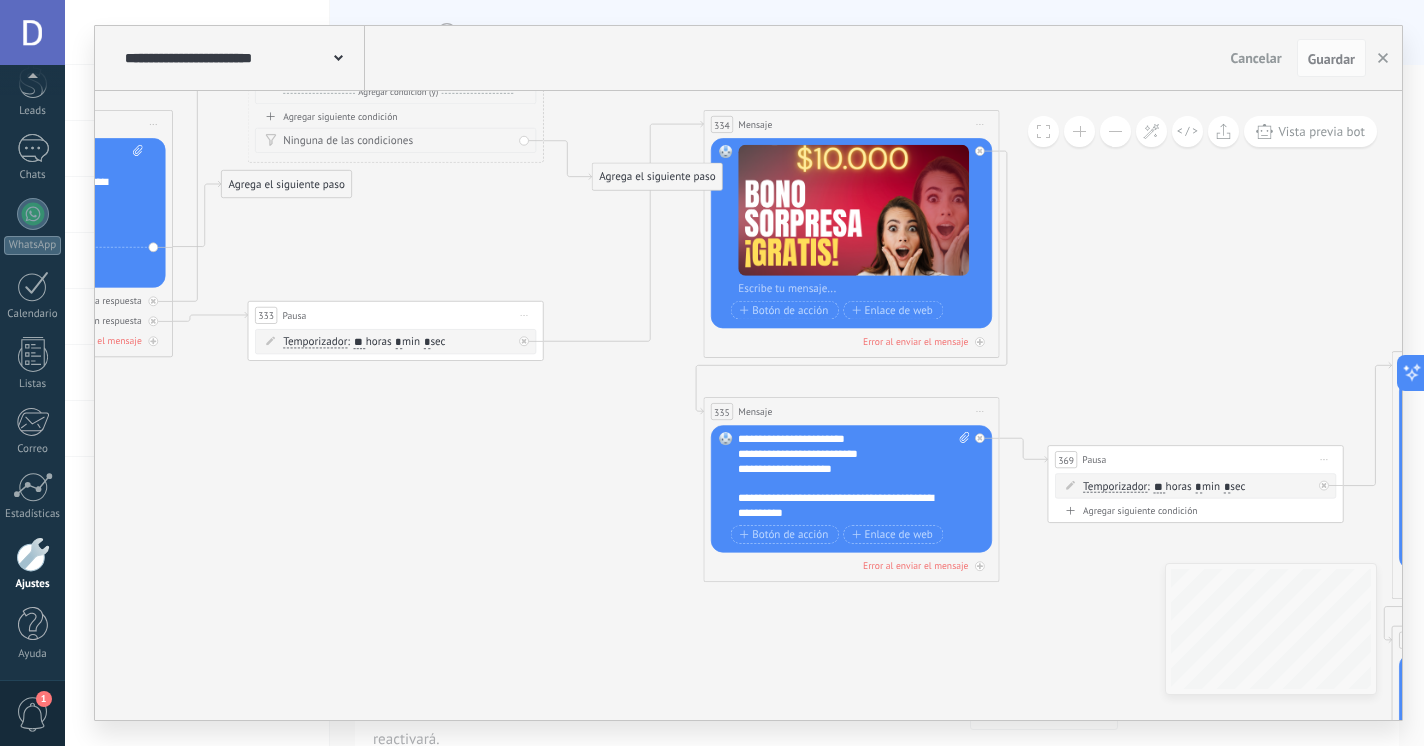 click on "**********" at bounding box center (854, 476) 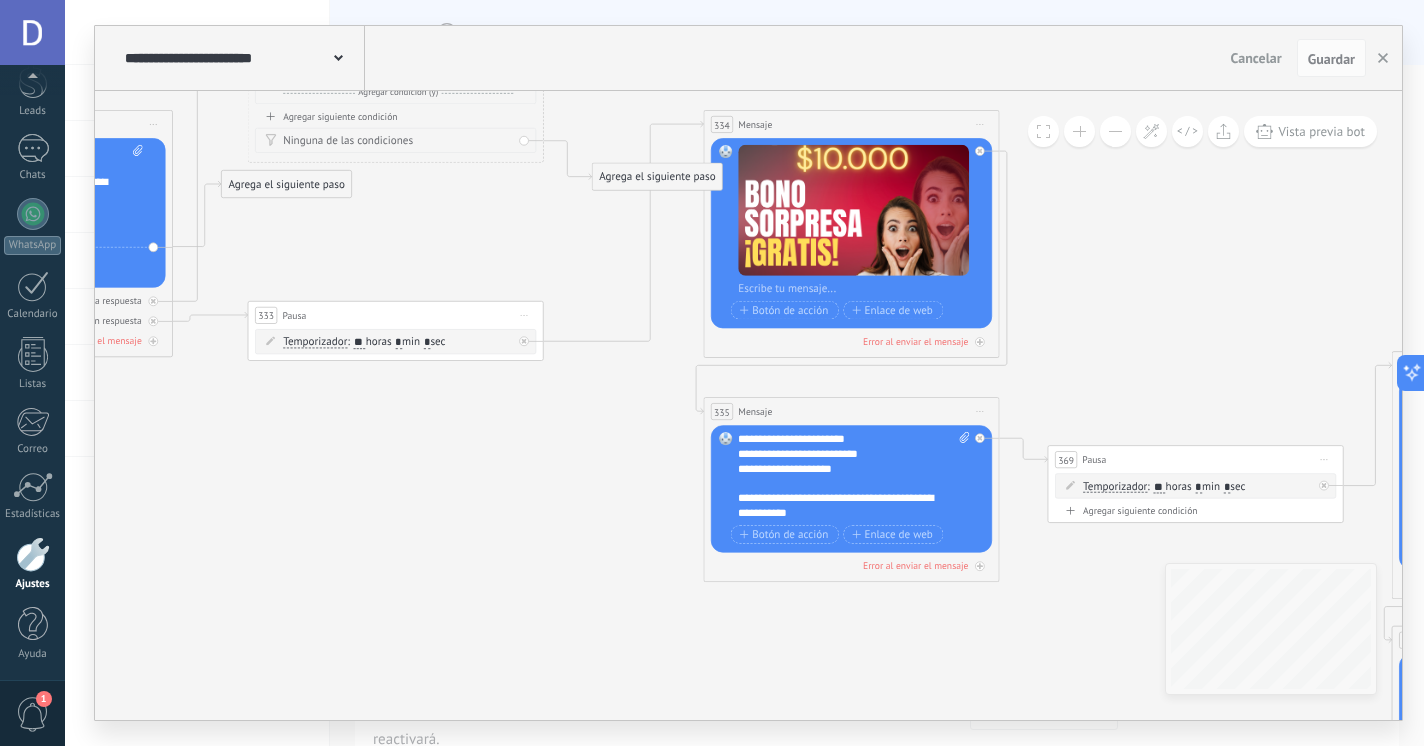 click on "**********" at bounding box center (854, 476) 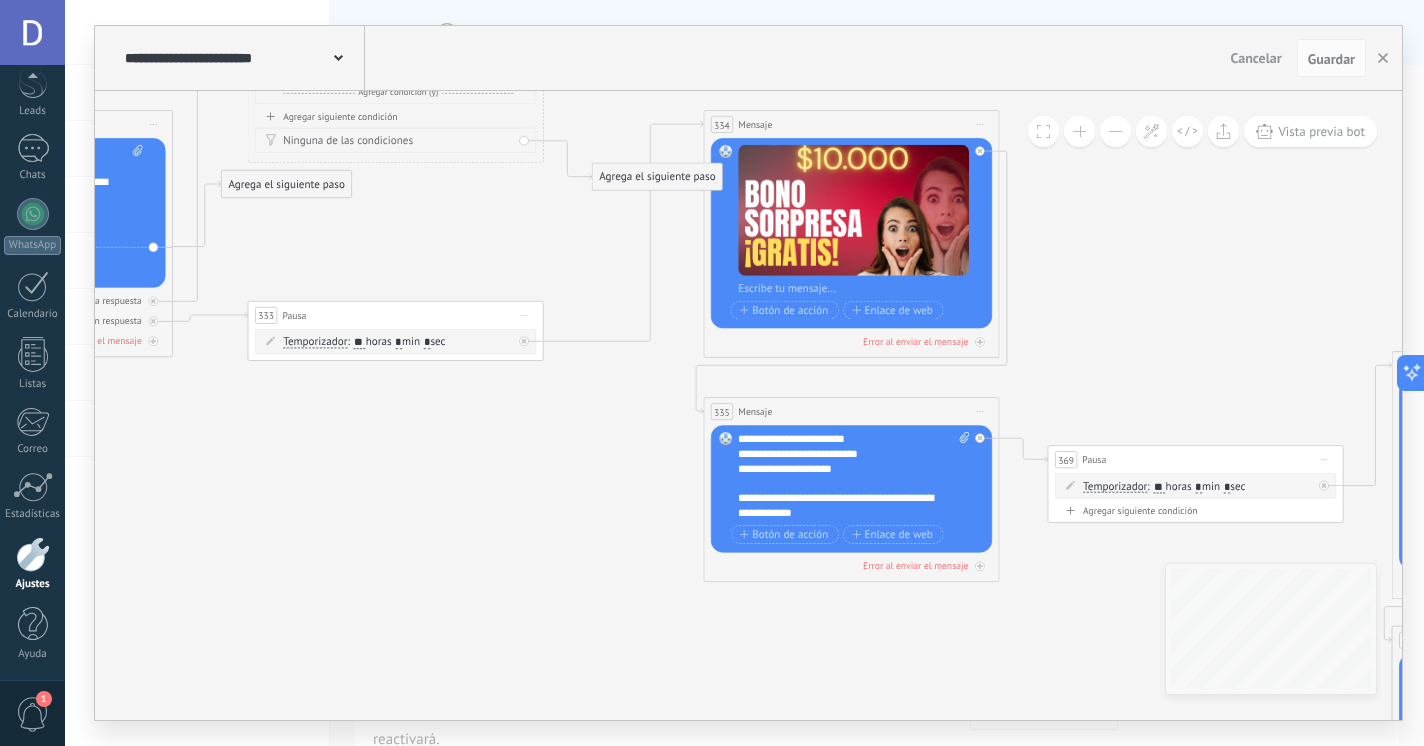 click 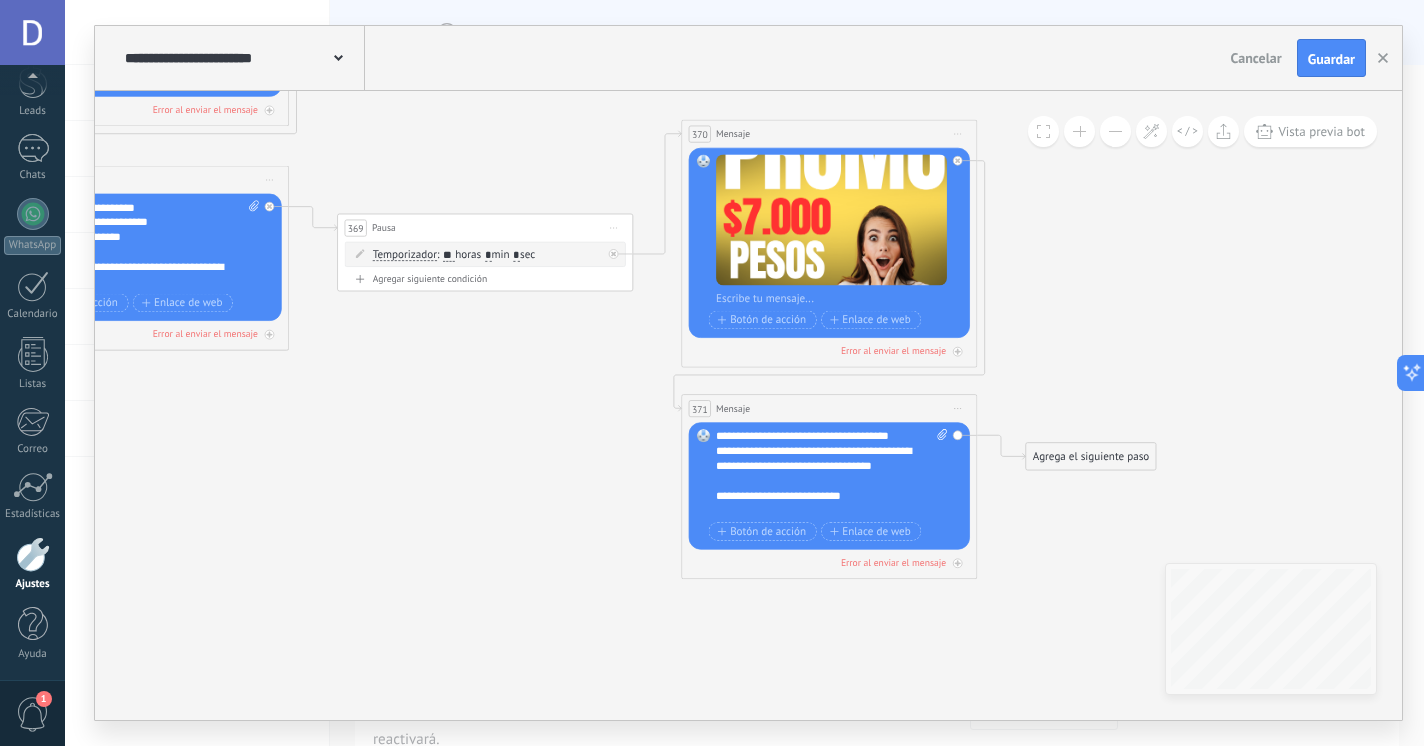 click on "**********" at bounding box center (832, 473) 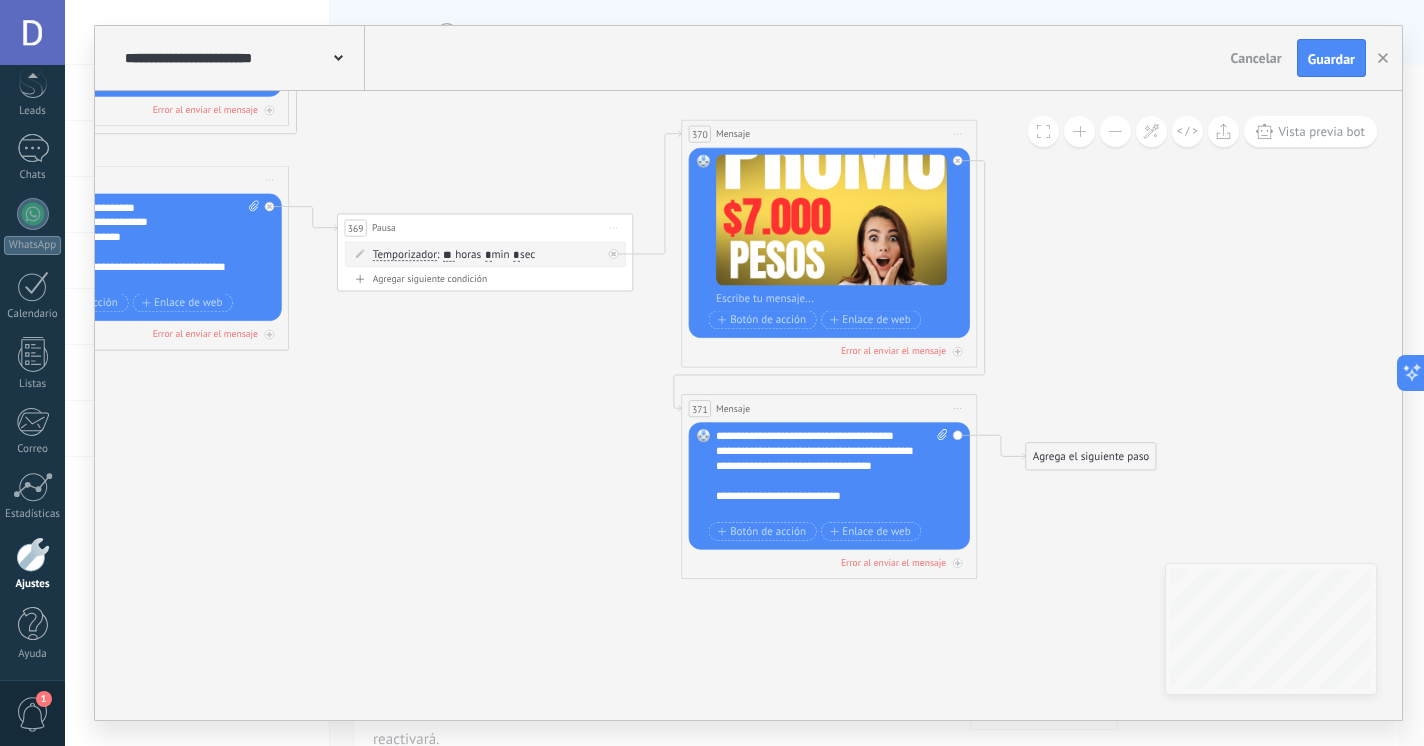 click on "**********" at bounding box center [832, 473] 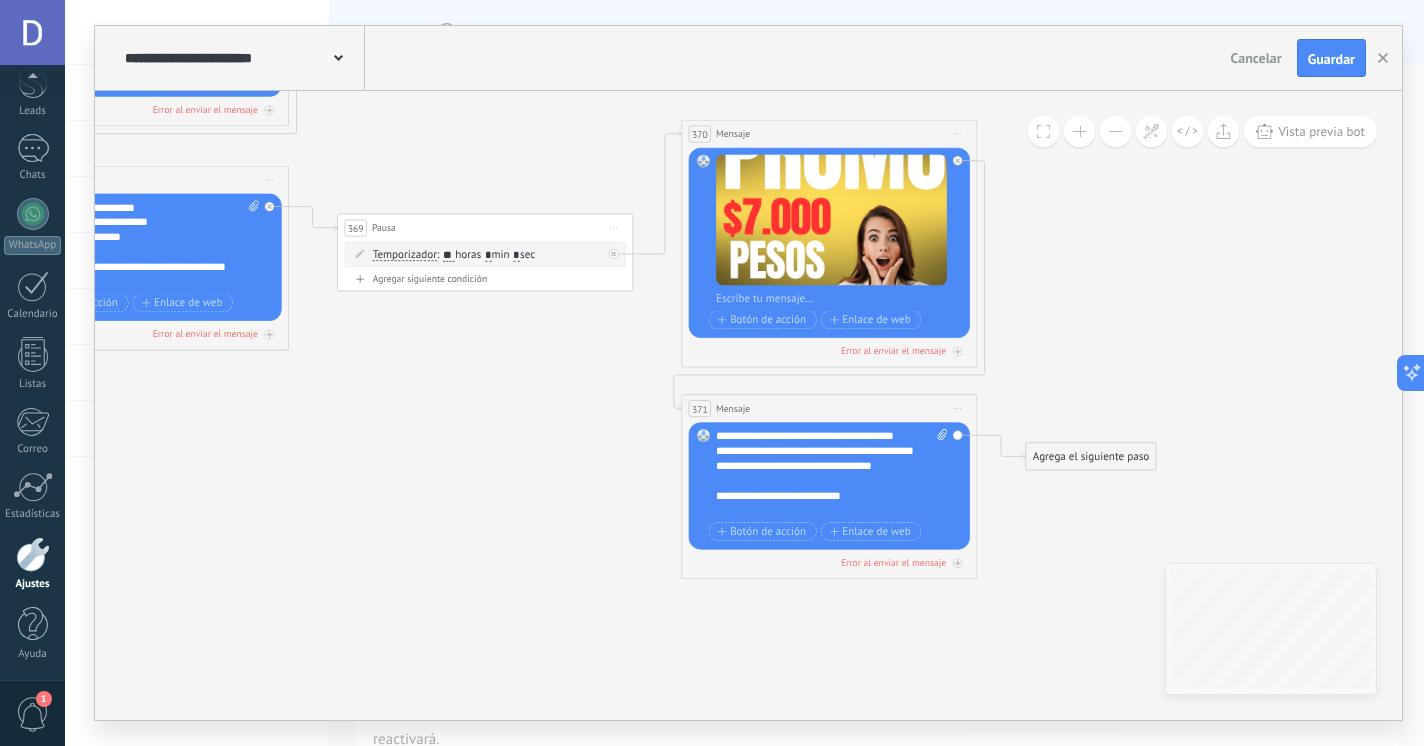 click on "**********" at bounding box center (832, 473) 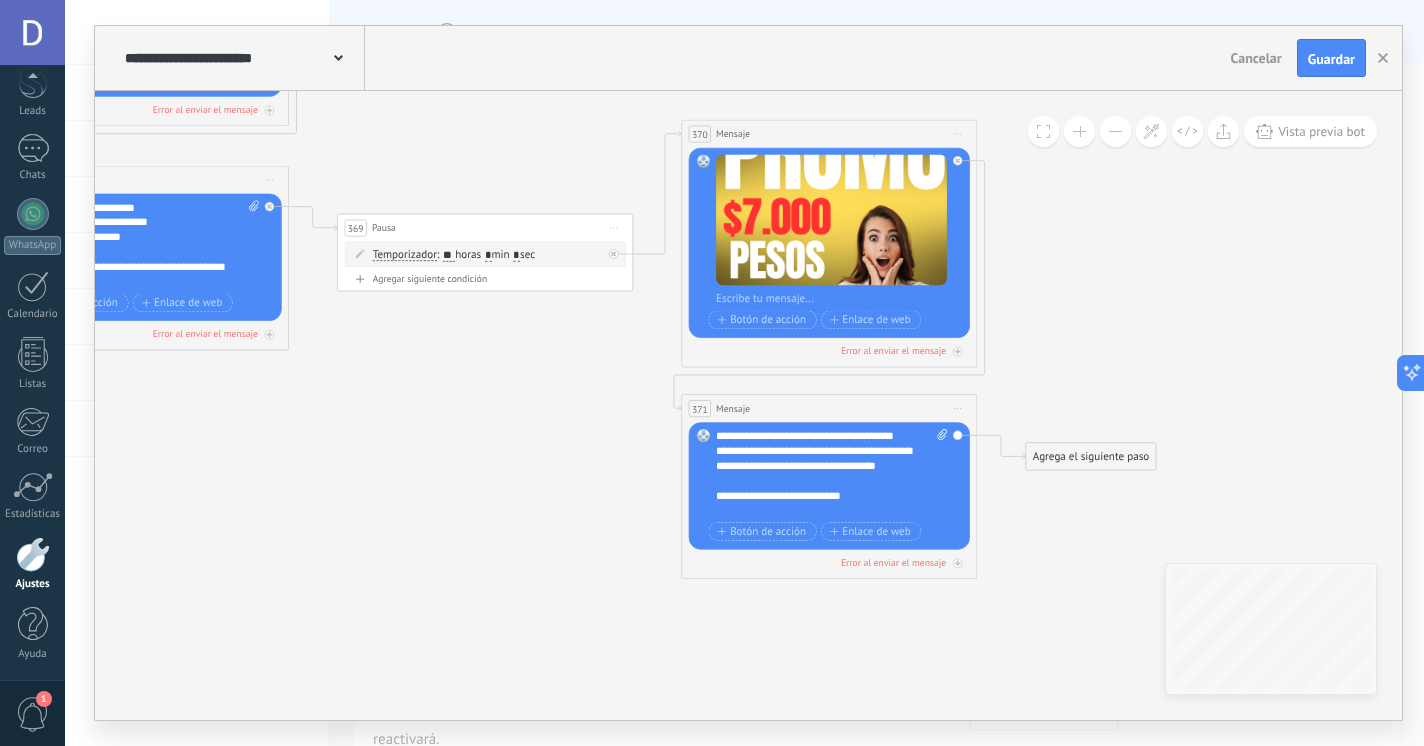 scroll, scrollTop: 38, scrollLeft: 0, axis: vertical 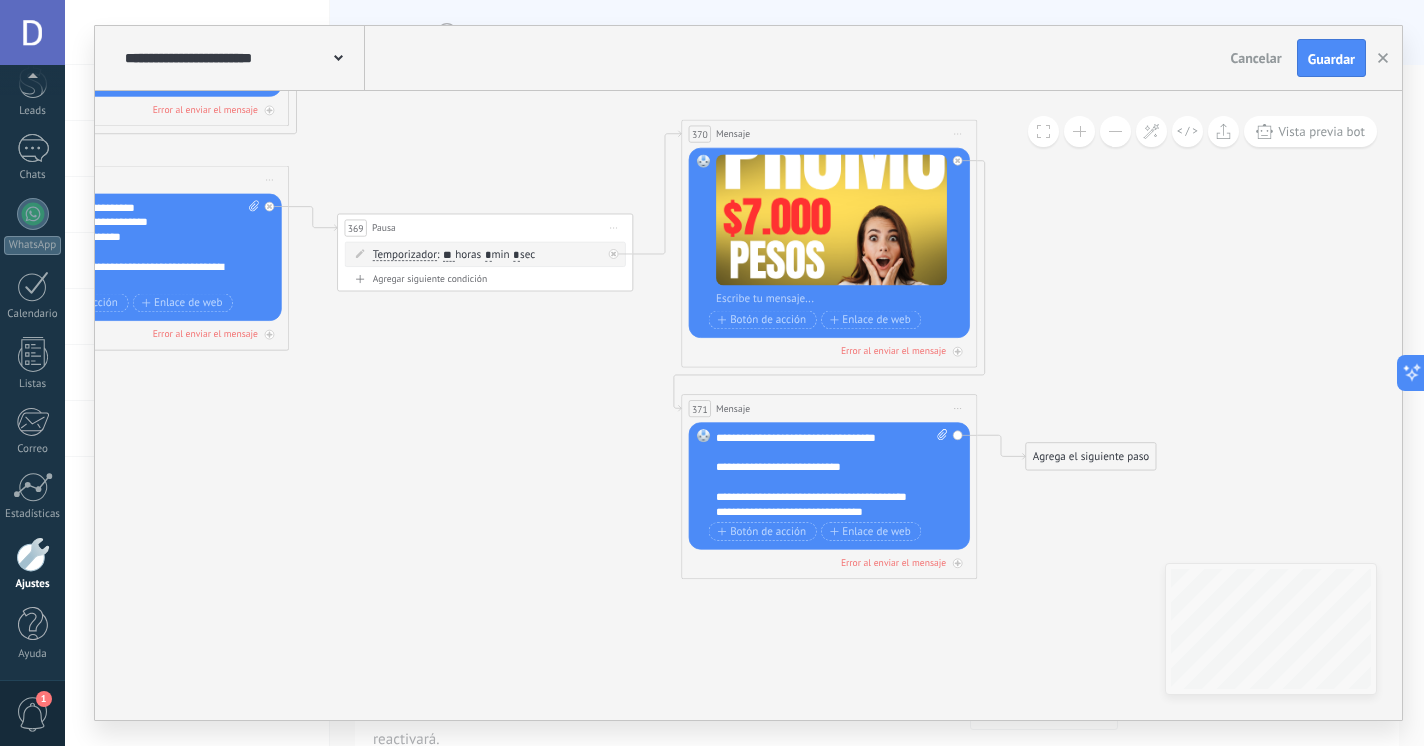 click on "**********" at bounding box center [832, 473] 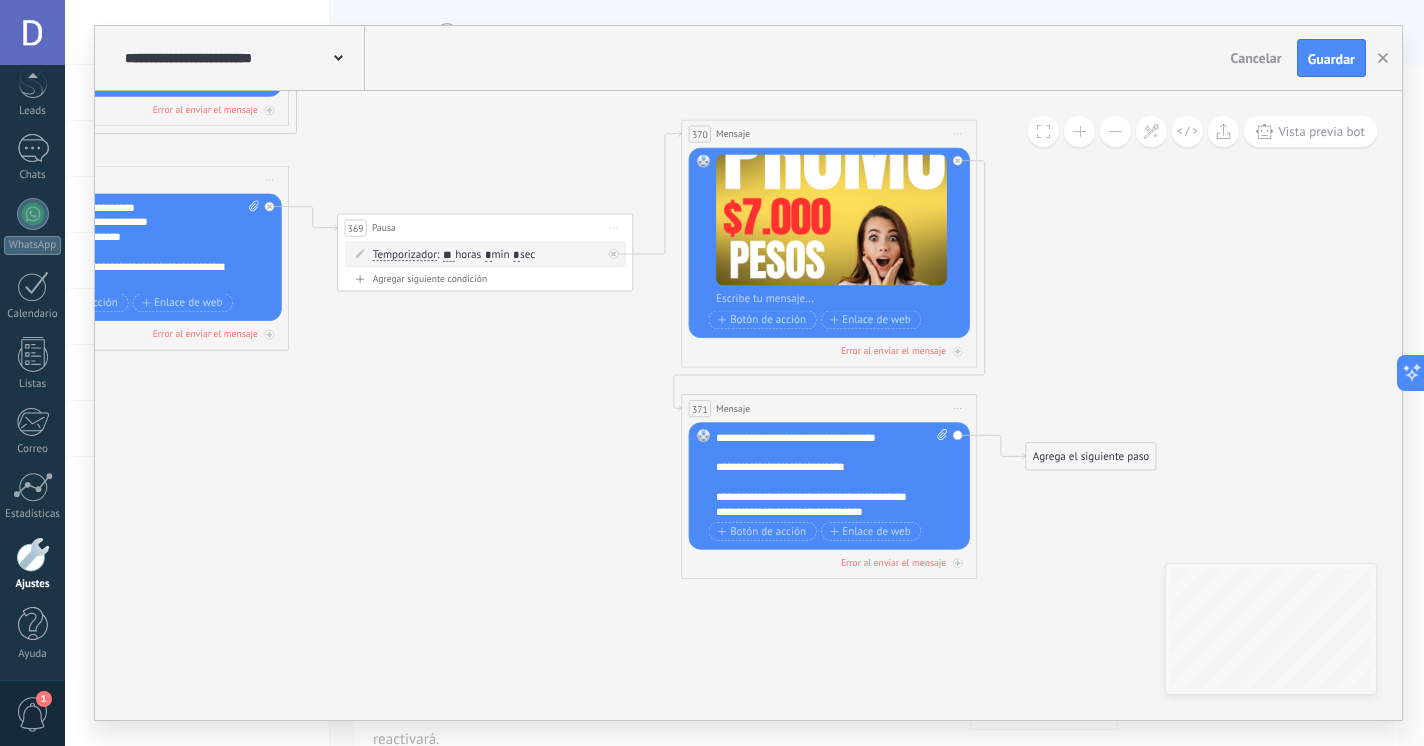 click on "**********" at bounding box center [832, 473] 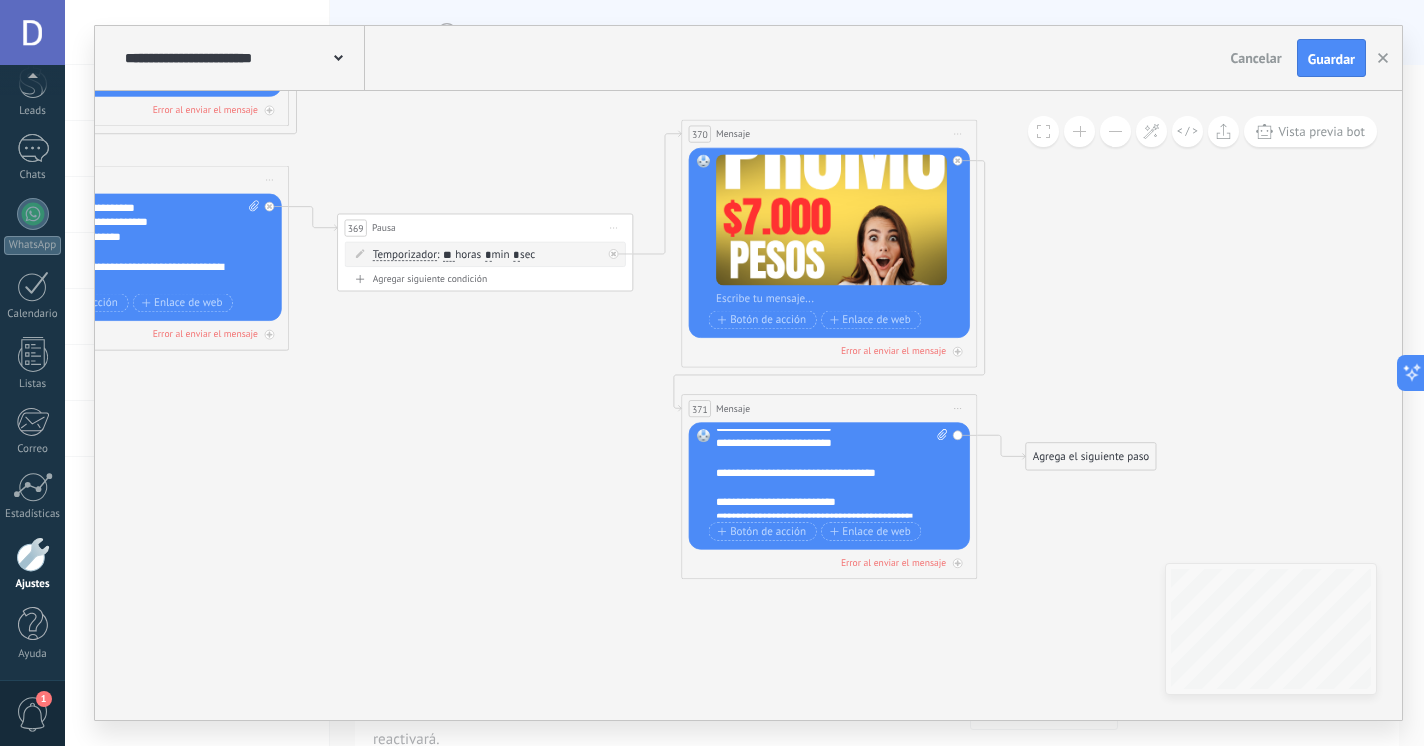 scroll, scrollTop: 178, scrollLeft: 0, axis: vertical 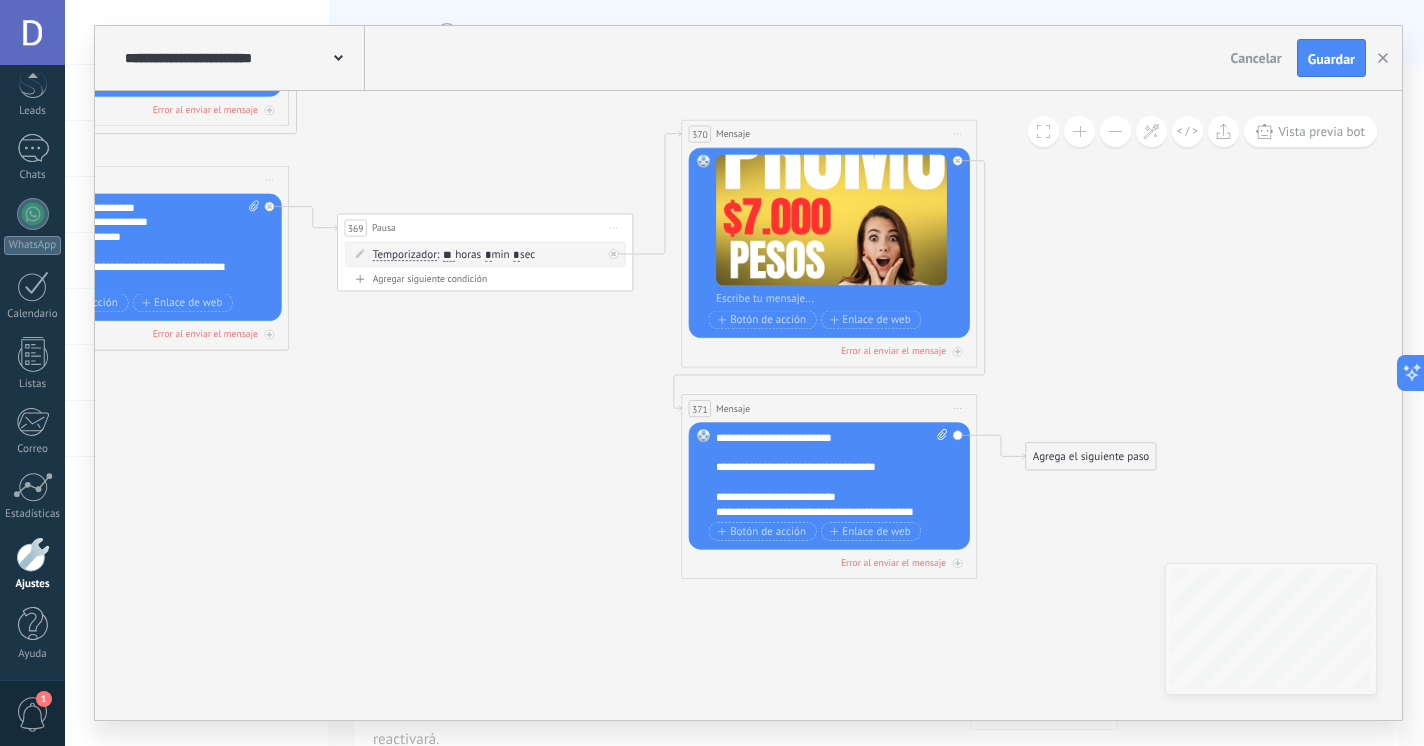 click on "**********" at bounding box center [832, 473] 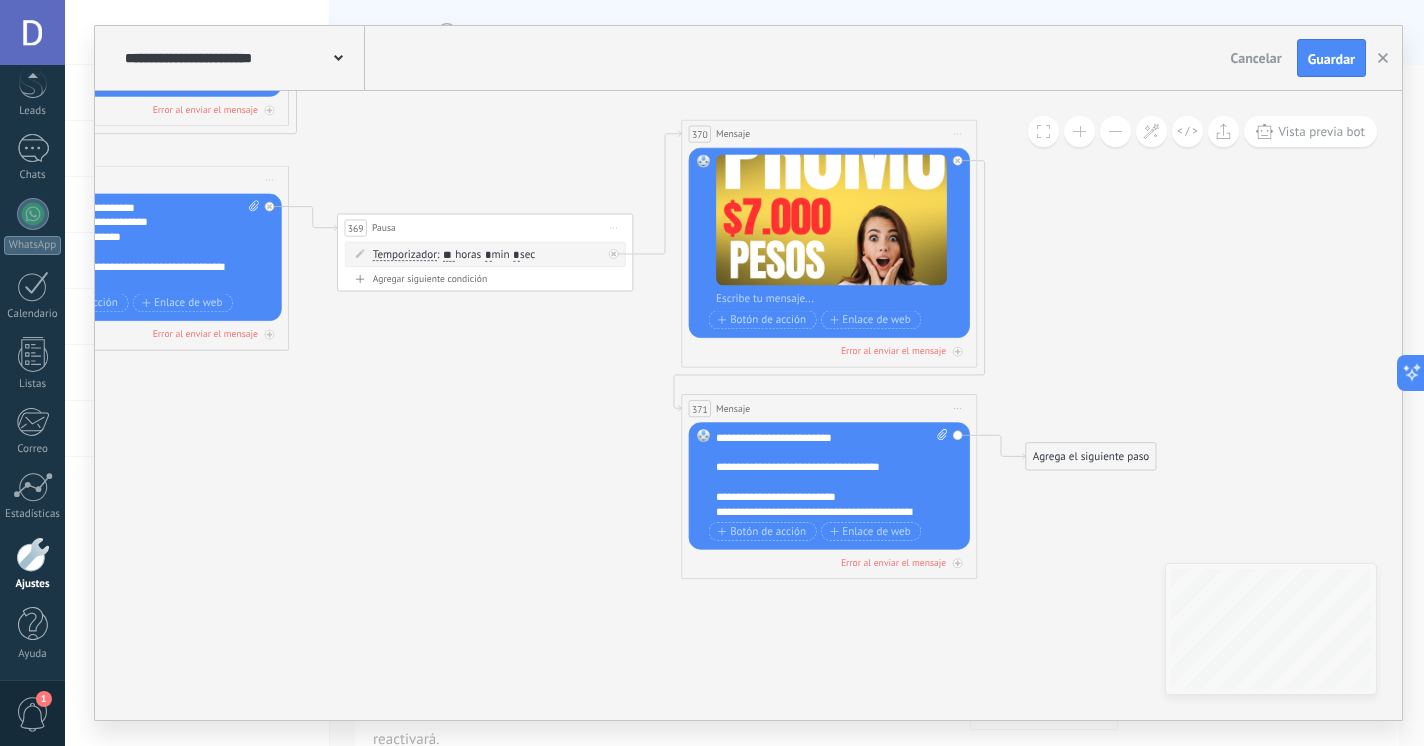 click on "**********" at bounding box center [832, 473] 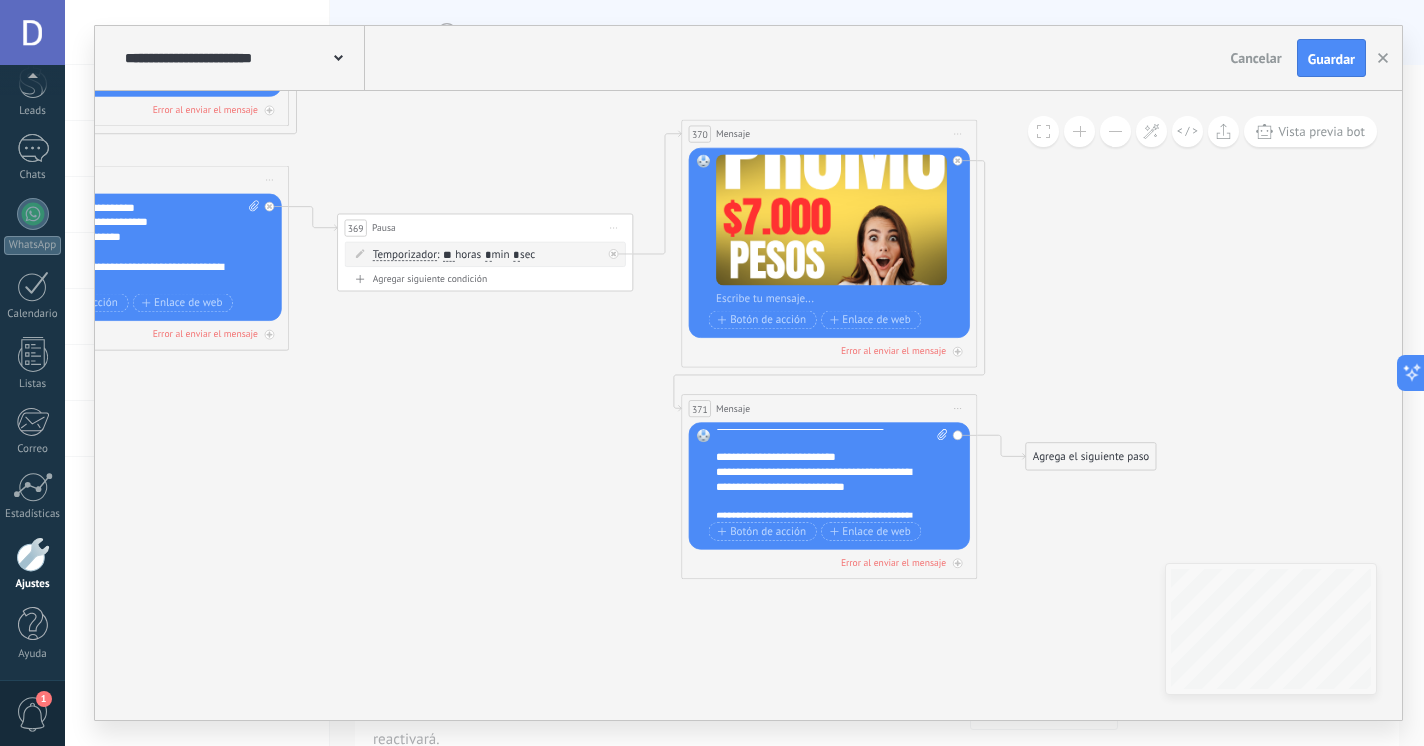 scroll, scrollTop: 246, scrollLeft: 0, axis: vertical 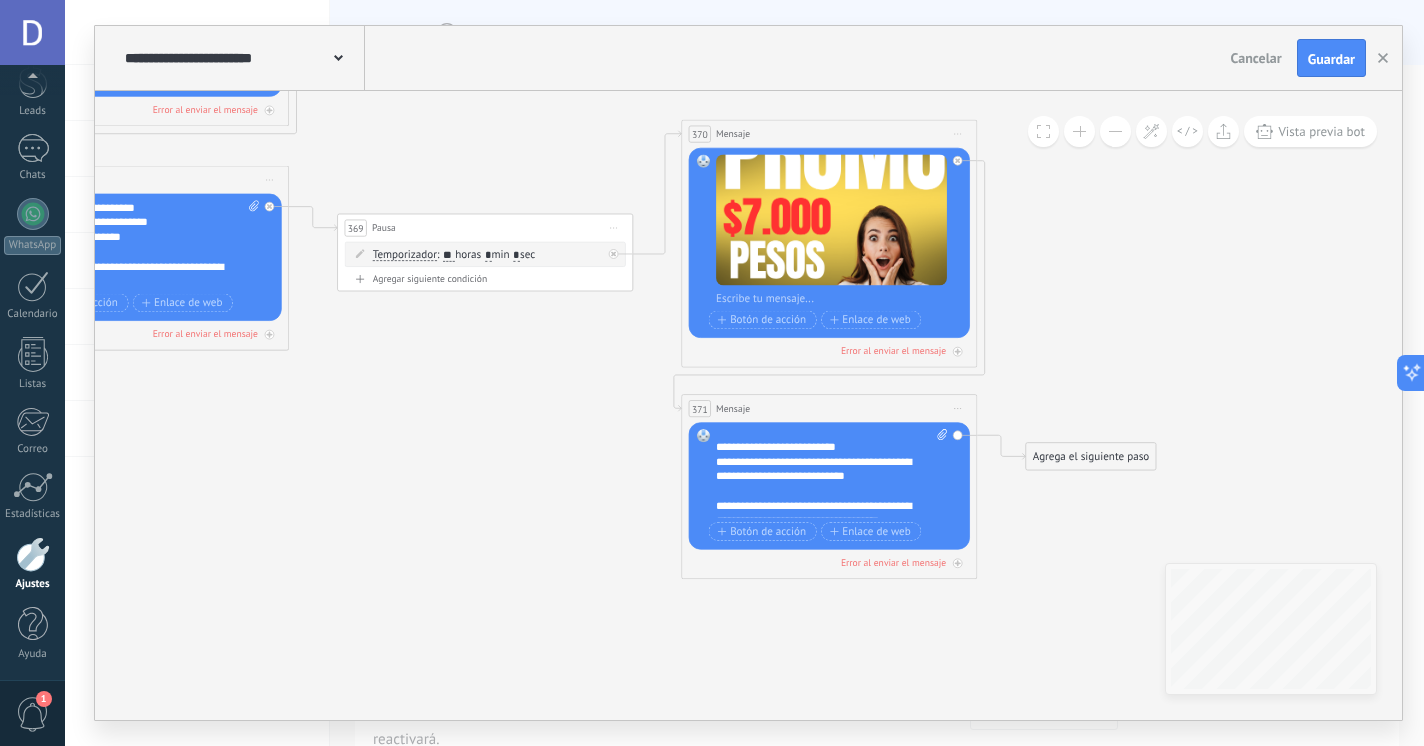 click on "**********" at bounding box center [832, 473] 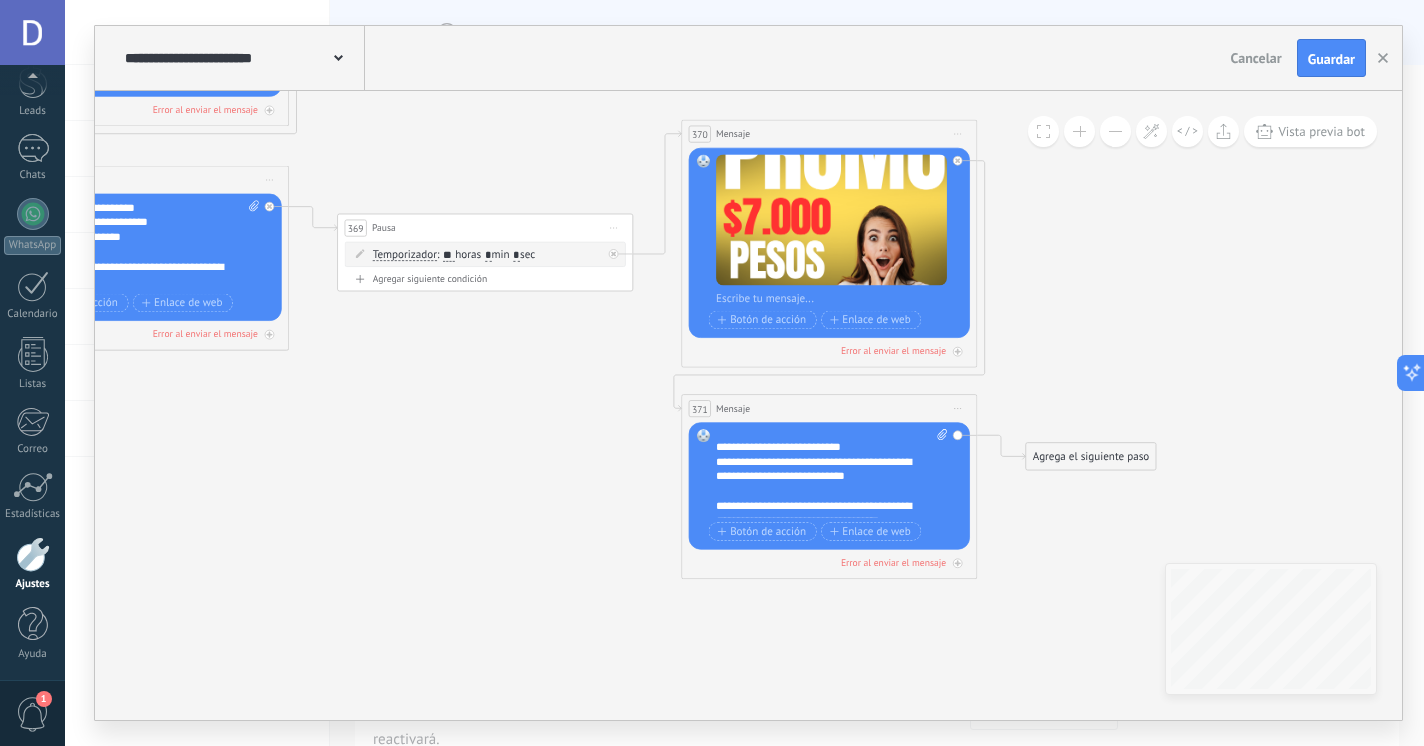 click on "**********" at bounding box center (832, 473) 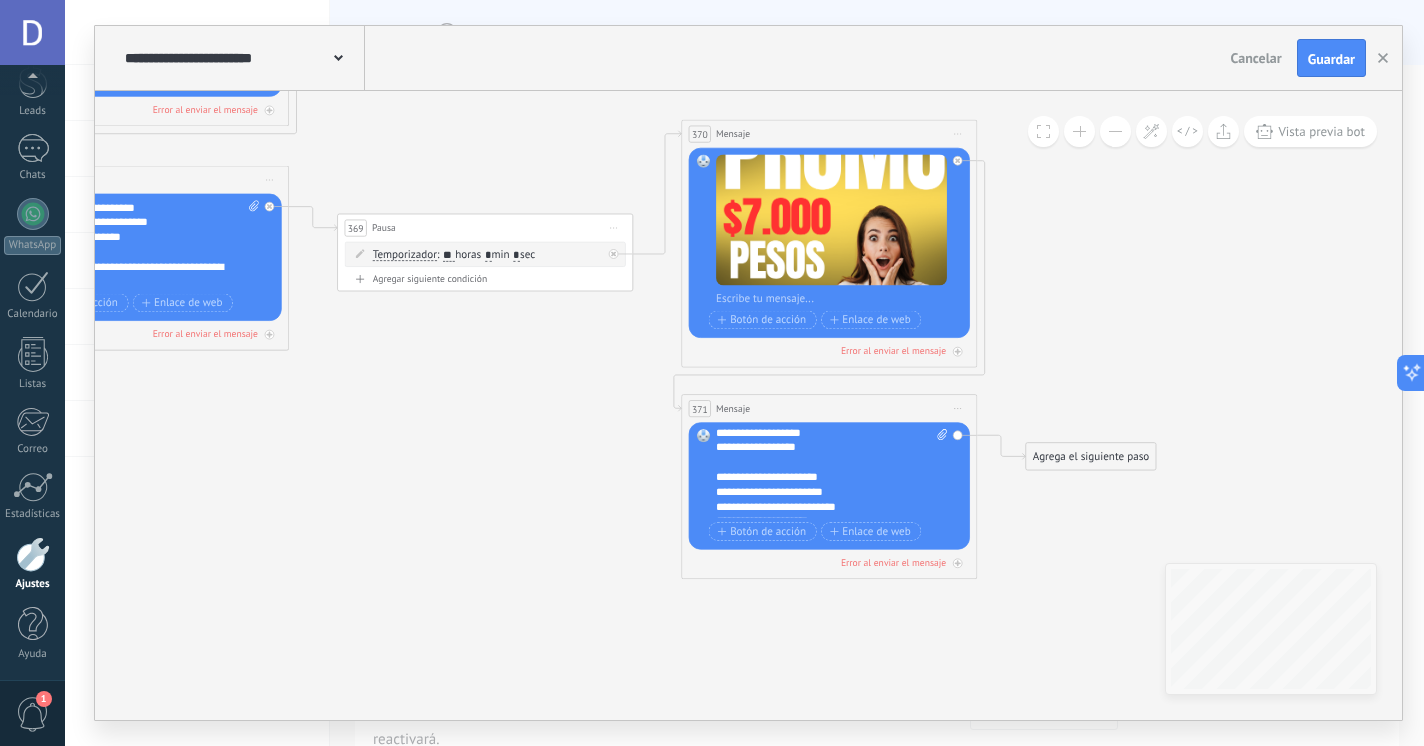 scroll, scrollTop: 428, scrollLeft: 0, axis: vertical 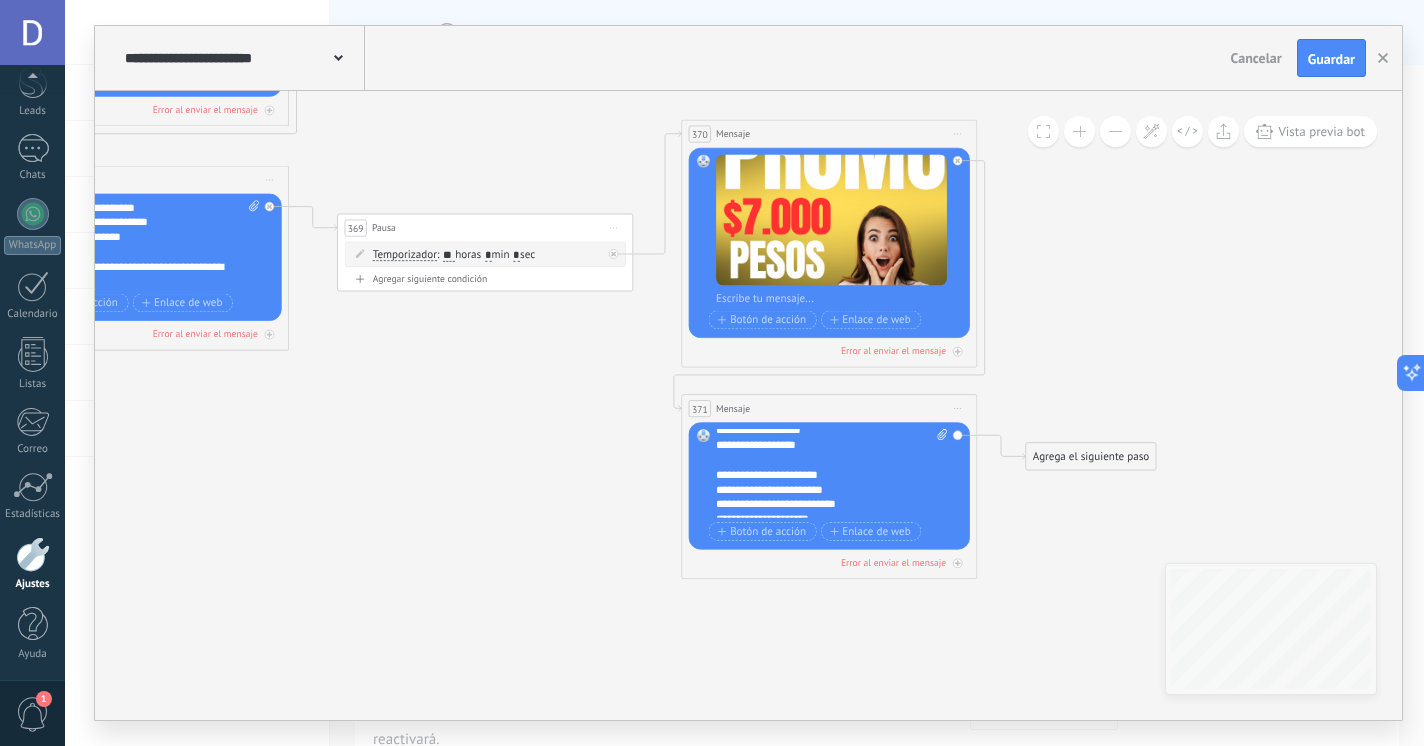click on "**********" at bounding box center (832, 473) 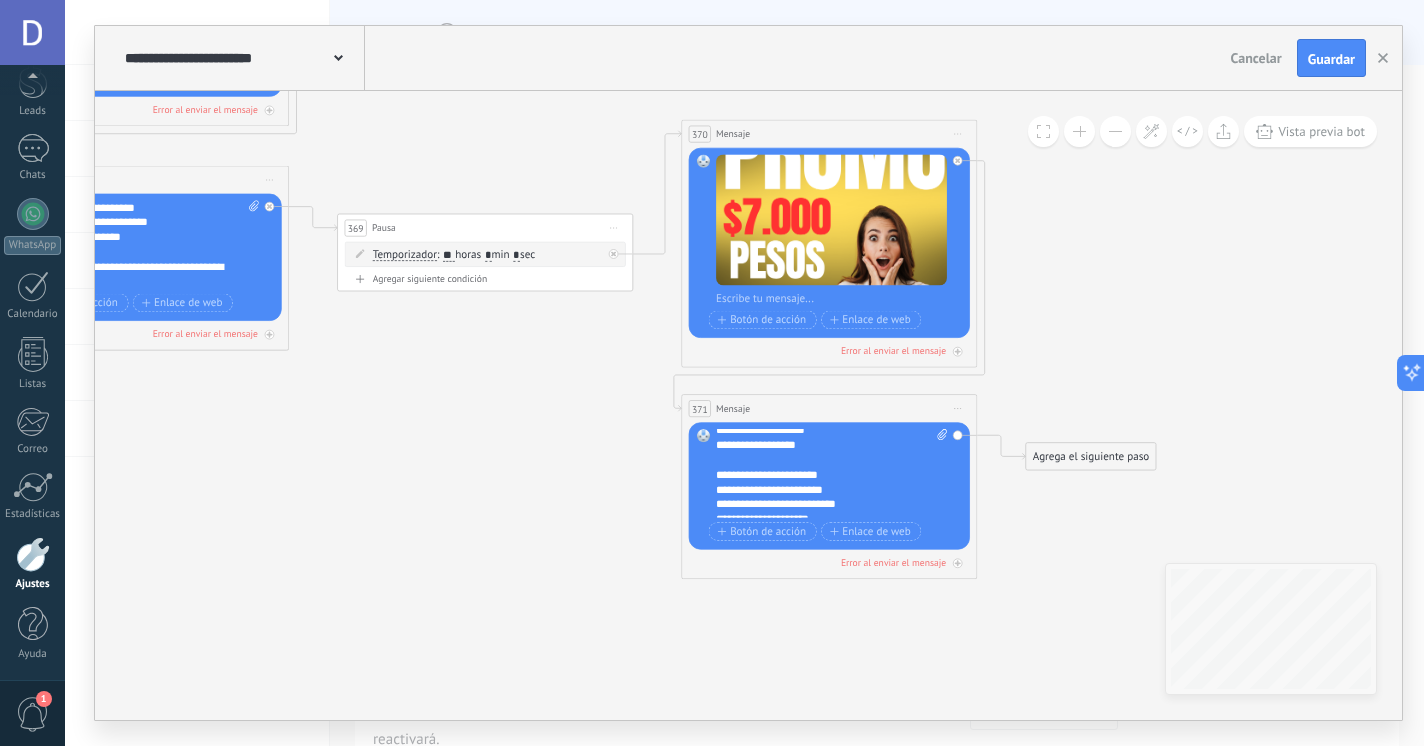 click on "**********" at bounding box center [832, 473] 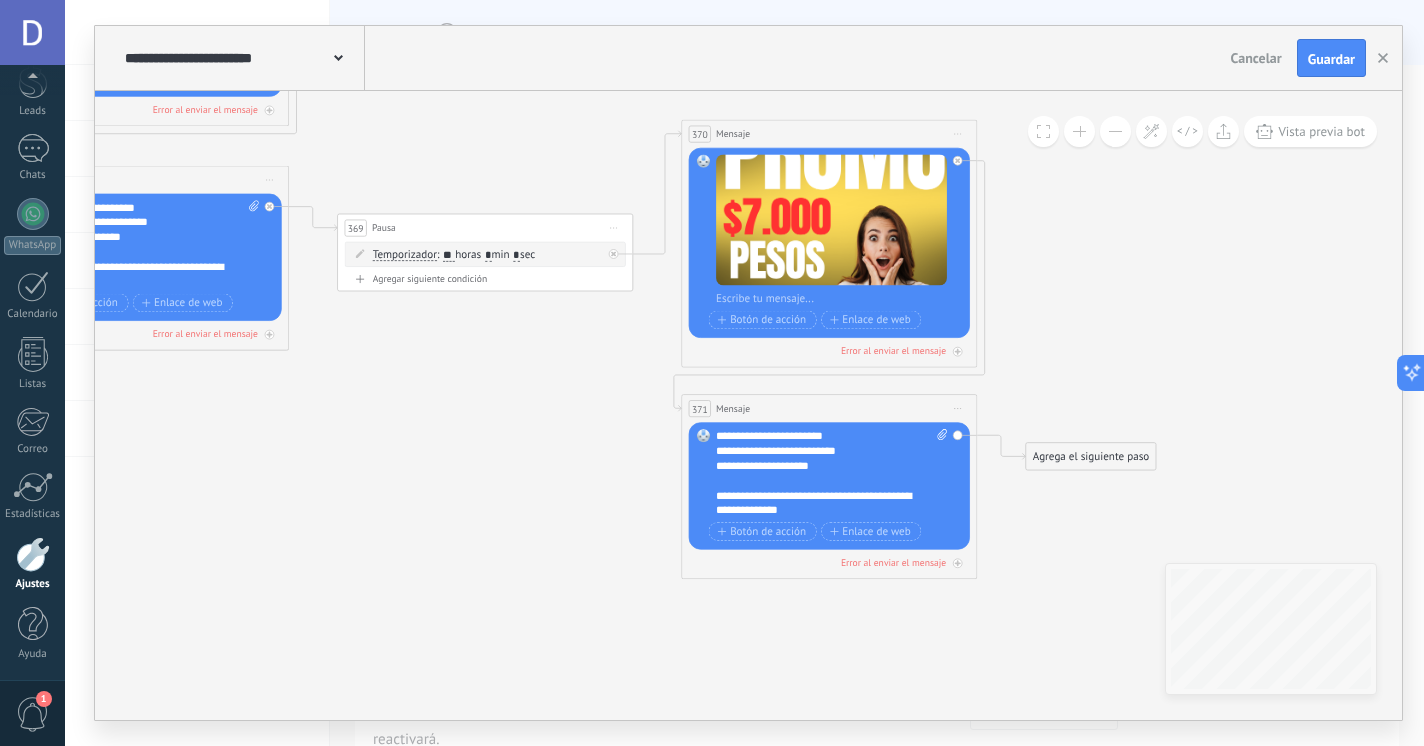 scroll, scrollTop: 540, scrollLeft: 0, axis: vertical 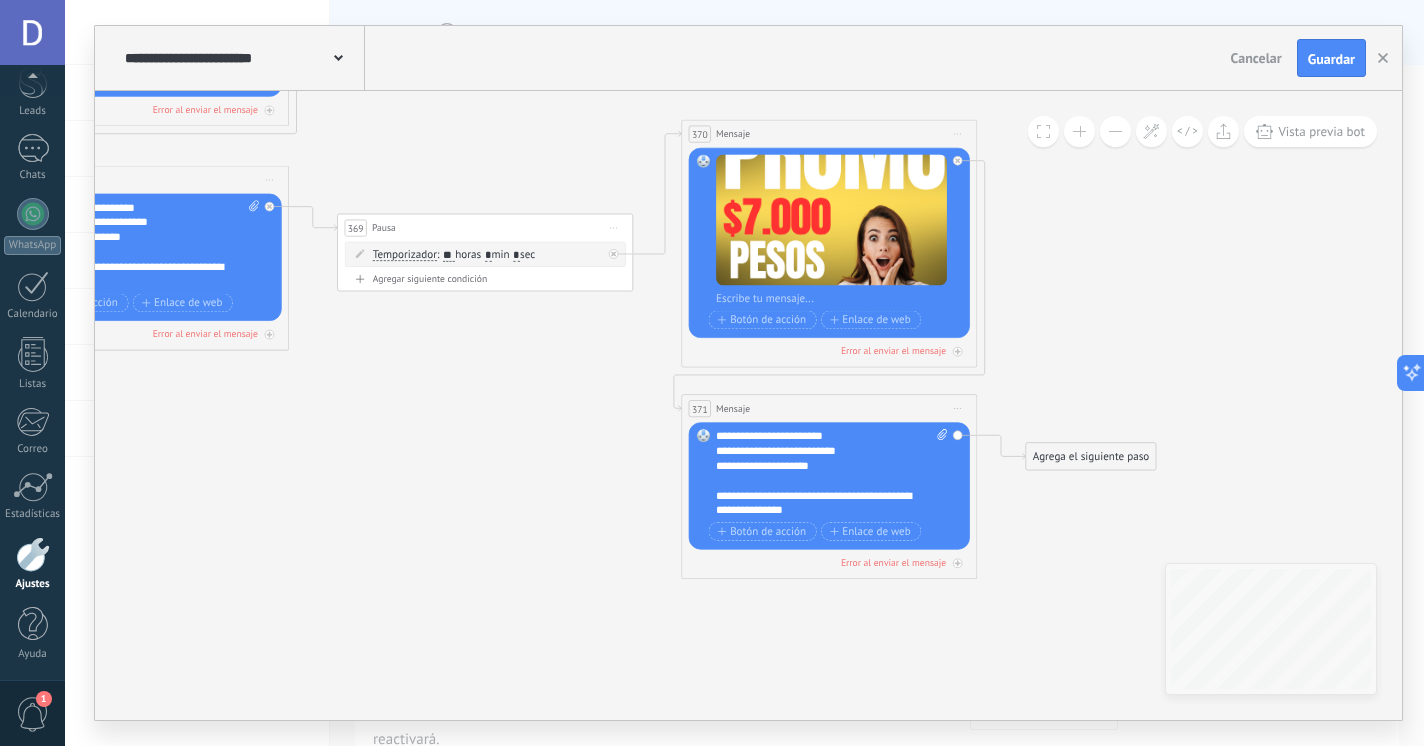 click on "**********" at bounding box center [832, 473] 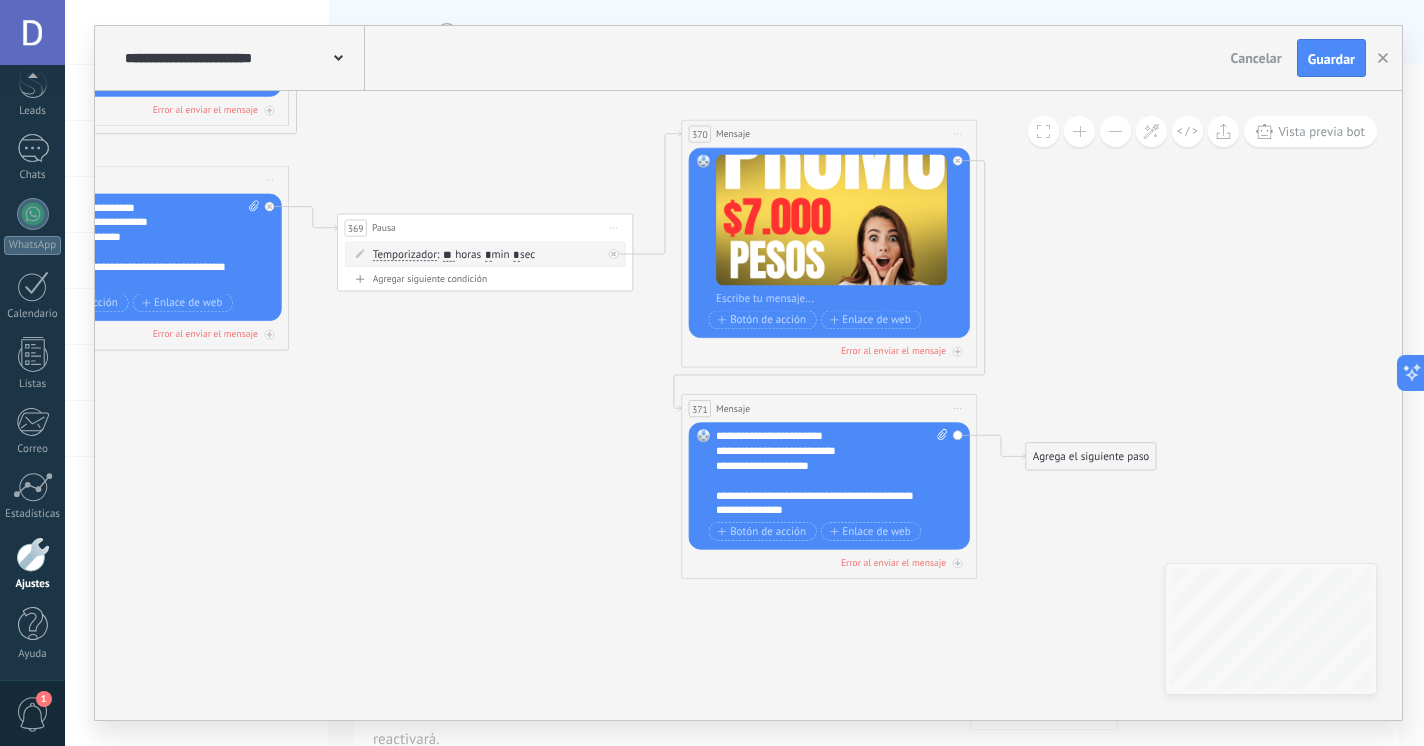 click on "**********" at bounding box center (832, 473) 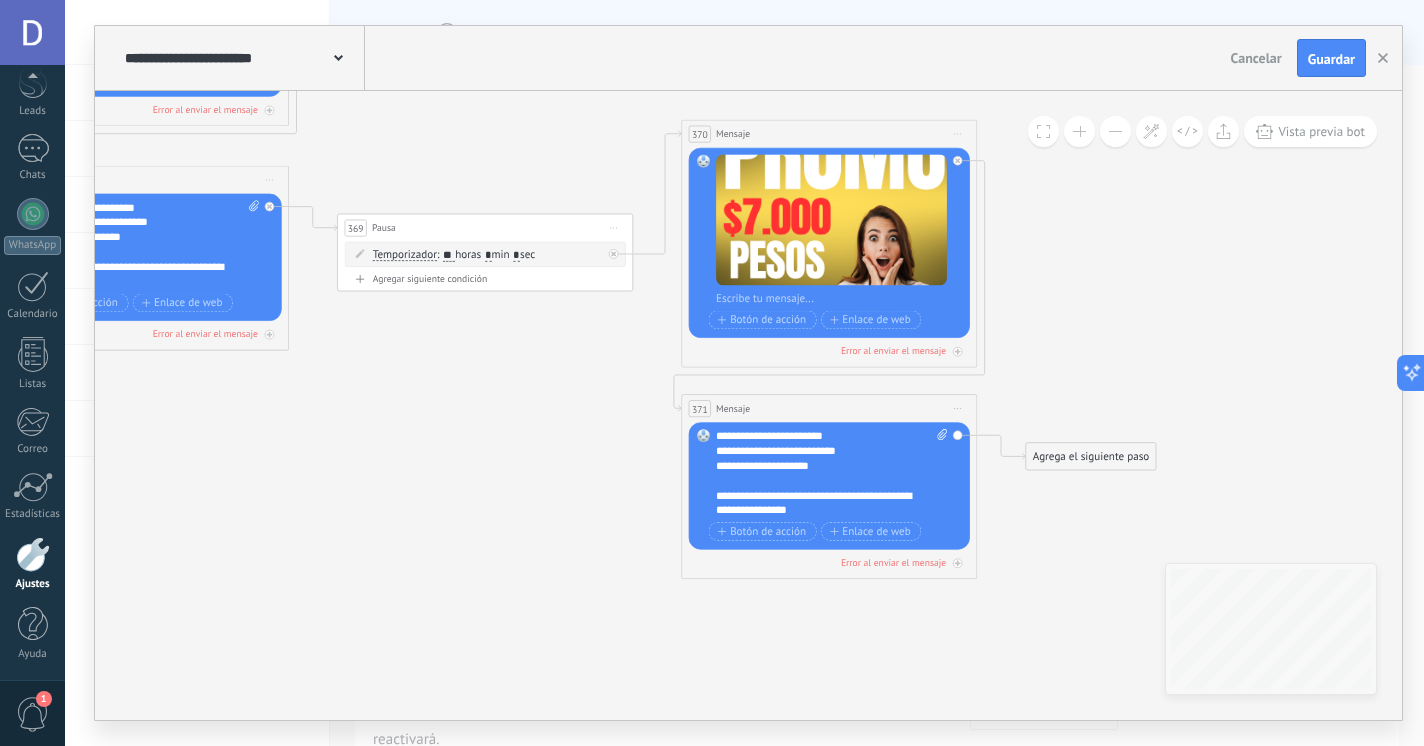 click 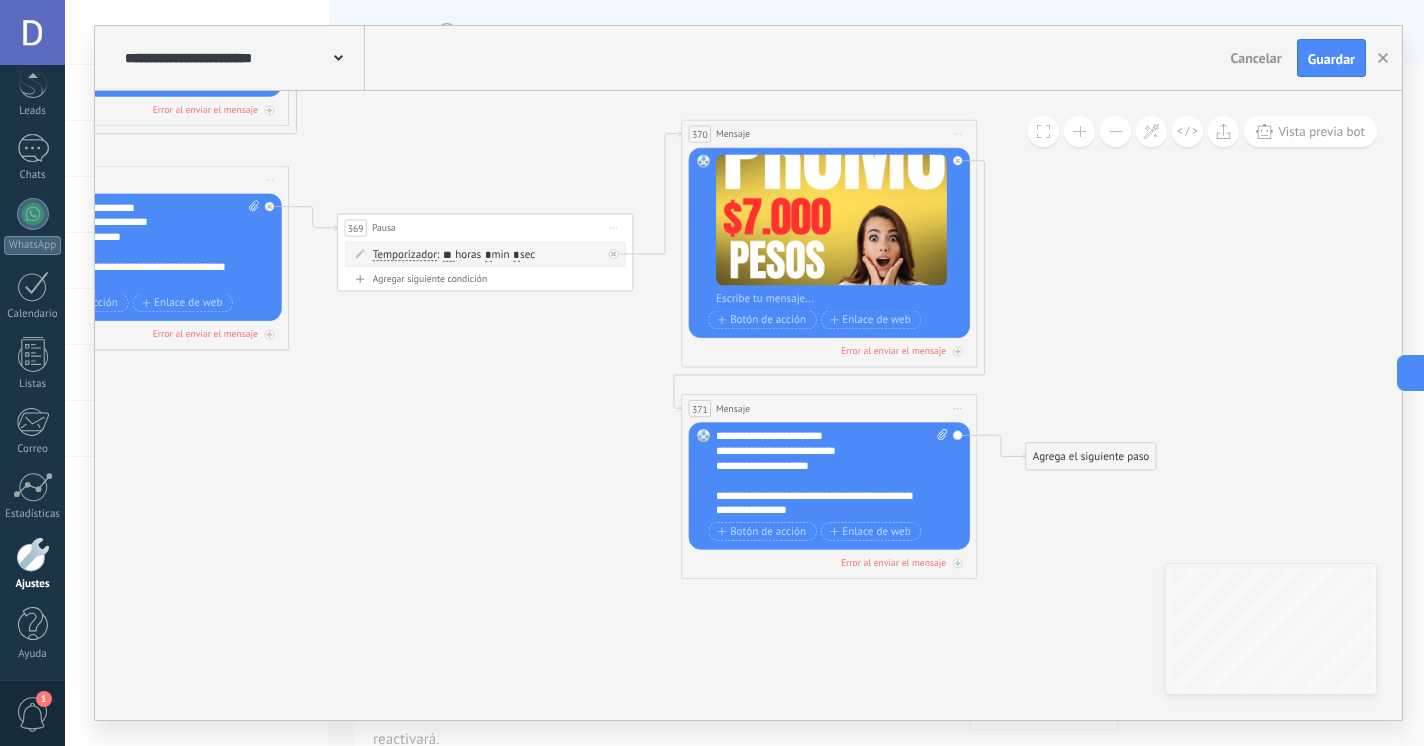 scroll, scrollTop: 540, scrollLeft: 0, axis: vertical 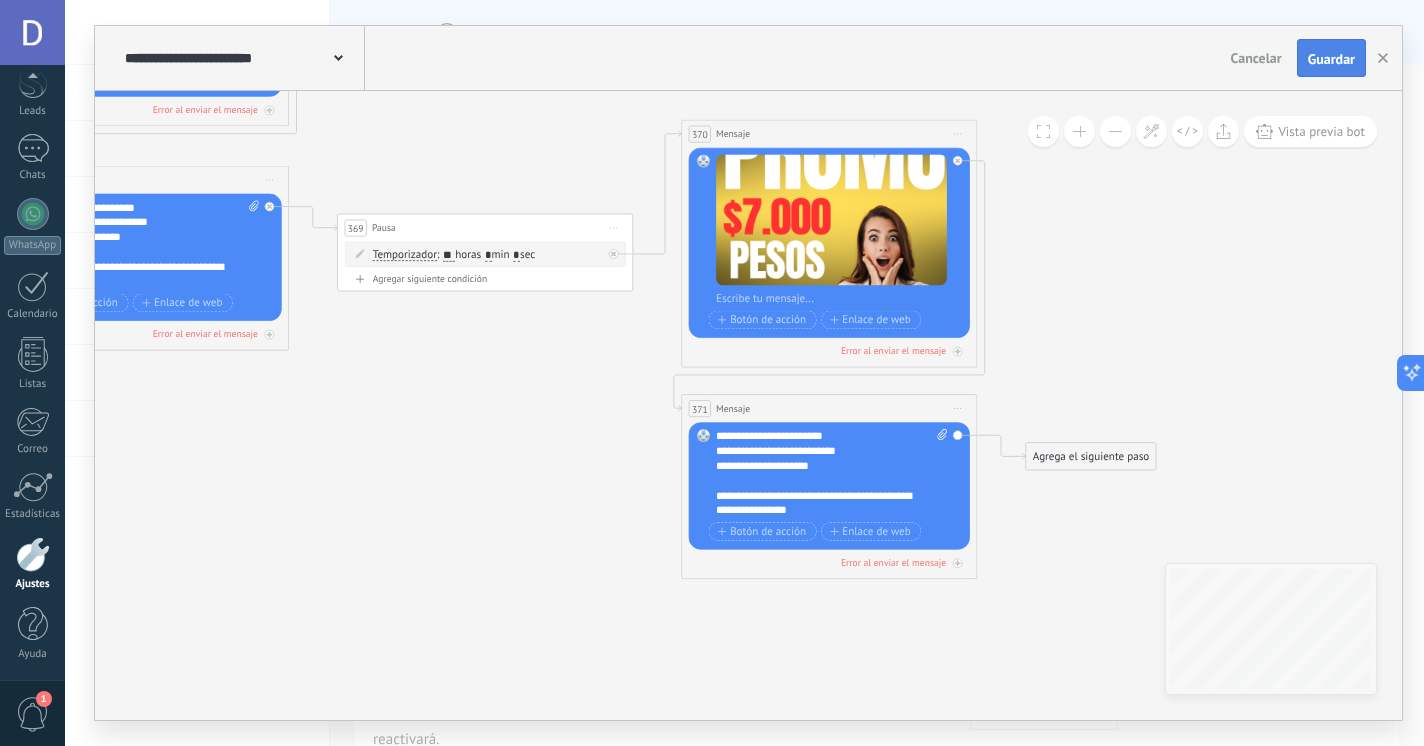 click on "Guardar" at bounding box center [1331, 59] 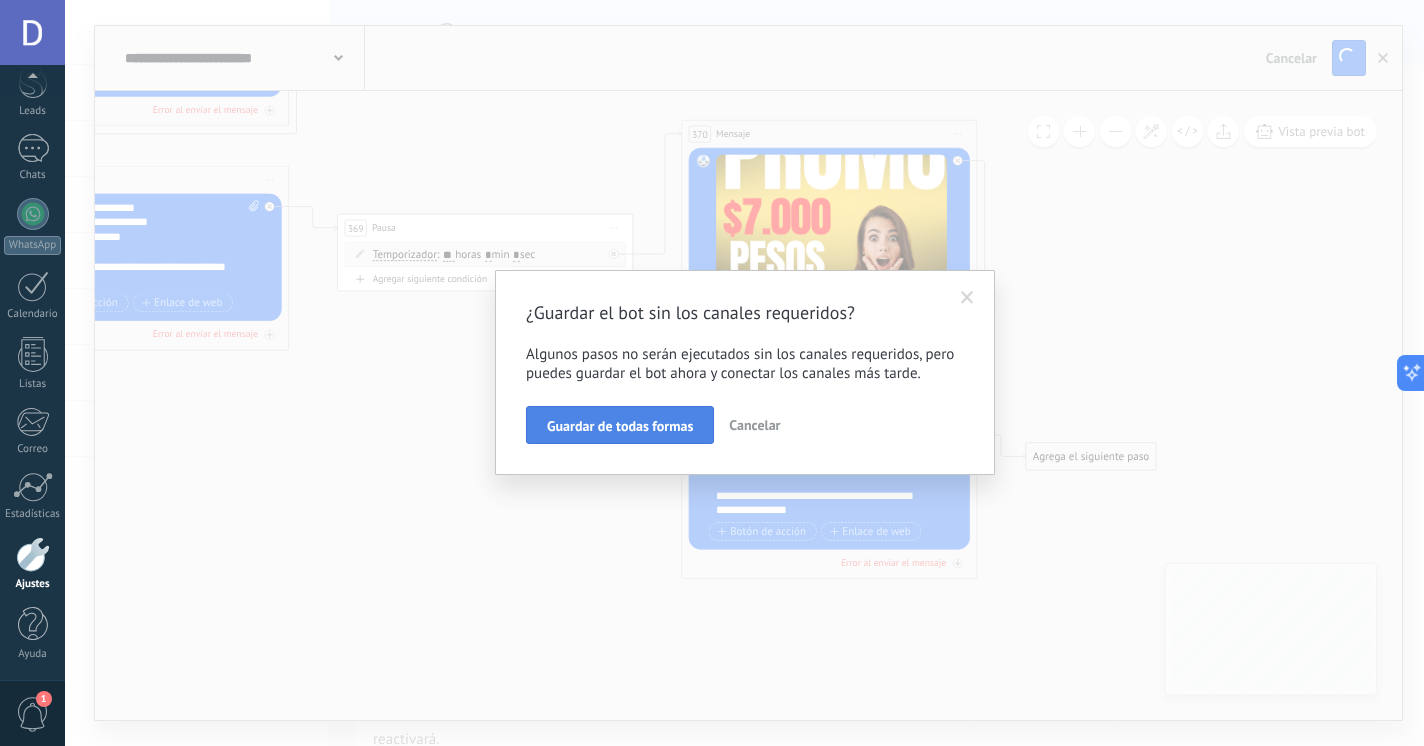 click on "Guardar de todas formas" at bounding box center (620, 426) 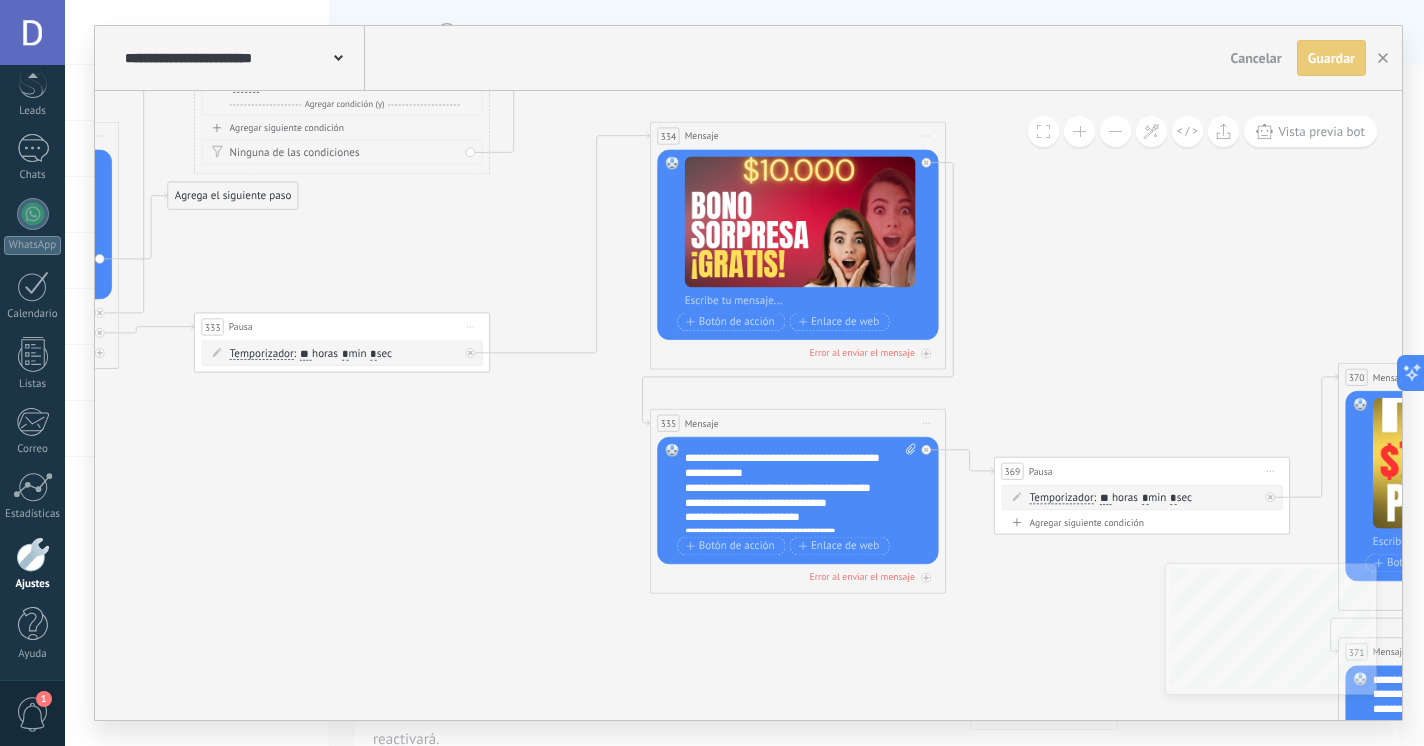 scroll, scrollTop: 0, scrollLeft: 0, axis: both 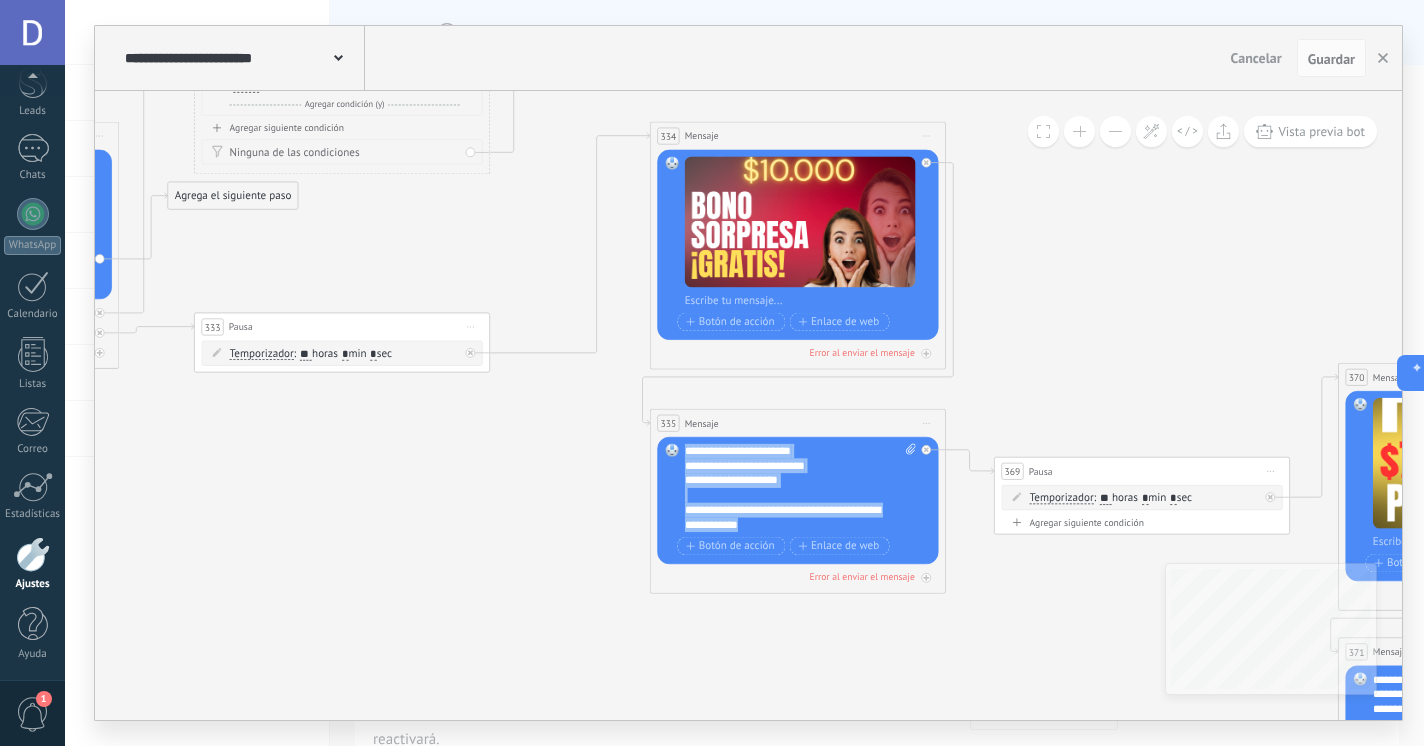 drag, startPoint x: 684, startPoint y: 447, endPoint x: 764, endPoint y: 567, distance: 144.22205 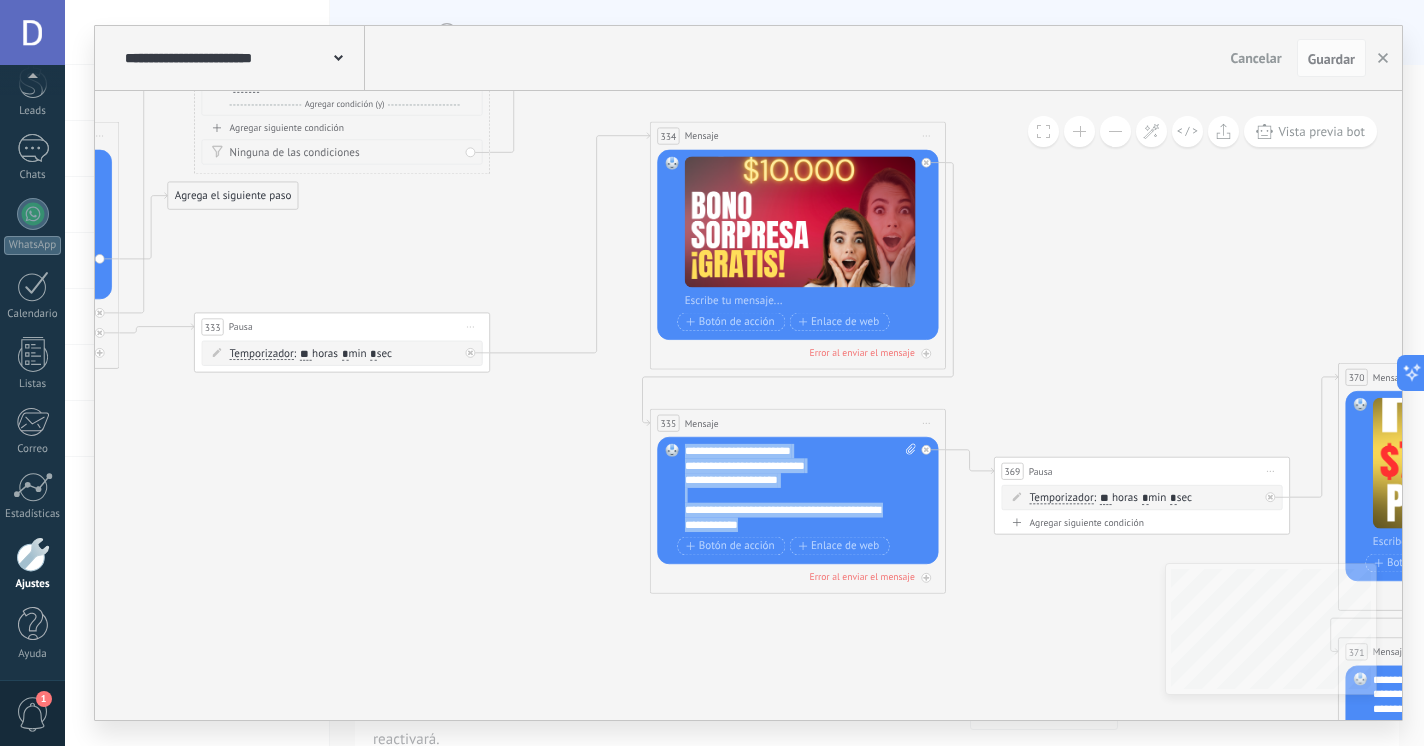 copy on "**********" 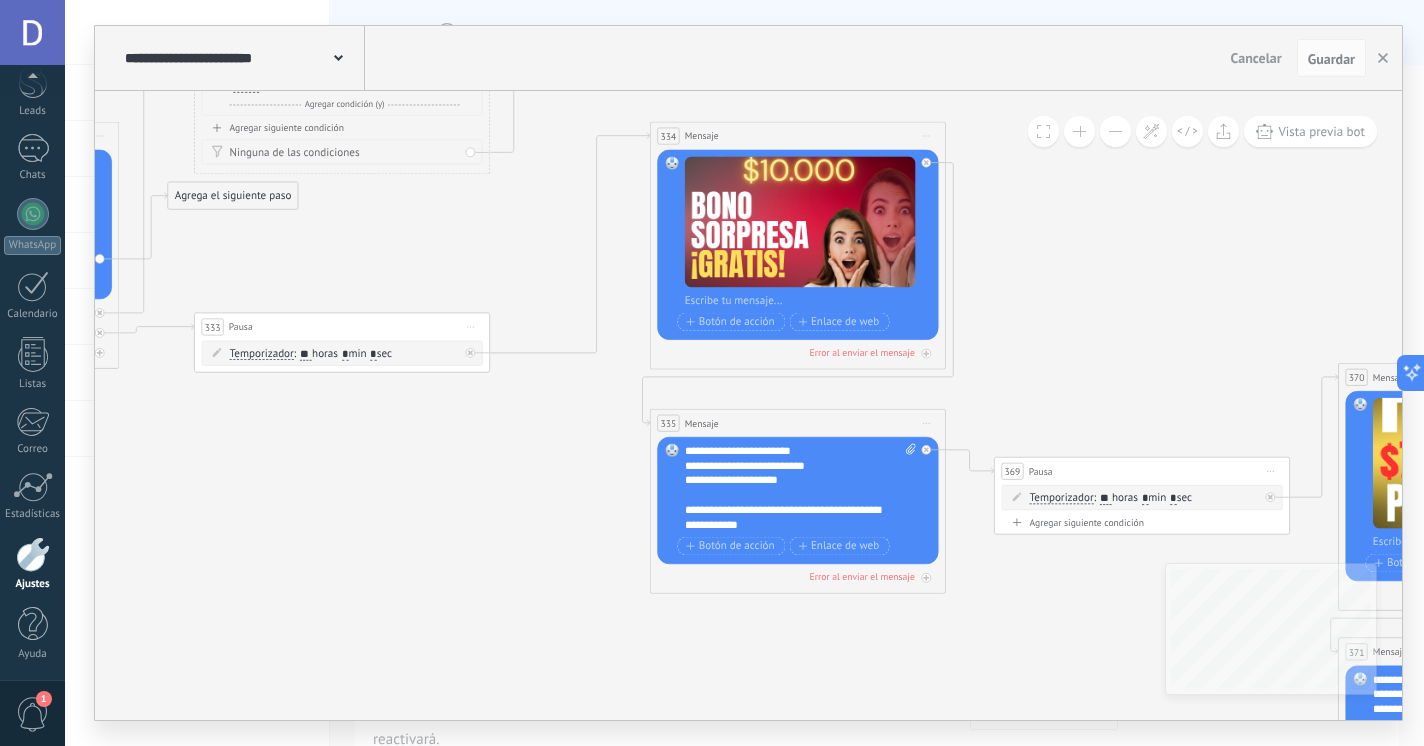 click 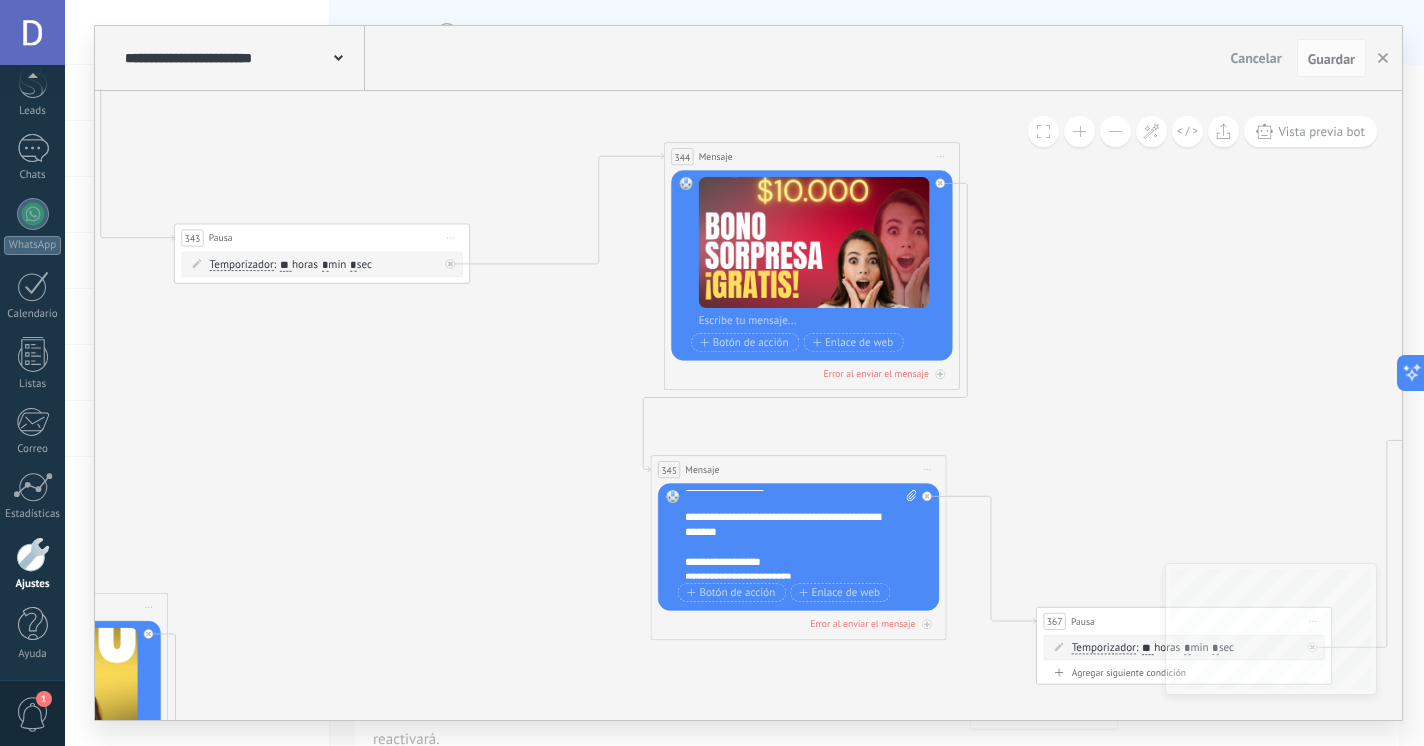 scroll, scrollTop: 0, scrollLeft: 0, axis: both 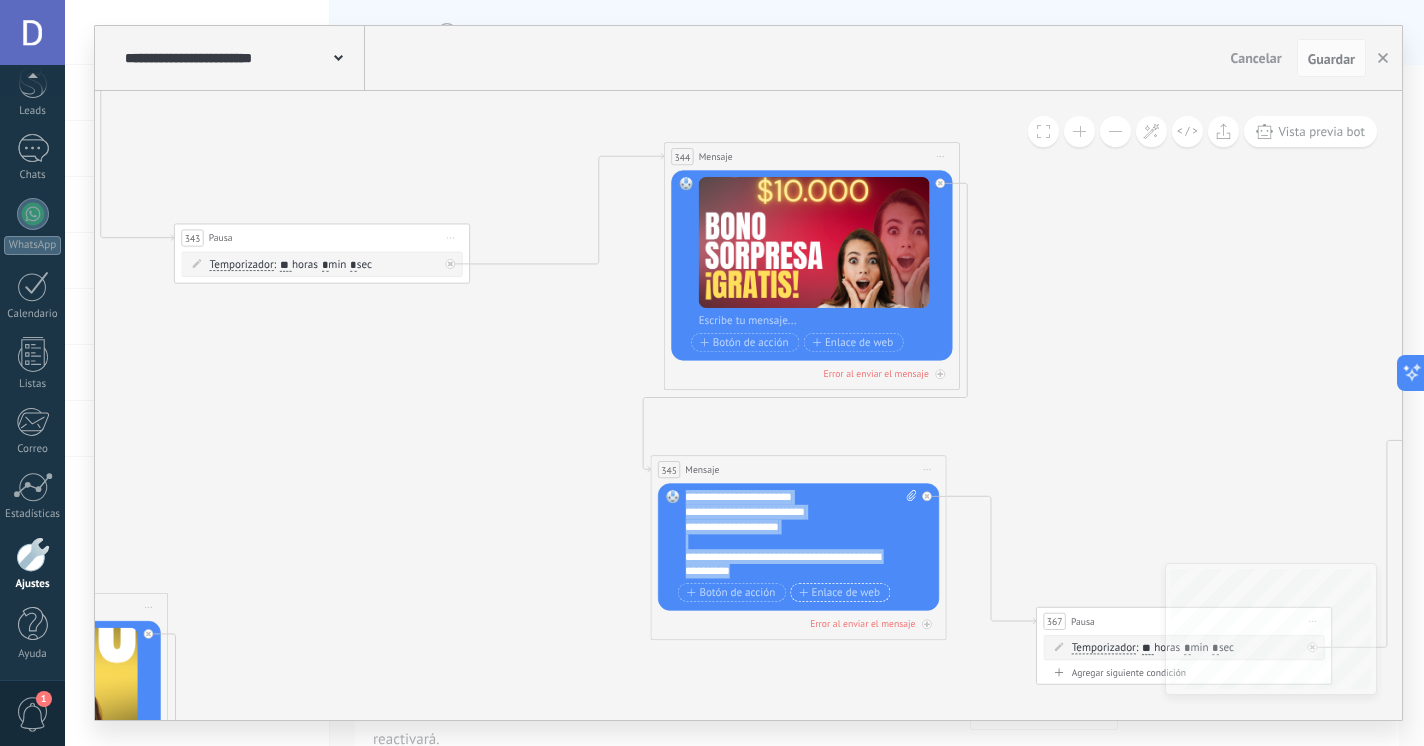 drag, startPoint x: 688, startPoint y: 495, endPoint x: 828, endPoint y: 592, distance: 170.32028 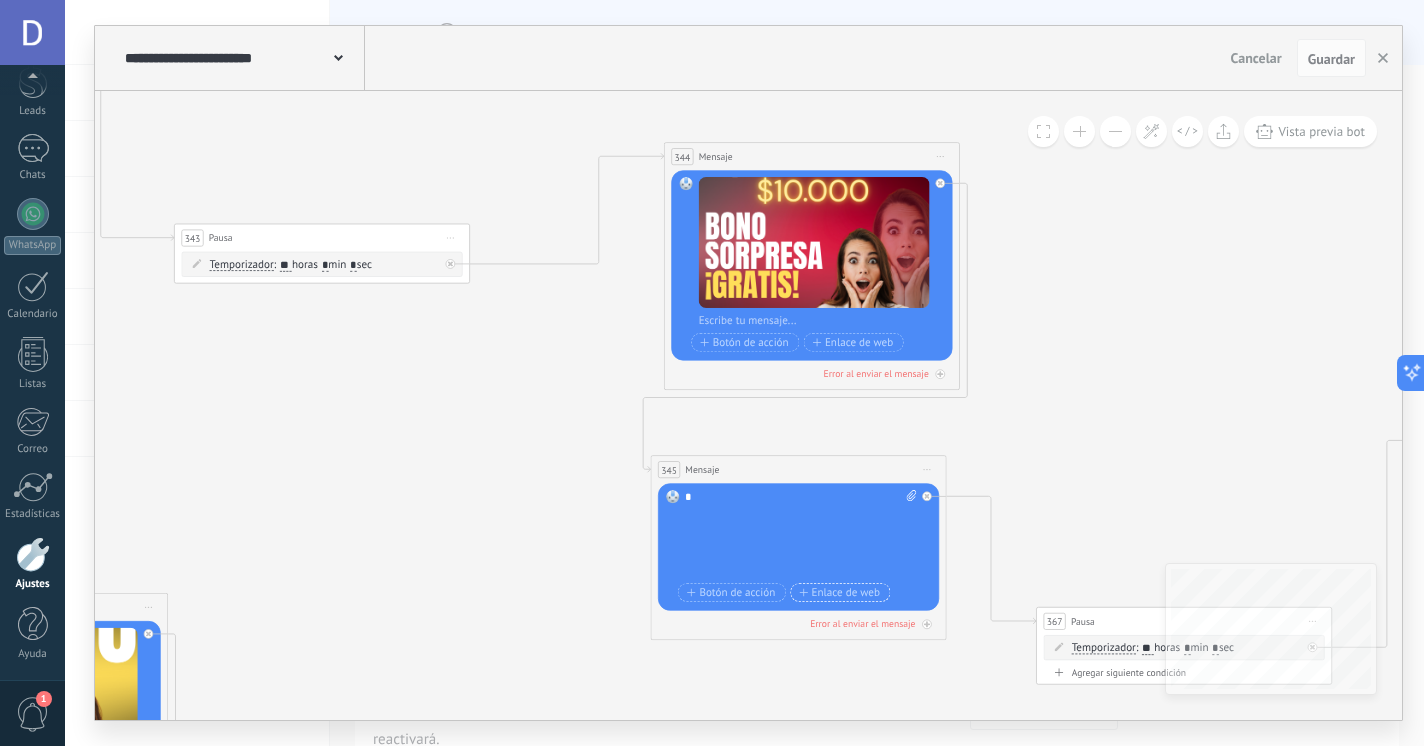 scroll, scrollTop: 0, scrollLeft: 0, axis: both 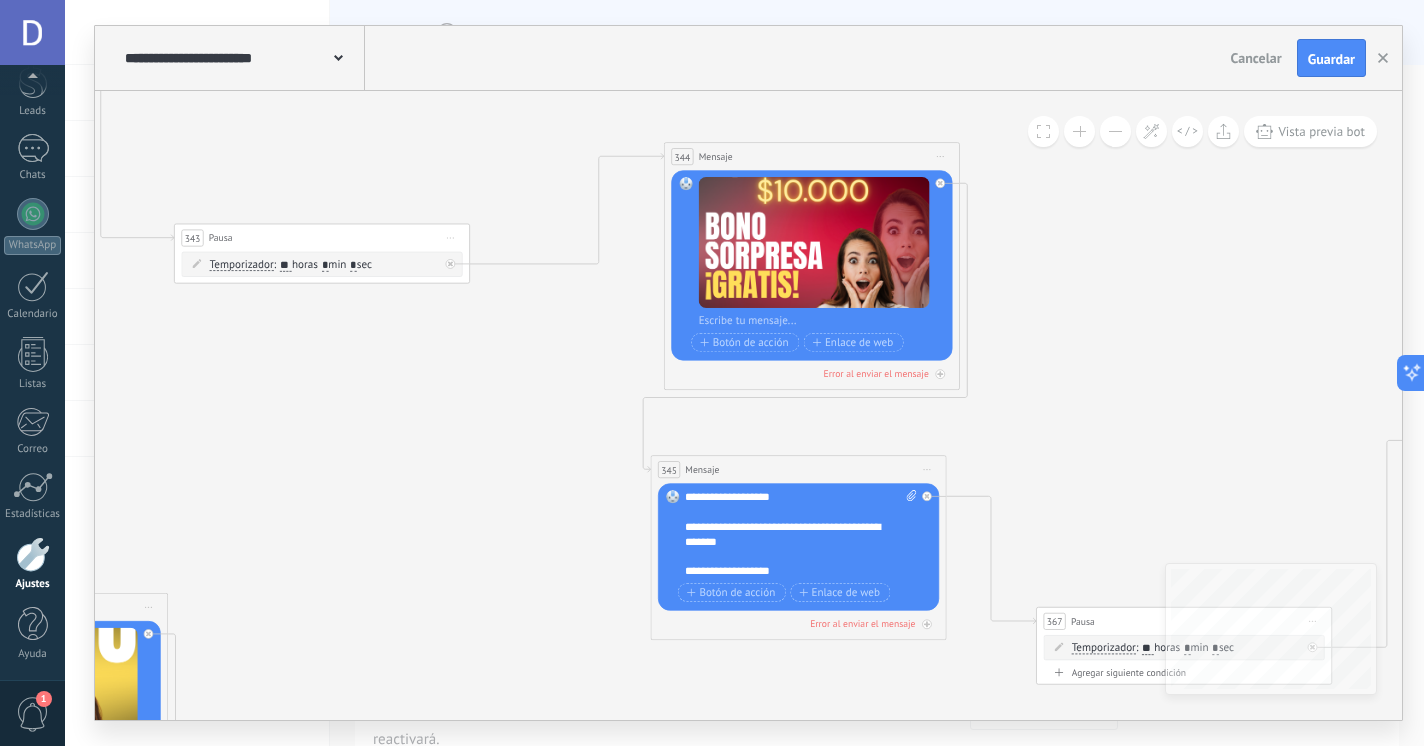 click 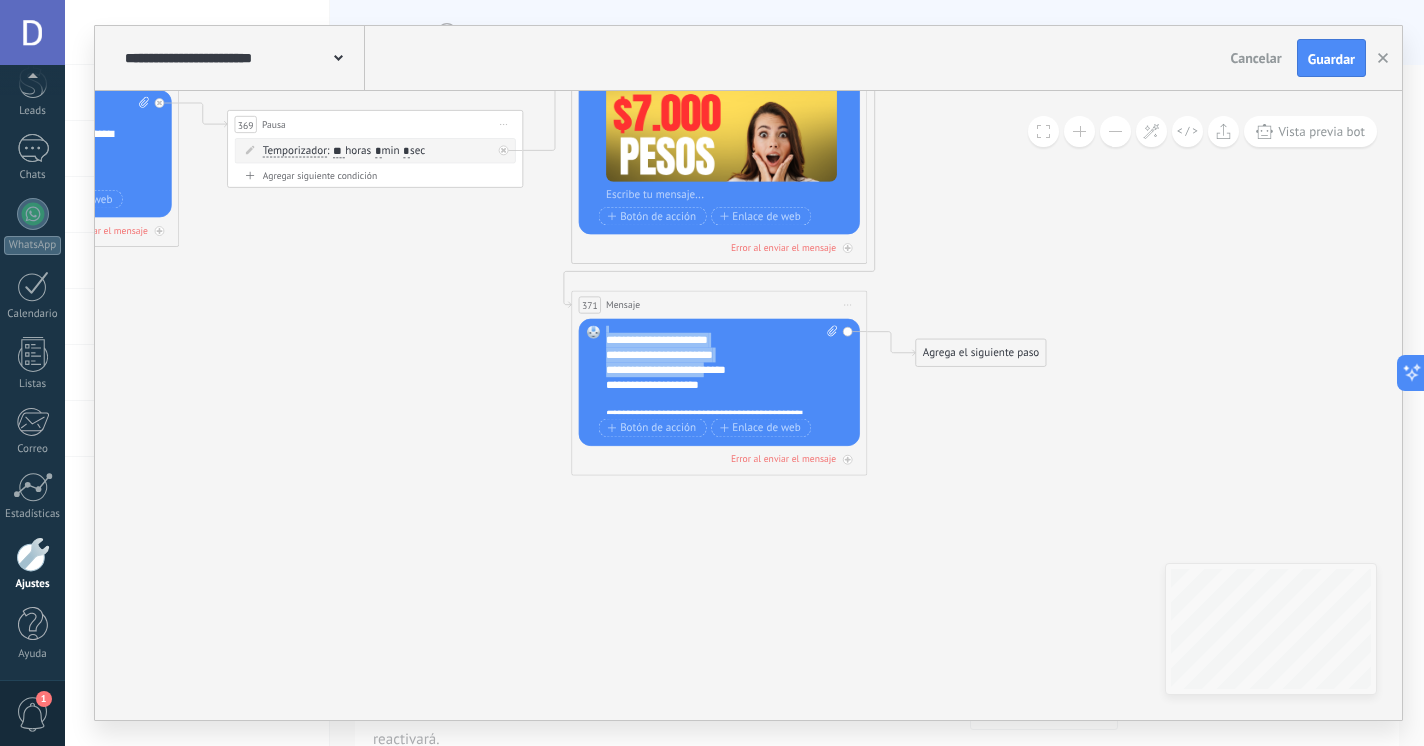 scroll, scrollTop: 540, scrollLeft: 0, axis: vertical 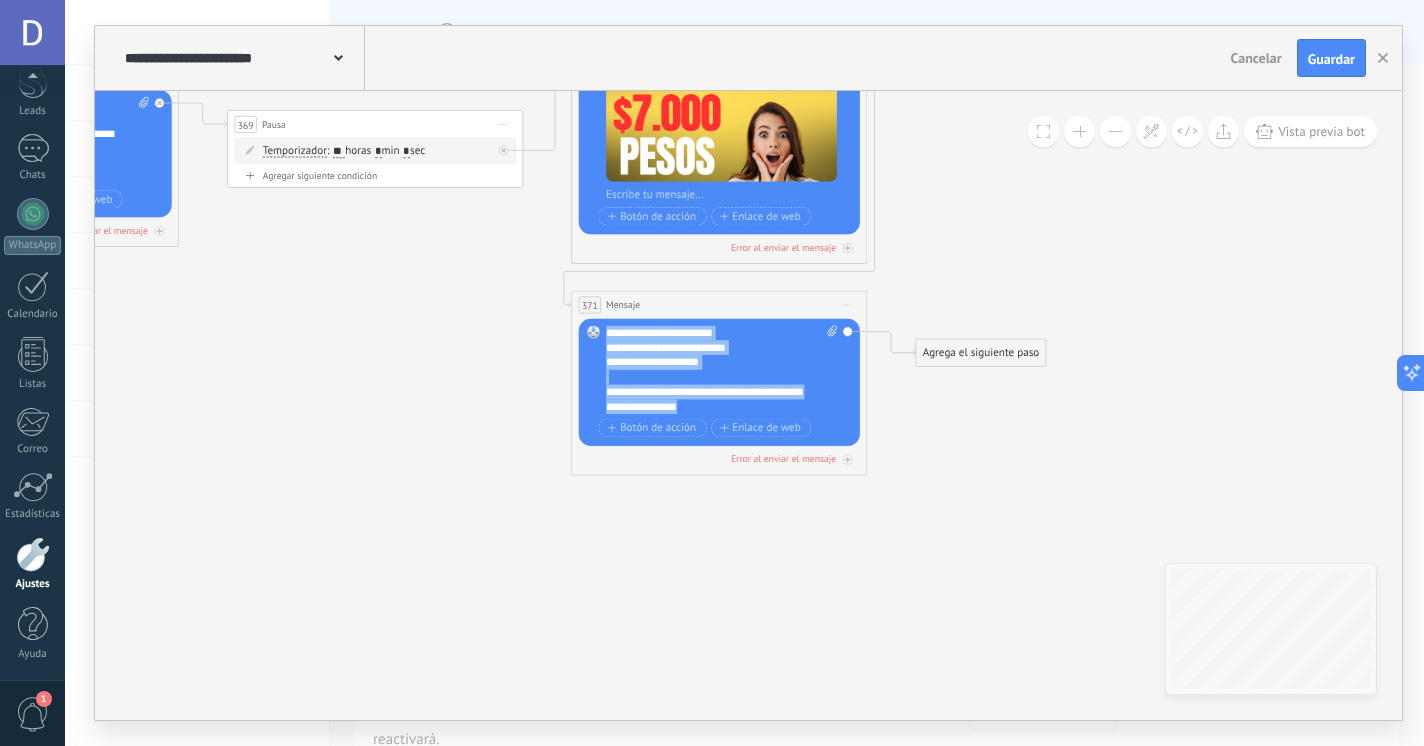 drag, startPoint x: 607, startPoint y: 330, endPoint x: 720, endPoint y: 443, distance: 159.80614 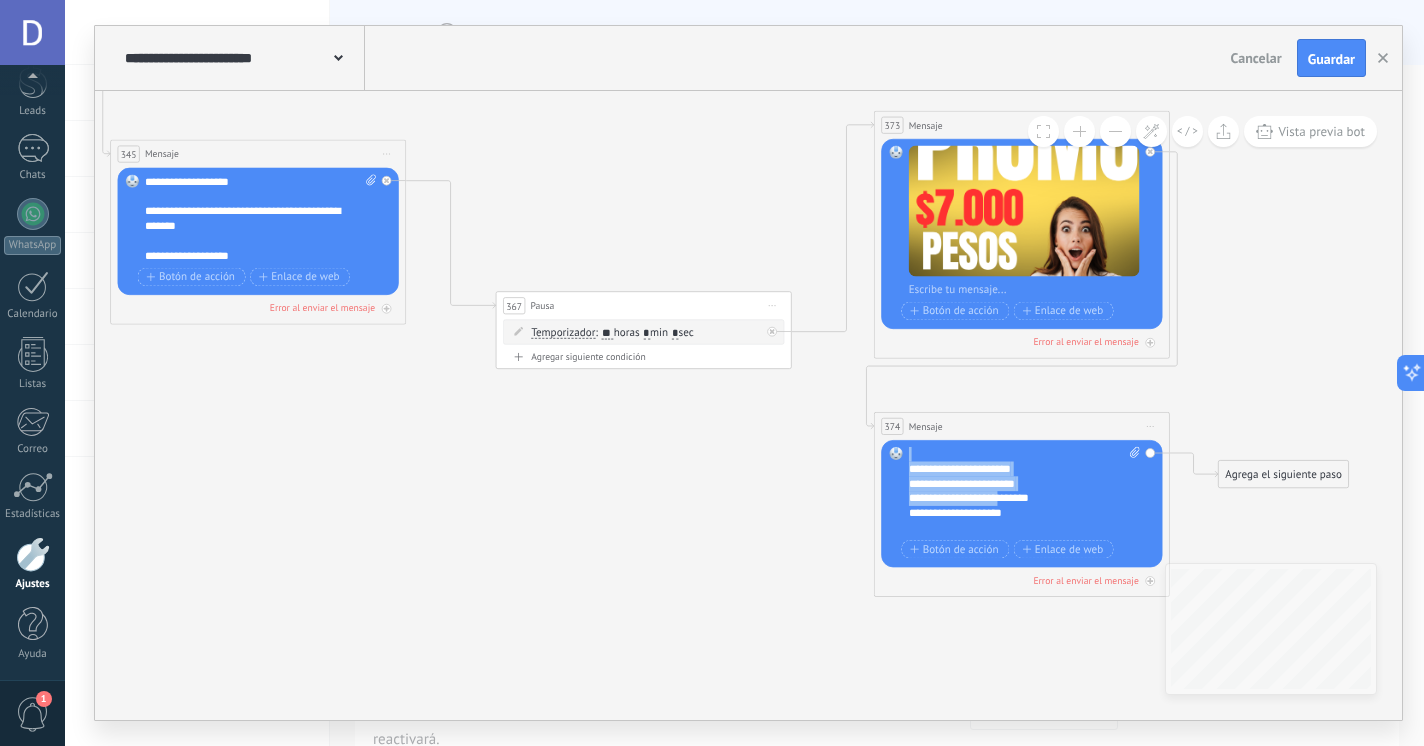 scroll, scrollTop: 540, scrollLeft: 0, axis: vertical 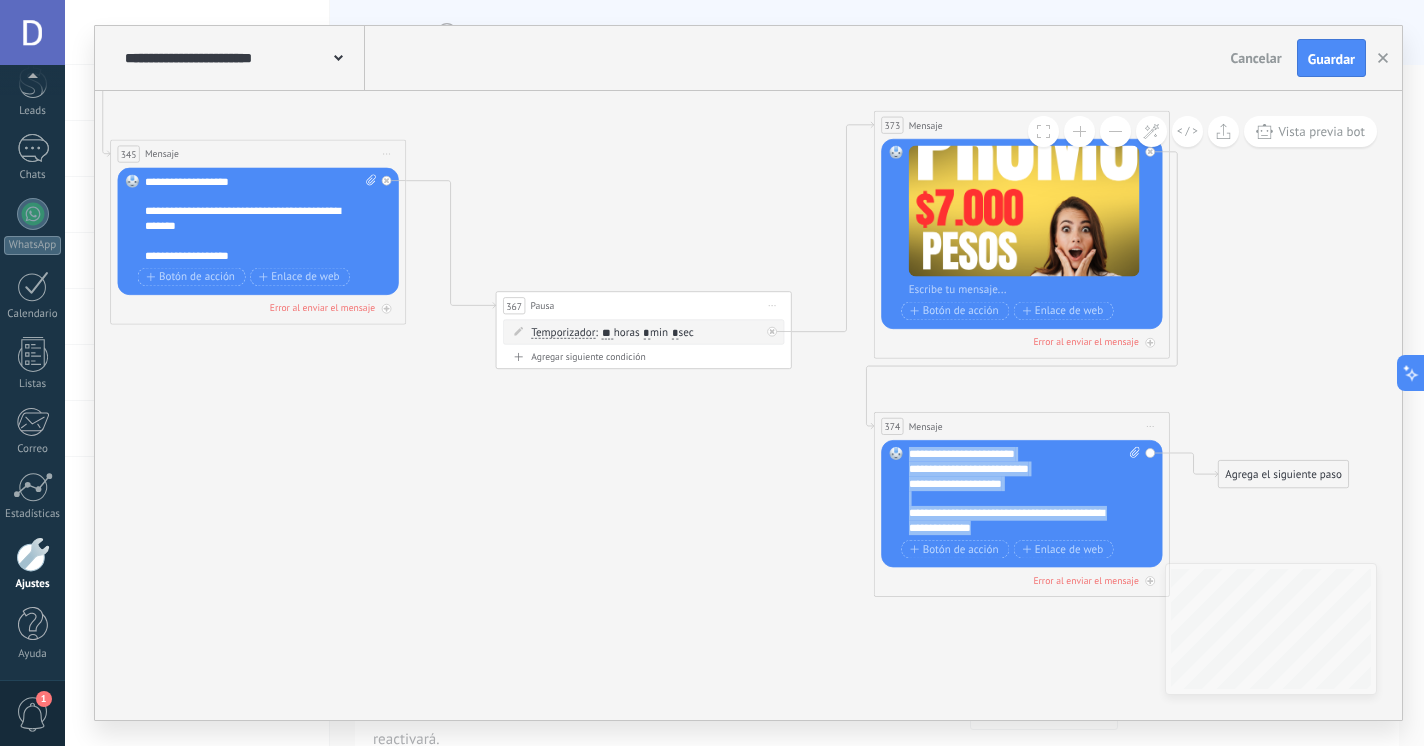 drag, startPoint x: 909, startPoint y: 458, endPoint x: 1010, endPoint y: 545, distance: 133.30417 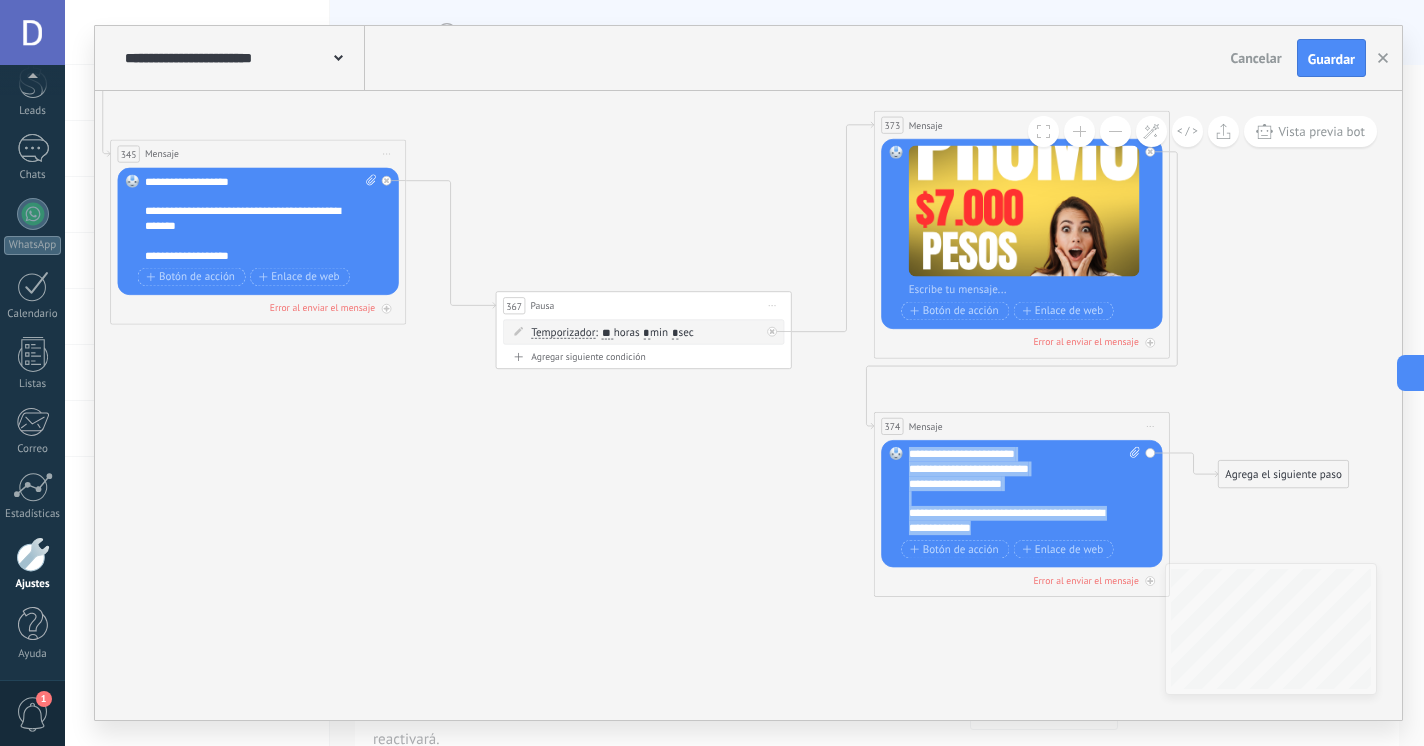 type 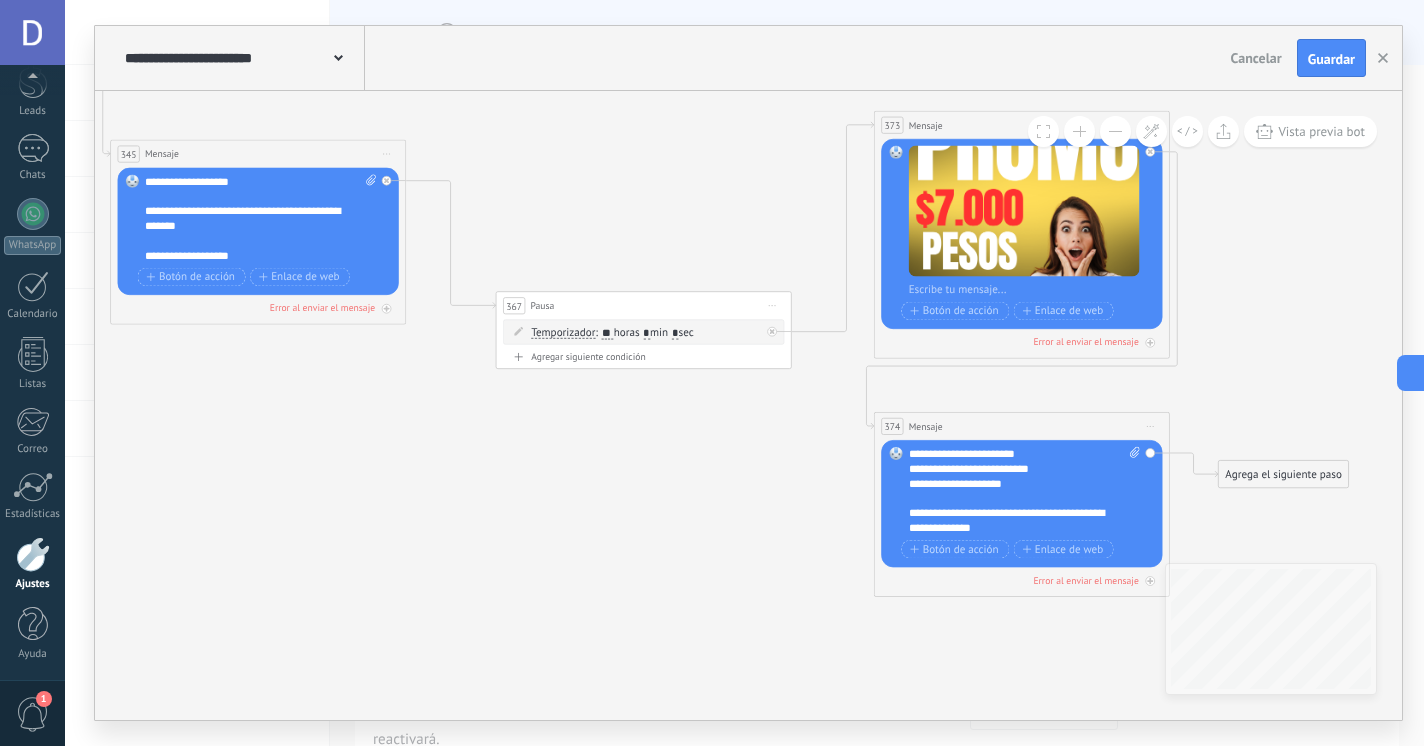 scroll, scrollTop: 0, scrollLeft: 0, axis: both 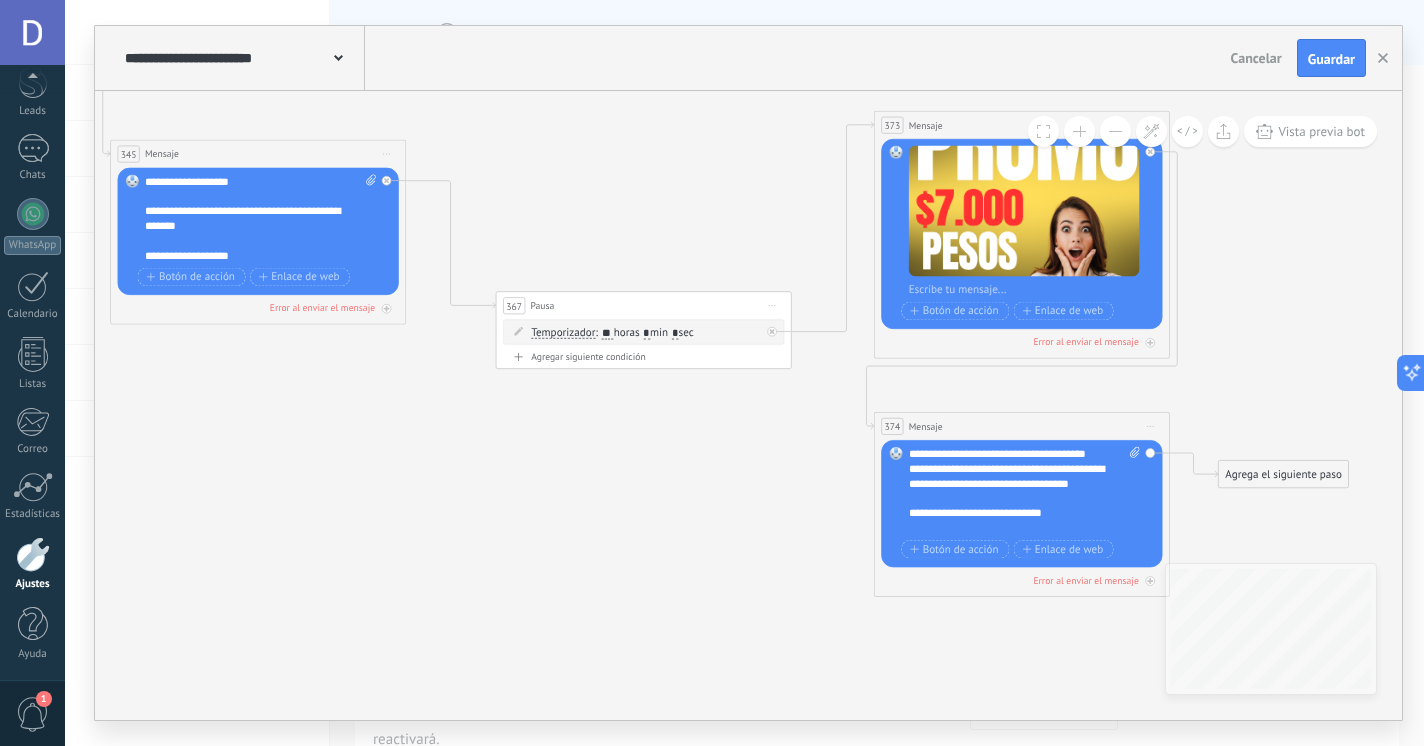 click 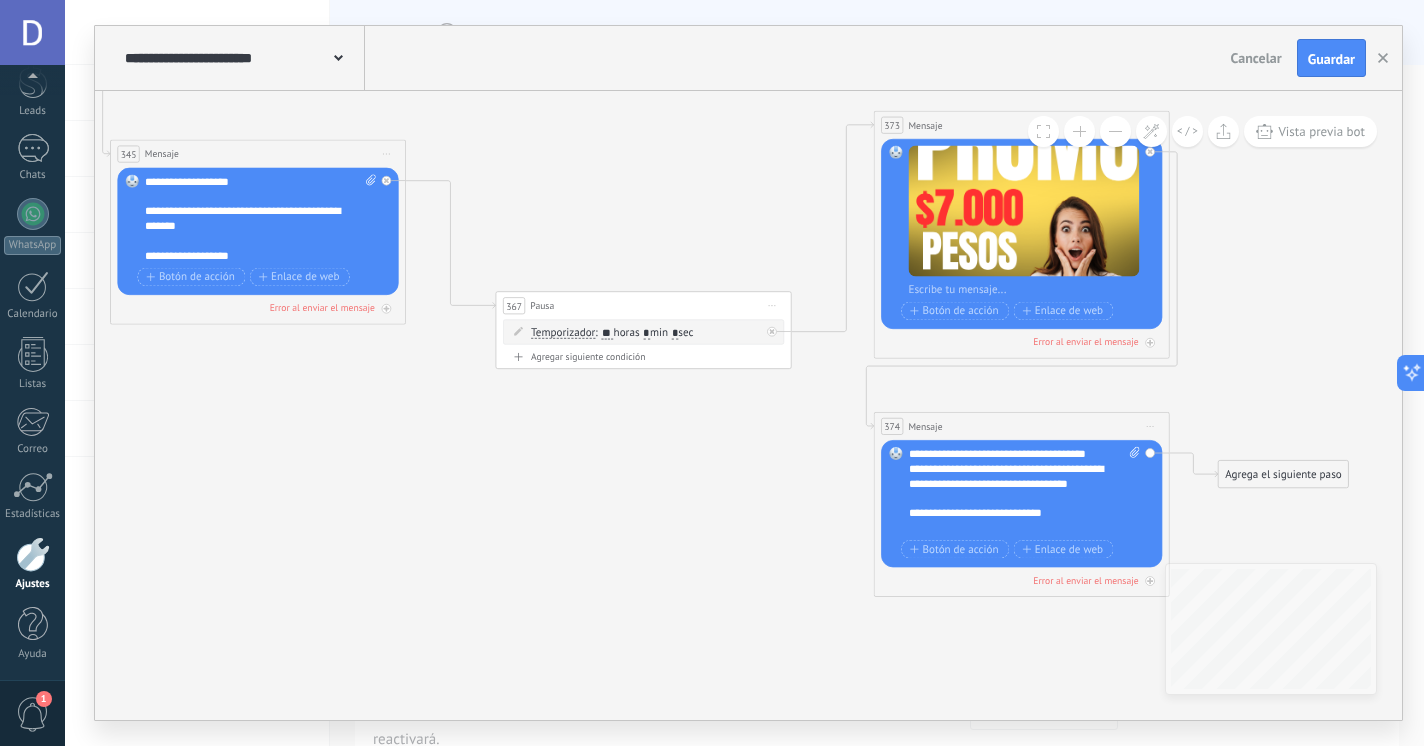 click on "**********" at bounding box center (748, 58) 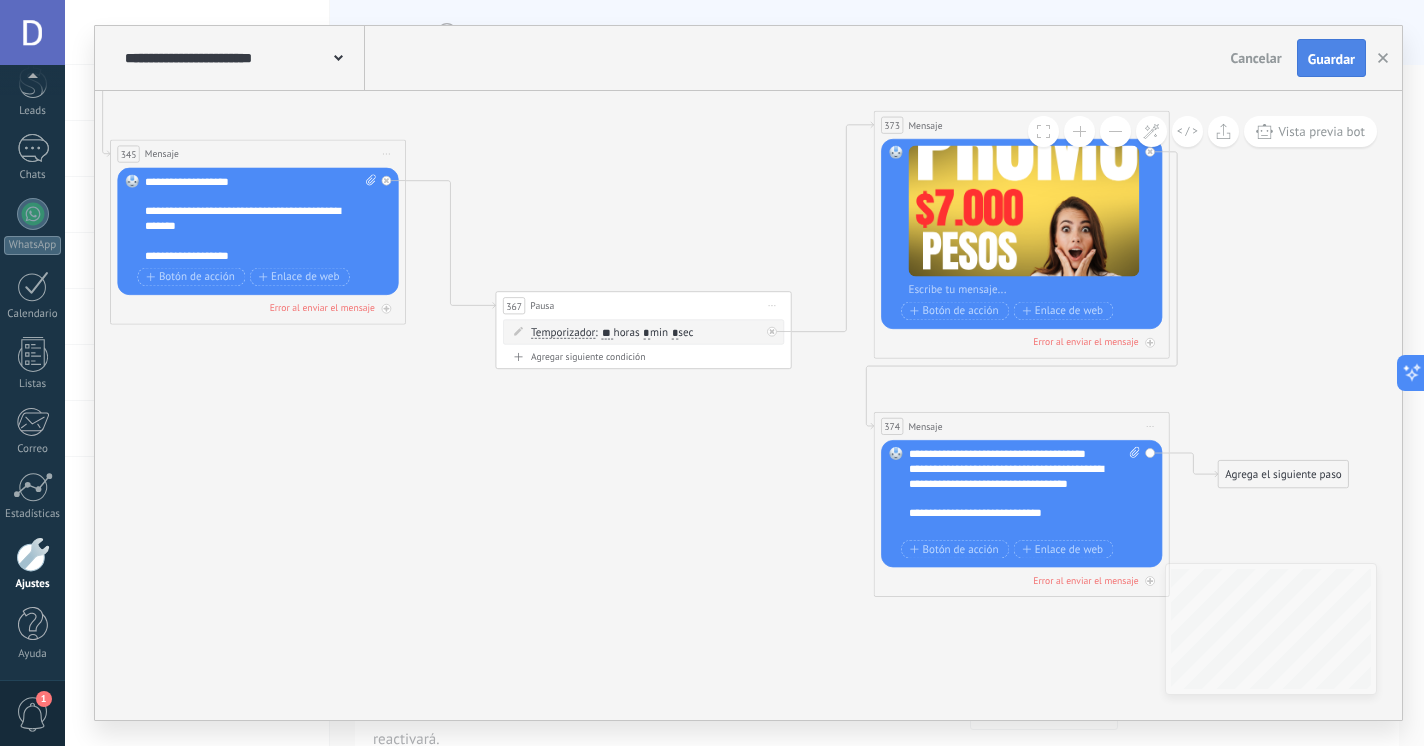 click on "Guardar" at bounding box center [1331, 59] 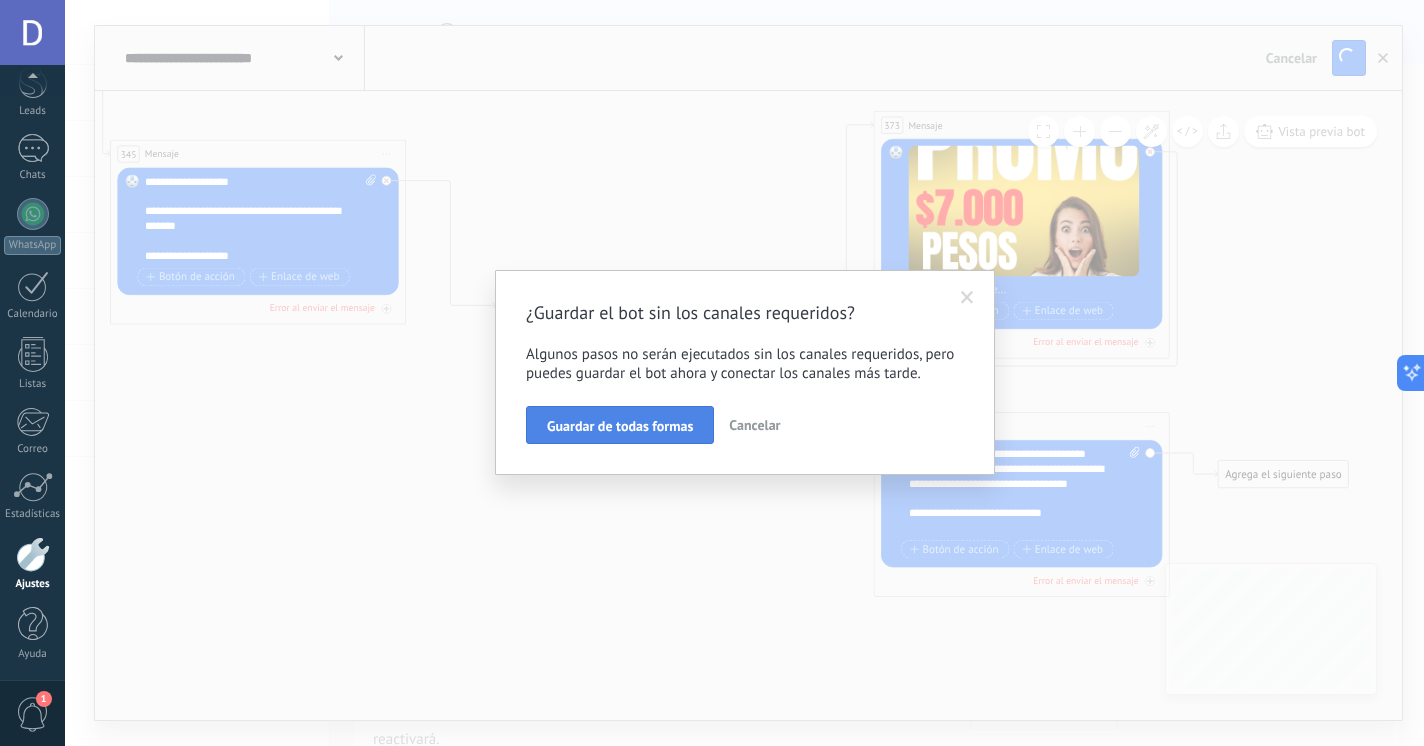 click on "Guardar de todas formas" at bounding box center [620, 426] 